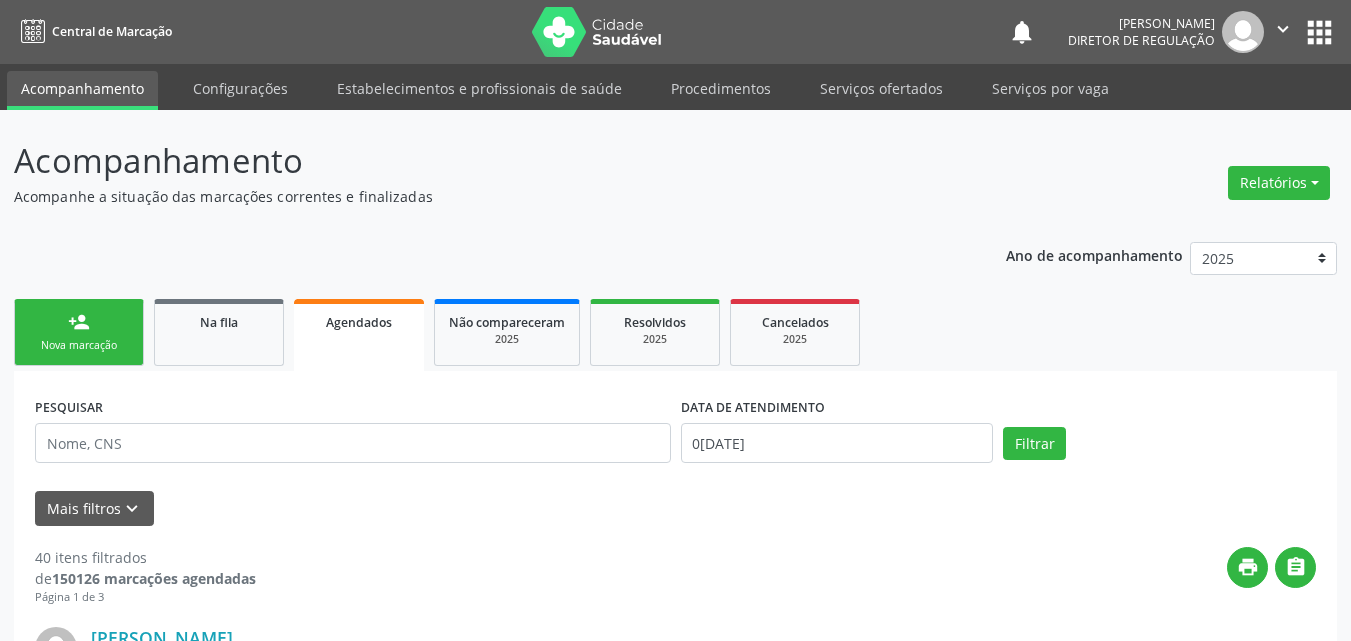 click on "Serviços ofertados" at bounding box center [881, 88] 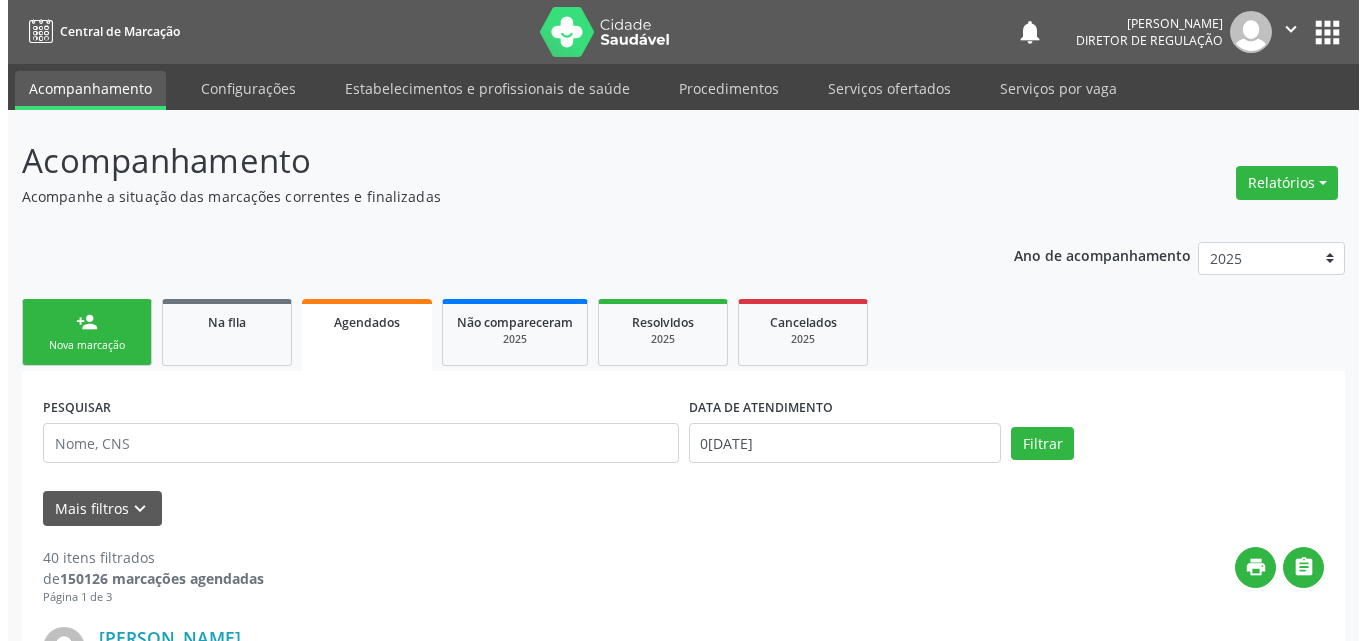 scroll, scrollTop: 0, scrollLeft: 0, axis: both 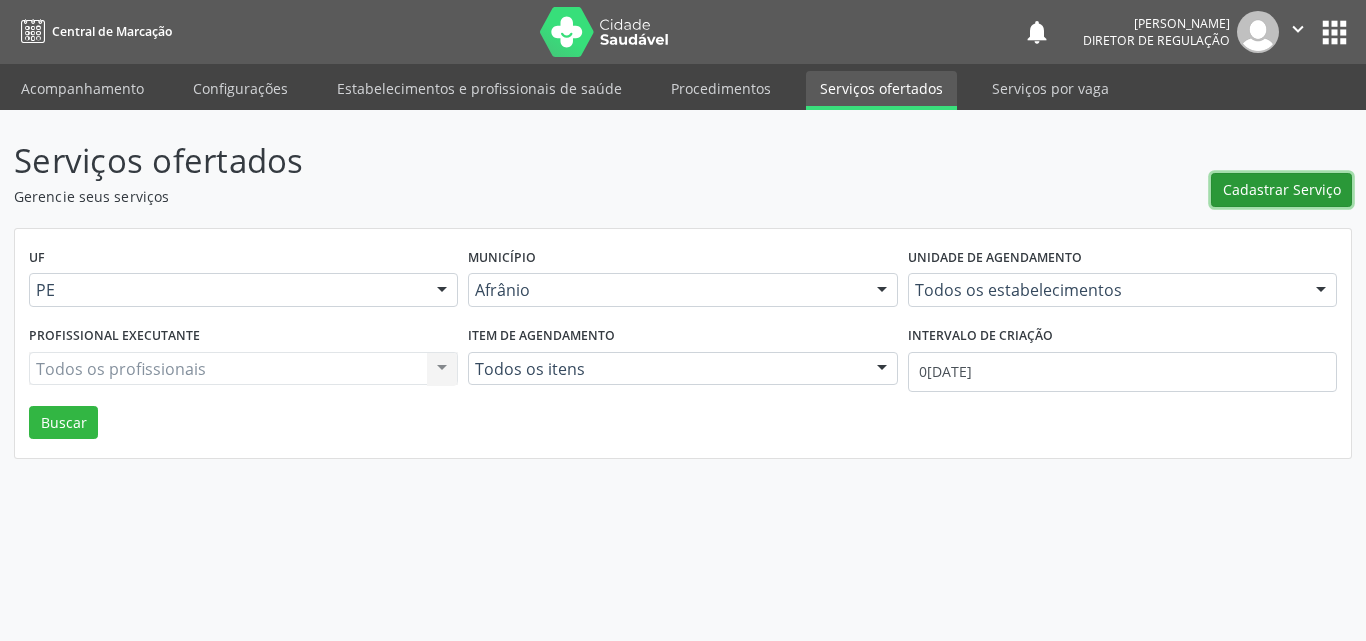 click on "Cadastrar Serviço" at bounding box center (1282, 189) 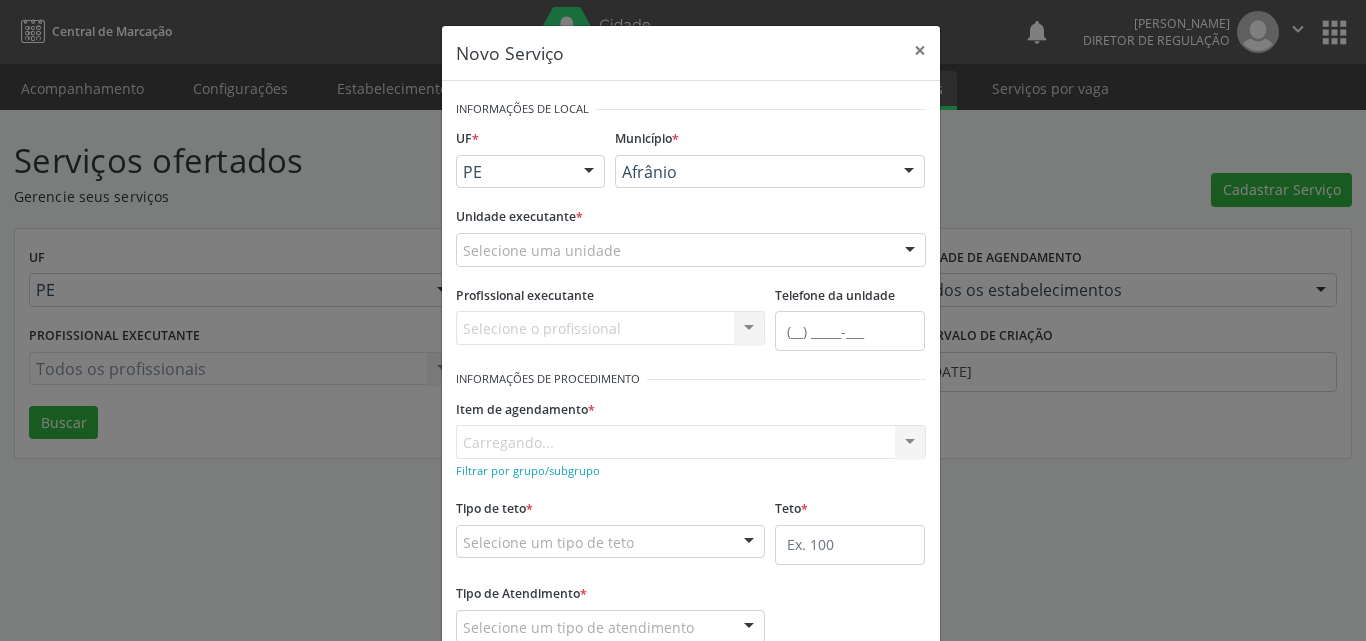 click on "Selecione uma unidade" at bounding box center [691, 250] 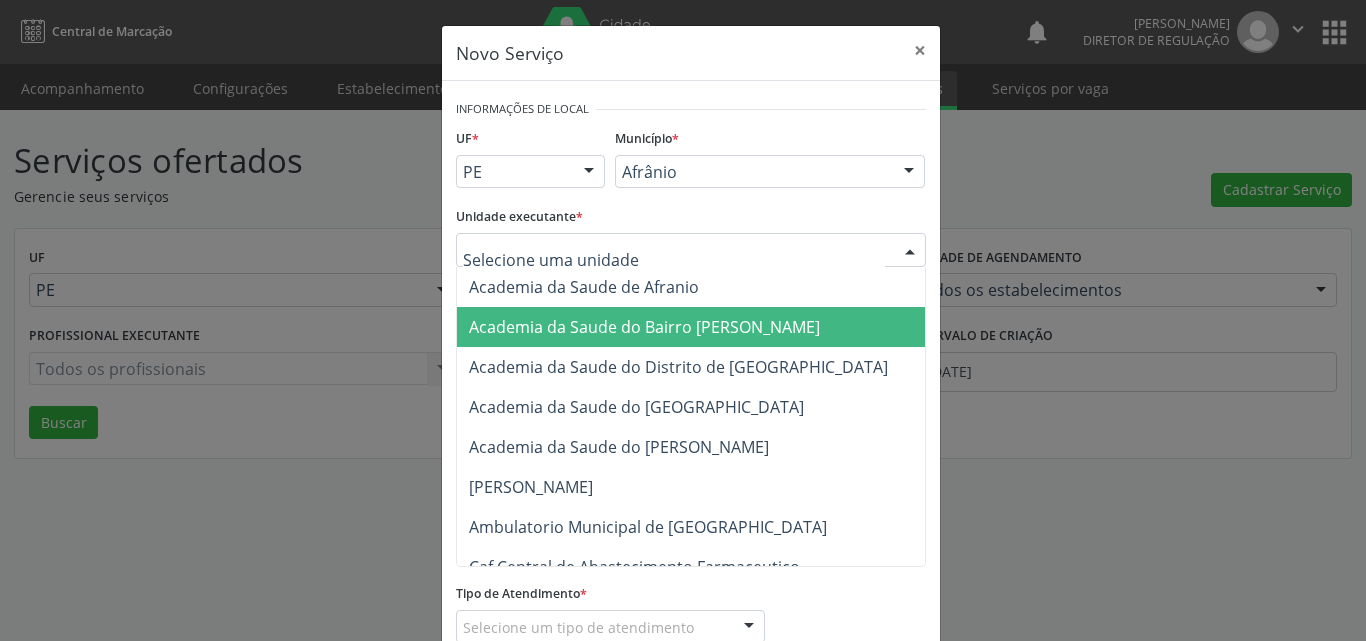 scroll, scrollTop: 200, scrollLeft: 0, axis: vertical 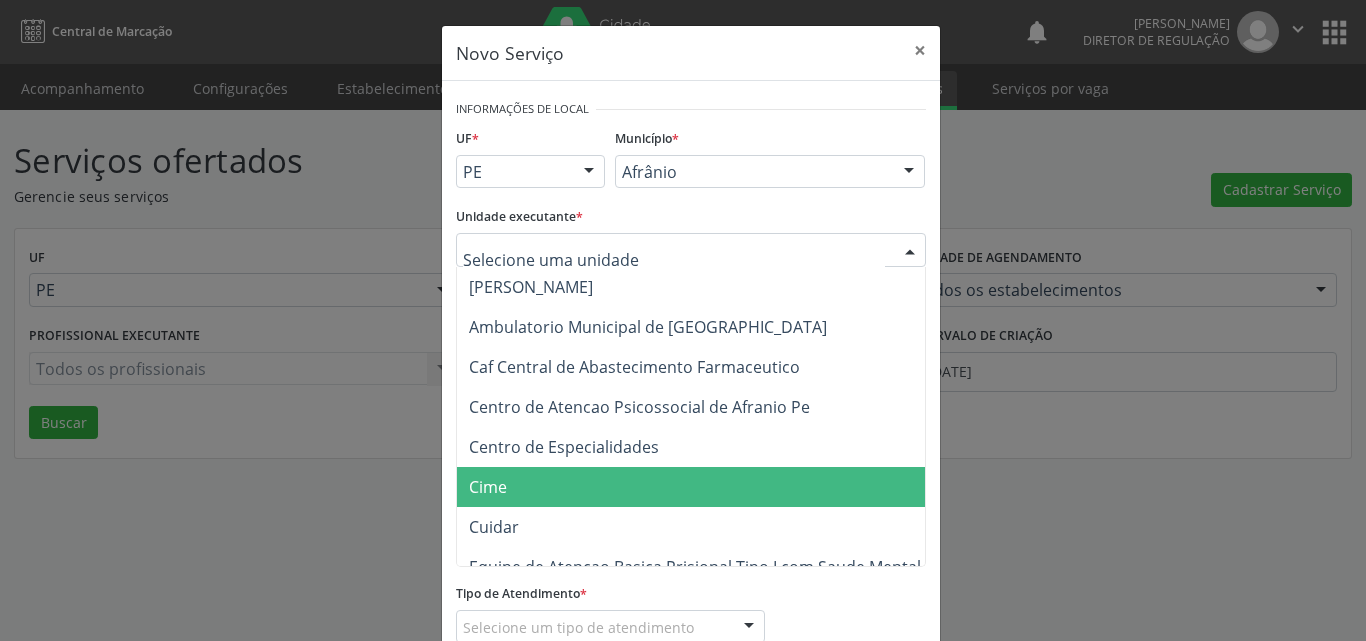 click on "Cime" at bounding box center [701, 487] 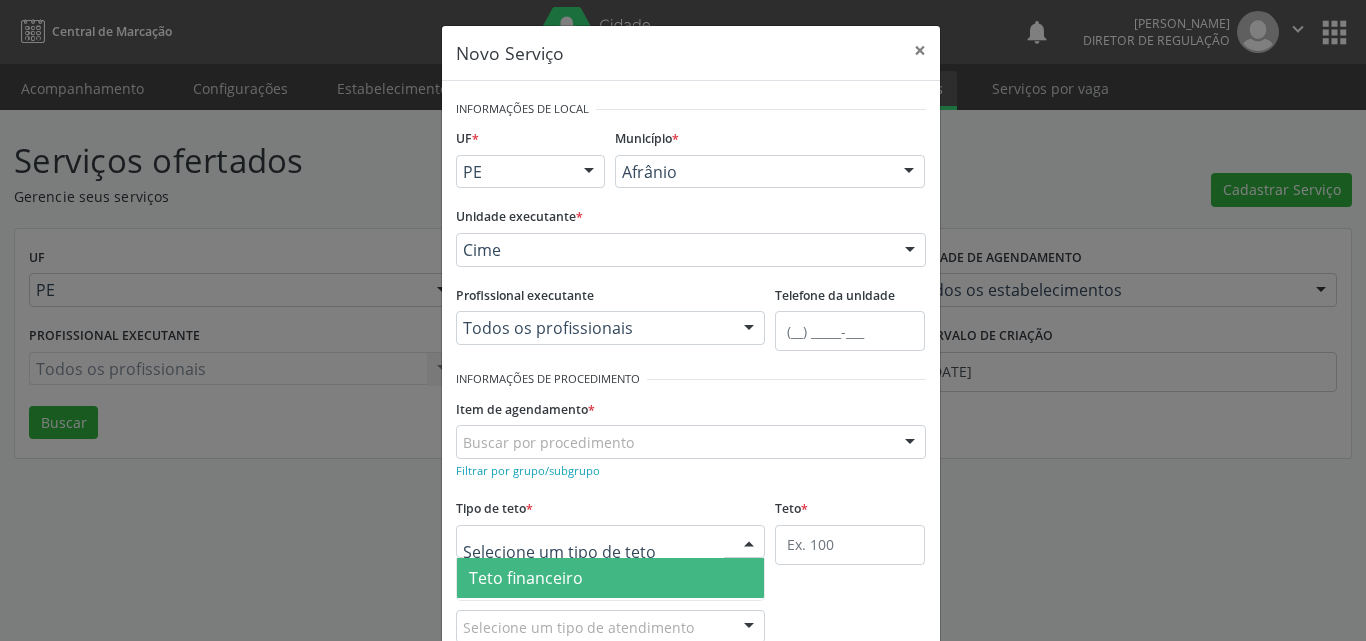 scroll, scrollTop: 100, scrollLeft: 0, axis: vertical 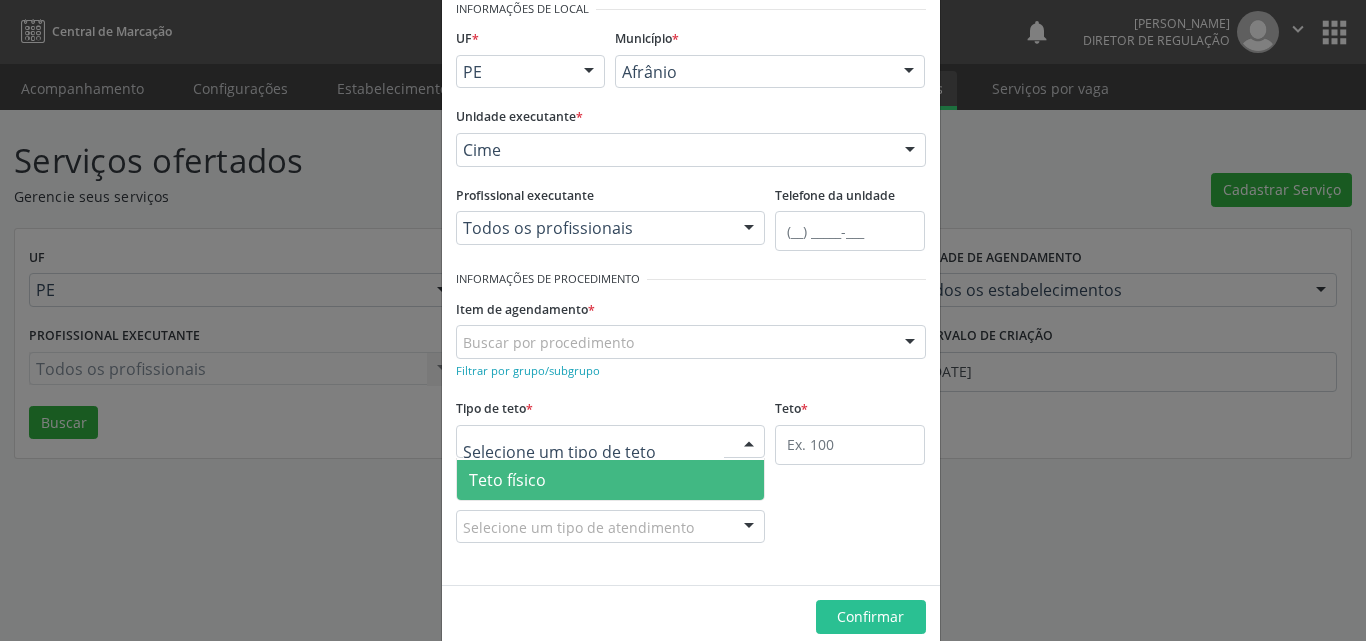 click on "Teto físico" at bounding box center (611, 480) 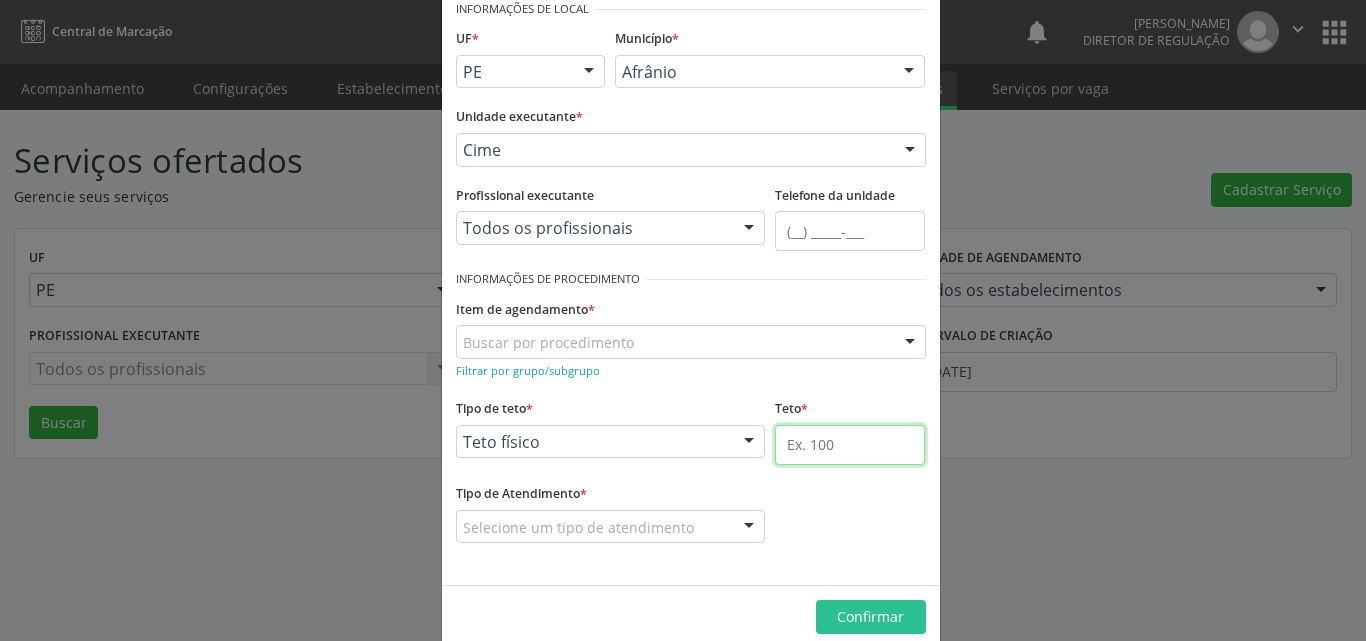 click at bounding box center [850, 445] 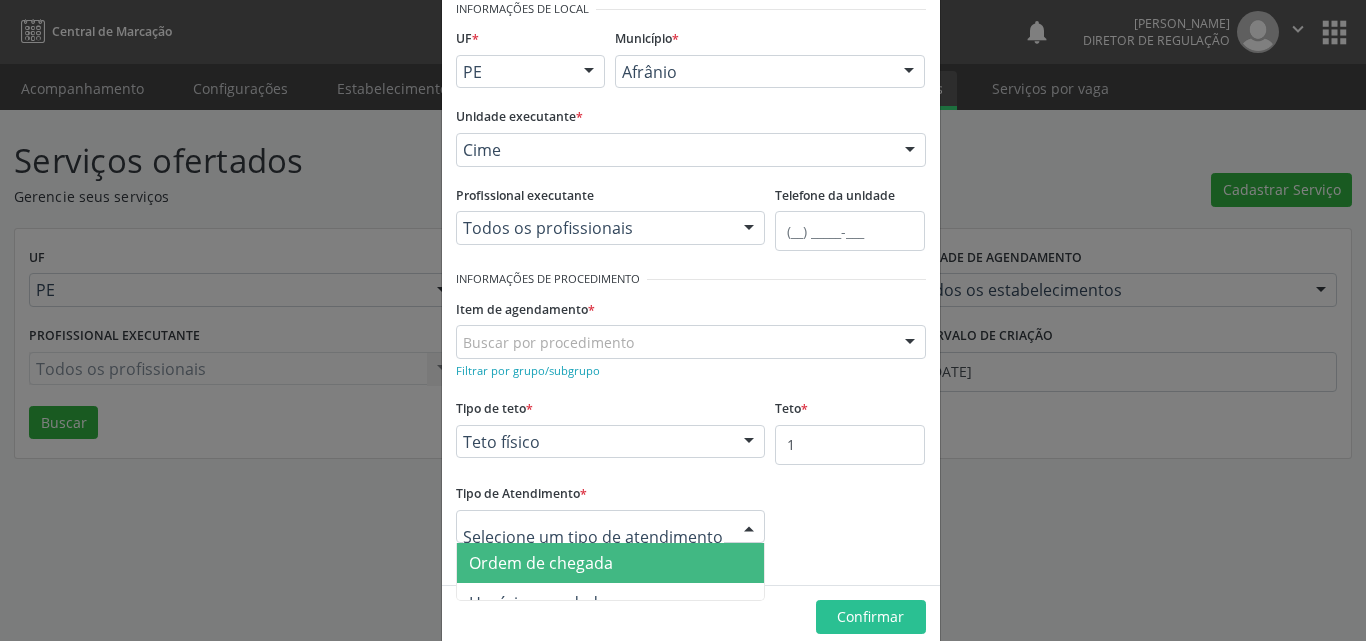 click on "Ordem de chegada" at bounding box center (611, 563) 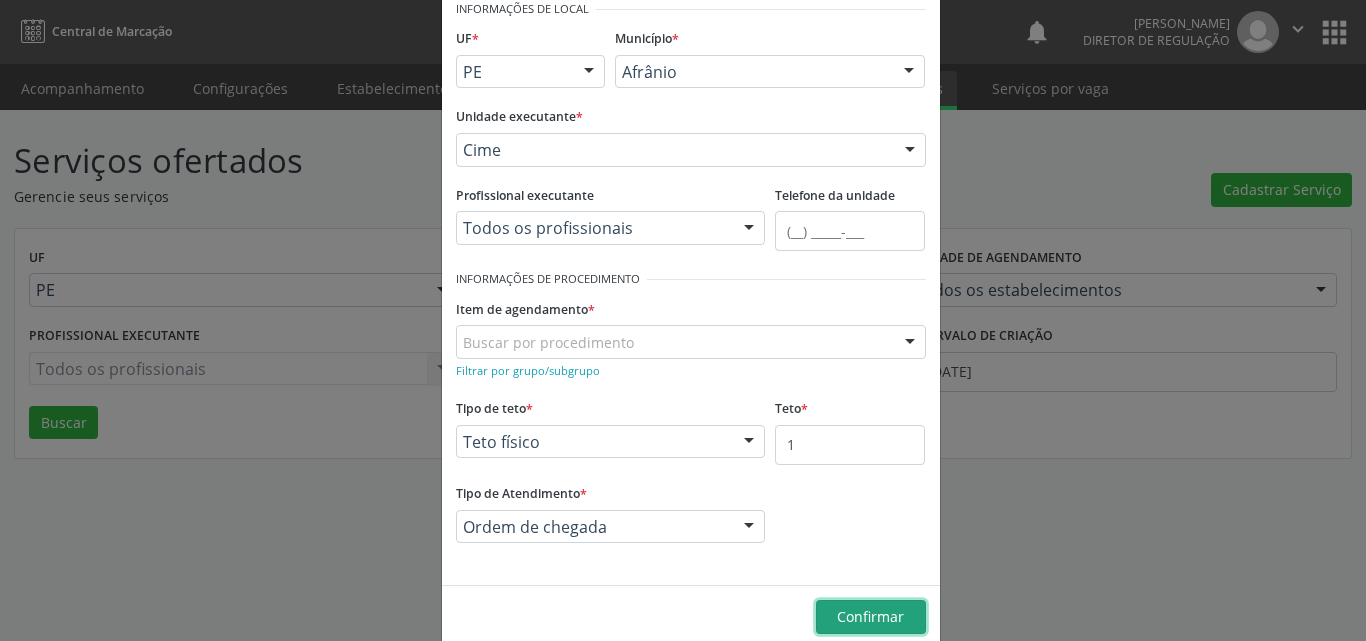 click on "Confirmar" at bounding box center [870, 616] 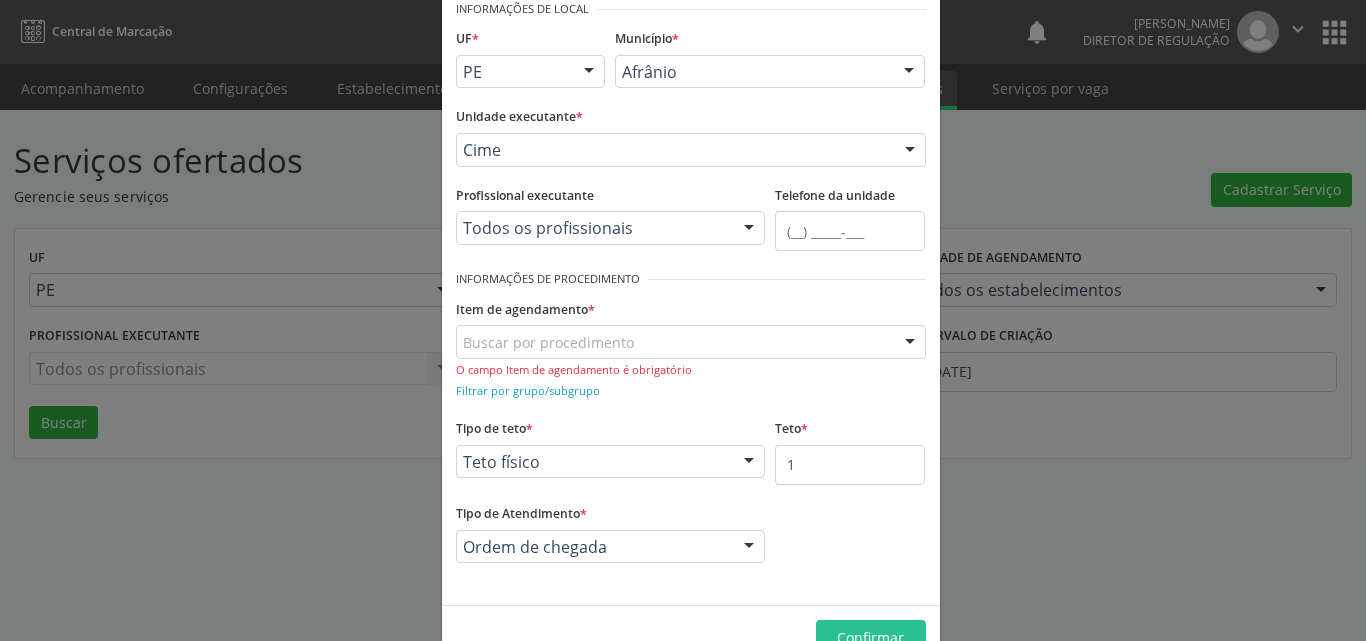 click on "Buscar por procedimento" at bounding box center [691, 342] 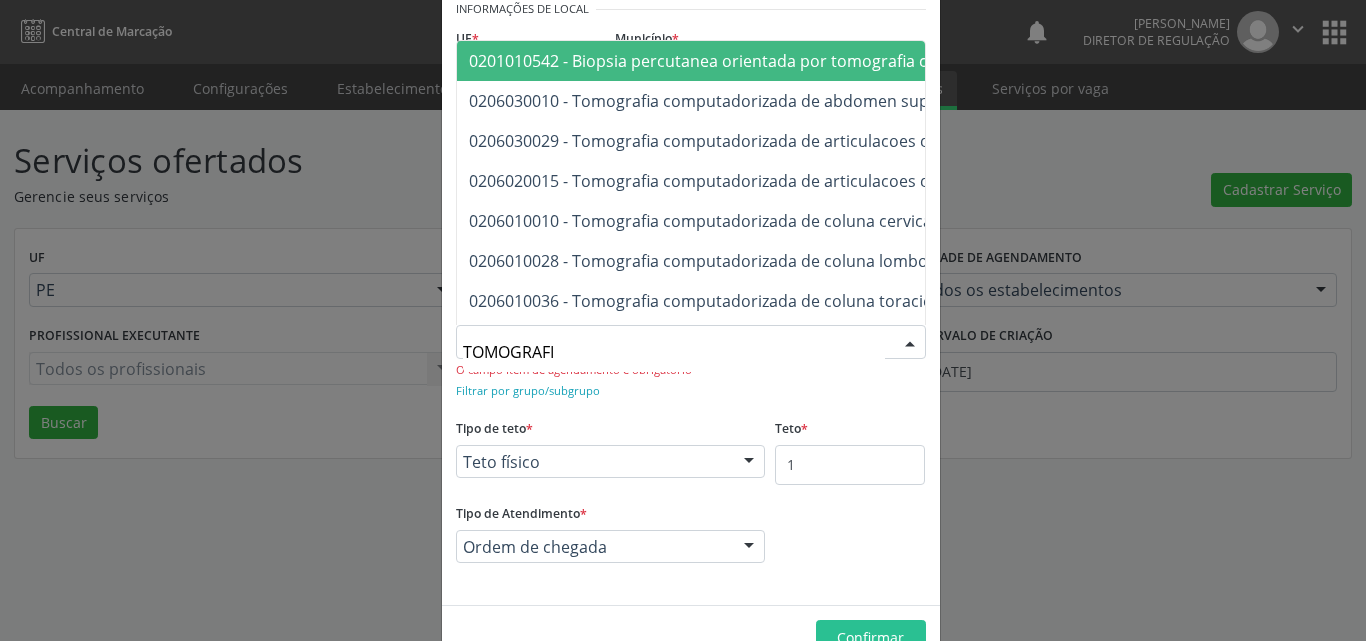 type on "TOMOGRAFIA" 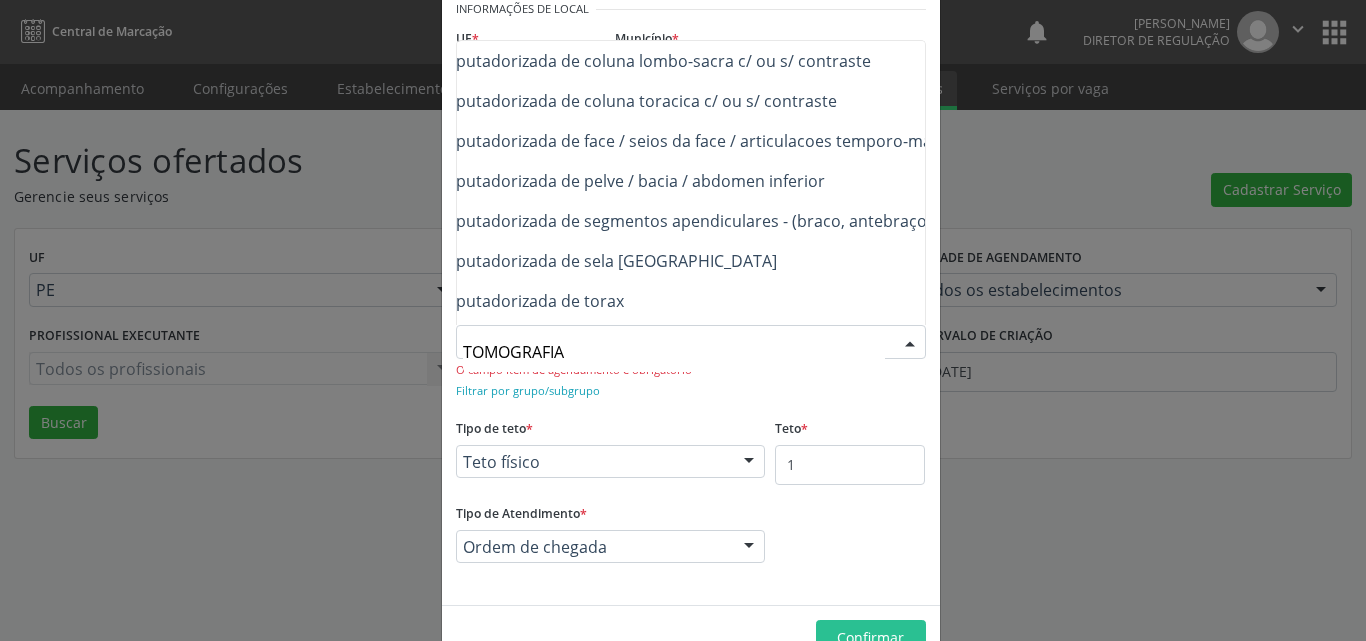 scroll, scrollTop: 240, scrollLeft: 240, axis: both 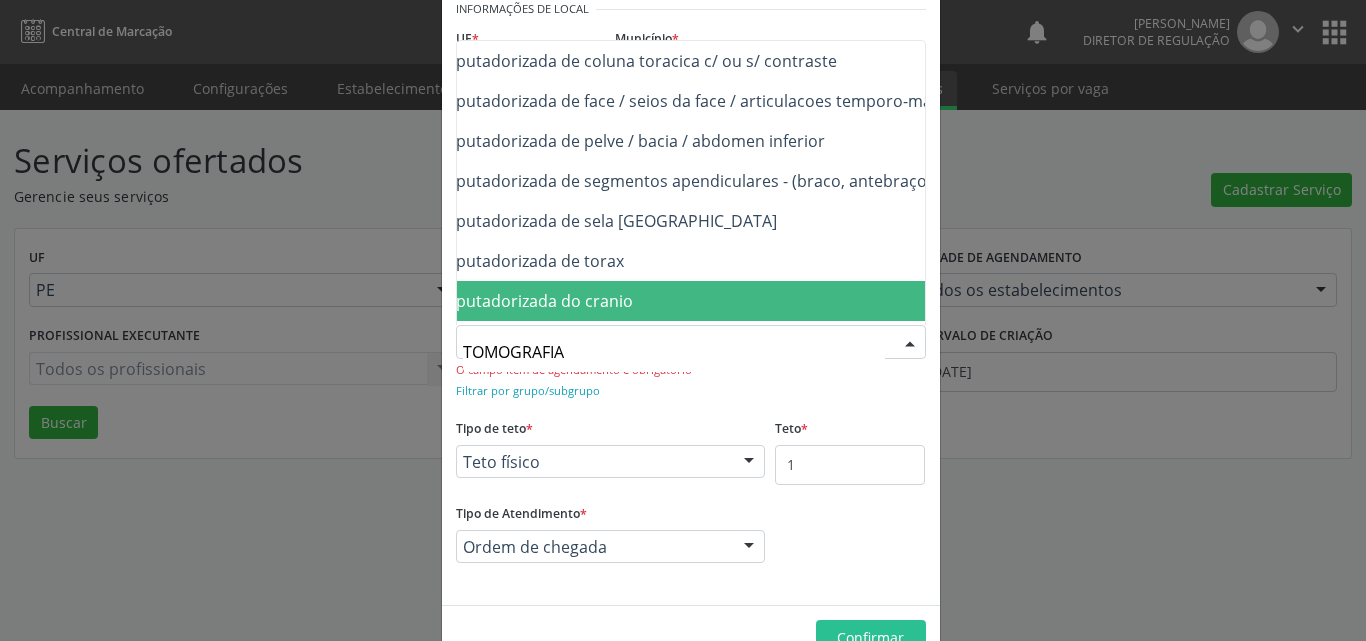 click on "0206010079 - Tomografia computadorizada do cranio" at bounding box center [713, 301] 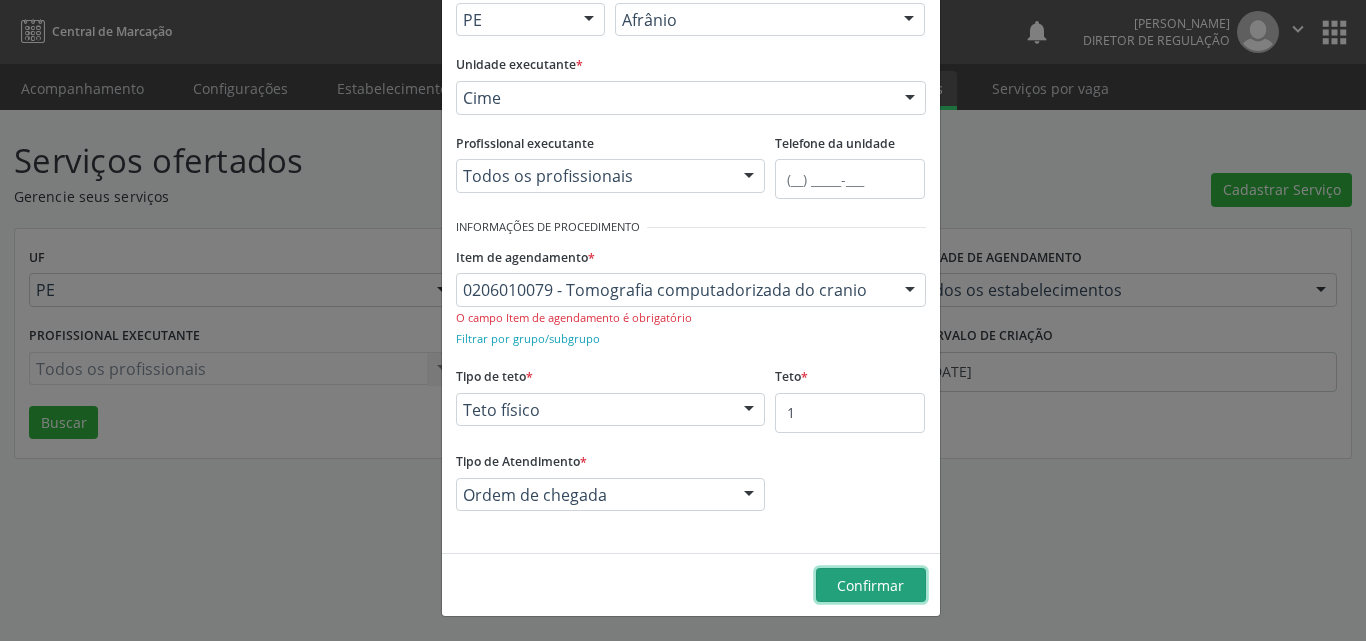click on "Confirmar" at bounding box center (870, 585) 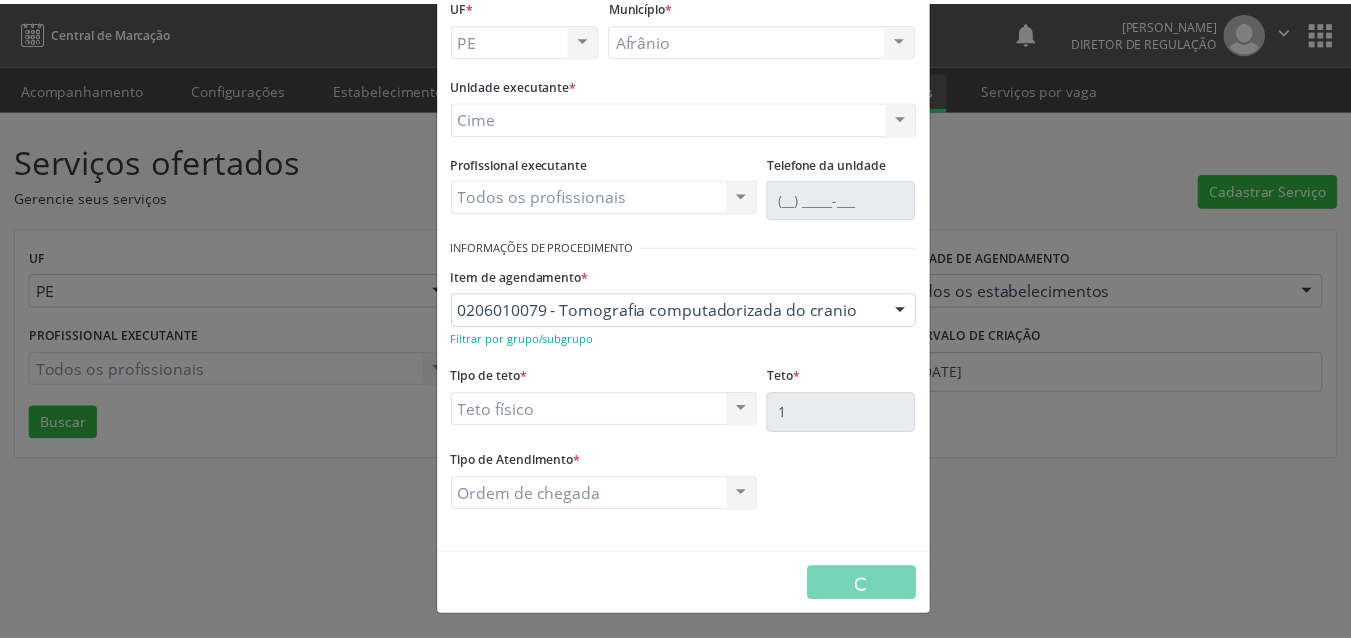 scroll, scrollTop: 132, scrollLeft: 0, axis: vertical 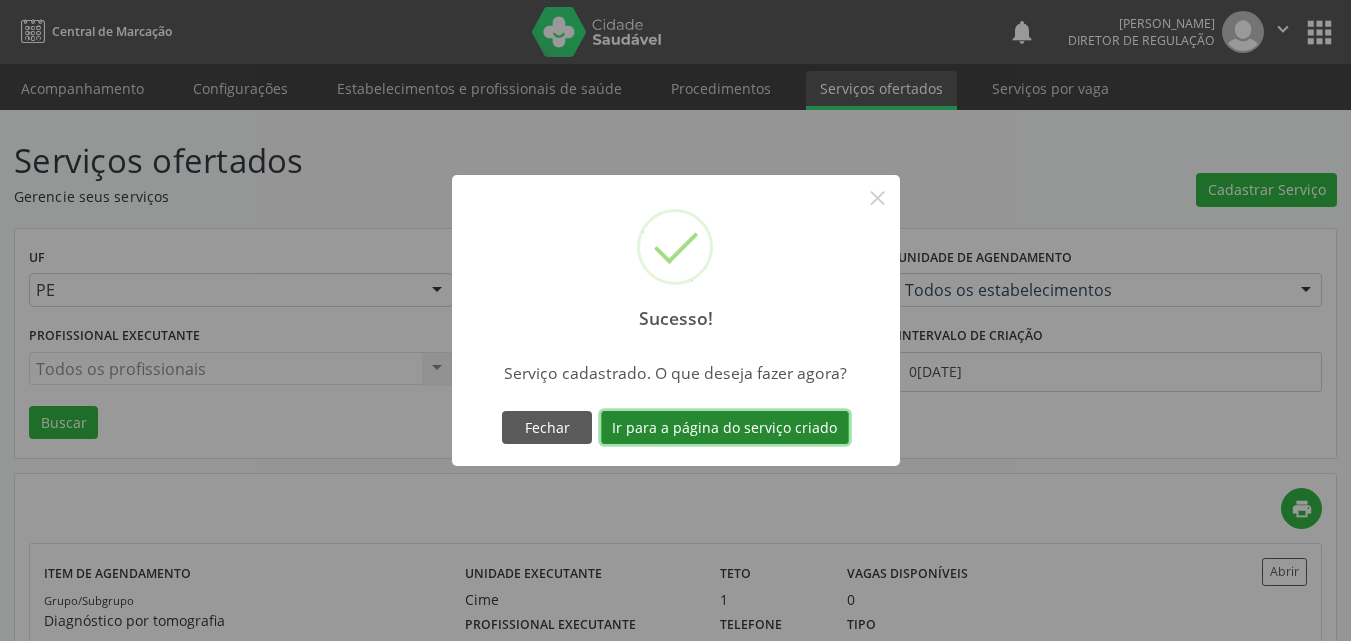 click on "Ir para a página do serviço criado" at bounding box center [725, 428] 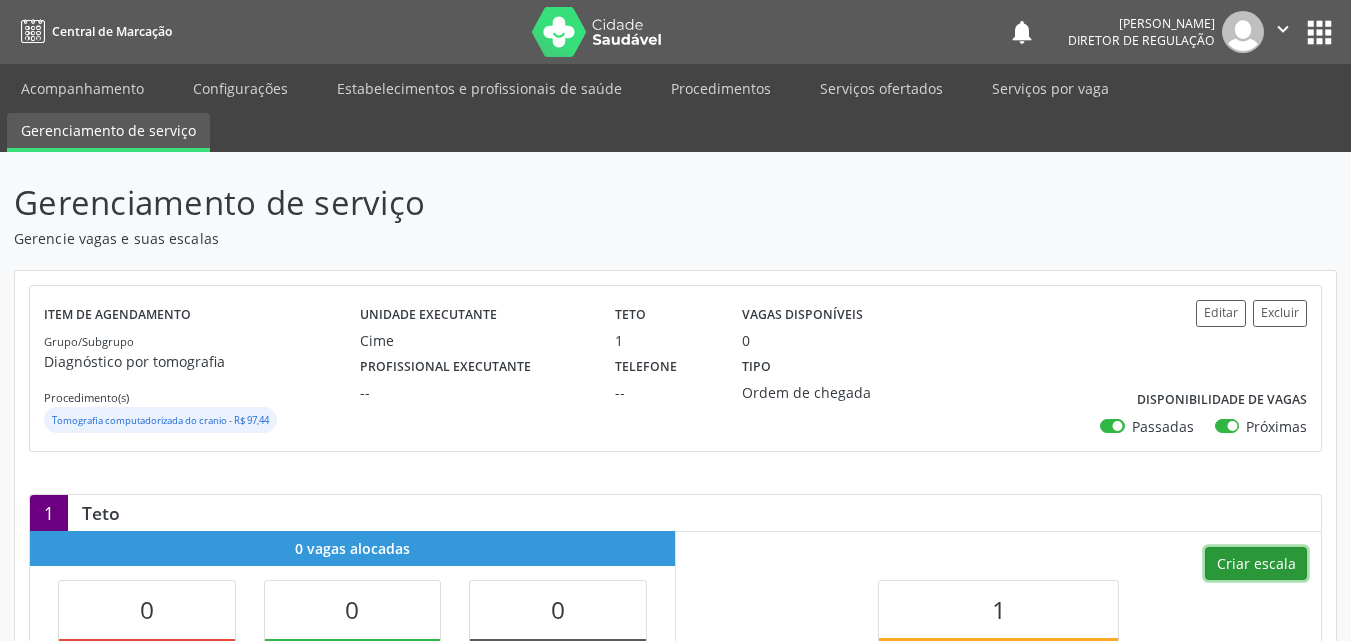 click on "Criar escala" at bounding box center (1256, 564) 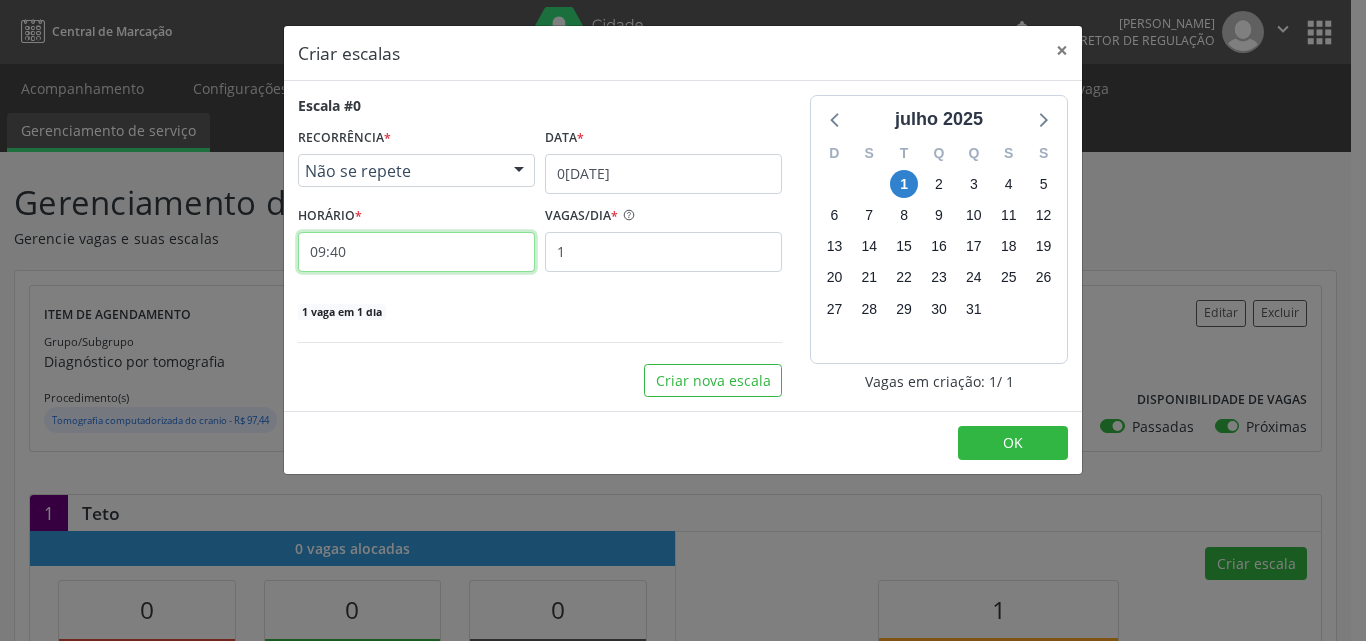 click on "09:40" at bounding box center (416, 252) 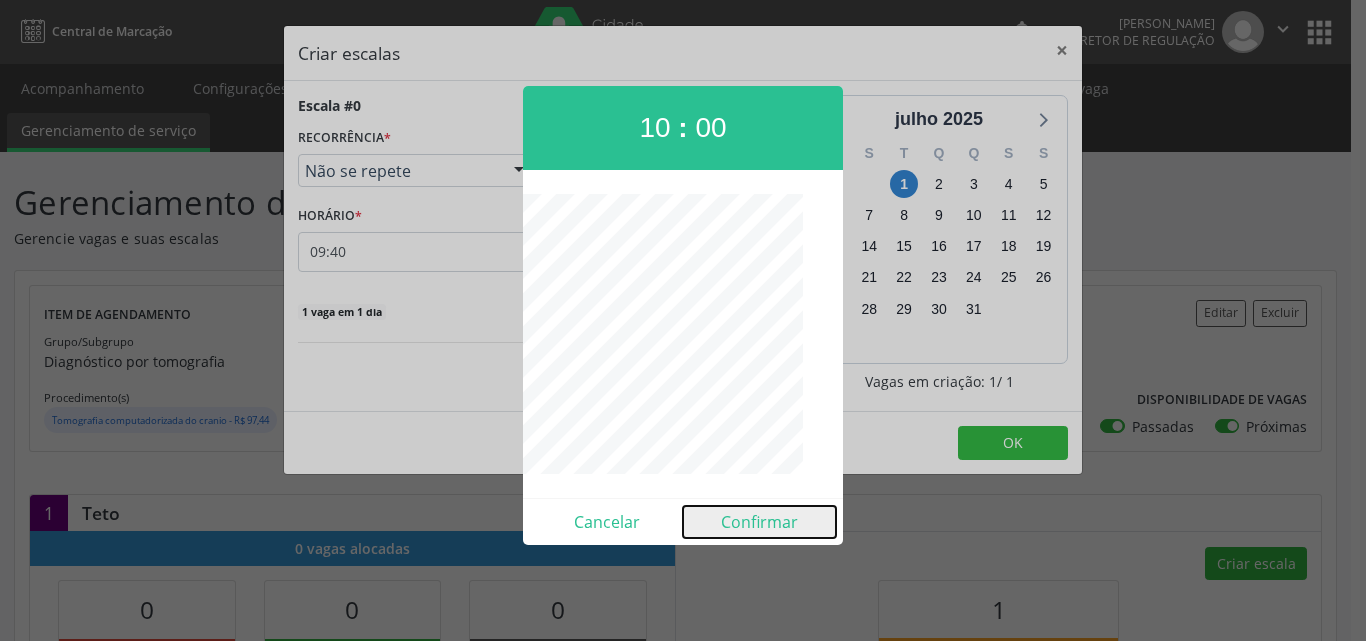 click on "Confirmar" at bounding box center [759, 522] 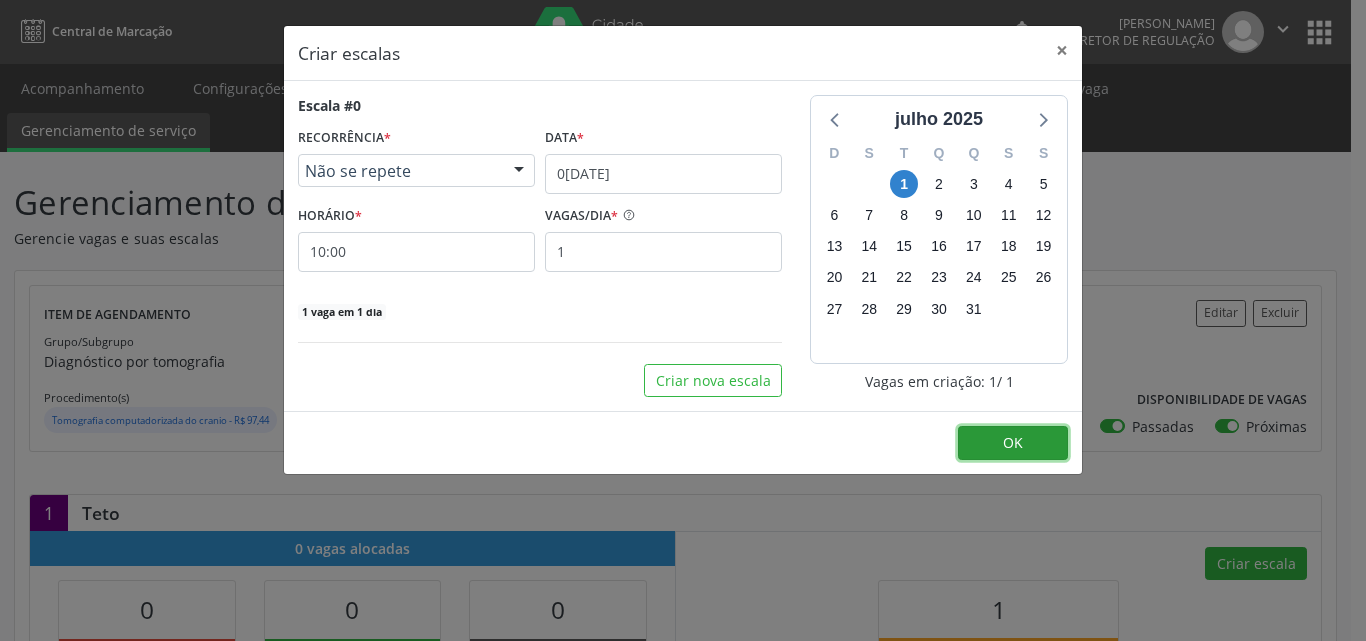 click on "OK" at bounding box center (1013, 442) 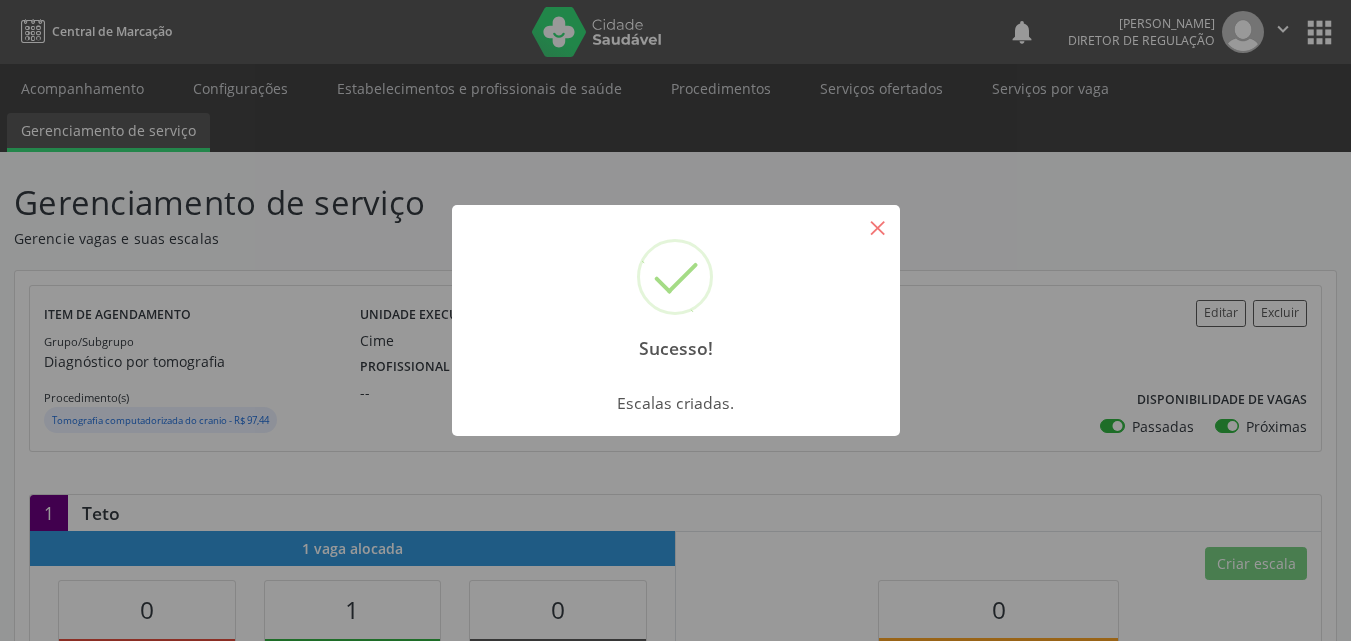 click on "×" at bounding box center (878, 227) 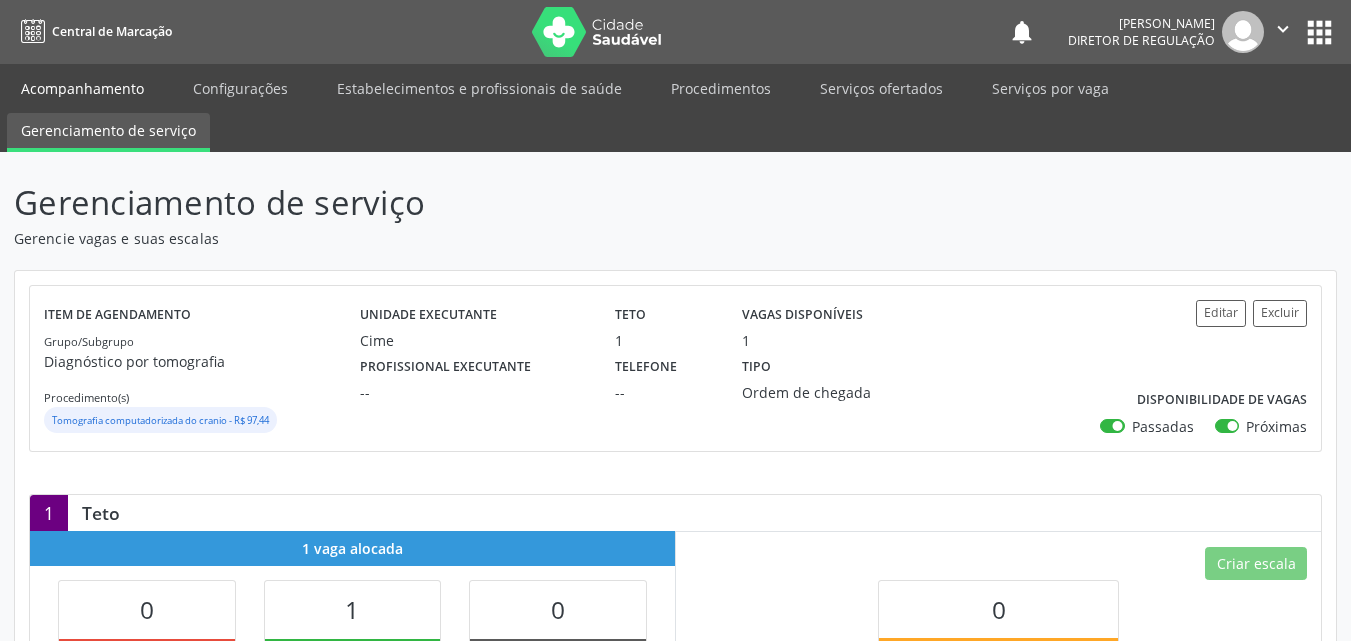 click on "Acompanhamento" at bounding box center [82, 88] 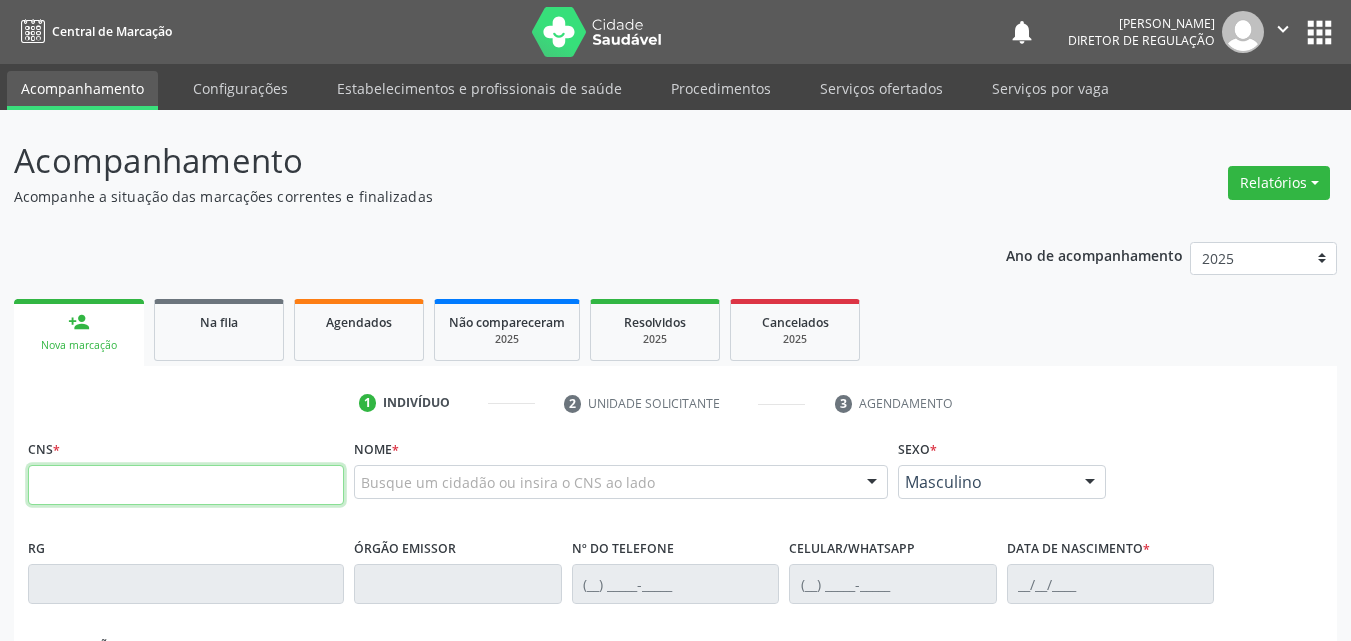 click at bounding box center [186, 485] 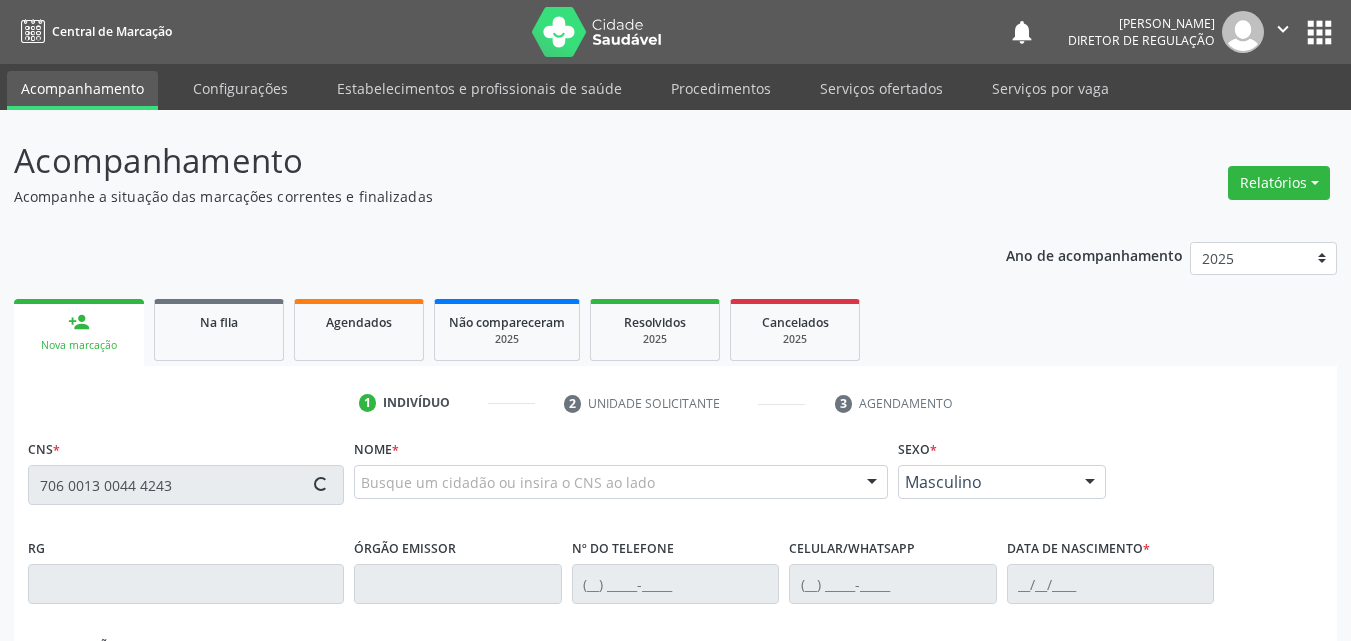 type on "706 0013 0044 4243" 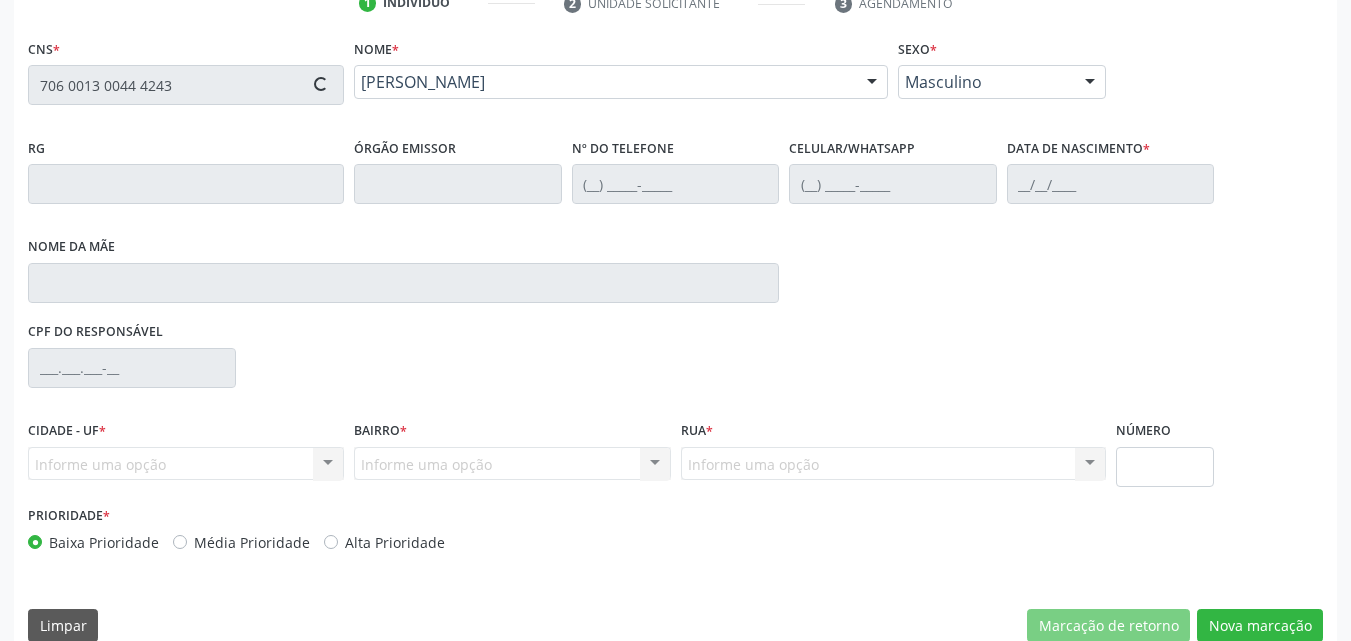 type on "(87) 98845-3895" 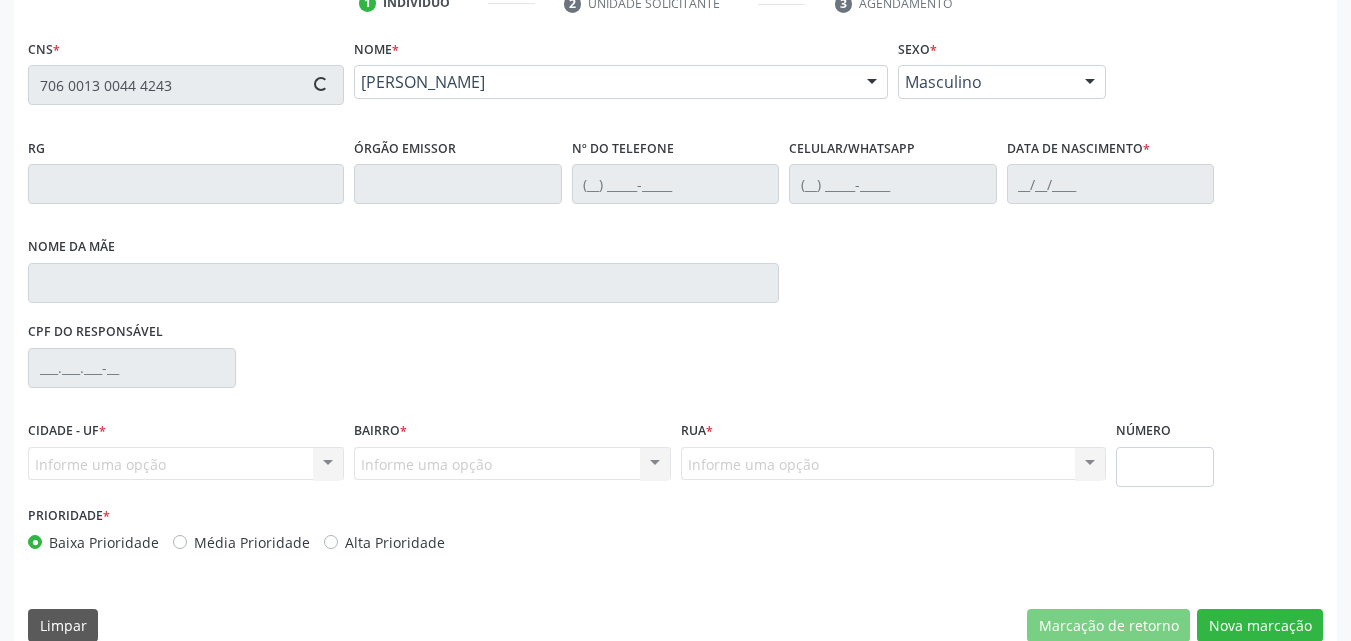 type on "07/01/1946" 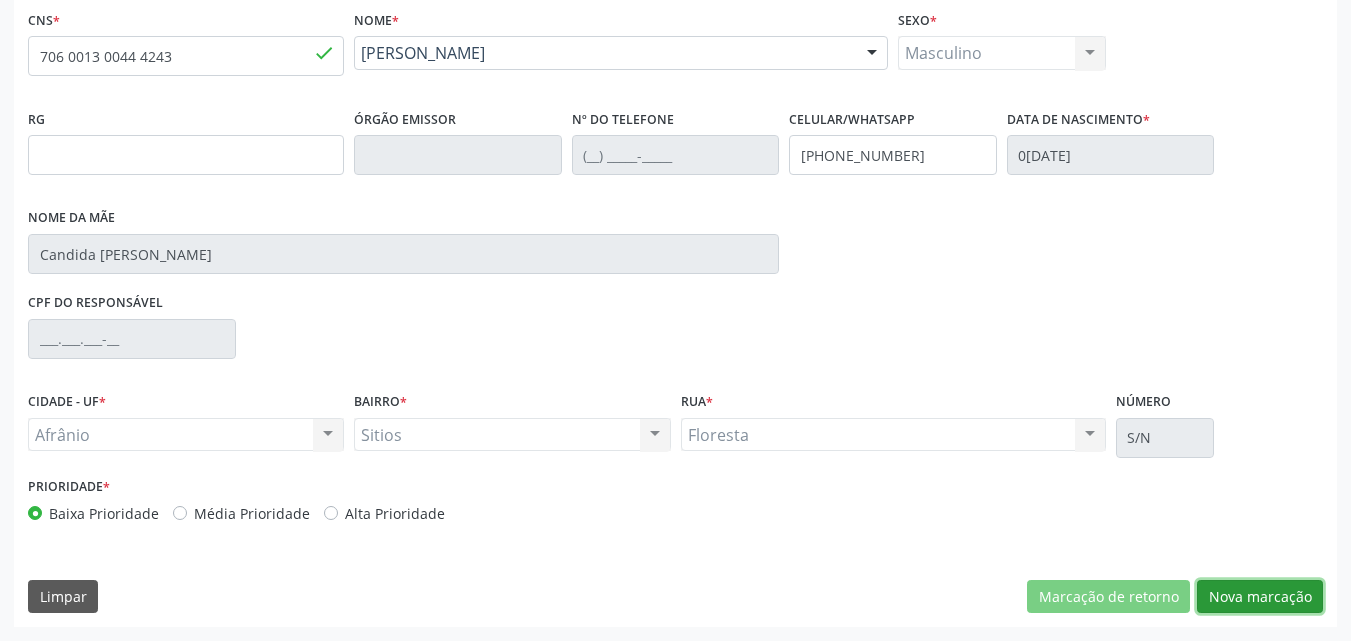 click on "Nova marcação" at bounding box center [1260, 597] 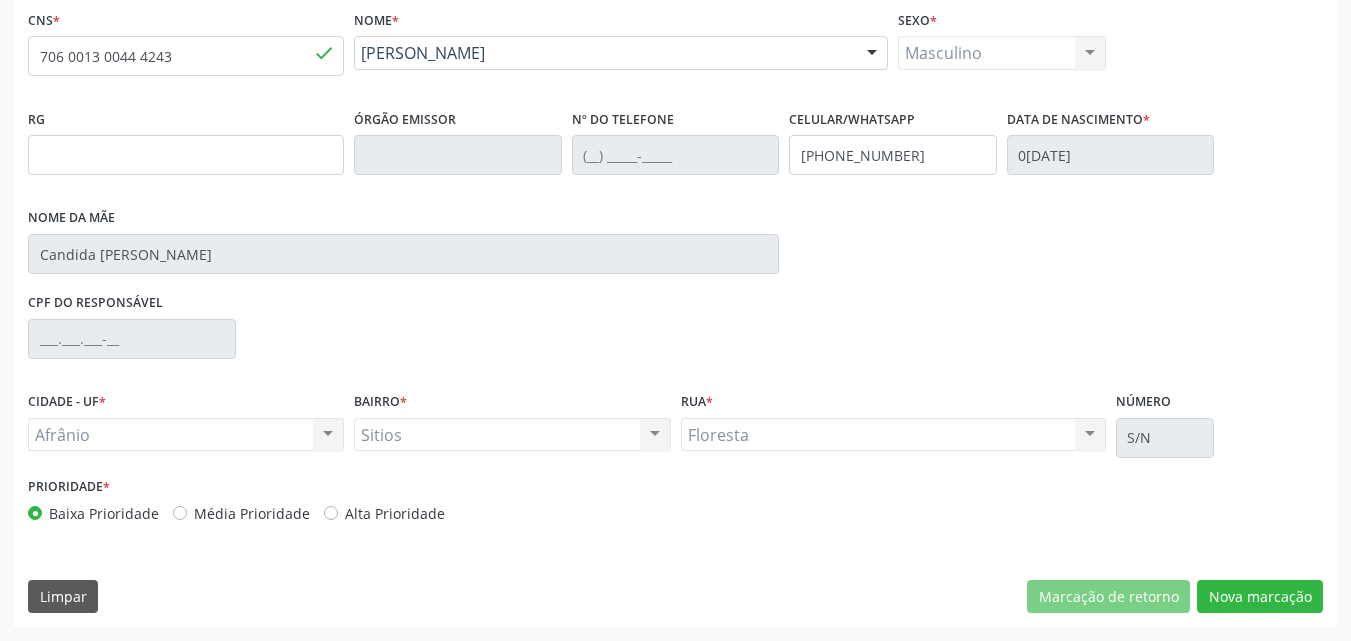scroll, scrollTop: 265, scrollLeft: 0, axis: vertical 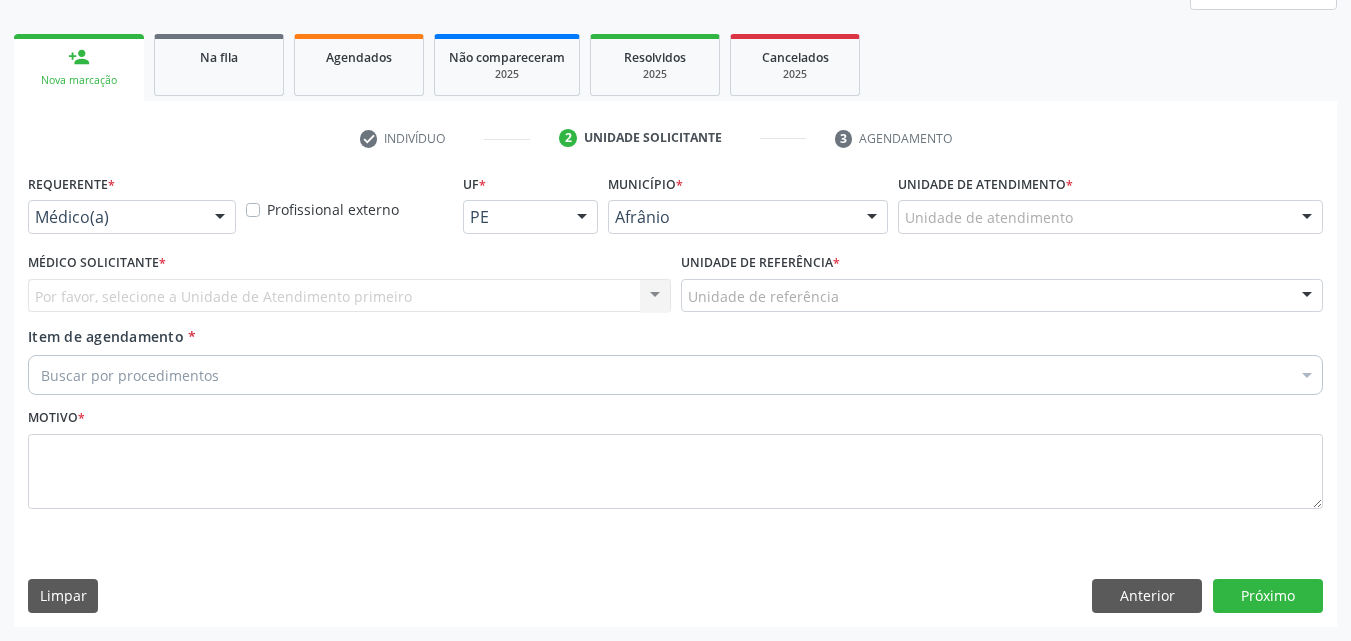 click on "Unidade de atendimento" at bounding box center (1110, 217) 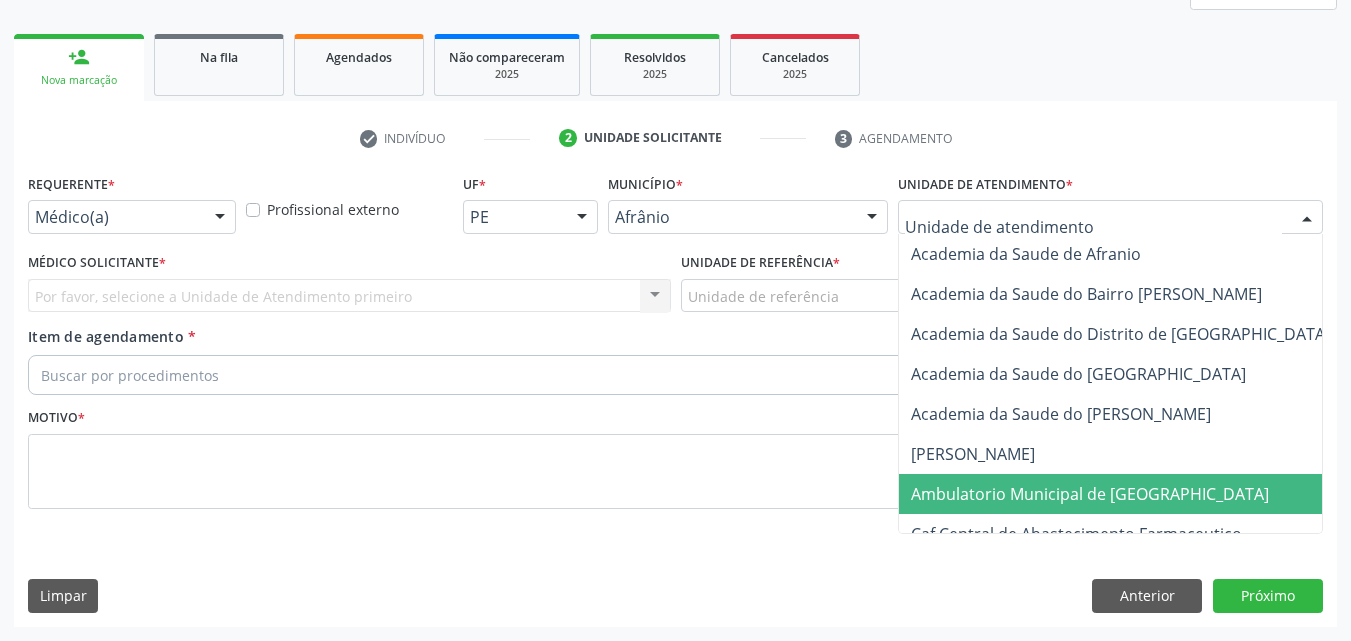 click on "Ambulatorio Municipal de [GEOGRAPHIC_DATA]" at bounding box center [1090, 494] 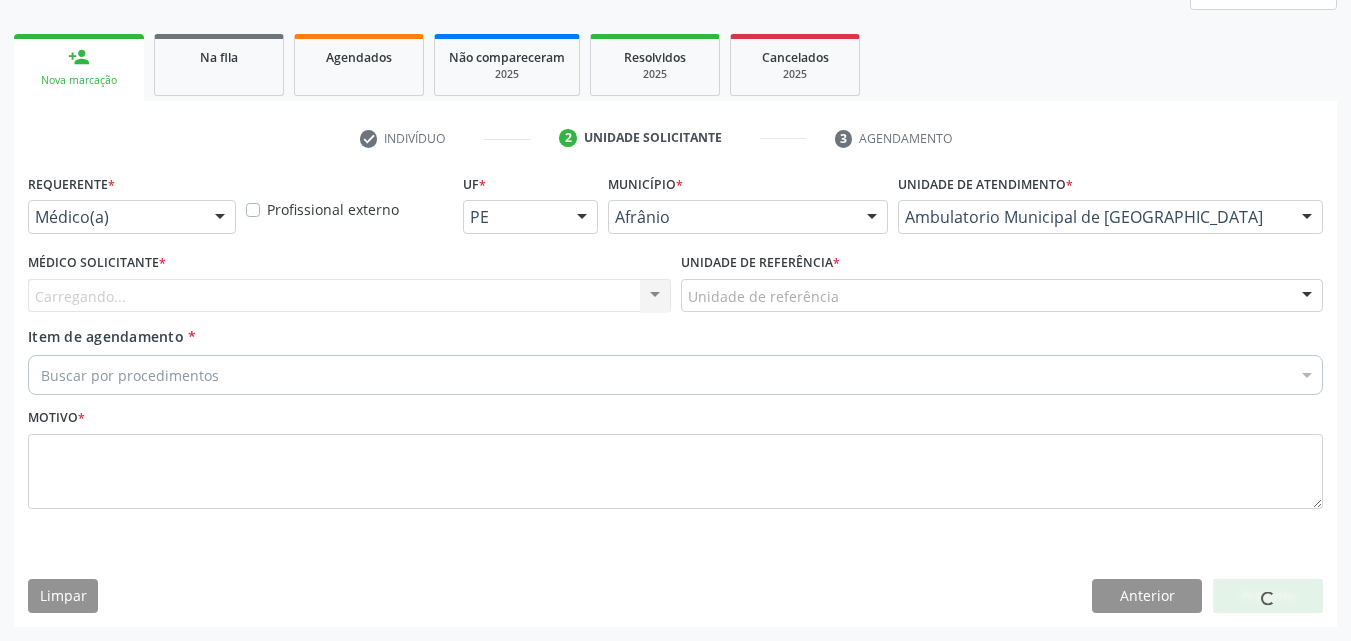 click on "Unidade de referência" at bounding box center (1002, 296) 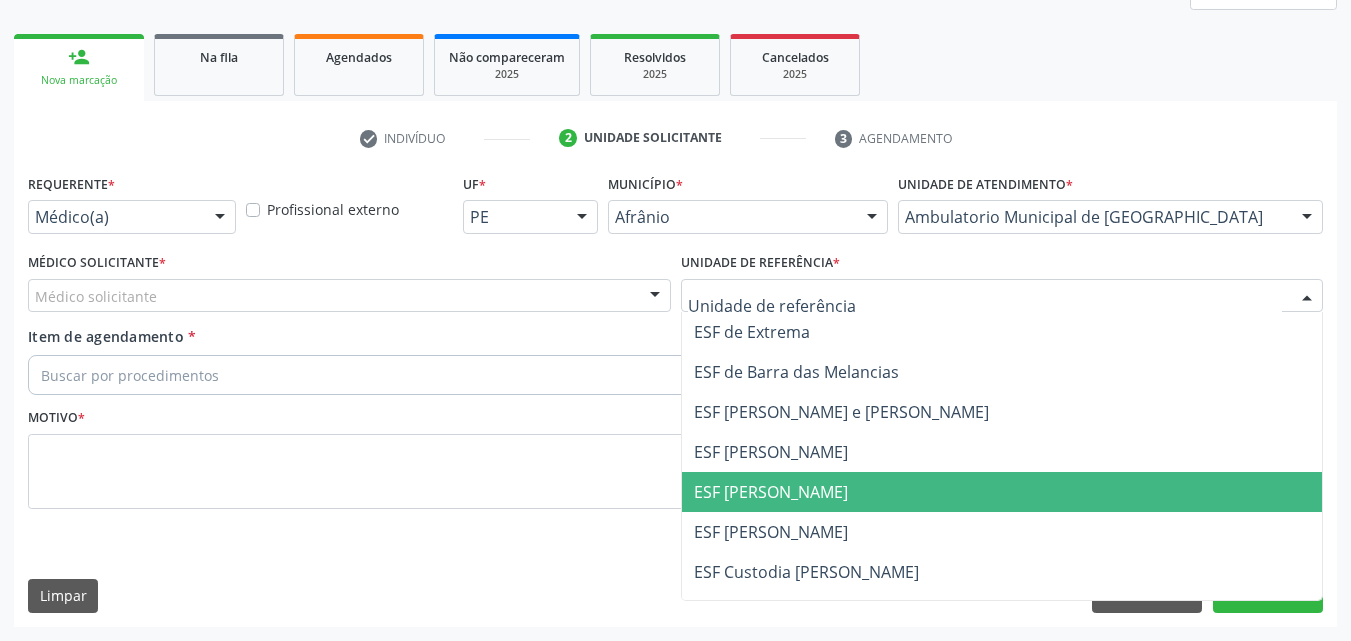 click on "ESF [PERSON_NAME]" at bounding box center [1002, 492] 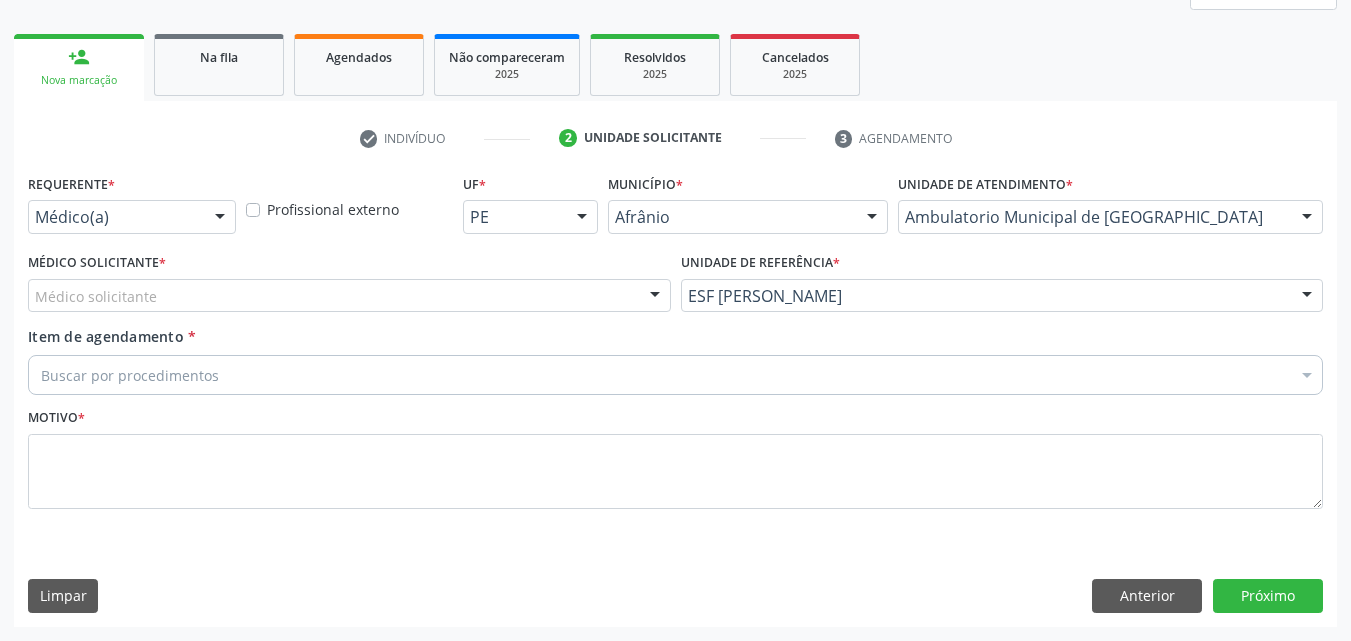 click on "Médico solicitante" at bounding box center (349, 296) 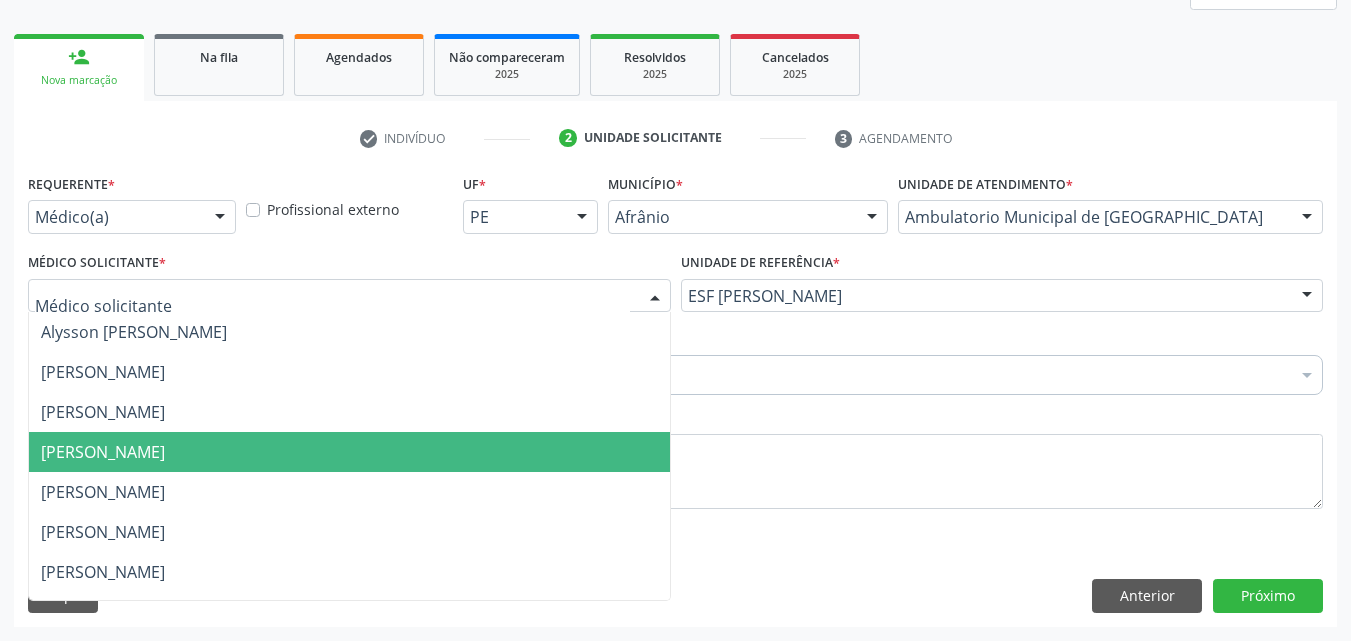 click on "[PERSON_NAME]" at bounding box center (349, 452) 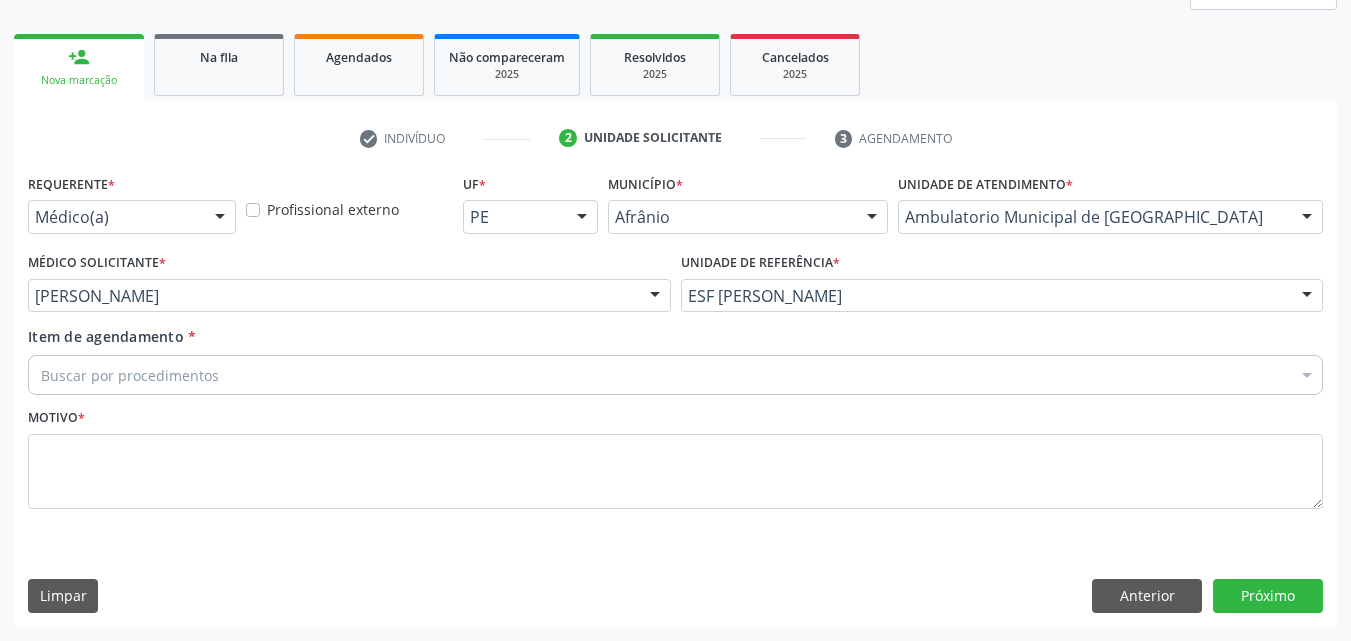 click on "Buscar por procedimentos" at bounding box center (675, 375) 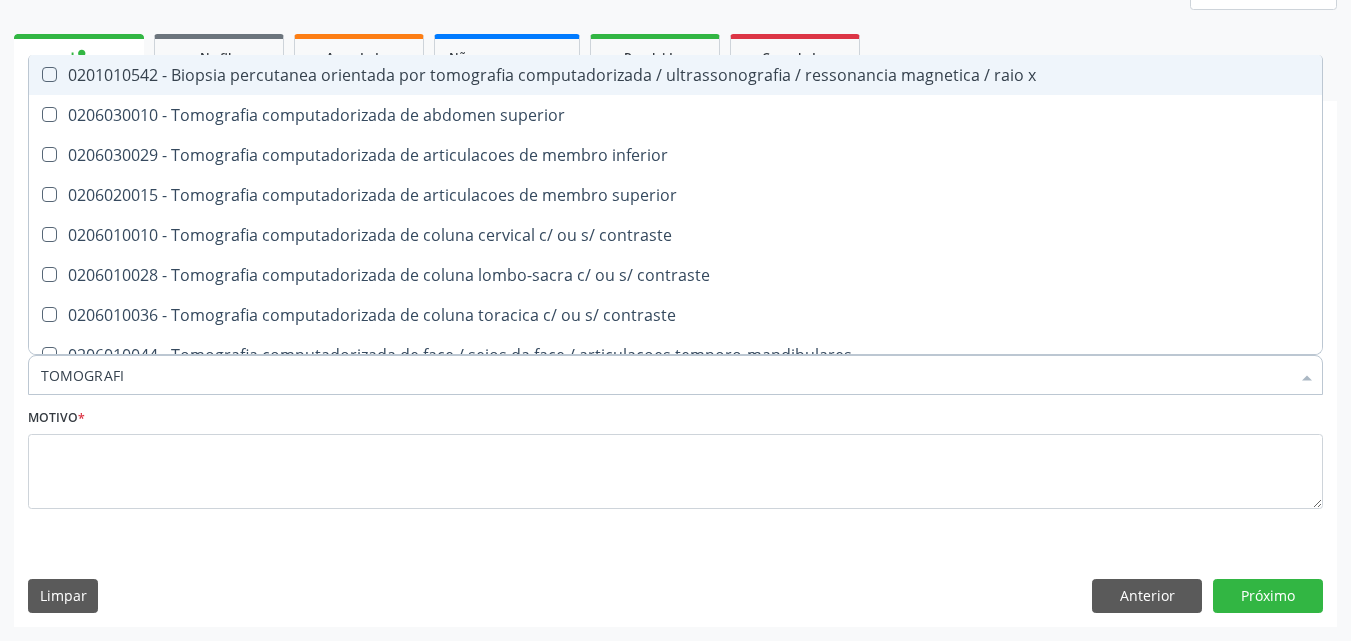 type on "TOMOGRAFIA" 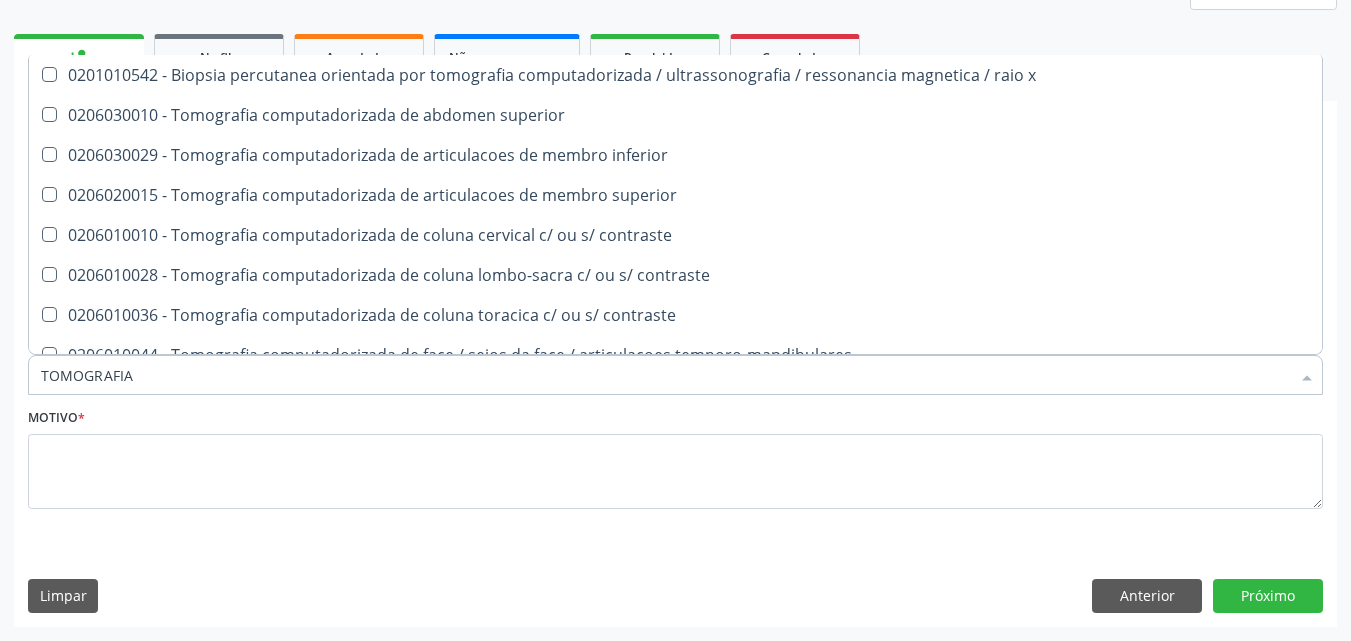scroll, scrollTop: 300, scrollLeft: 0, axis: vertical 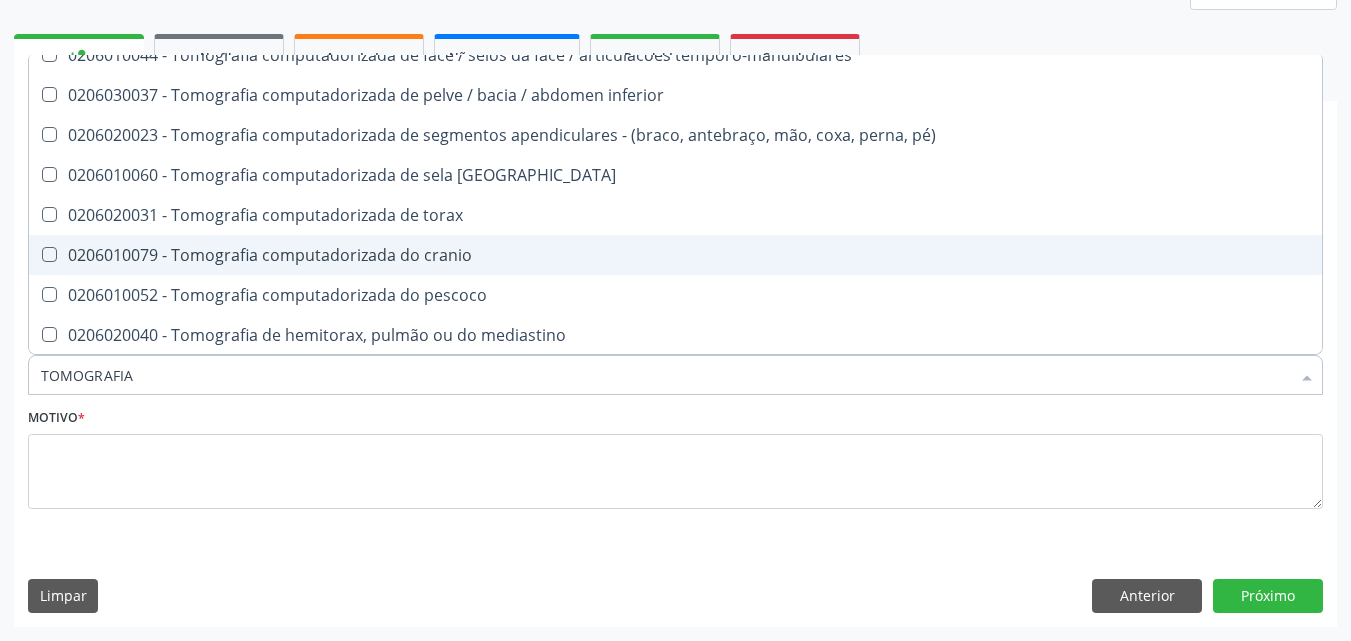 click on "0206010079 - Tomografia computadorizada do cranio" at bounding box center [675, 255] 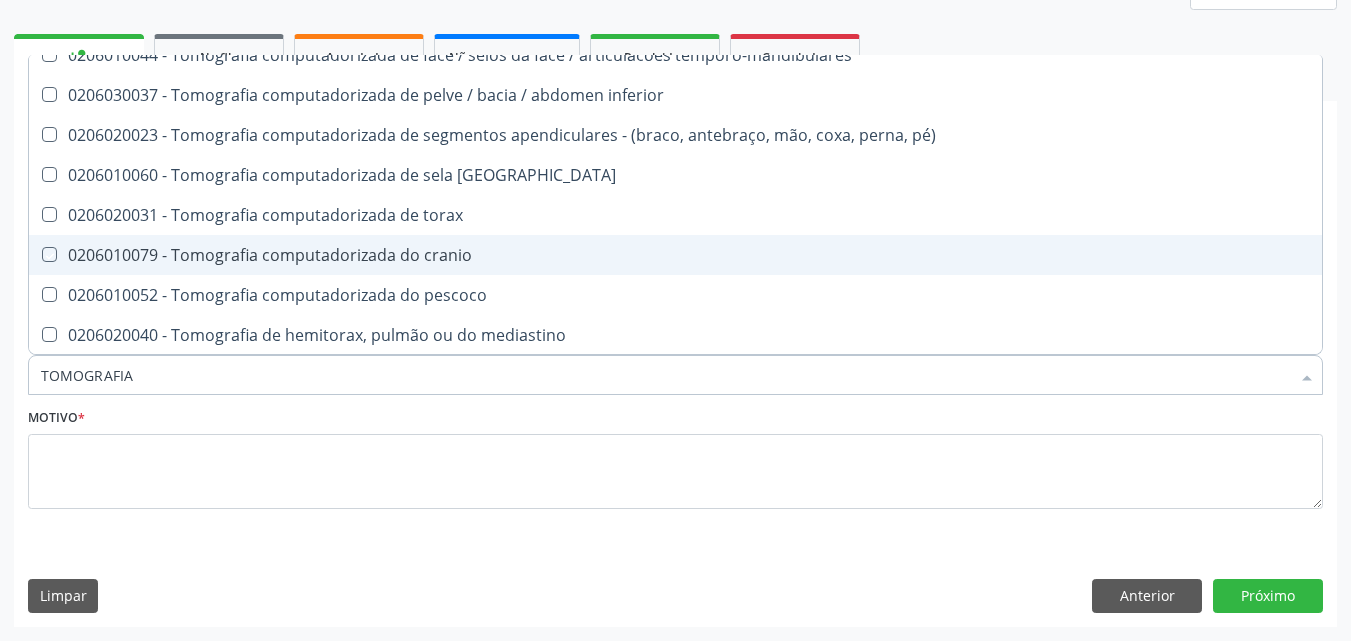 checkbox on "true" 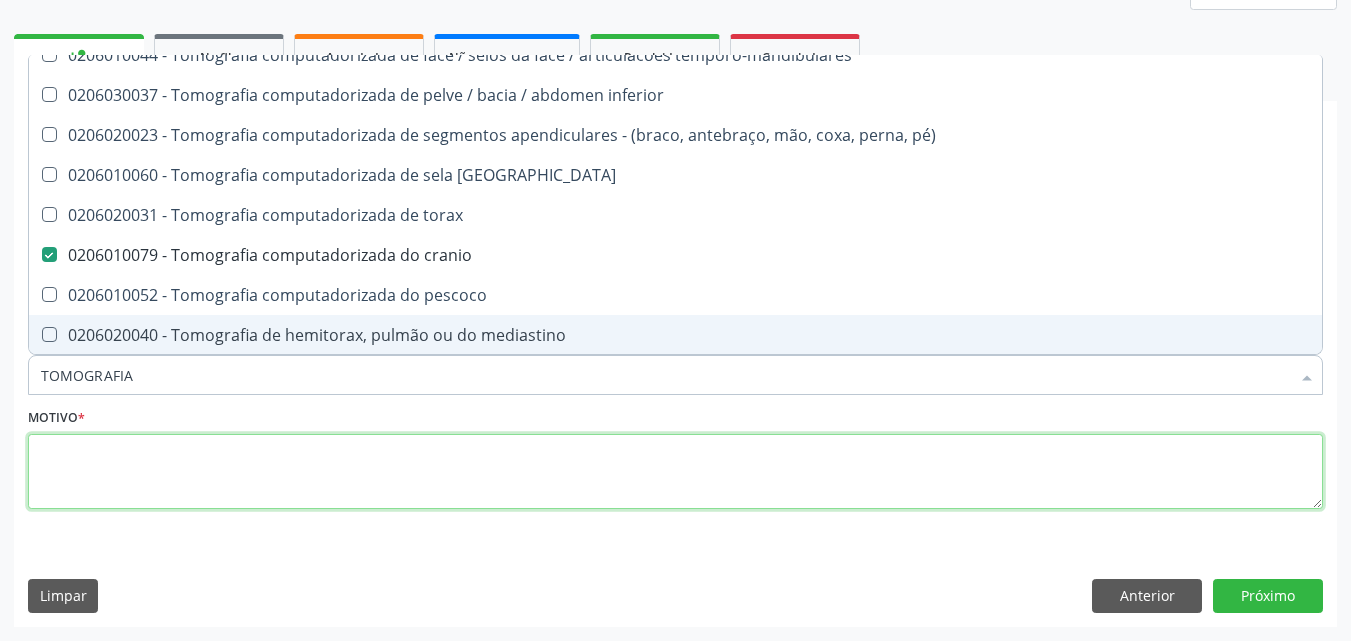 click at bounding box center [675, 472] 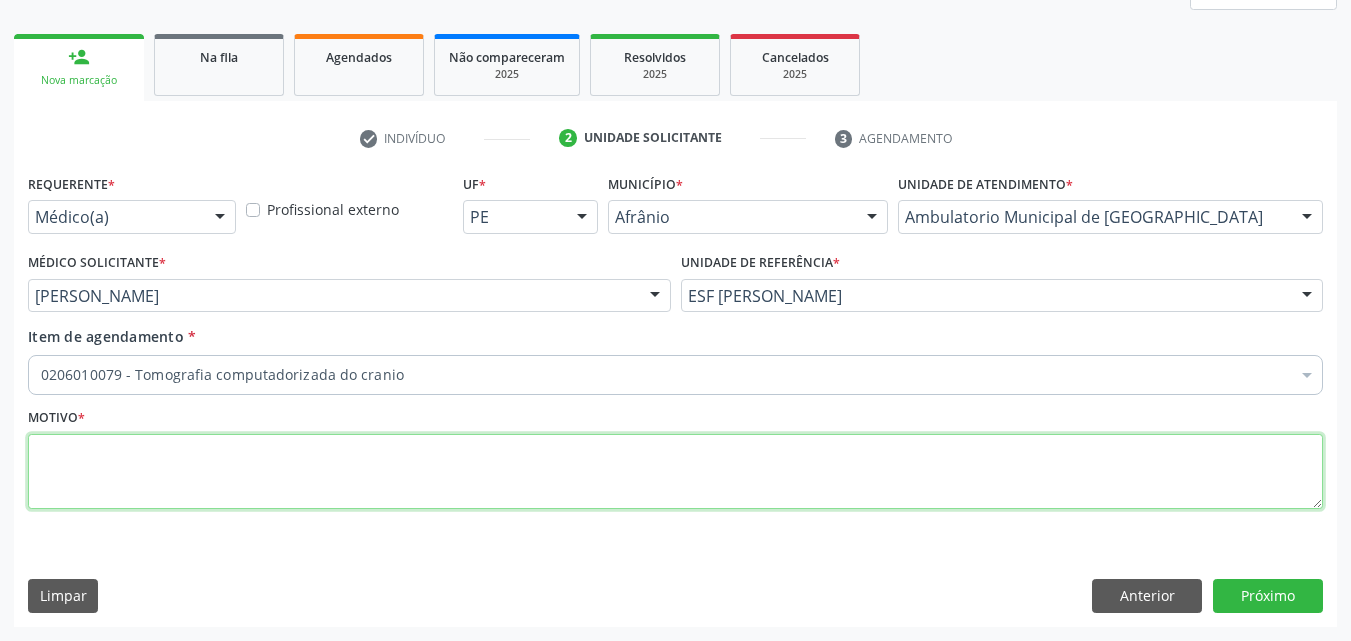 scroll, scrollTop: 0, scrollLeft: 0, axis: both 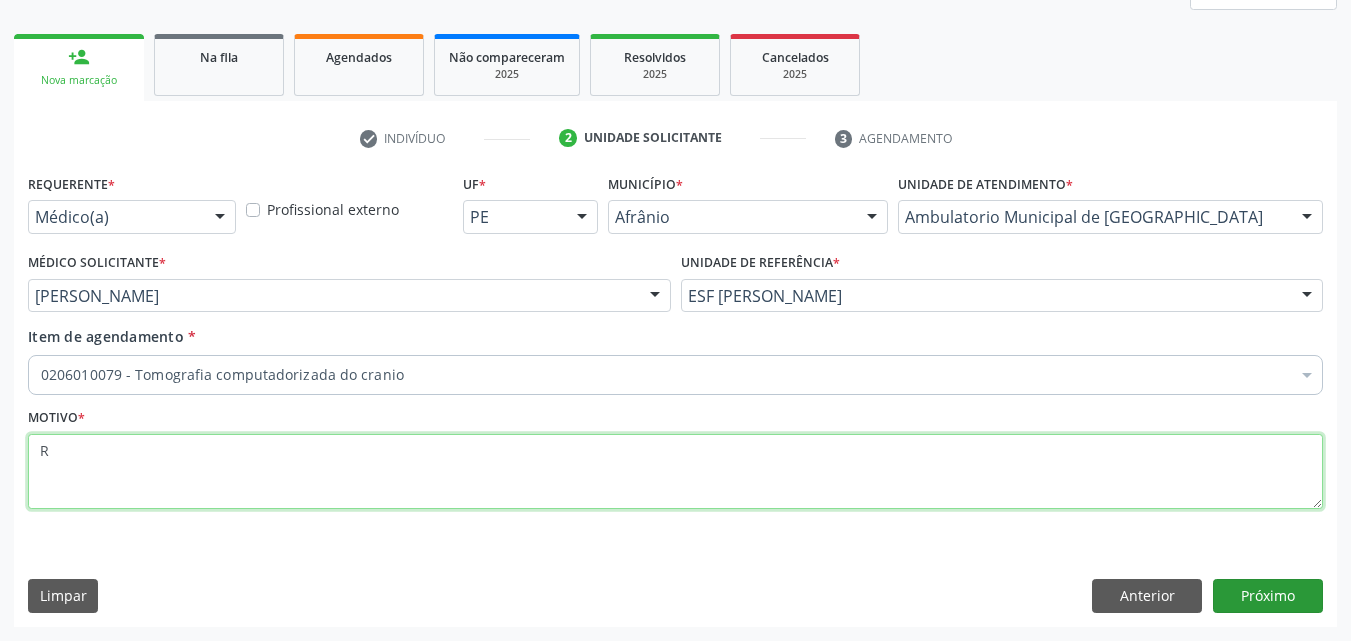 type on "R" 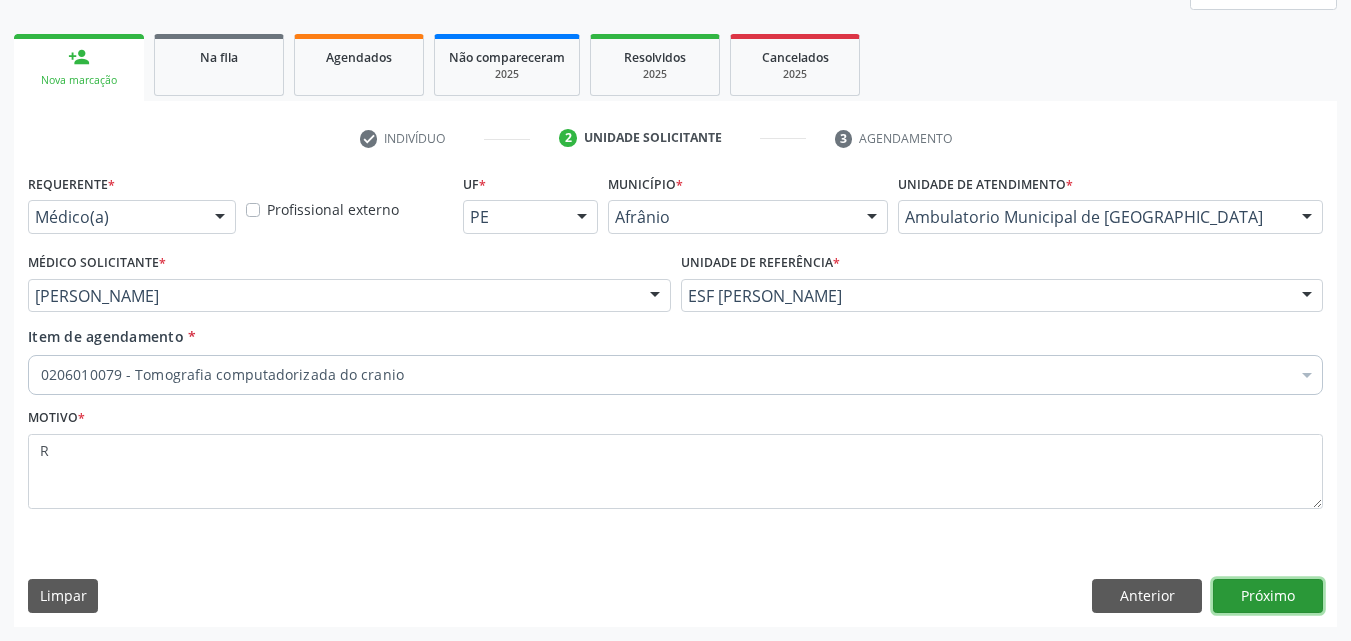 click on "Próximo" at bounding box center [1268, 596] 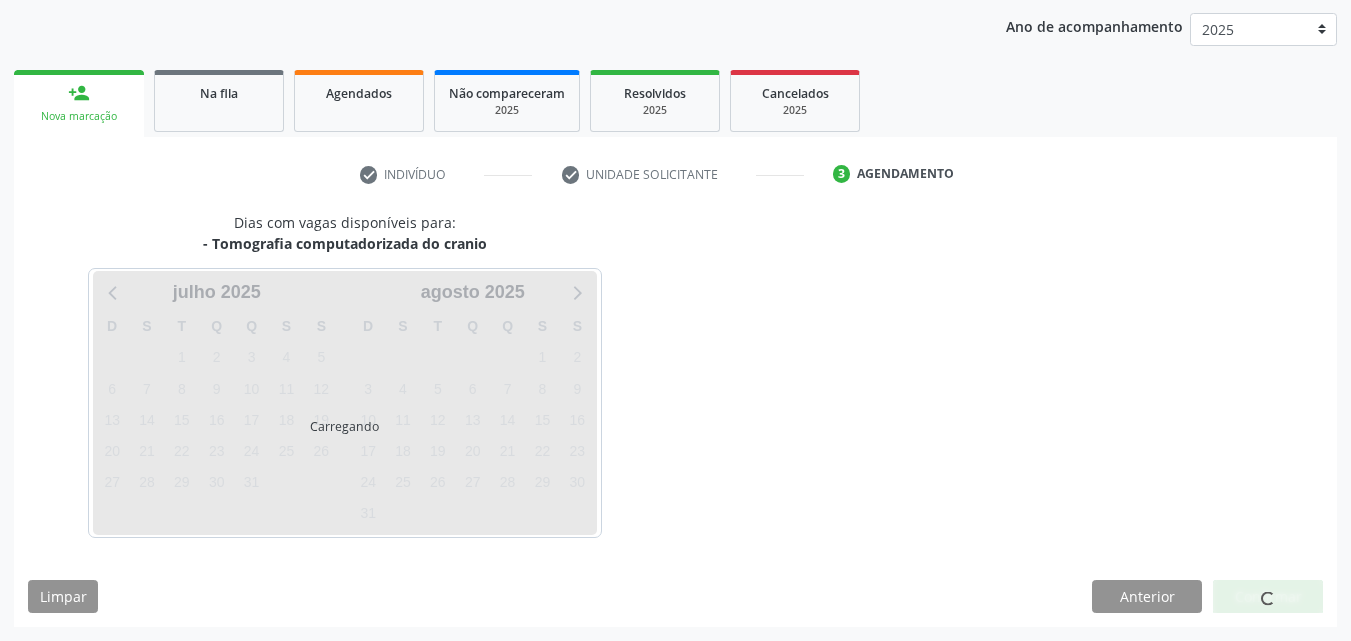 scroll, scrollTop: 229, scrollLeft: 0, axis: vertical 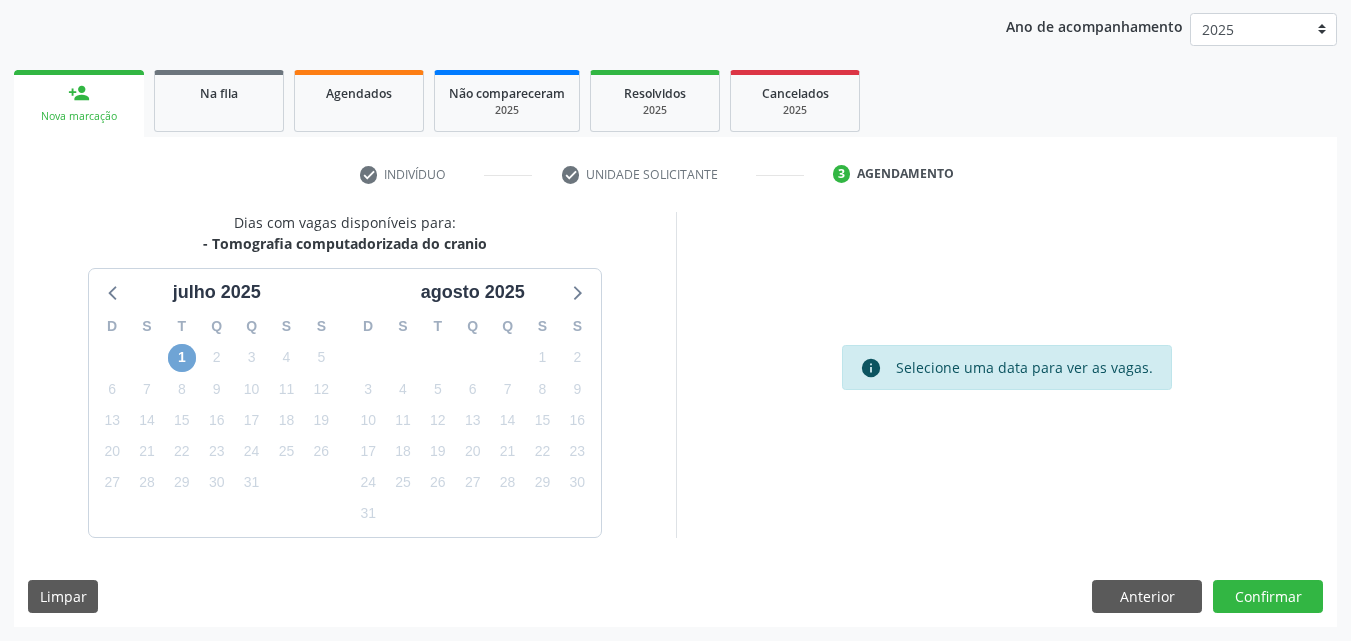 click on "1" at bounding box center [182, 358] 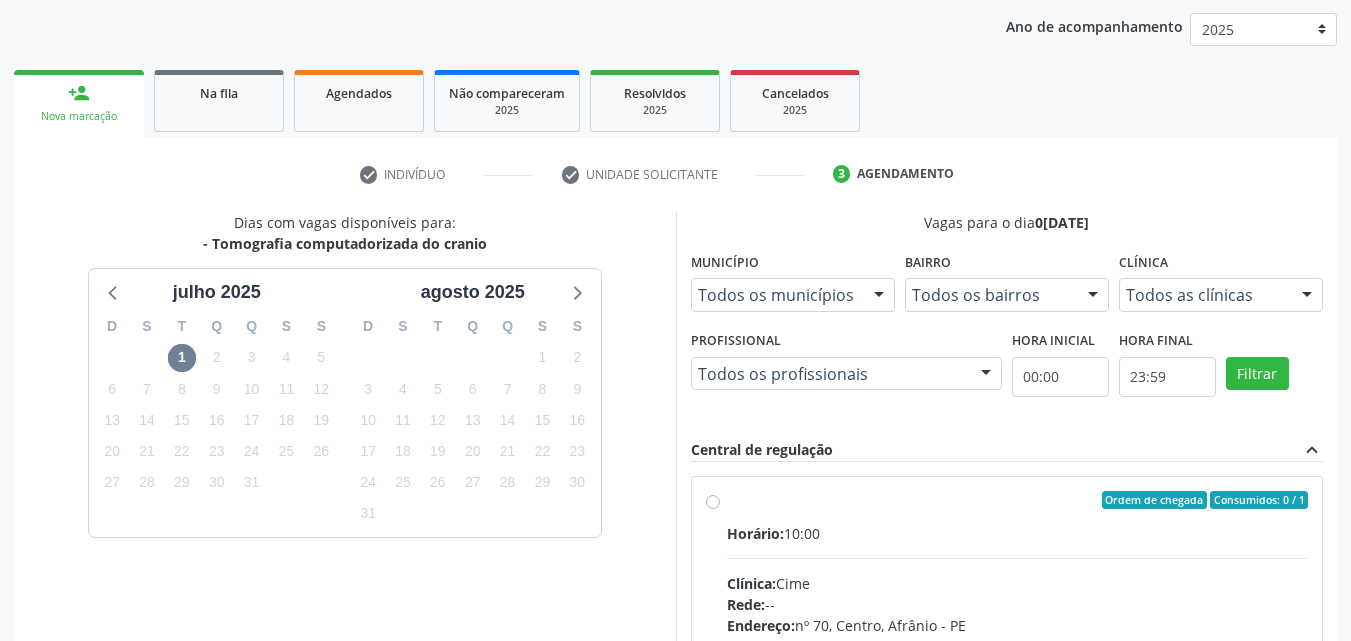 click on "Ordem de chegada
Consumidos: 0 / 1" at bounding box center (1018, 500) 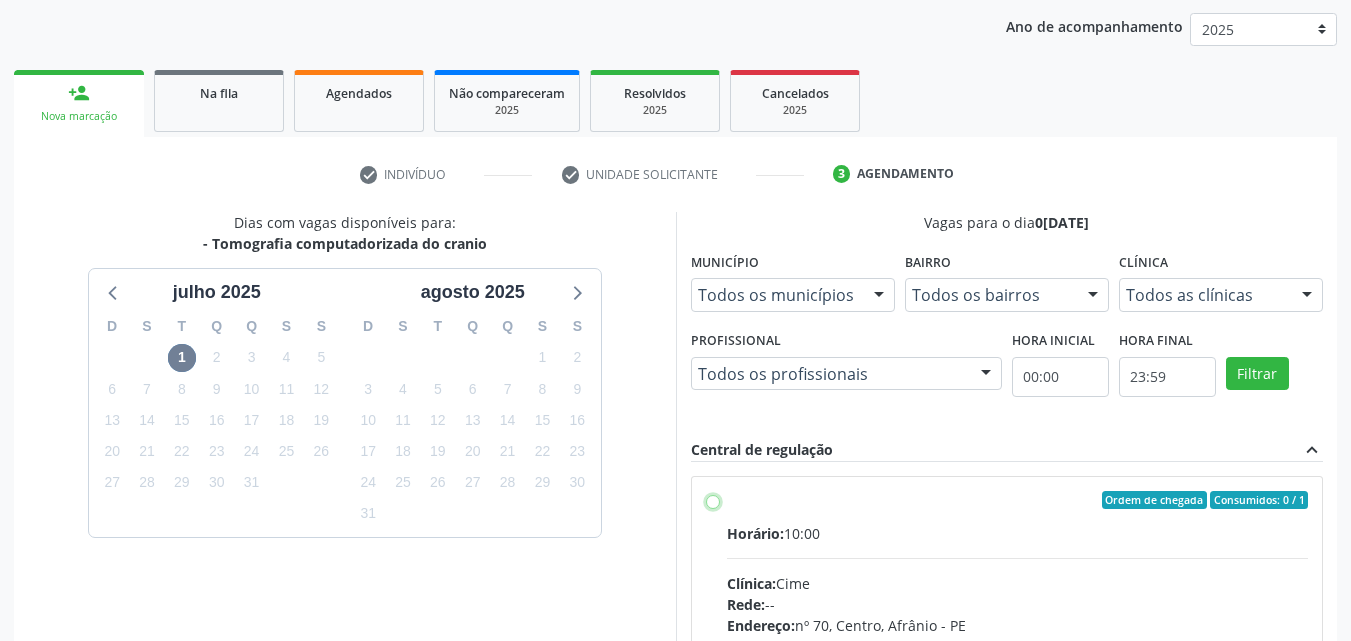 click on "Ordem de chegada
Consumidos: 0 / 1
Horário:   10:00
Clínica:  Cime
Rede:
--
Endereço:   nº 70, Centro, Afrânio - PE
Telefone:   (87) 88416145
Profissional:
--
Informações adicionais sobre o atendimento
Idade de atendimento:
Sem restrição
Gênero(s) atendido(s):
Sem restrição
Informações adicionais:
--" at bounding box center (713, 500) 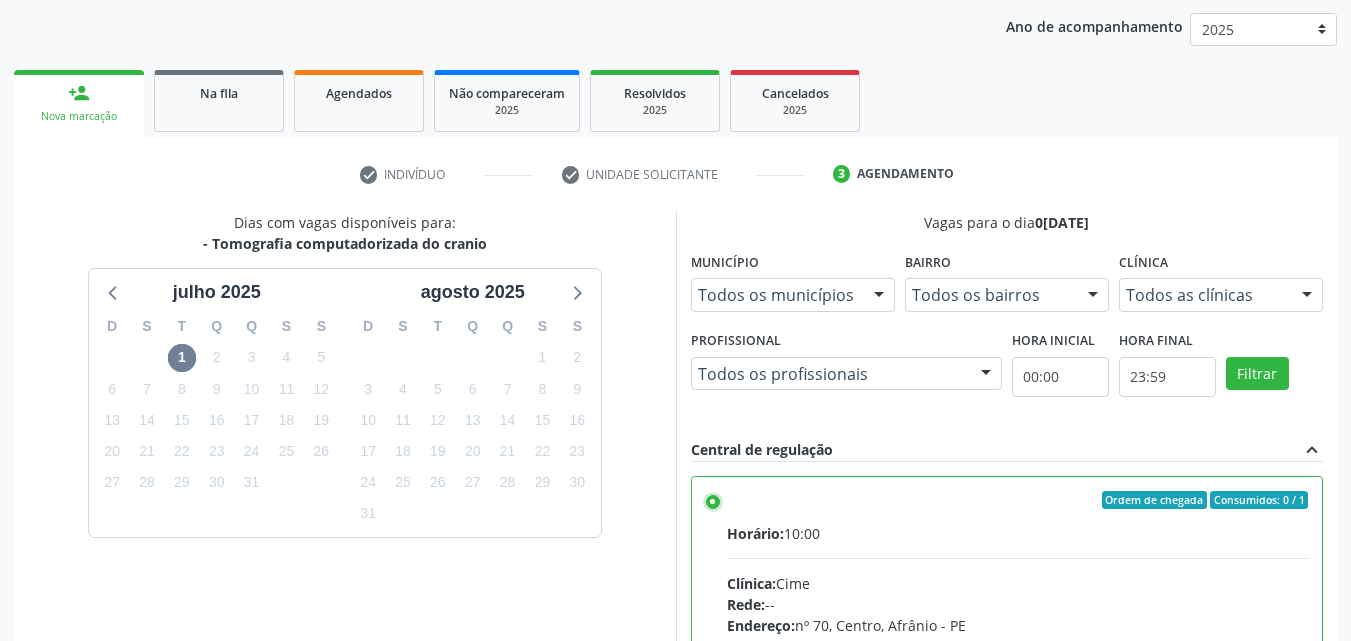 scroll, scrollTop: 329, scrollLeft: 0, axis: vertical 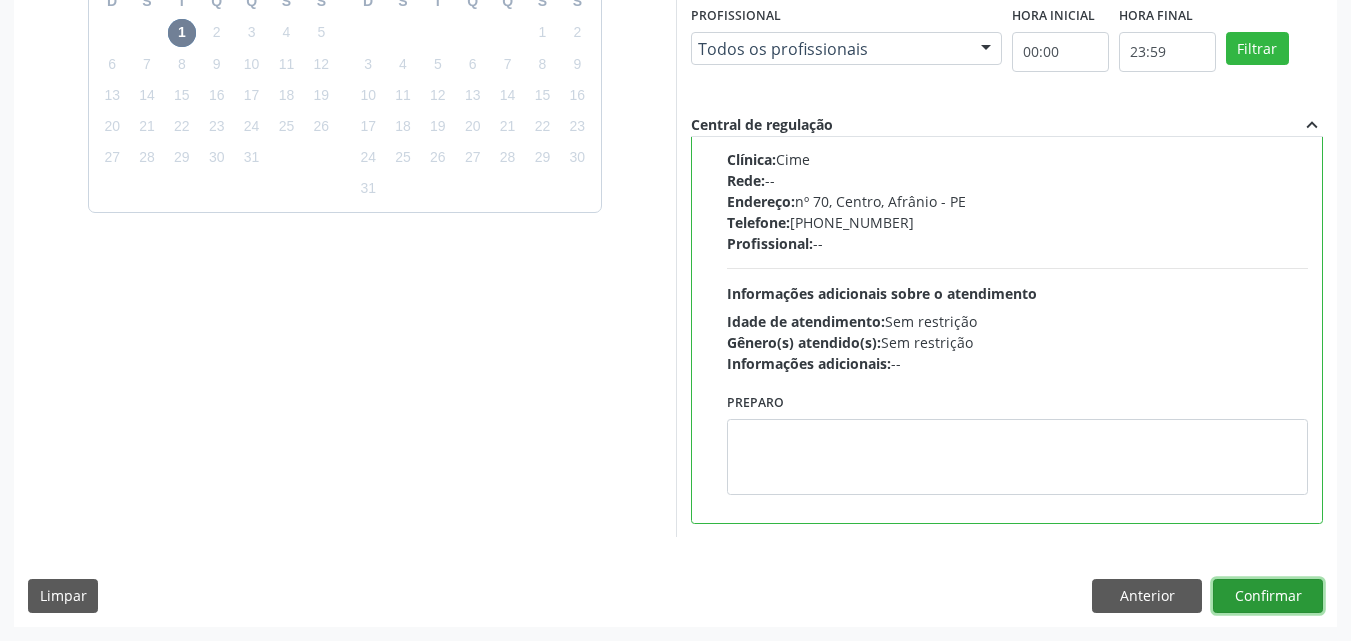 click on "Confirmar" at bounding box center [1268, 596] 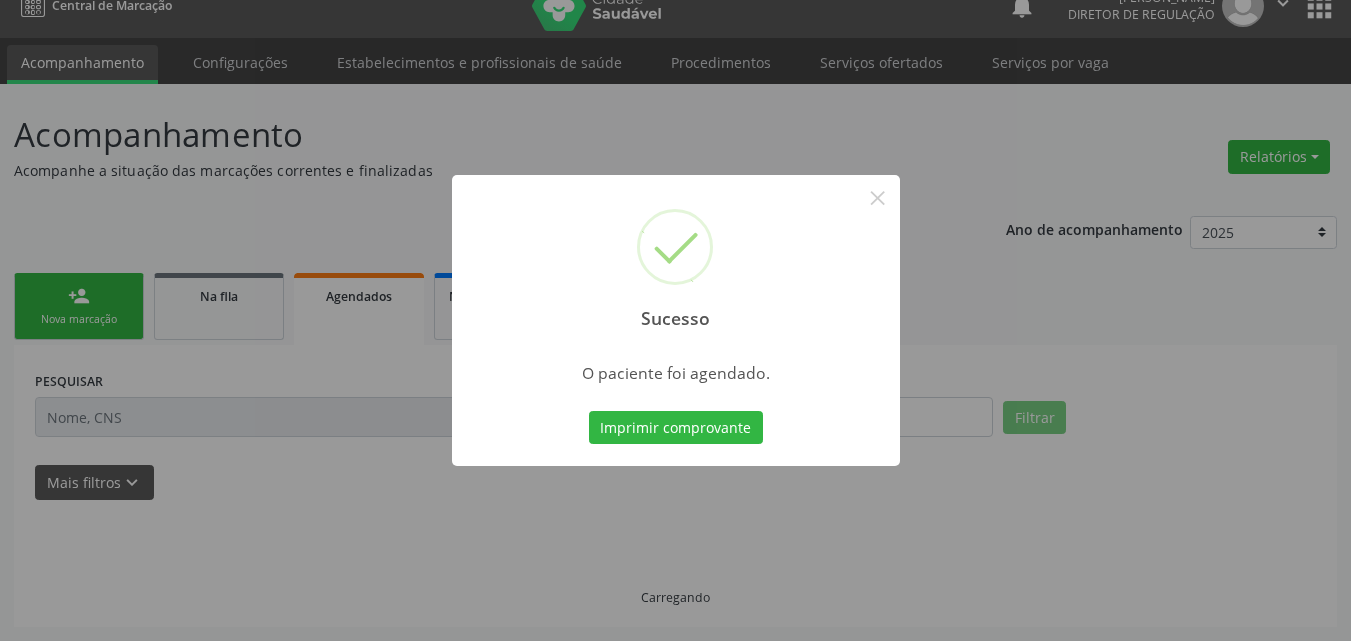 scroll, scrollTop: 26, scrollLeft: 0, axis: vertical 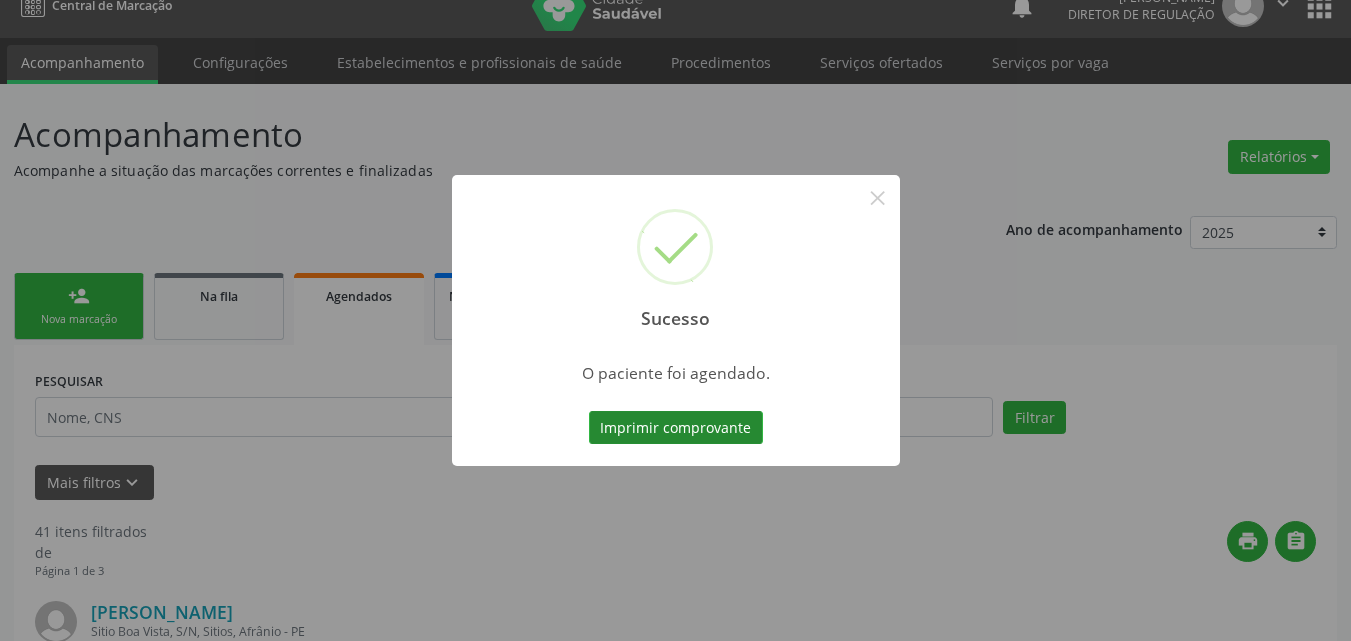 click on "Imprimir comprovante" at bounding box center [676, 428] 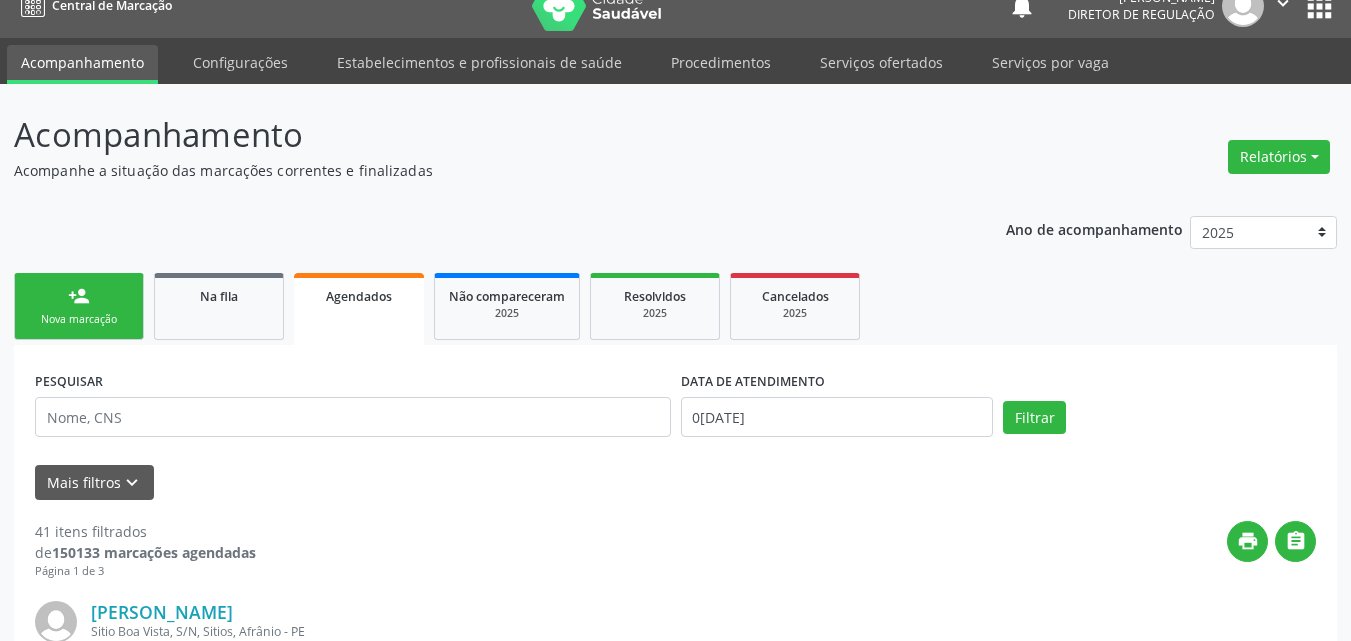 click on "person_add
Nova marcação" at bounding box center [79, 306] 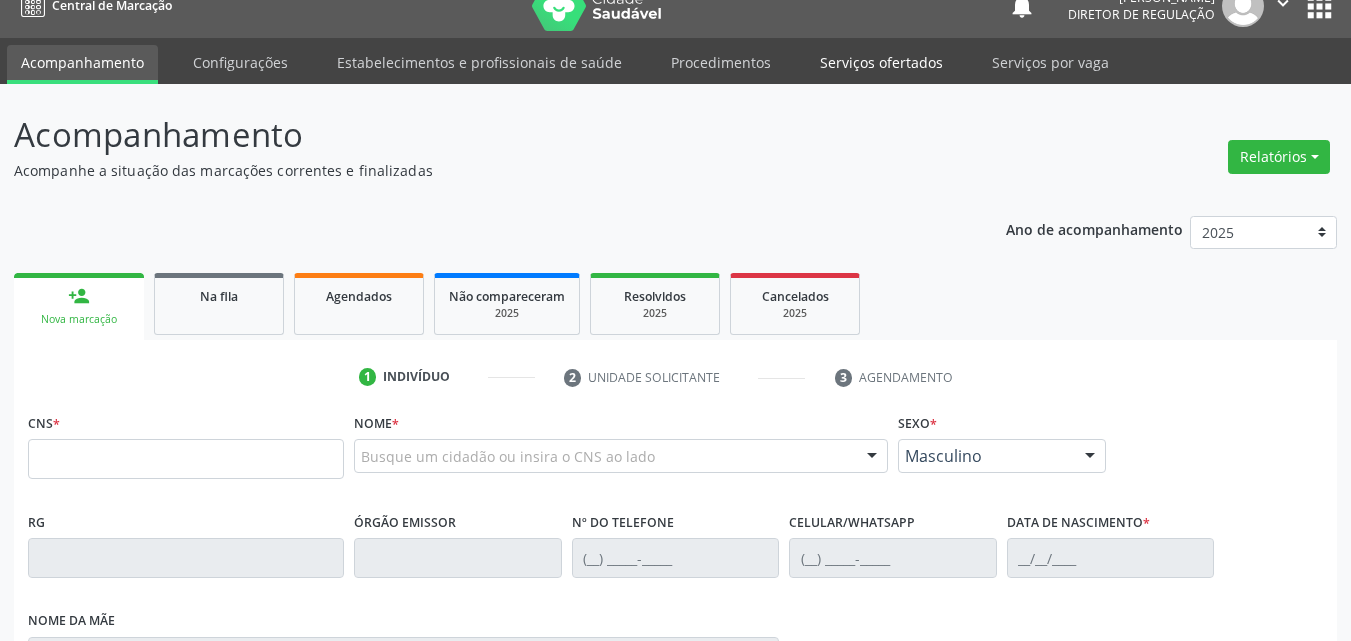 click on "Serviços ofertados" at bounding box center (881, 62) 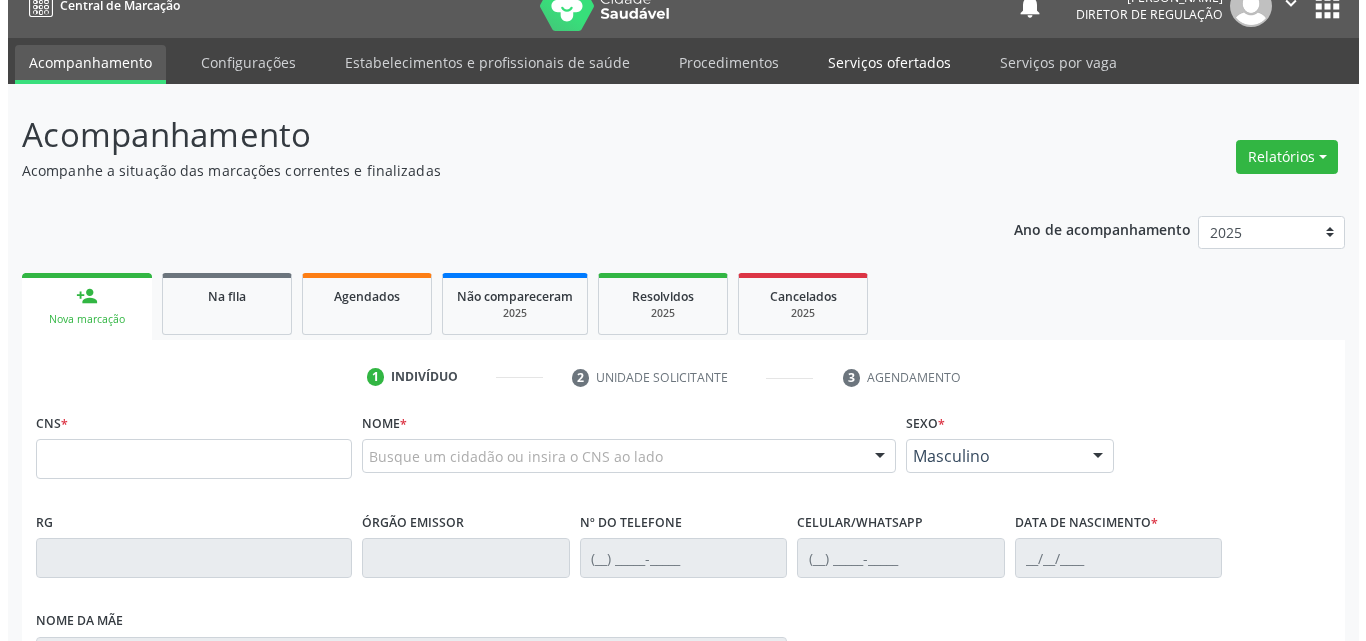 scroll, scrollTop: 0, scrollLeft: 0, axis: both 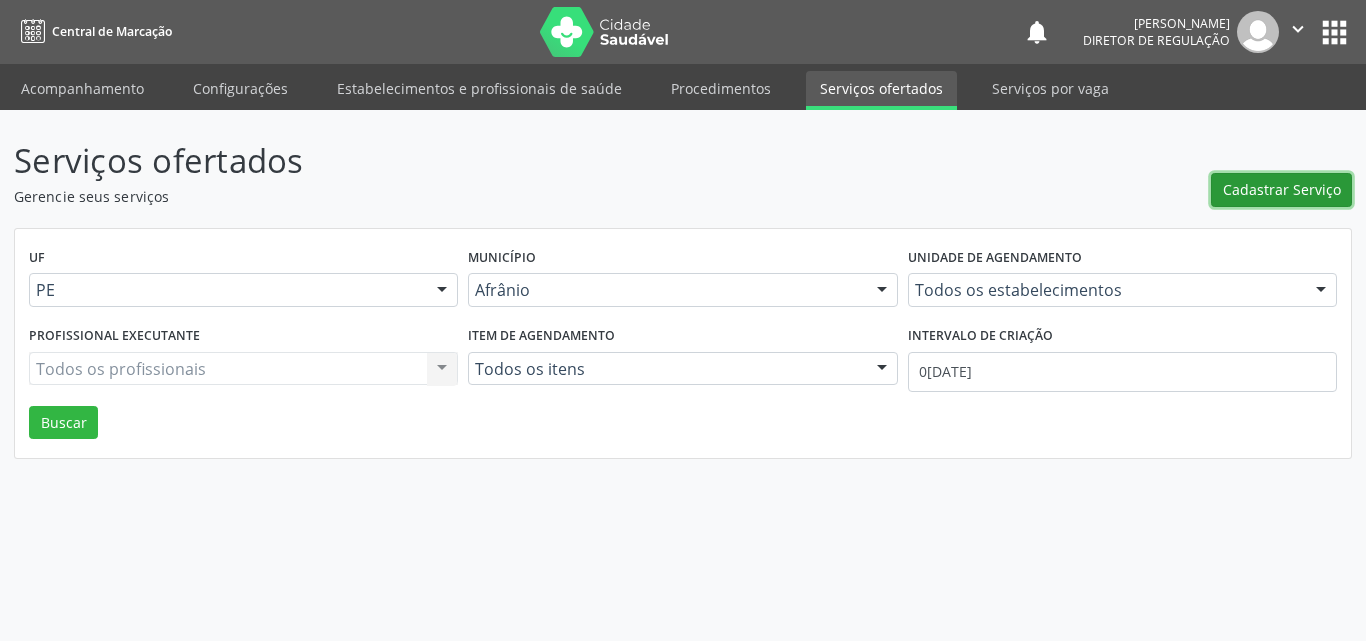 click on "Cadastrar Serviço" at bounding box center (1282, 189) 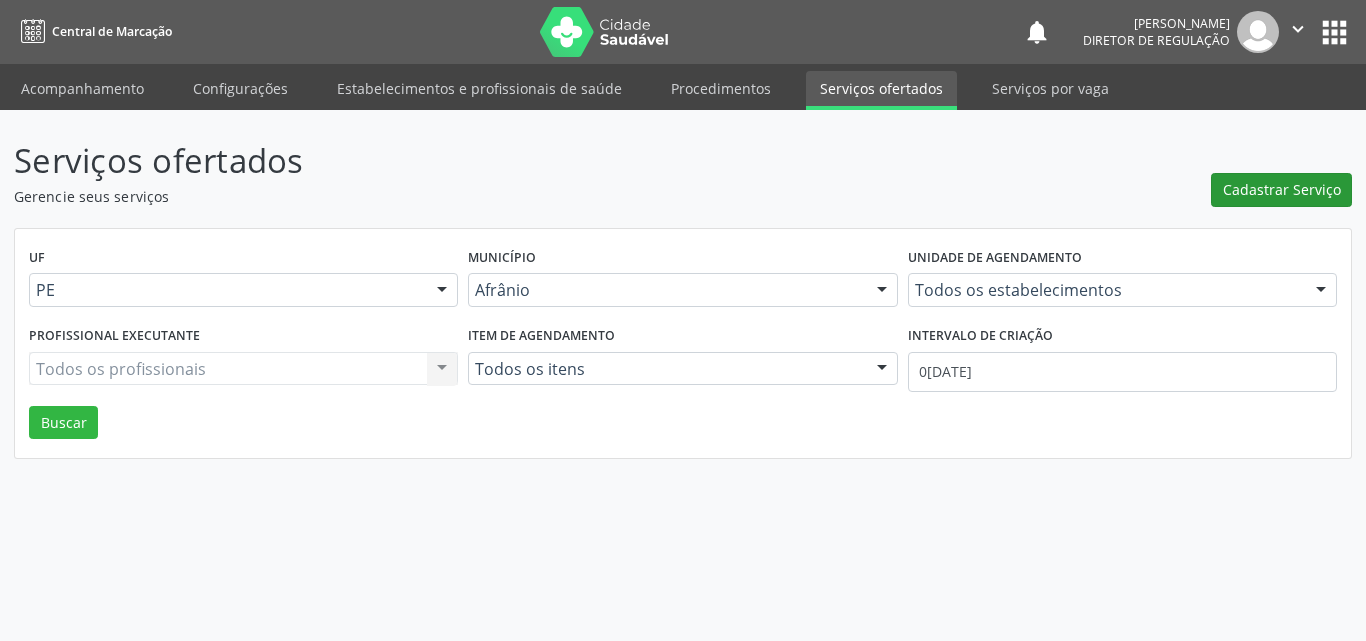 scroll, scrollTop: 0, scrollLeft: 0, axis: both 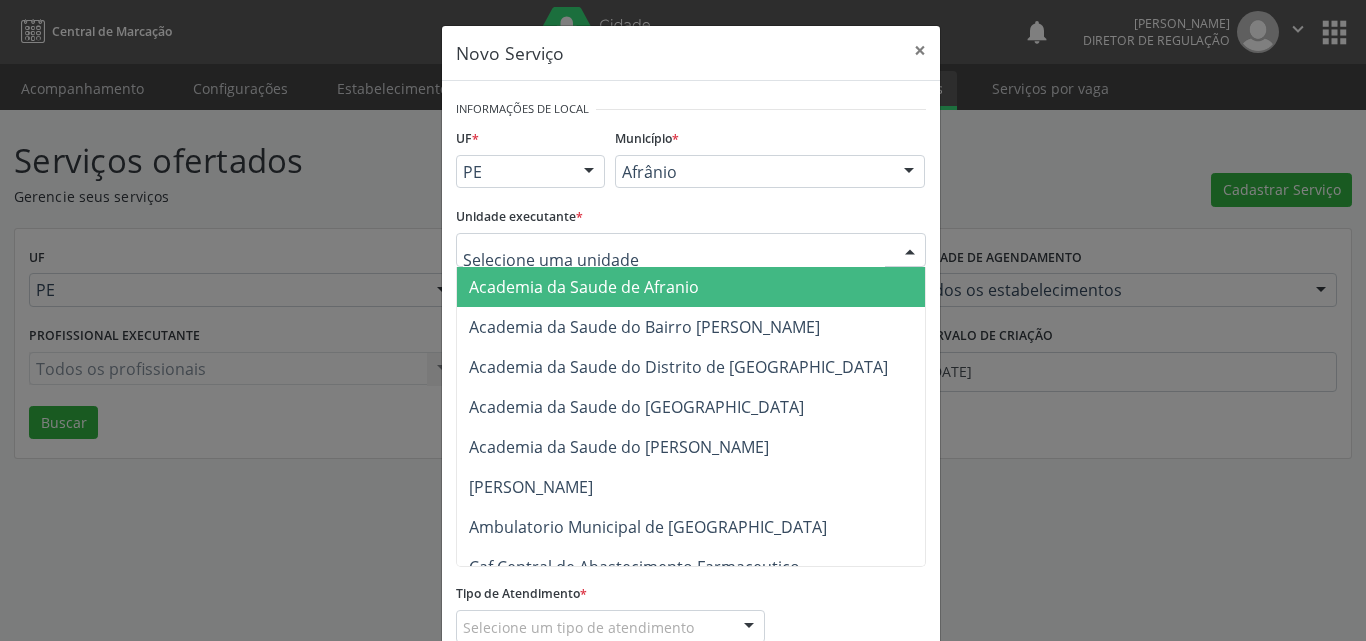 click at bounding box center [691, 250] 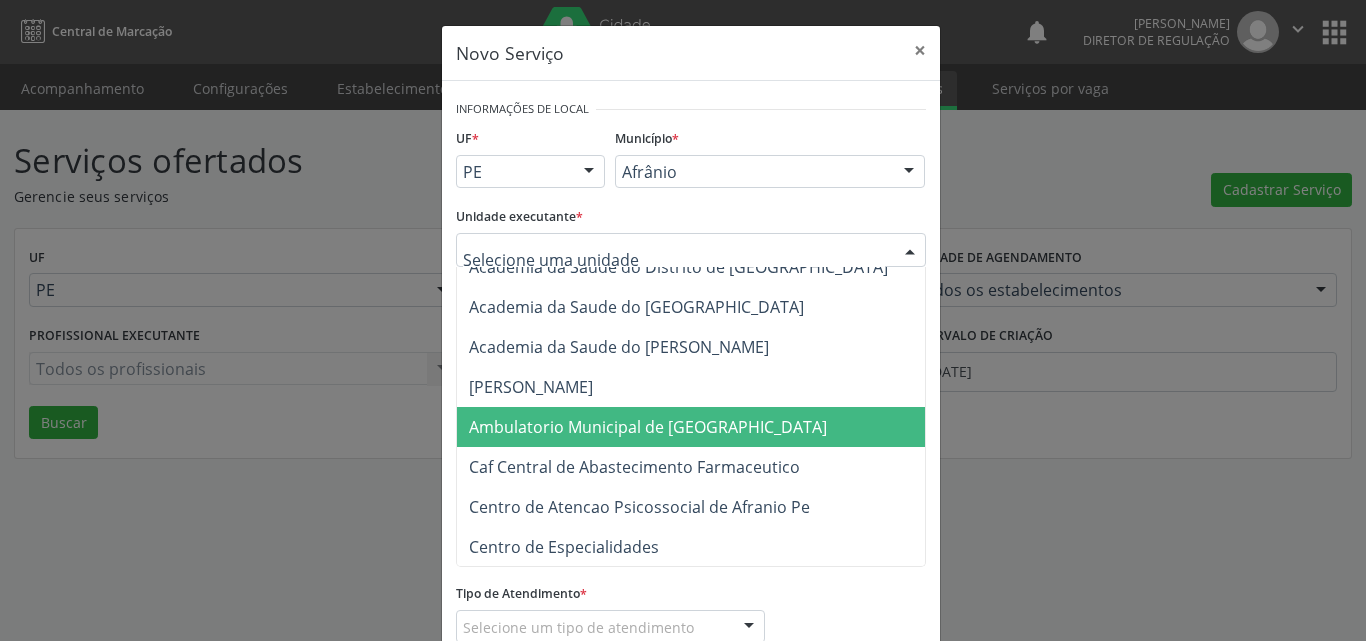 scroll, scrollTop: 200, scrollLeft: 0, axis: vertical 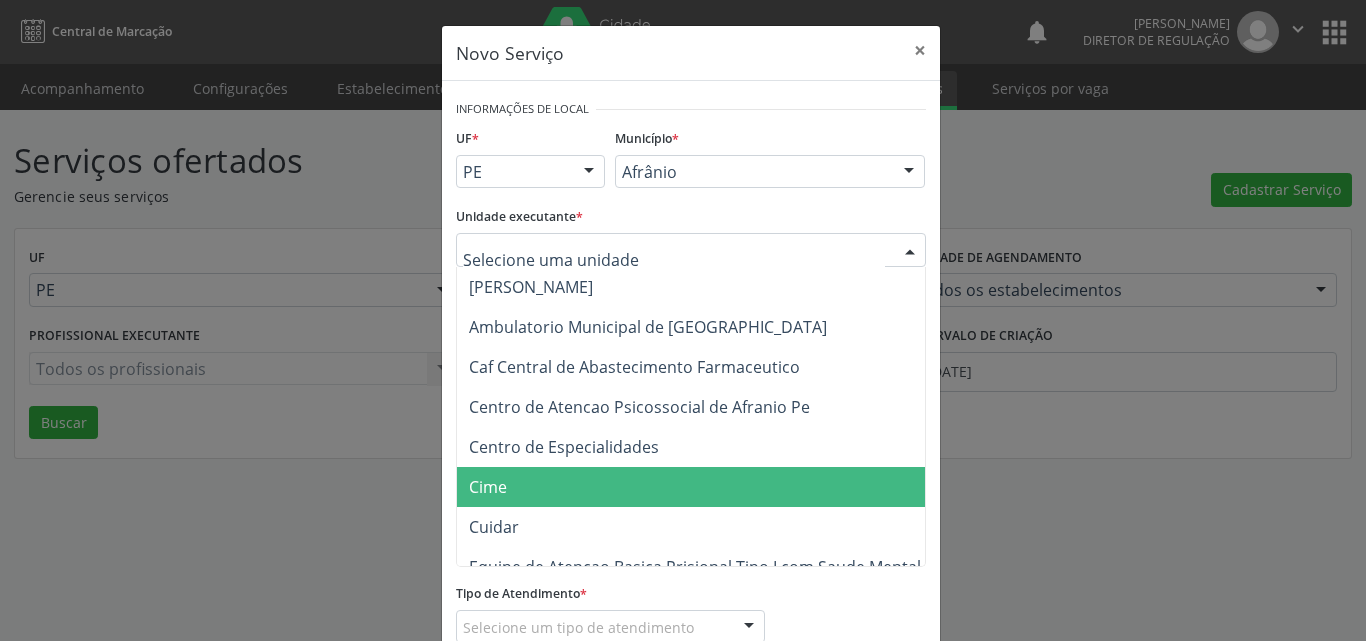 click on "Cime" at bounding box center [701, 487] 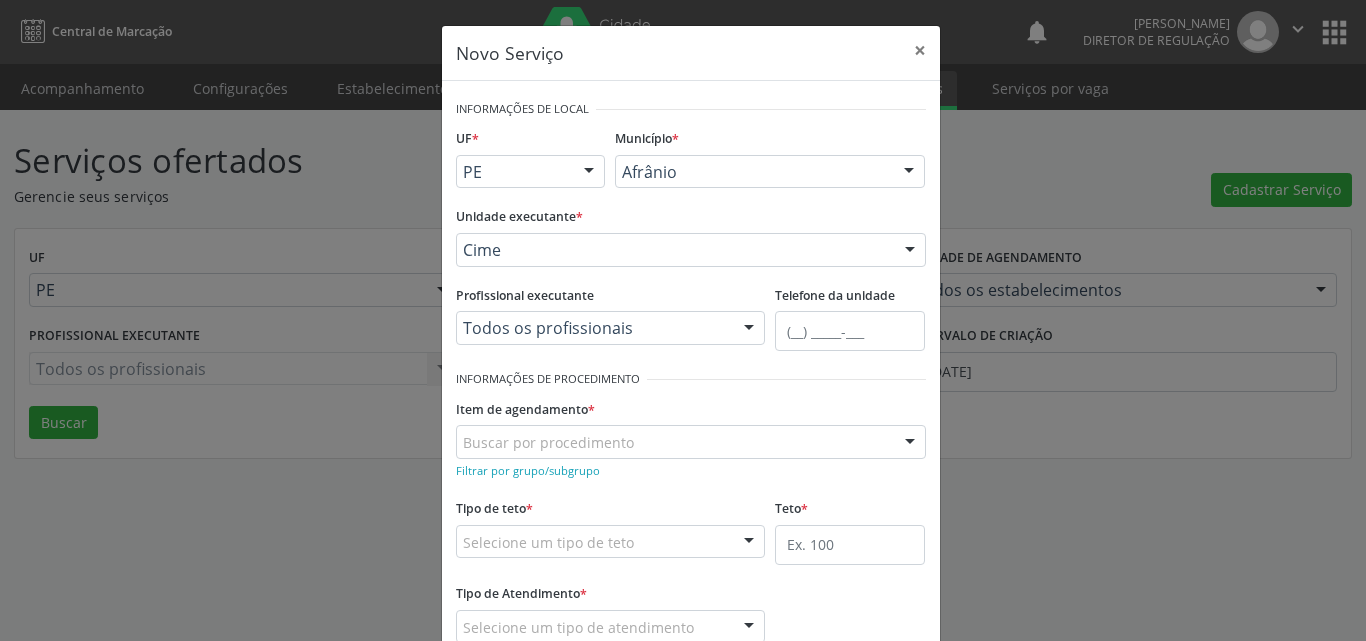 click on "Buscar por procedimento" at bounding box center (691, 442) 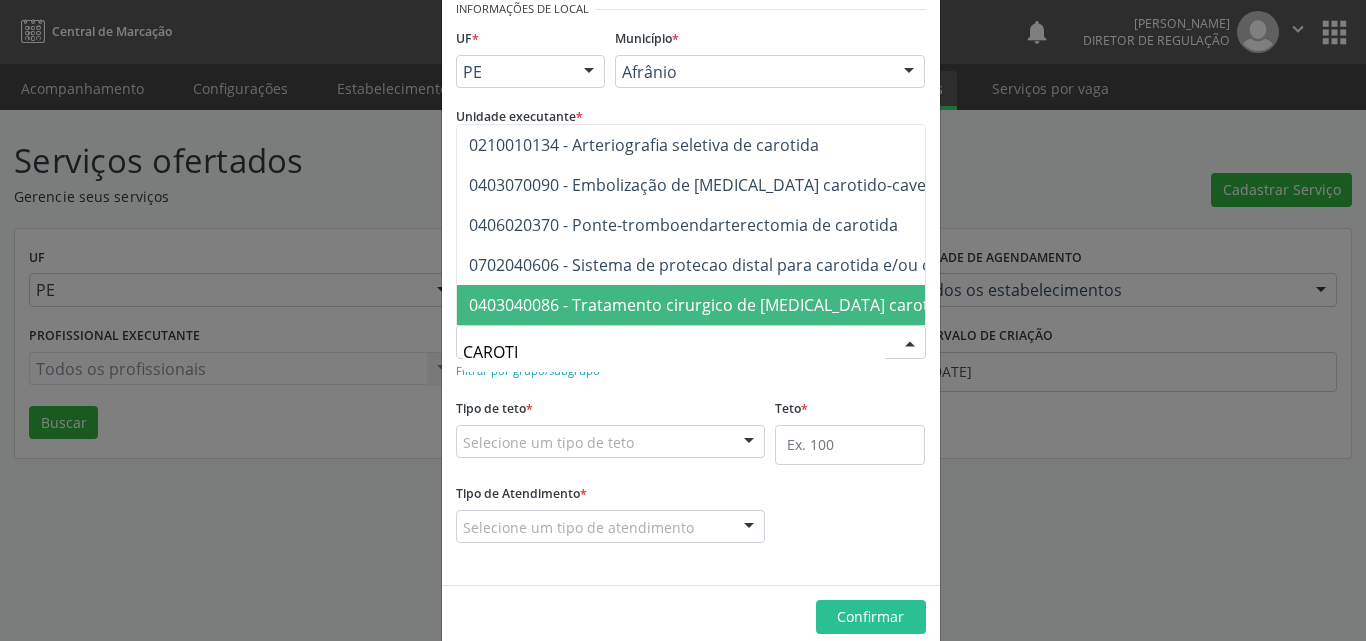 scroll, scrollTop: 132, scrollLeft: 0, axis: vertical 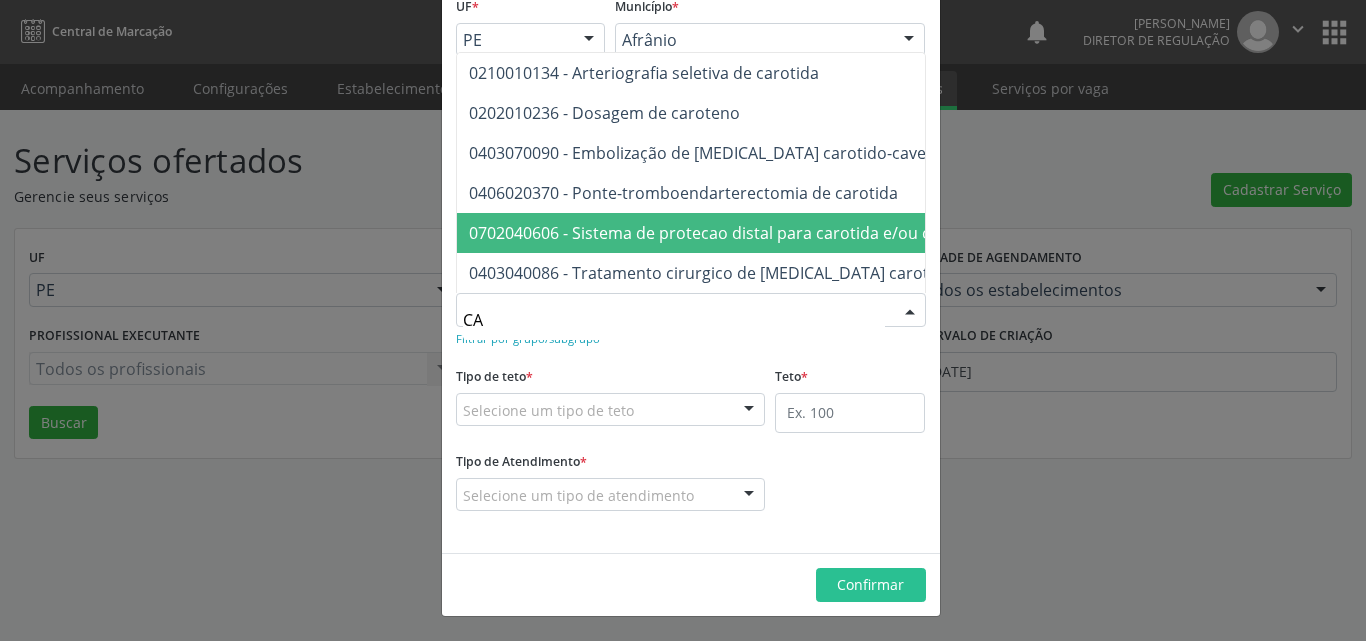 type on "C" 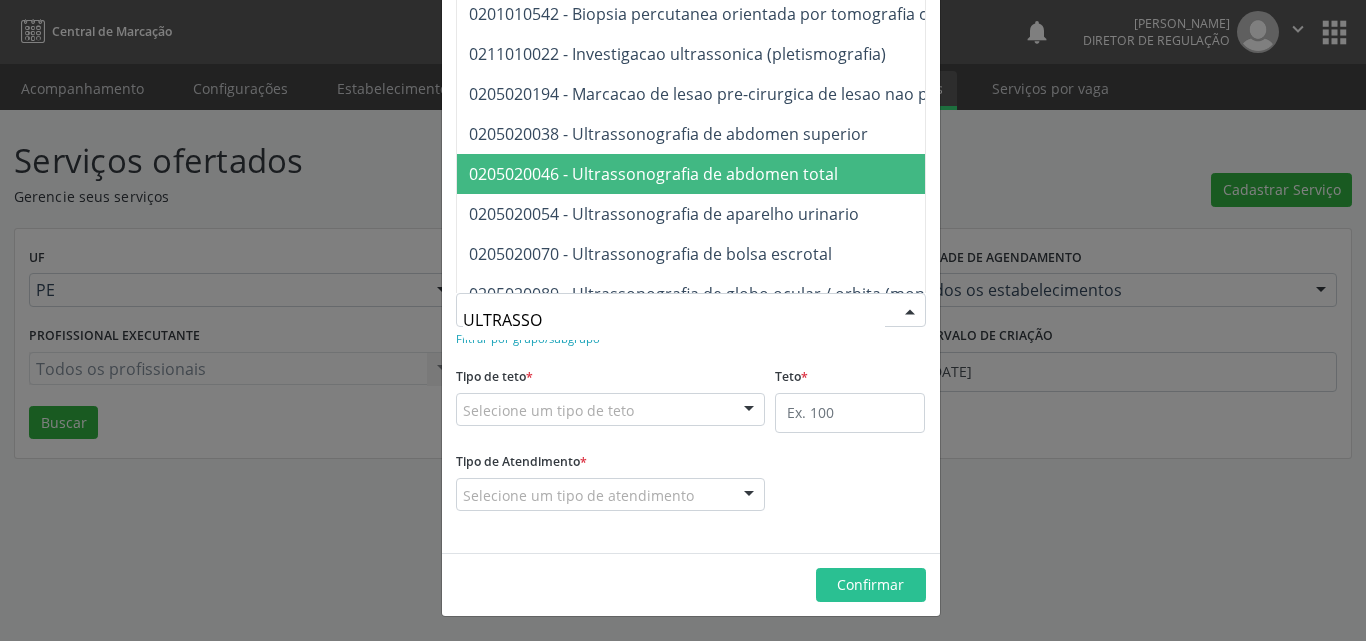 type on "ULTRASSON" 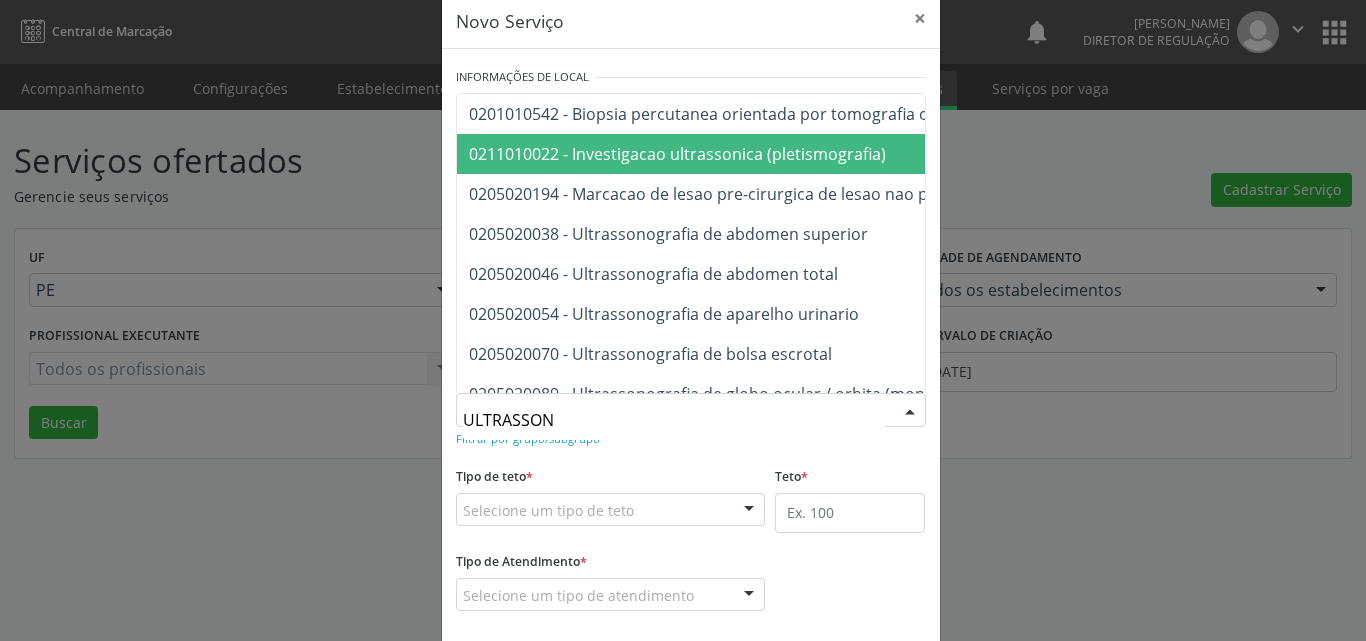 scroll, scrollTop: 0, scrollLeft: 0, axis: both 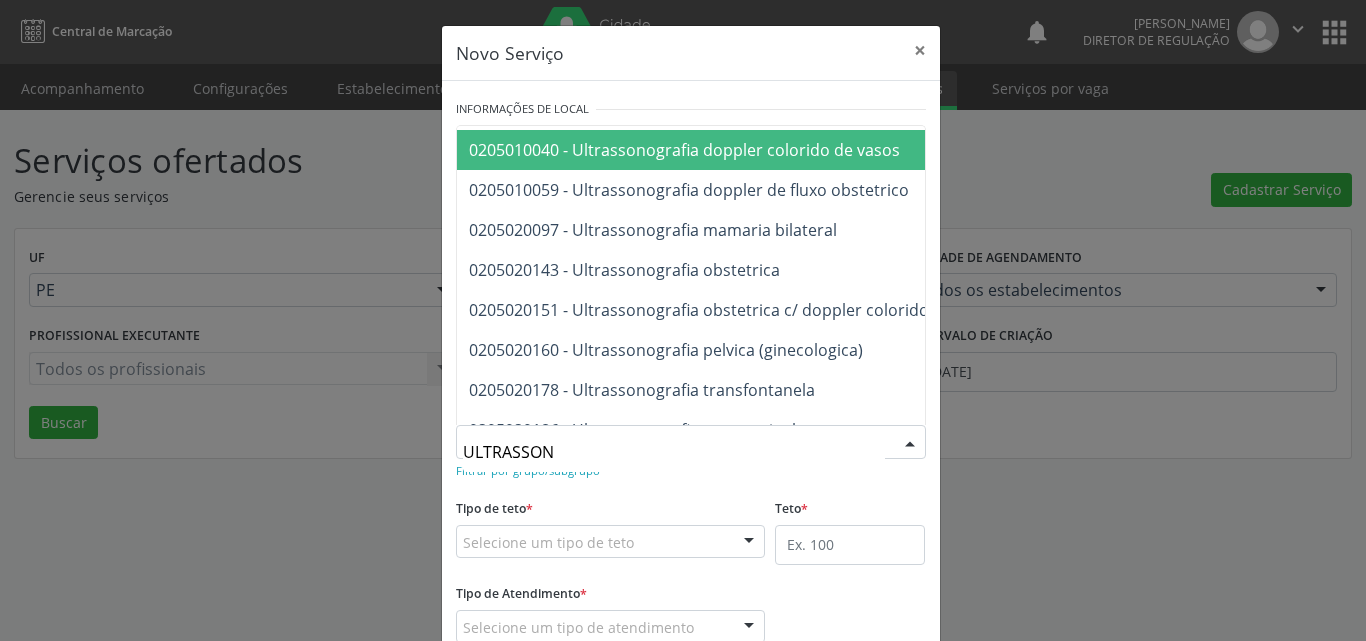 click on "0205010040 - Ultrassonografia doppler colorido de vasos" at bounding box center (684, 150) 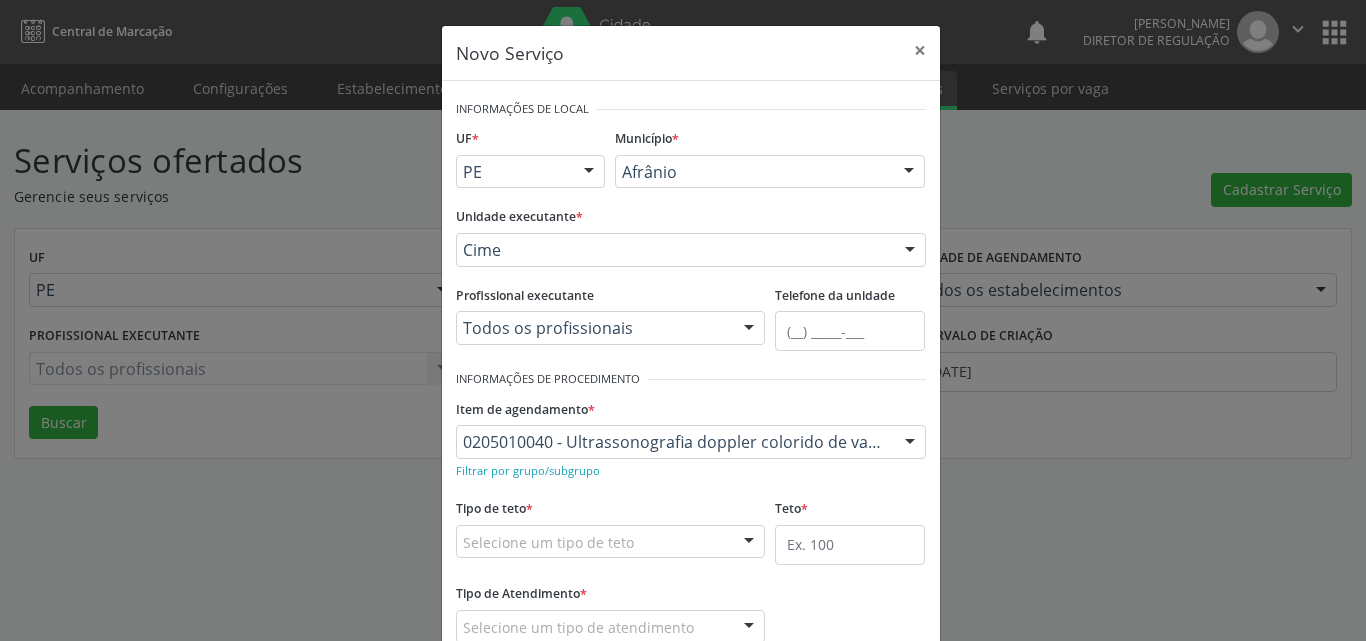 click on "Selecione um tipo de teto" at bounding box center [611, 542] 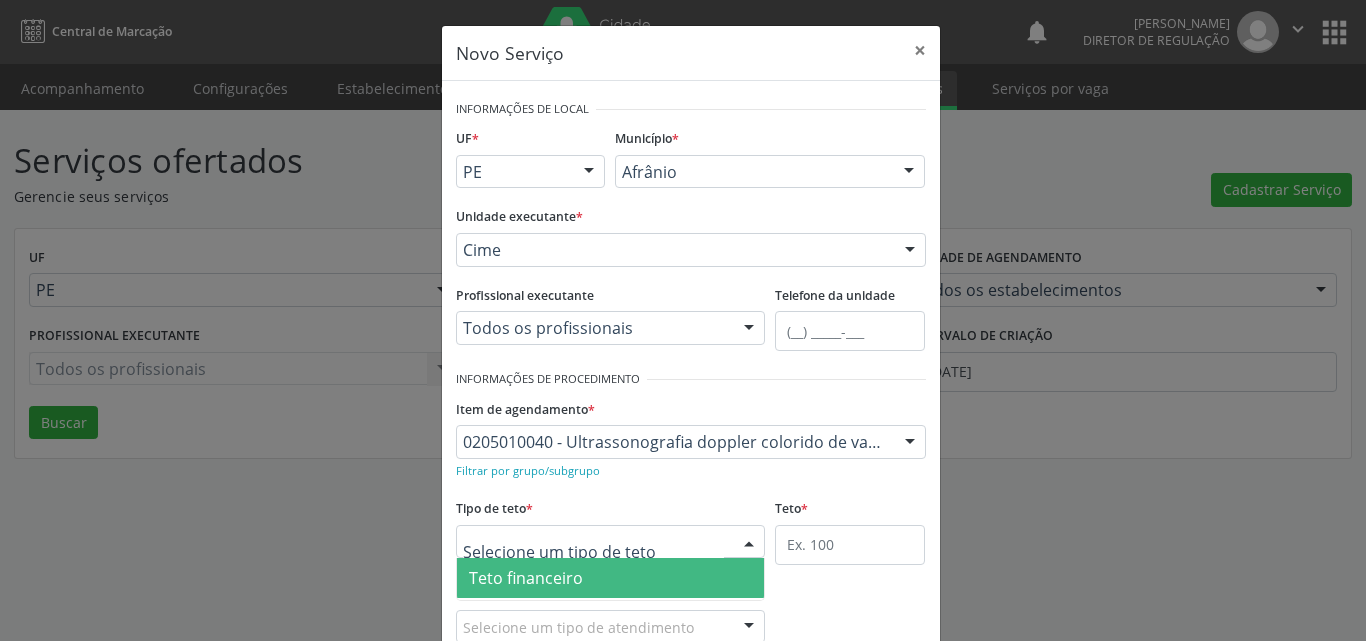 scroll, scrollTop: 100, scrollLeft: 0, axis: vertical 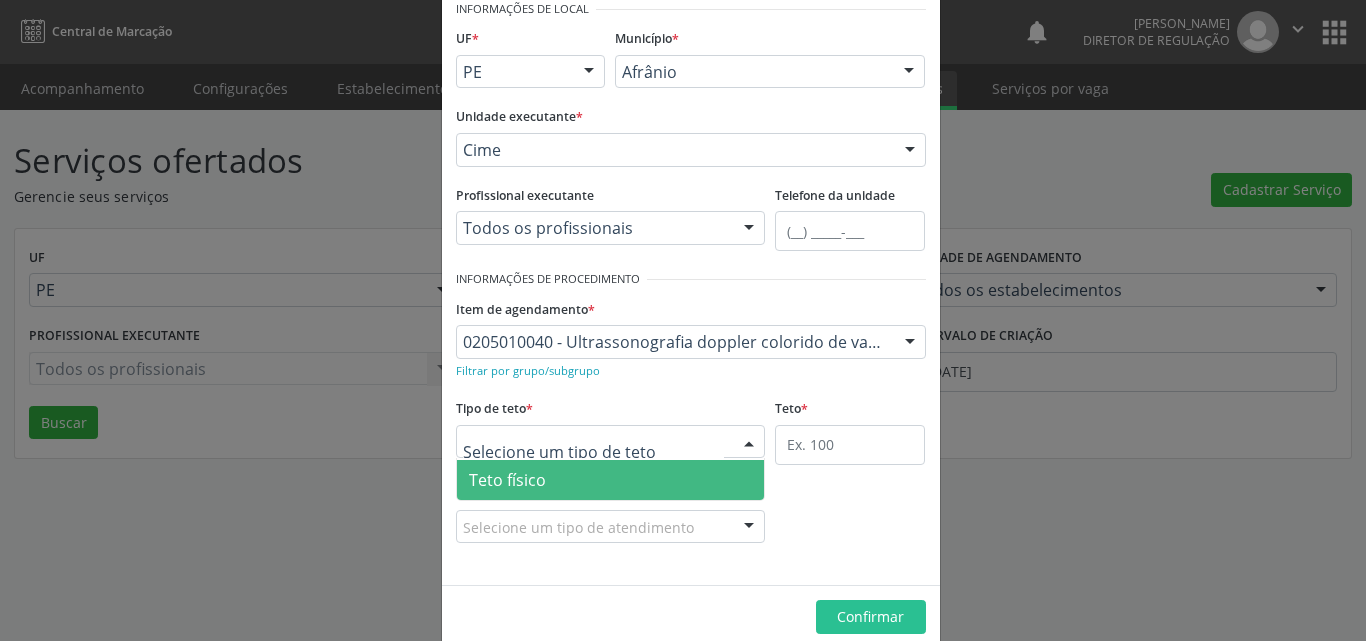 click on "Teto físico" at bounding box center [611, 480] 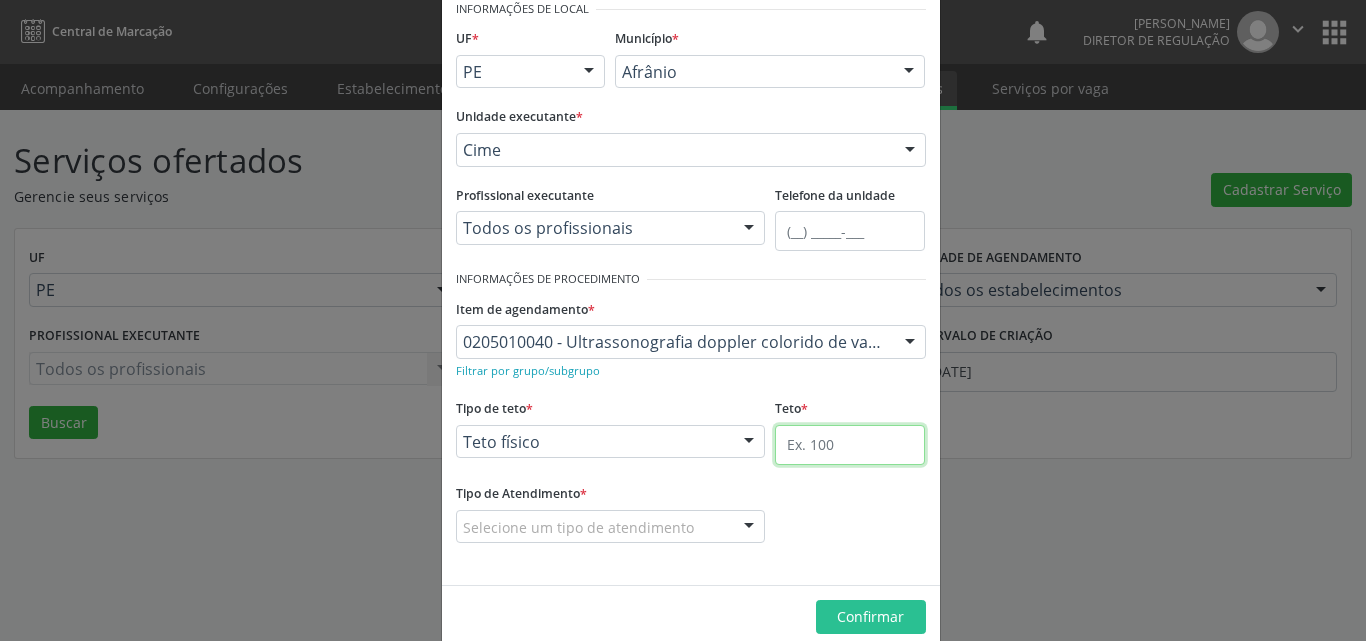 click at bounding box center [850, 445] 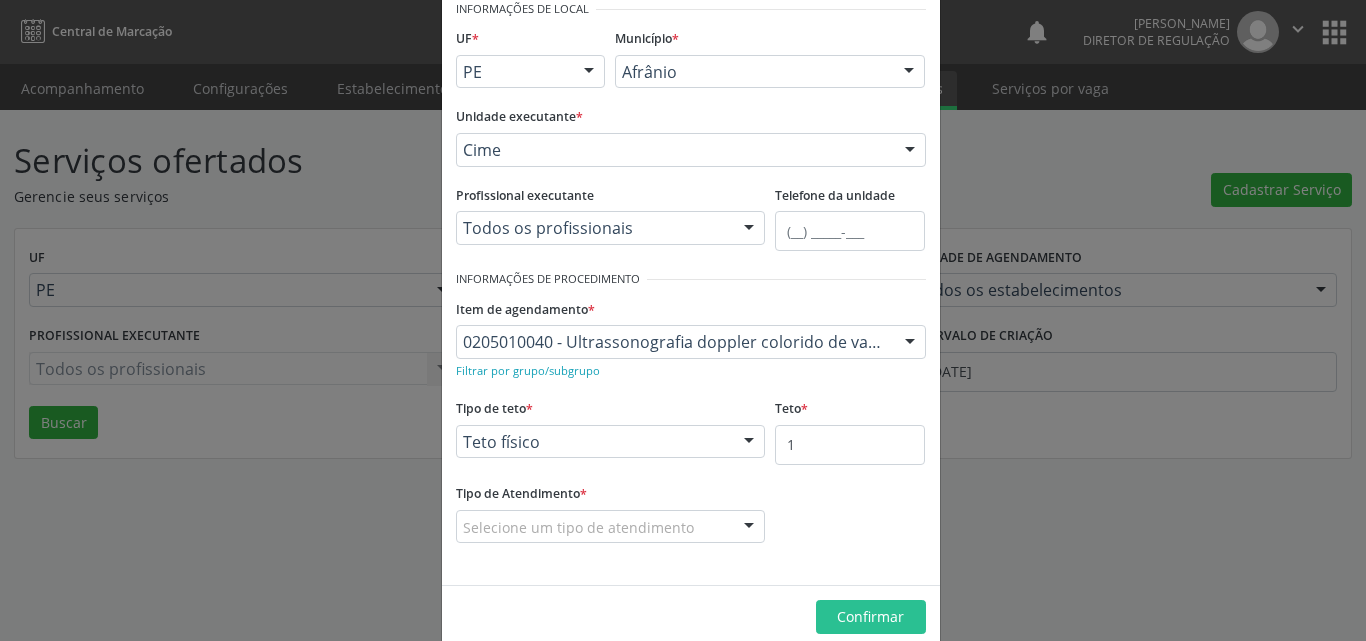click on "Selecione um tipo de atendimento" at bounding box center (611, 527) 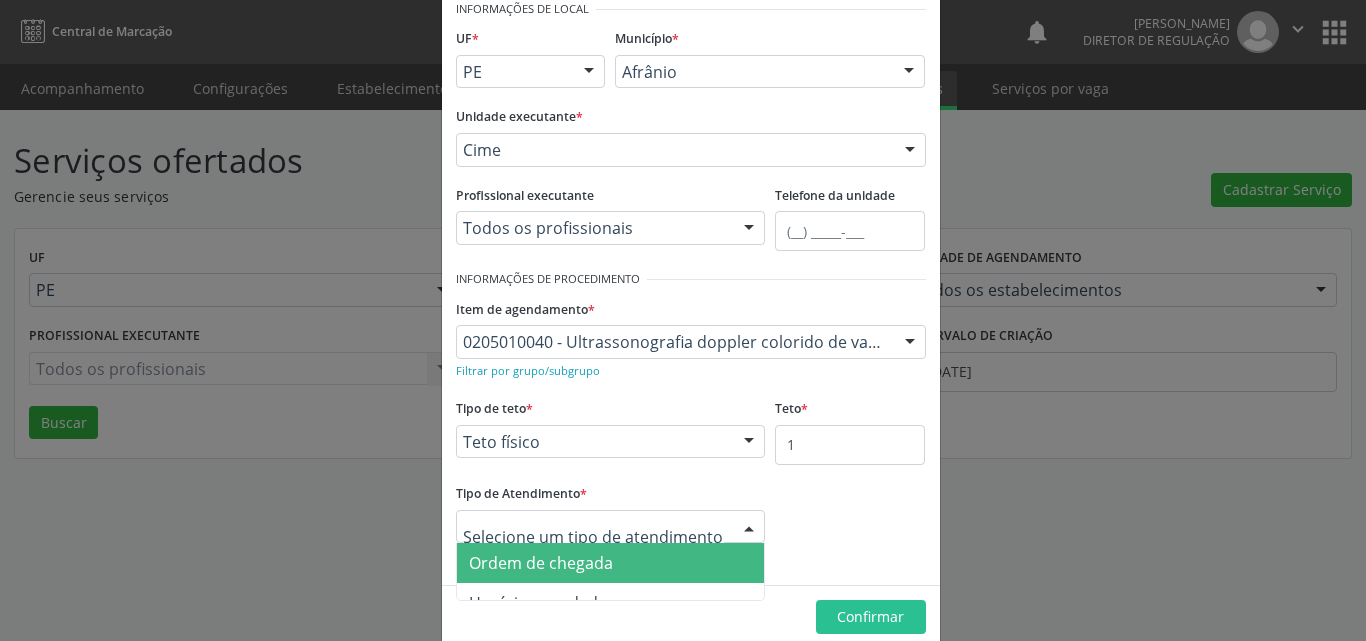 click on "Ordem de chegada" at bounding box center (611, 563) 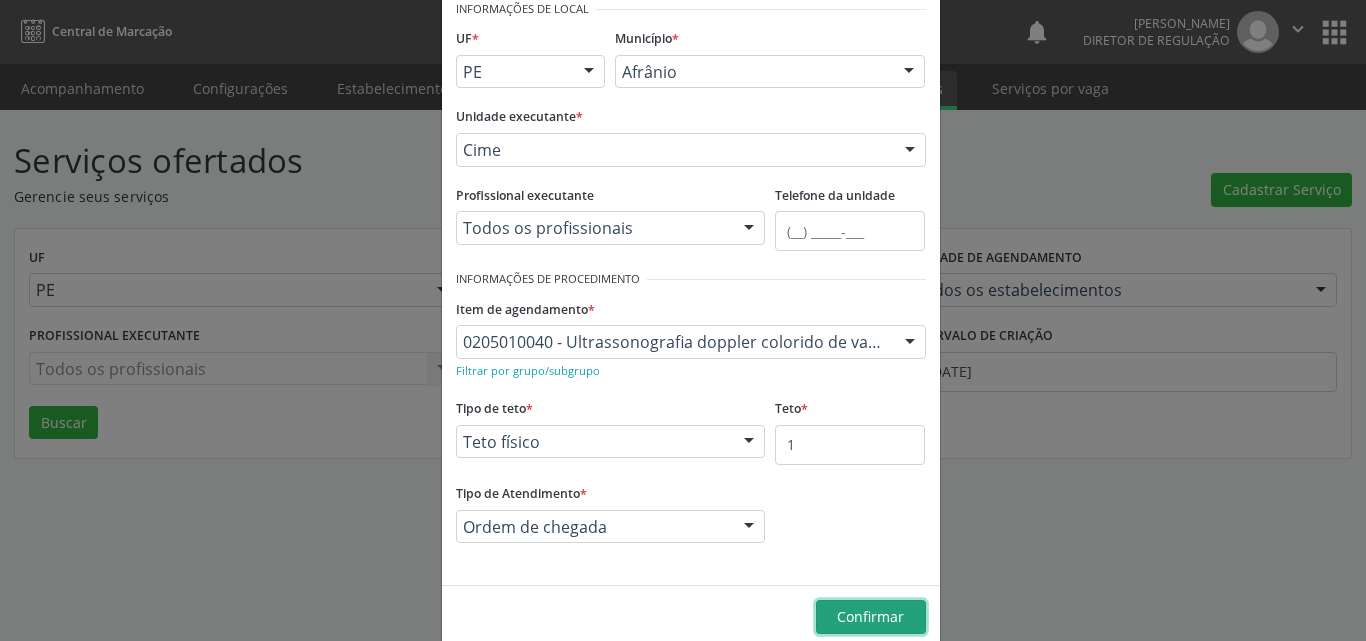 click on "Confirmar" at bounding box center (870, 616) 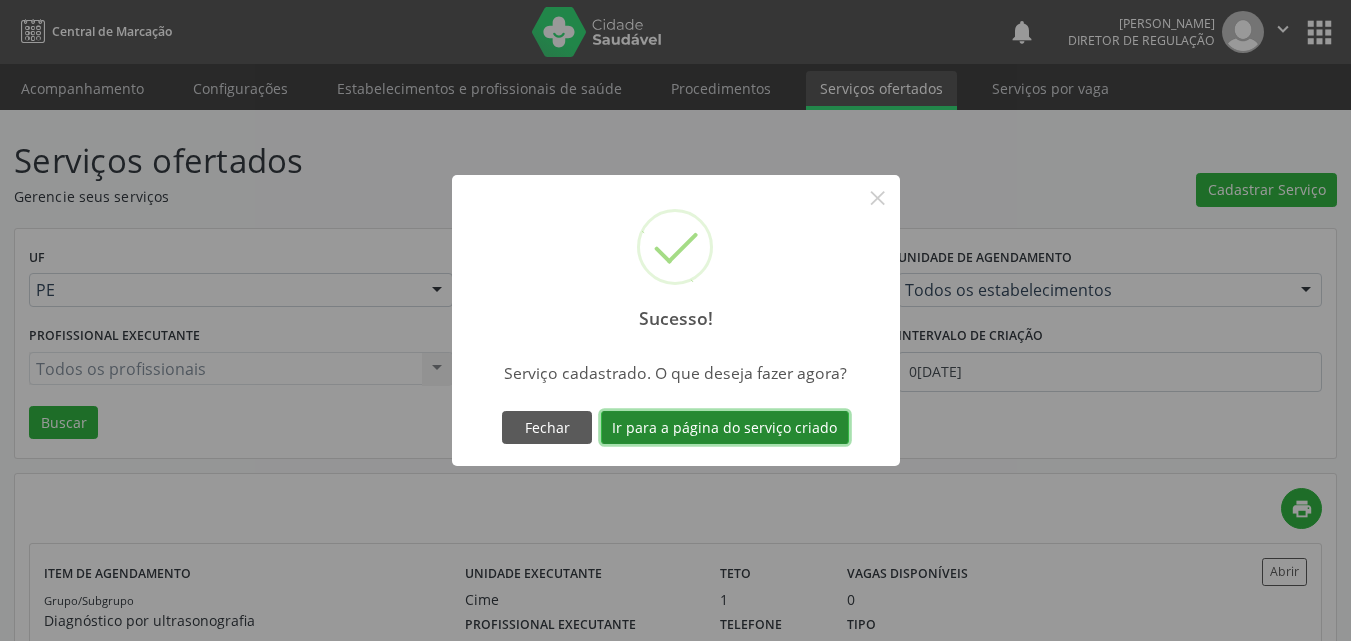 click on "Ir para a página do serviço criado" at bounding box center [725, 428] 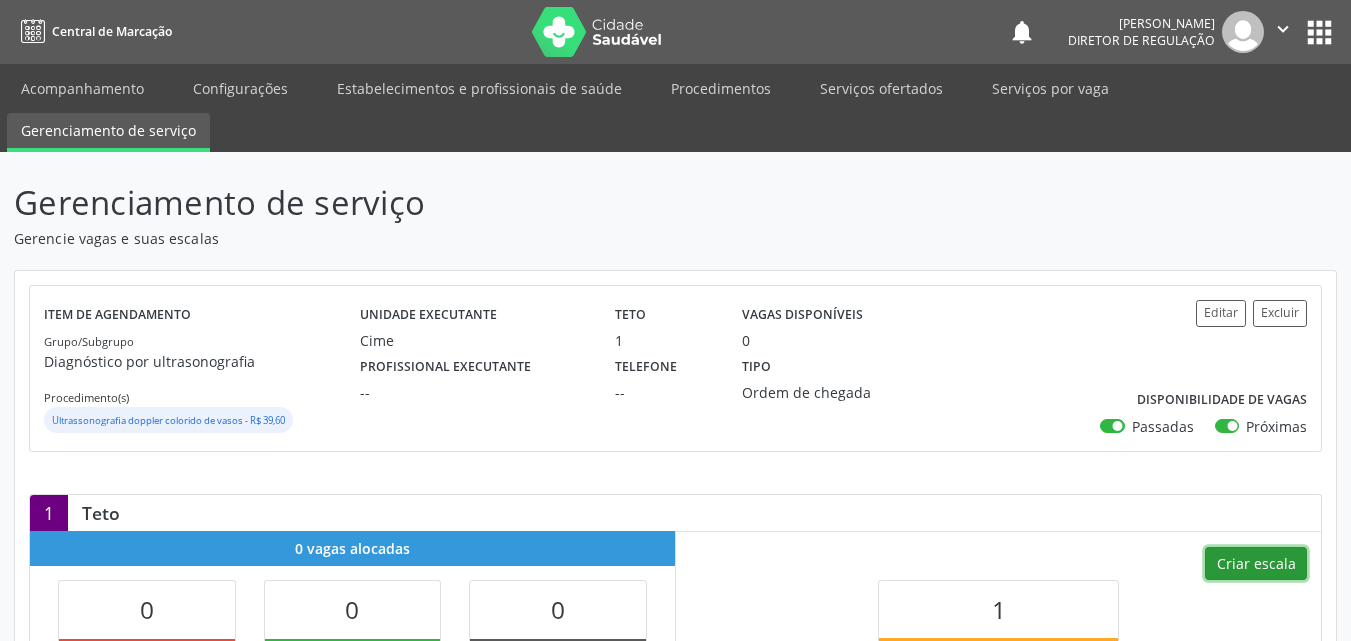 click on "Criar escala" at bounding box center (1256, 564) 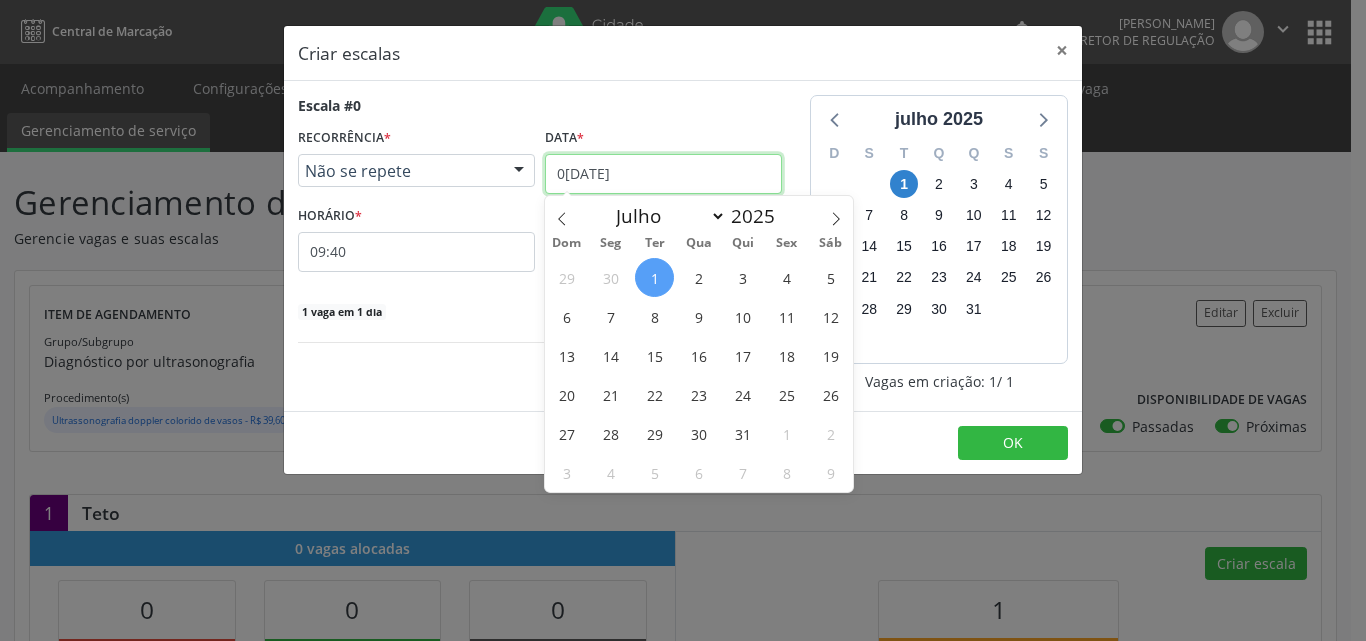 click on "[DATE]" at bounding box center [663, 174] 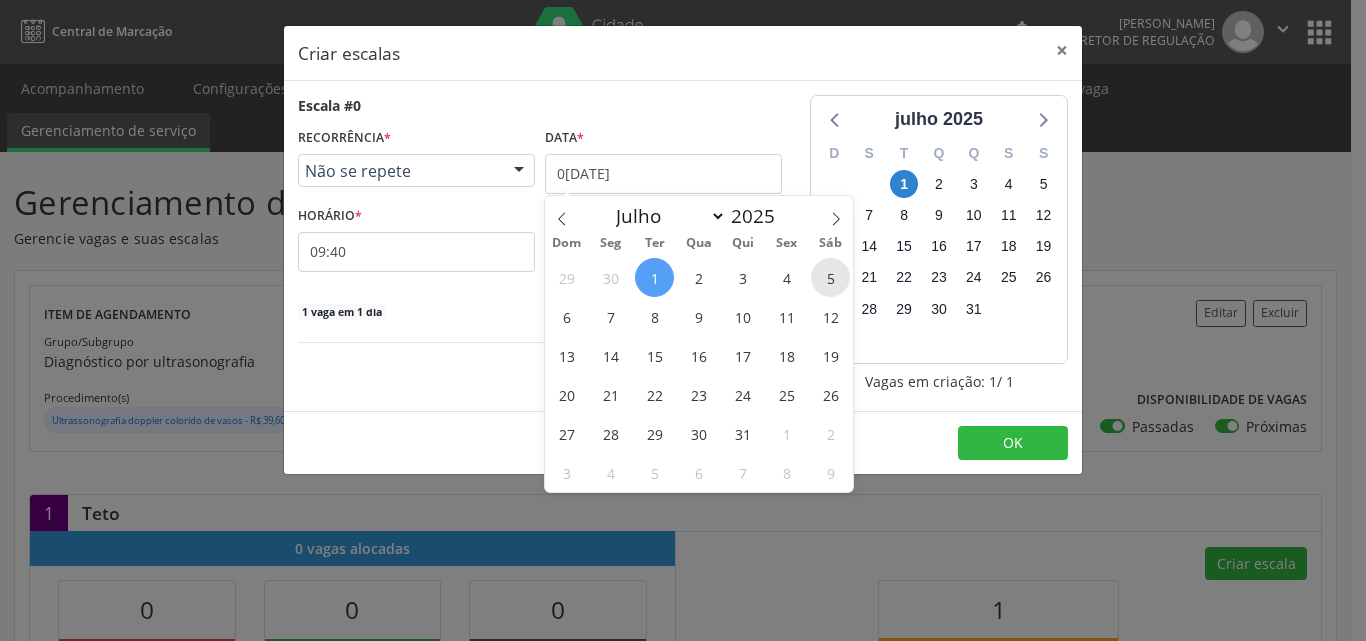 click on "5" at bounding box center (830, 277) 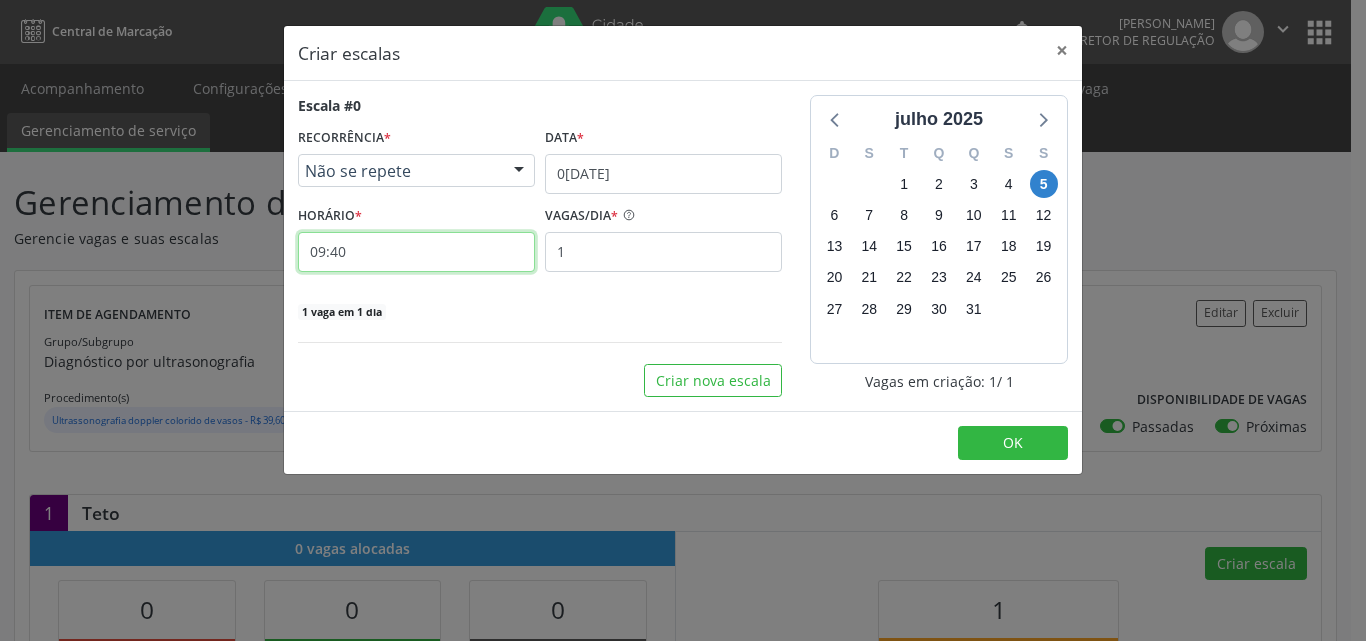 click on "09:40" at bounding box center (416, 252) 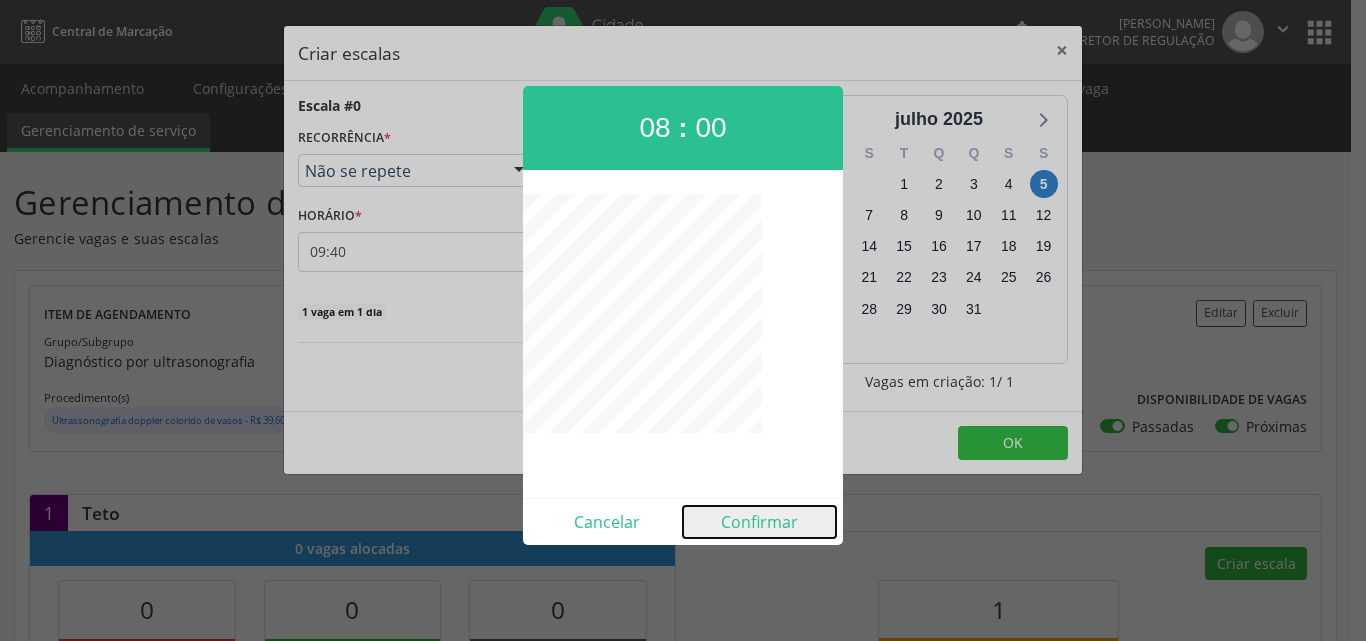 click on "Confirmar" at bounding box center (759, 522) 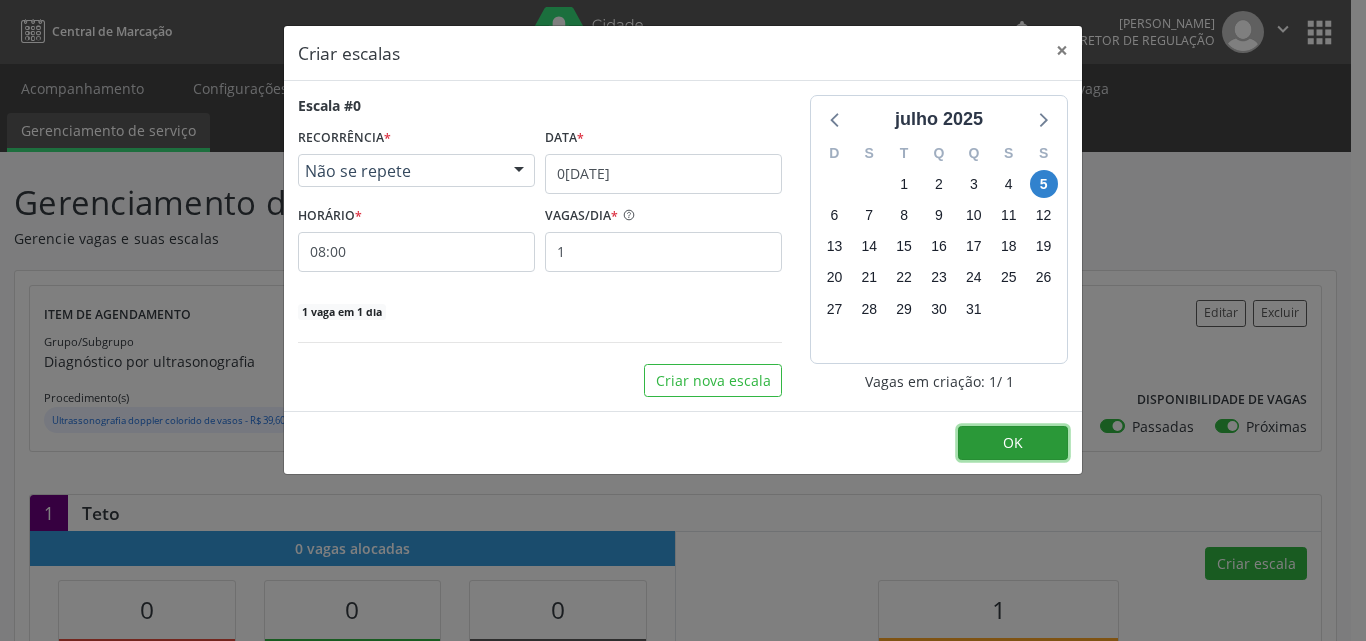 click on "OK" at bounding box center [1013, 442] 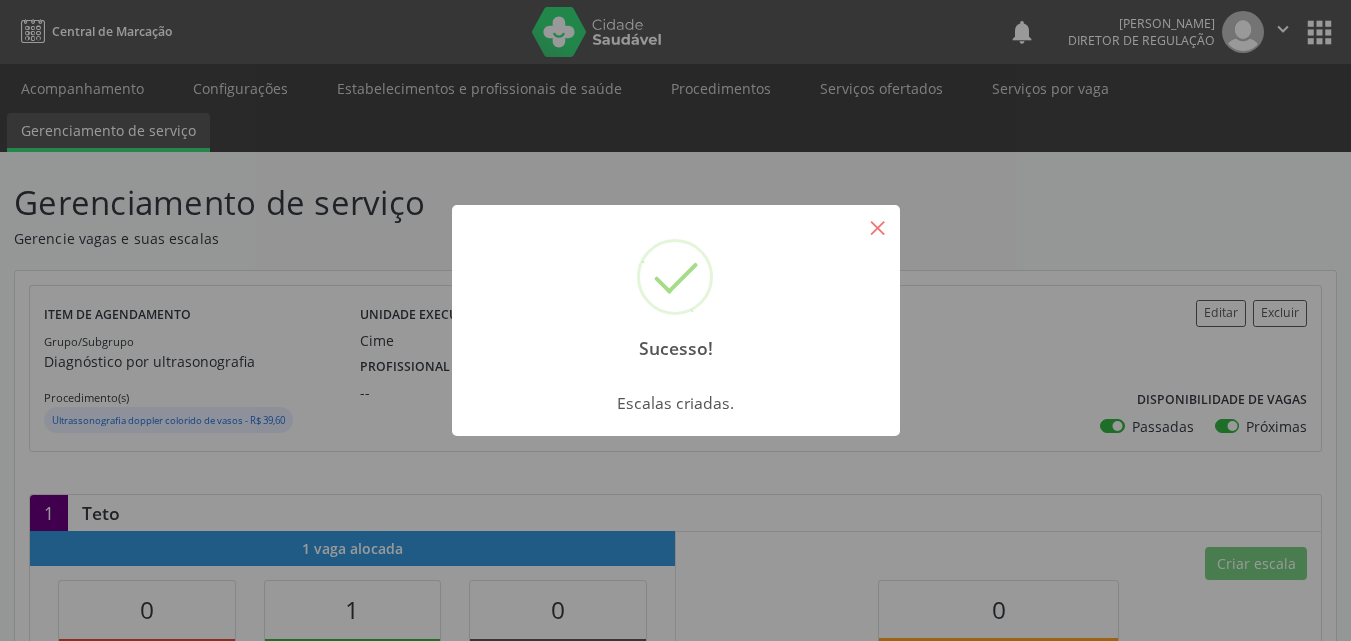 click on "×" at bounding box center (878, 227) 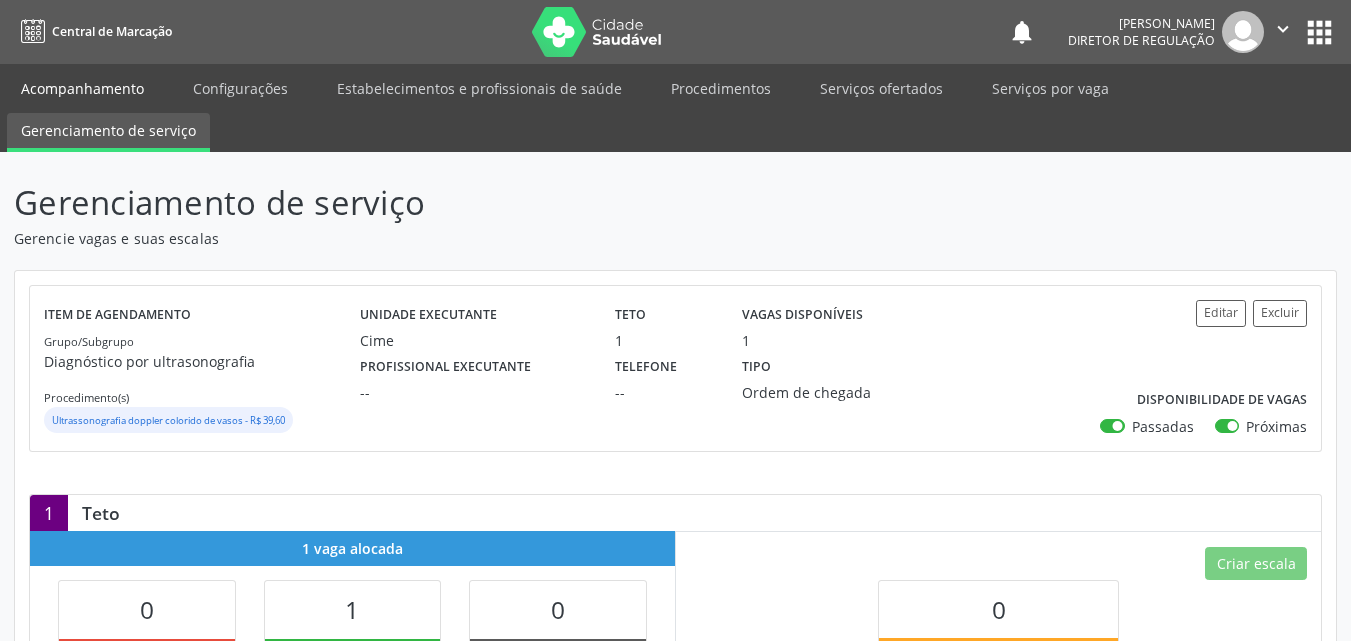 click on "Acompanhamento" at bounding box center (82, 88) 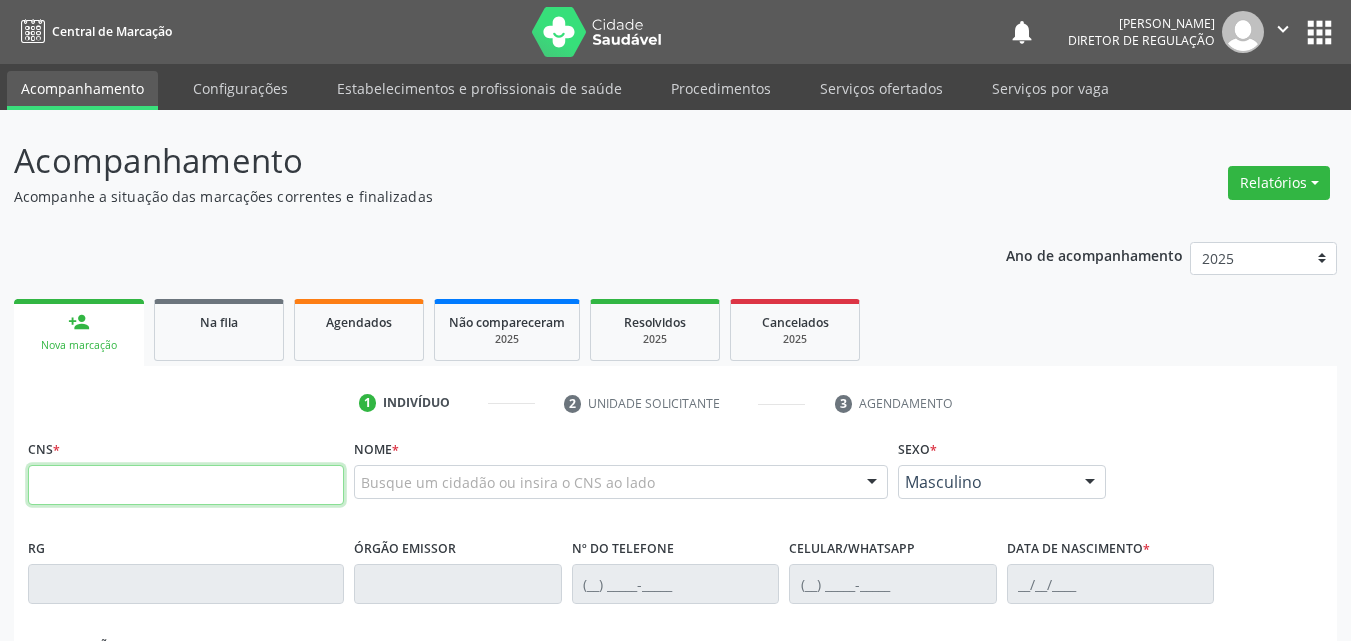 click at bounding box center (186, 485) 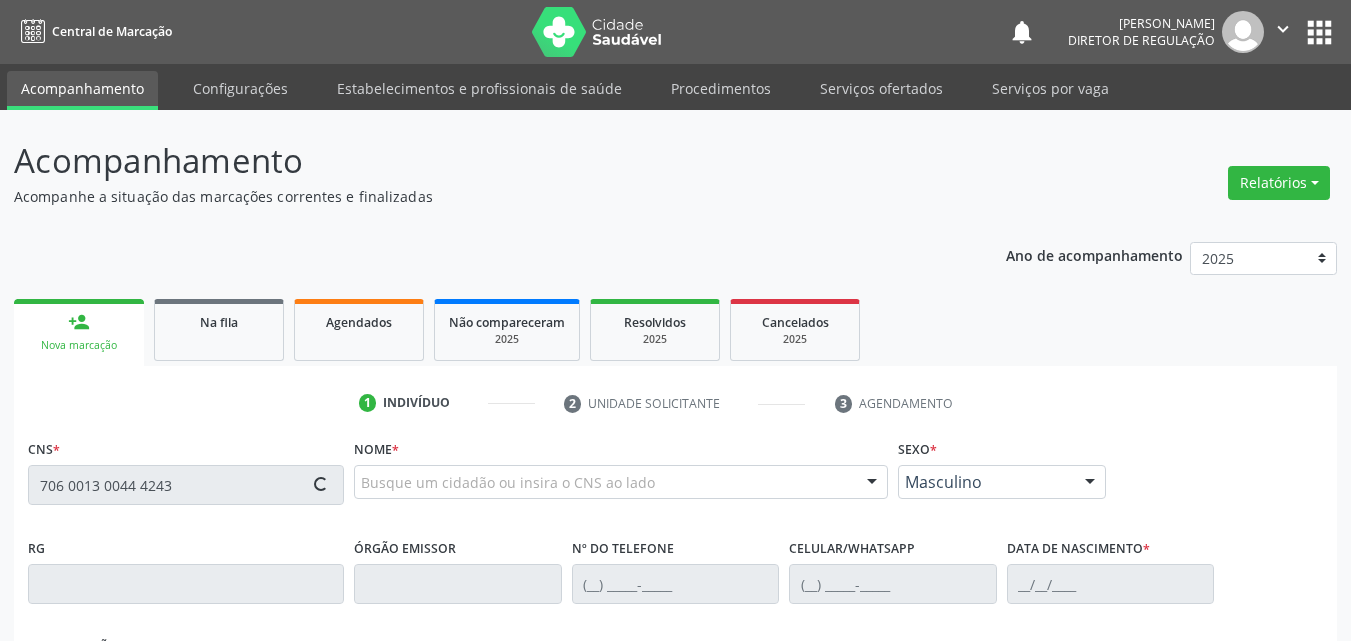 type on "706 0013 0044 4243" 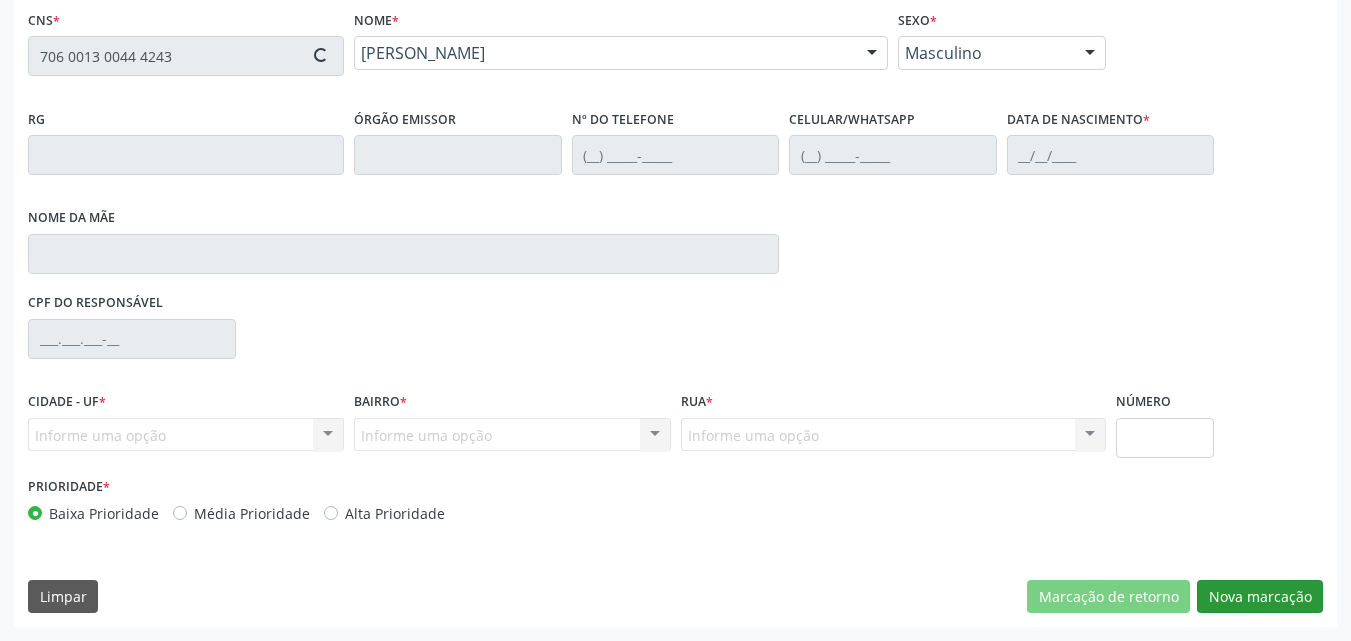 type on "(87) 98845-3895" 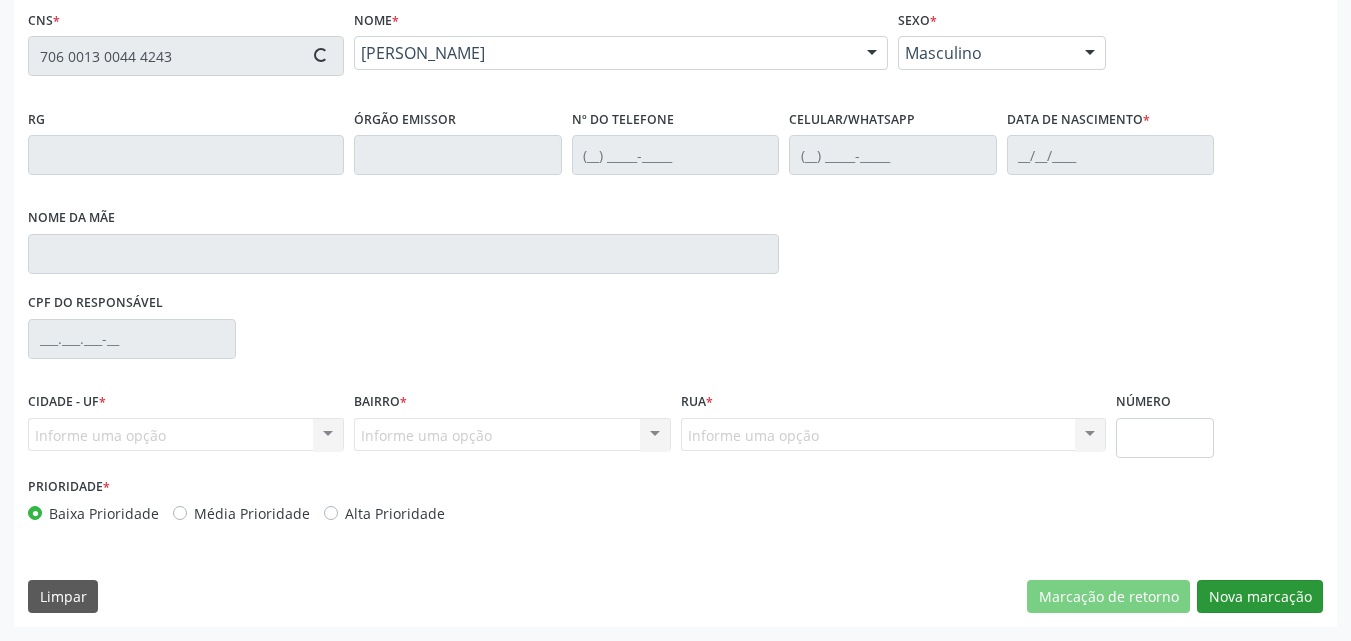 type on "(87) 98845-3895" 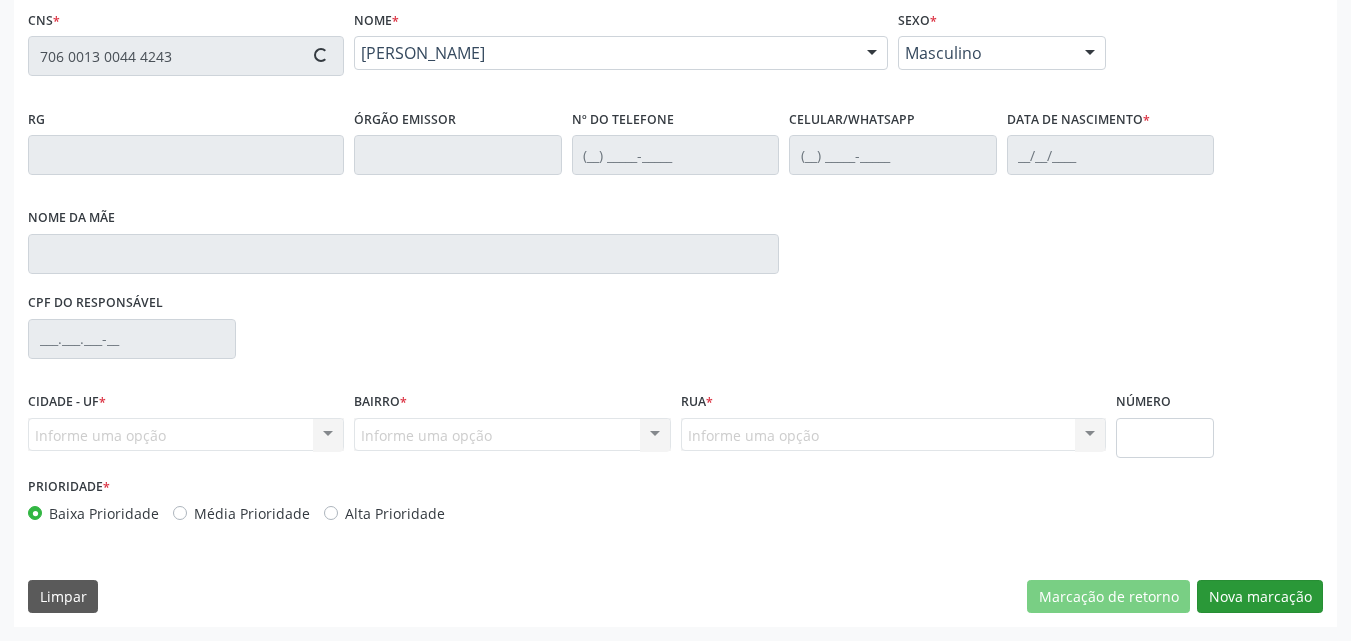 type on "07/01/1946" 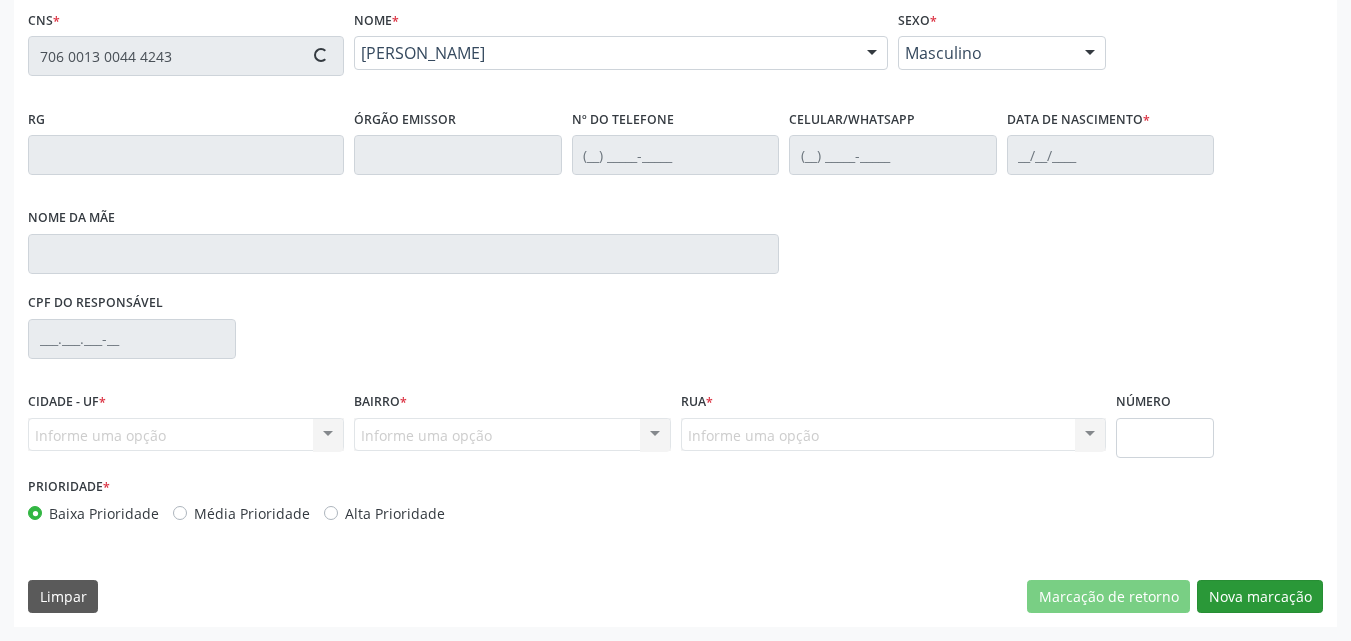 type on "S/N" 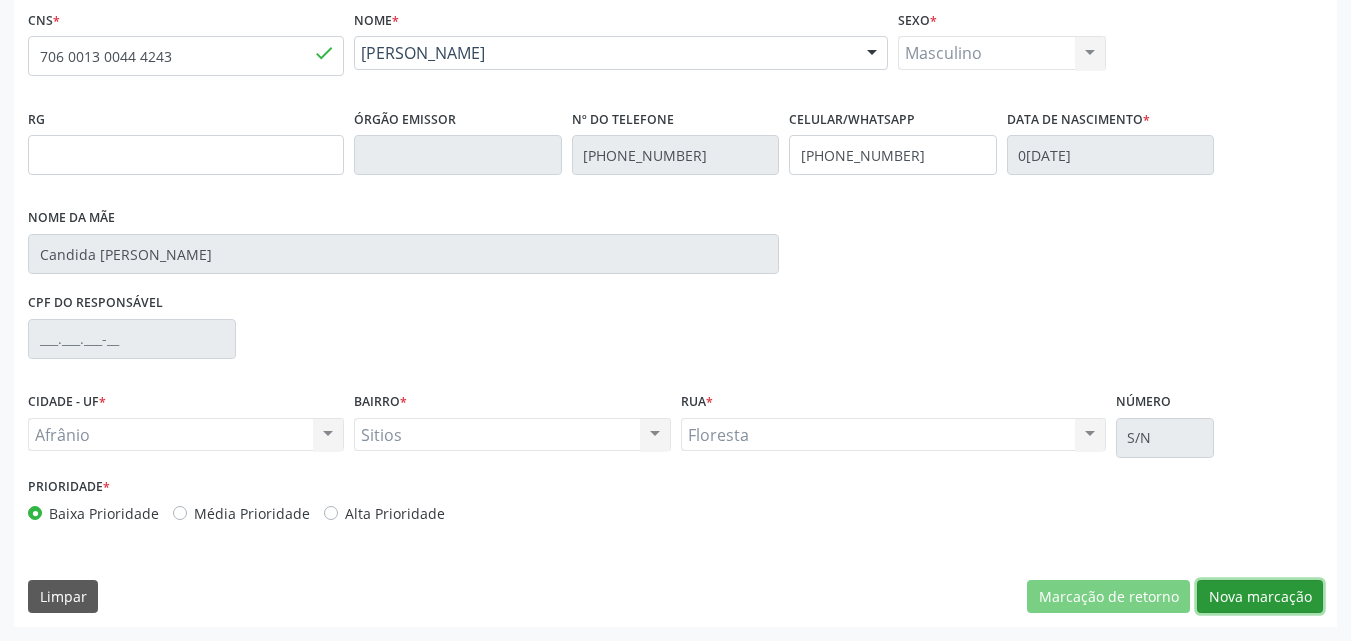 click on "Nova marcação" at bounding box center (1260, 597) 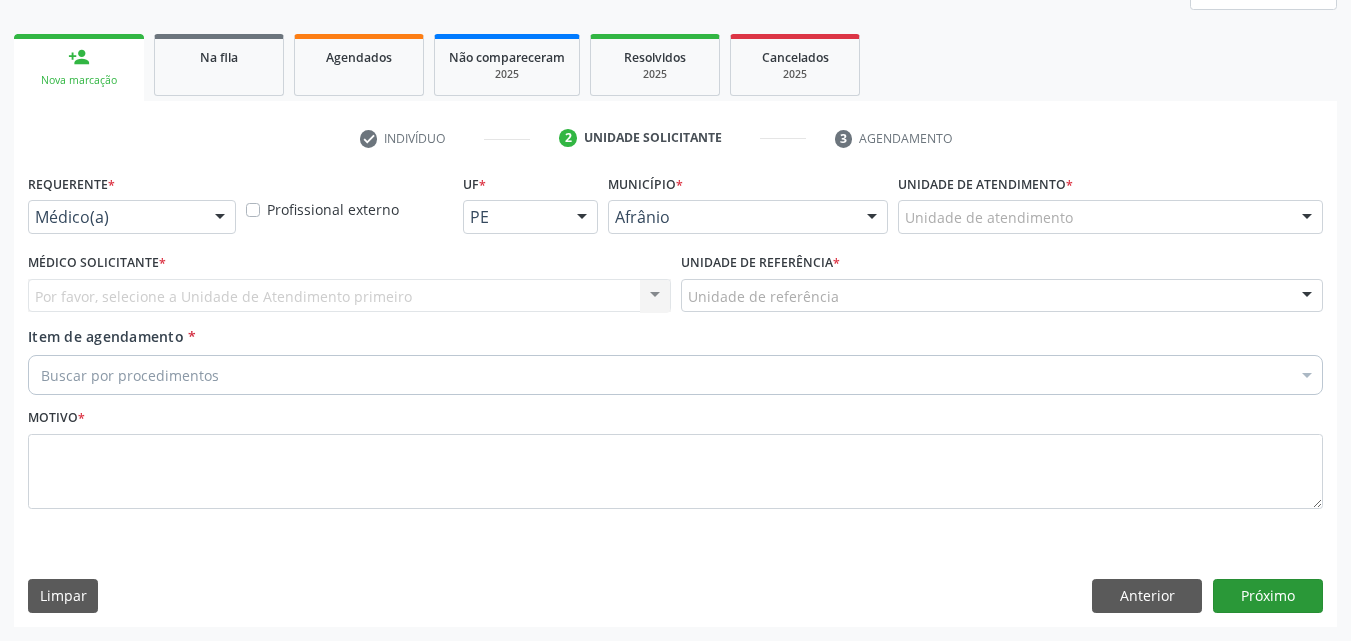 scroll, scrollTop: 265, scrollLeft: 0, axis: vertical 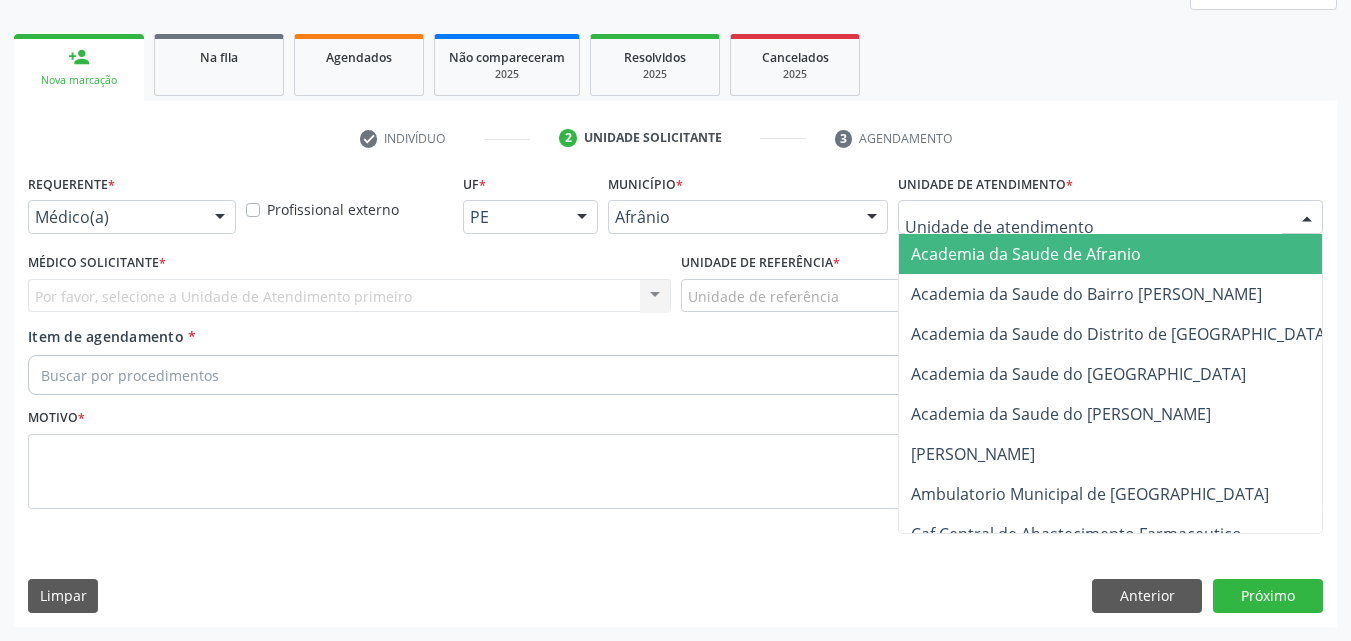 click at bounding box center [1110, 217] 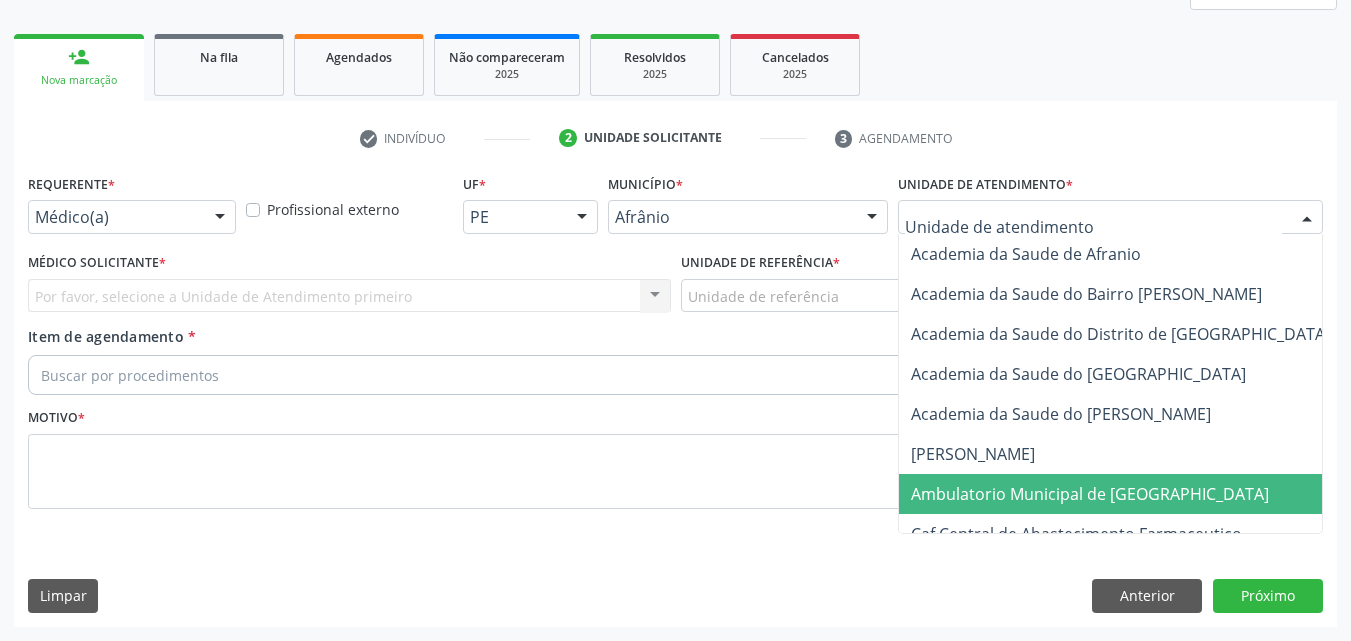 click on "Ambulatorio Municipal de [GEOGRAPHIC_DATA]" at bounding box center [1090, 494] 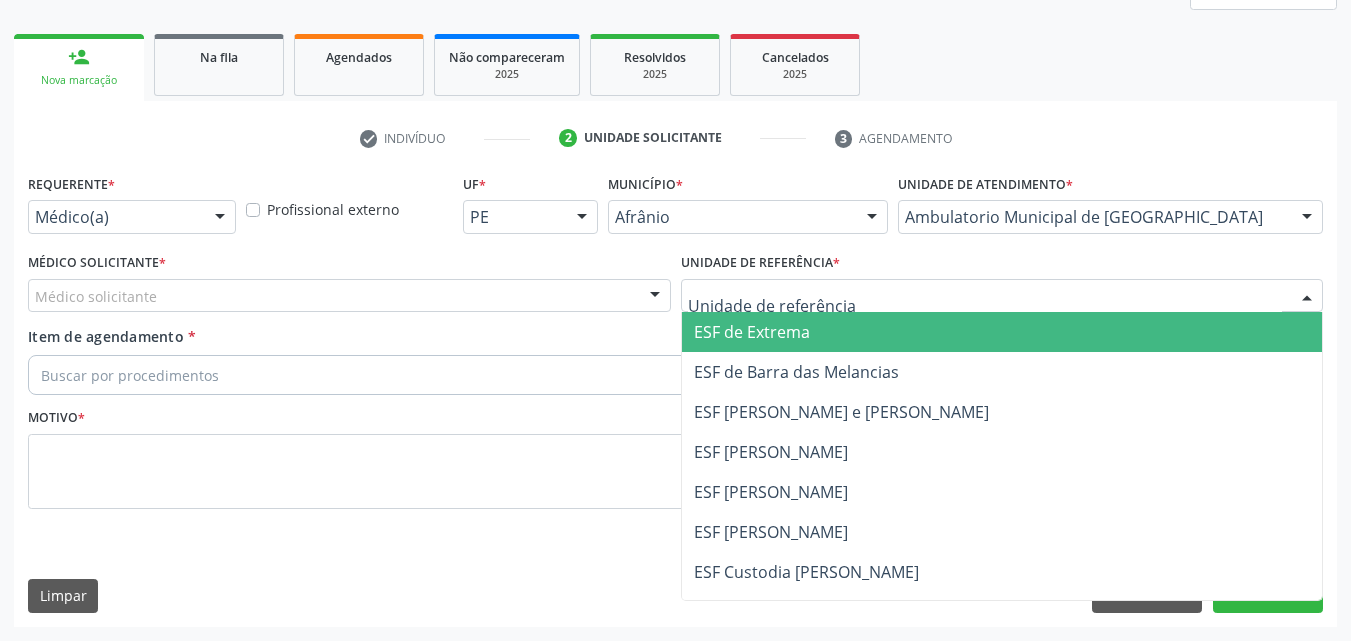 click at bounding box center (1002, 296) 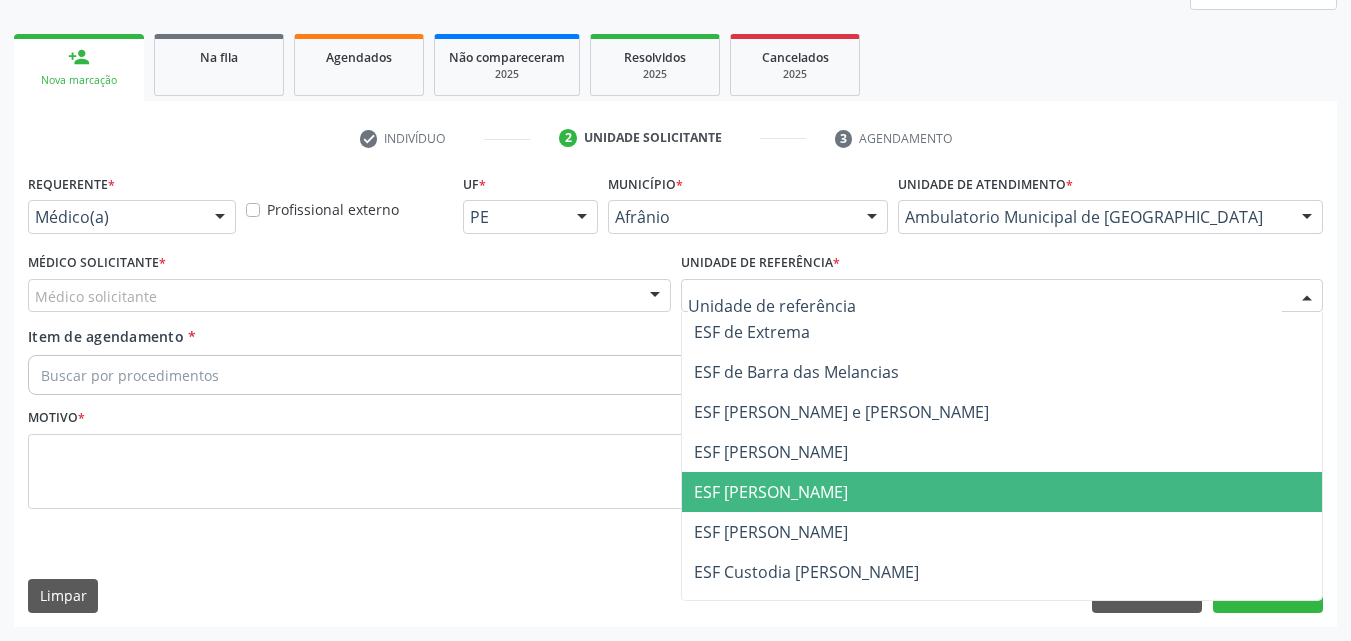click on "ESF [PERSON_NAME]" at bounding box center [1002, 492] 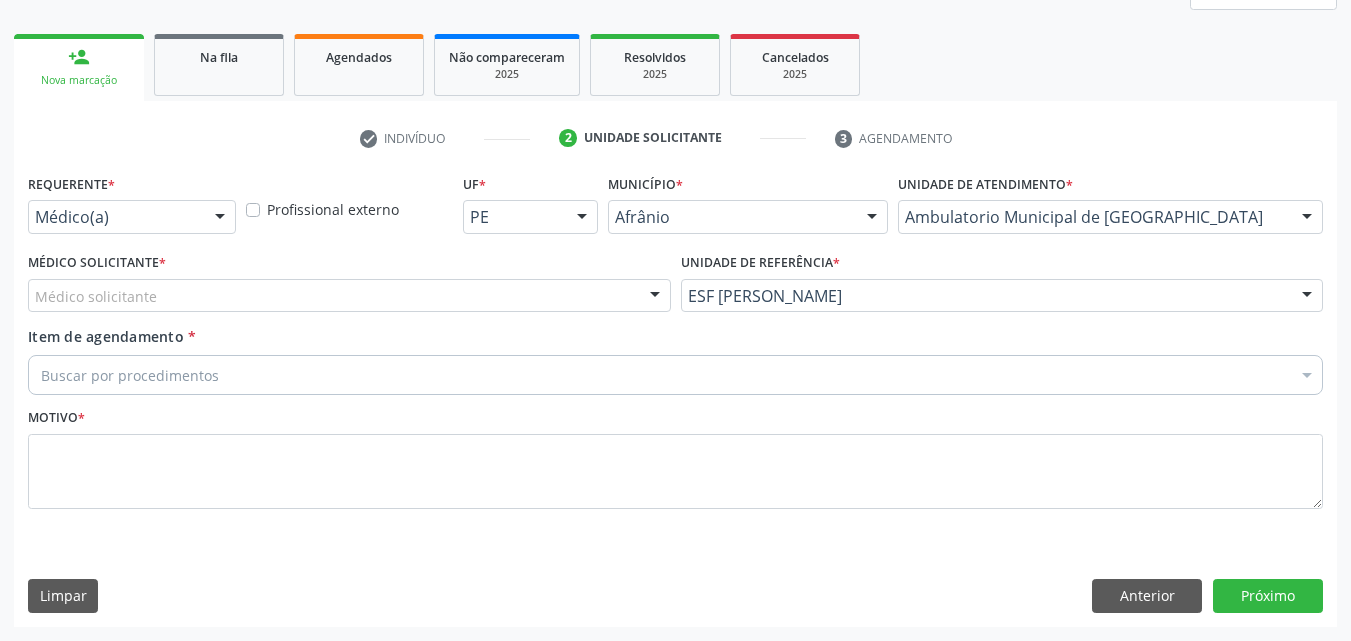 click on "Médico solicitante" at bounding box center (349, 296) 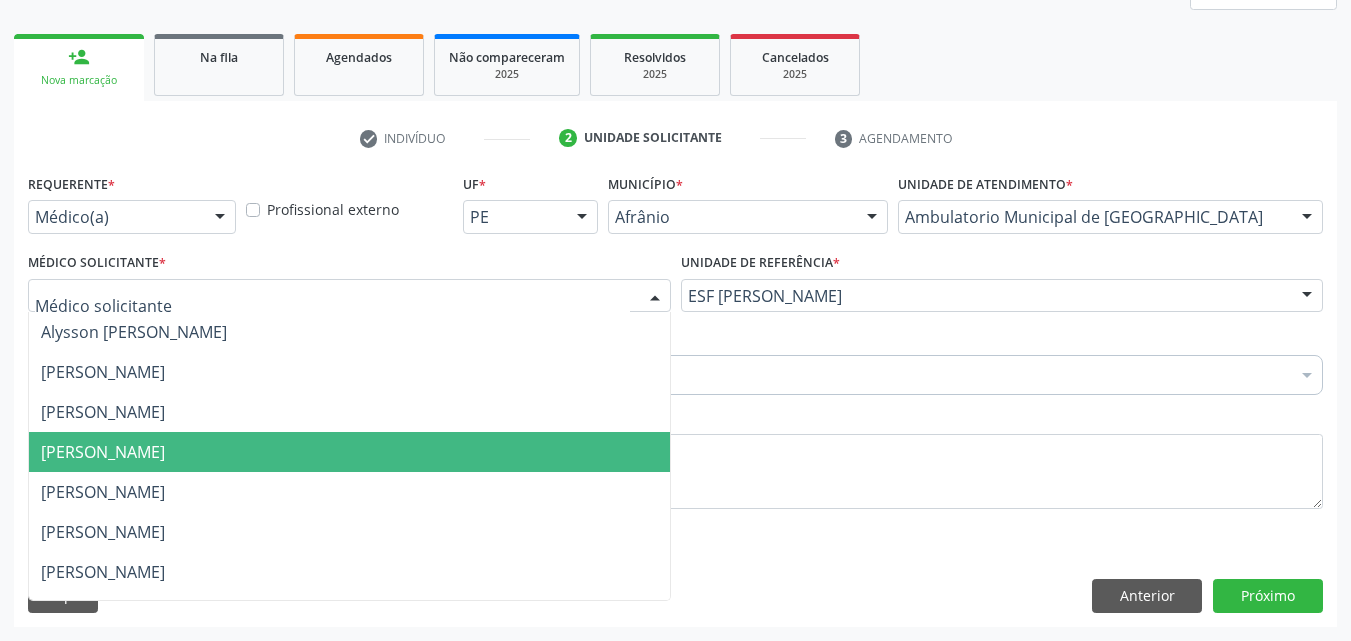 click on "[PERSON_NAME]" at bounding box center [349, 452] 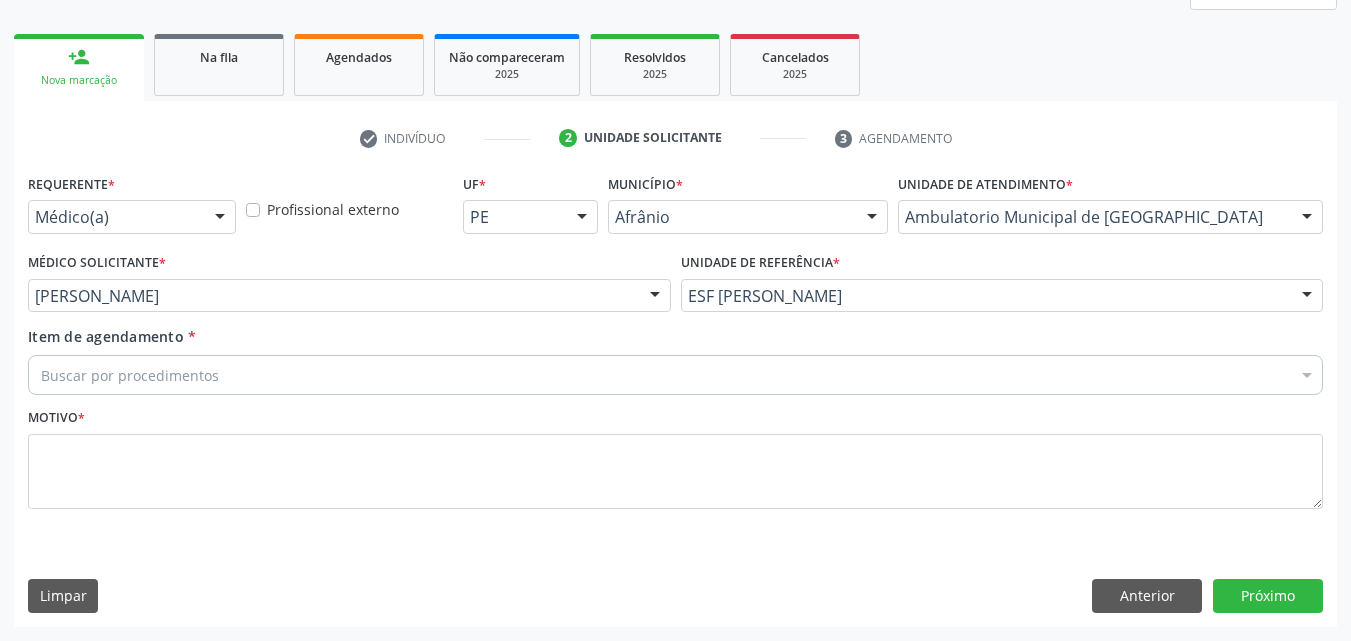 click on "Buscar por procedimentos" at bounding box center (675, 375) 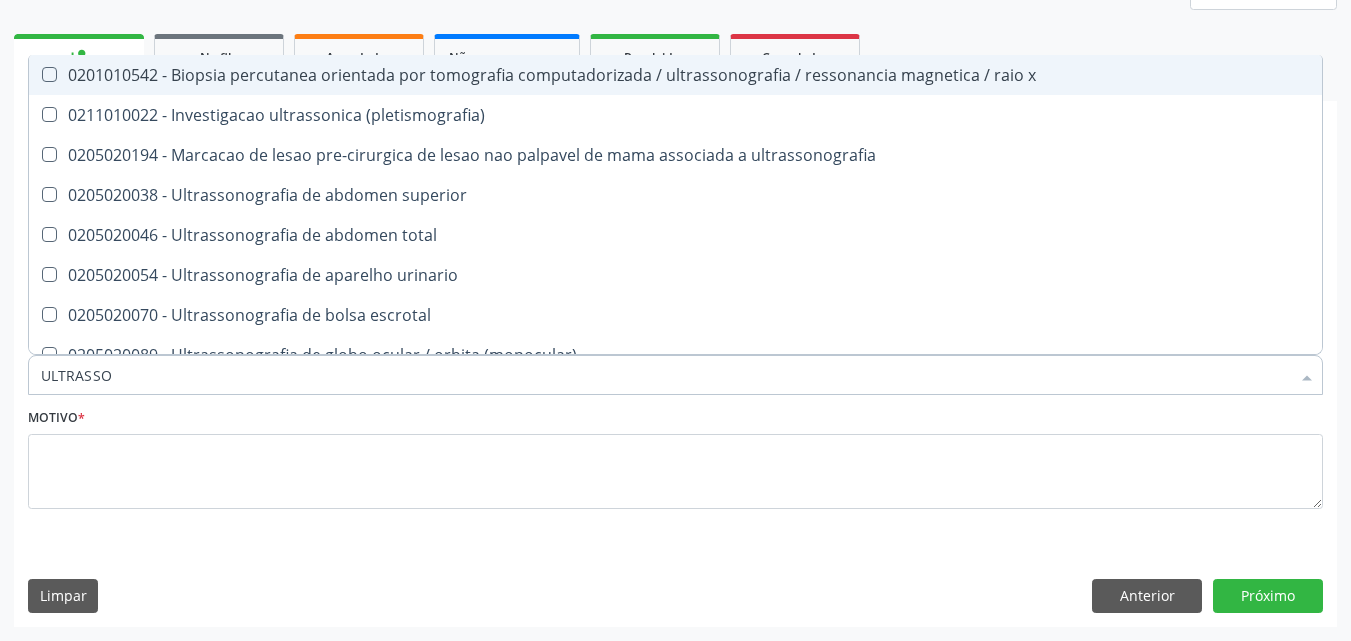 type on "ULTRASSON" 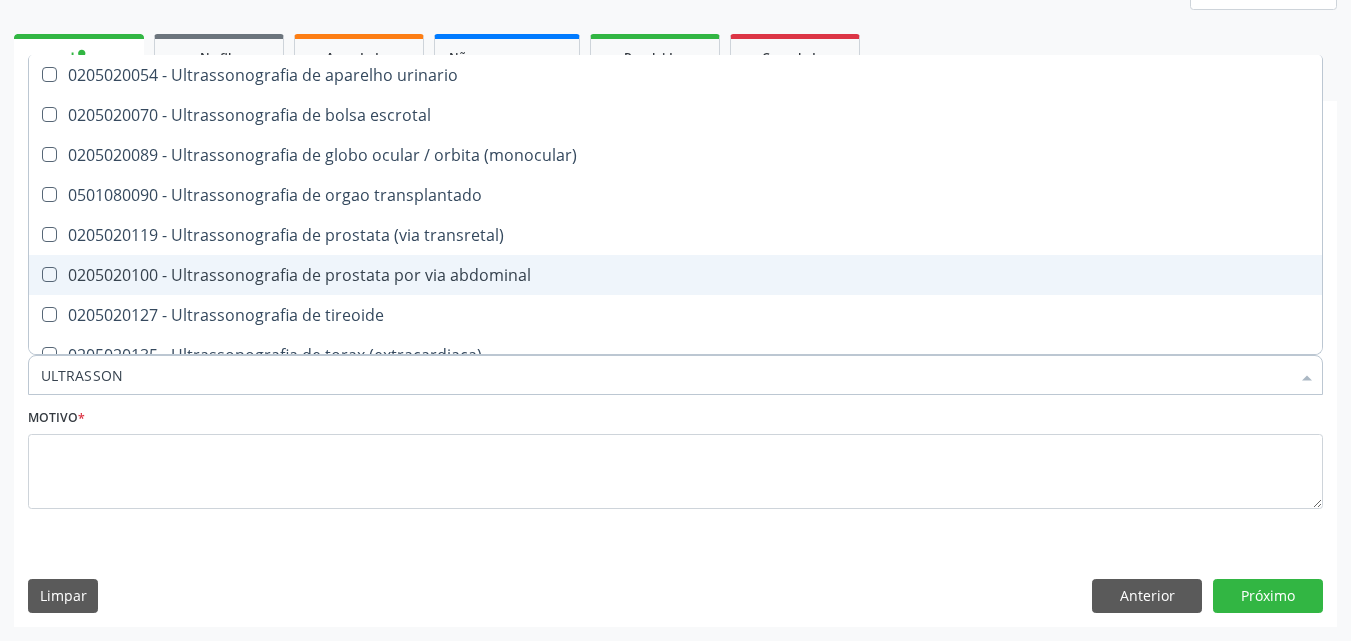 scroll, scrollTop: 300, scrollLeft: 0, axis: vertical 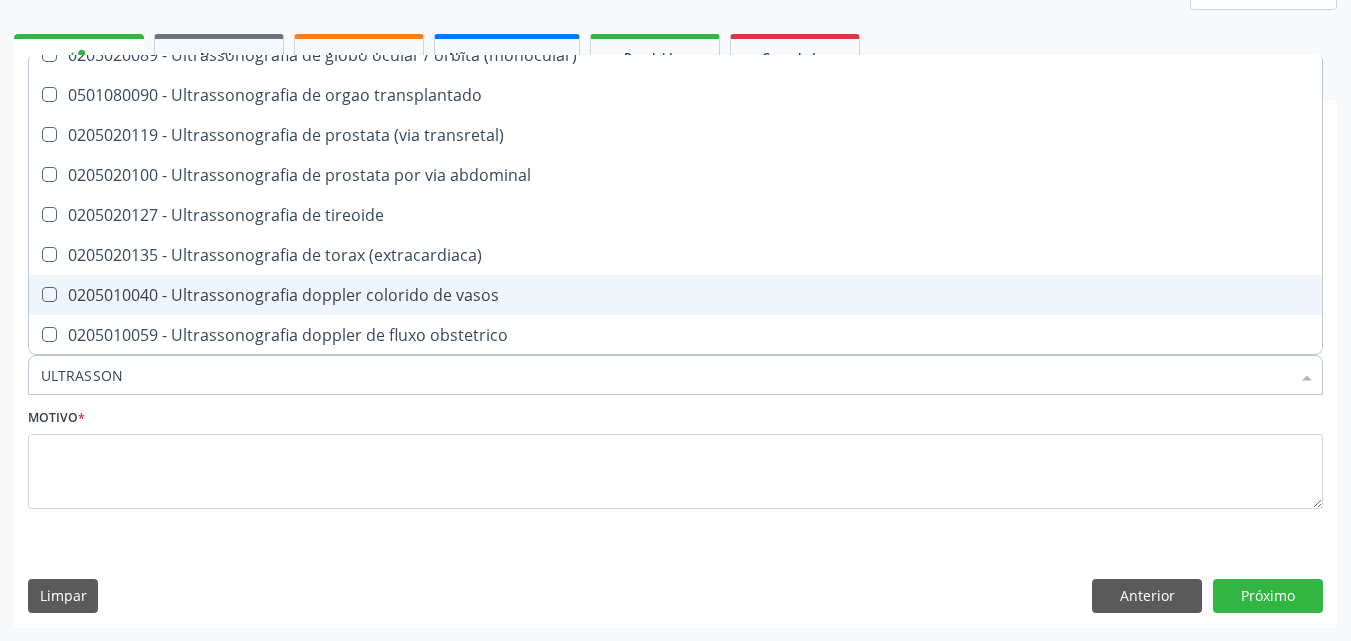 click on "0205010040 - Ultrassonografia doppler colorido de vasos" at bounding box center (675, 295) 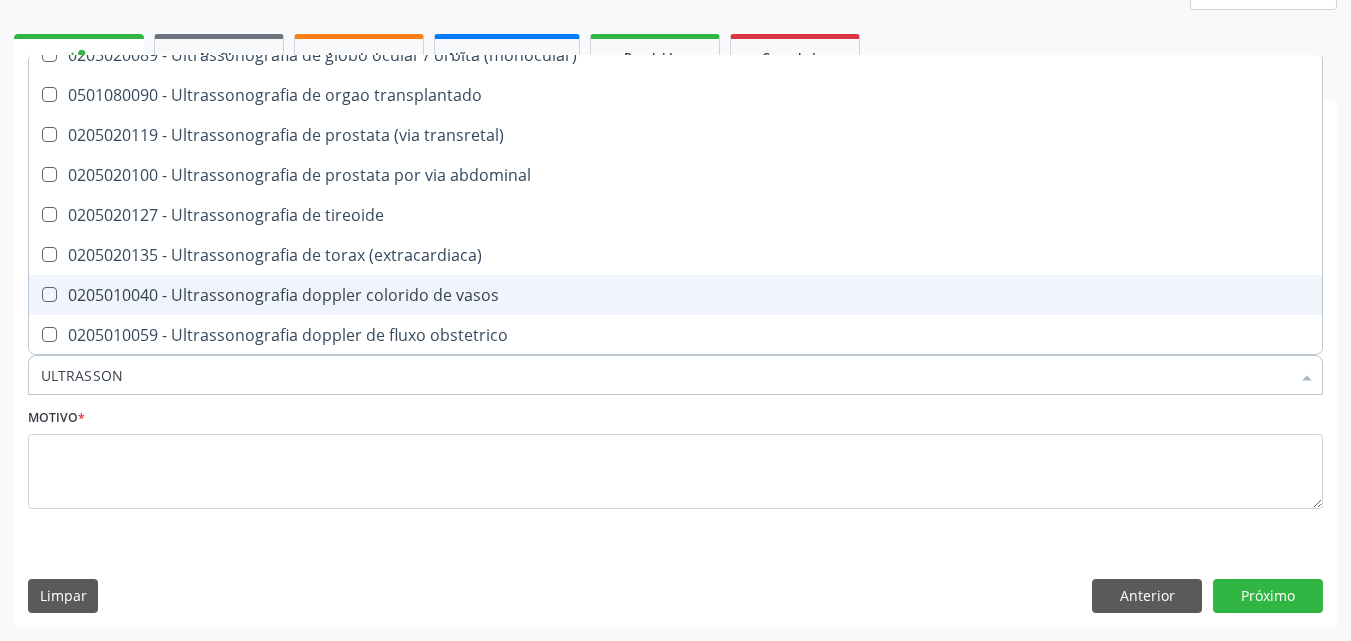 checkbox on "true" 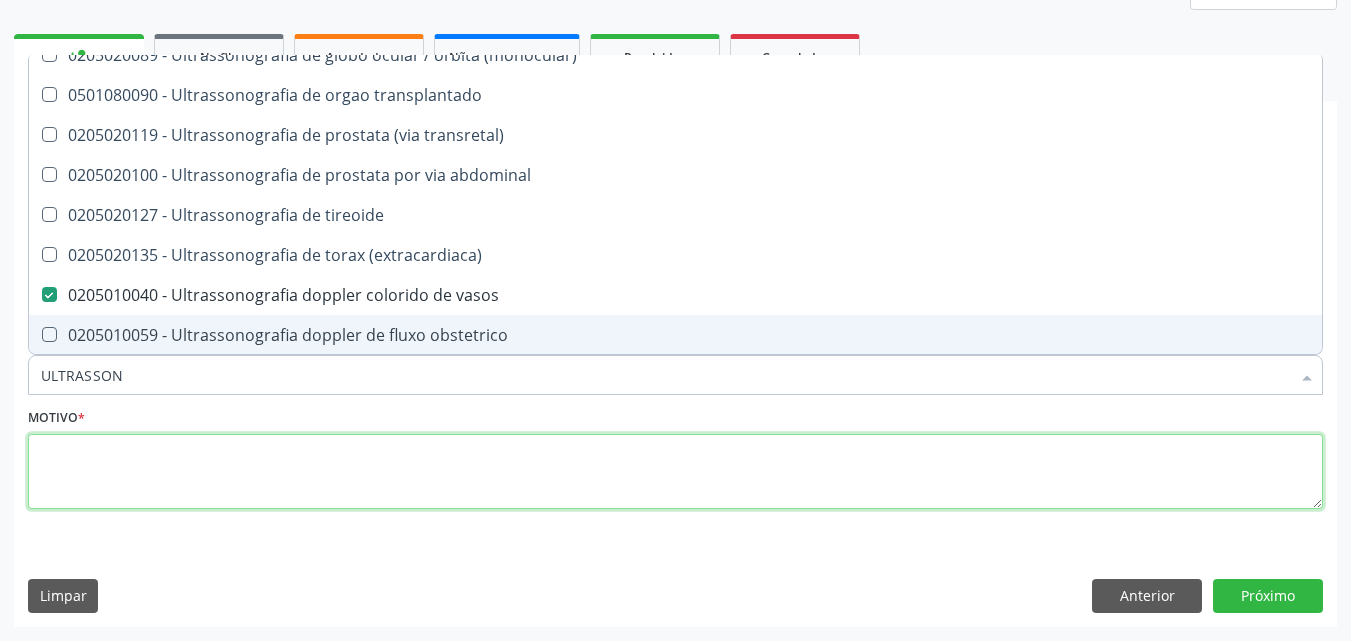 click at bounding box center [675, 472] 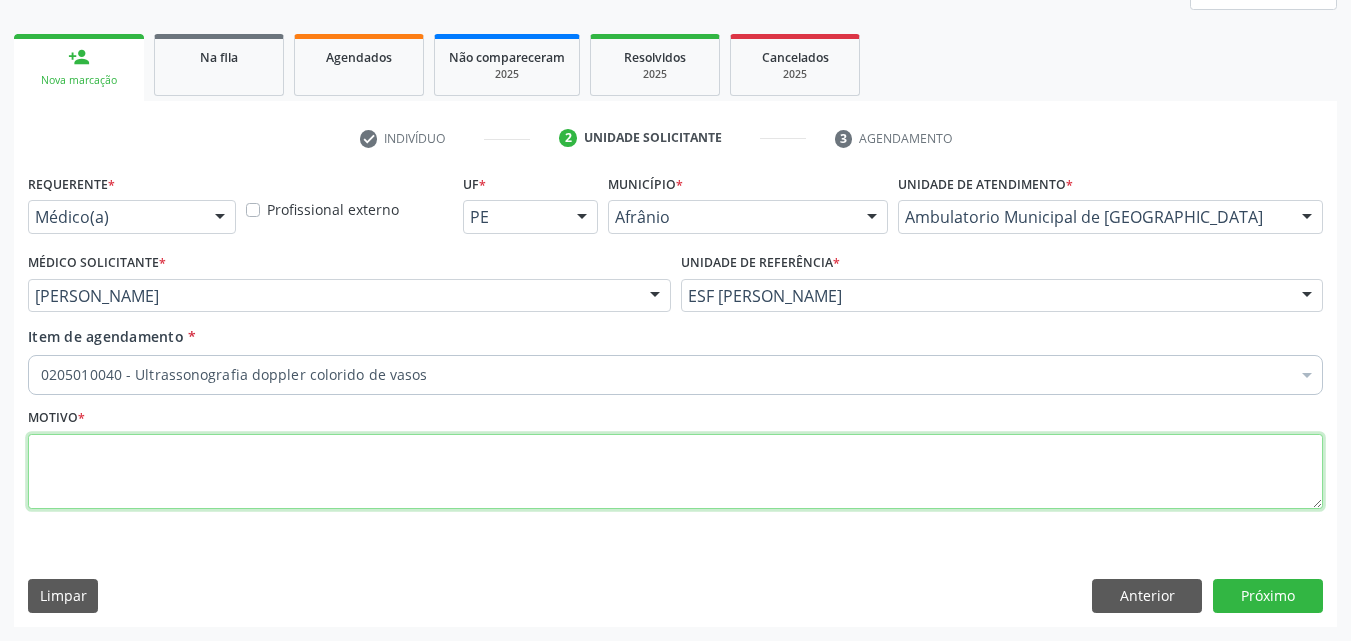 scroll, scrollTop: 0, scrollLeft: 0, axis: both 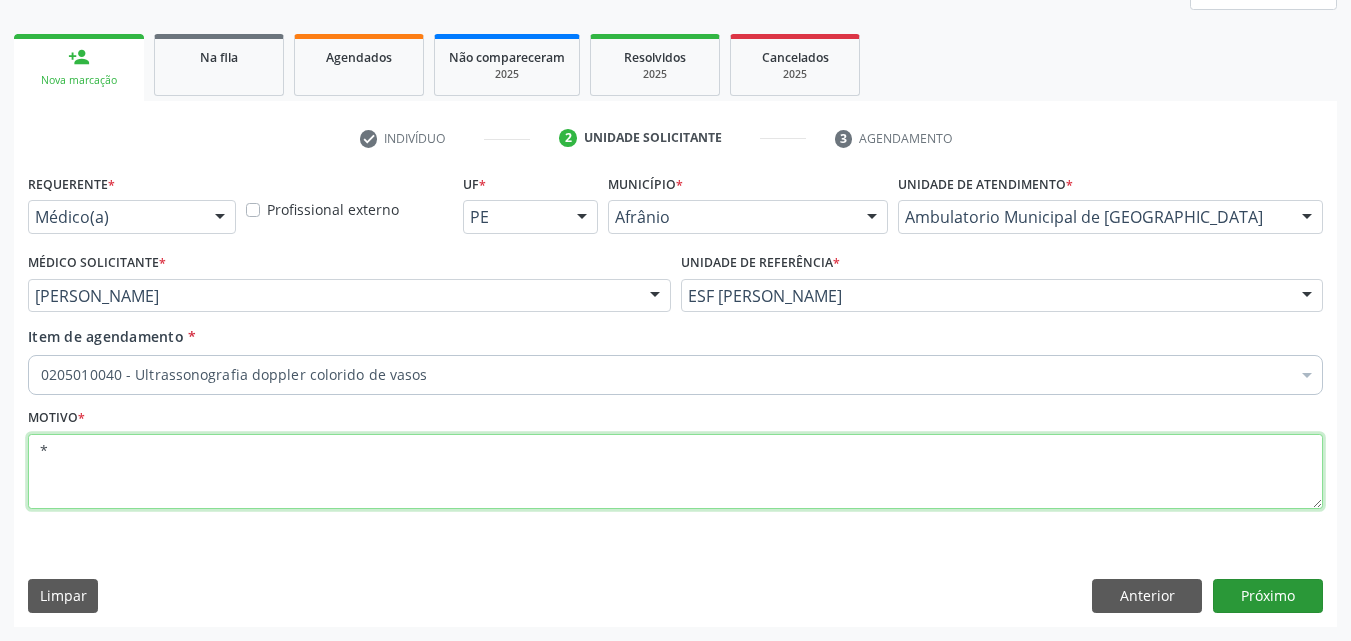type on "*" 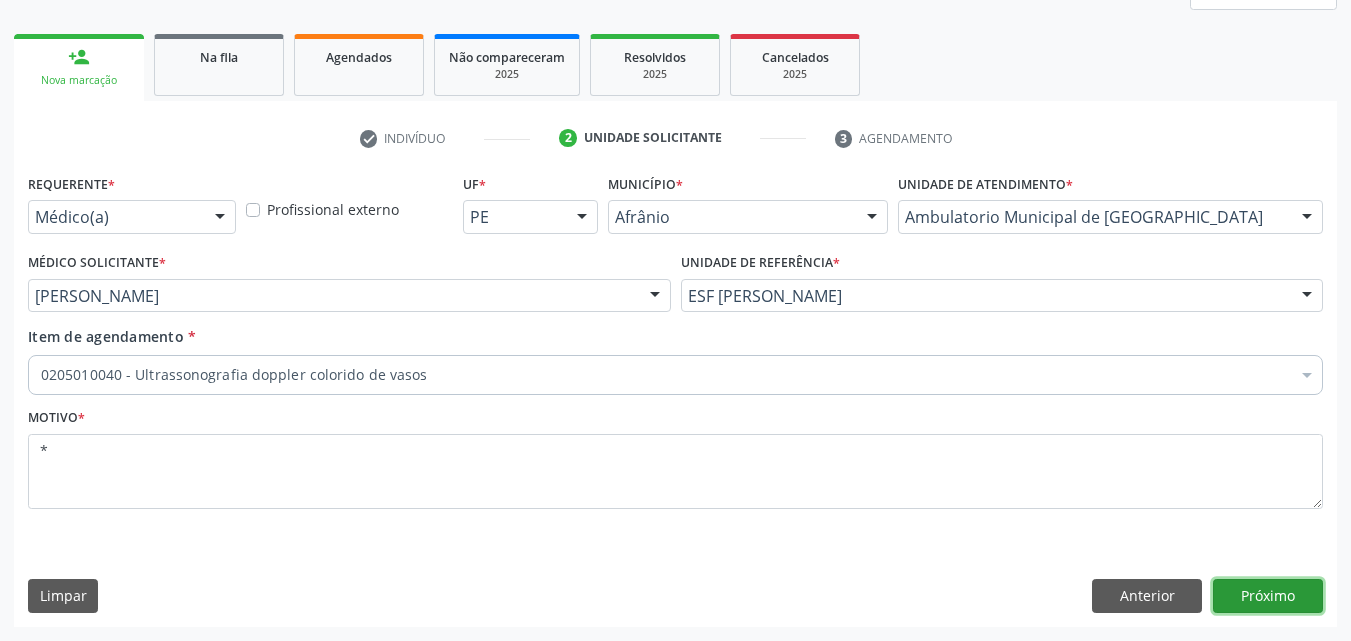 click on "Próximo" at bounding box center [1268, 596] 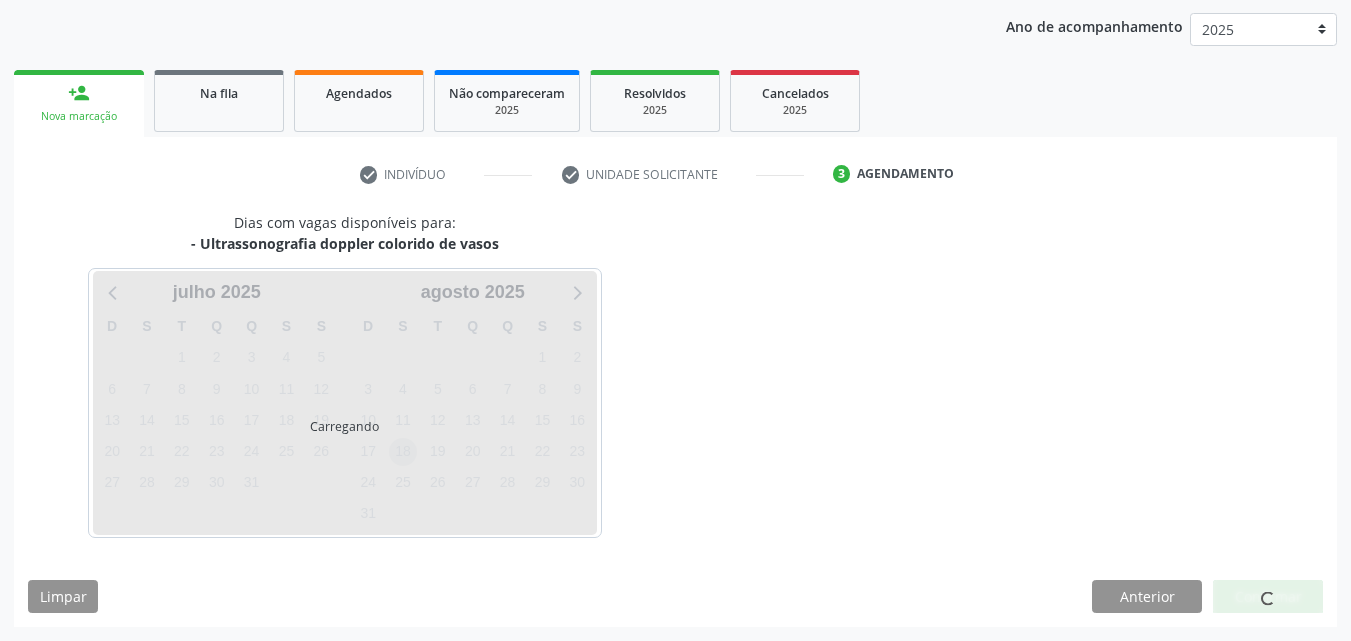 scroll, scrollTop: 229, scrollLeft: 0, axis: vertical 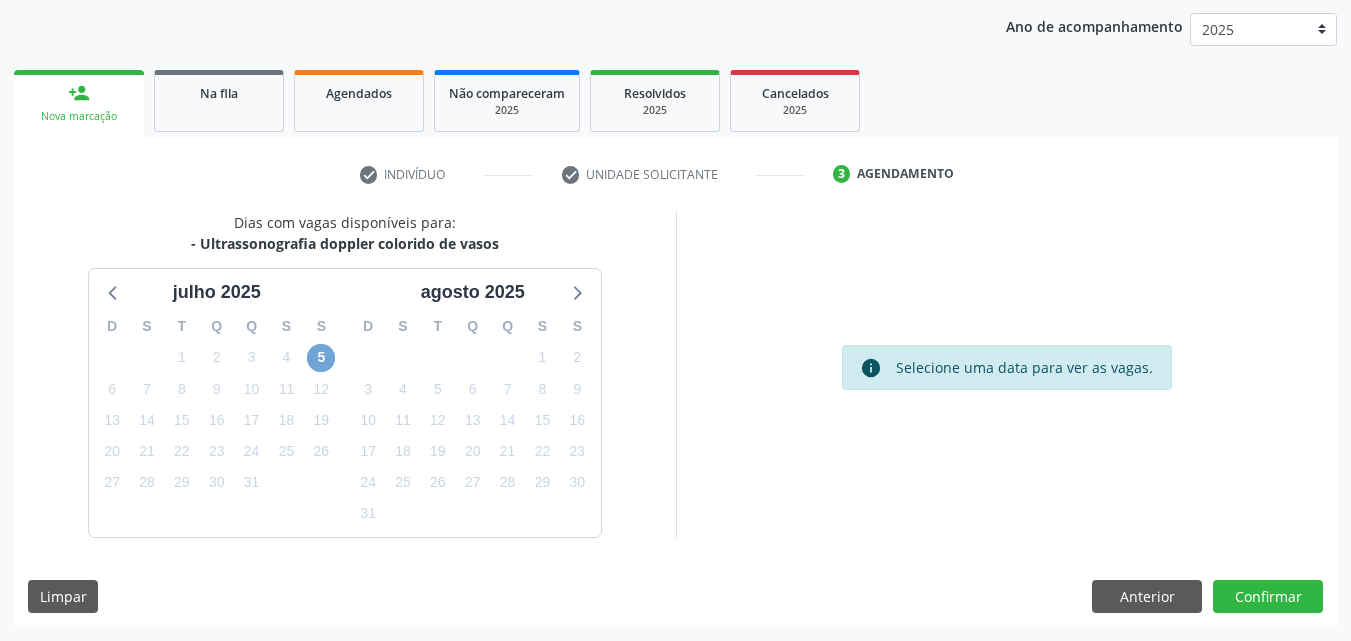 click on "5" at bounding box center [321, 358] 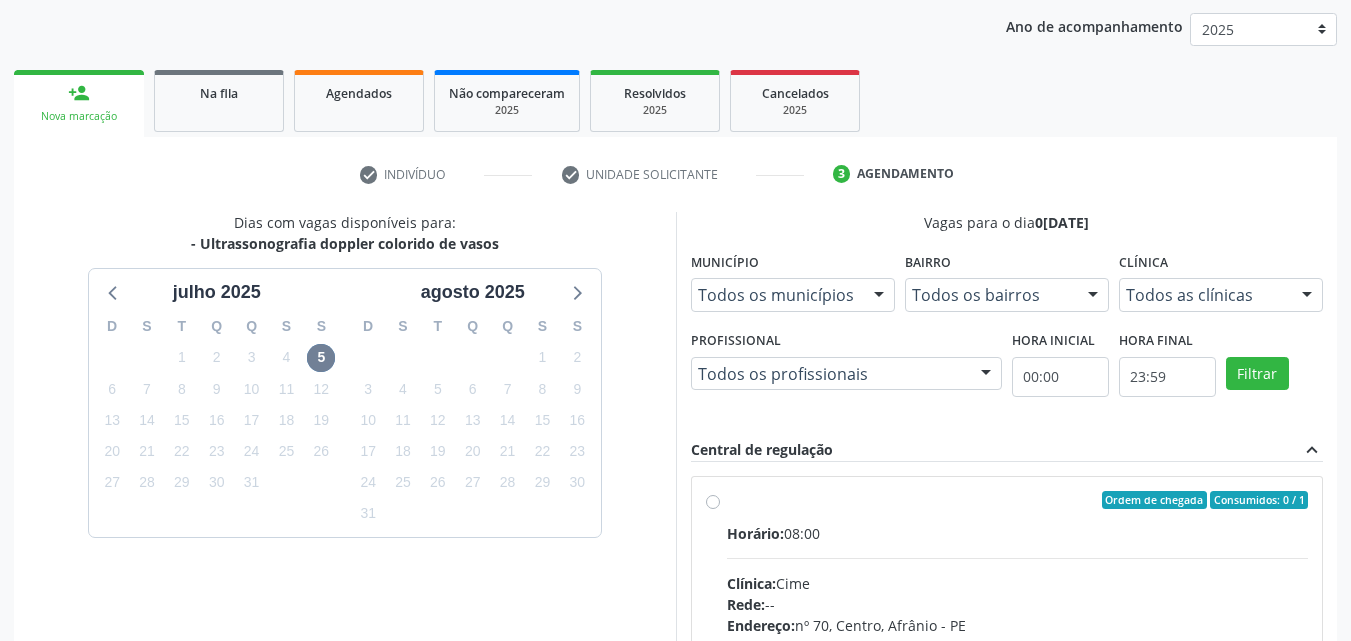 click on "Ordem de chegada
Consumidos: 0 / 1
Horário:   08:00
Clínica:  Cime
Rede:
--
Endereço:   nº 70, Centro, Afrânio - PE
Telefone:   (87) 88416145
Profissional:
--
Informações adicionais sobre o atendimento
Idade de atendimento:
Sem restrição
Gênero(s) atendido(s):
Sem restrição
Informações adicionais:
--" at bounding box center (1007, 644) 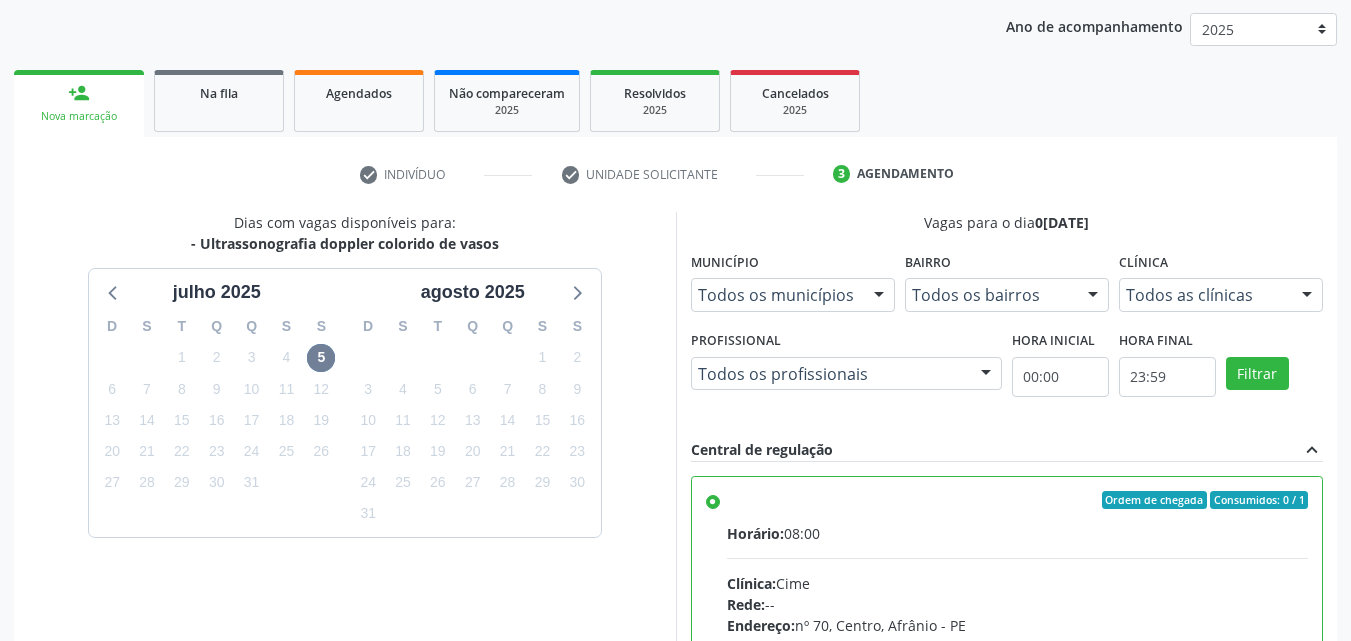 scroll, scrollTop: 99, scrollLeft: 0, axis: vertical 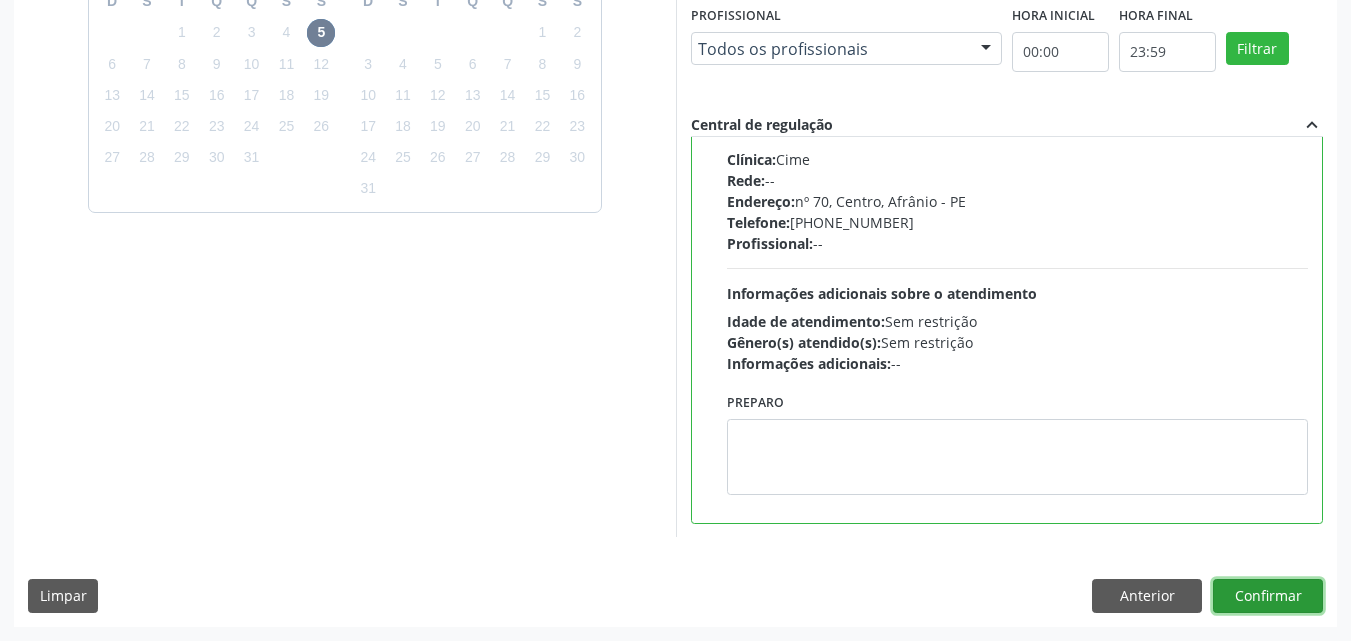 click on "Confirmar" at bounding box center (1268, 596) 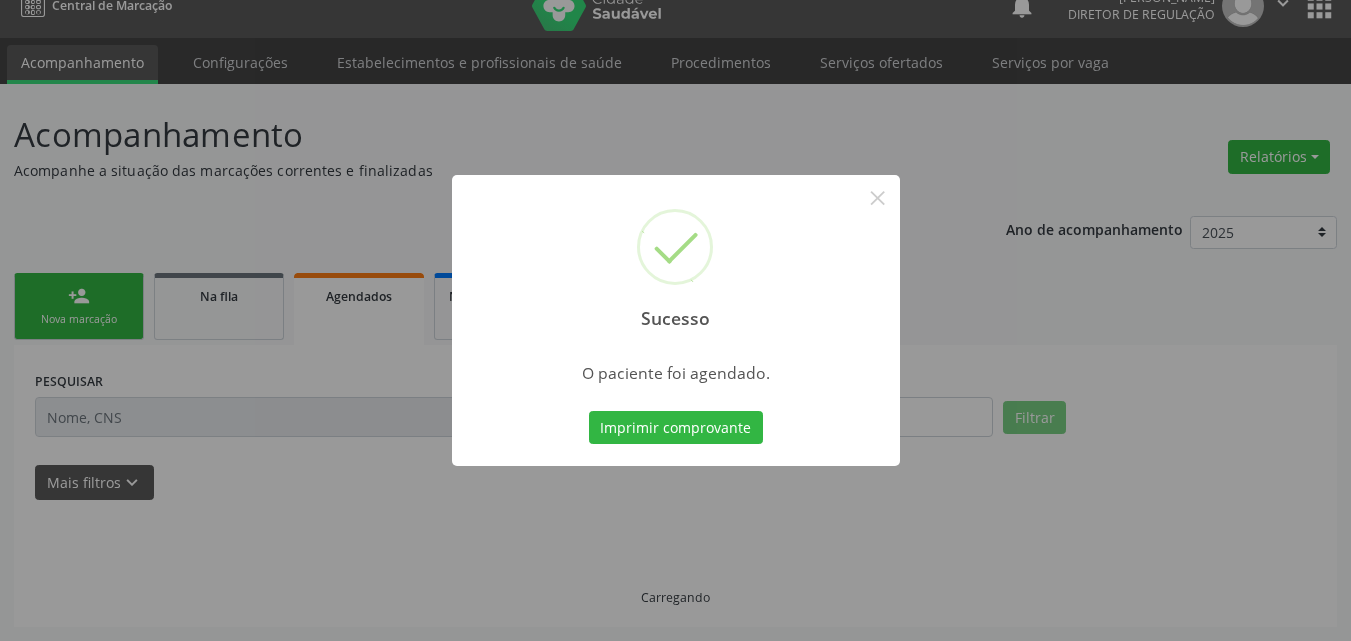 scroll, scrollTop: 26, scrollLeft: 0, axis: vertical 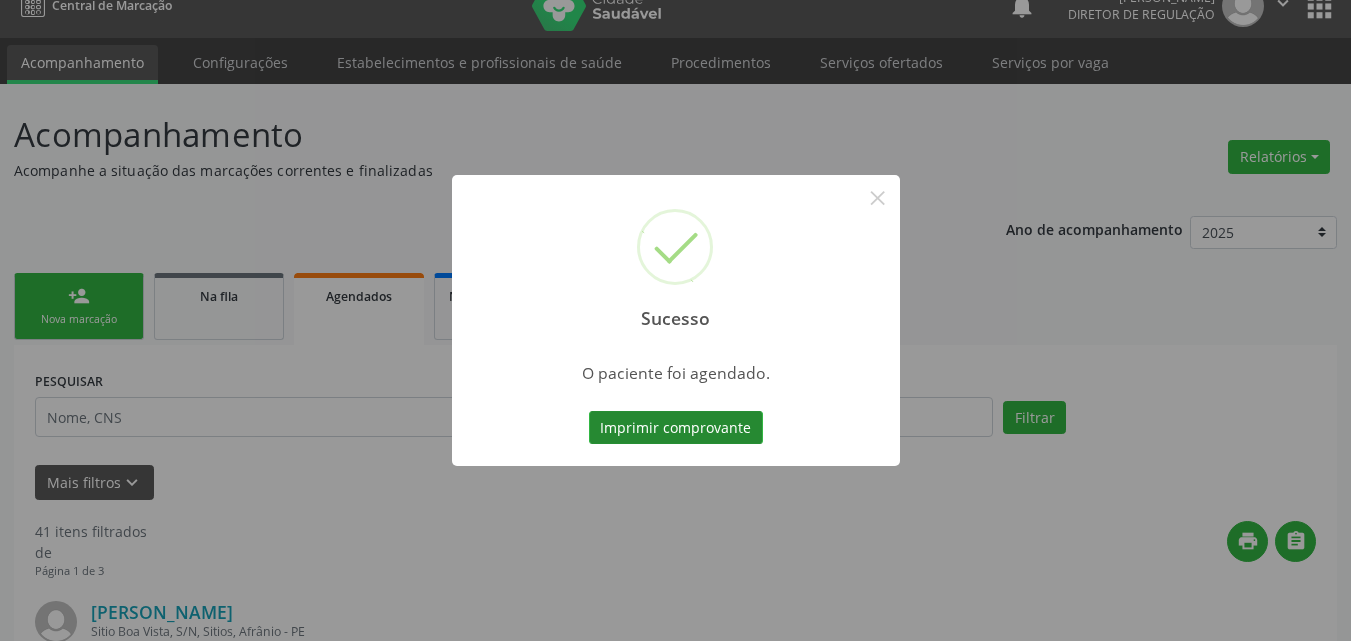 click on "Imprimir comprovante" at bounding box center [676, 428] 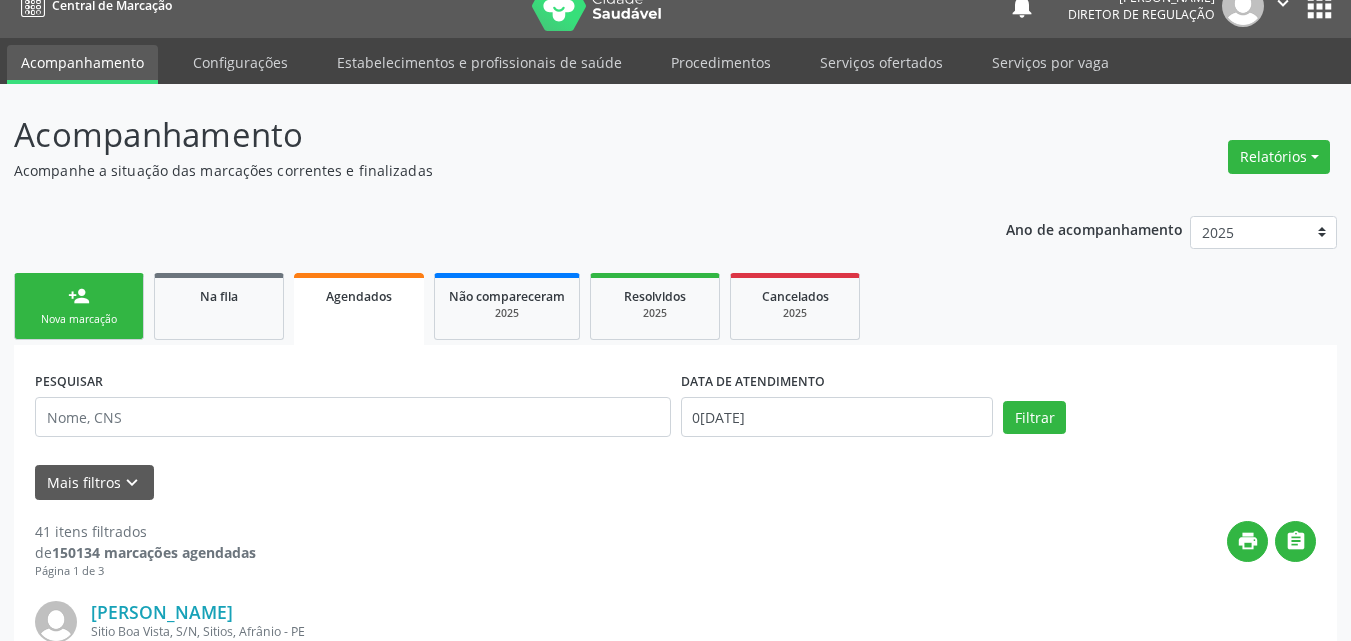 click on "Nova marcação" at bounding box center (79, 319) 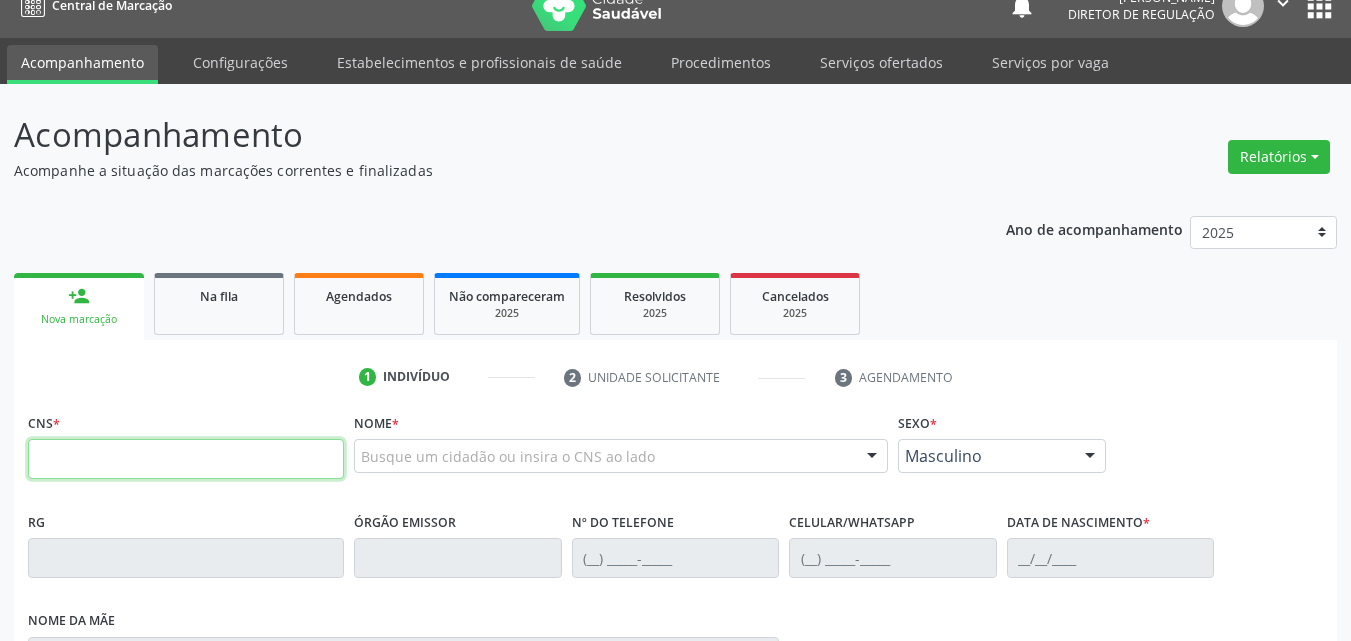 click at bounding box center [186, 459] 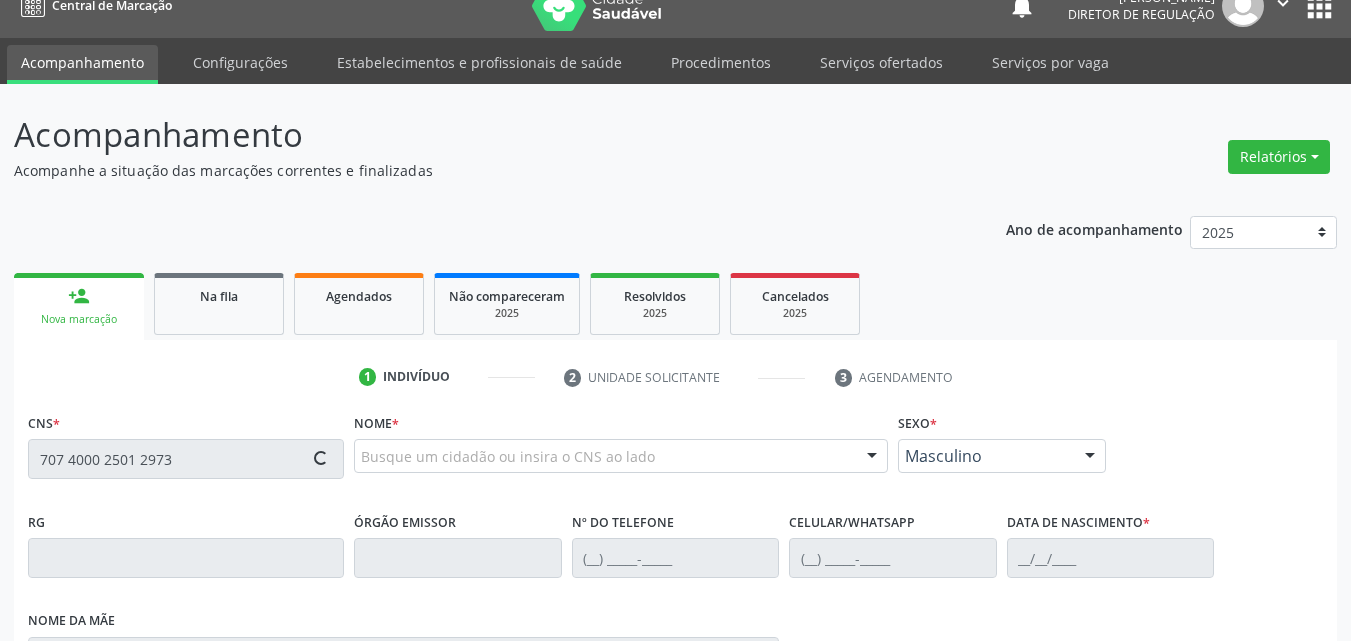 type on "707 4000 2501 2973" 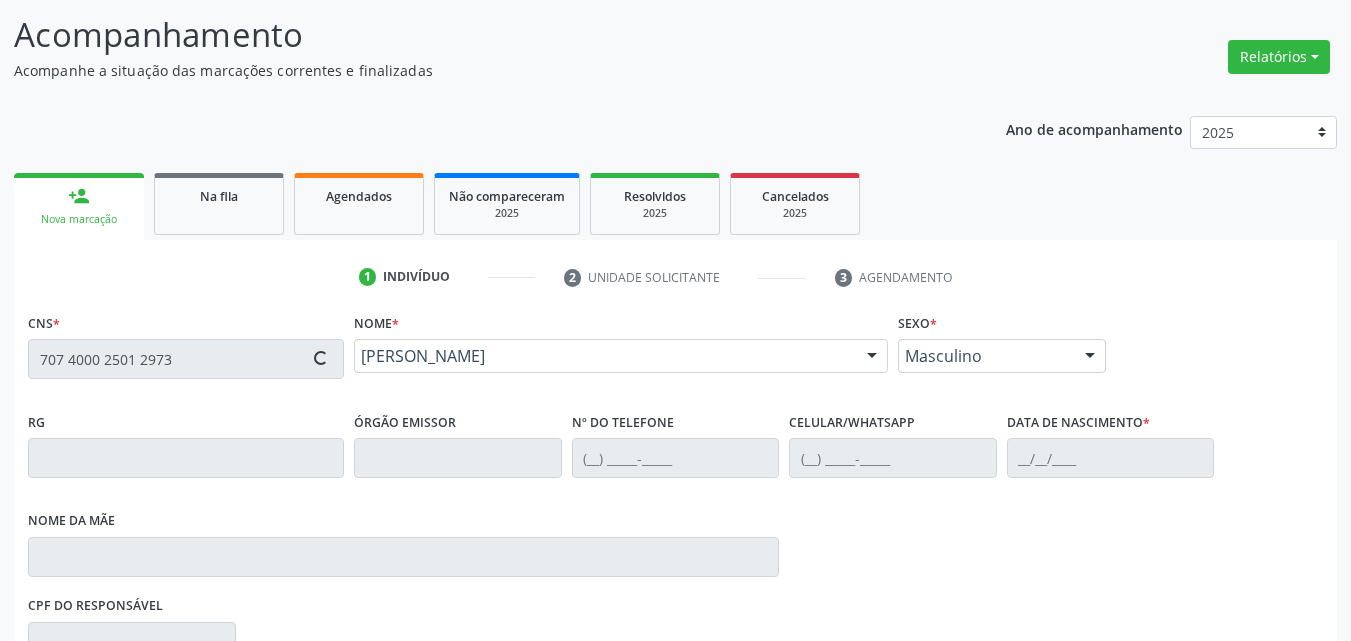 scroll, scrollTop: 226, scrollLeft: 0, axis: vertical 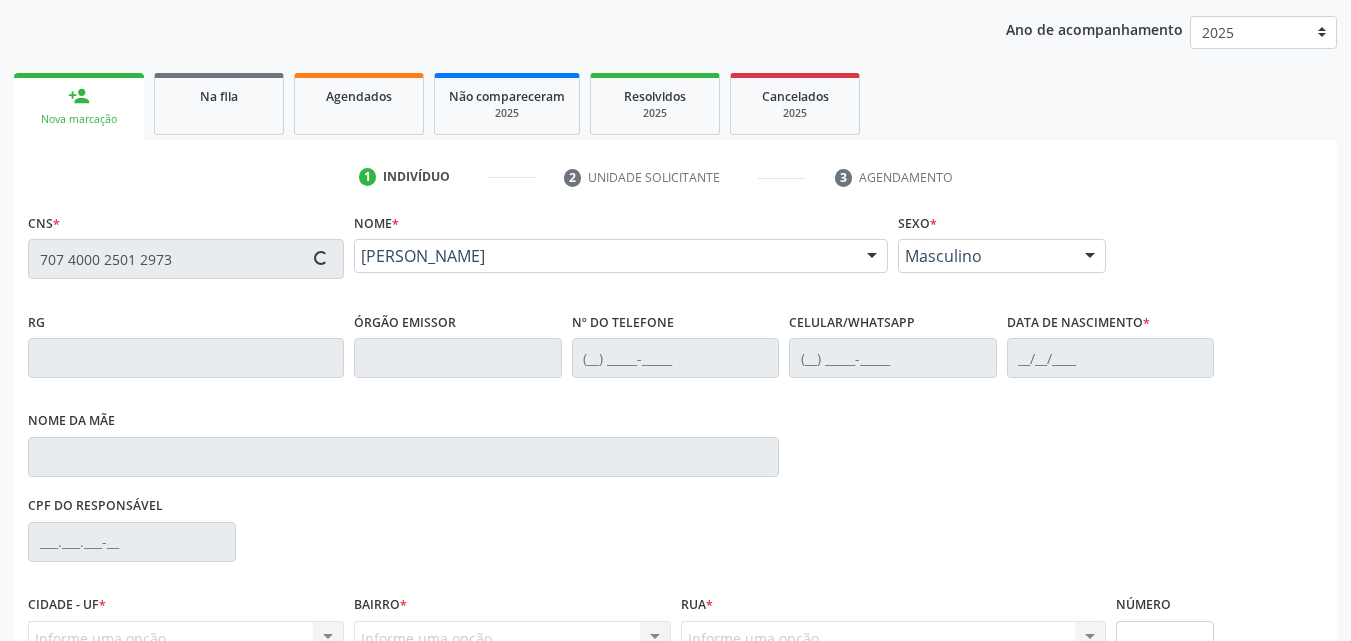 type on "(87) 98867-8085" 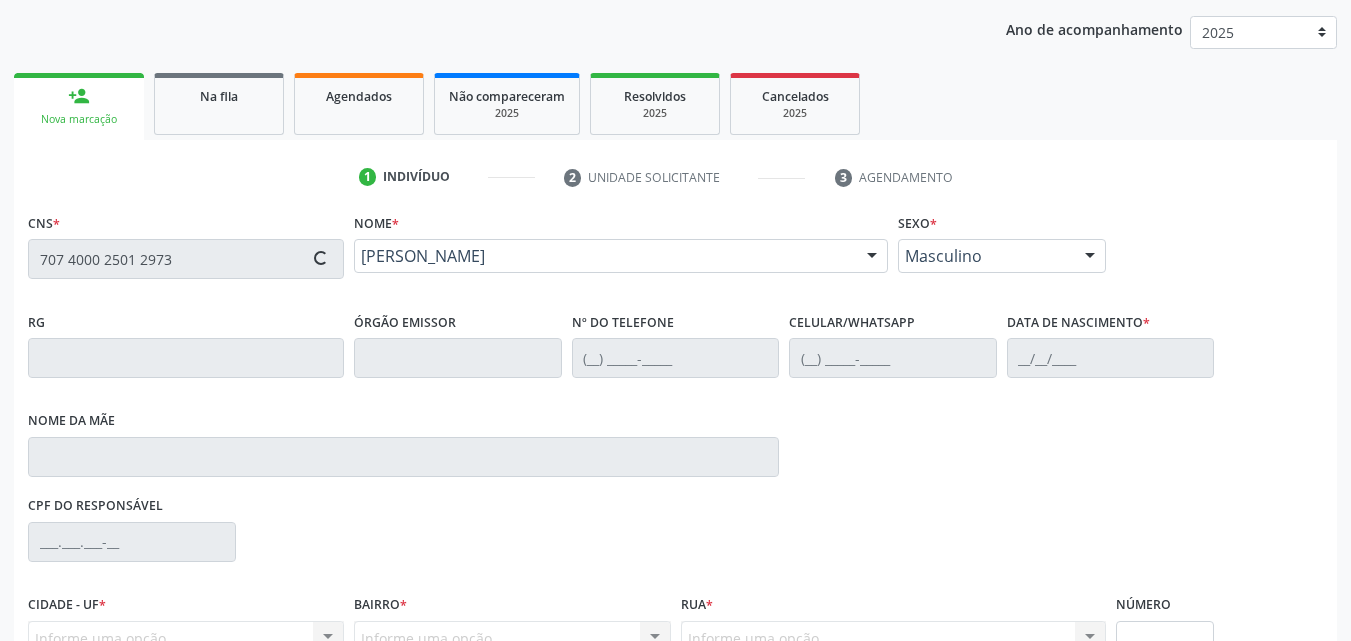 type on "(87) 98867-8085" 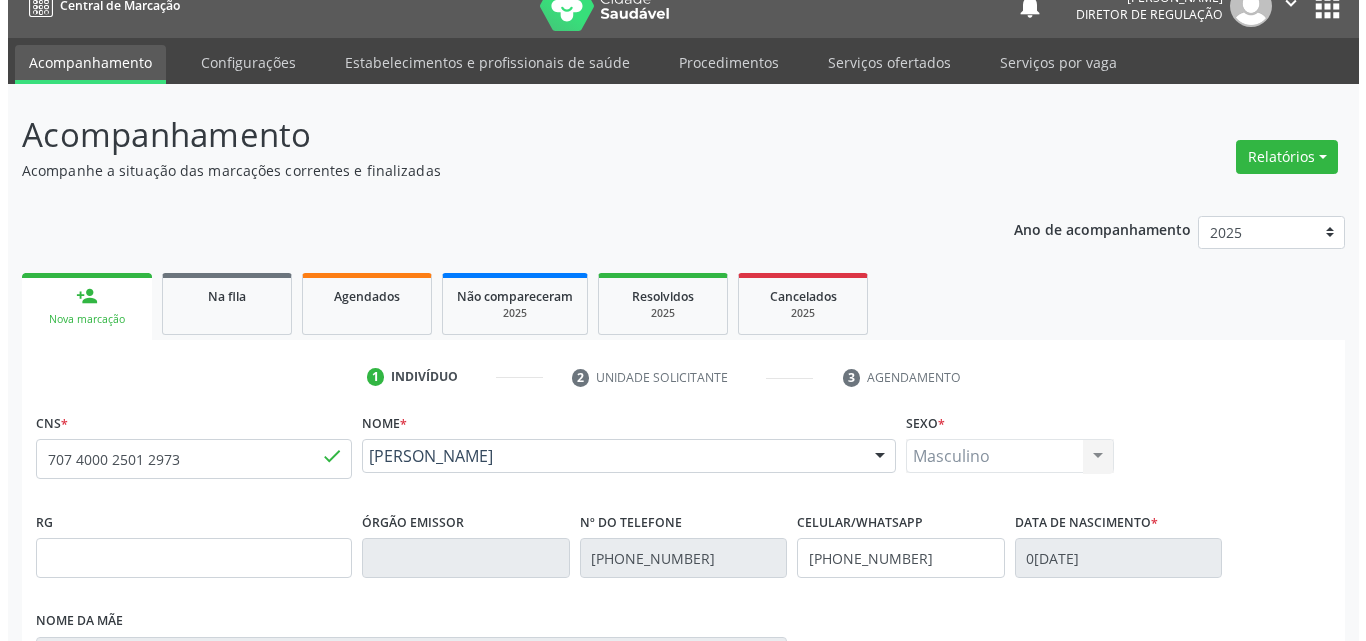 scroll, scrollTop: 0, scrollLeft: 0, axis: both 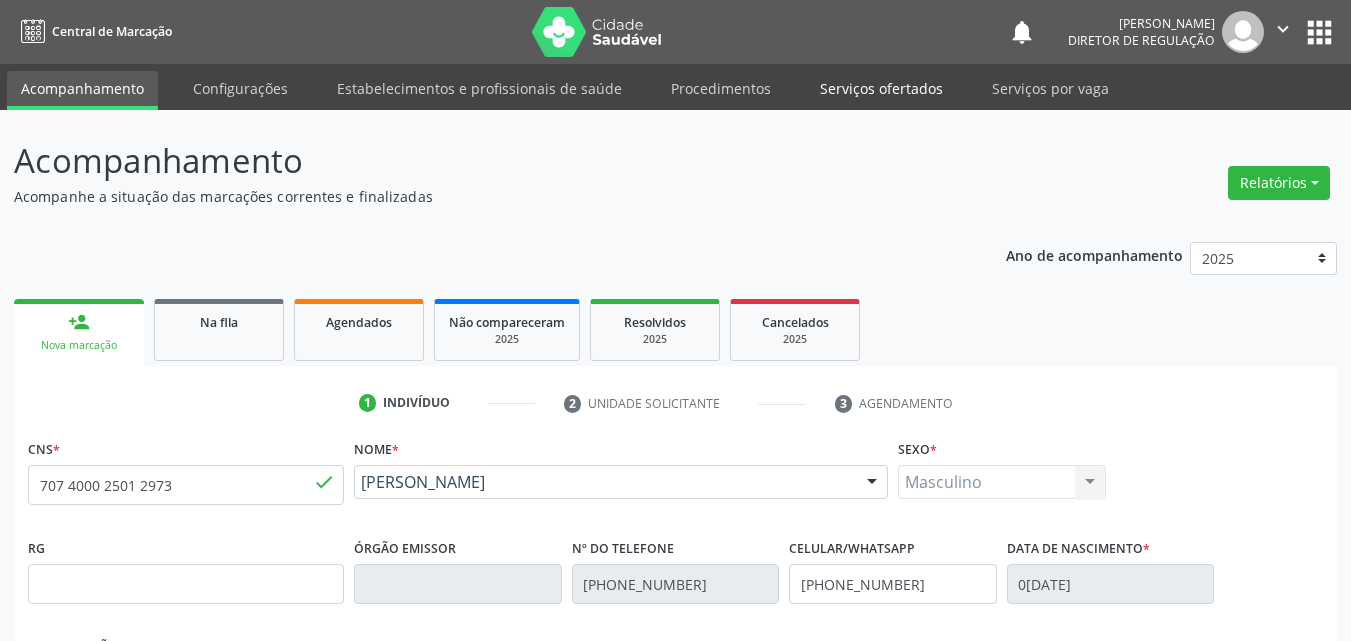 click on "Serviços ofertados" at bounding box center (881, 88) 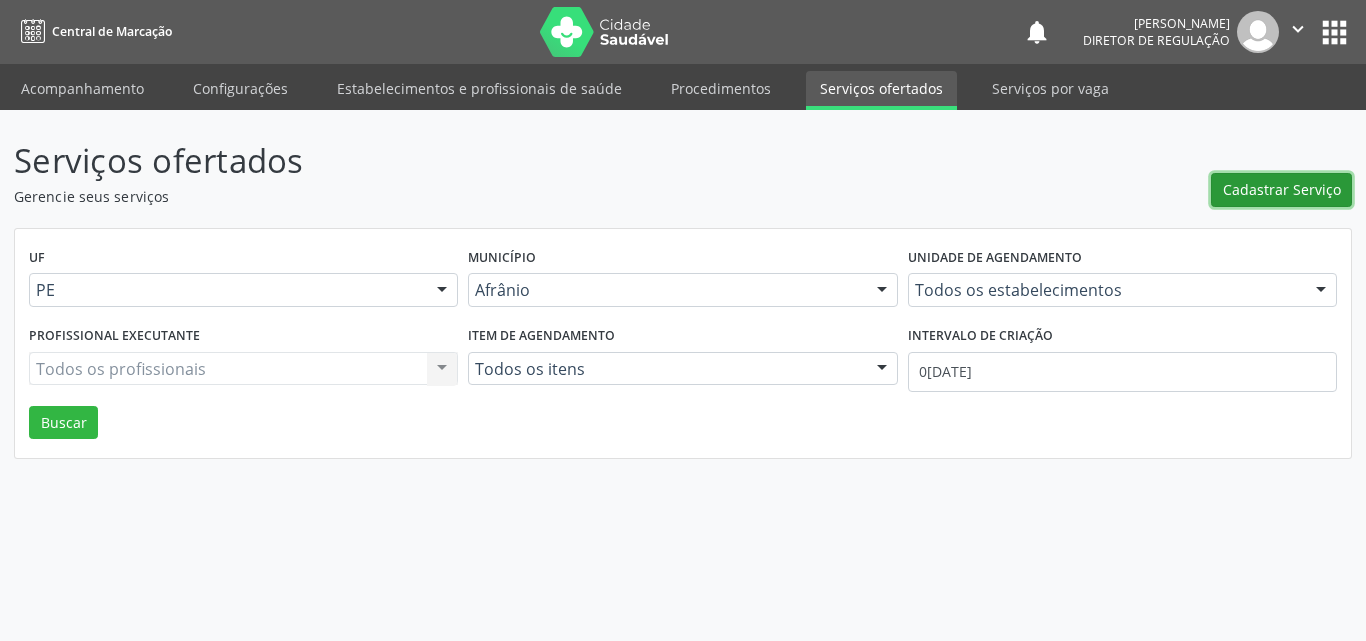 click on "Cadastrar Serviço" at bounding box center [1282, 189] 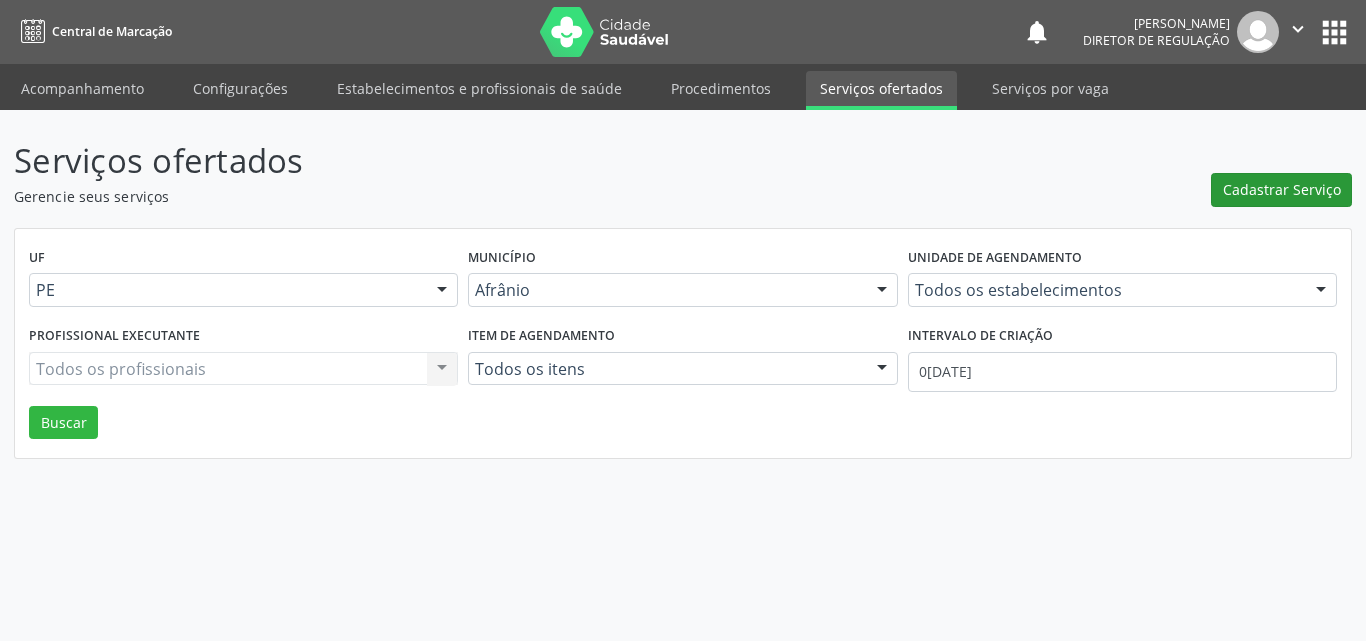 scroll, scrollTop: 0, scrollLeft: 0, axis: both 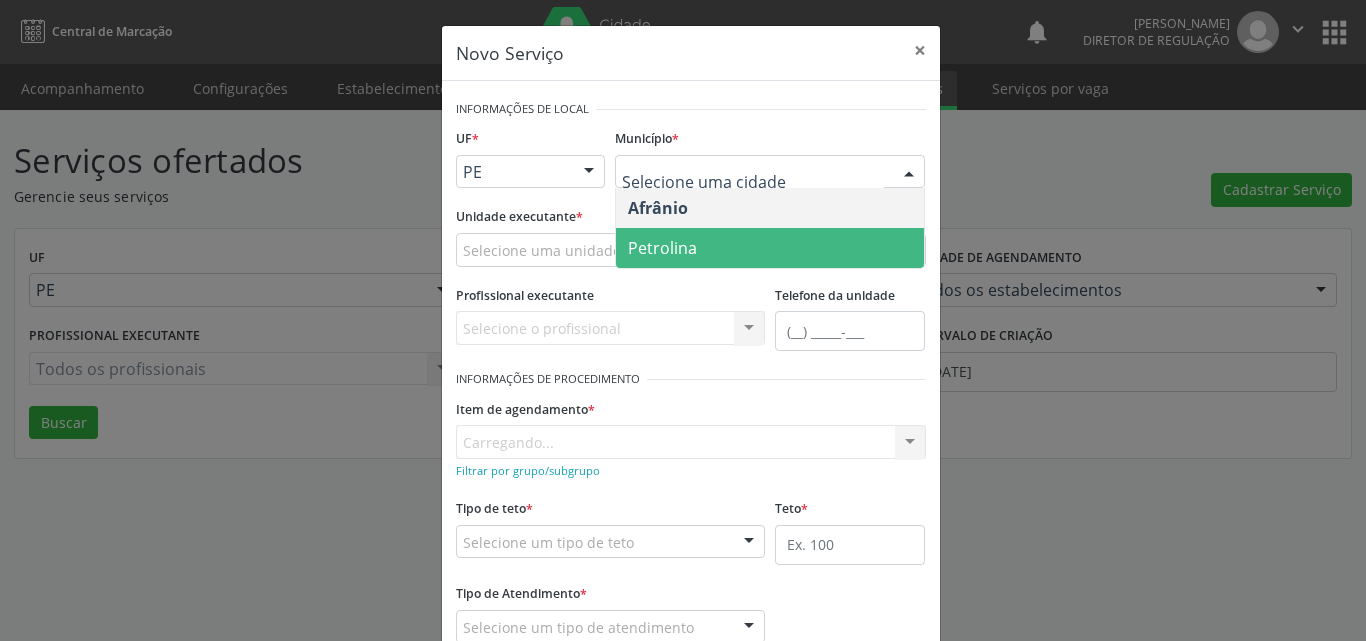 click on "Petrolina" at bounding box center (770, 248) 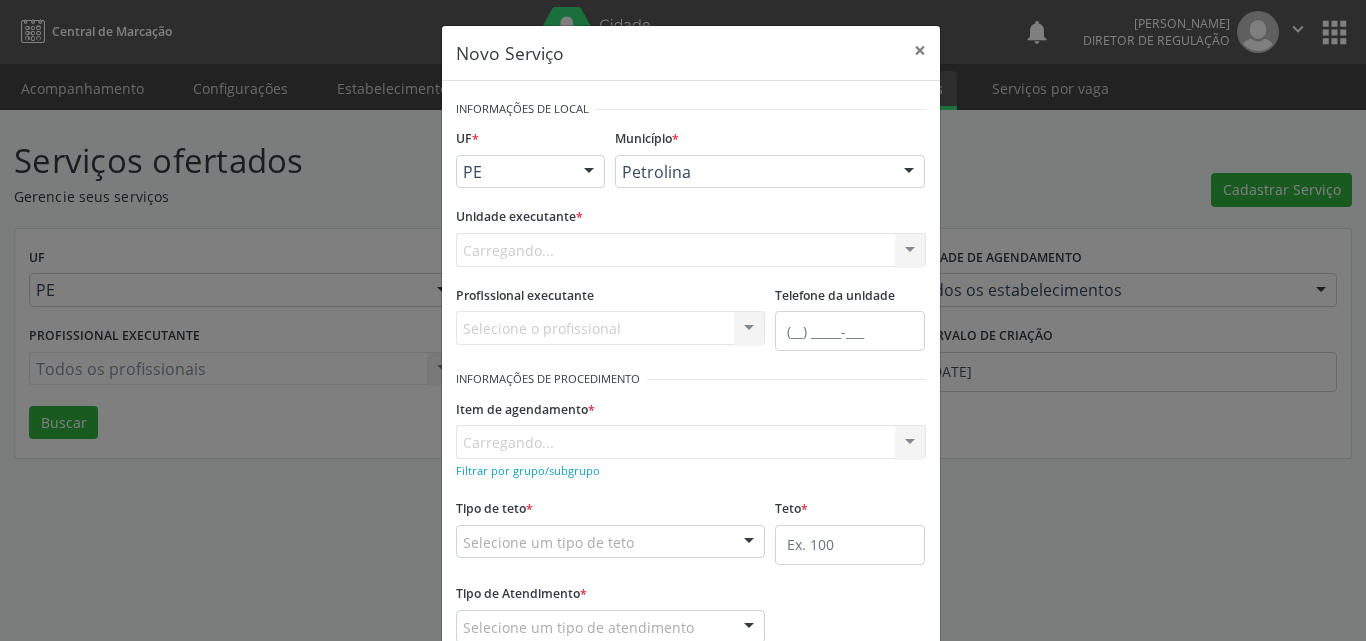click on "Carregando...
Academia da Saude de Afranio   Academia da Saude do Bairro [PERSON_NAME]   Academia da Saude do Distrito de [GEOGRAPHIC_DATA] do Distrito de Extrema   [GEOGRAPHIC_DATA] do [PERSON_NAME]   Ambulatorio Municipal de Saude   Caf Central de Abastecimento Farmaceutico   Centro de Atencao Psicossocial de Afranio Pe   Centro de Especialidades   Cime   Cuidar   Equipe de Atencao Basica Prisional Tipo I com Saude Mental   Esf [PERSON_NAME] Nonato   Esf Custodia Maria da Conceicao   Esf [PERSON_NAME] e [PERSON_NAME]   Esf [PERSON_NAME]   Esf de Barra das Melancias   Esf de Extrema   Farmacia Basica do Municipio de [GEOGRAPHIC_DATA][PERSON_NAME] [MEDICAL_DATA] Ambulatorio Municipal   Laboratorio de Protese Dentario   Lid Laboratorio de Investigacoes e Diagnosticos               Selac" at bounding box center (691, 250) 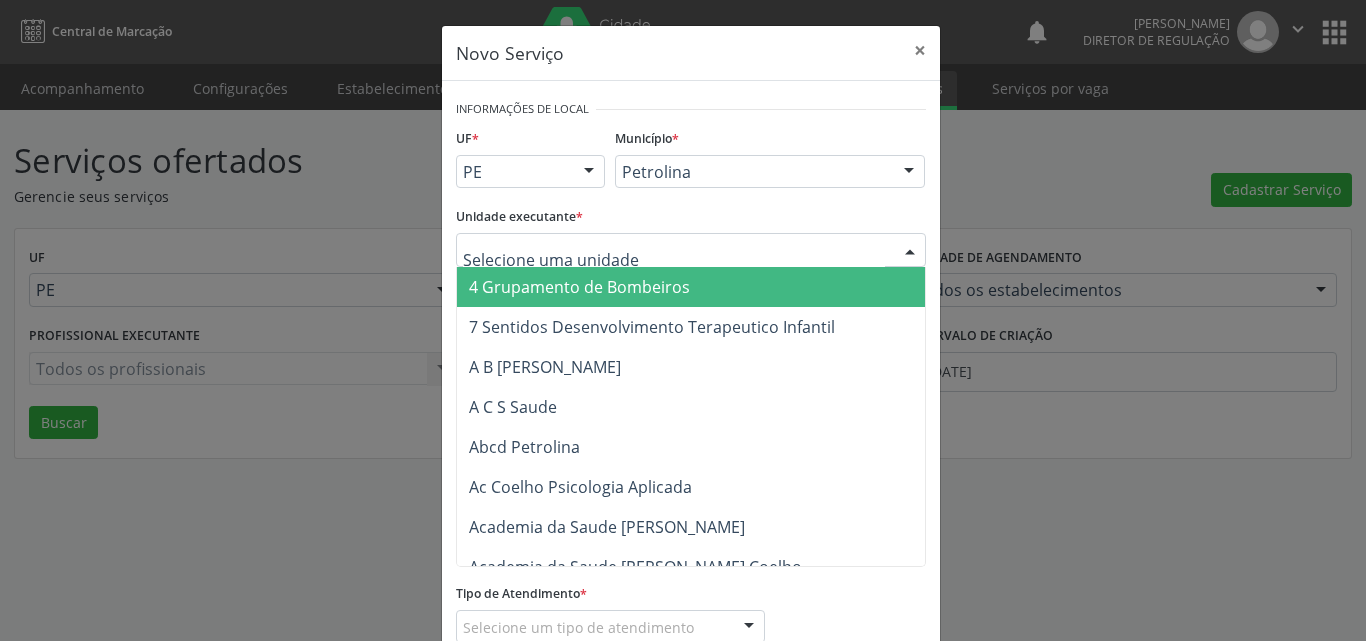 click at bounding box center [674, 260] 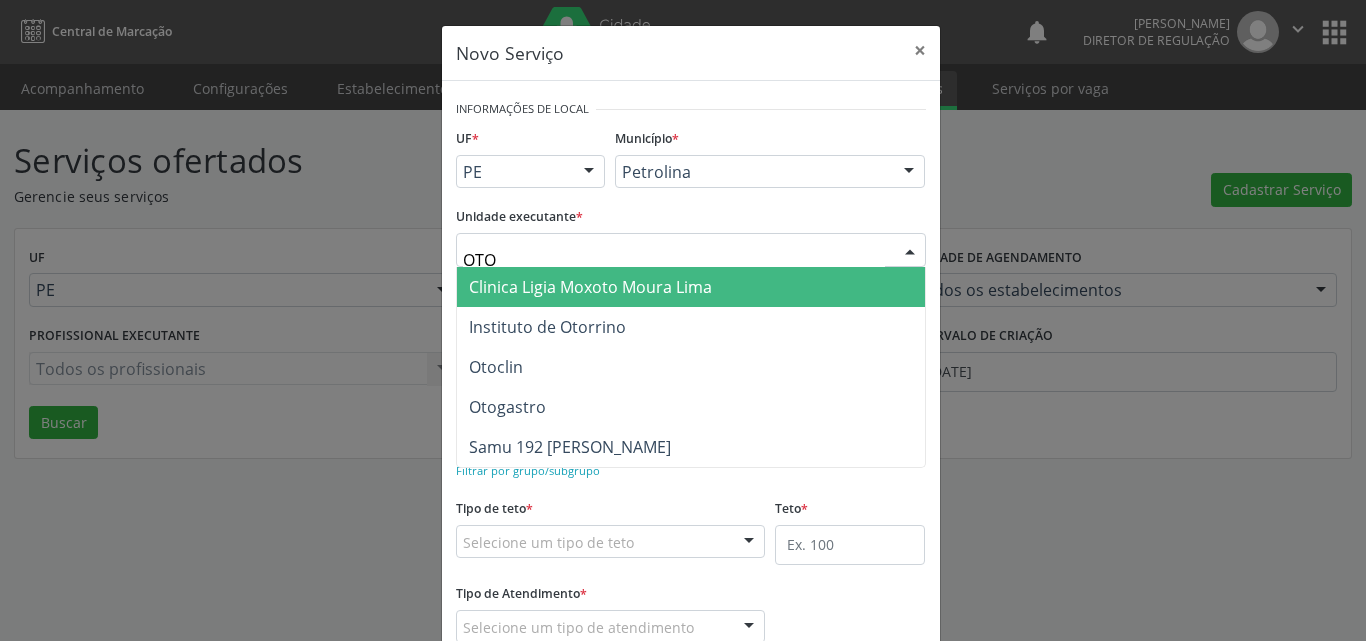 type on "OTOC" 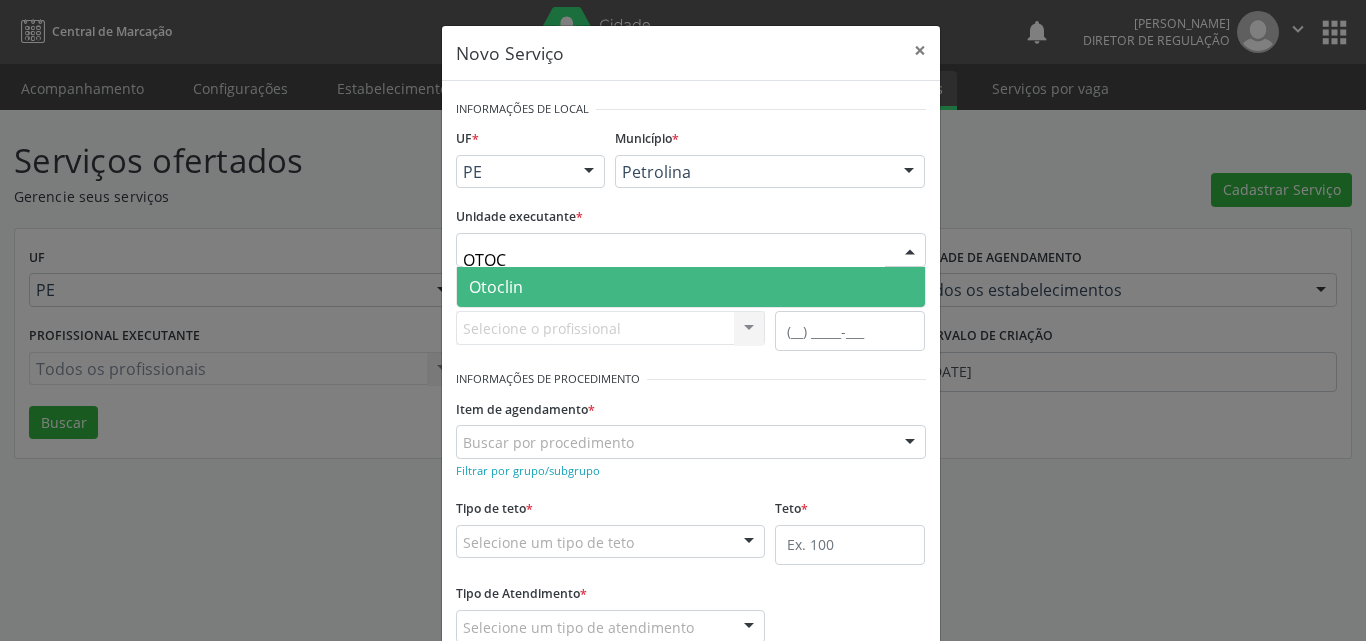 click on "Otoclin" at bounding box center (496, 287) 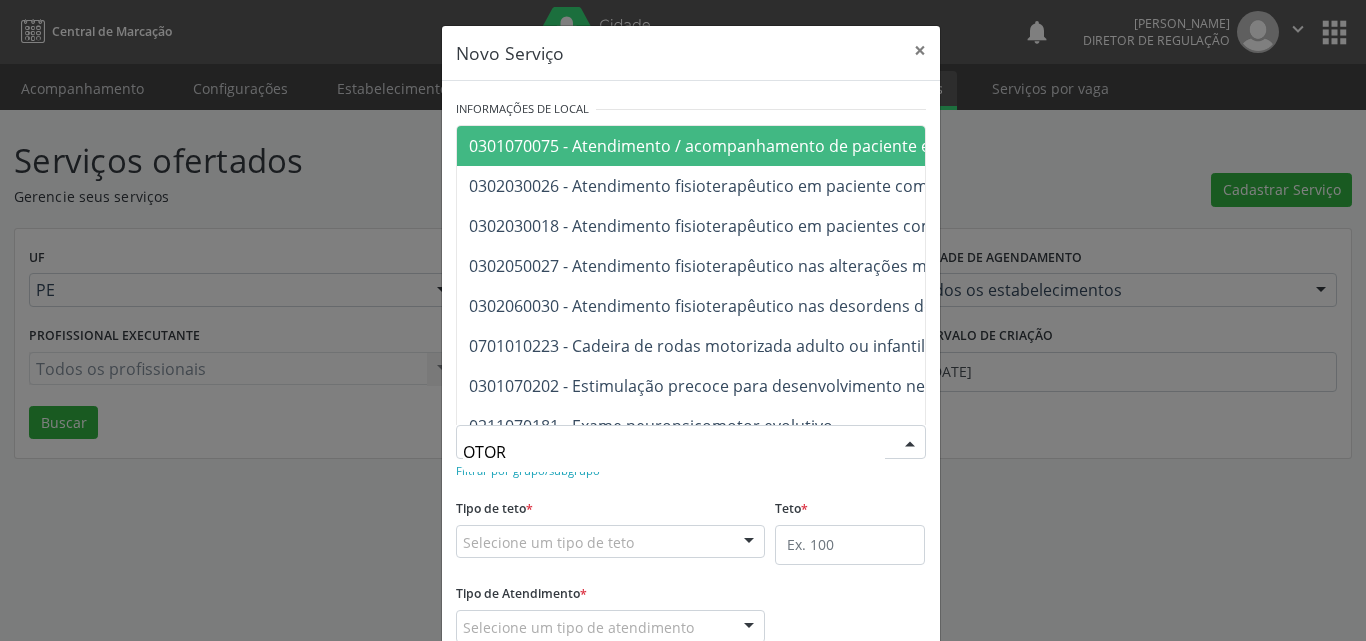 type on "OTORR" 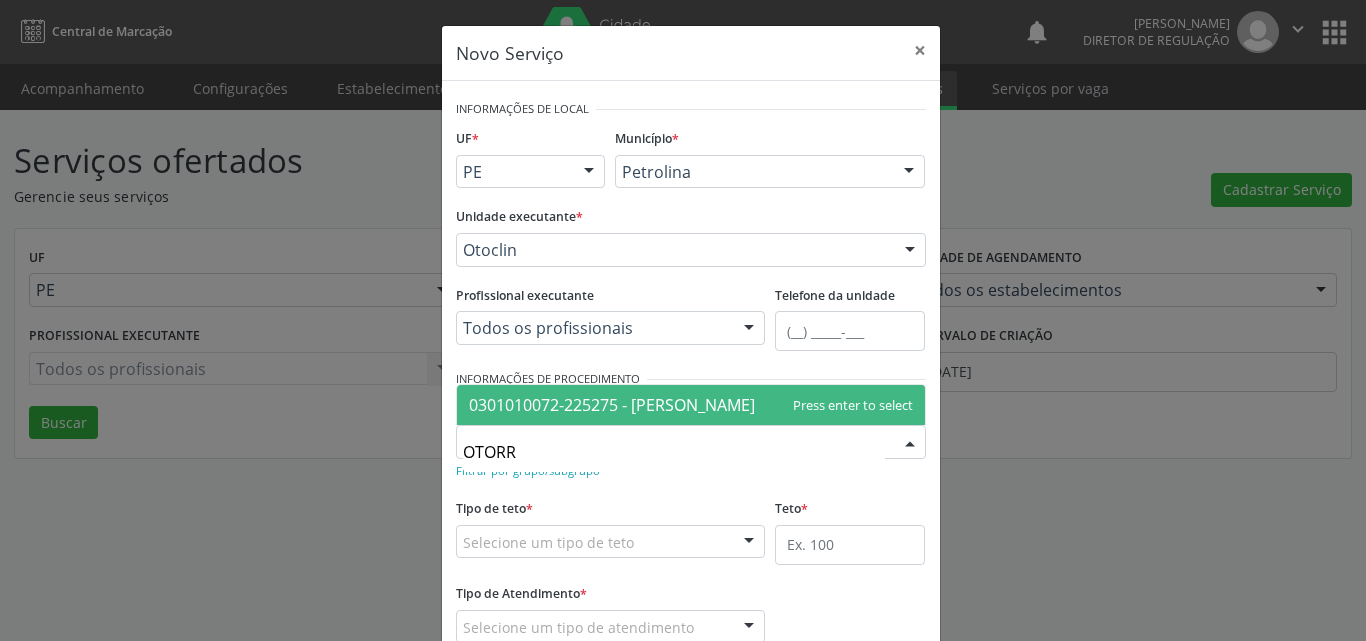 click on "0301010072-225275 - [PERSON_NAME]" at bounding box center [612, 405] 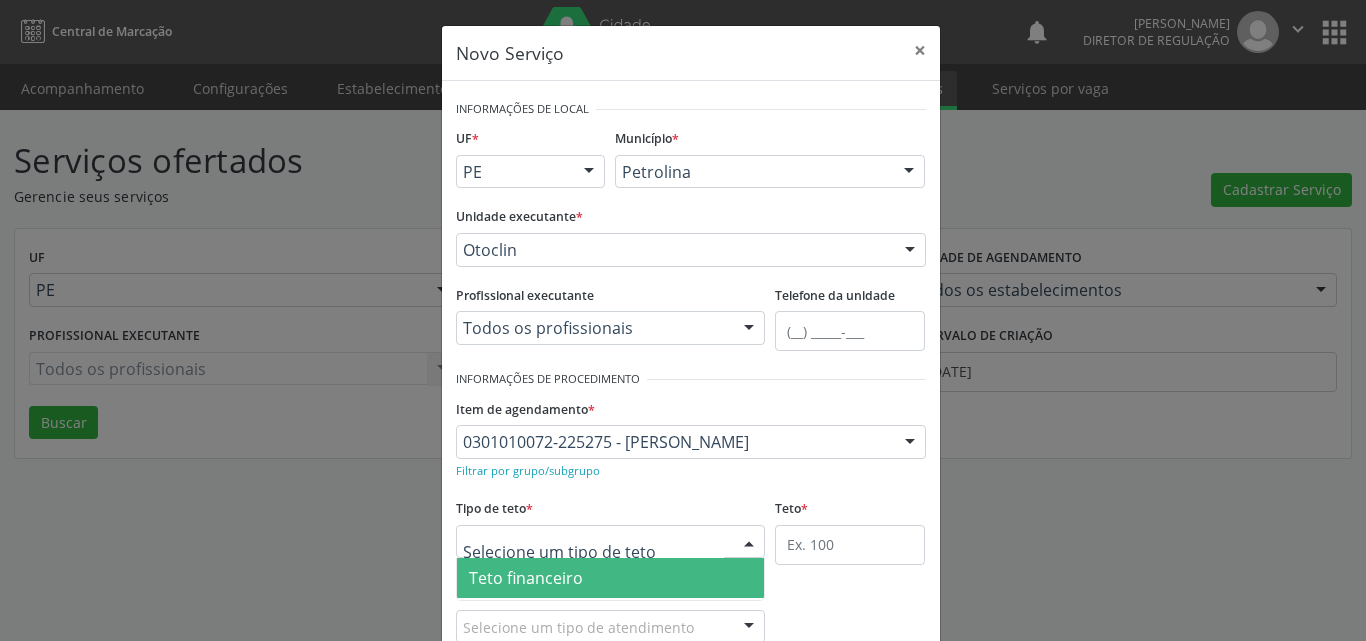 click at bounding box center (611, 542) 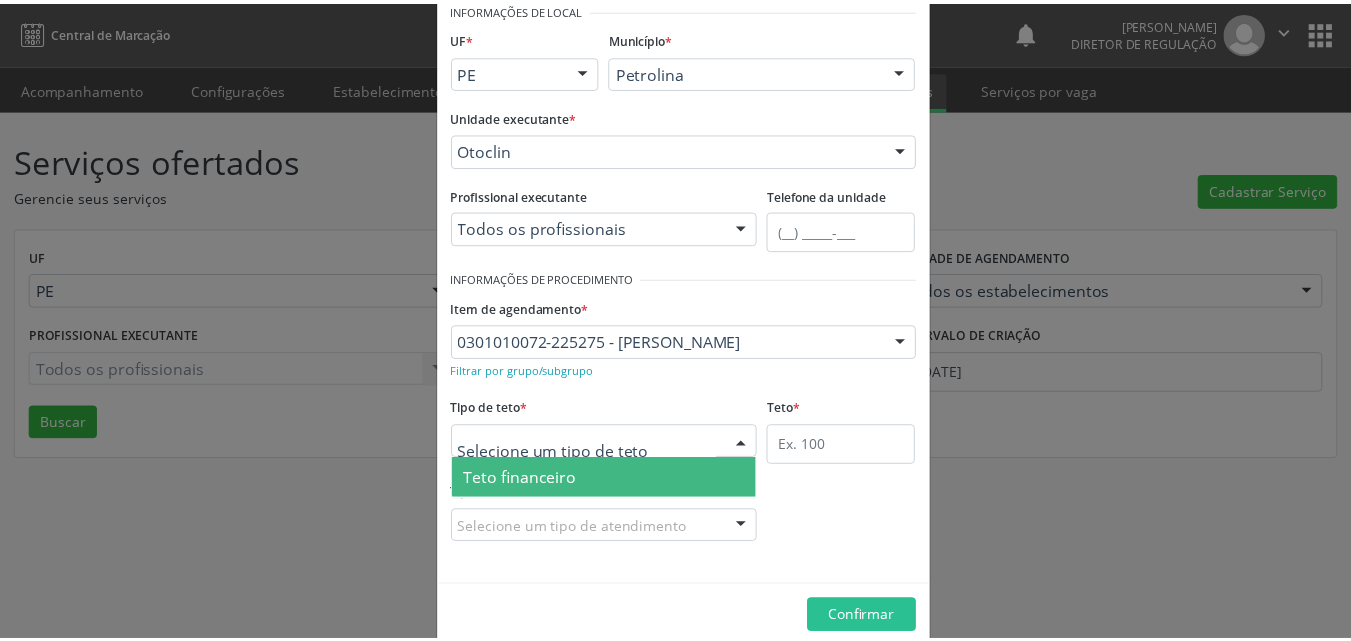 scroll, scrollTop: 38, scrollLeft: 0, axis: vertical 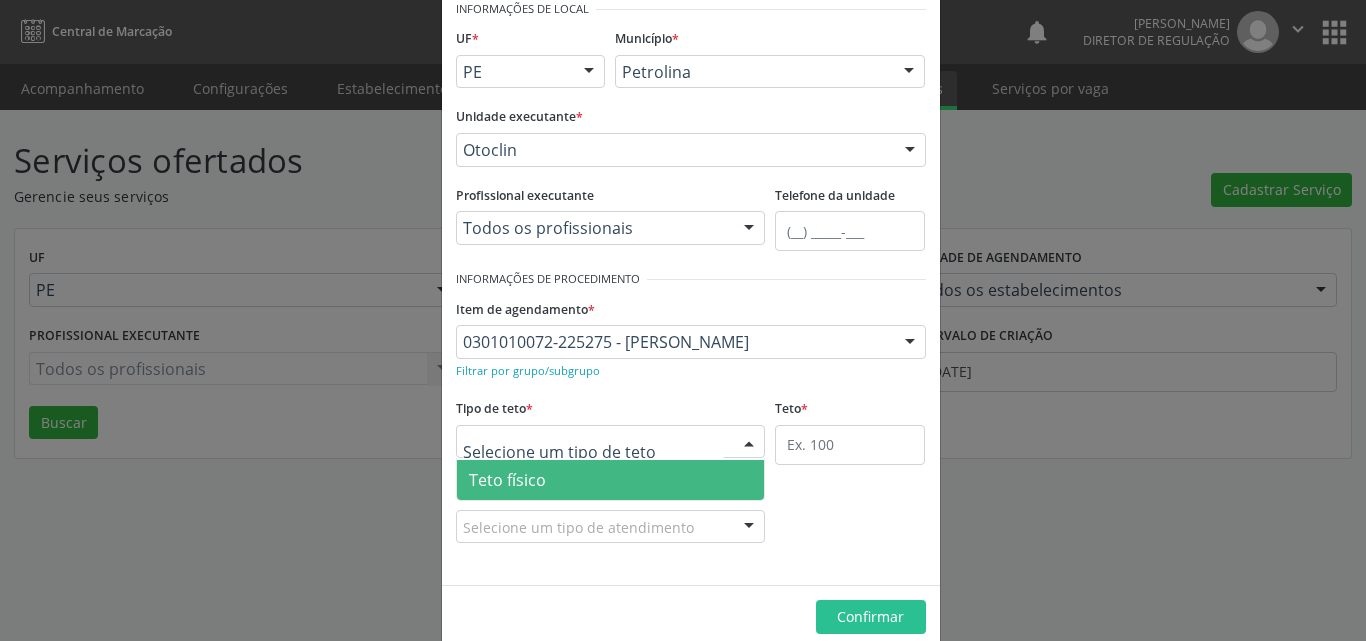 drag, startPoint x: 599, startPoint y: 470, endPoint x: 757, endPoint y: 471, distance: 158.00316 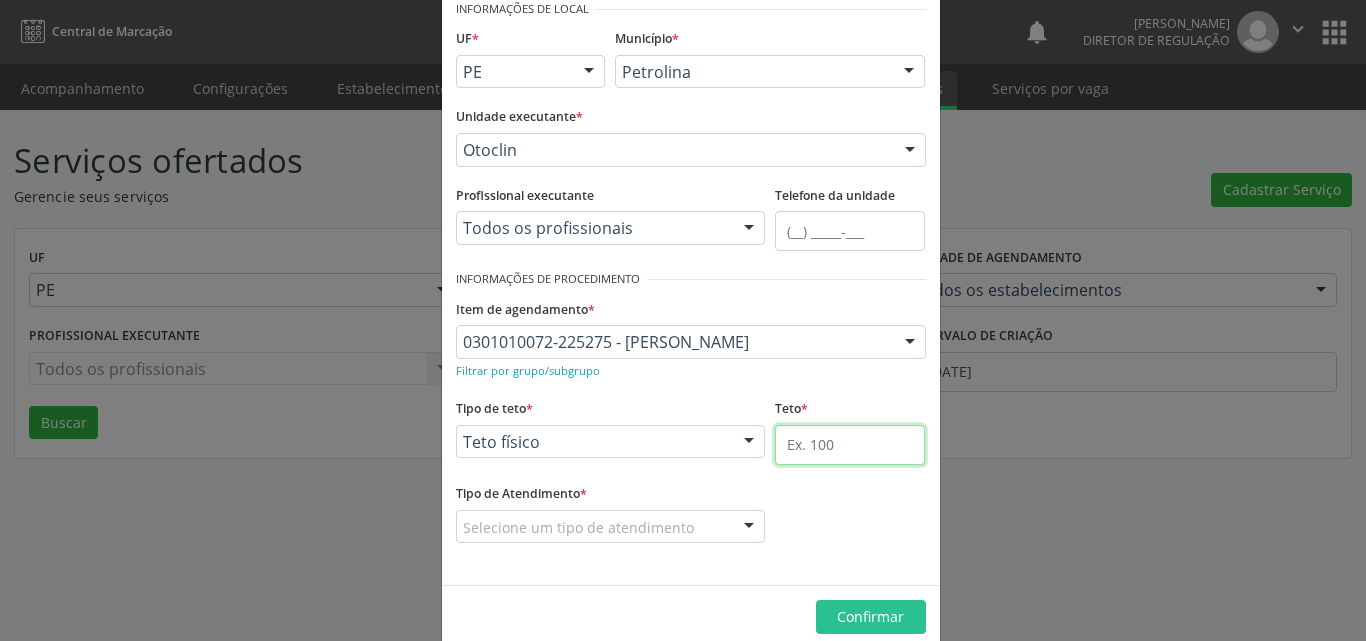 click at bounding box center [850, 445] 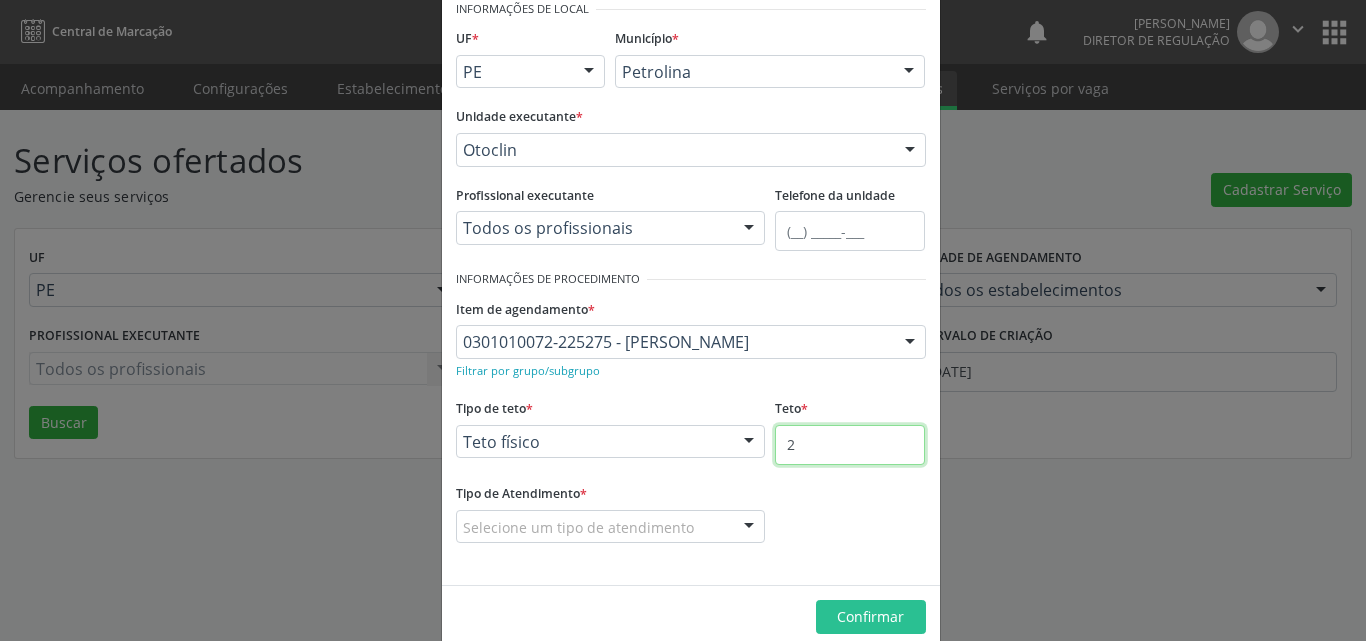 type on "2" 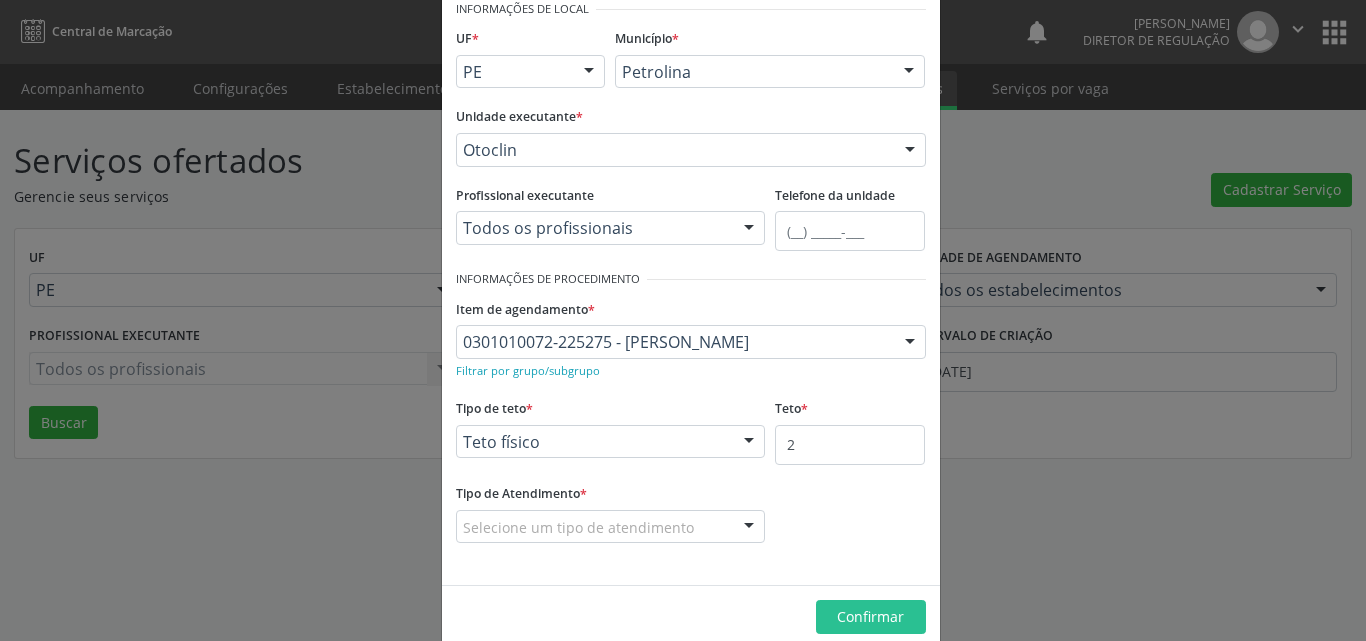 click on "Selecione um tipo de atendimento" at bounding box center [611, 527] 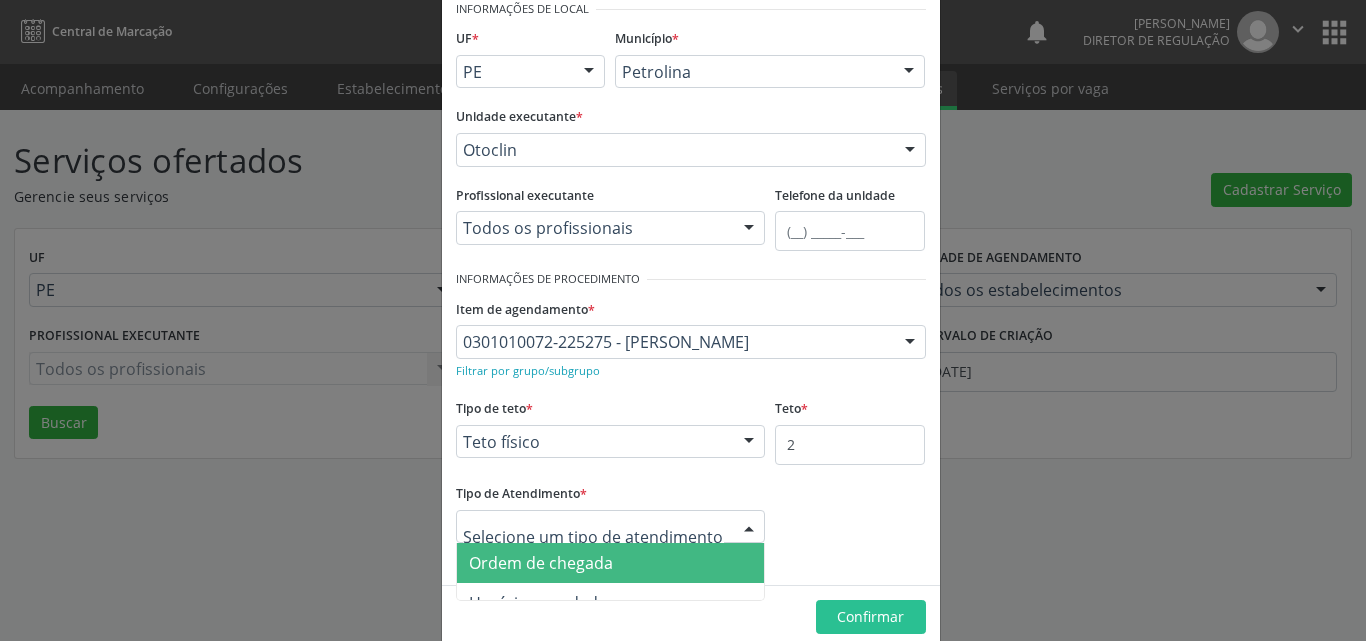 click on "Ordem de chegada" at bounding box center (611, 563) 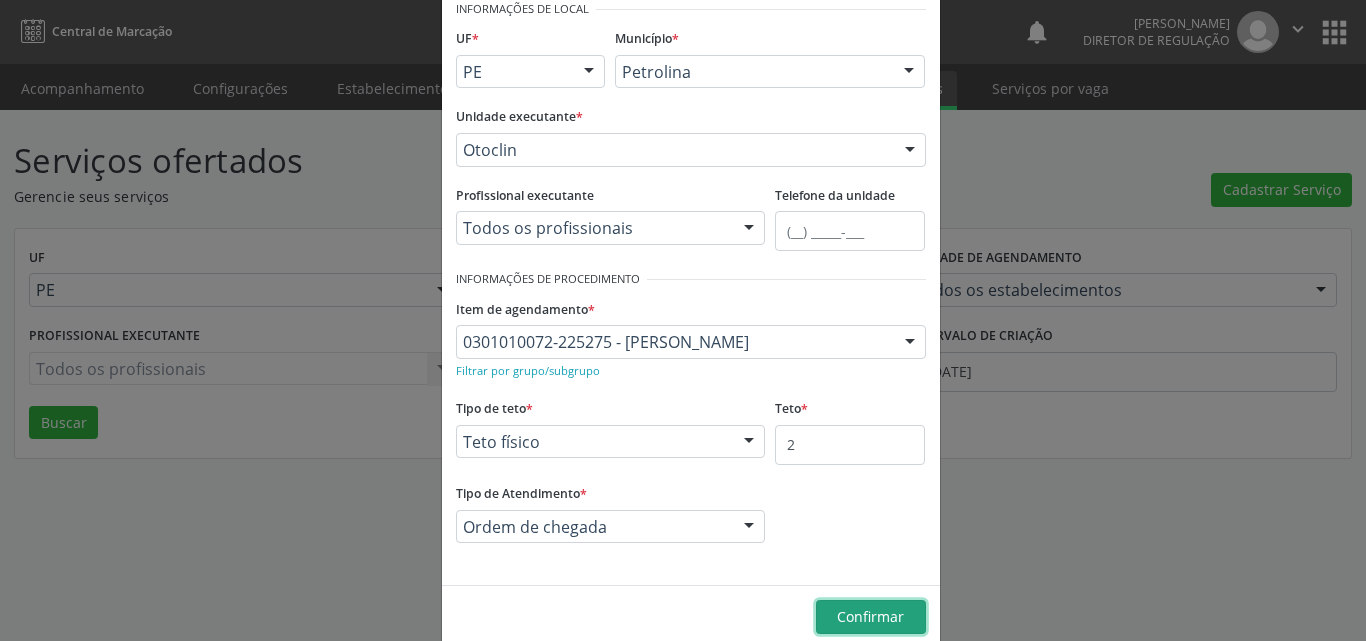 click on "Confirmar" at bounding box center [870, 616] 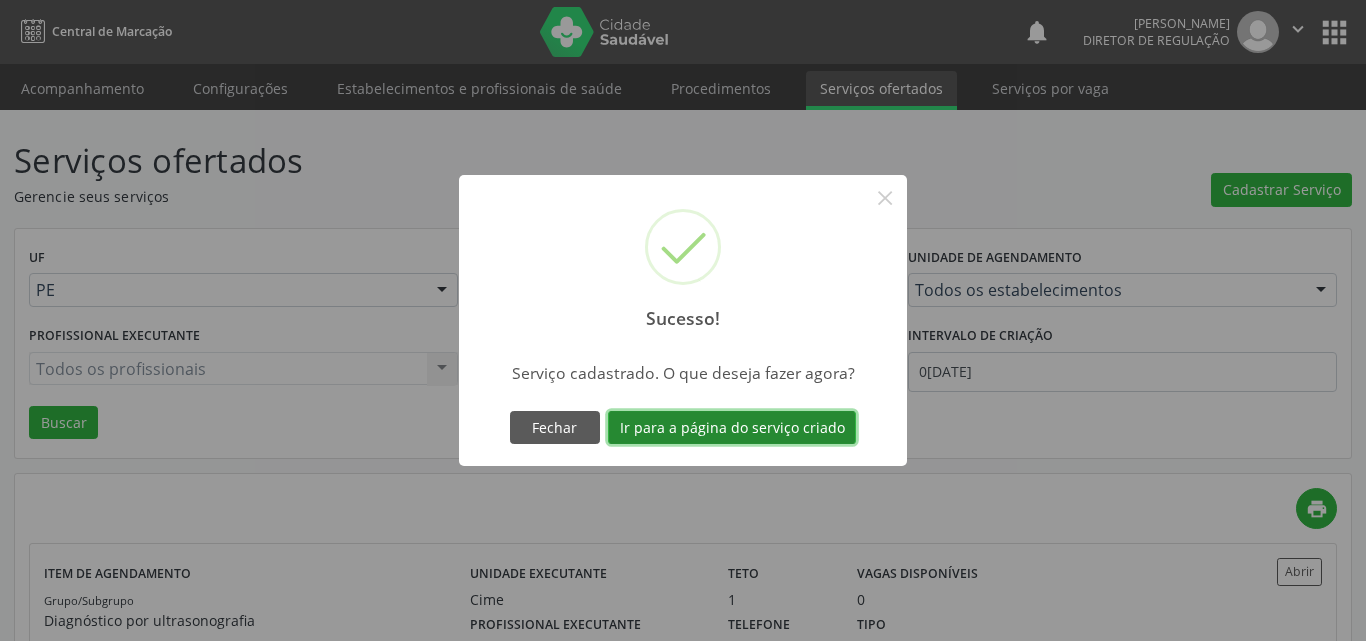 click on "Ir para a página do serviço criado" at bounding box center (732, 428) 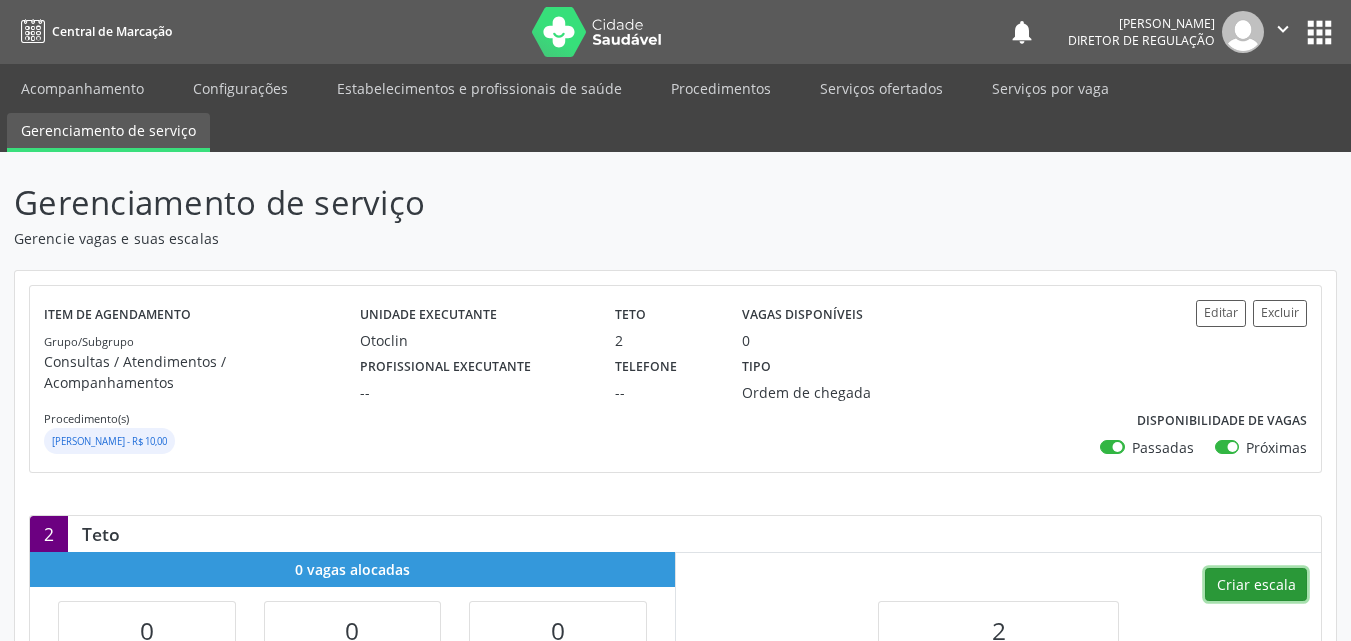 click on "Criar escala" at bounding box center [1256, 585] 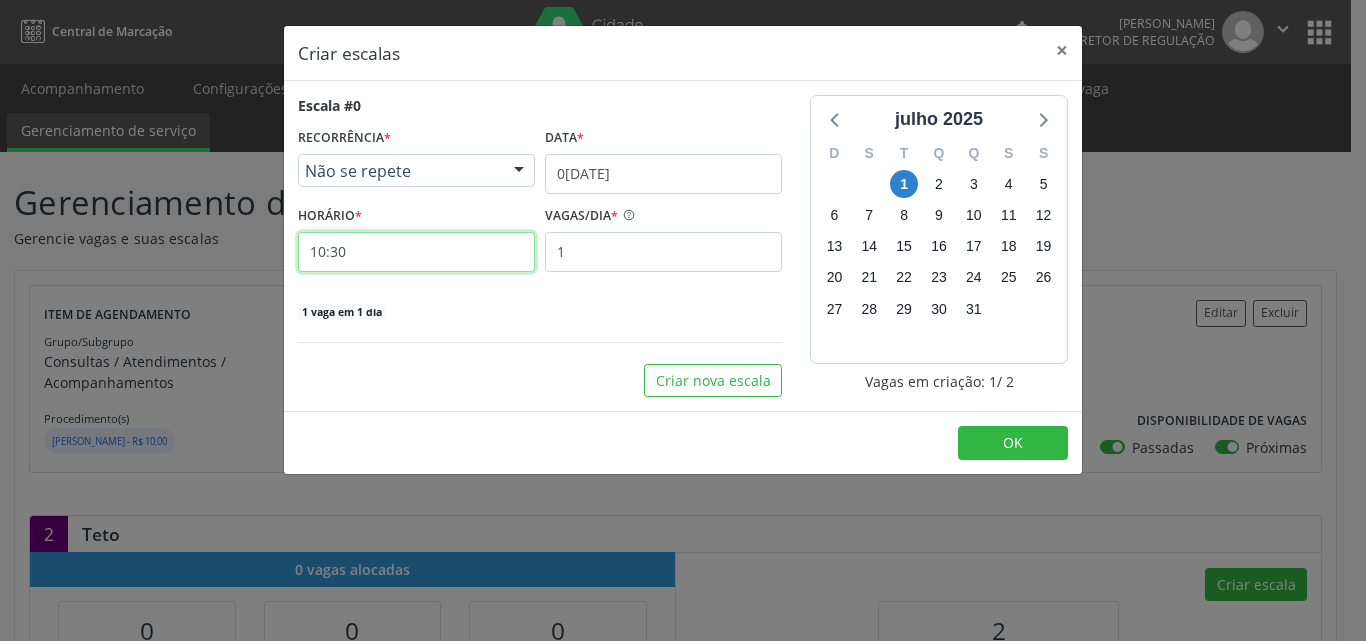 click on "10:30" at bounding box center [416, 252] 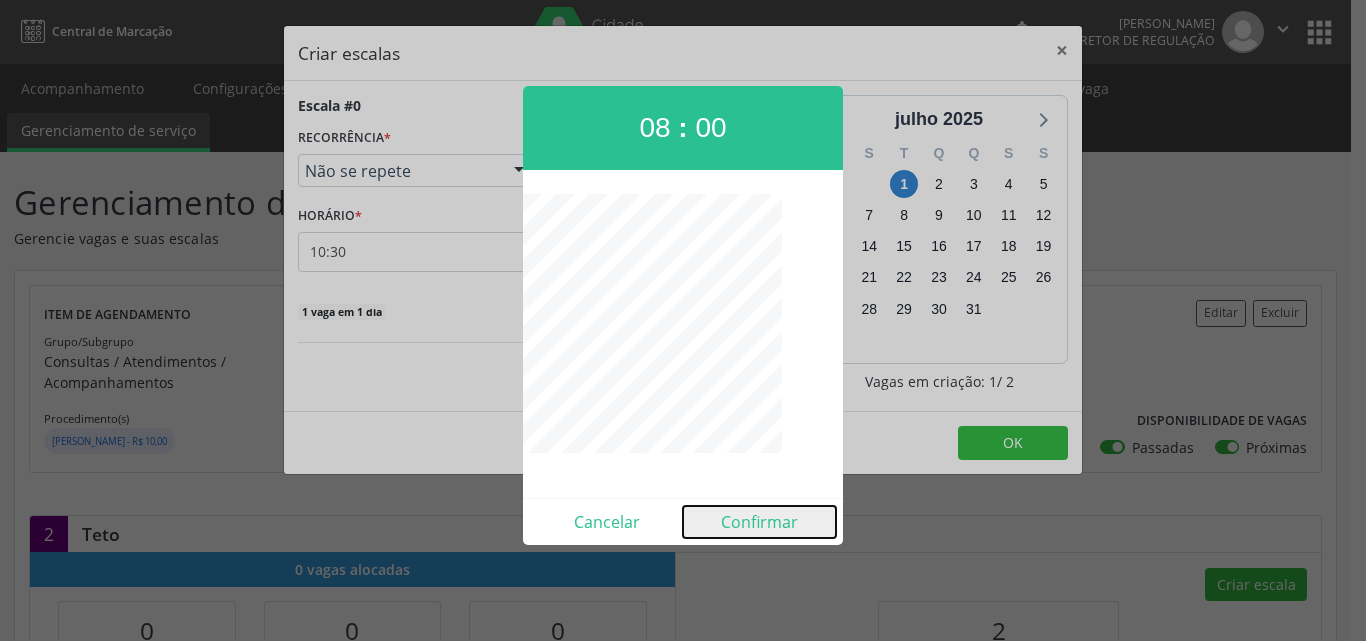 click on "Confirmar" at bounding box center [759, 522] 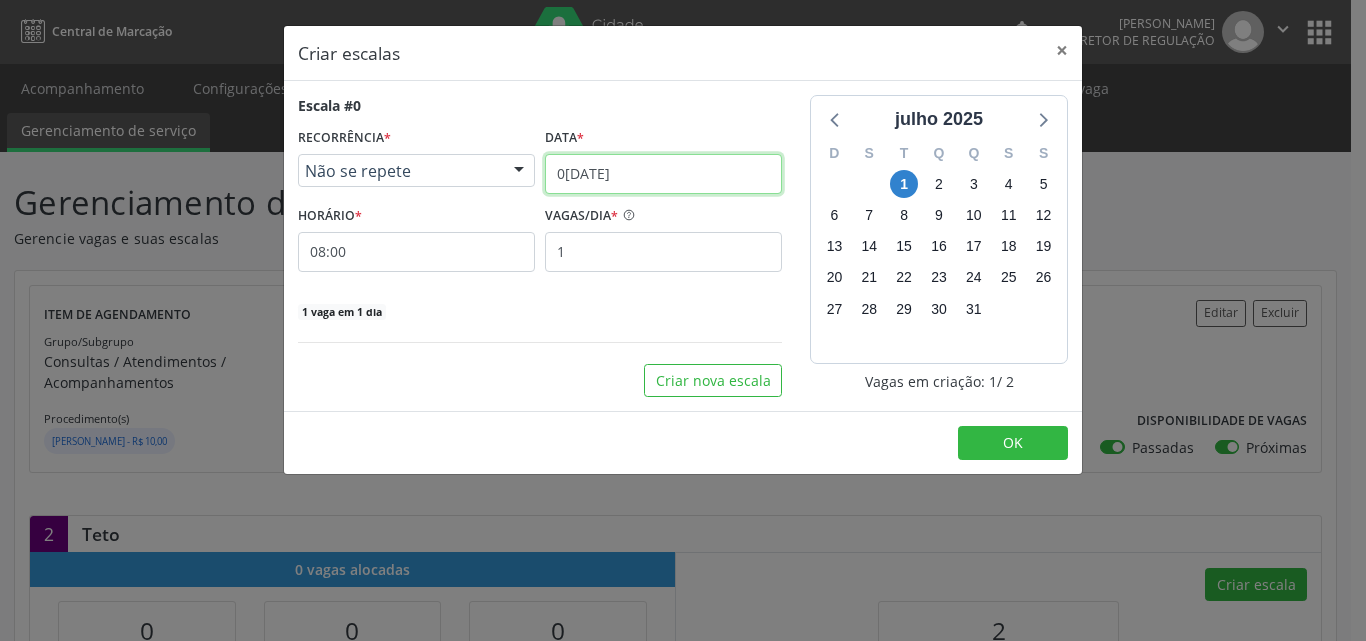 click on "[DATE]" at bounding box center (663, 174) 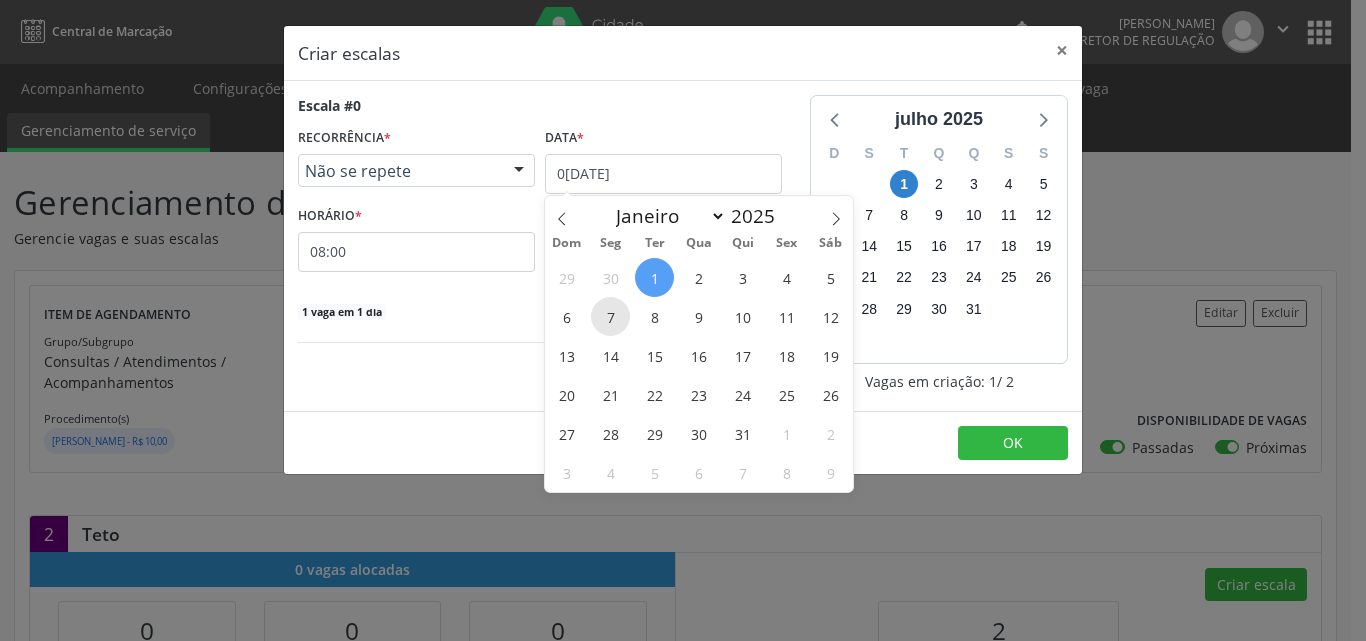 click on "7" at bounding box center (610, 316) 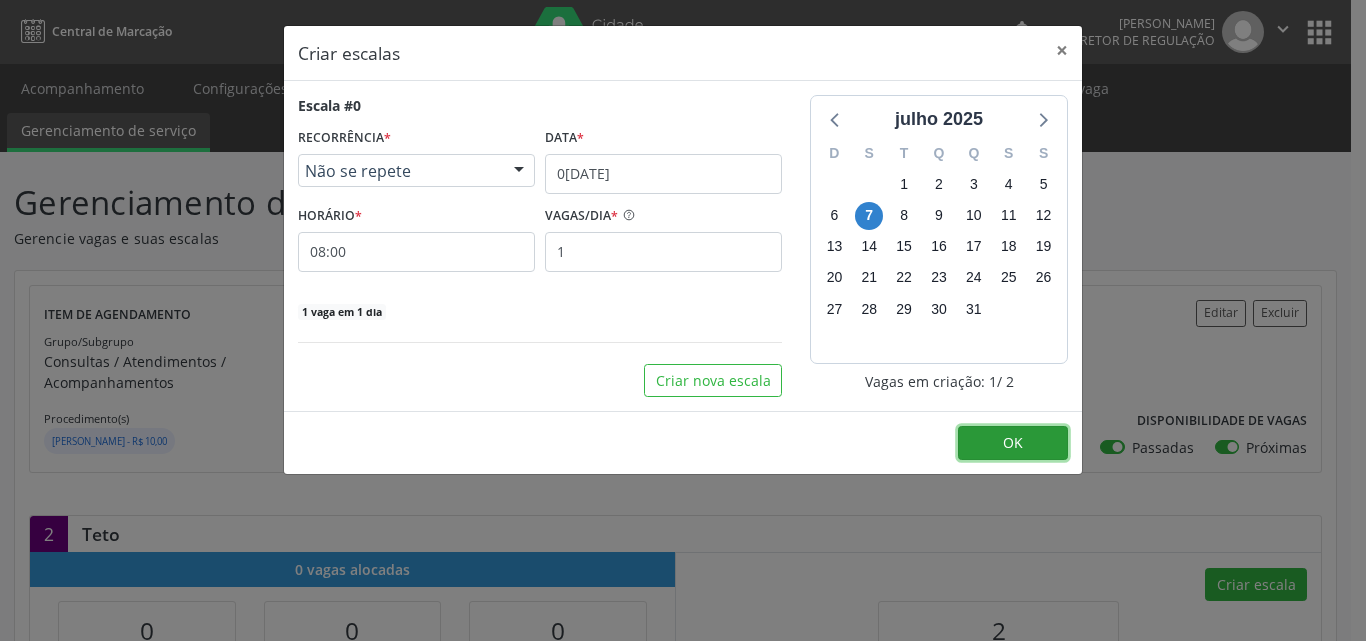 click on "OK" at bounding box center (1013, 443) 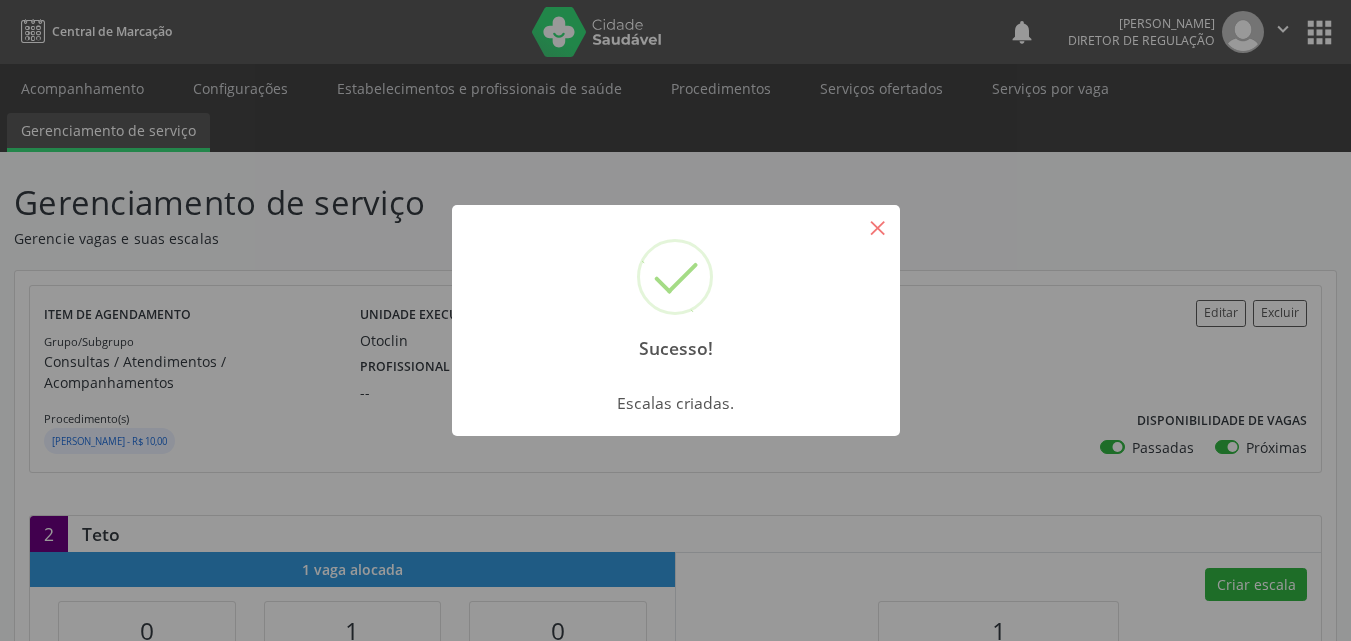 click on "×" at bounding box center [878, 227] 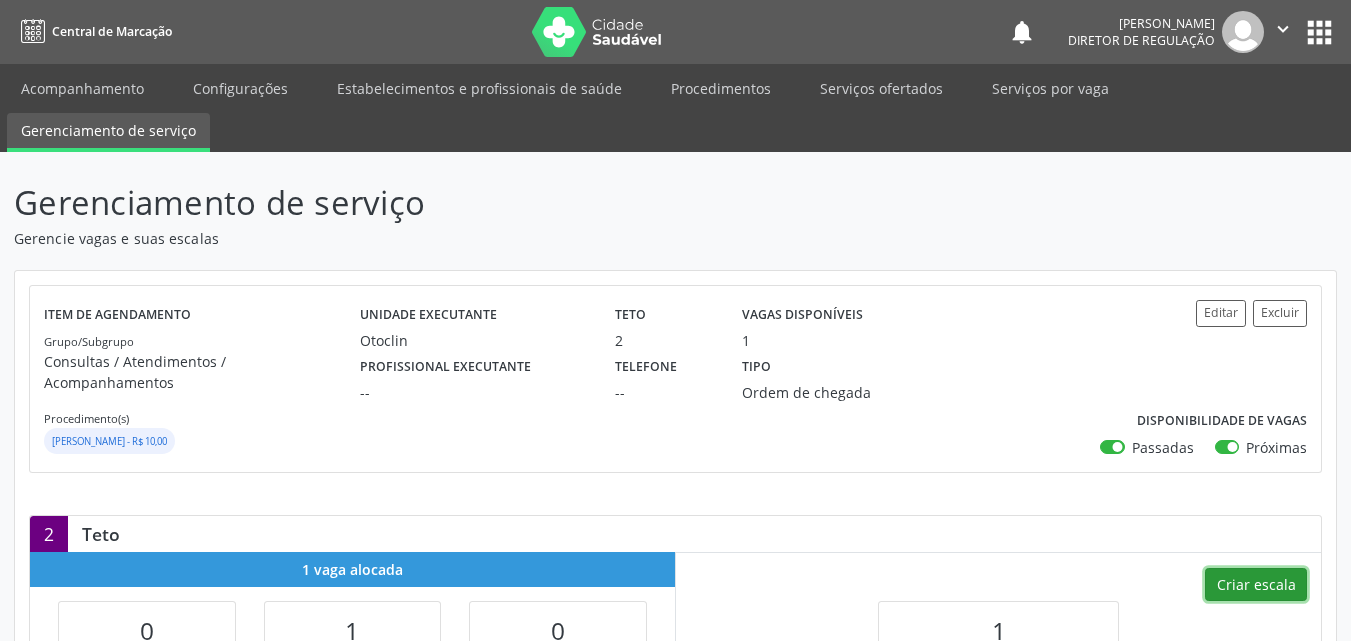 click on "Criar escala" at bounding box center (1256, 585) 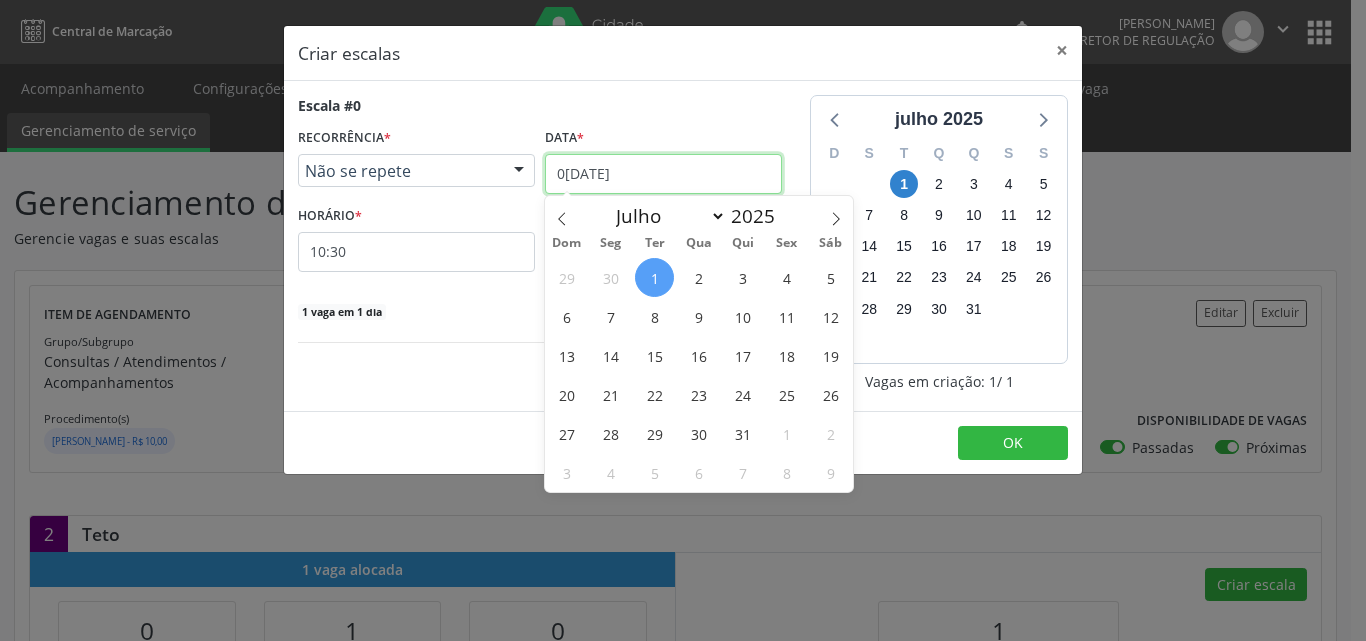 click on "[DATE]" at bounding box center (663, 174) 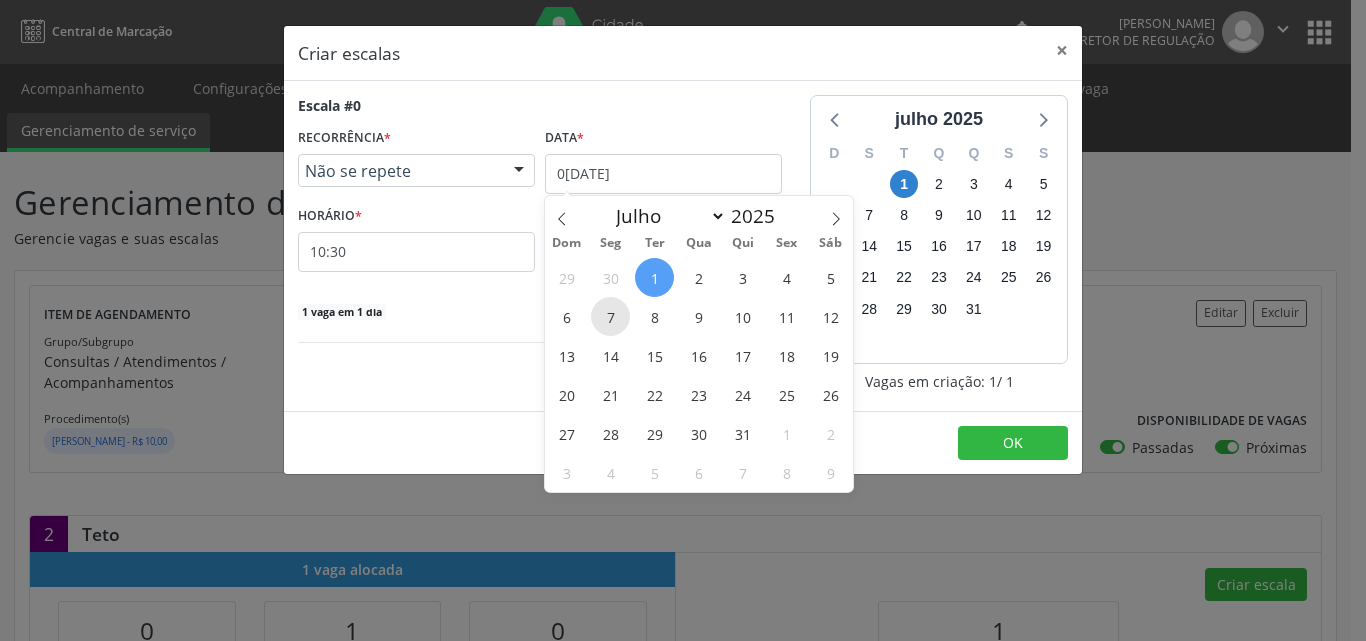 click on "7" at bounding box center [610, 316] 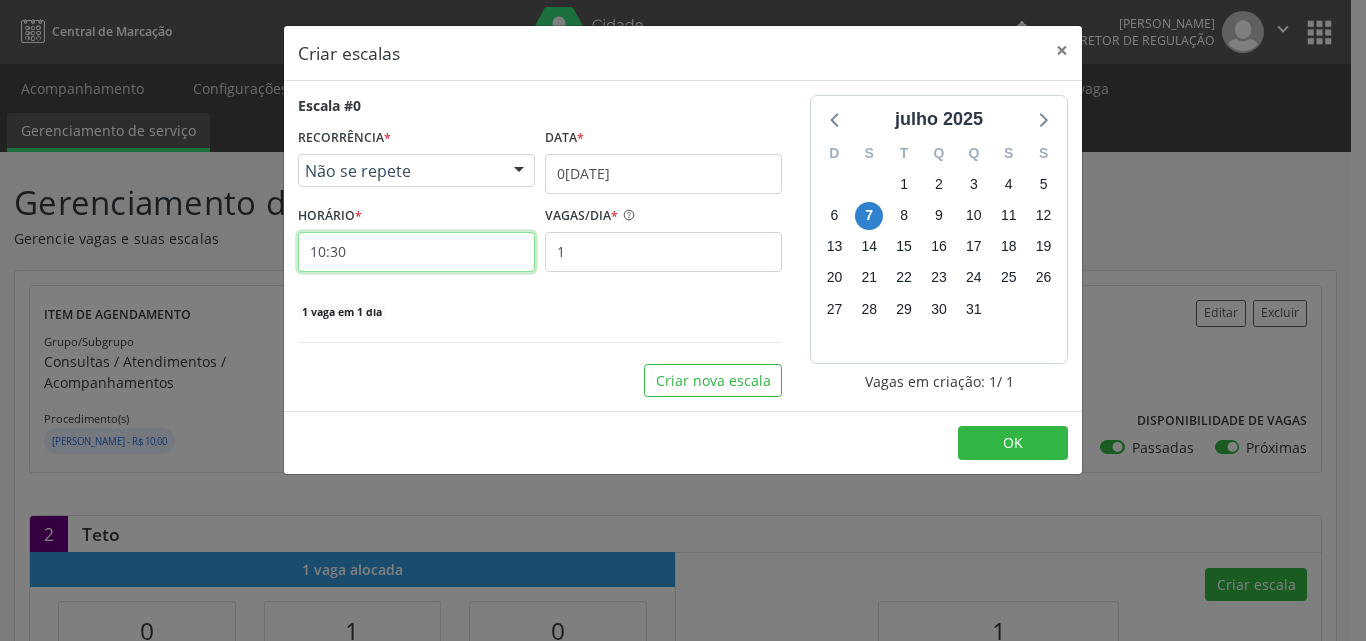 click on "10:30" at bounding box center (416, 252) 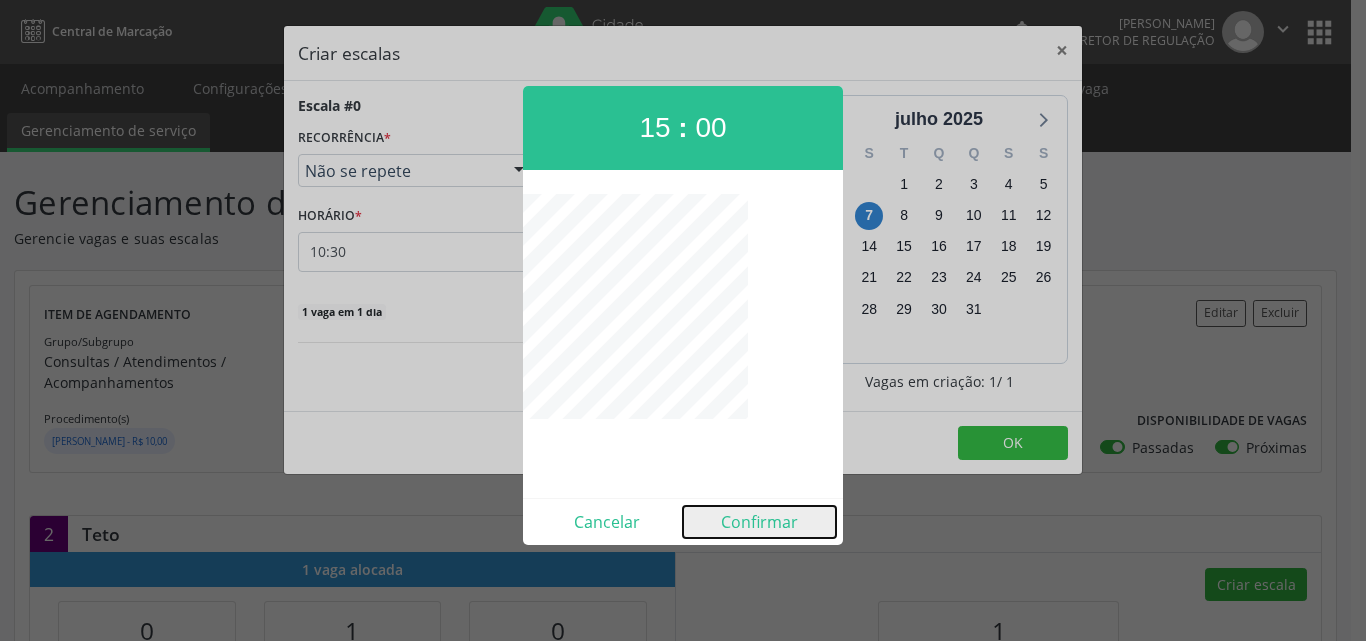 click on "Confirmar" at bounding box center (759, 522) 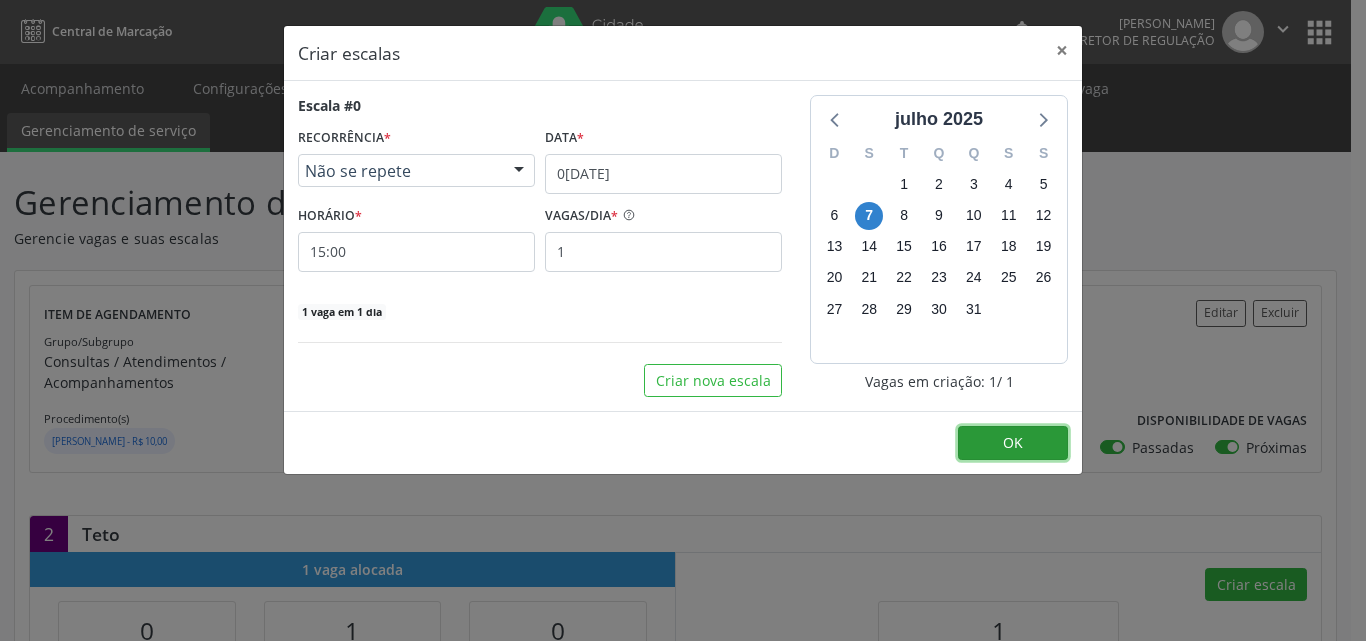 click on "OK" at bounding box center [1013, 442] 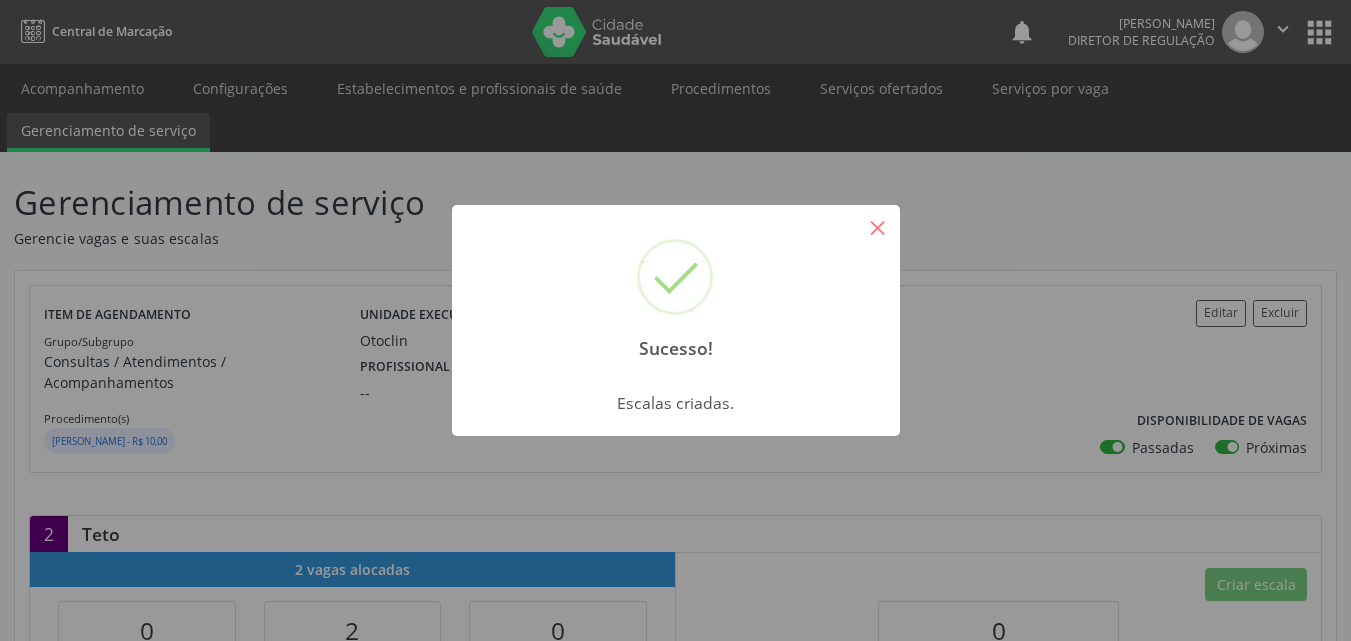 click on "×" at bounding box center (878, 227) 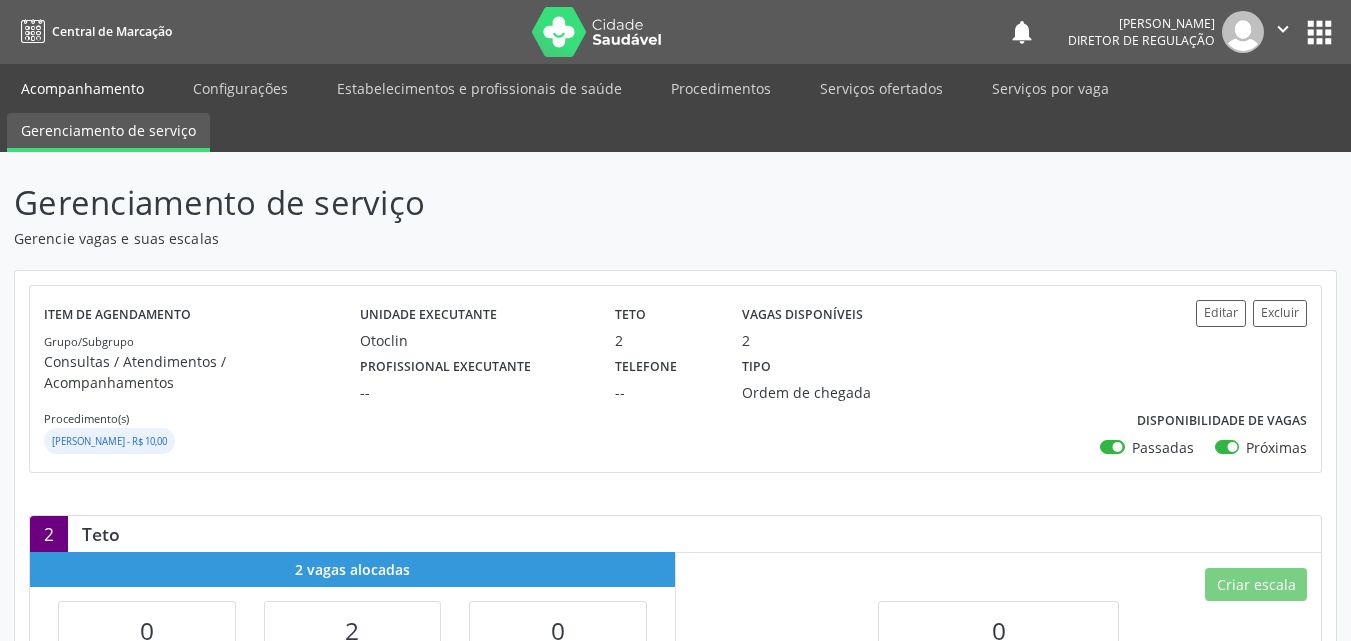 click on "Acompanhamento" at bounding box center [82, 88] 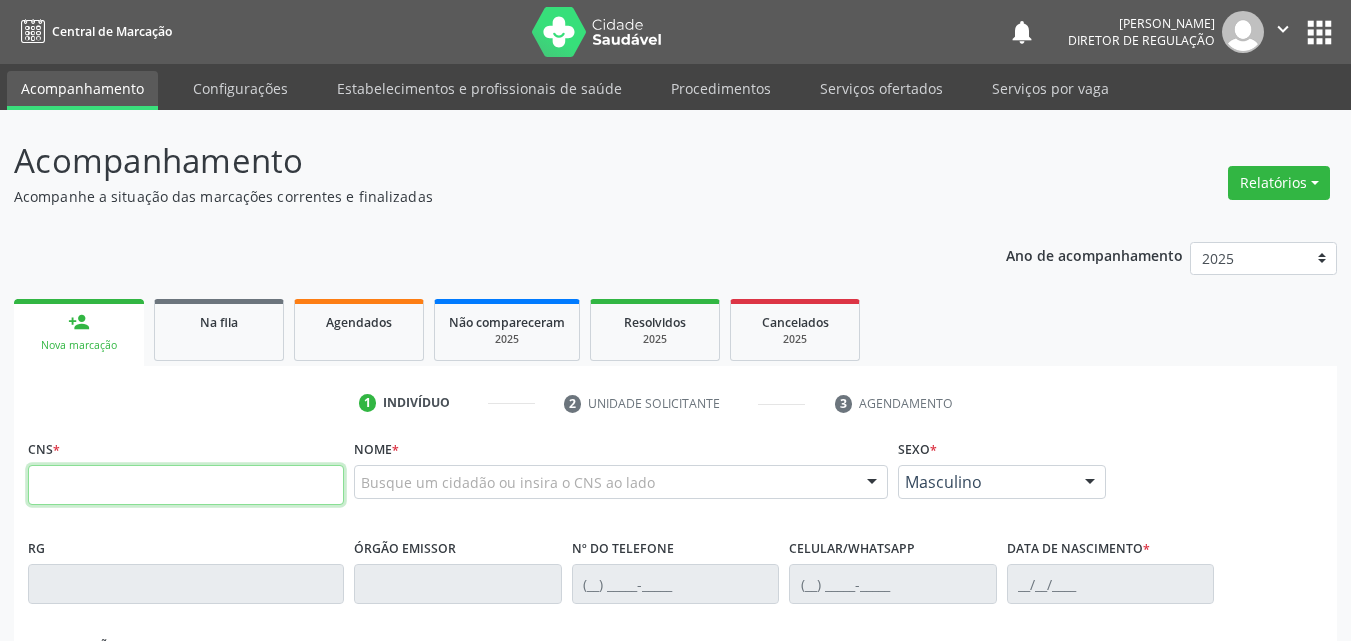 click at bounding box center [186, 485] 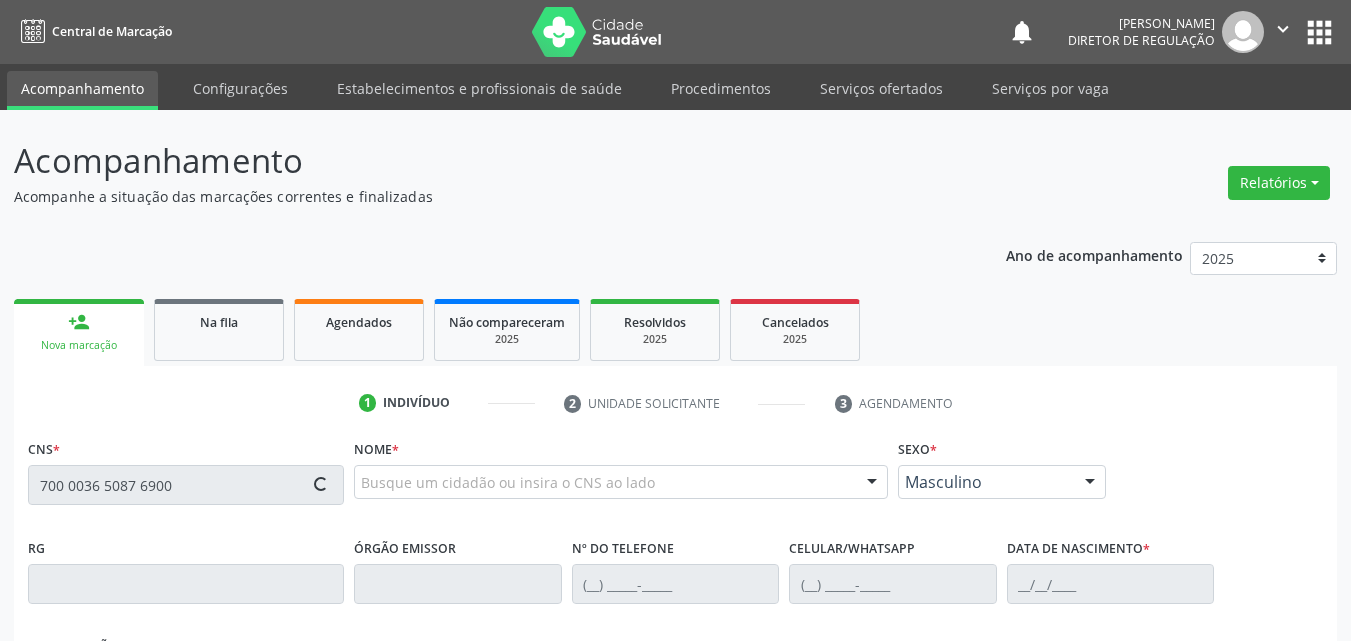 type on "700 0036 5087 6900" 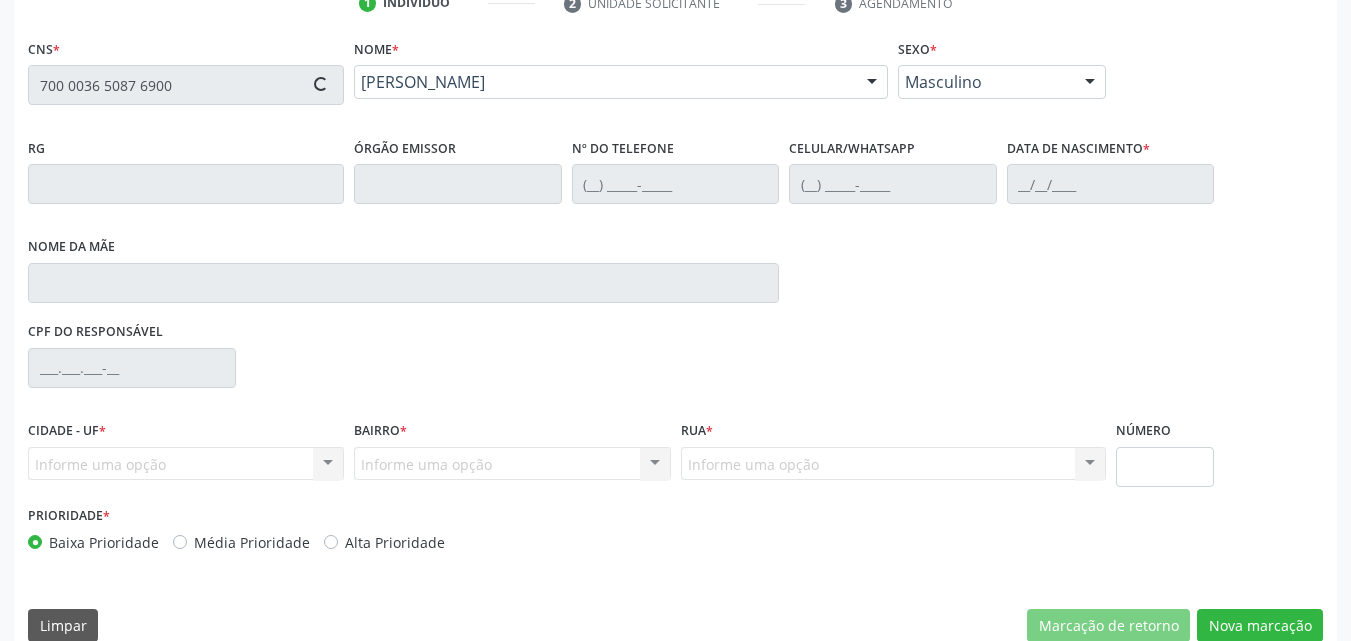 scroll, scrollTop: 429, scrollLeft: 0, axis: vertical 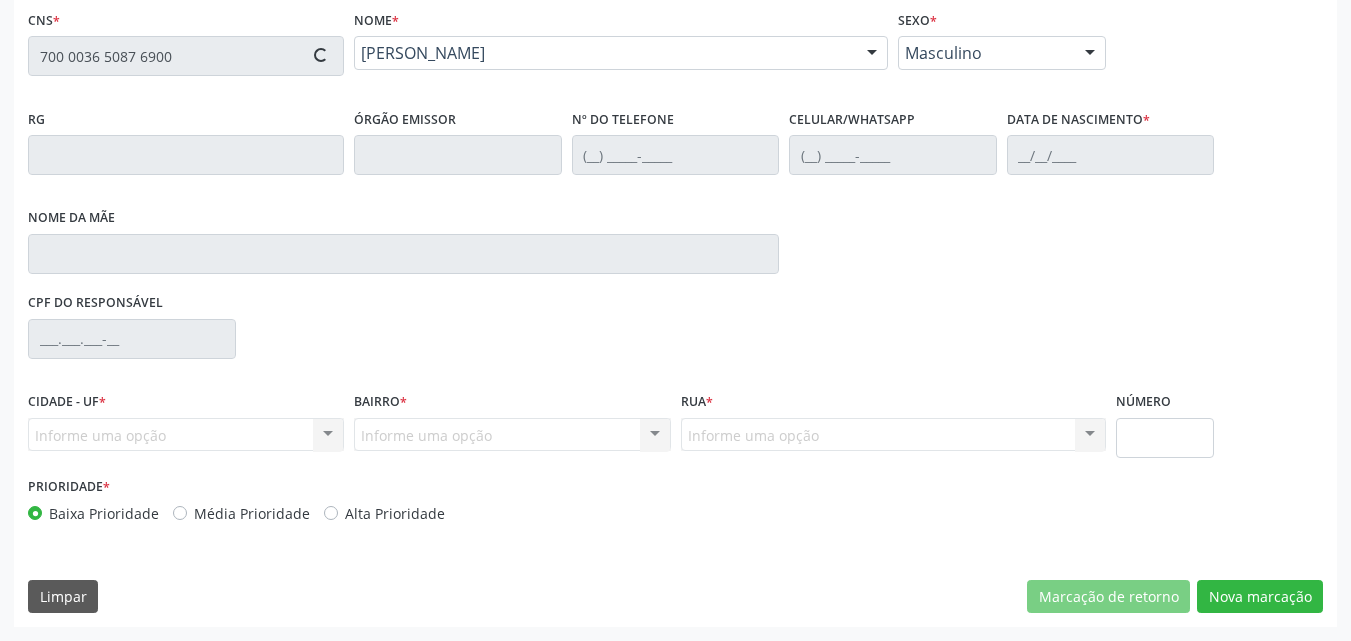 type on "(78) 98843-7091" 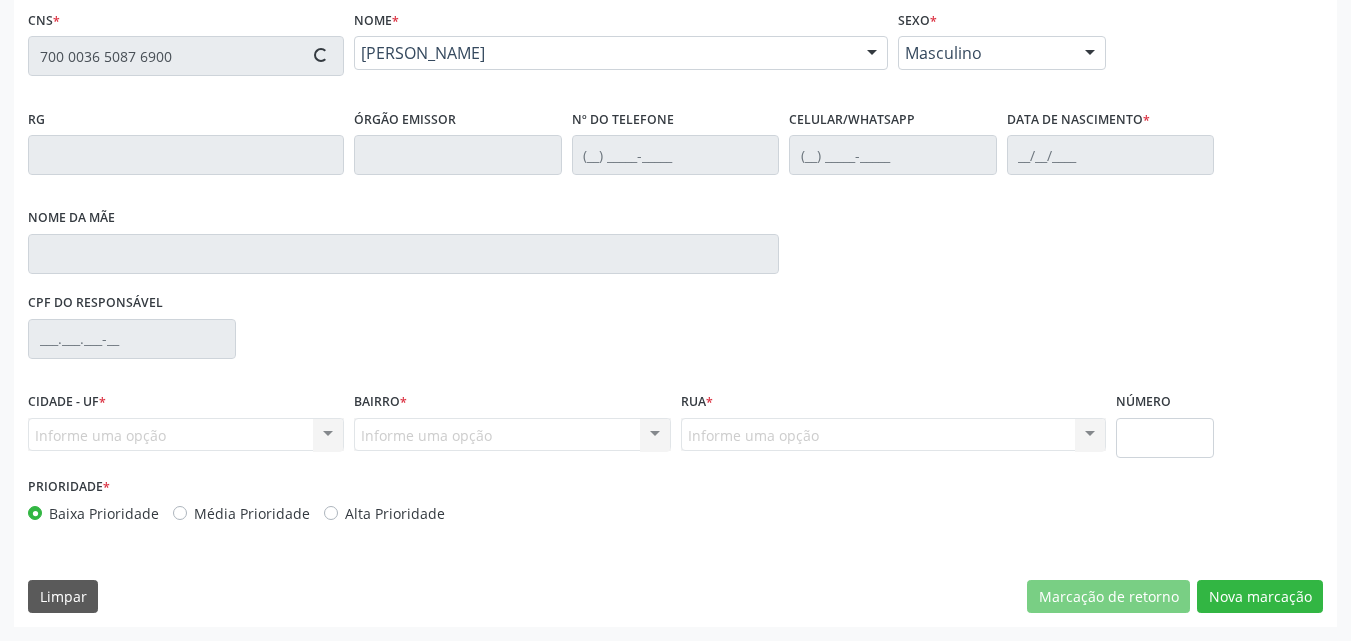 type on "Maria do Socorro Cavalcanti" 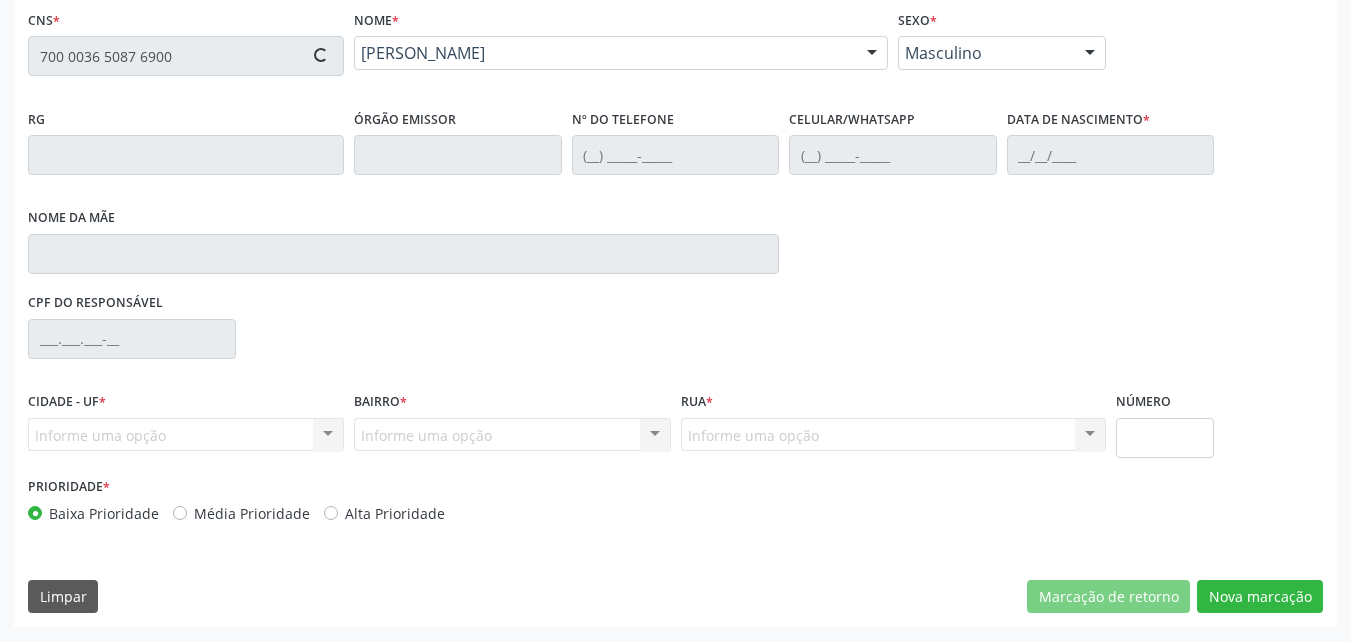 type on "14" 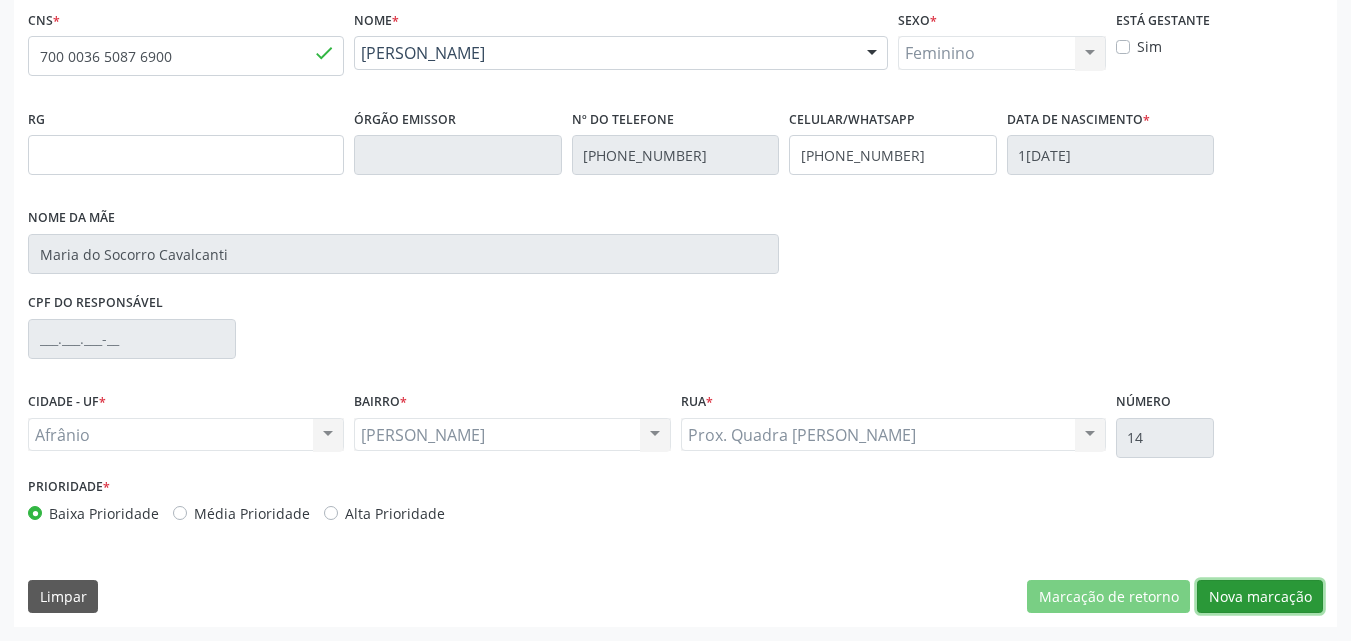 click on "Nova marcação" at bounding box center (1260, 597) 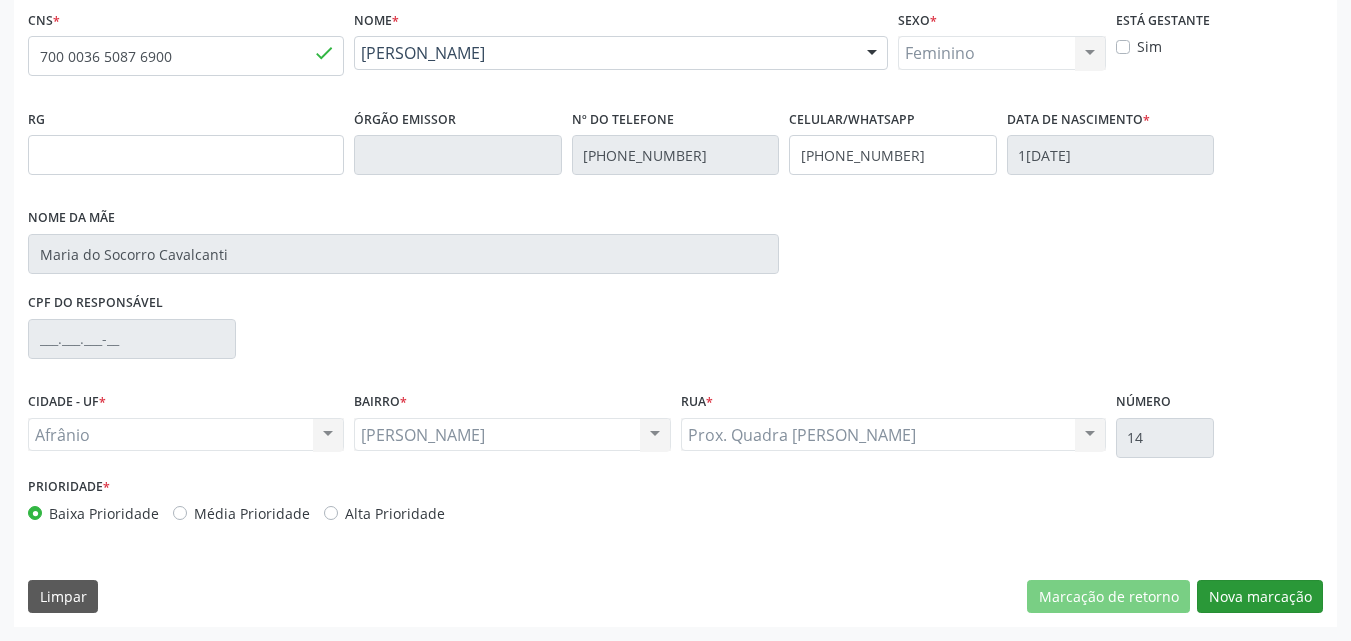 scroll, scrollTop: 265, scrollLeft: 0, axis: vertical 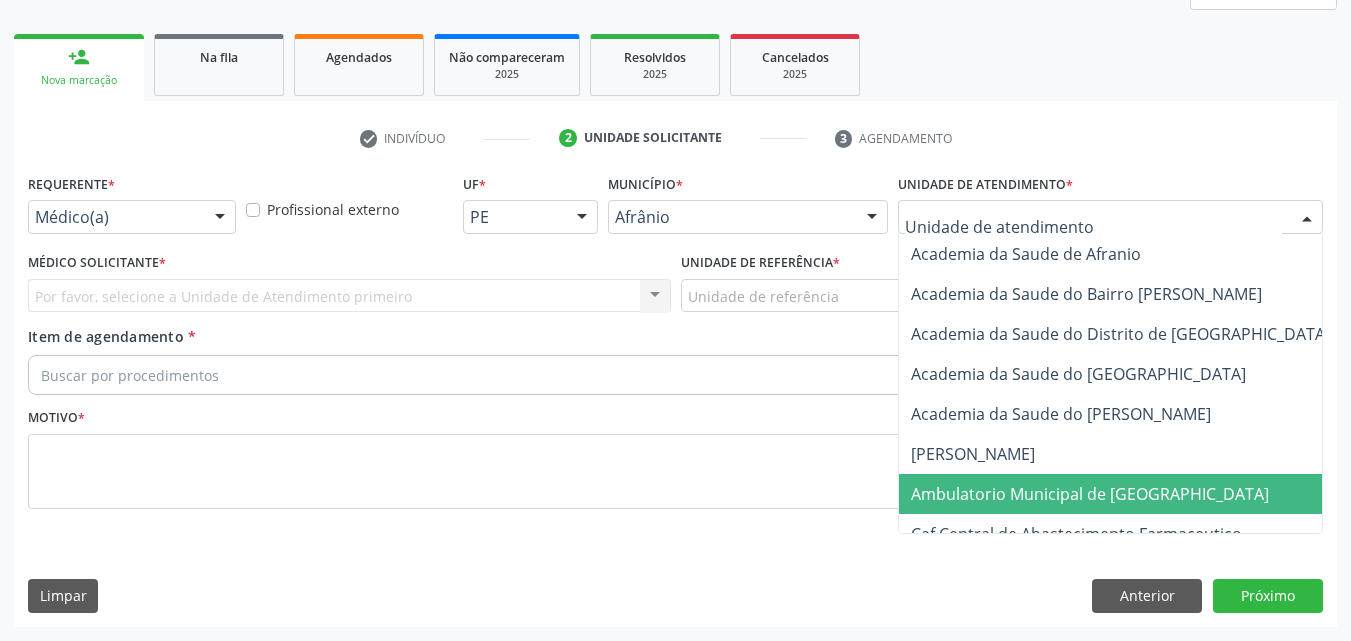 click on "Ambulatorio Municipal de [GEOGRAPHIC_DATA]" at bounding box center [1090, 494] 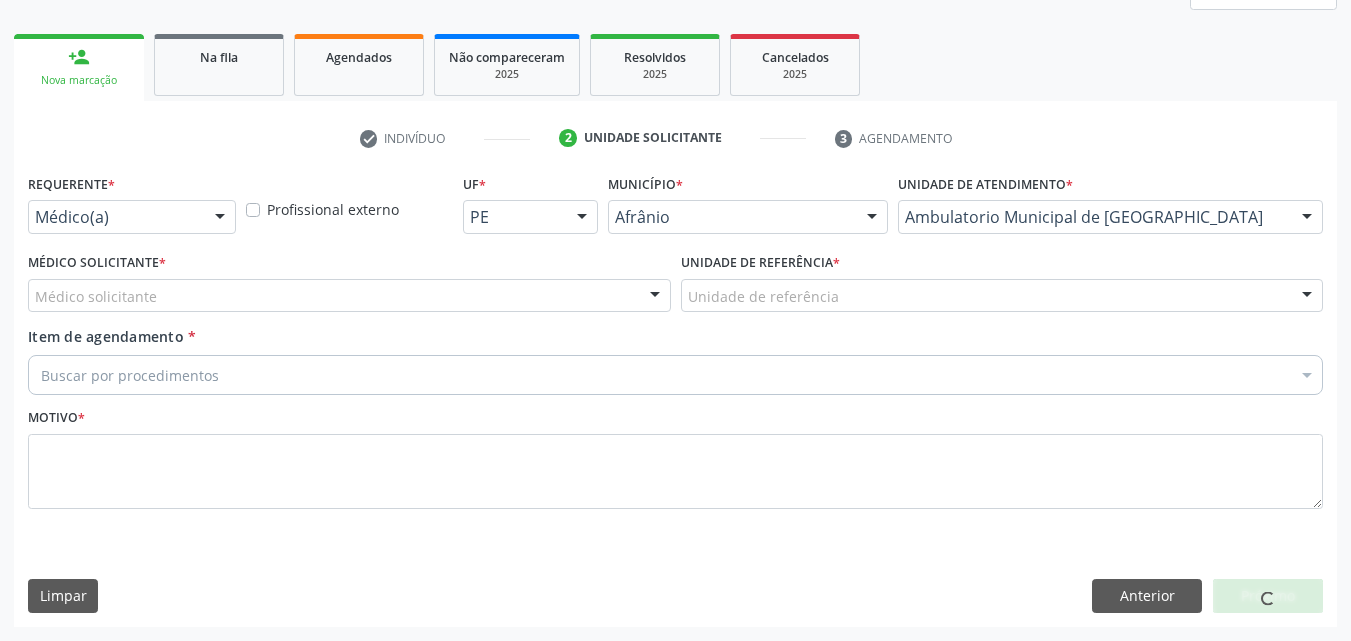 click on "Unidade de referência" at bounding box center [1002, 296] 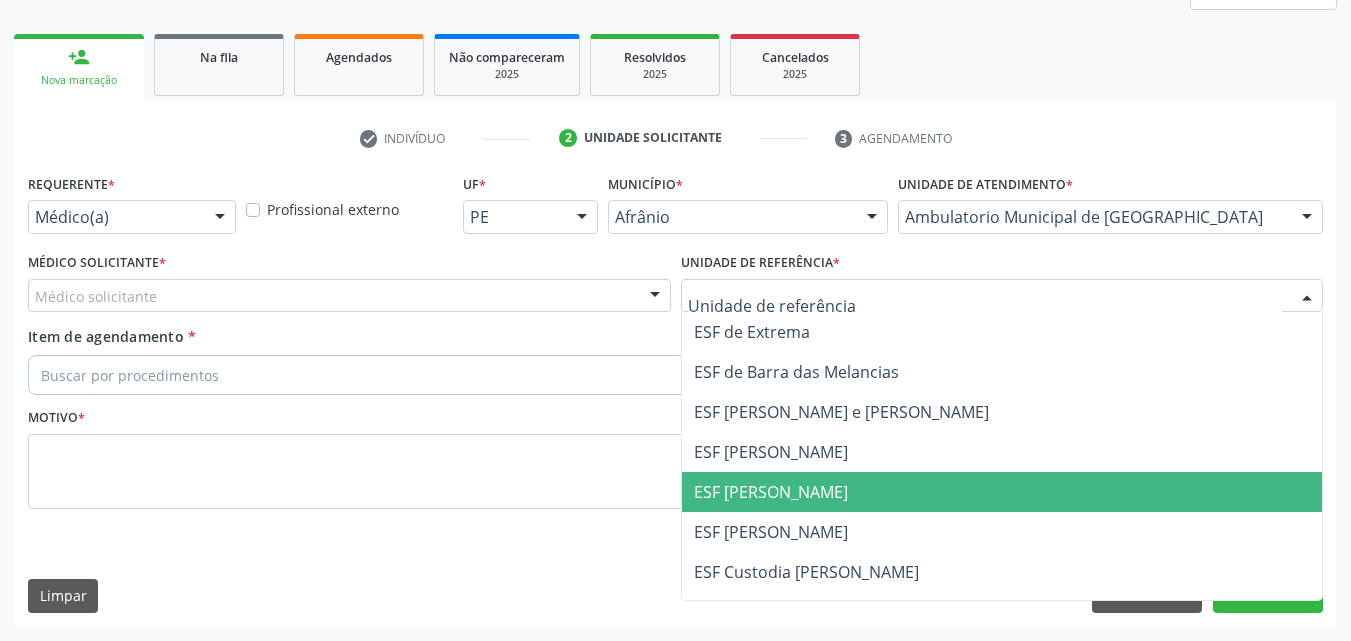 click on "ESF [PERSON_NAME]" at bounding box center [771, 492] 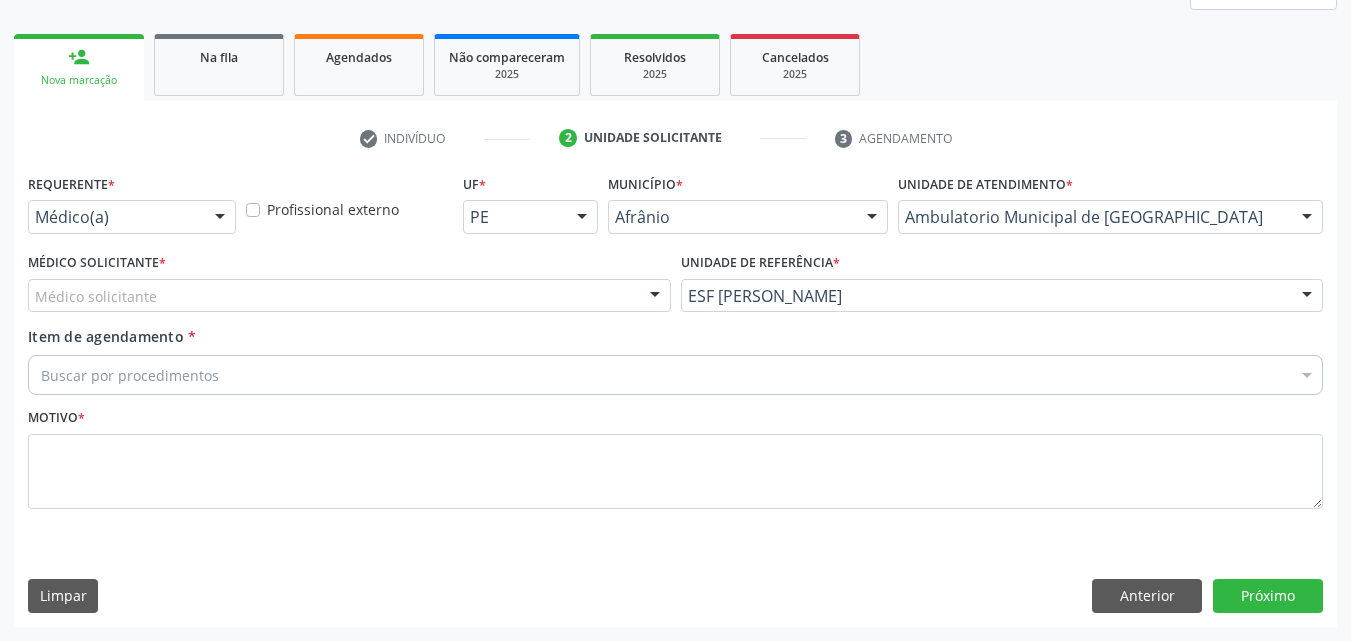 click on "Médico solicitante" at bounding box center (349, 296) 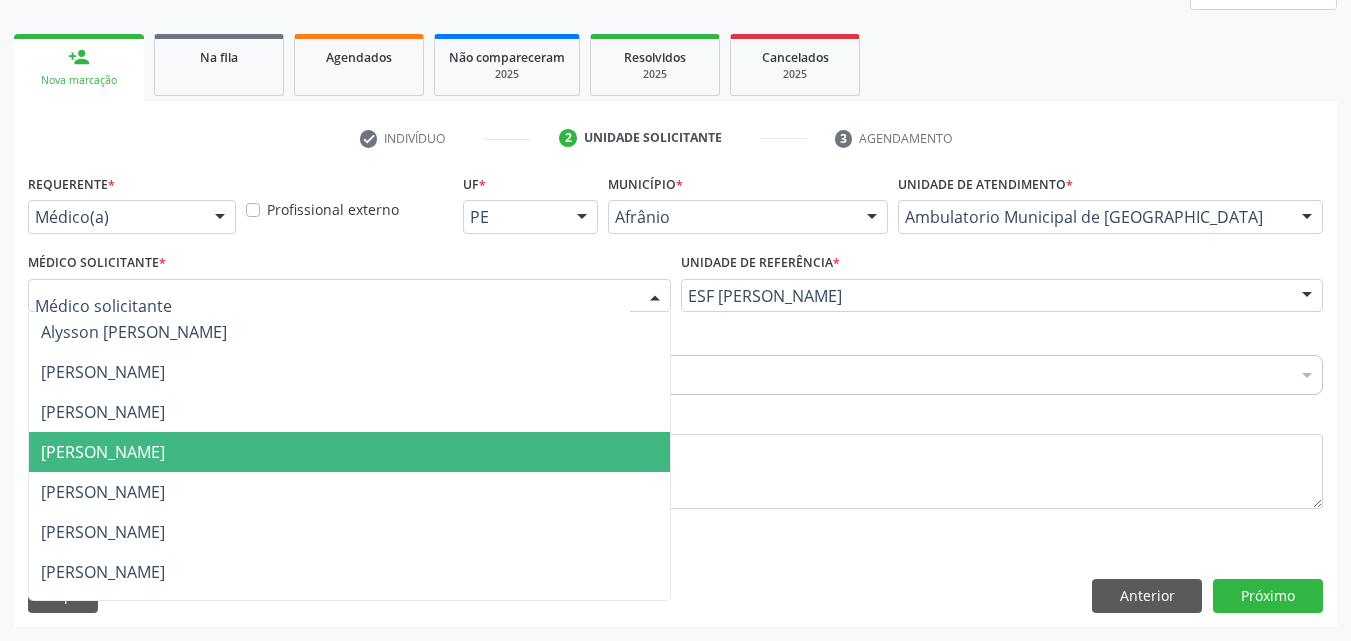click on "[PERSON_NAME]" at bounding box center [349, 452] 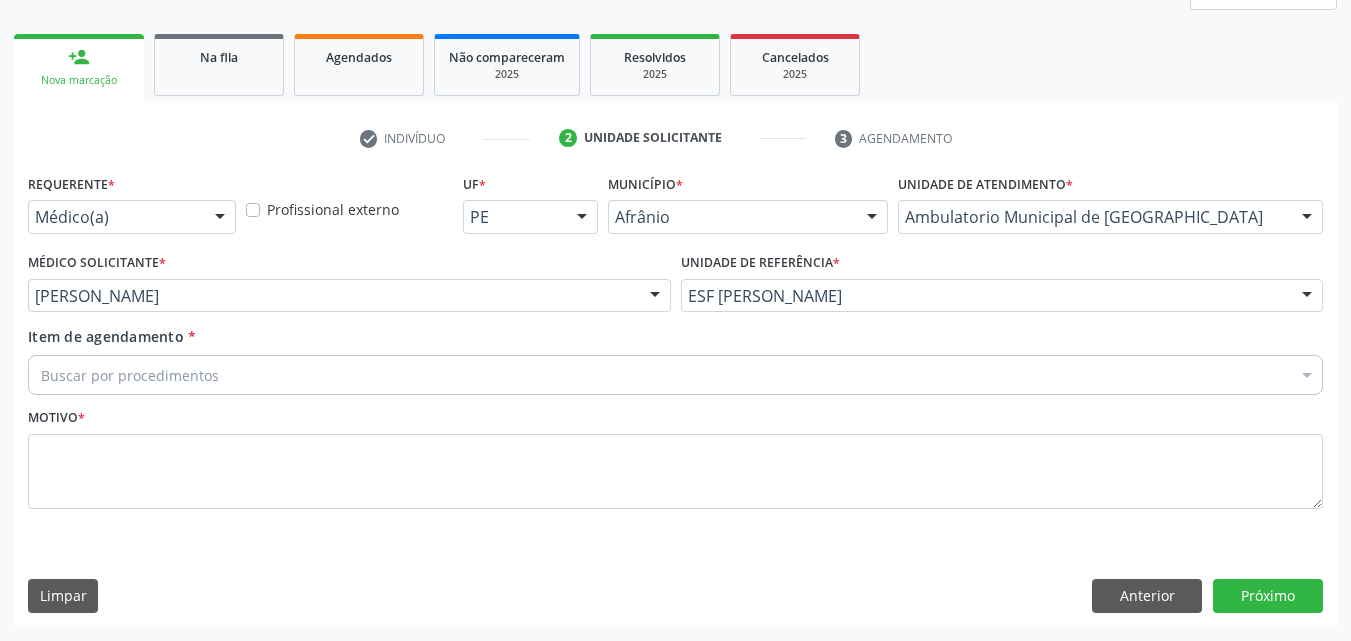 click on "Buscar por procedimentos" at bounding box center [675, 375] 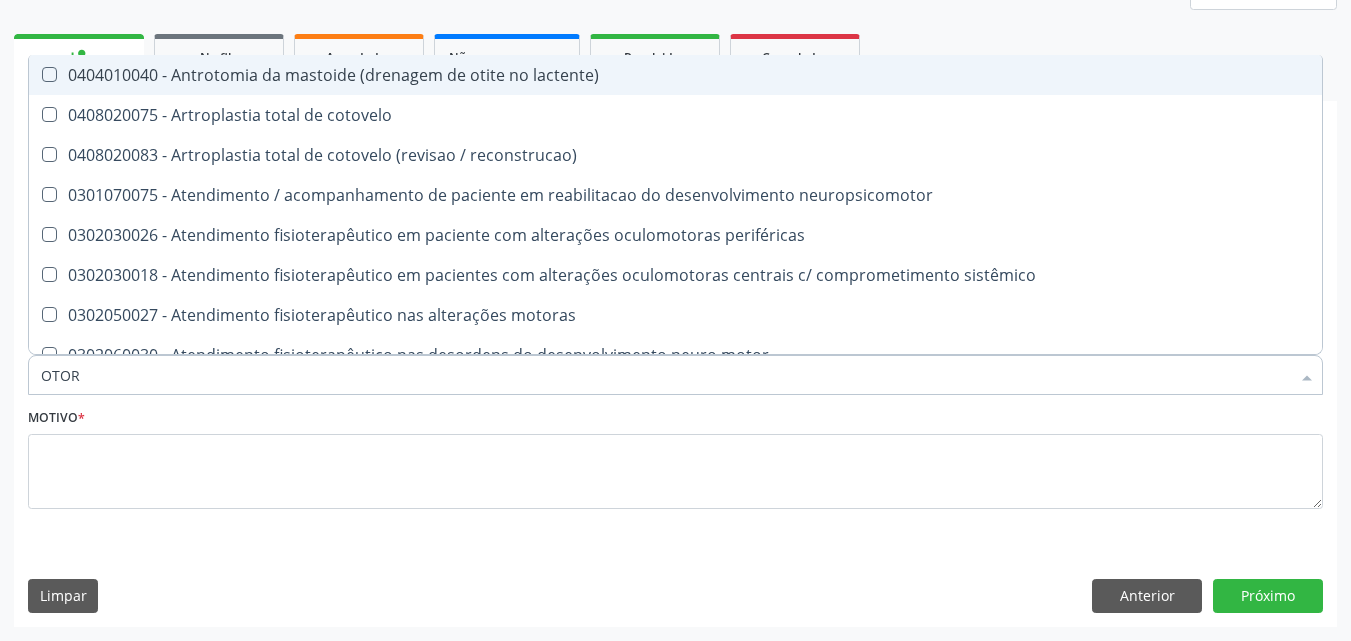 type on "OTORR" 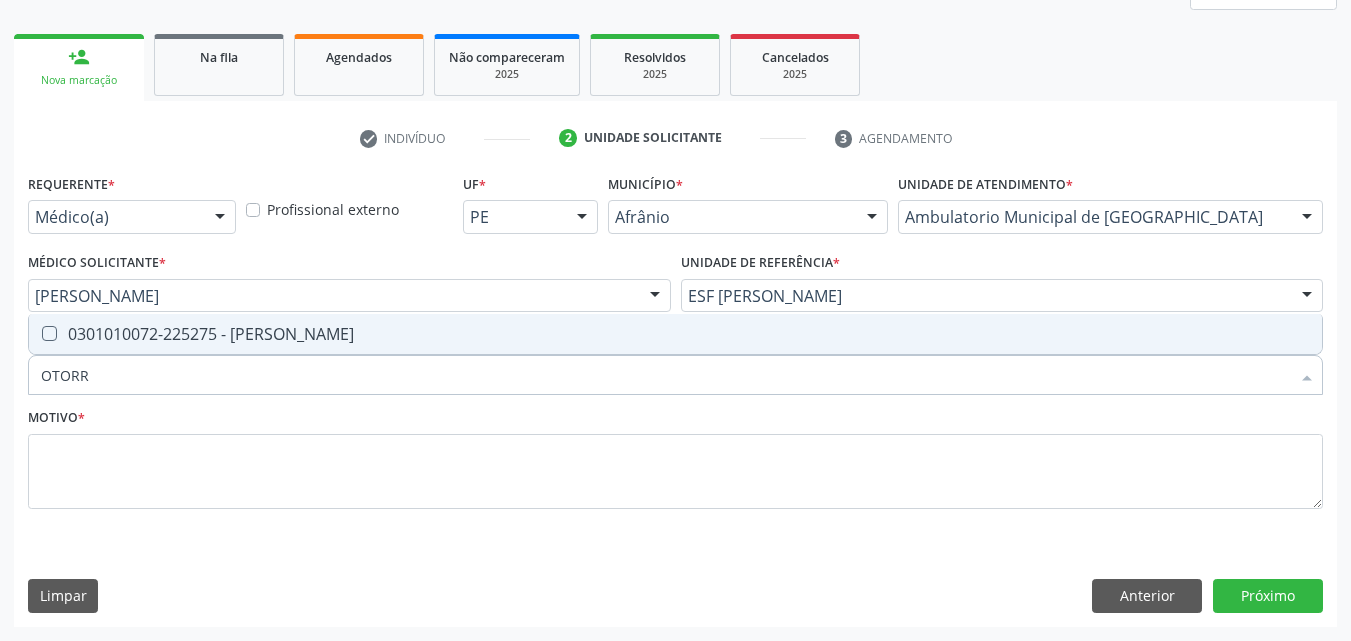 click on "0301010072-225275 - [PERSON_NAME]" at bounding box center [675, 334] 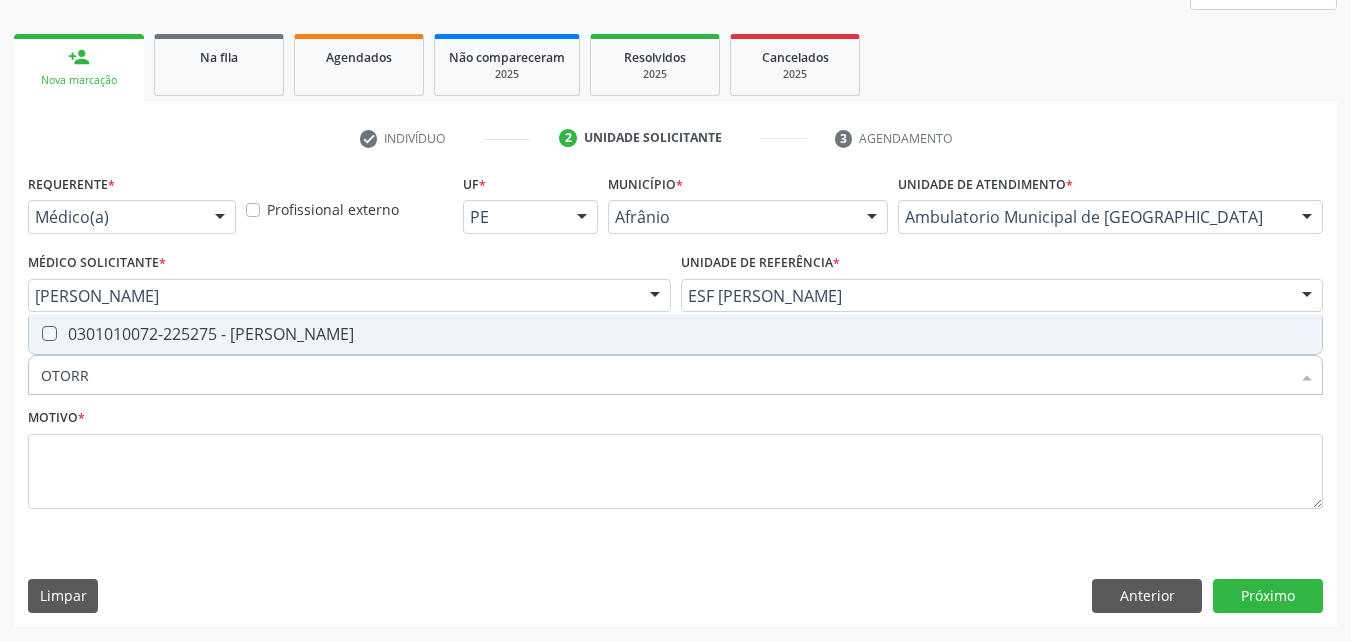 checkbox on "true" 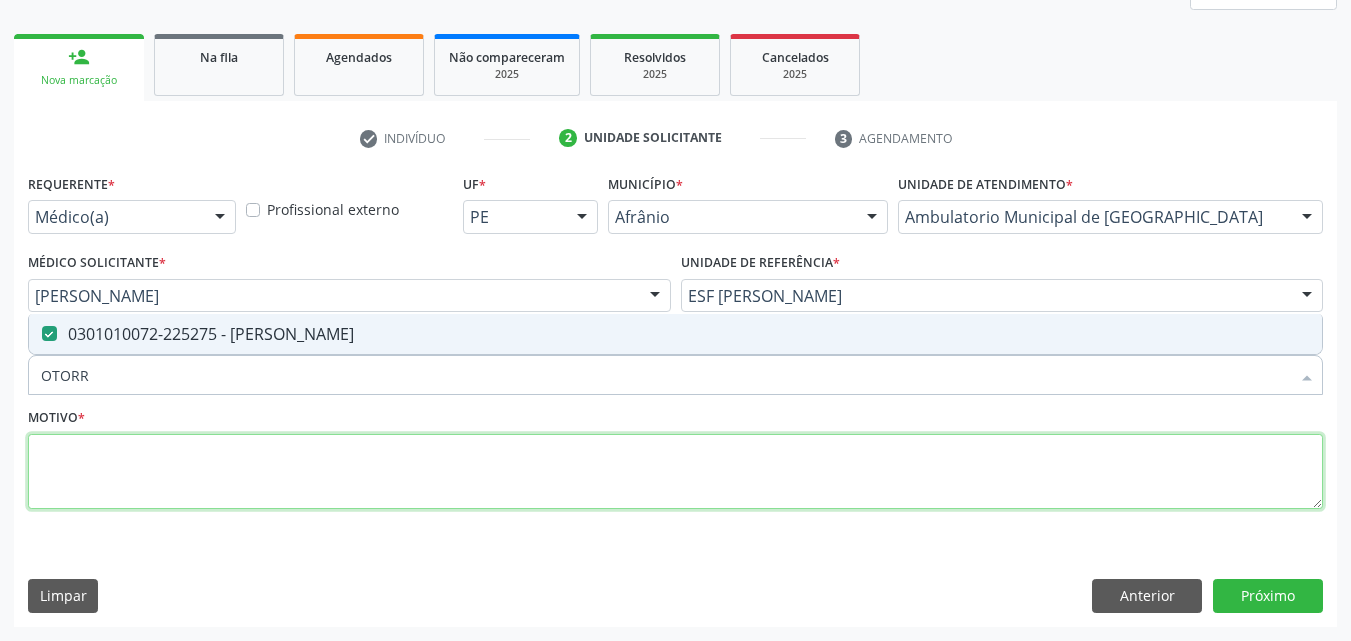 click at bounding box center [675, 472] 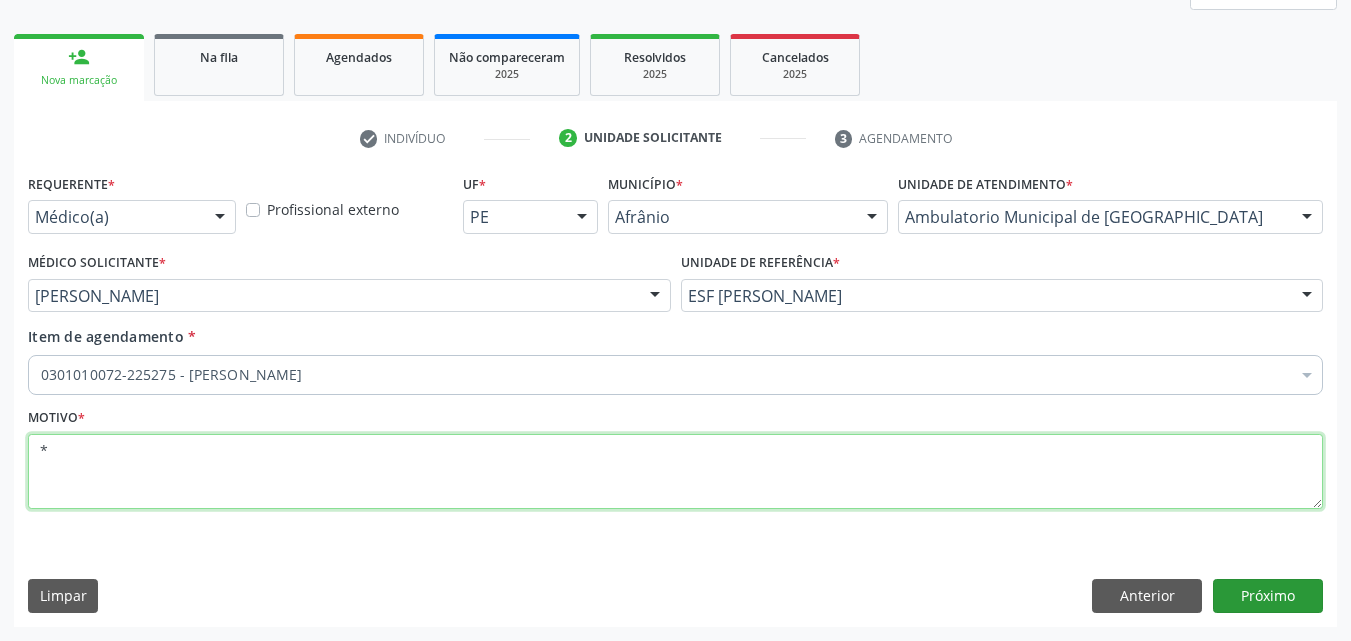 type on "*" 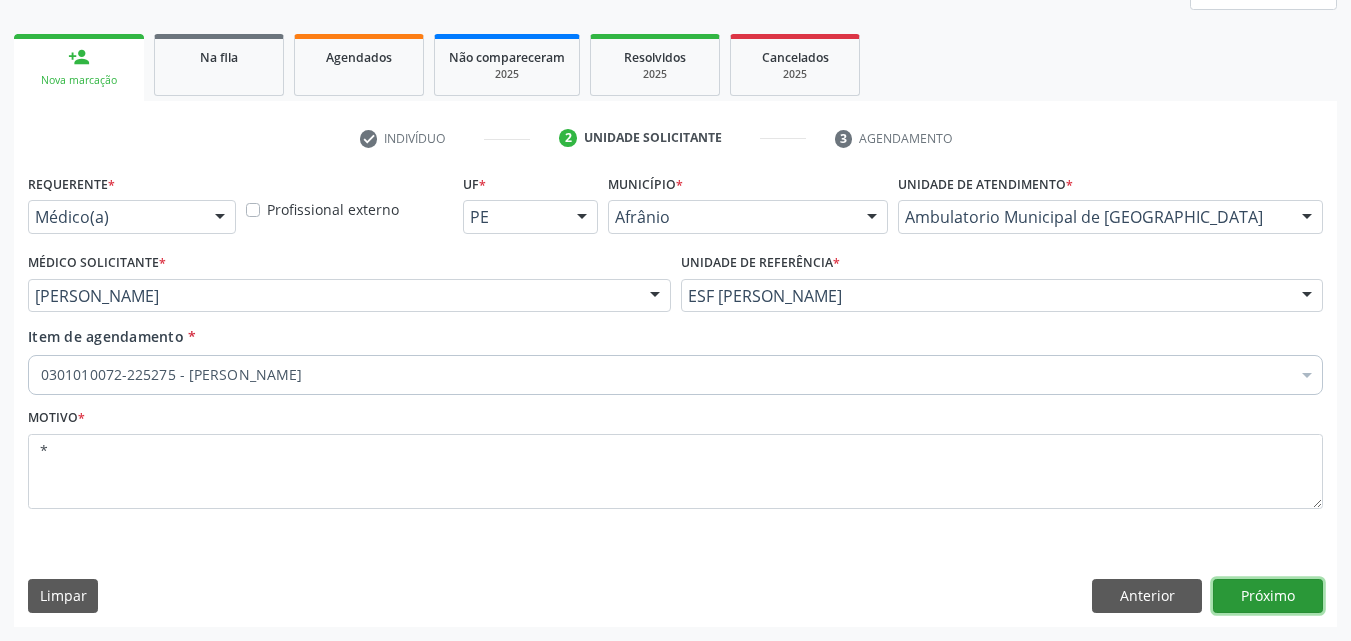 click on "Próximo" at bounding box center [1268, 596] 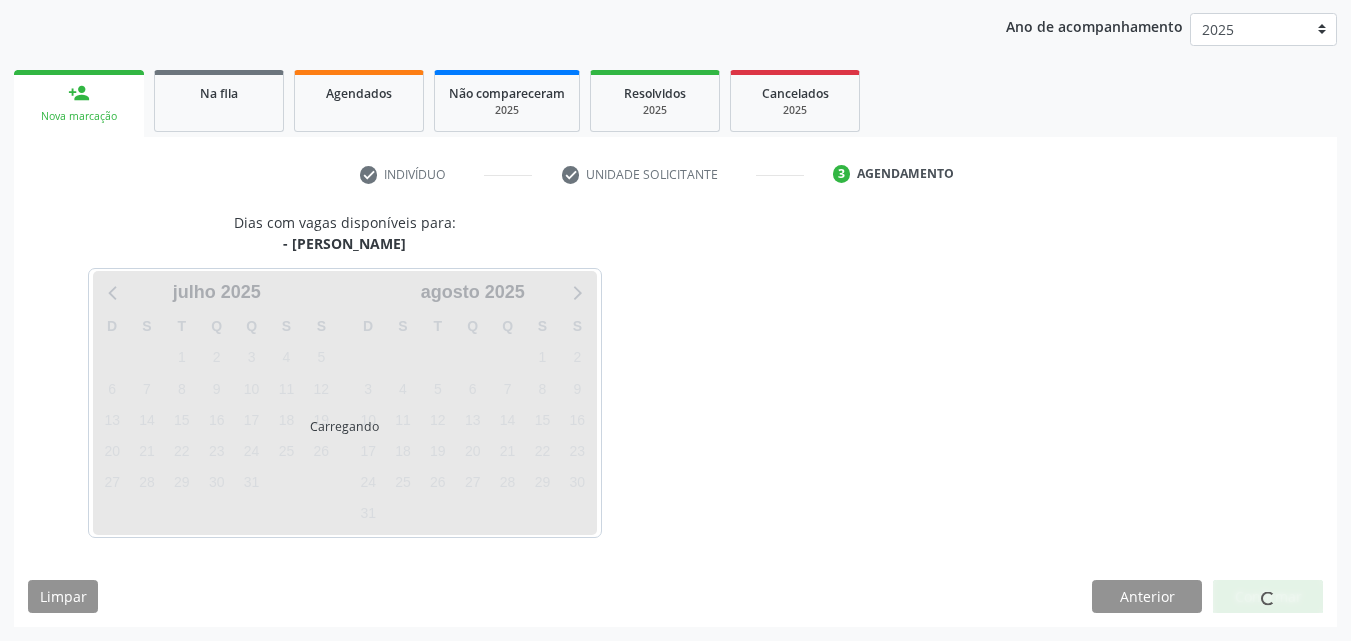 scroll, scrollTop: 229, scrollLeft: 0, axis: vertical 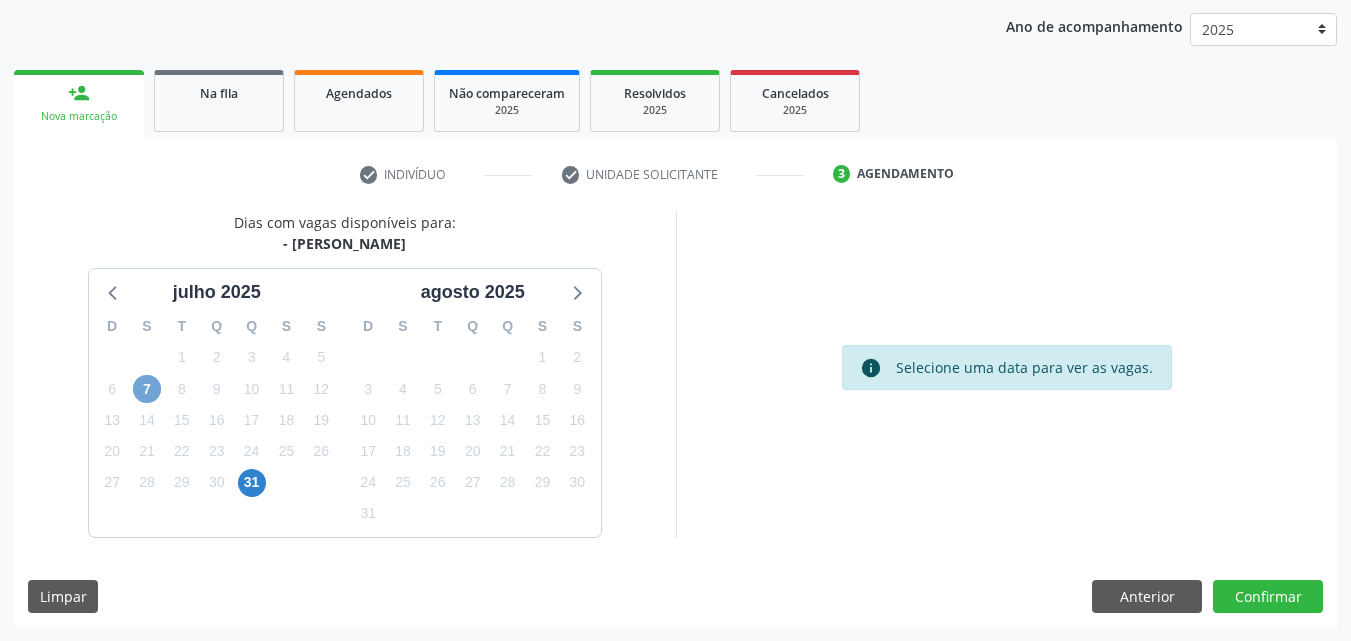 click on "7" at bounding box center (147, 389) 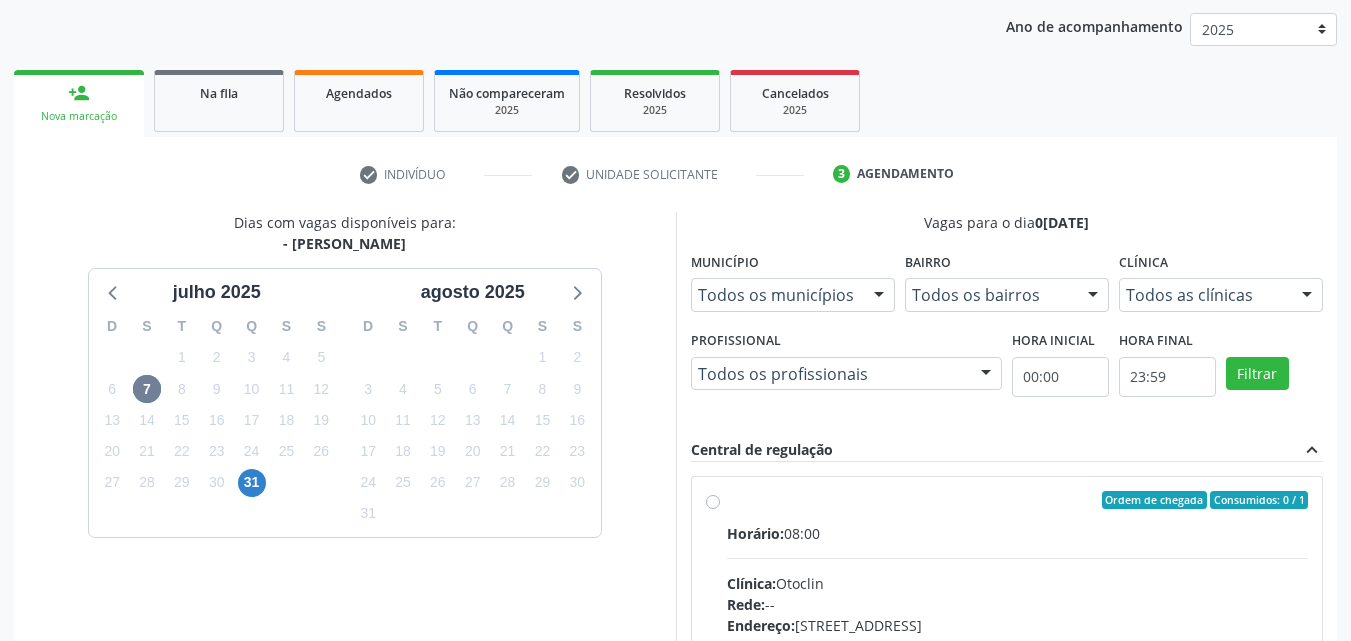 click on "Ordem de chegada
Consumidos: 0 / 1" at bounding box center (1018, 500) 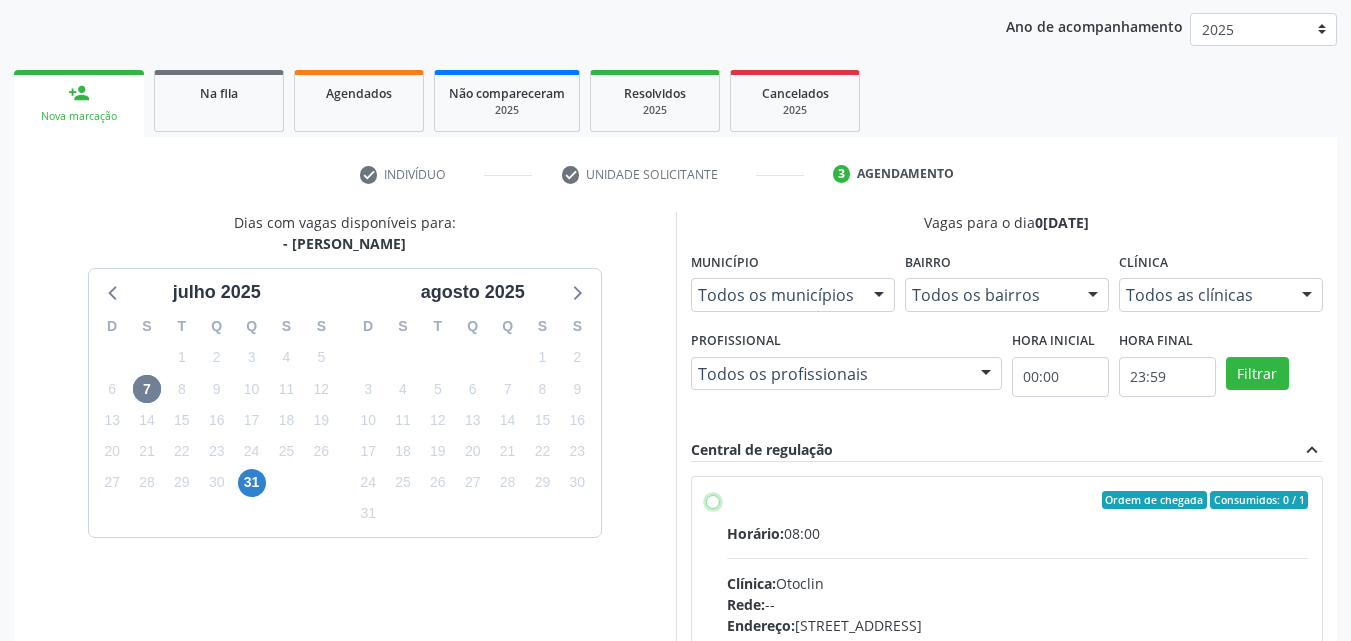 click on "Ordem de chegada
Consumidos: 0 / 1
Horário:   08:00
Clínica:  Otoclin
Rede:
--
Endereço:   [STREET_ADDRESS]
Telefone:   [PHONE_NUMBER]
Profissional:
--
Informações adicionais sobre o atendimento
Idade de atendimento:
Sem restrição
Gênero(s) atendido(s):
Sem restrição
Informações adicionais:
--" at bounding box center (713, 500) 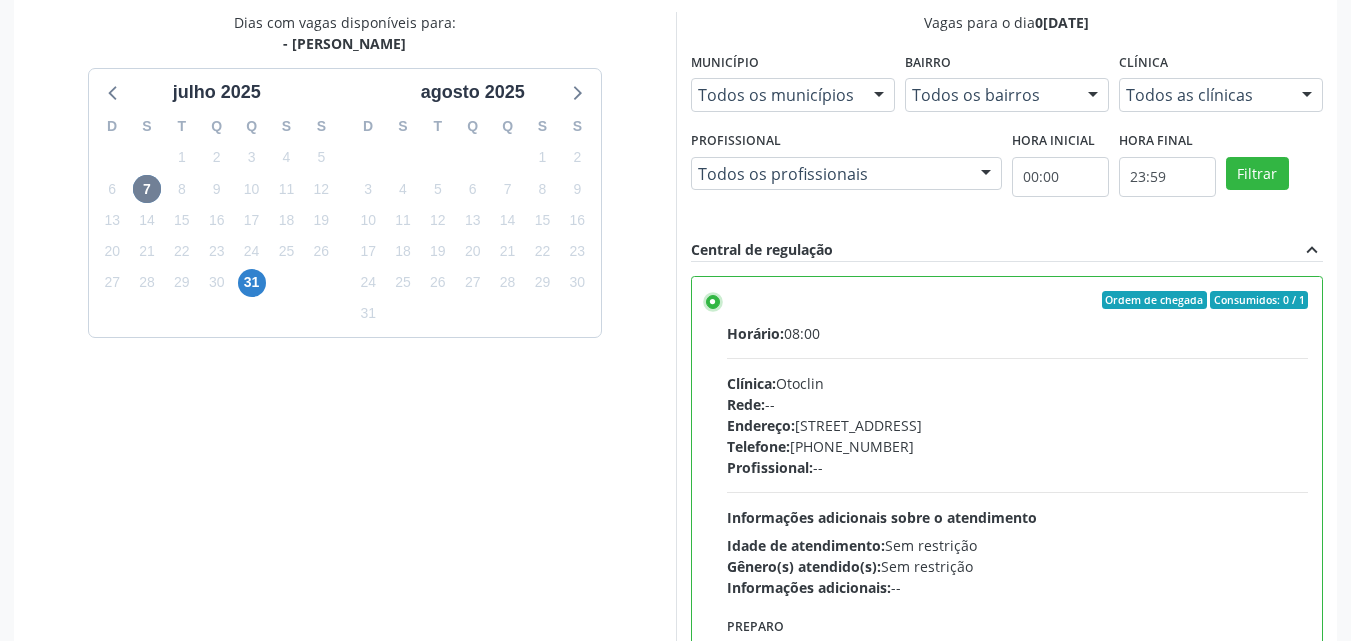 scroll, scrollTop: 529, scrollLeft: 0, axis: vertical 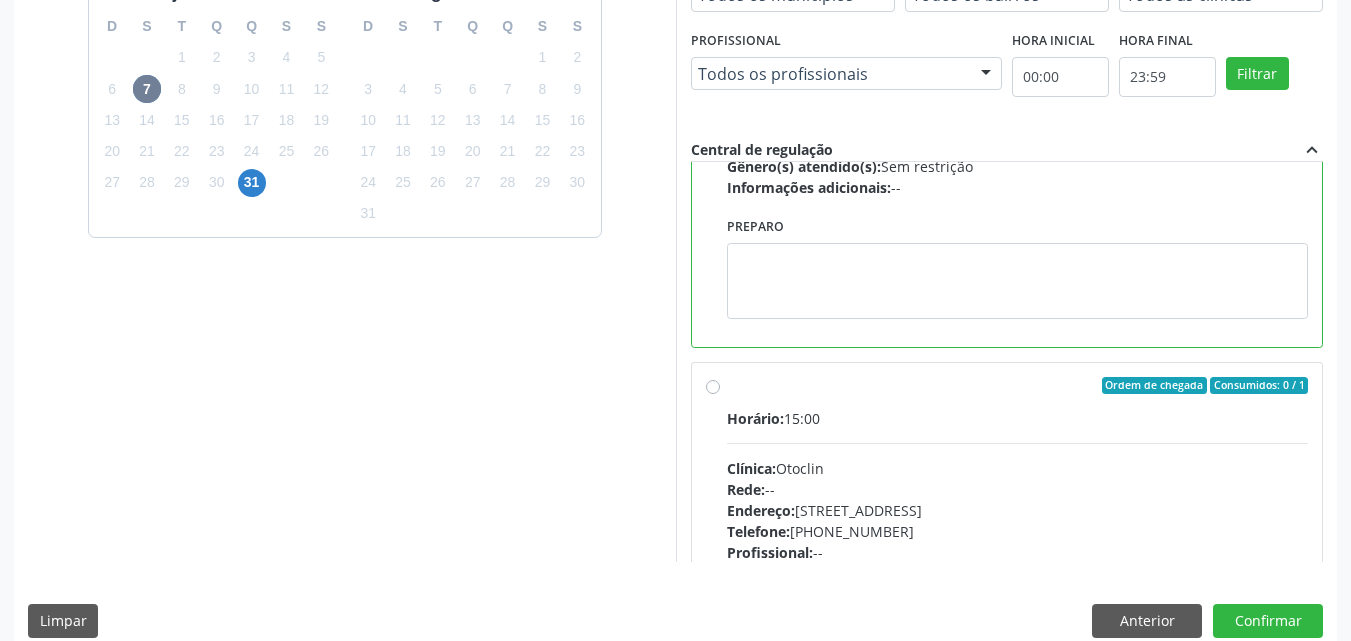 click on "Ordem de chegada
Consumidos: 0 / 1
Horário:   15:00
Clínica:  Otoclin
Rede:
--
Endereço:   nº 154, Centro, Petrolina - PE
Telefone:   (71) 93877515
Profissional:
--
Informações adicionais sobre o atendimento
Idade de atendimento:
Sem restrição
Gênero(s) atendido(s):
Sem restrição
Informações adicionais:
--" at bounding box center (1018, 530) 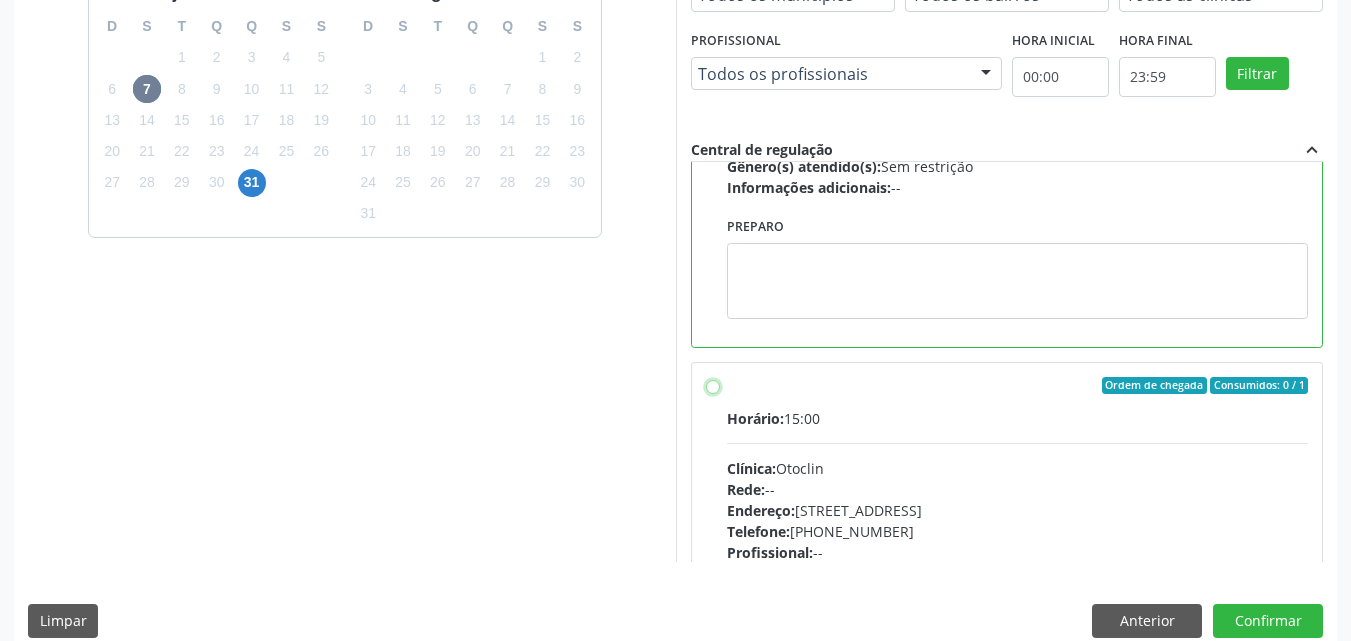 click on "Ordem de chegada
Consumidos: 0 / 1
Horário:   15:00
Clínica:  Otoclin
Rede:
--
Endereço:   nº 154, Centro, Petrolina - PE
Telefone:   (71) 93877515
Profissional:
--
Informações adicionais sobre o atendimento
Idade de atendimento:
Sem restrição
Gênero(s) atendido(s):
Sem restrição
Informações adicionais:
--" at bounding box center [713, 386] 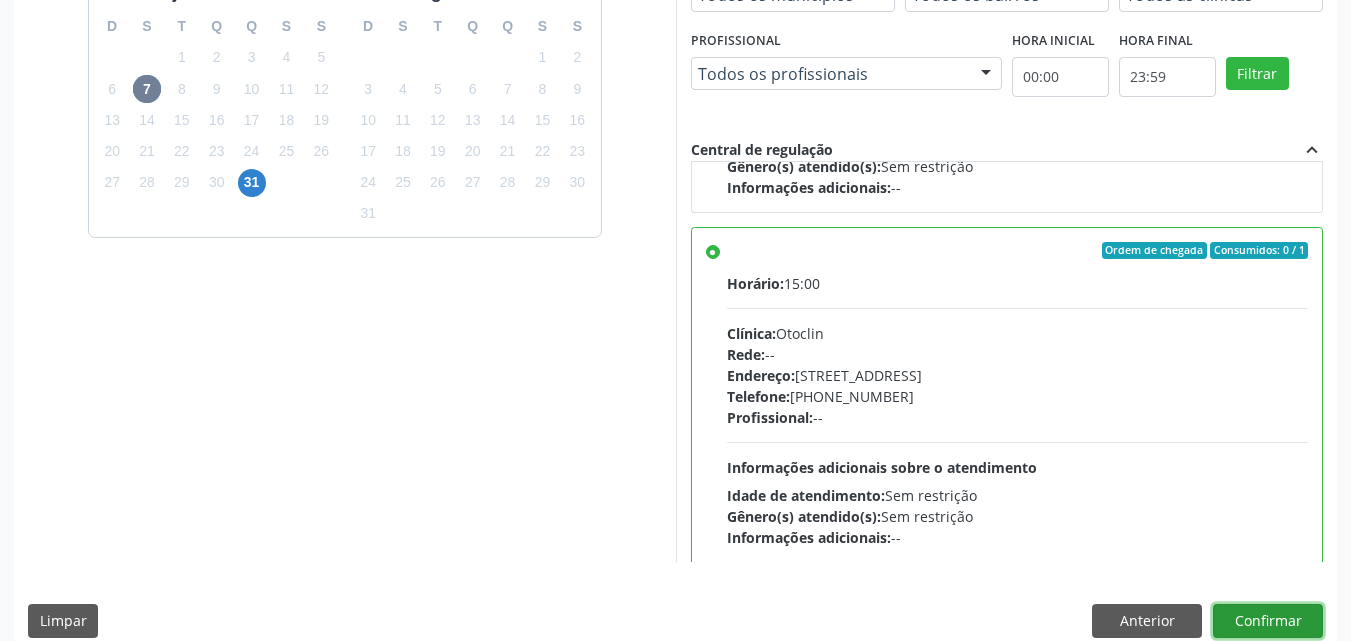 click on "Confirmar" at bounding box center [1268, 621] 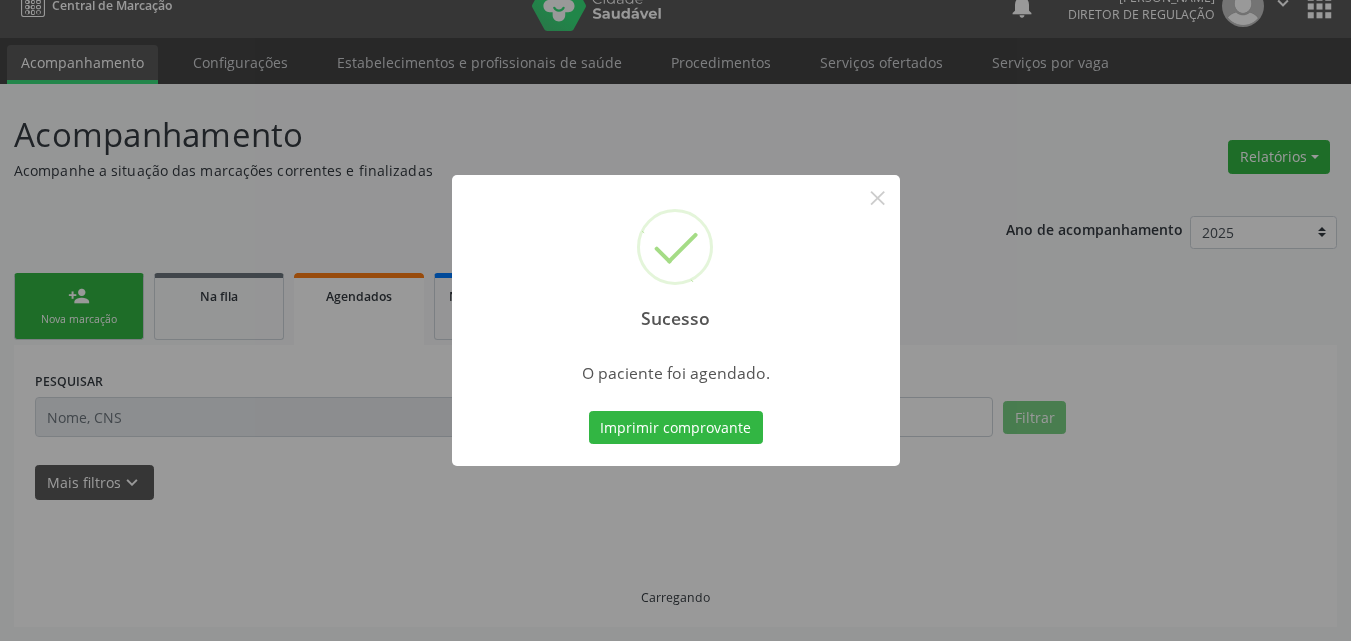 scroll, scrollTop: 26, scrollLeft: 0, axis: vertical 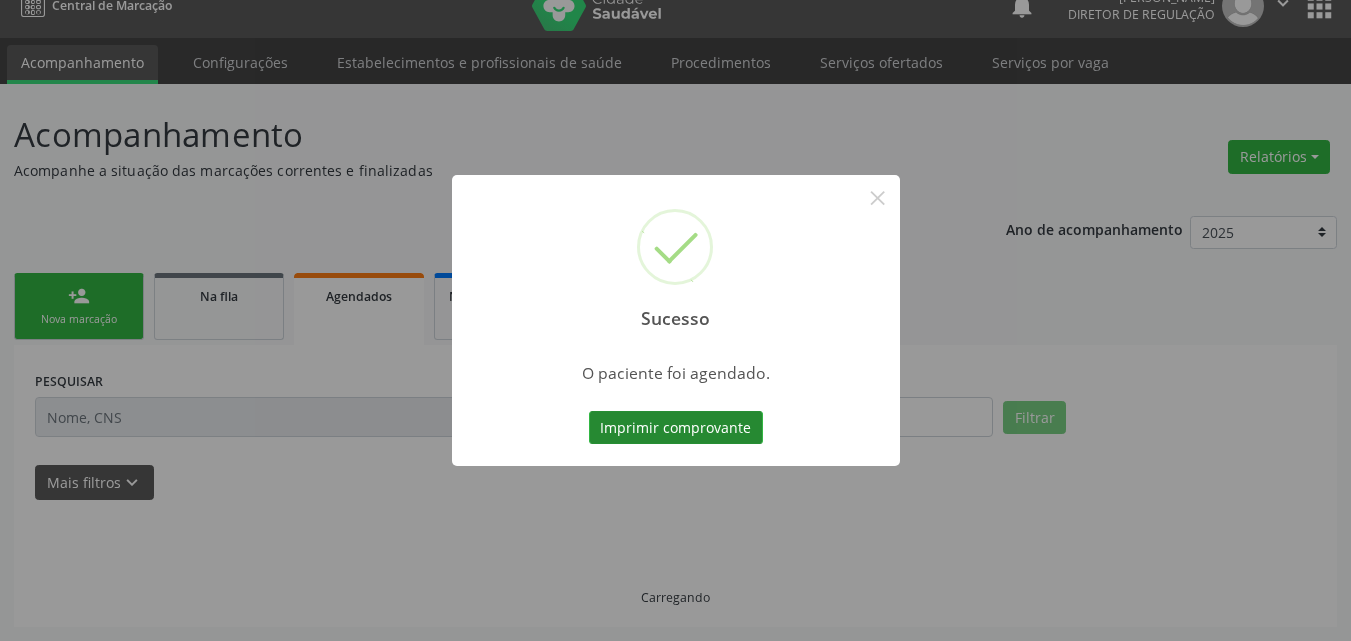 click on "Imprimir comprovante" at bounding box center (676, 428) 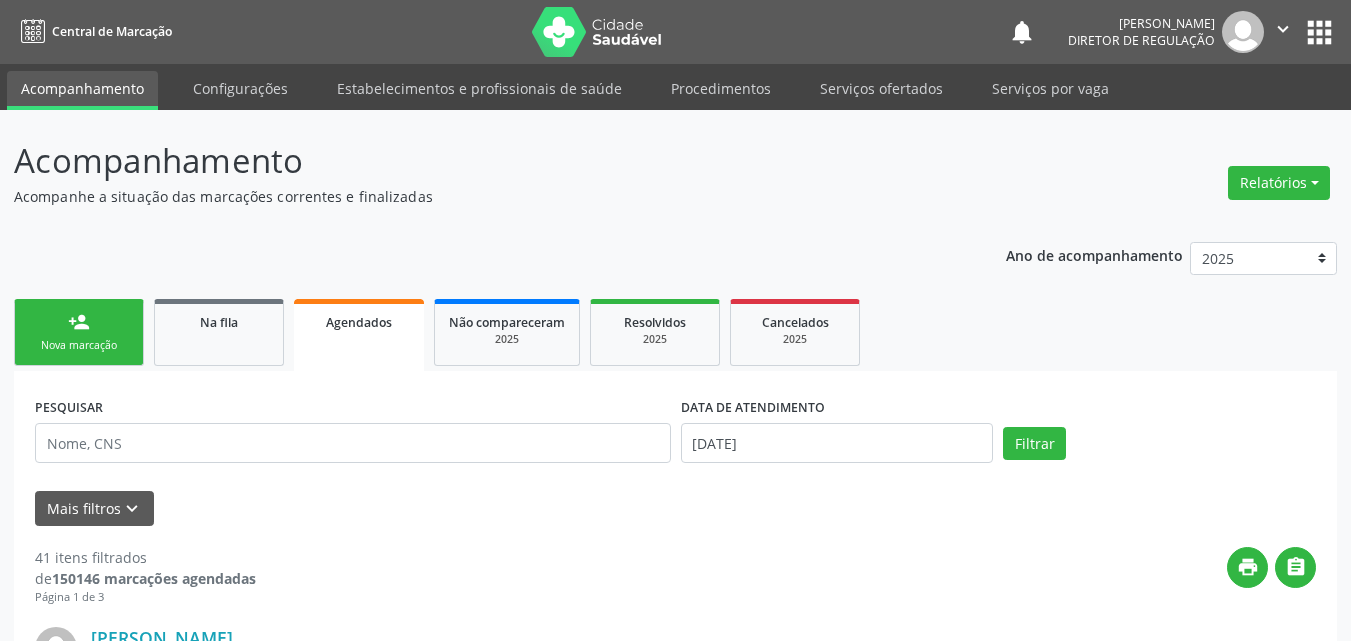 scroll, scrollTop: 26, scrollLeft: 0, axis: vertical 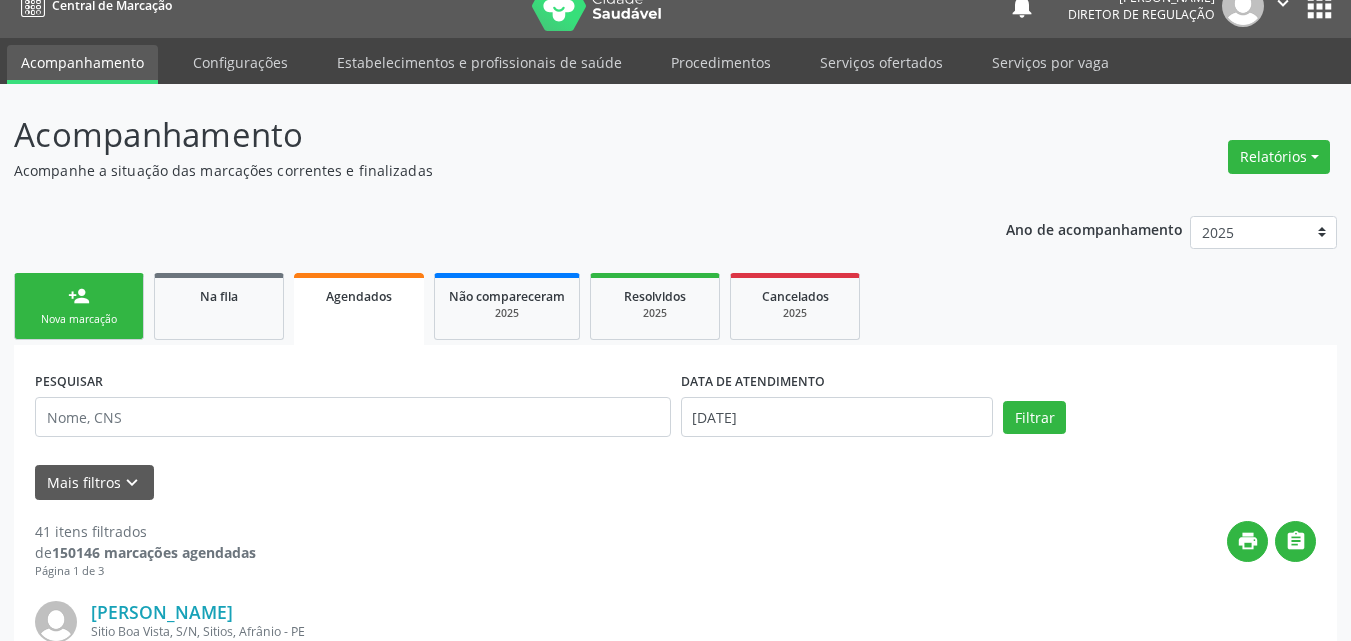 click on "Nova marcação" at bounding box center (79, 319) 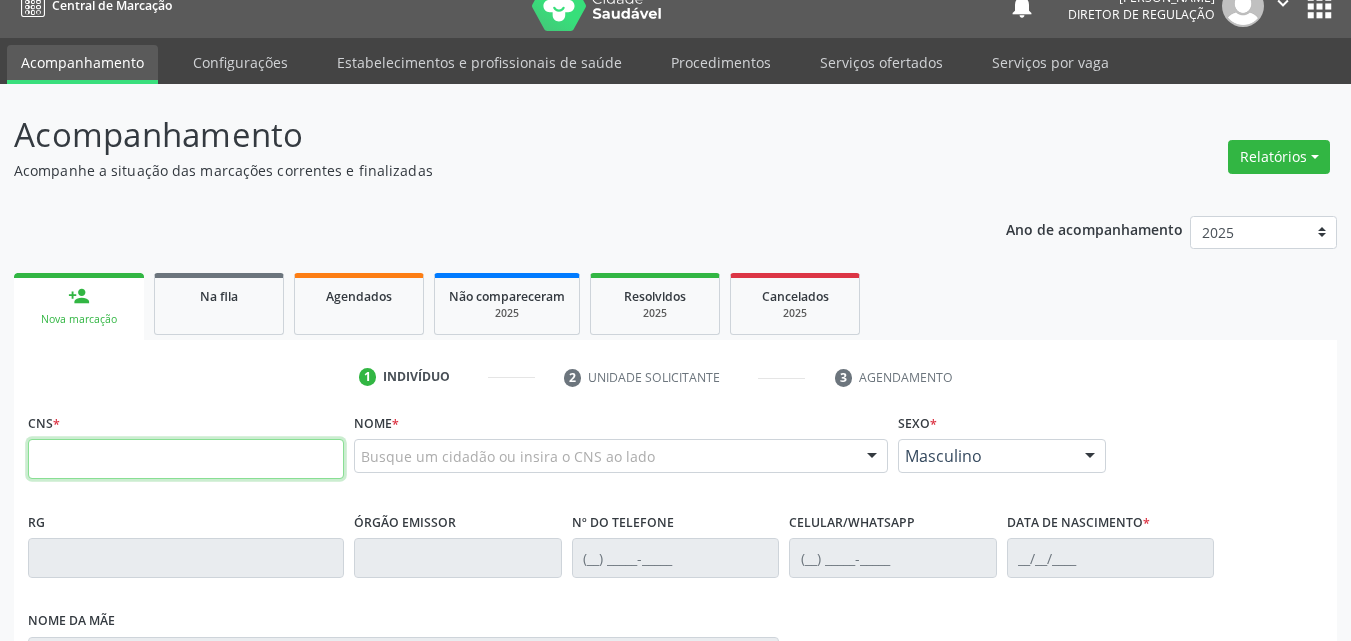 click at bounding box center (186, 459) 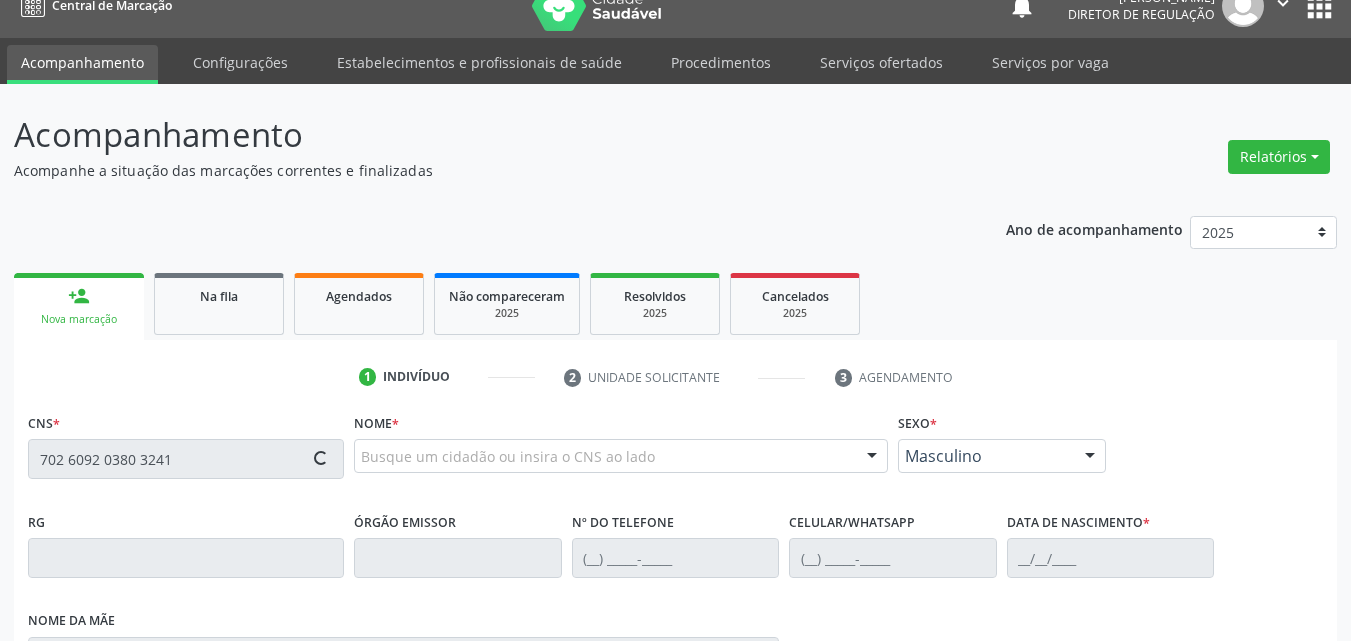 type on "702 6092 0380 3241" 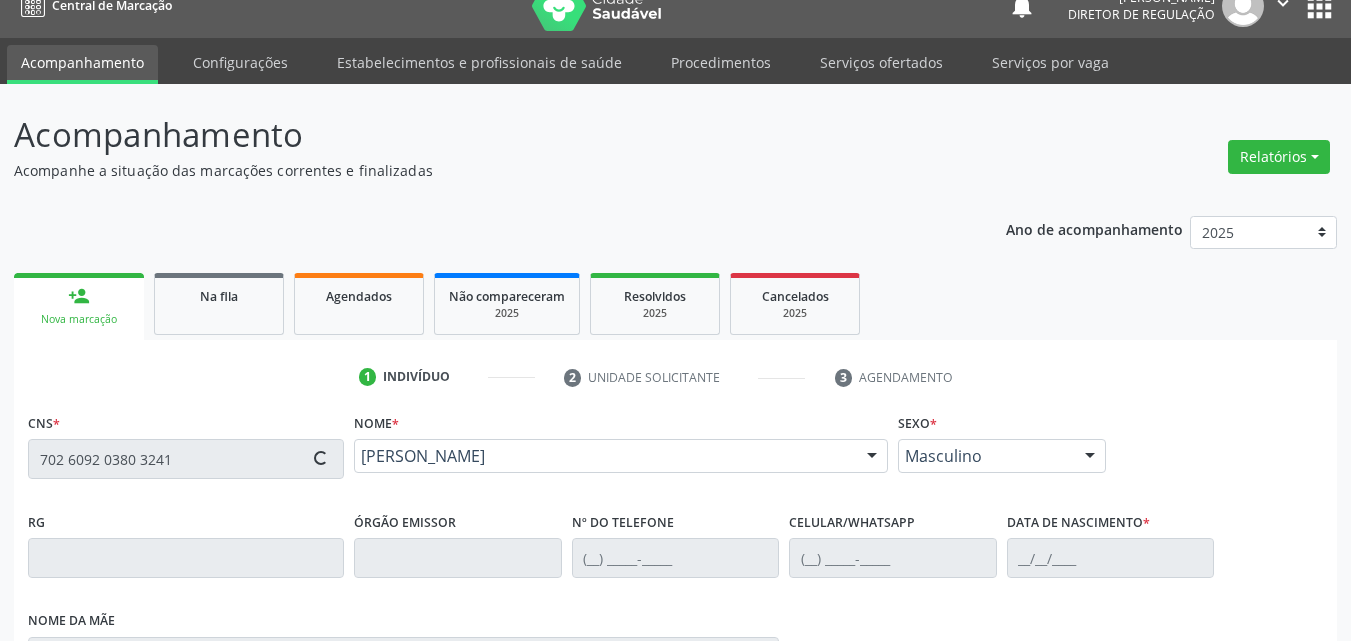 type on "[PHONE_NUMBER]" 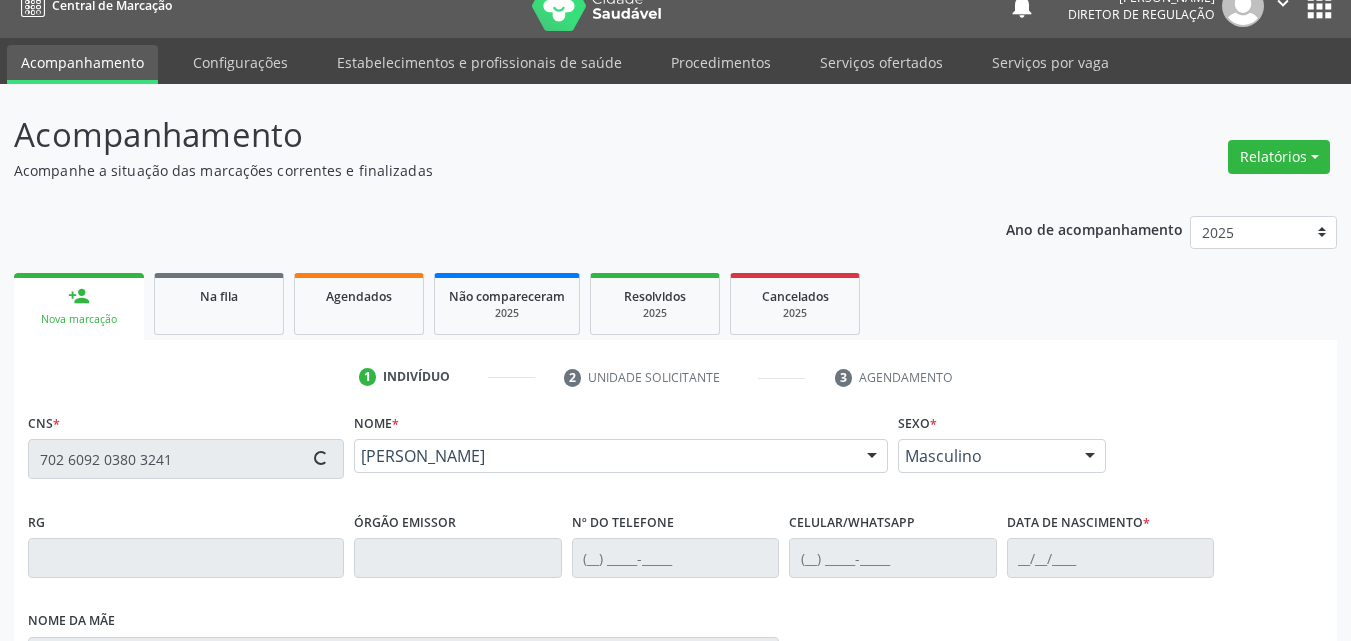 type on "[PHONE_NUMBER]" 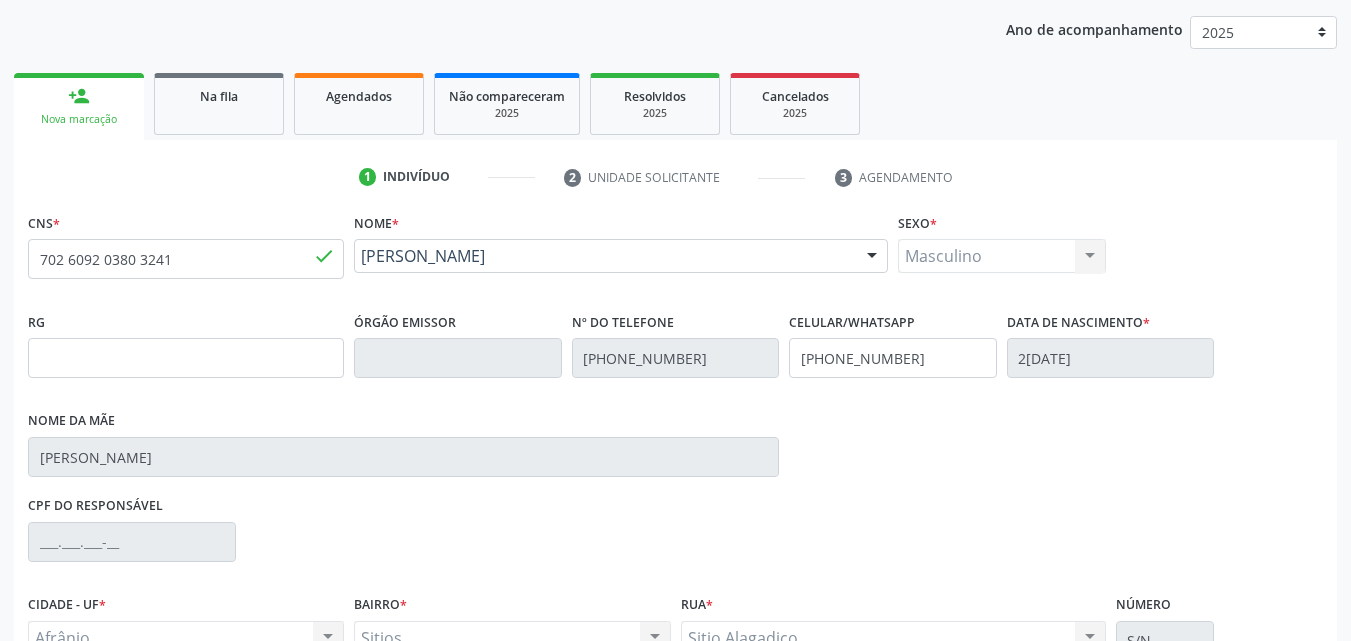 scroll, scrollTop: 426, scrollLeft: 0, axis: vertical 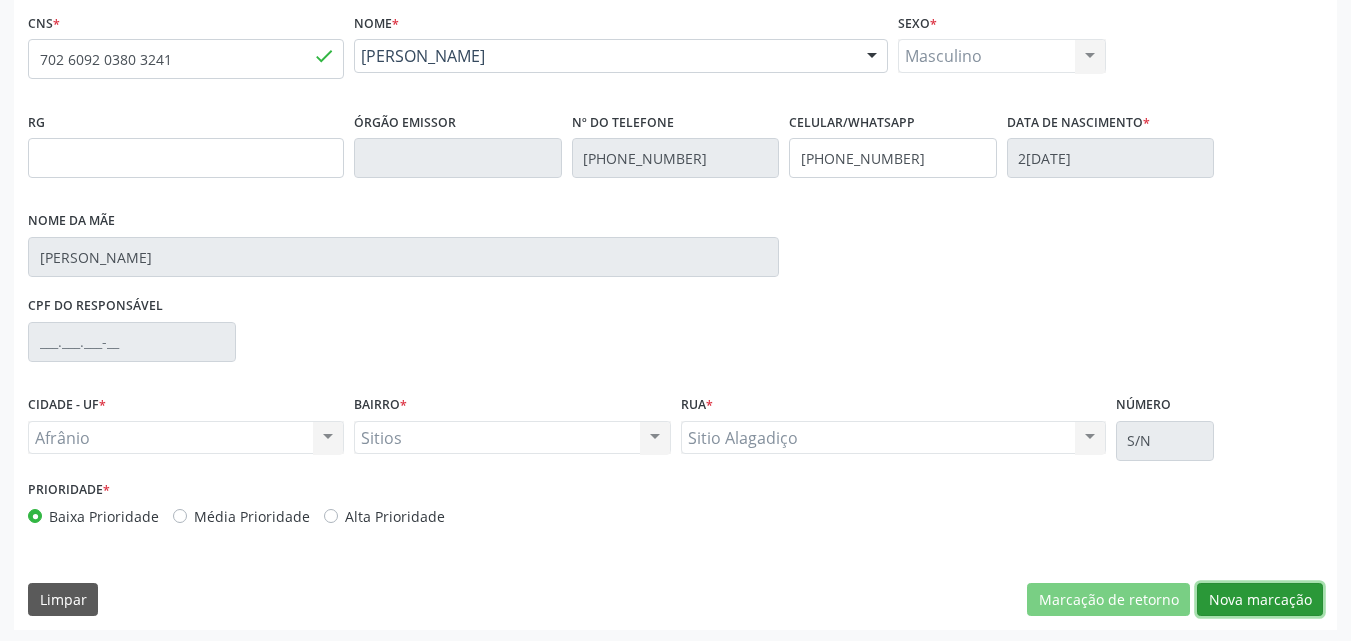click on "Nova marcação" at bounding box center [1260, 600] 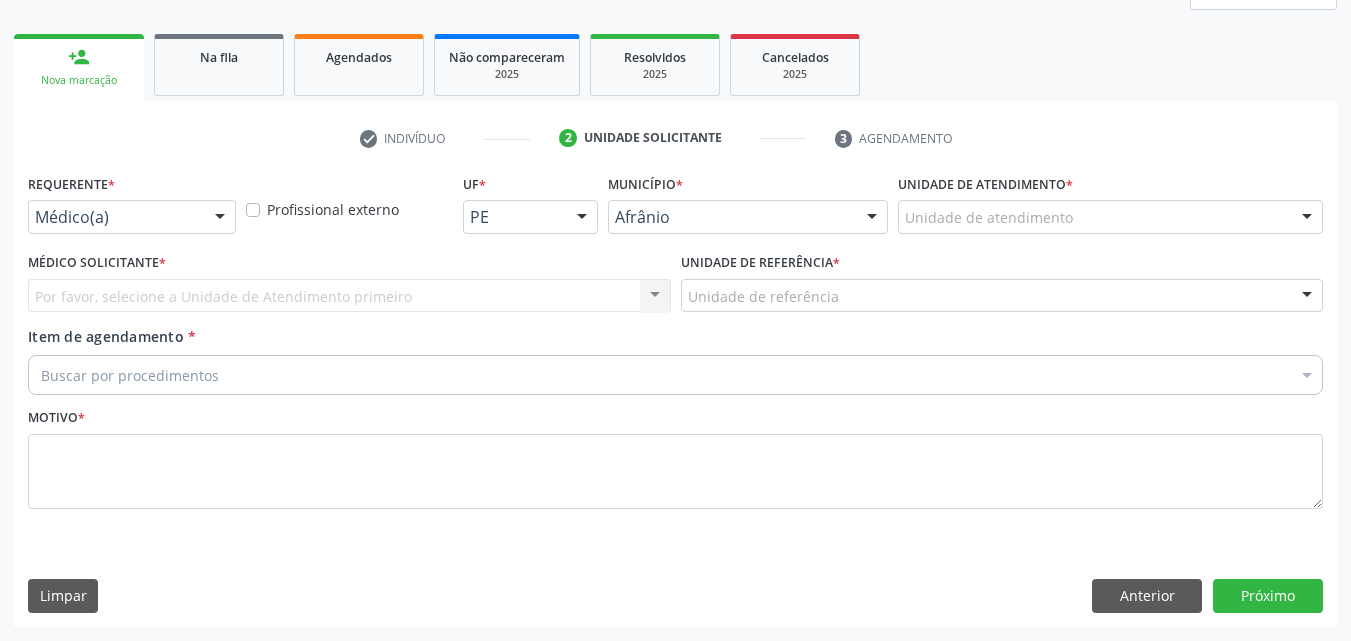 scroll, scrollTop: 265, scrollLeft: 0, axis: vertical 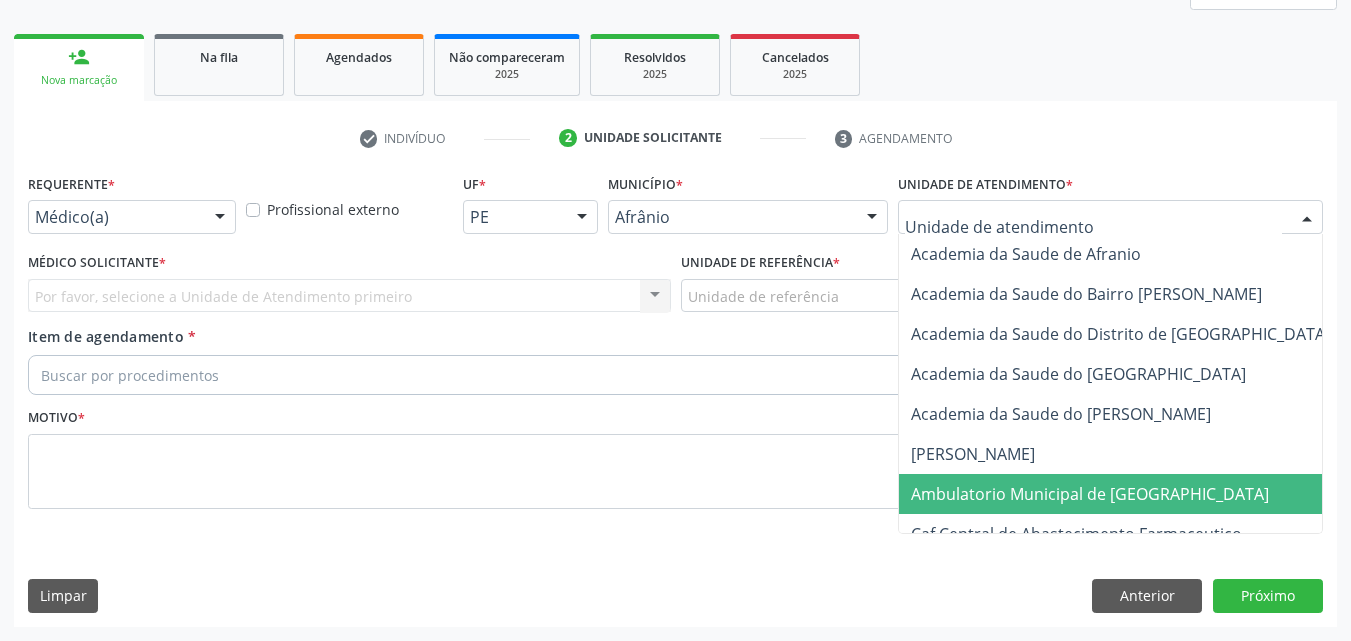 click on "Ambulatorio Municipal de [GEOGRAPHIC_DATA]" at bounding box center [1090, 494] 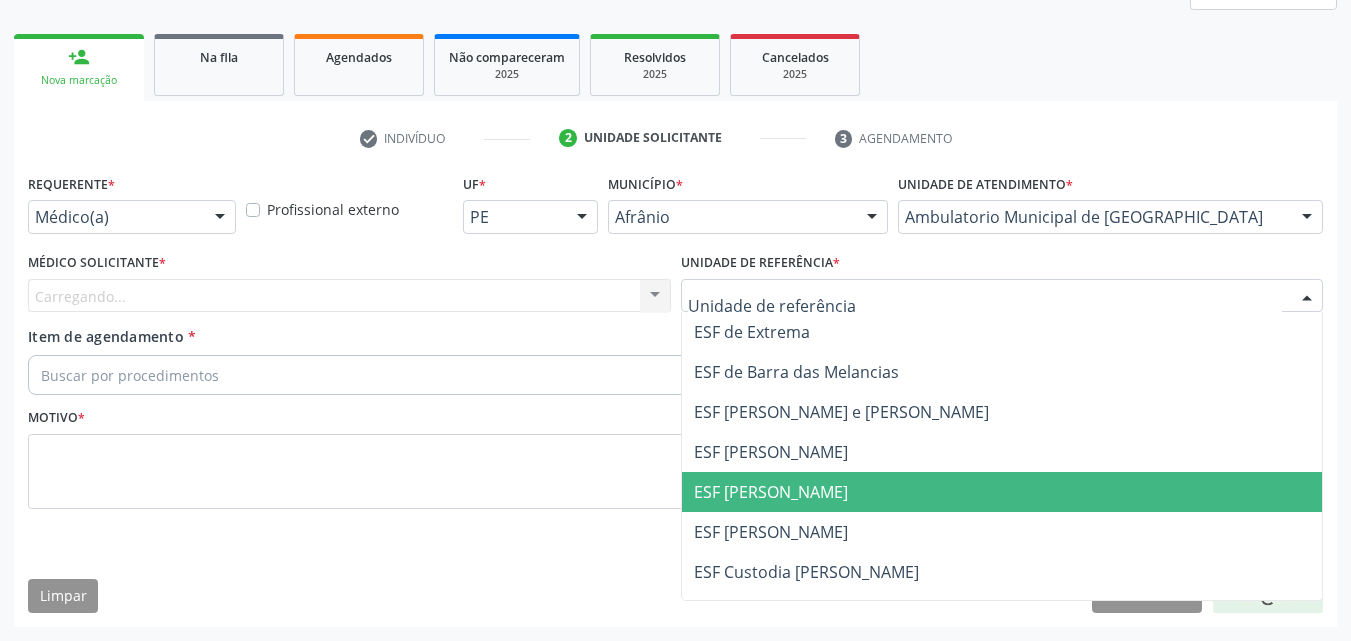 click on "ESF [PERSON_NAME]" at bounding box center (771, 492) 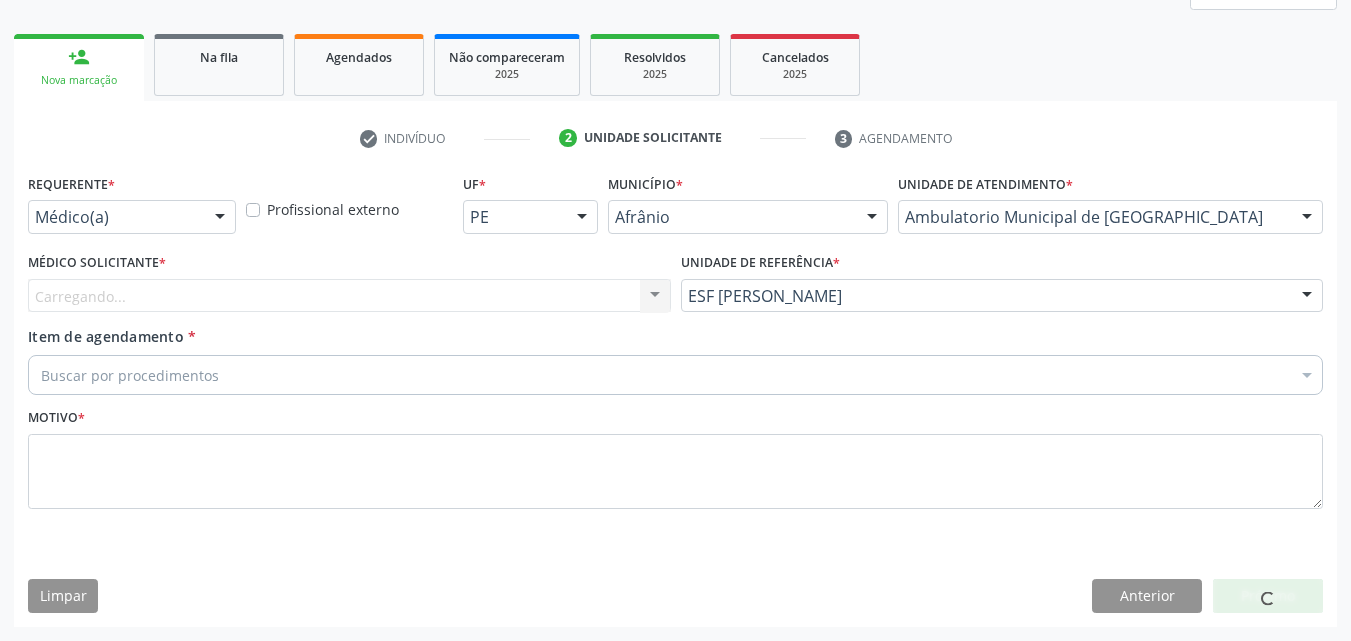 click on "Carregando...
Nenhum resultado encontrado para: "   "
Não há nenhuma opção para ser exibida." at bounding box center [349, 296] 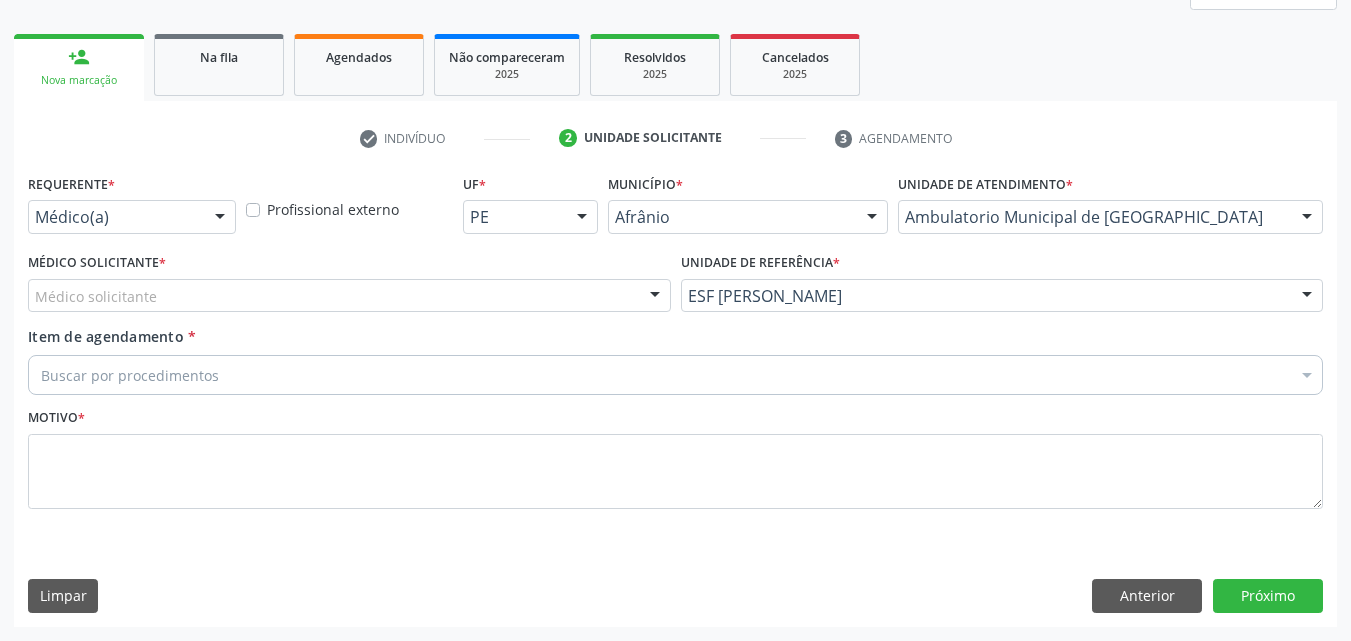 click on "Médico solicitante" at bounding box center [349, 296] 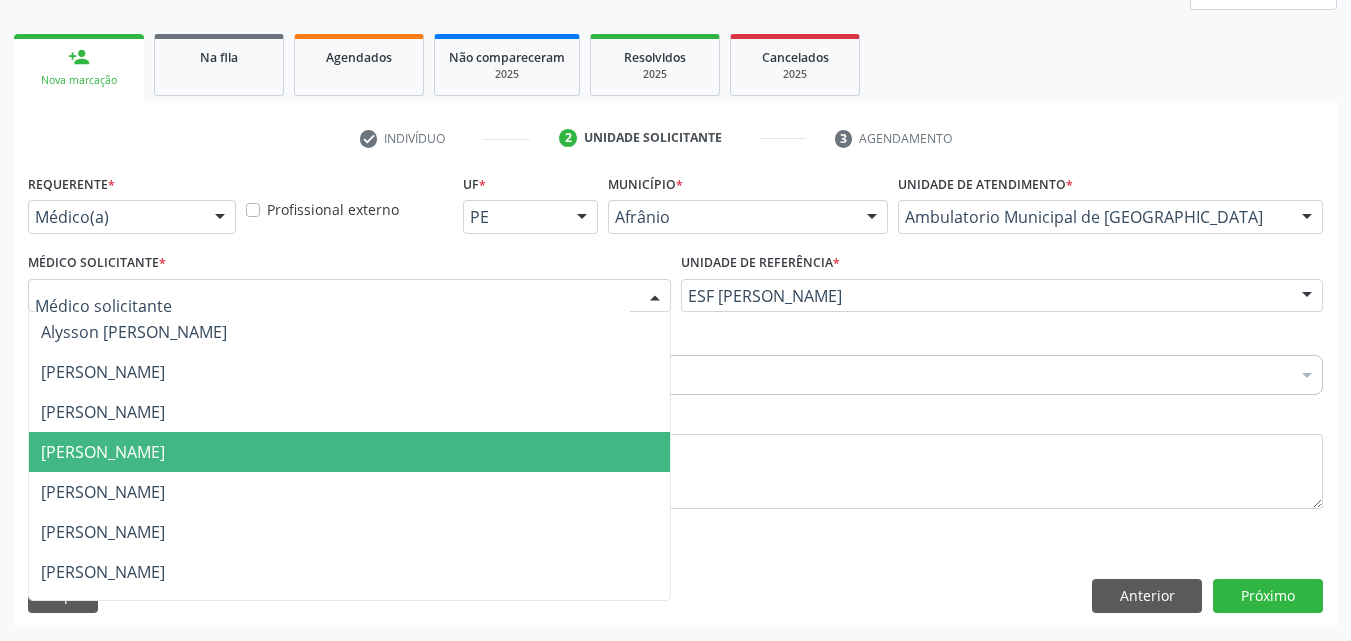 click on "[PERSON_NAME]" at bounding box center [349, 452] 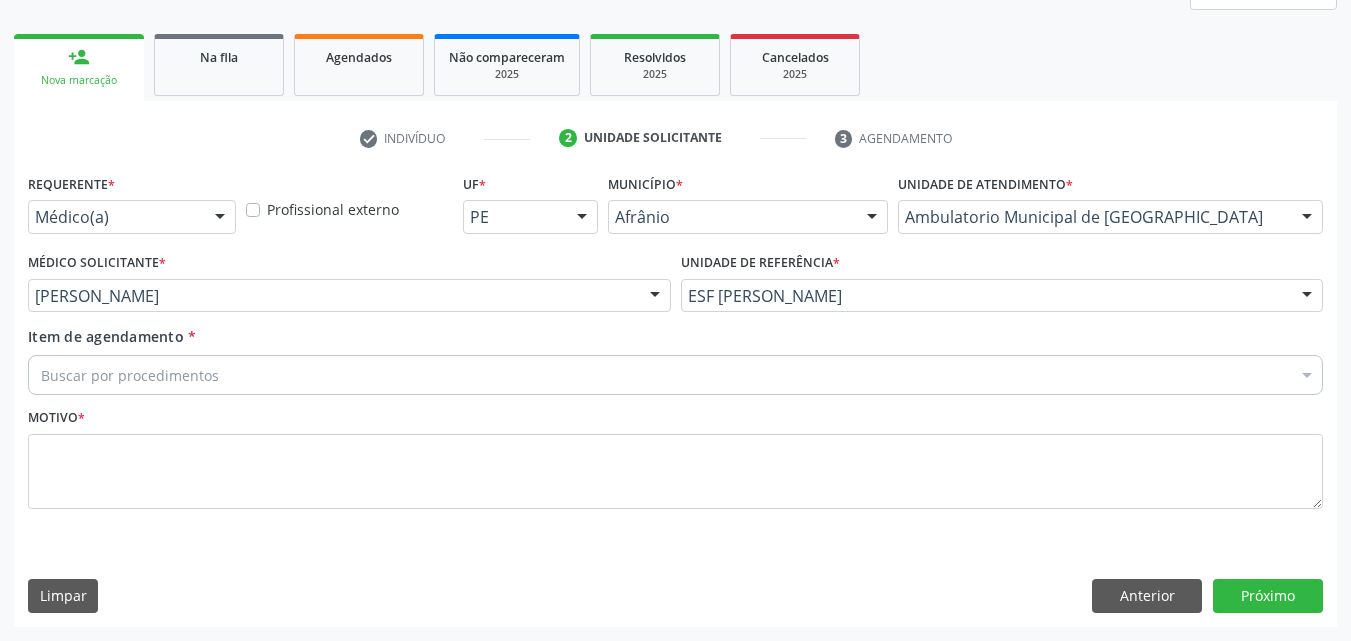 click on "Buscar por procedimentos" at bounding box center [675, 375] 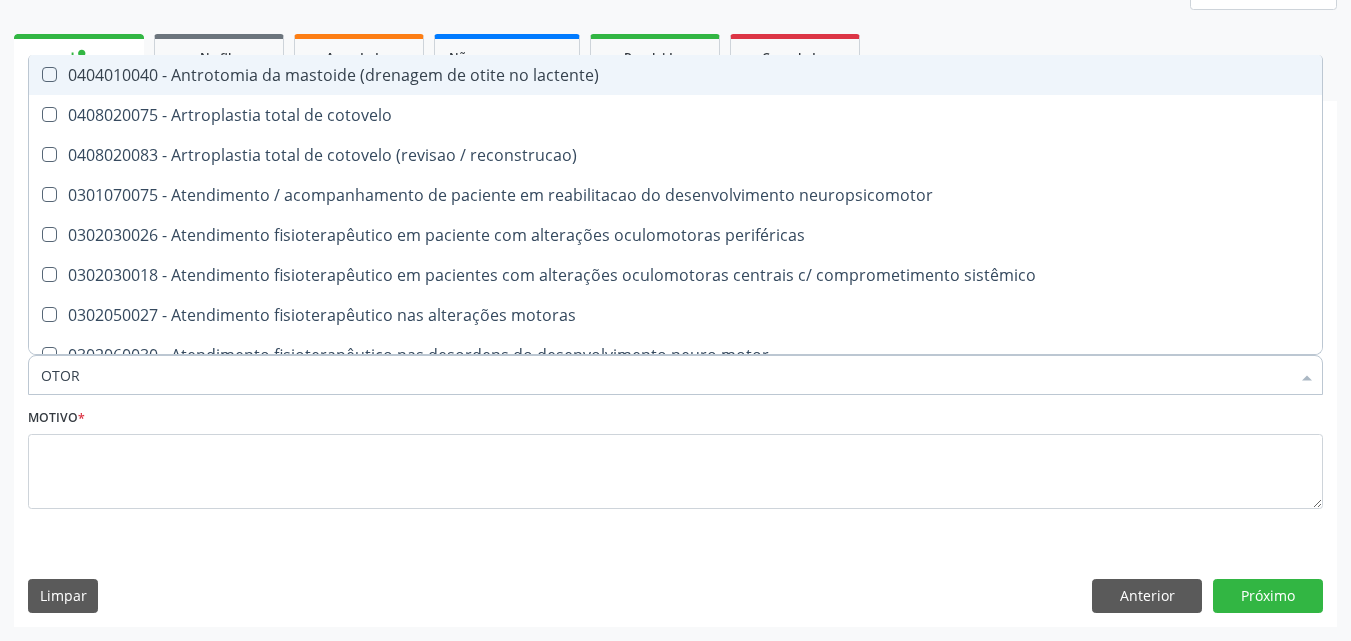 type on "OTORR" 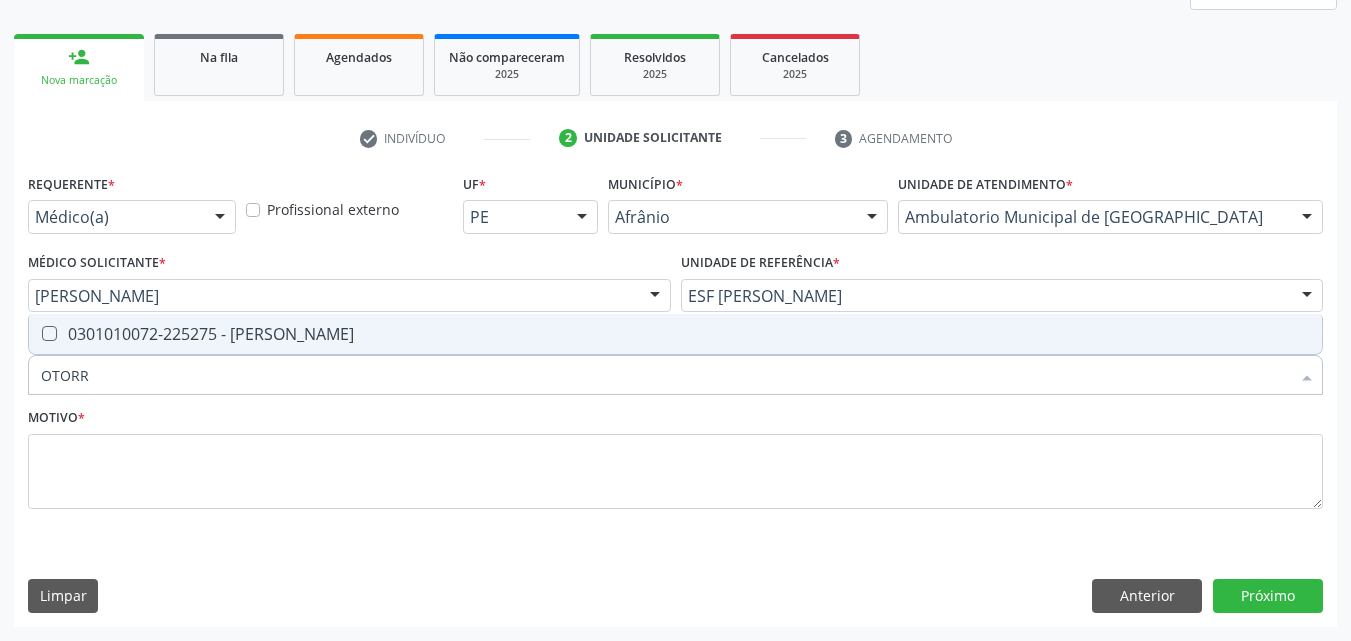 click on "0301010072-225275 - [PERSON_NAME]" at bounding box center [675, 334] 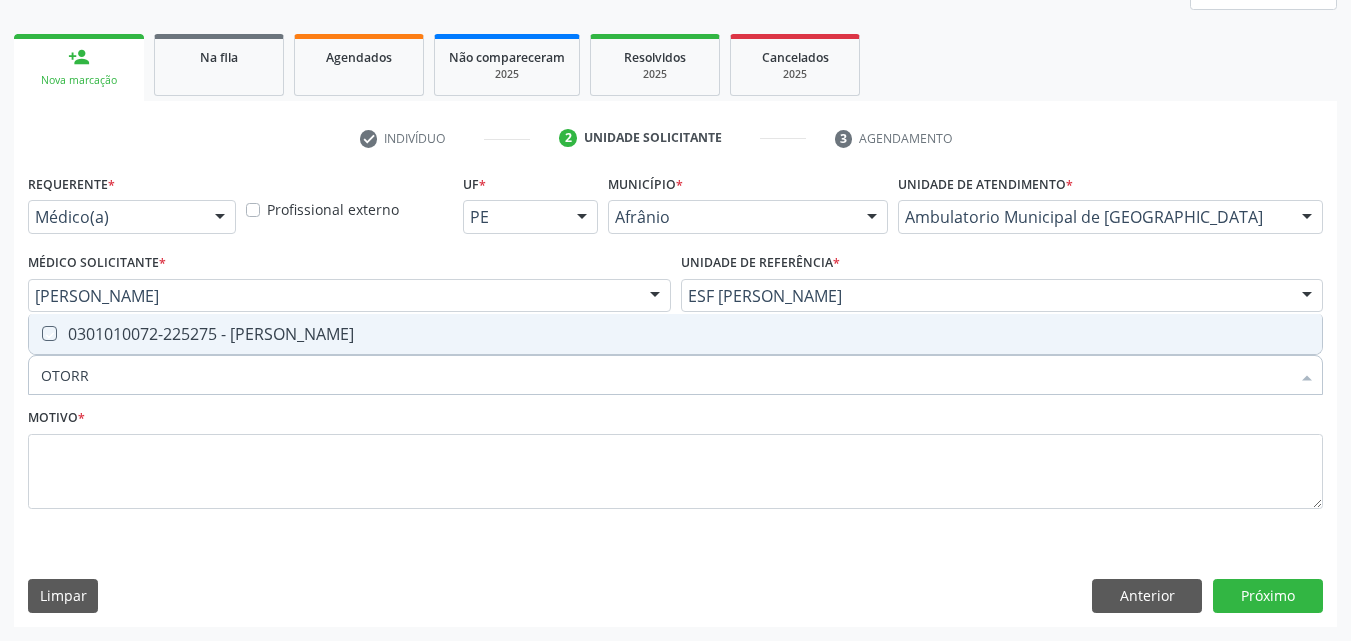 checkbox on "true" 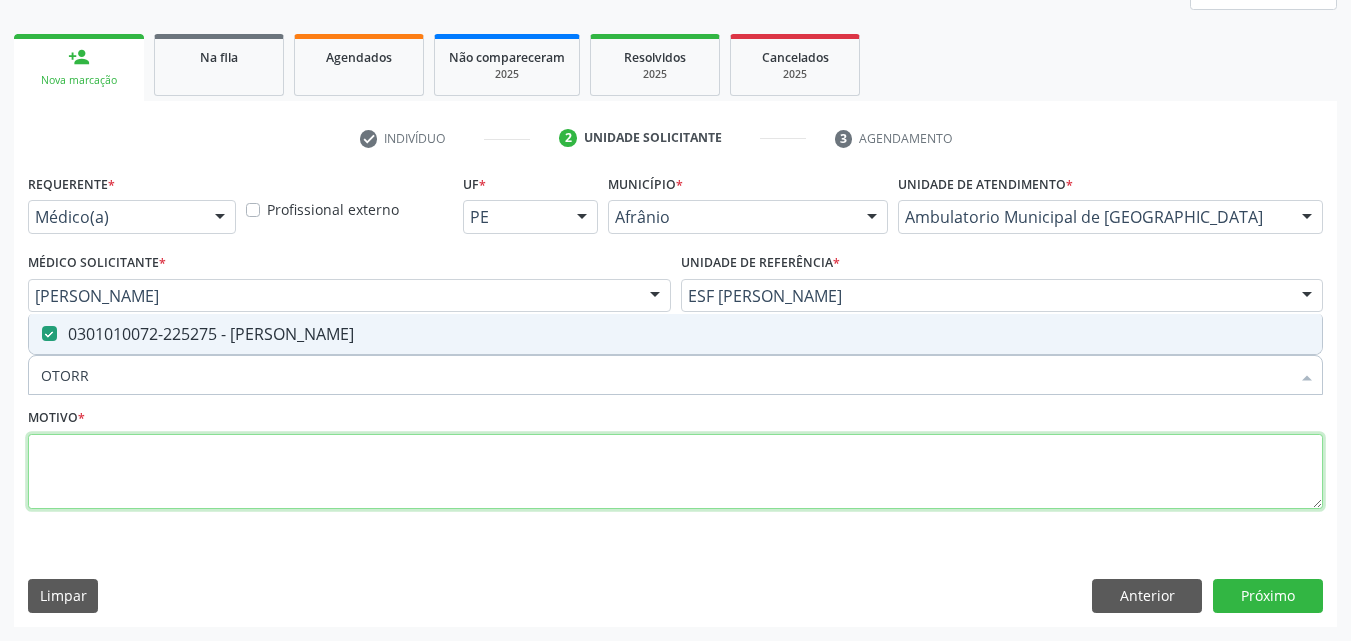 click at bounding box center [675, 472] 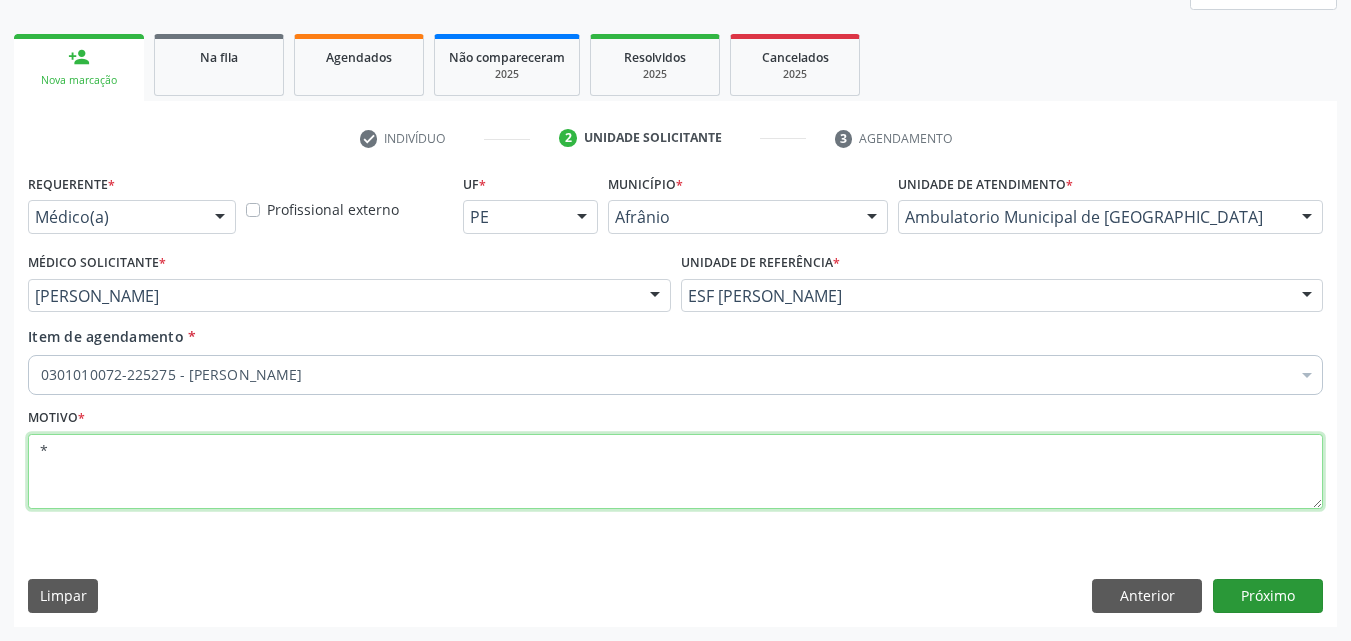 type on "*" 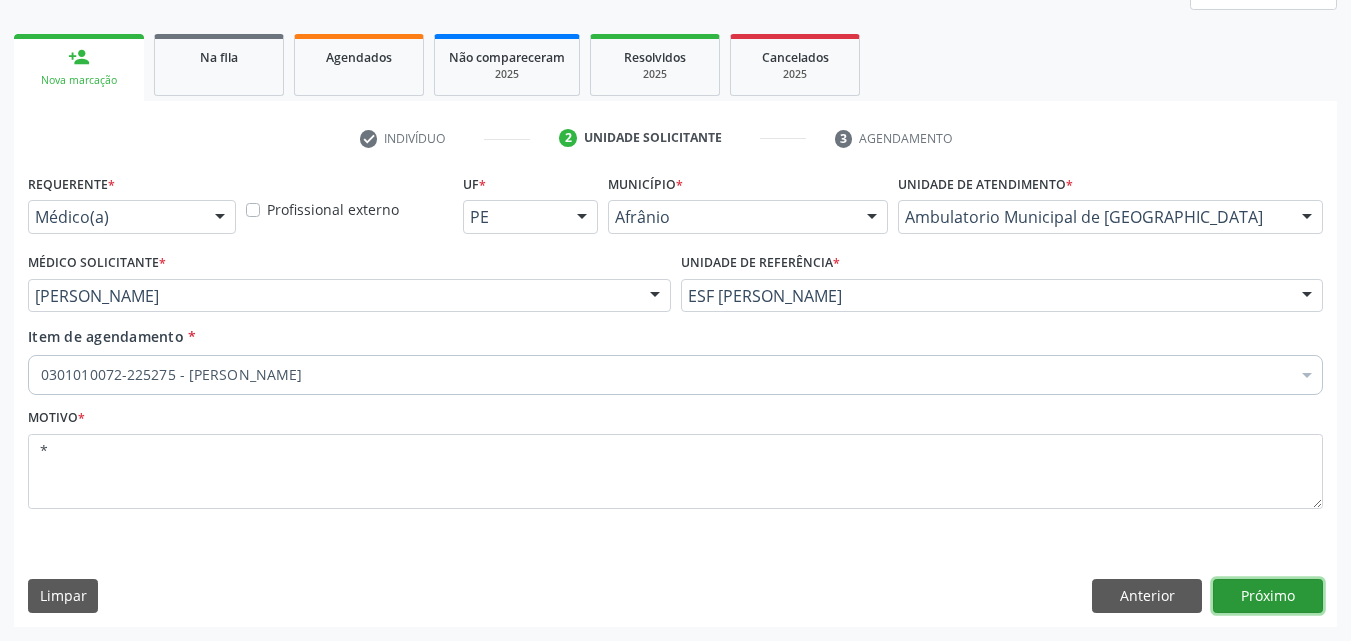 click on "Próximo" at bounding box center [1268, 596] 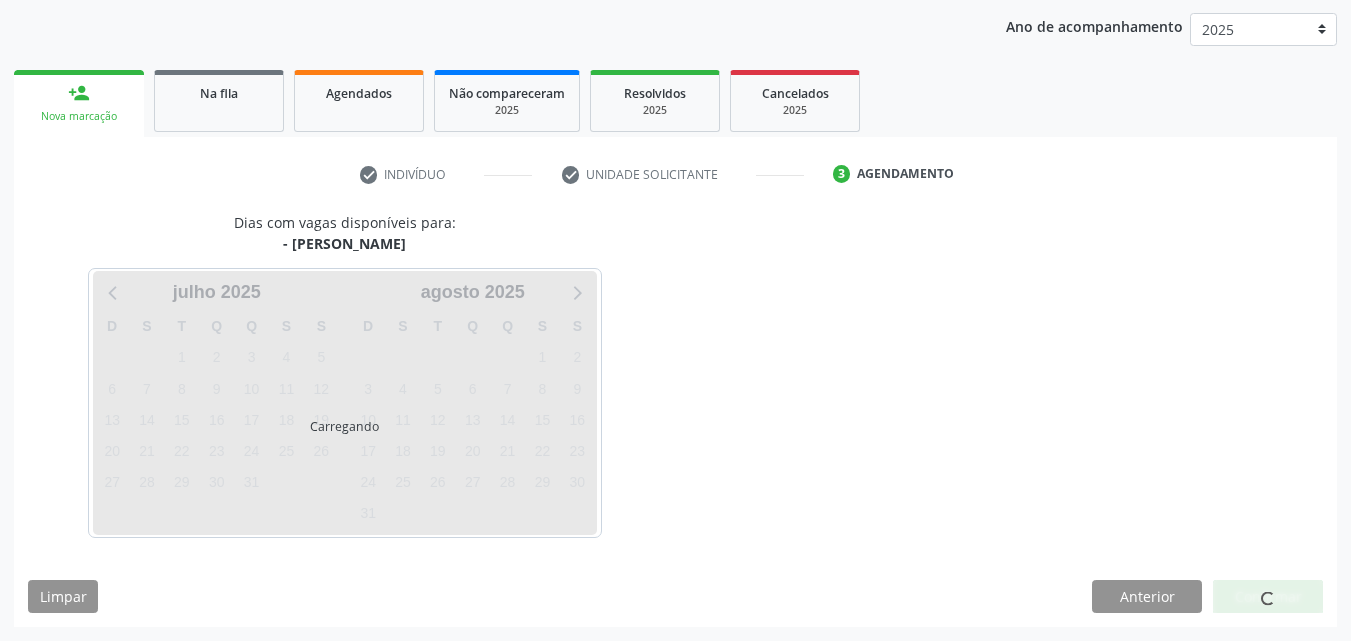 scroll, scrollTop: 229, scrollLeft: 0, axis: vertical 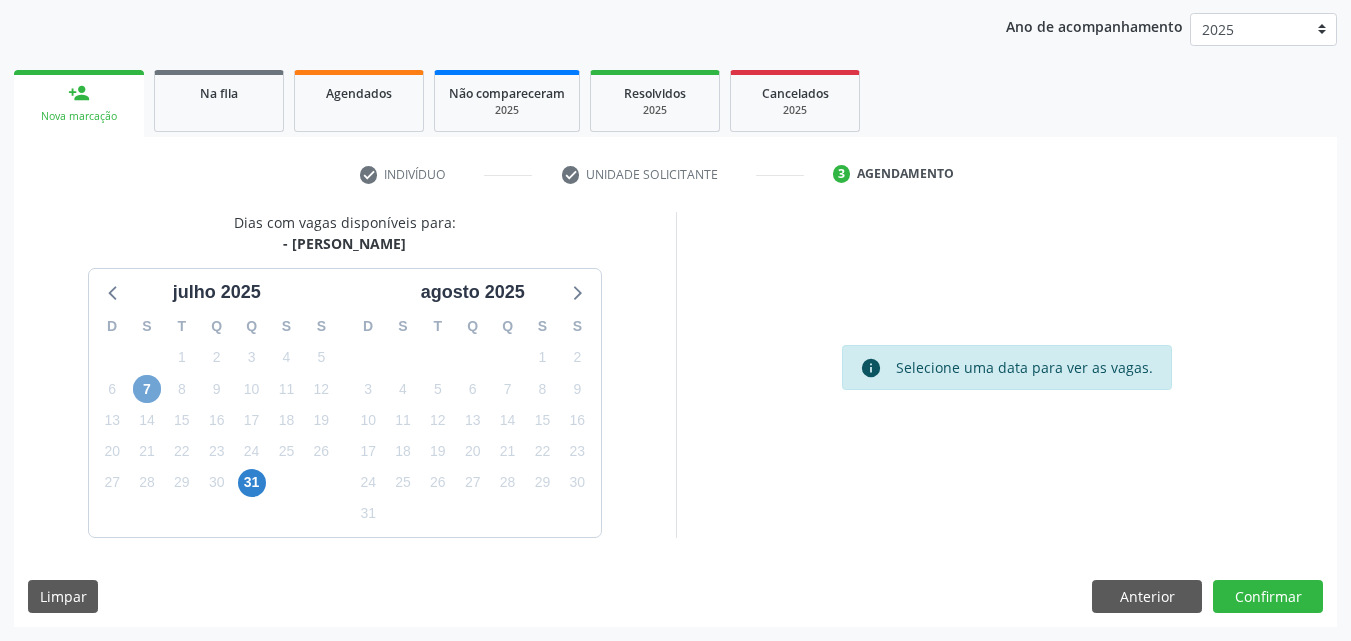 click on "7" at bounding box center (147, 389) 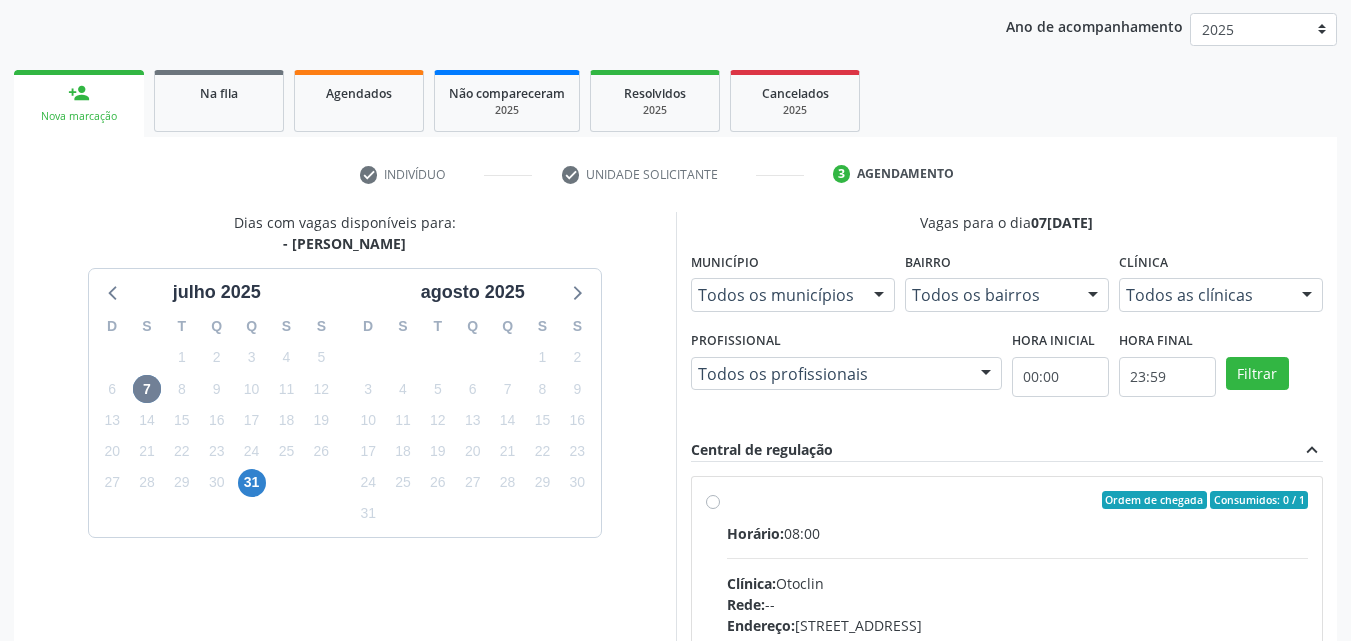 click on "Ordem de chegada
Consumidos: 0 / 1" at bounding box center [1018, 500] 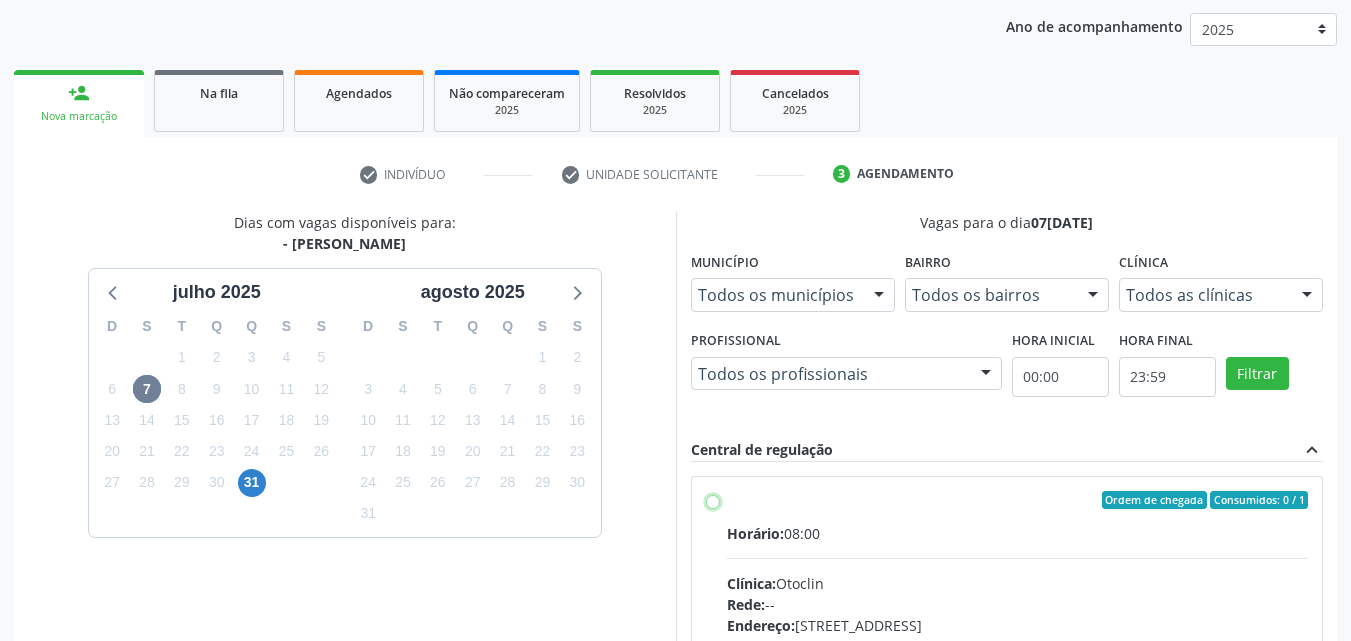 click on "Ordem de chegada
Consumidos: 0 / 1
Horário:   08:00
Clínica:  Otoclin
Rede:
--
Endereço:   [STREET_ADDRESS]
Telefone:   [PHONE_NUMBER]
Profissional:
--
Informações adicionais sobre o atendimento
Idade de atendimento:
Sem restrição
Gênero(s) atendido(s):
Sem restrição
Informações adicionais:
--" at bounding box center [713, 500] 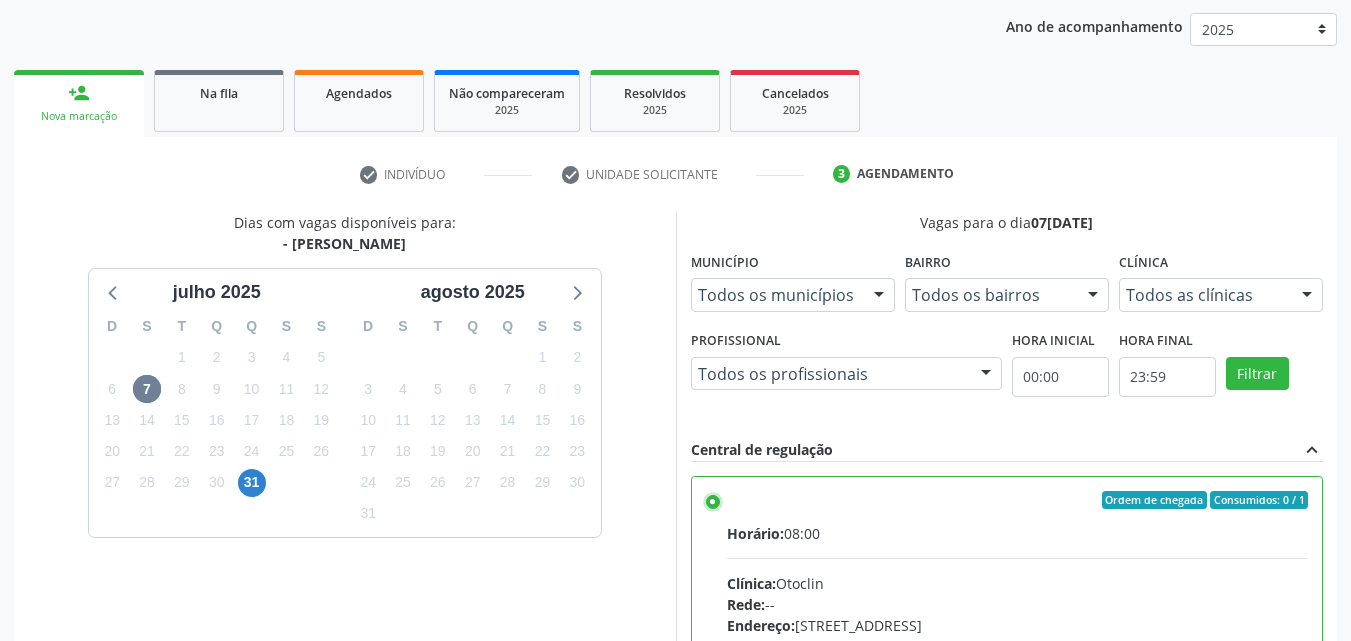 scroll, scrollTop: 99, scrollLeft: 0, axis: vertical 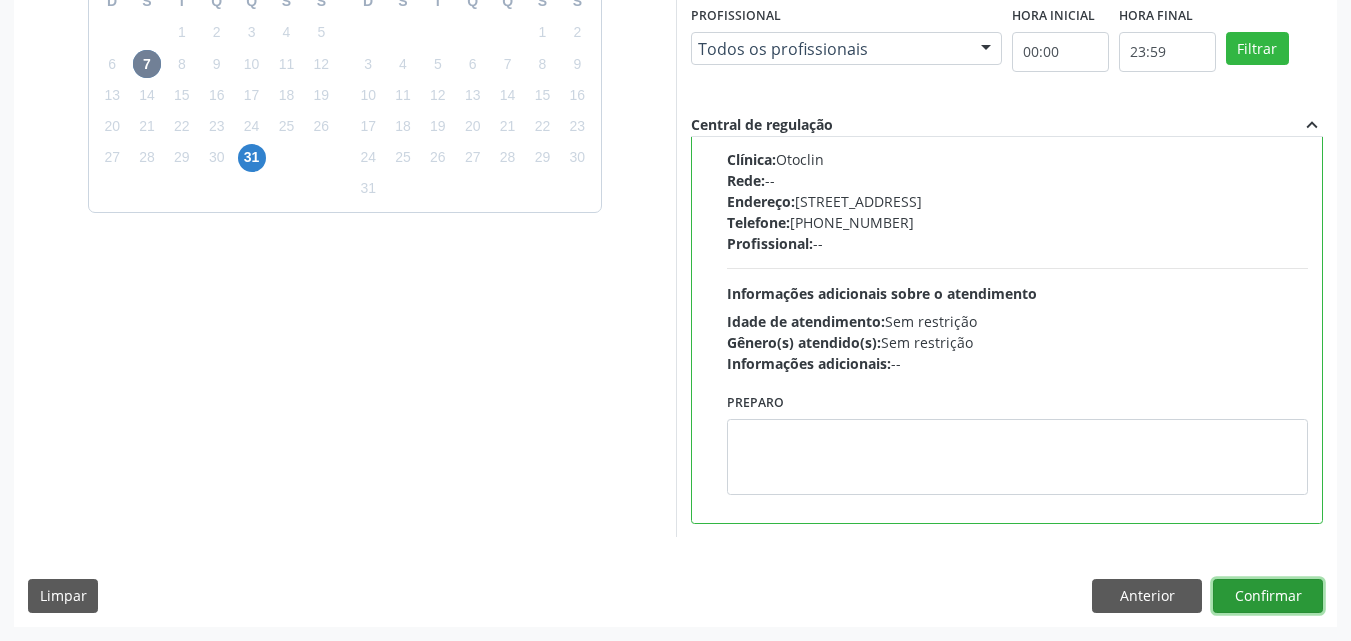 click on "Confirmar" at bounding box center (1268, 596) 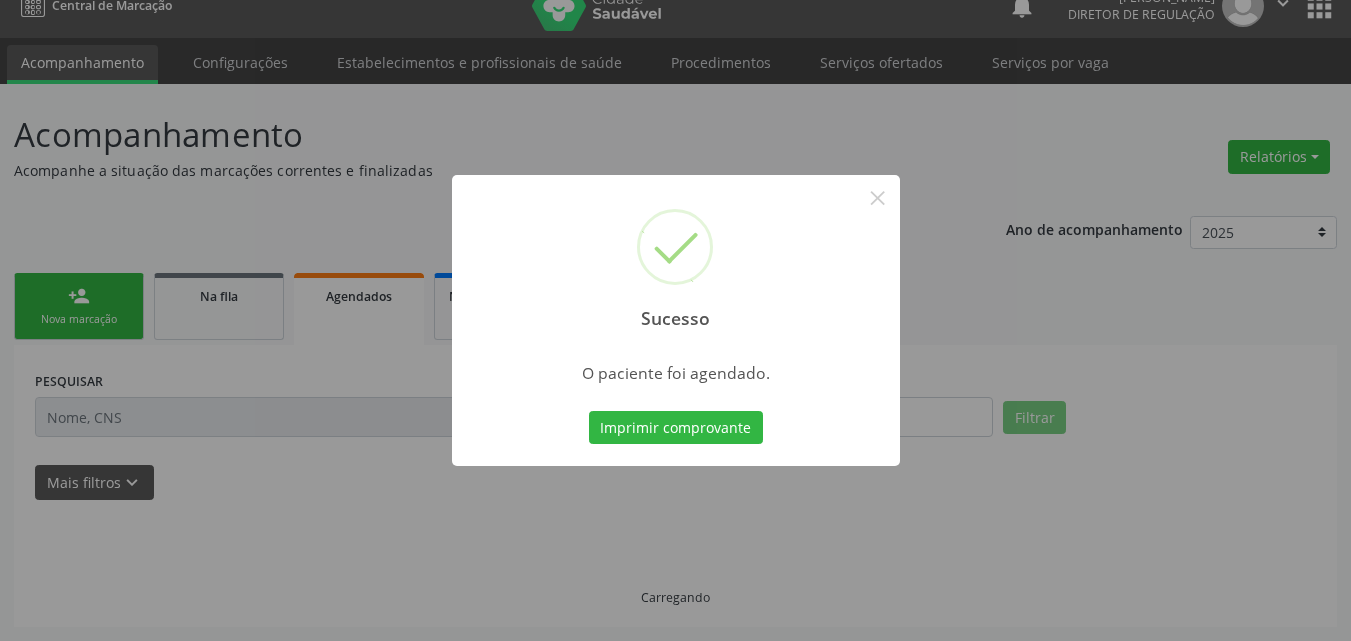scroll, scrollTop: 26, scrollLeft: 0, axis: vertical 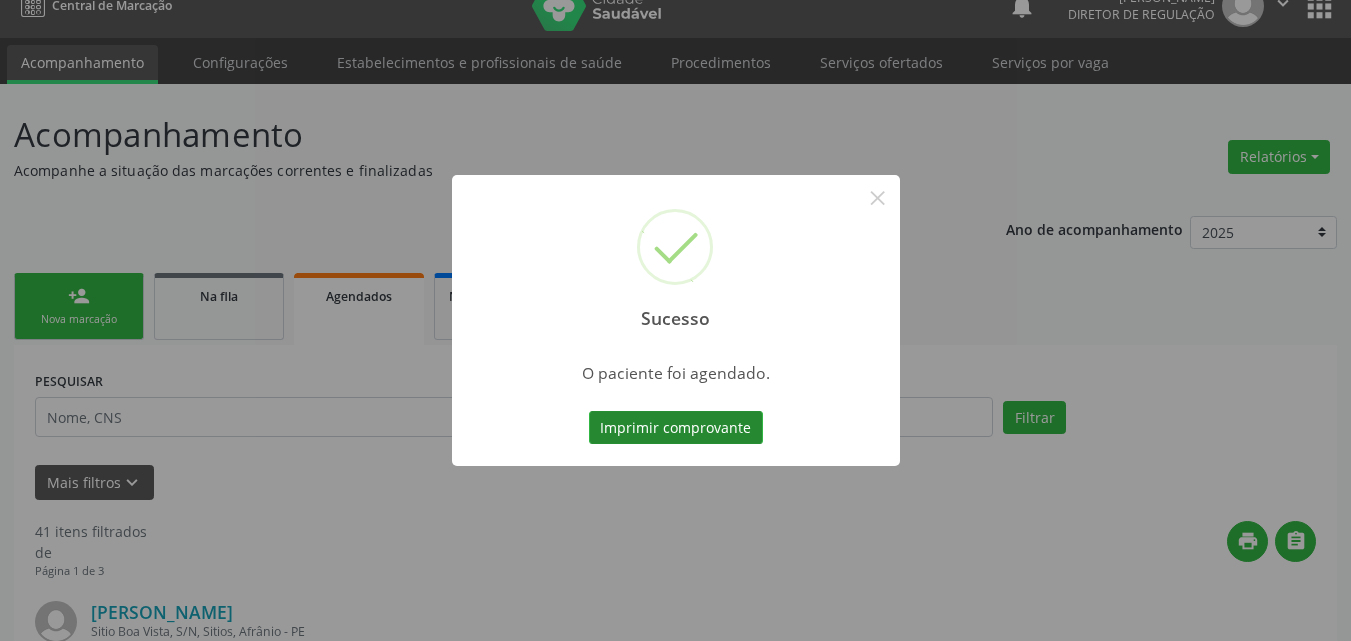 click on "Imprimir comprovante" at bounding box center [676, 428] 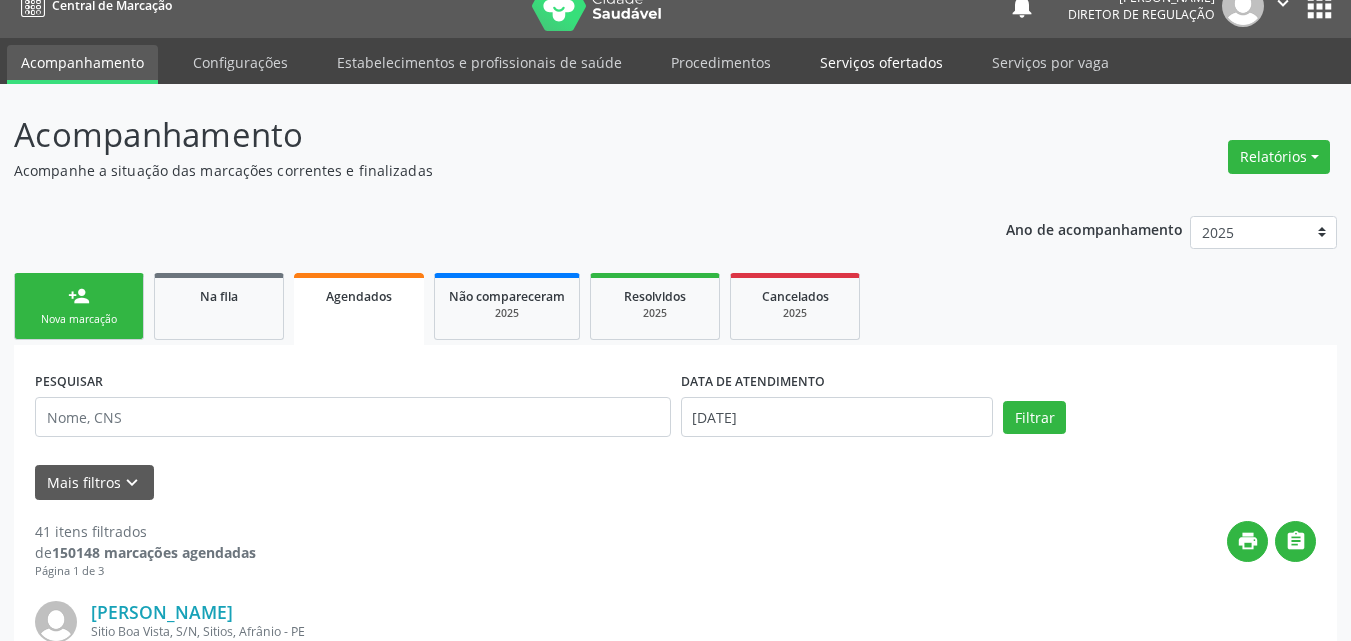 click on "Serviços ofertados" at bounding box center [881, 62] 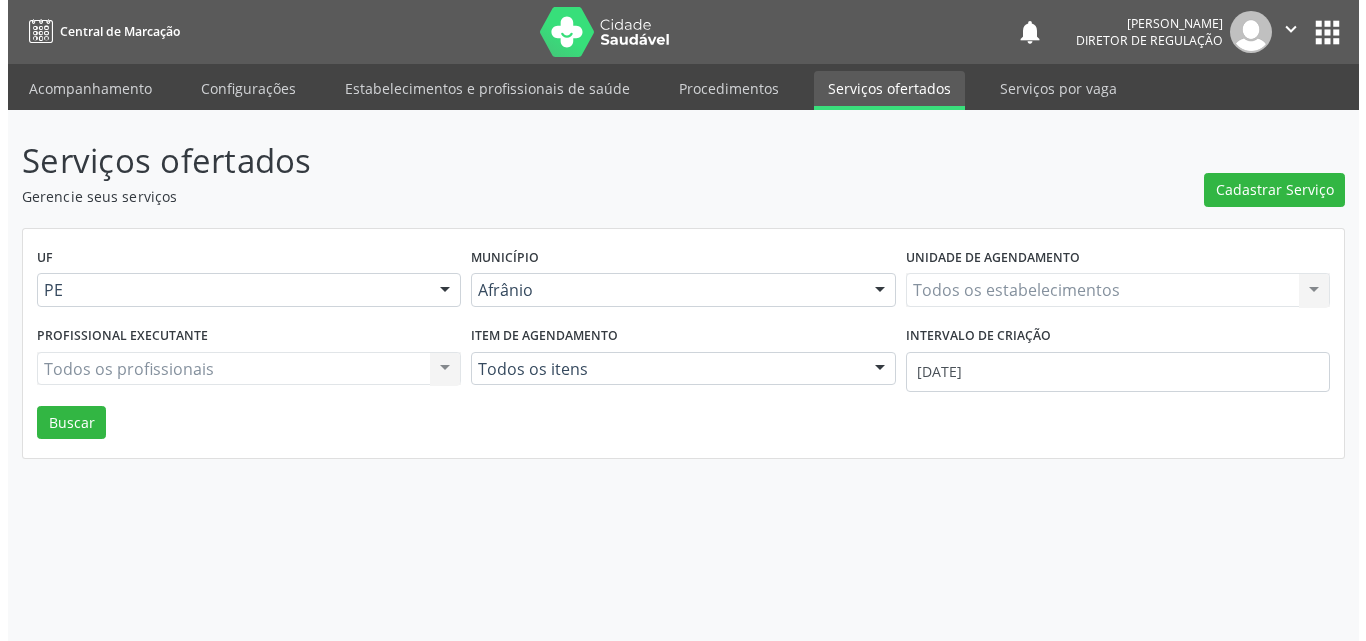 scroll, scrollTop: 0, scrollLeft: 0, axis: both 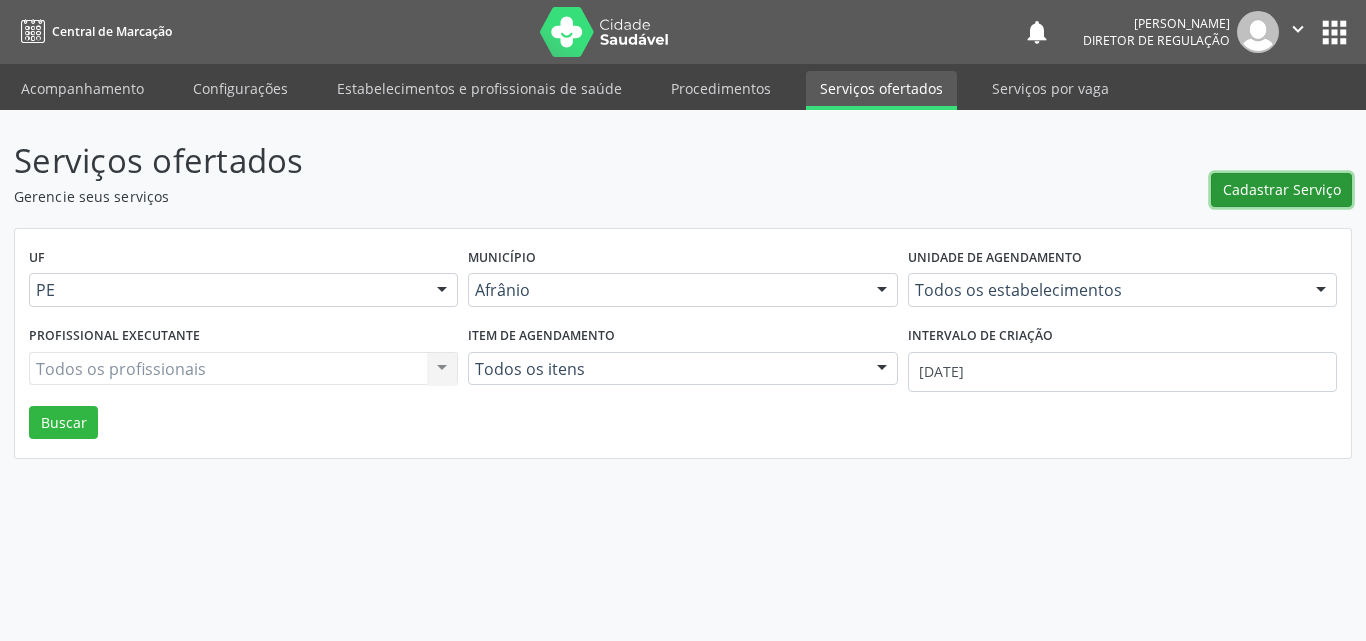 click on "Cadastrar Serviço" at bounding box center (1282, 189) 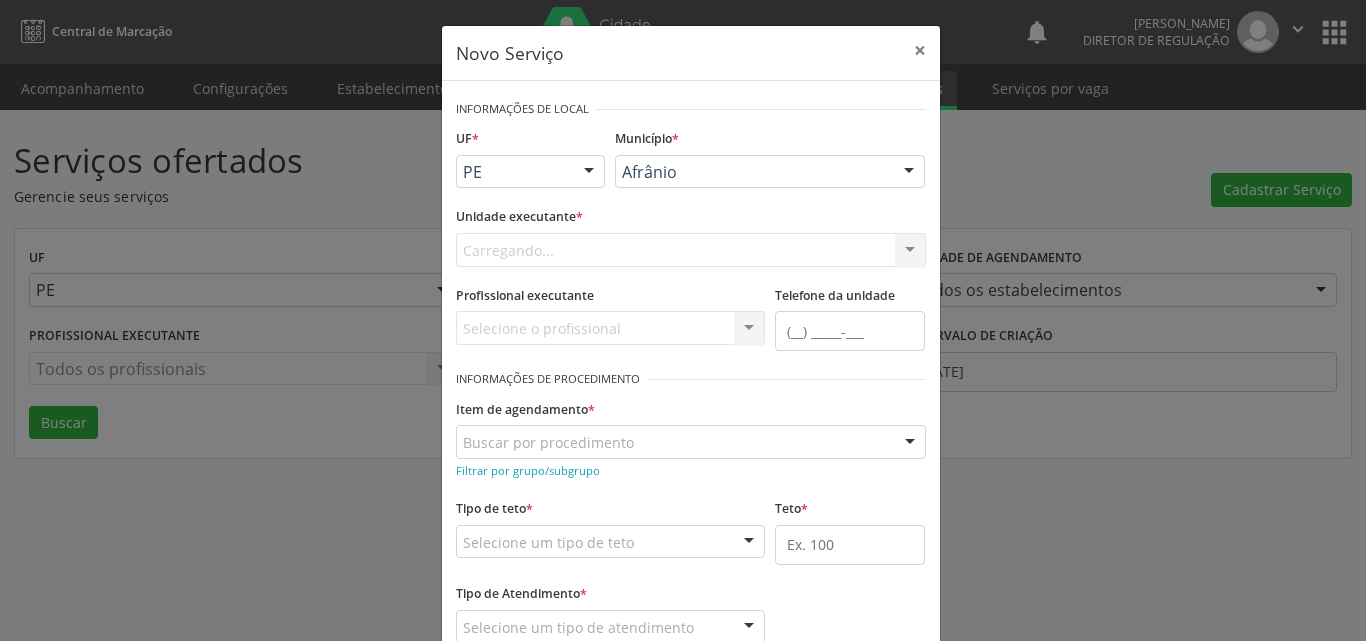 scroll, scrollTop: 0, scrollLeft: 0, axis: both 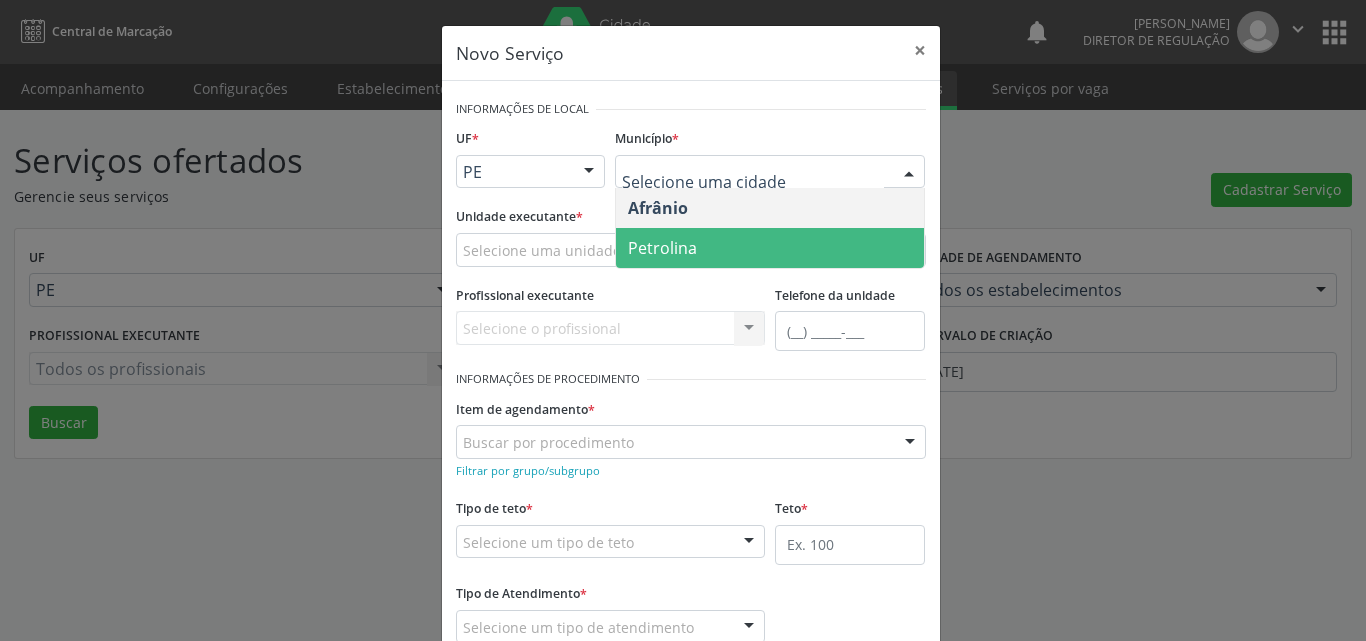 click on "Petrolina" at bounding box center (770, 248) 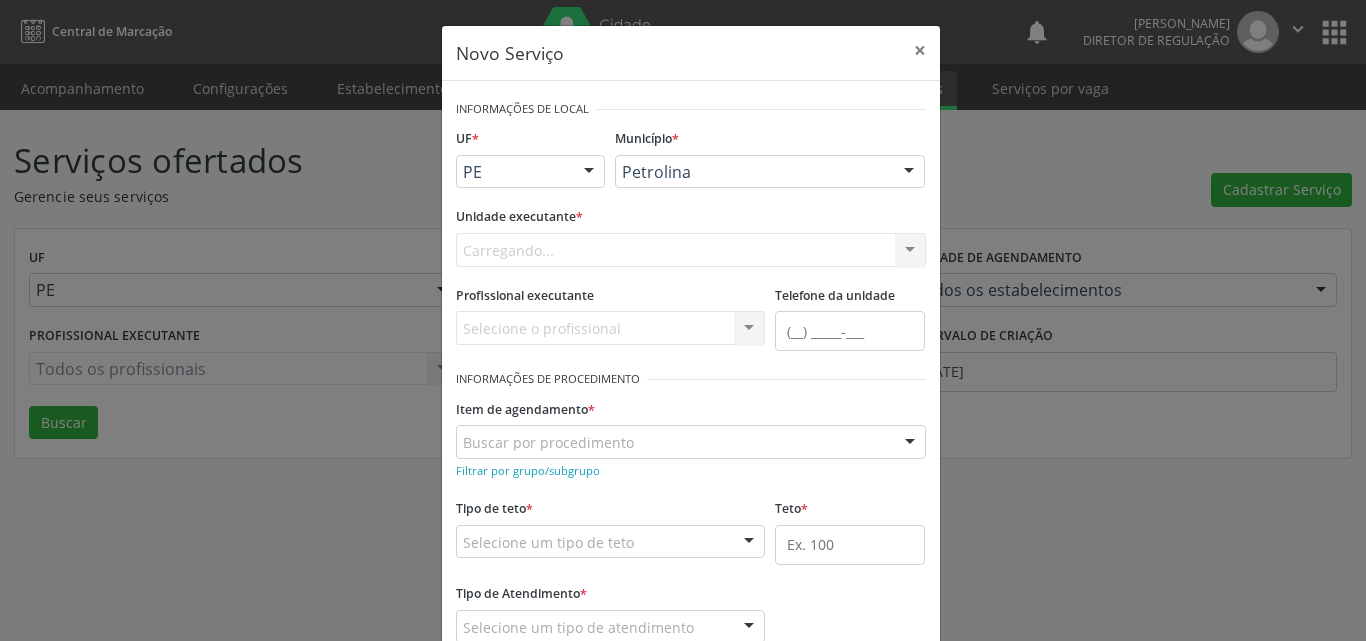 click on "Carregando...
Academia da Saude de Afranio   Academia da Saude do Bairro [PERSON_NAME]   Academia da Saude do Distrito de [GEOGRAPHIC_DATA] do Distrito de Extrema   [GEOGRAPHIC_DATA] do [PERSON_NAME]   Ambulatorio Municipal de Saude   Caf Central de Abastecimento Farmaceutico   Centro de Atencao Psicossocial de Afranio Pe   Centro de Especialidades   Cime   Cuidar   Equipe de Atencao Basica Prisional Tipo I com Saude Mental   Esf [PERSON_NAME] Nonato   Esf Custodia Maria da Conceicao   Esf [PERSON_NAME] e [PERSON_NAME]   Esf [PERSON_NAME]   Esf de Barra das Melancias   Esf de Extrema   Farmacia Basica do Municipio de [GEOGRAPHIC_DATA][PERSON_NAME] [MEDICAL_DATA] Ambulatorio Municipal   Laboratorio de Protese Dentario   Lid Laboratorio de Investigacoes e Diagnosticos               Selac" at bounding box center [691, 250] 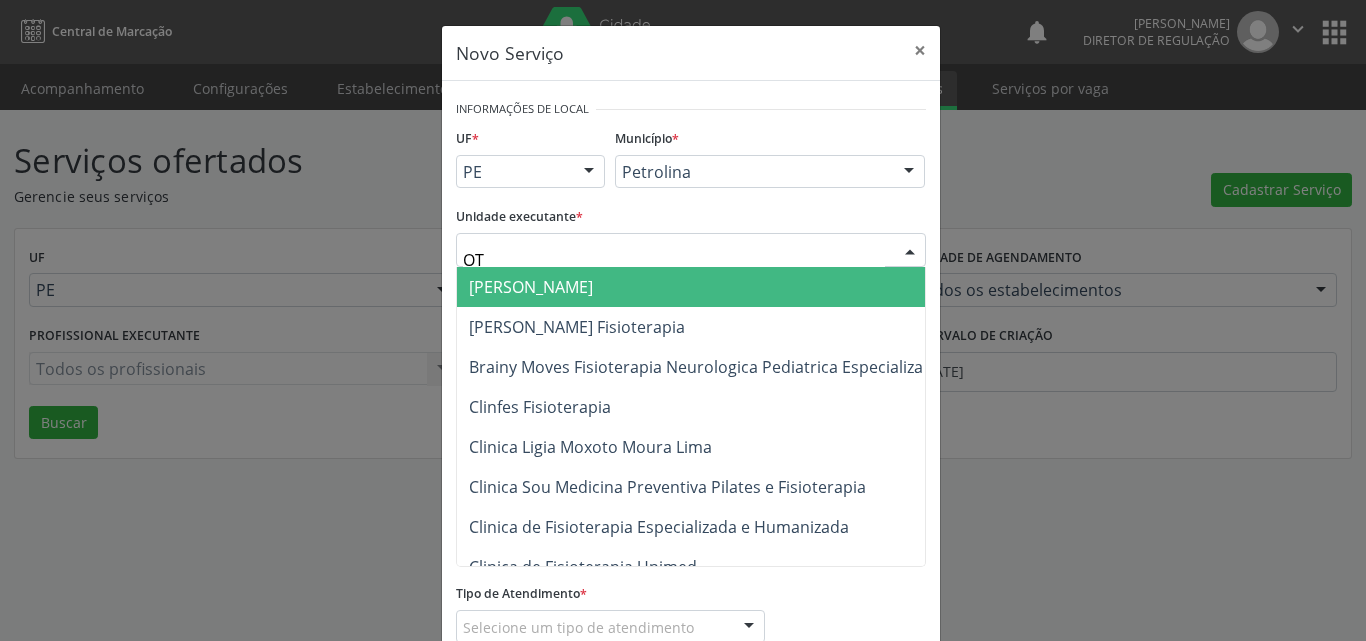 type on "OTO" 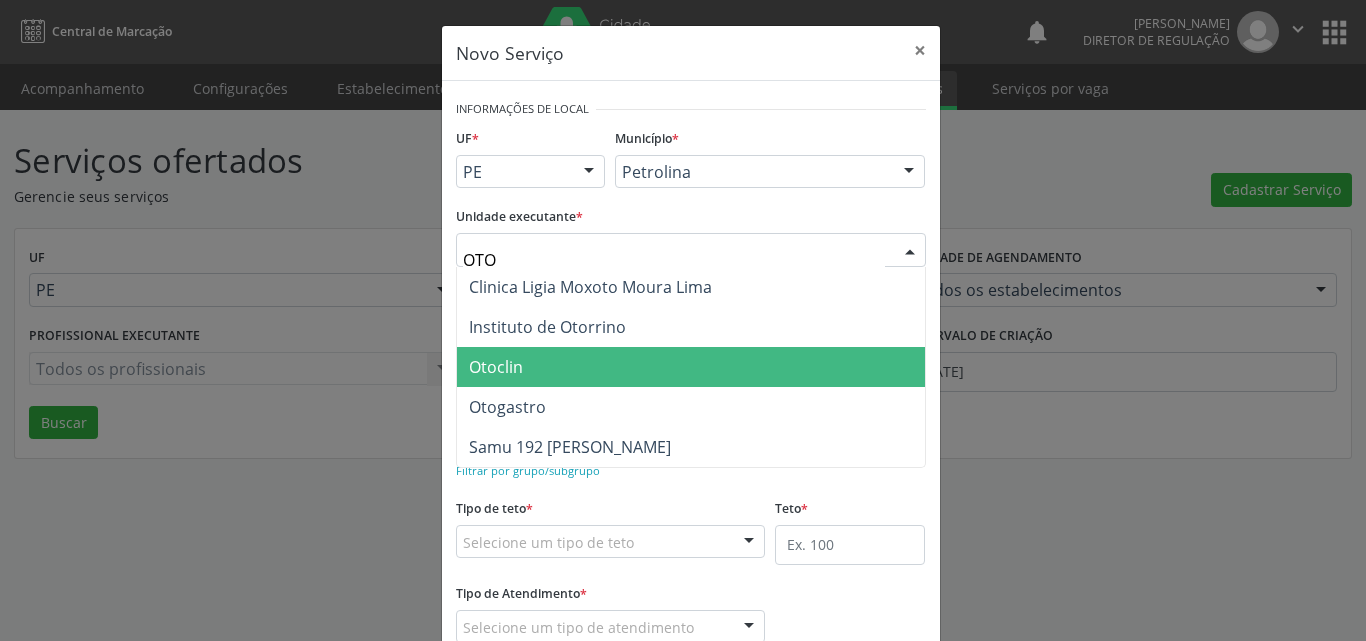 click on "Otoclin" at bounding box center (691, 367) 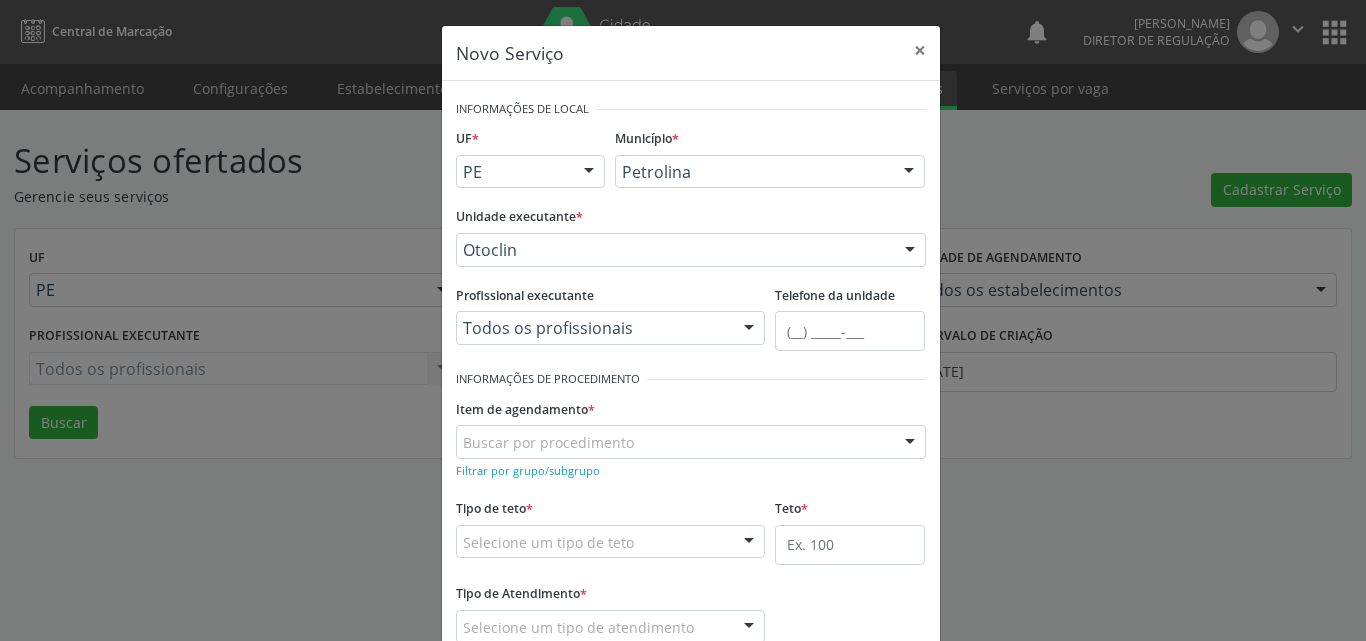 click on "Buscar por procedimento" at bounding box center [691, 442] 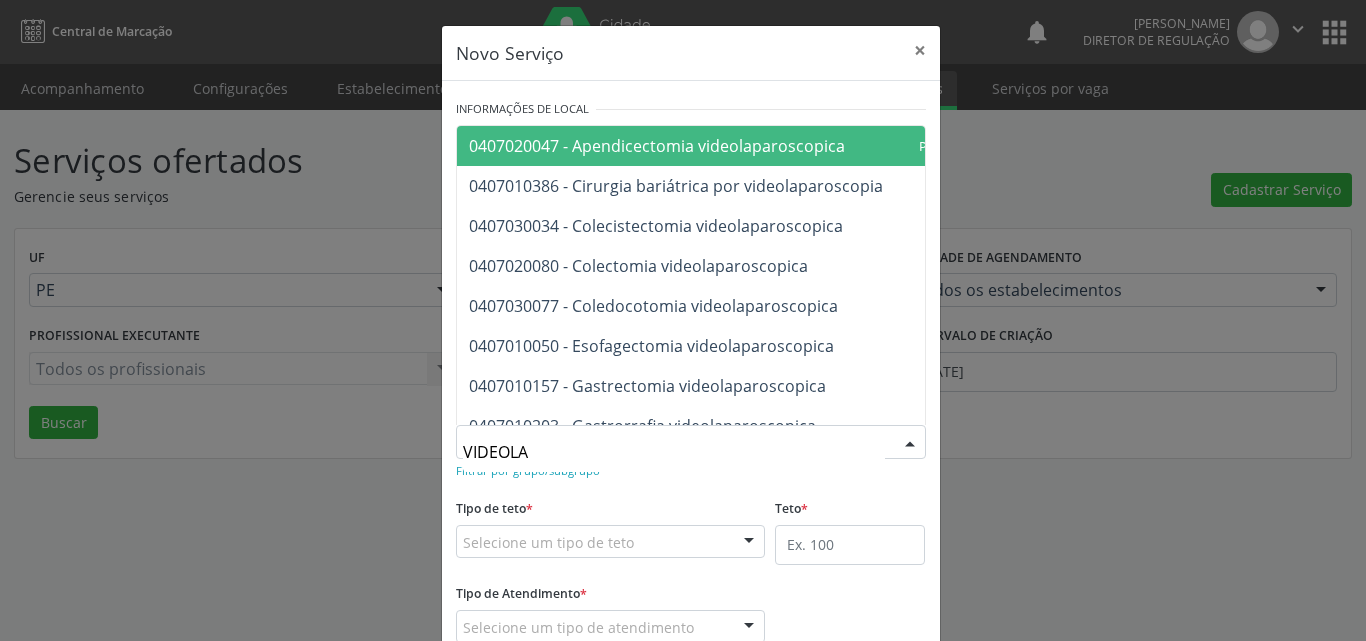type on "VIDEOLAR" 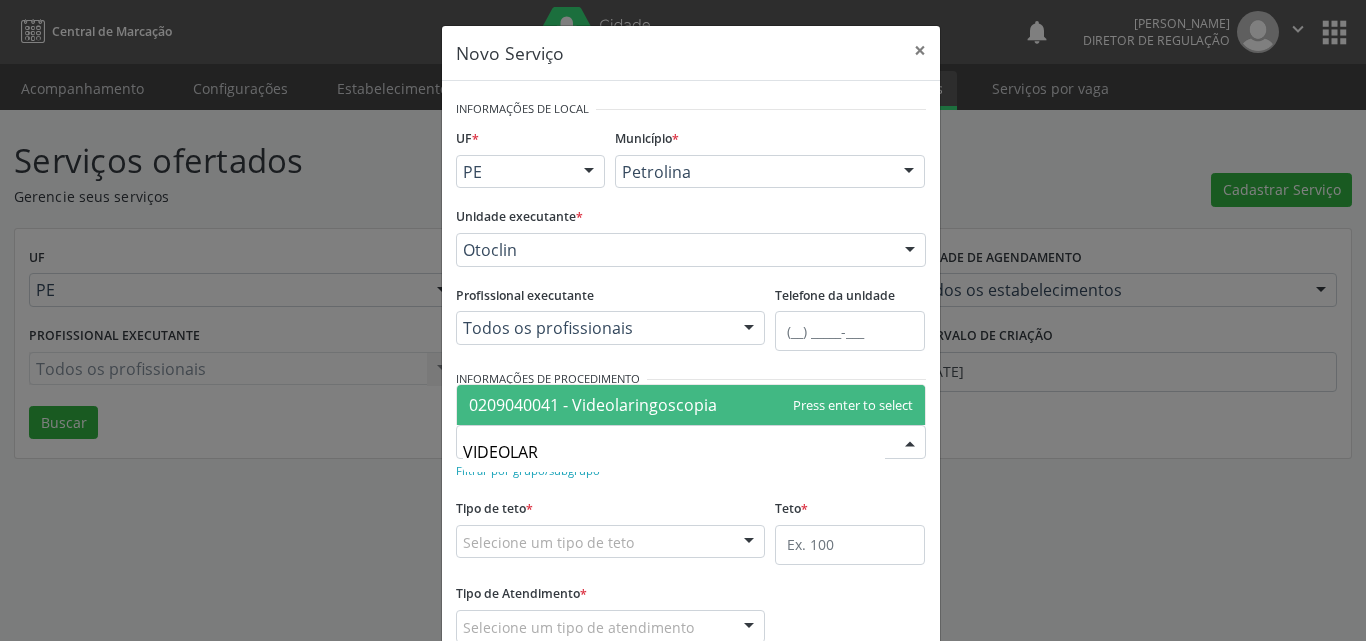 click on "0209040041 - Videolaringoscopia" at bounding box center [593, 405] 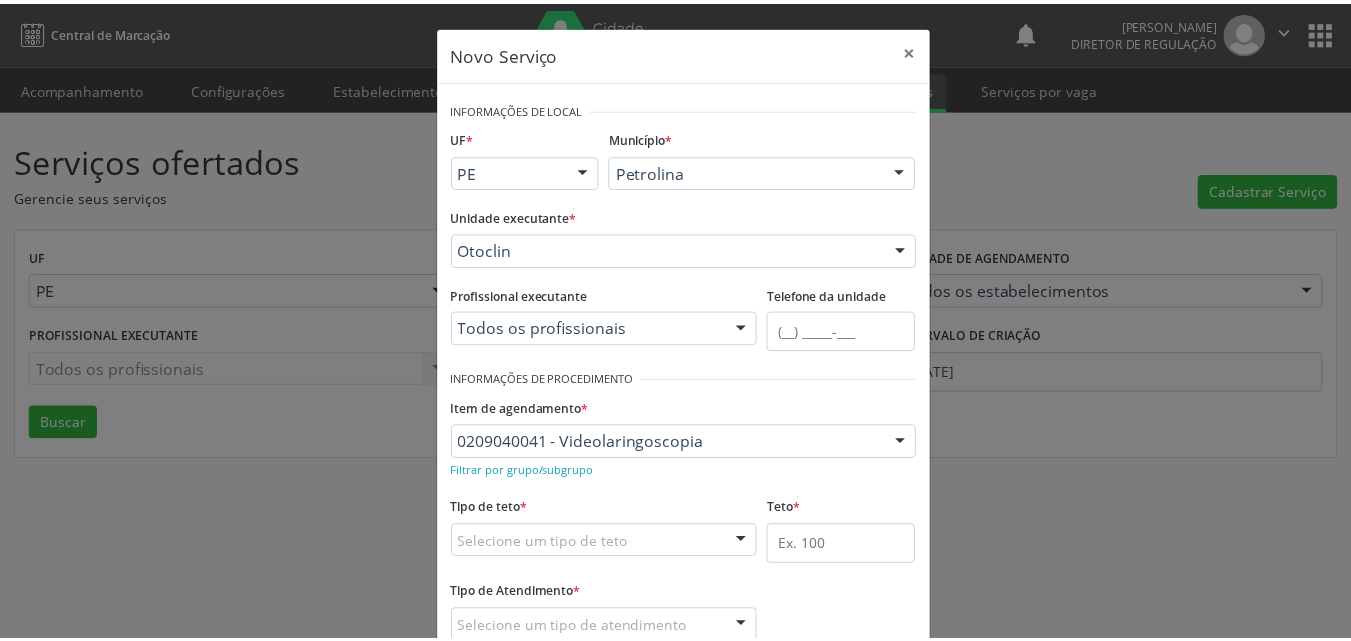 scroll, scrollTop: 100, scrollLeft: 0, axis: vertical 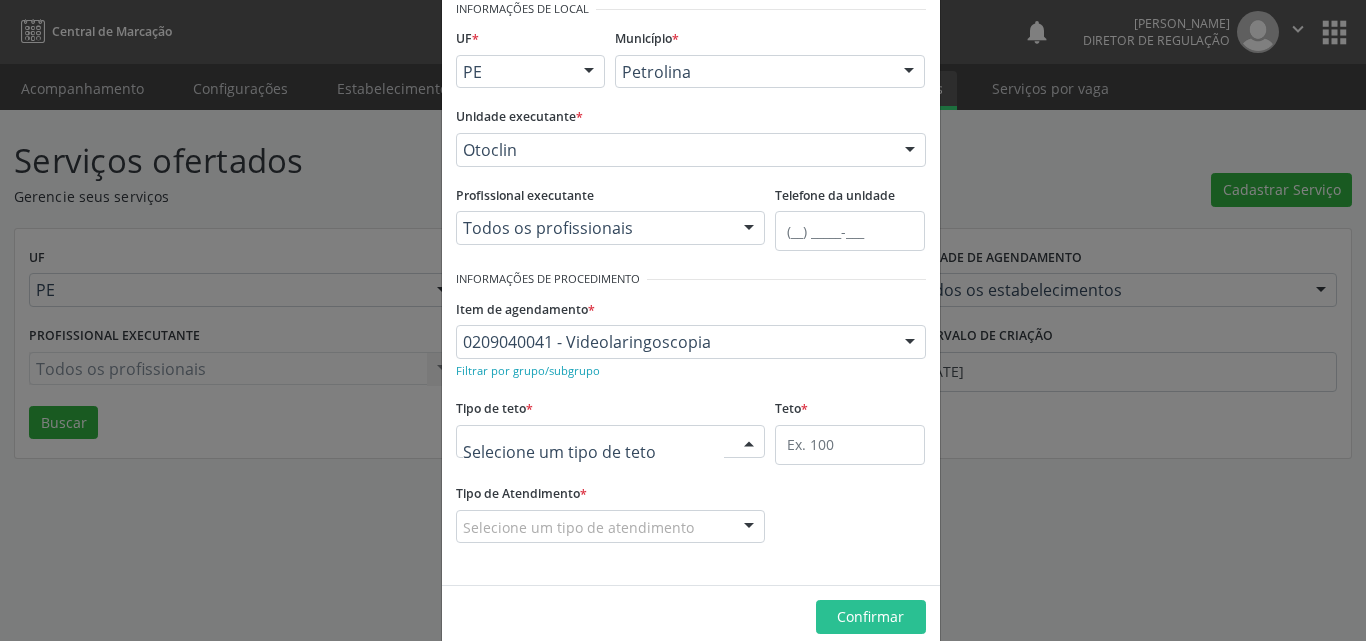 click at bounding box center [611, 442] 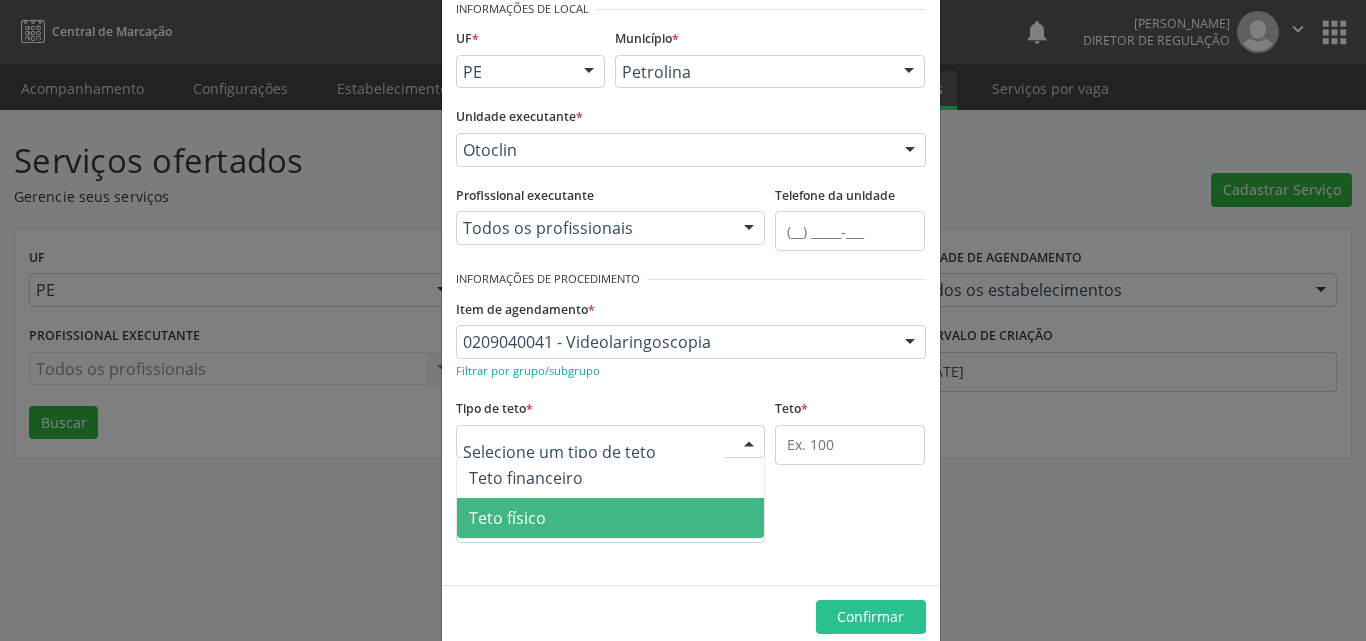 click on "Teto físico" at bounding box center [611, 518] 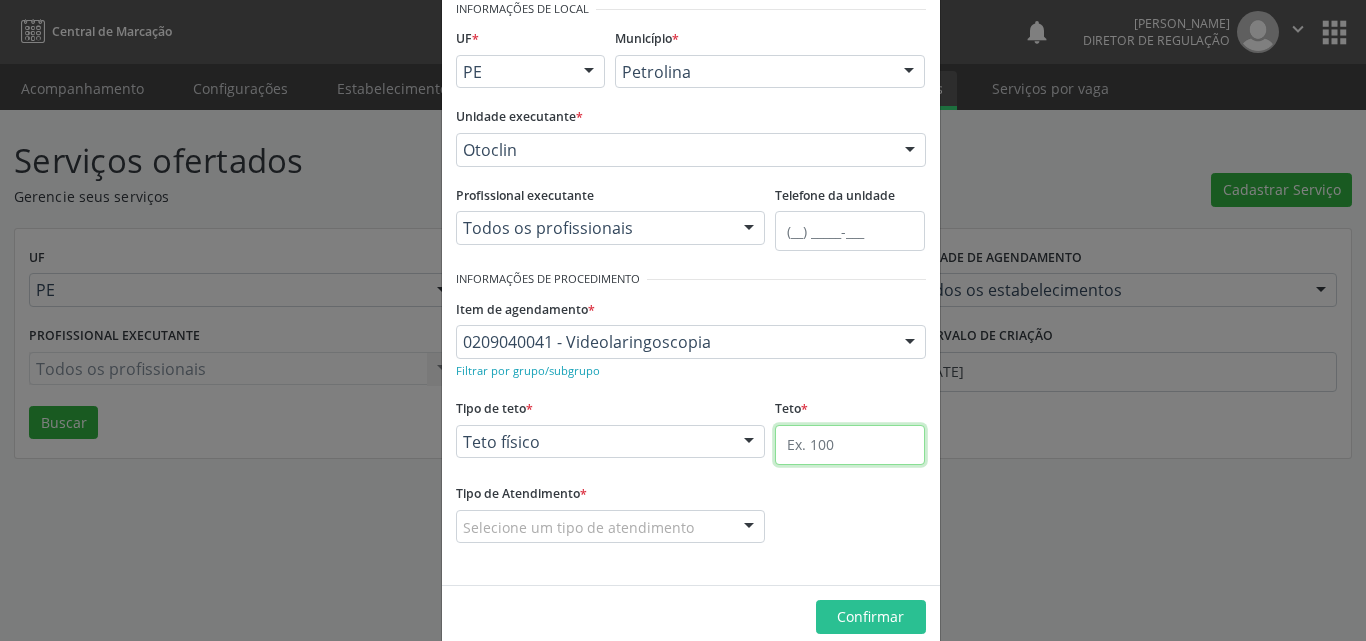 click at bounding box center [850, 445] 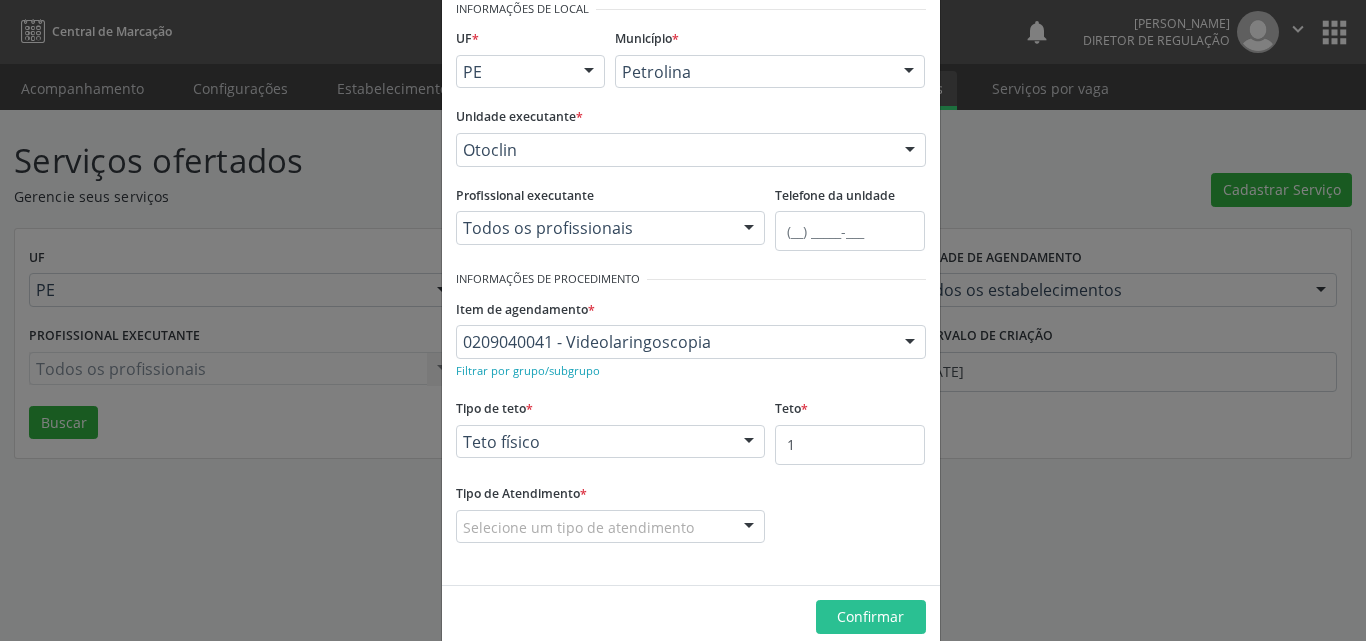 click on "Selecione um tipo de atendimento" at bounding box center [611, 527] 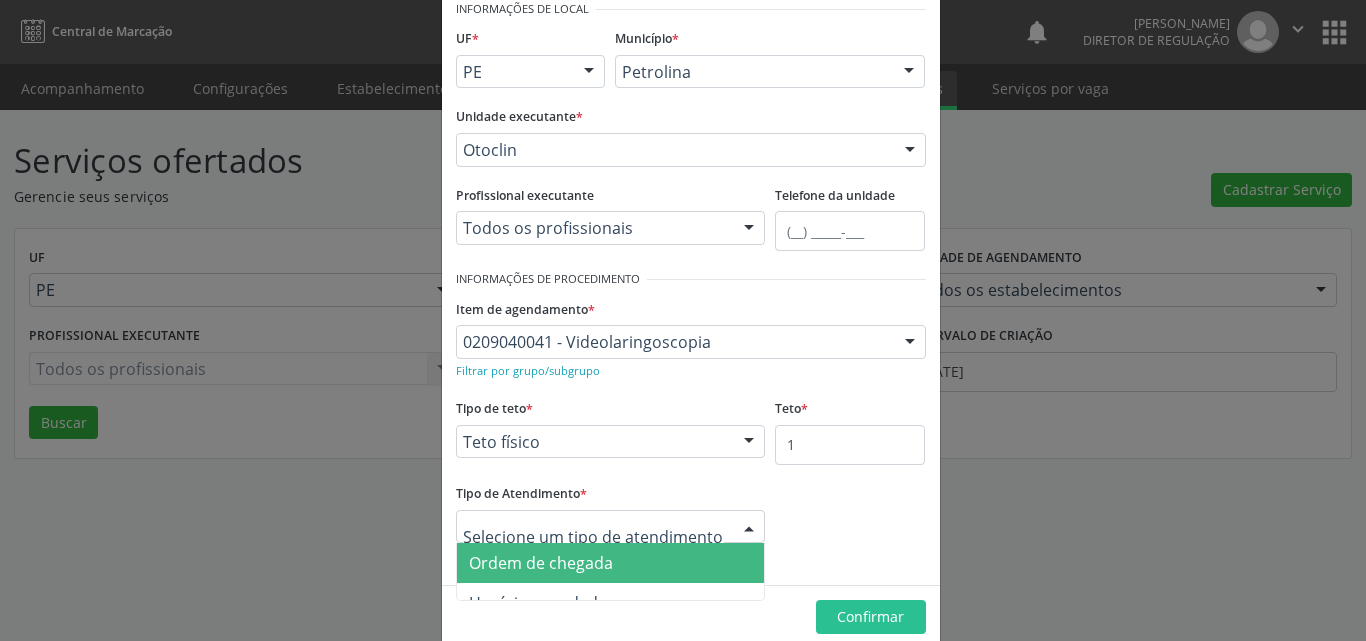 click on "Ordem de chegada" at bounding box center (611, 563) 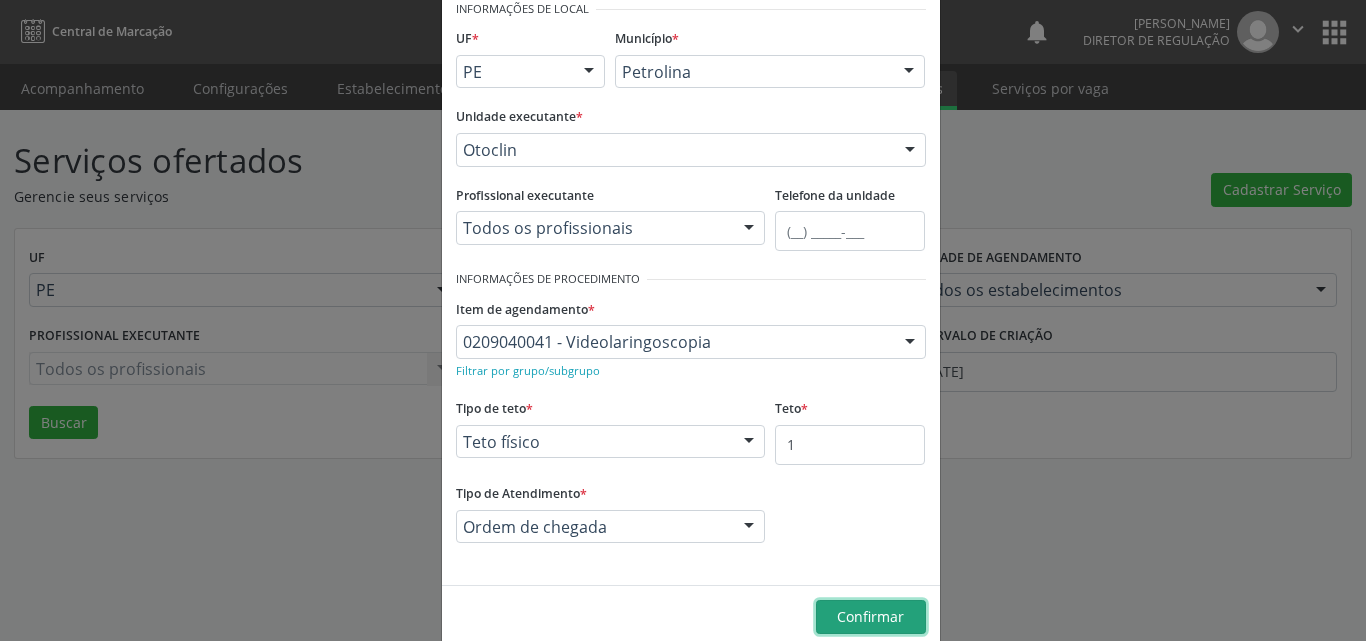 click on "Confirmar" at bounding box center [870, 616] 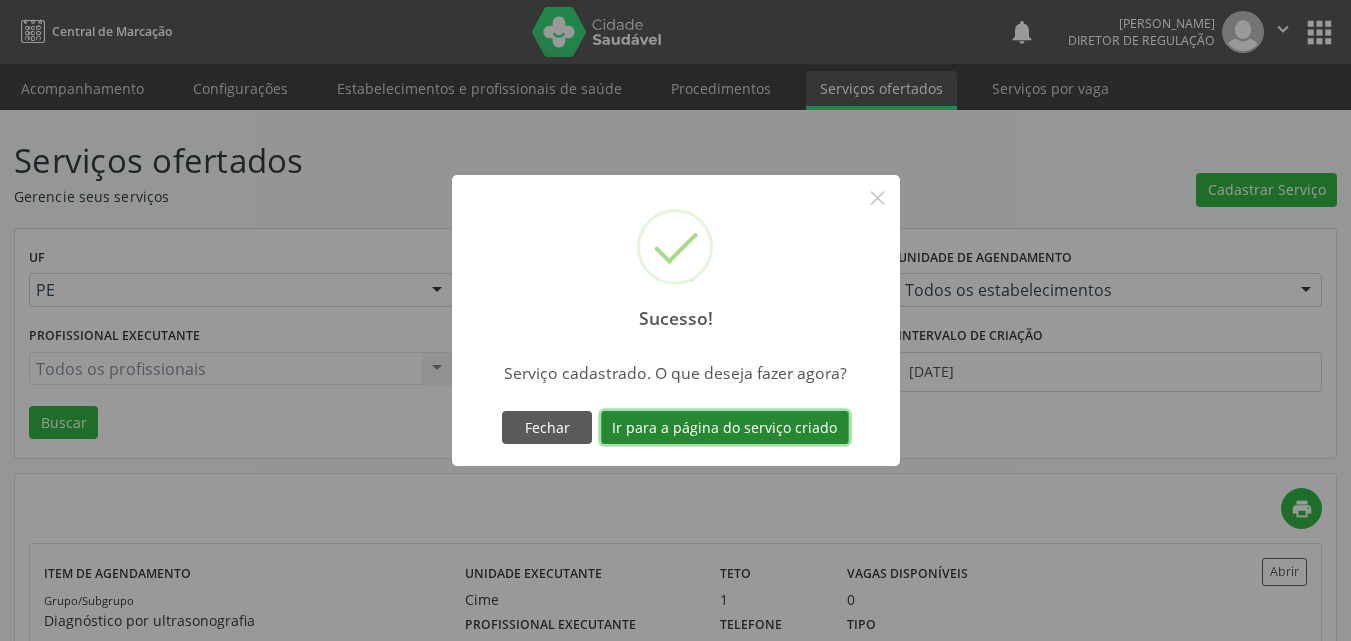 click on "Ir para a página do serviço criado" at bounding box center (725, 428) 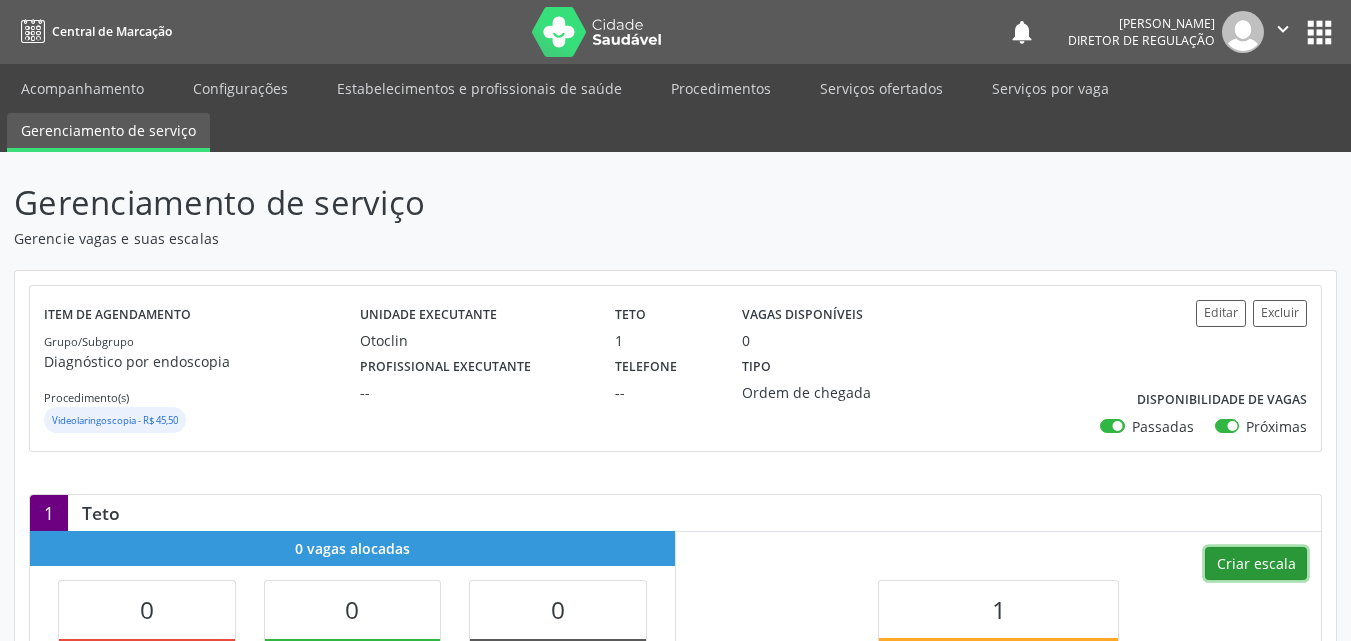 click on "Criar escala" at bounding box center (1256, 564) 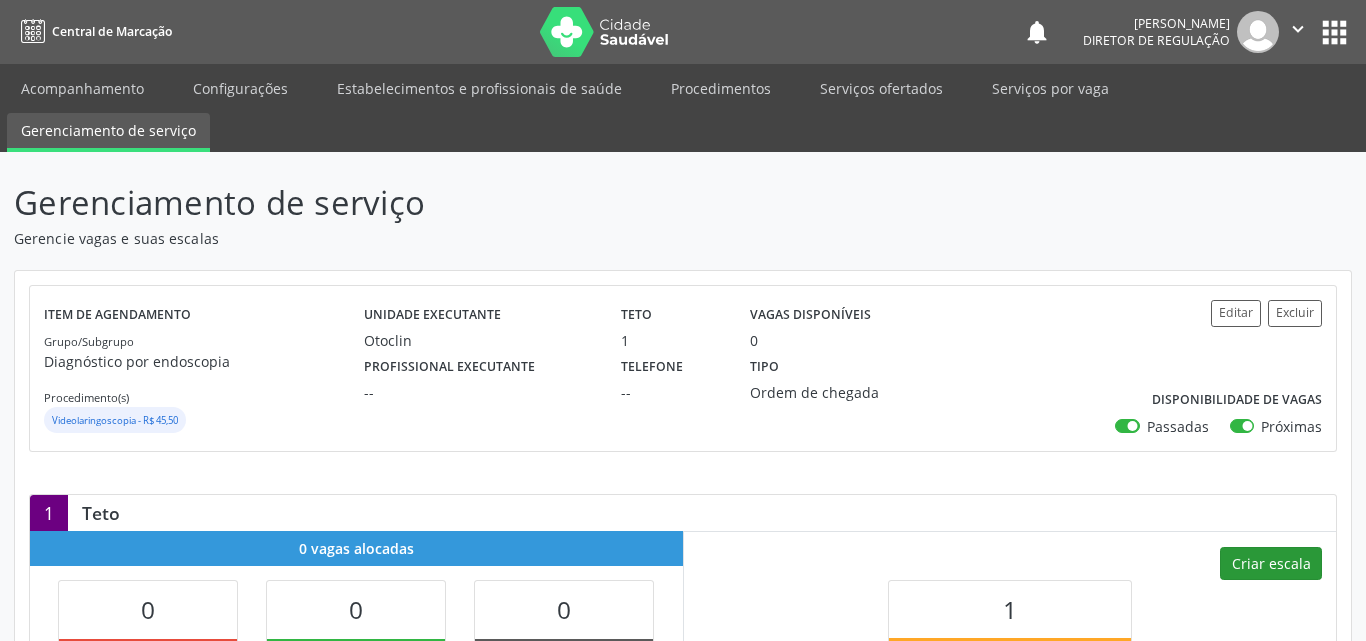 select on "6" 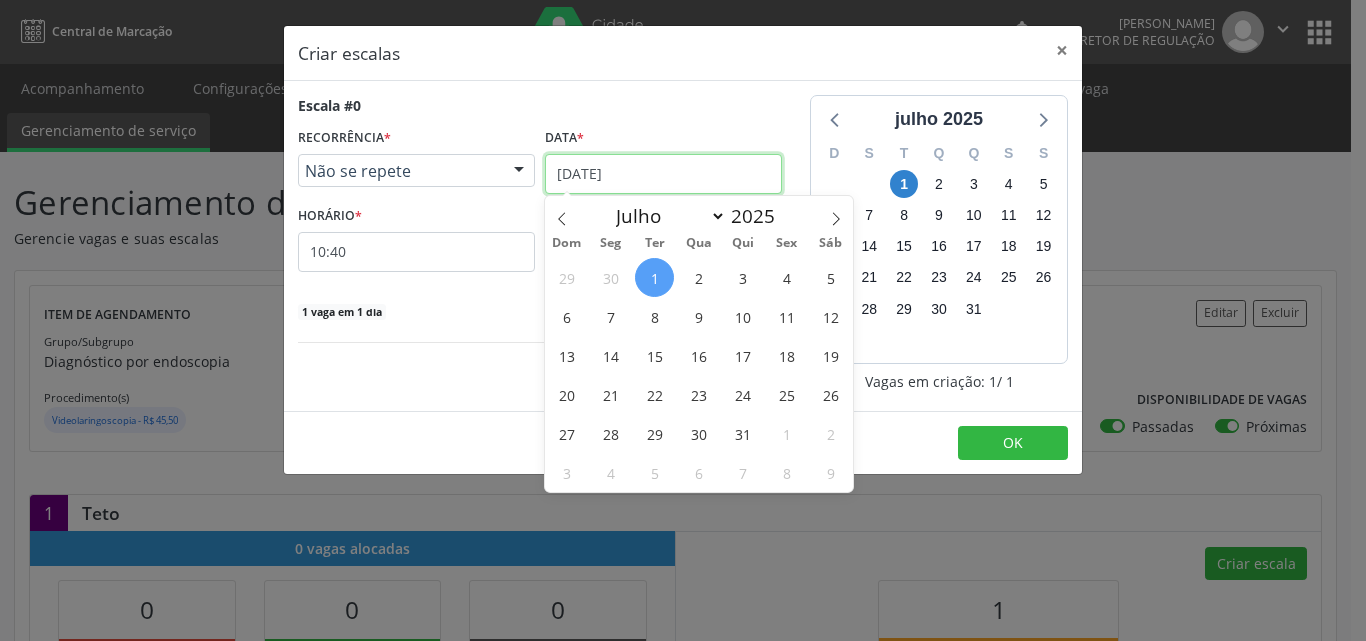 click on "[DATE]" at bounding box center (663, 174) 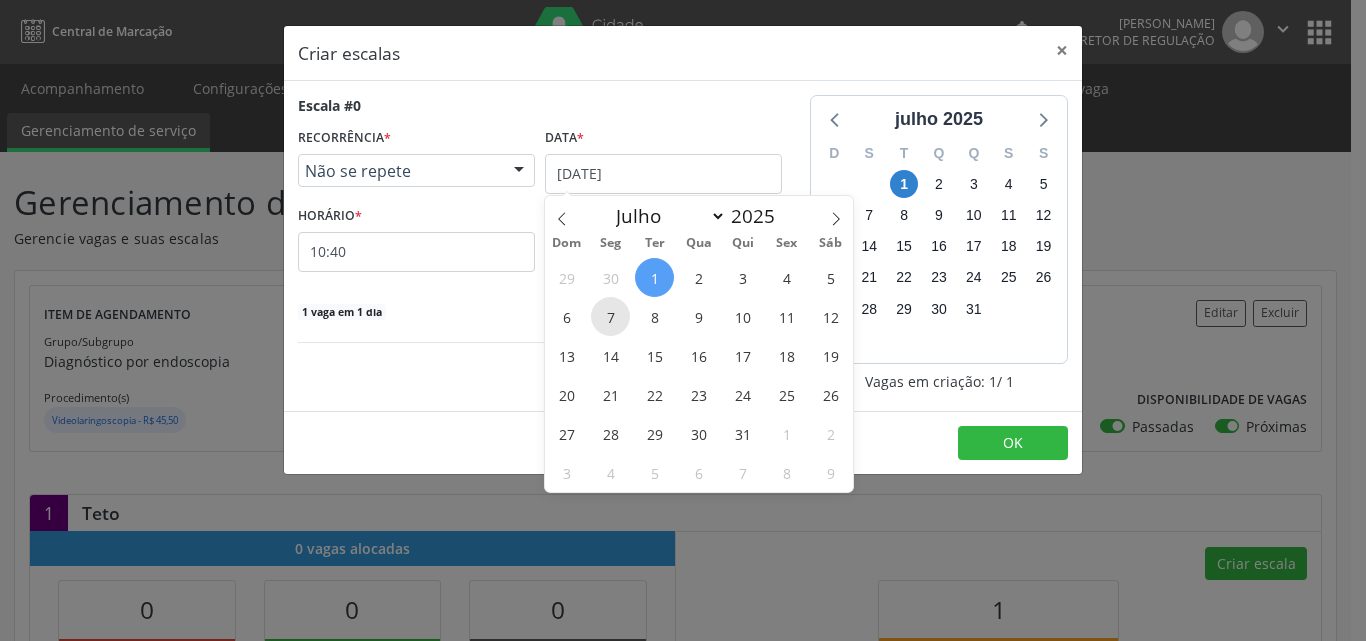 click on "7" at bounding box center (610, 316) 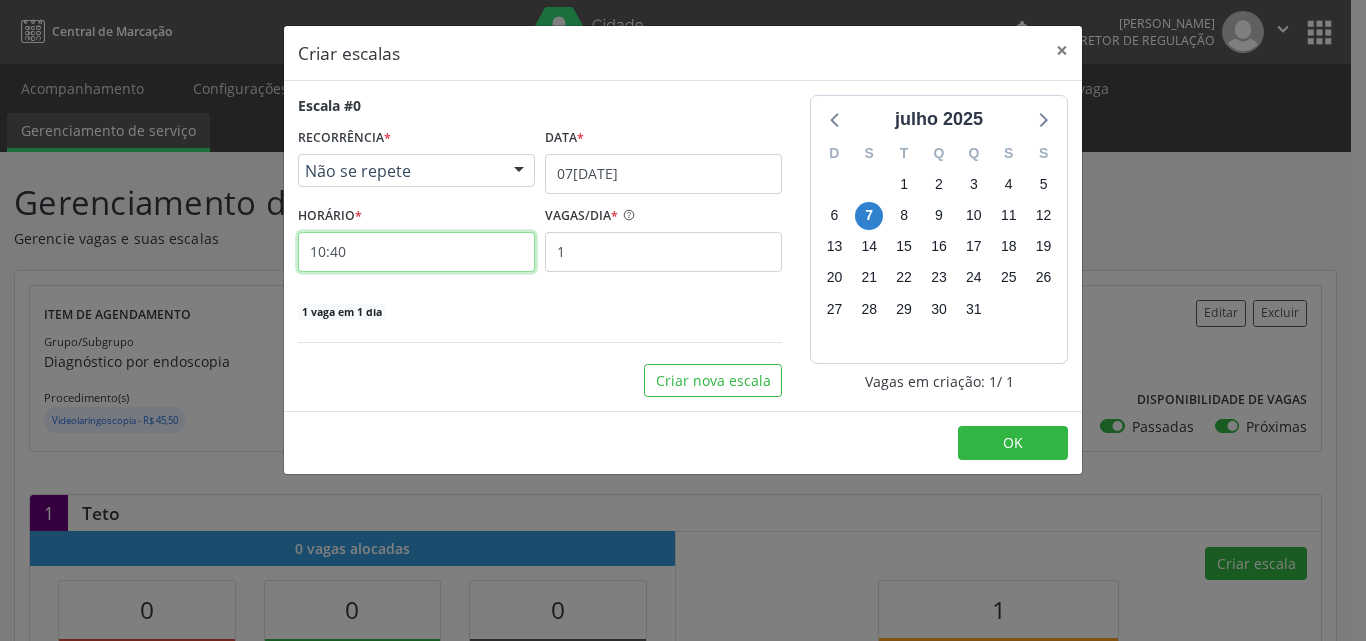 click on "10:40" at bounding box center (416, 252) 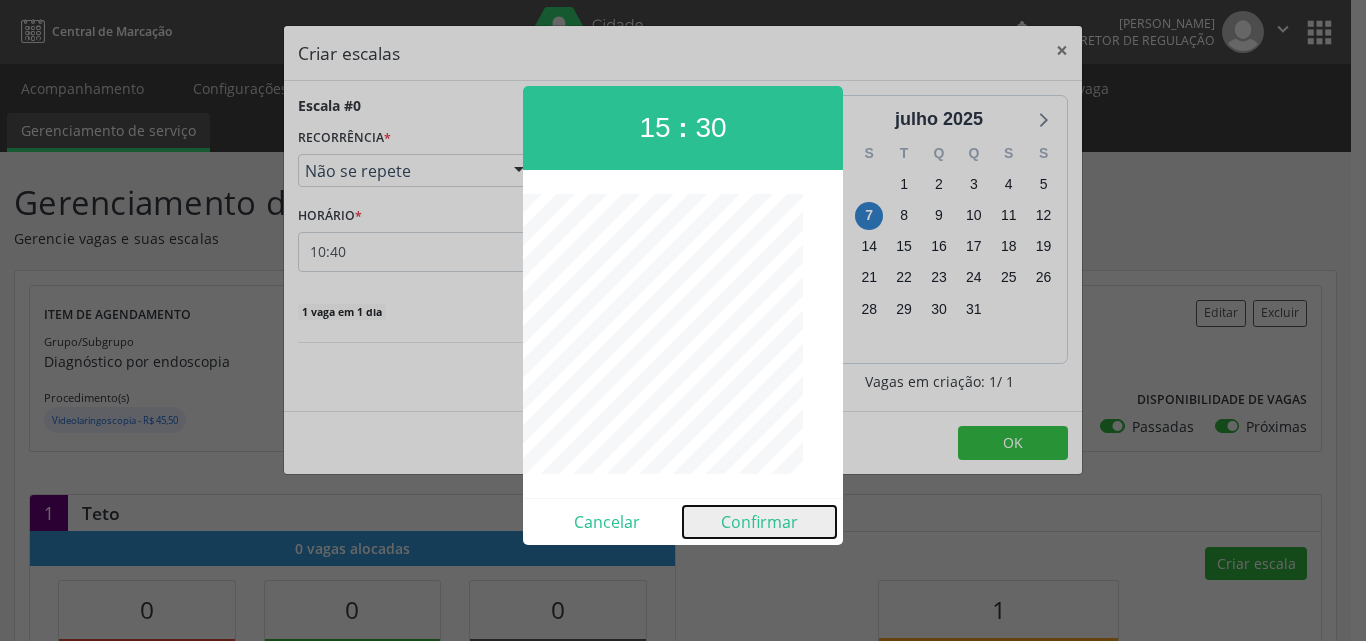 click on "Confirmar" at bounding box center [759, 522] 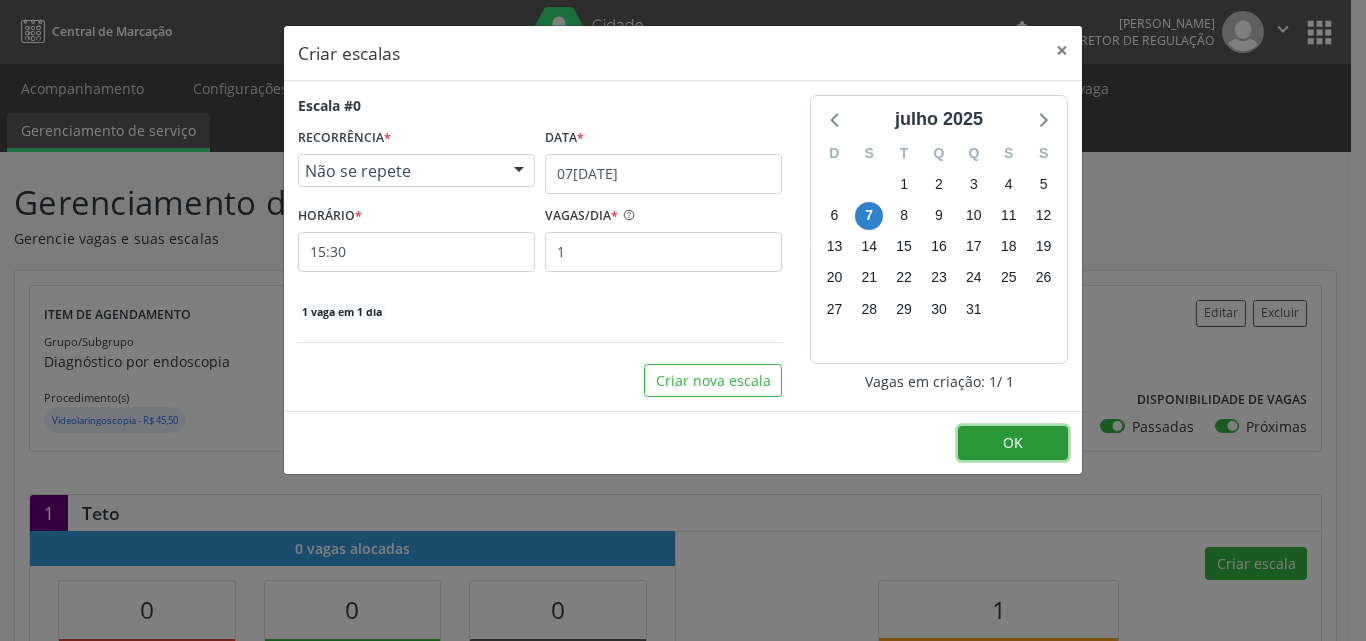 click on "OK" at bounding box center (1013, 442) 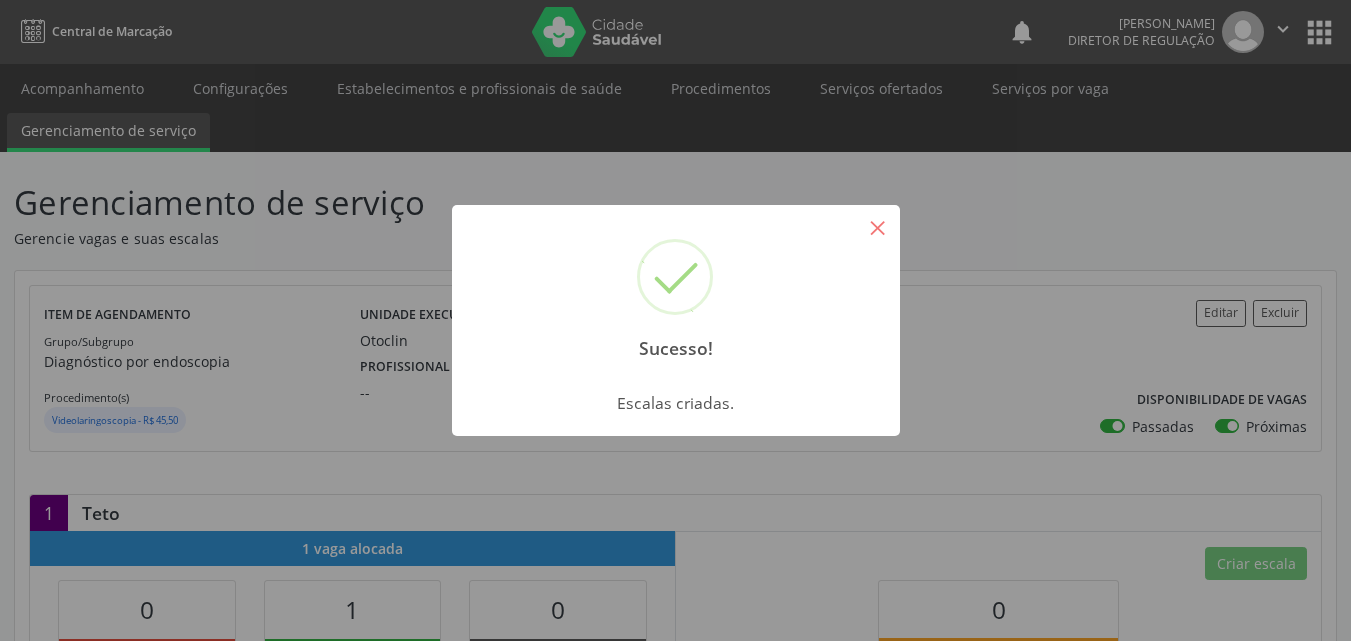 click on "×" at bounding box center (878, 227) 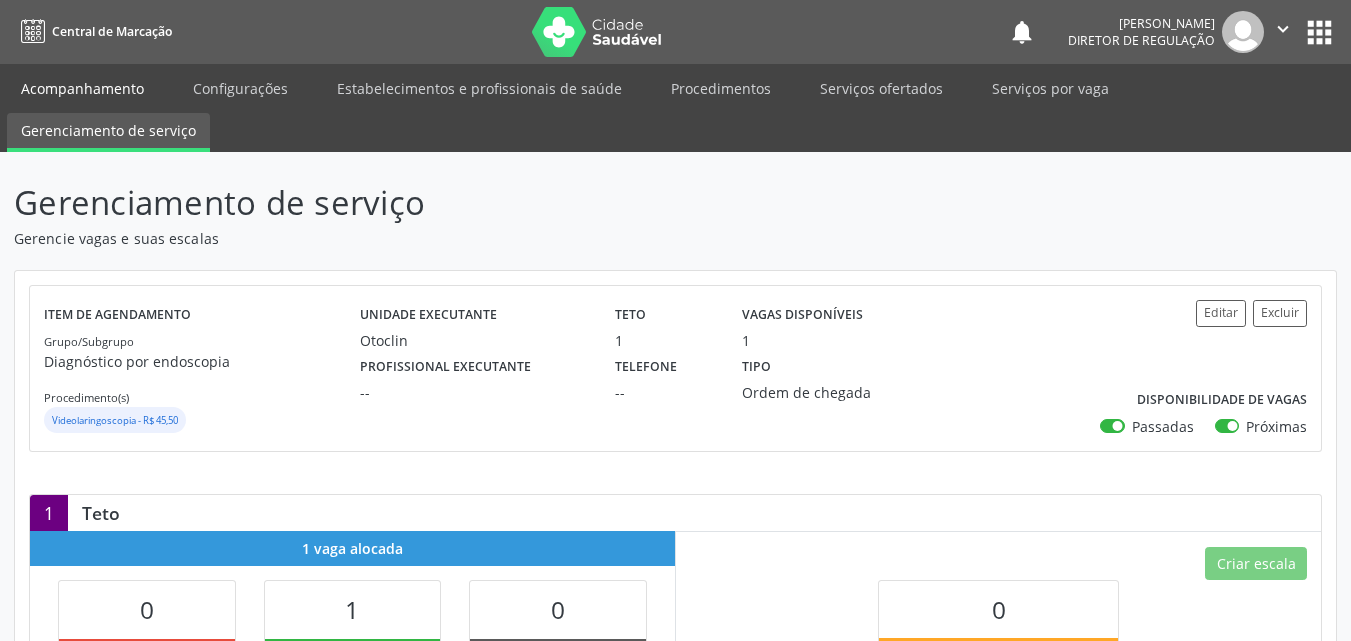 click on "Acompanhamento" at bounding box center (82, 88) 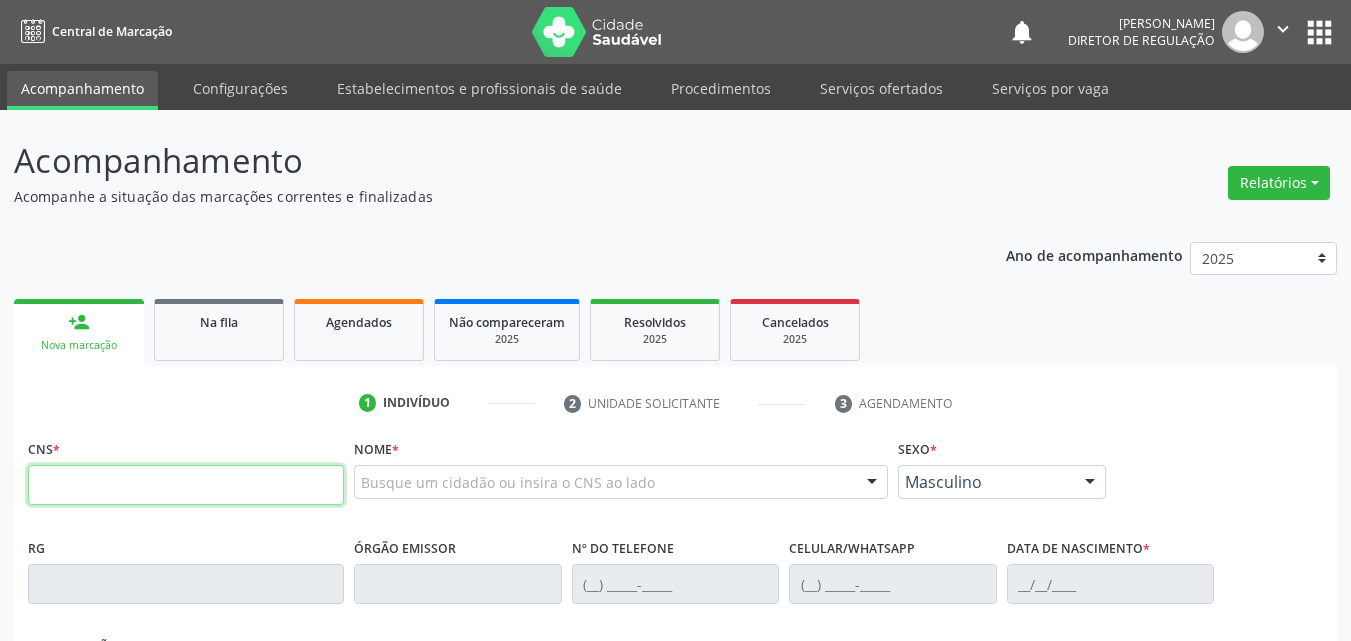 click at bounding box center [186, 485] 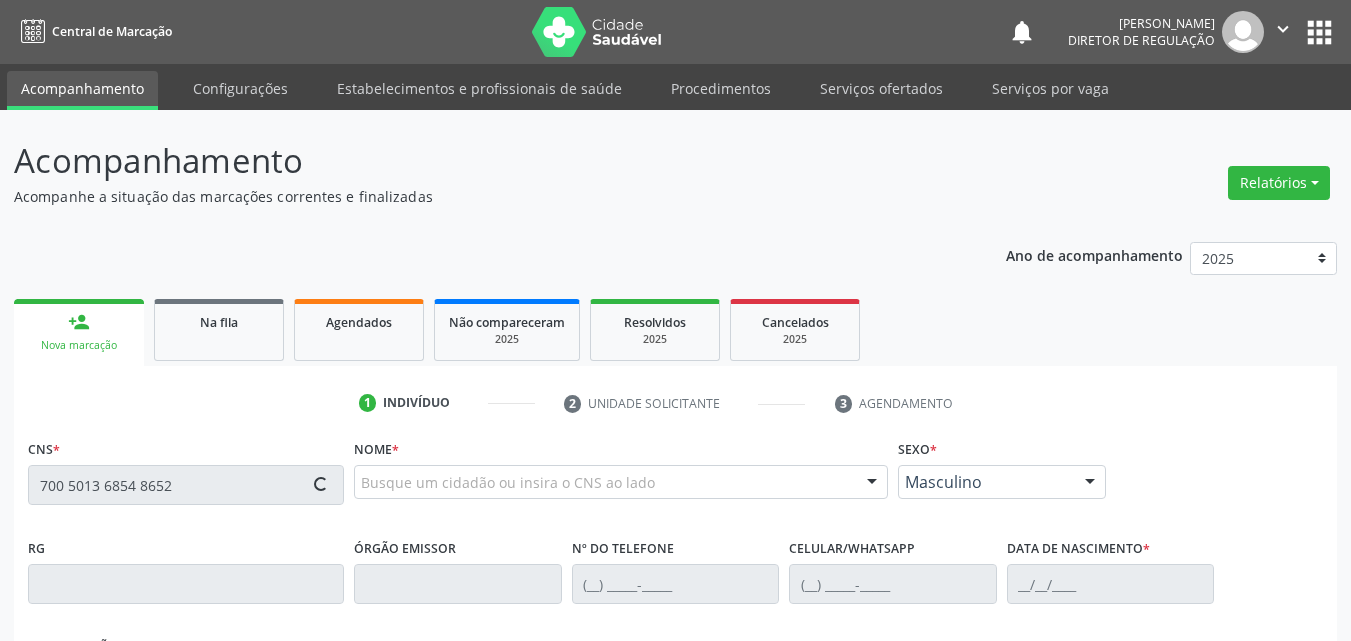type on "700 5013 6854 8652" 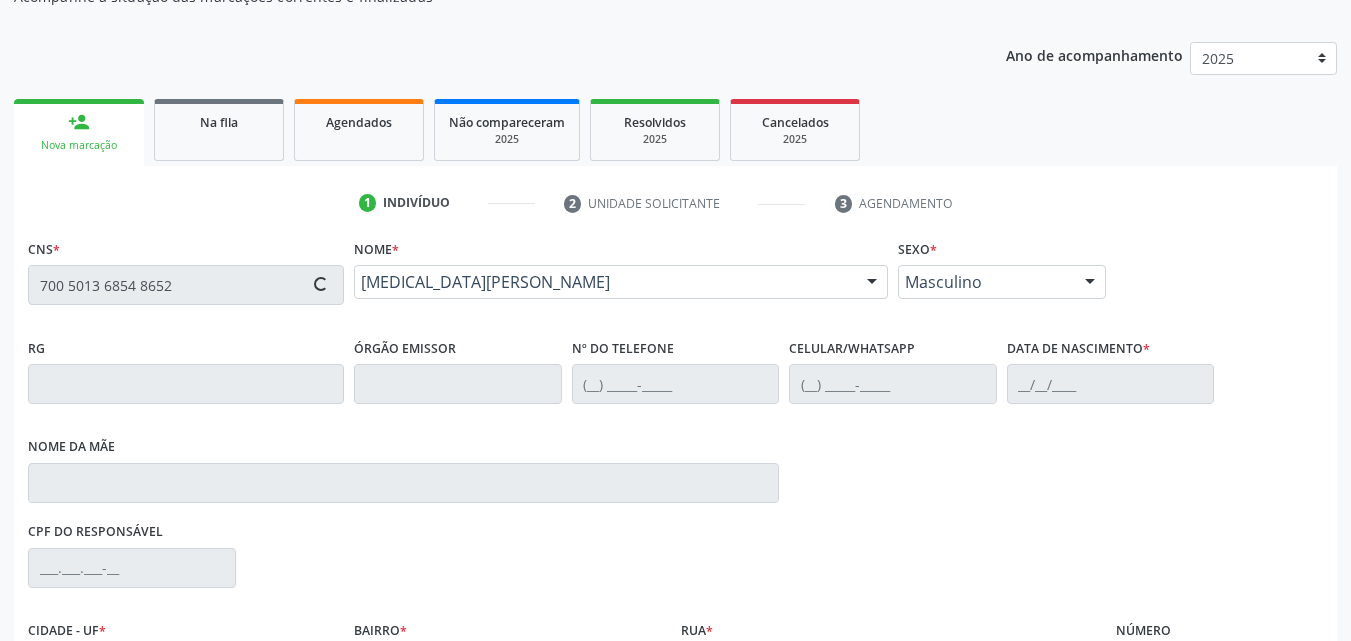 scroll, scrollTop: 429, scrollLeft: 0, axis: vertical 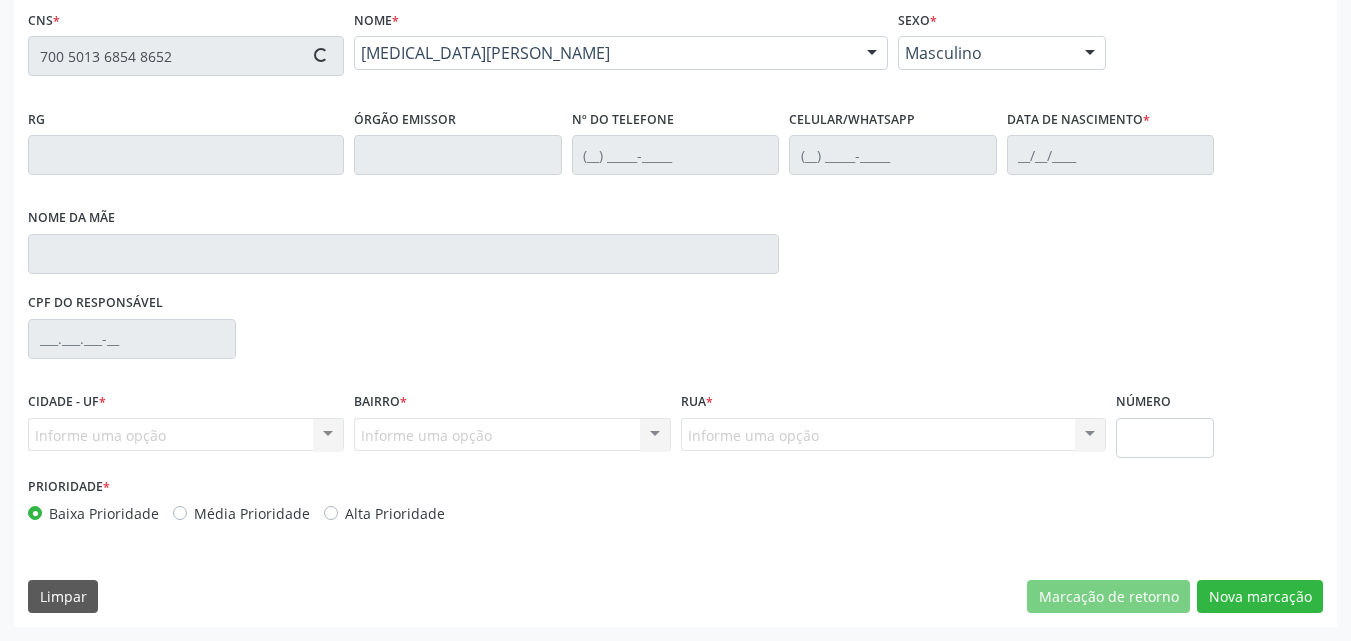 type on "[PHONE_NUMBER]" 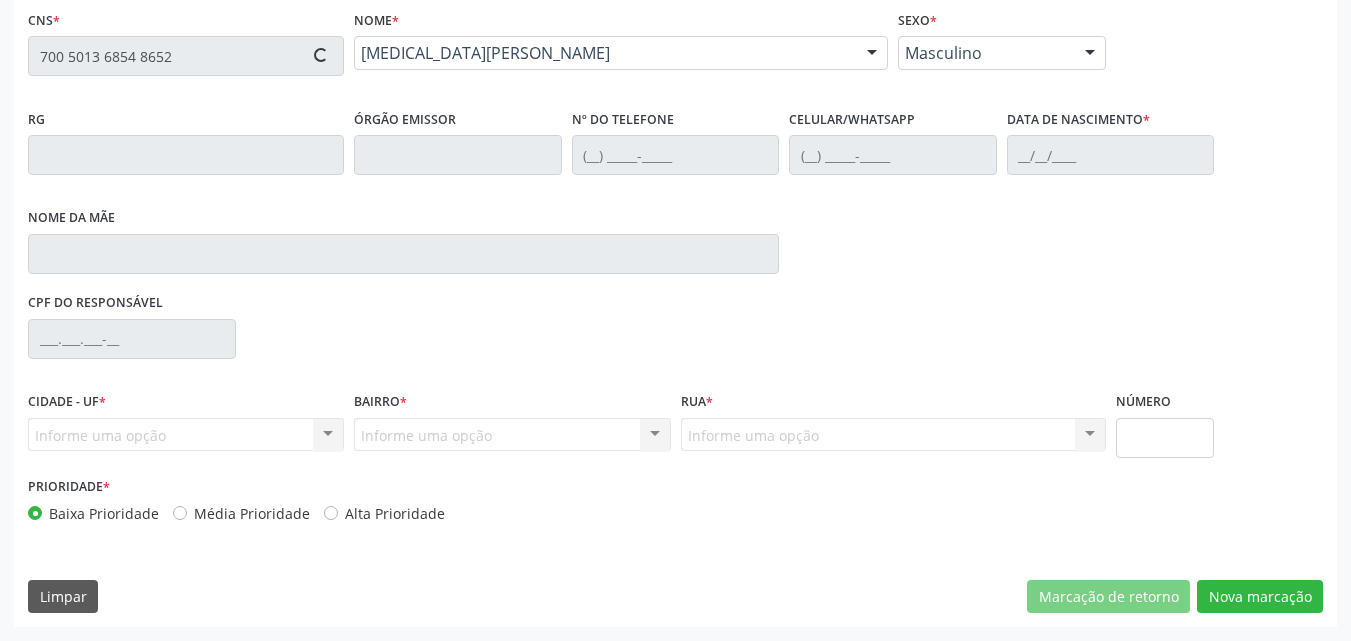 type on "[PHONE_NUMBER]" 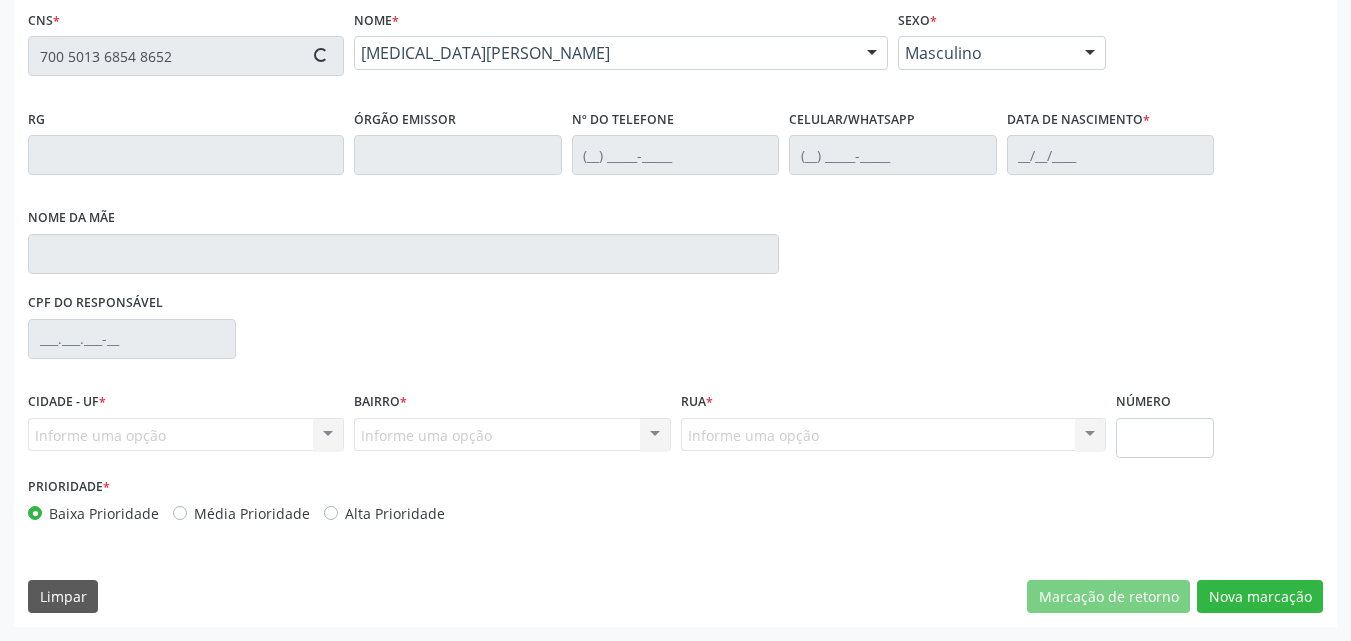 type on "14[DATE]" 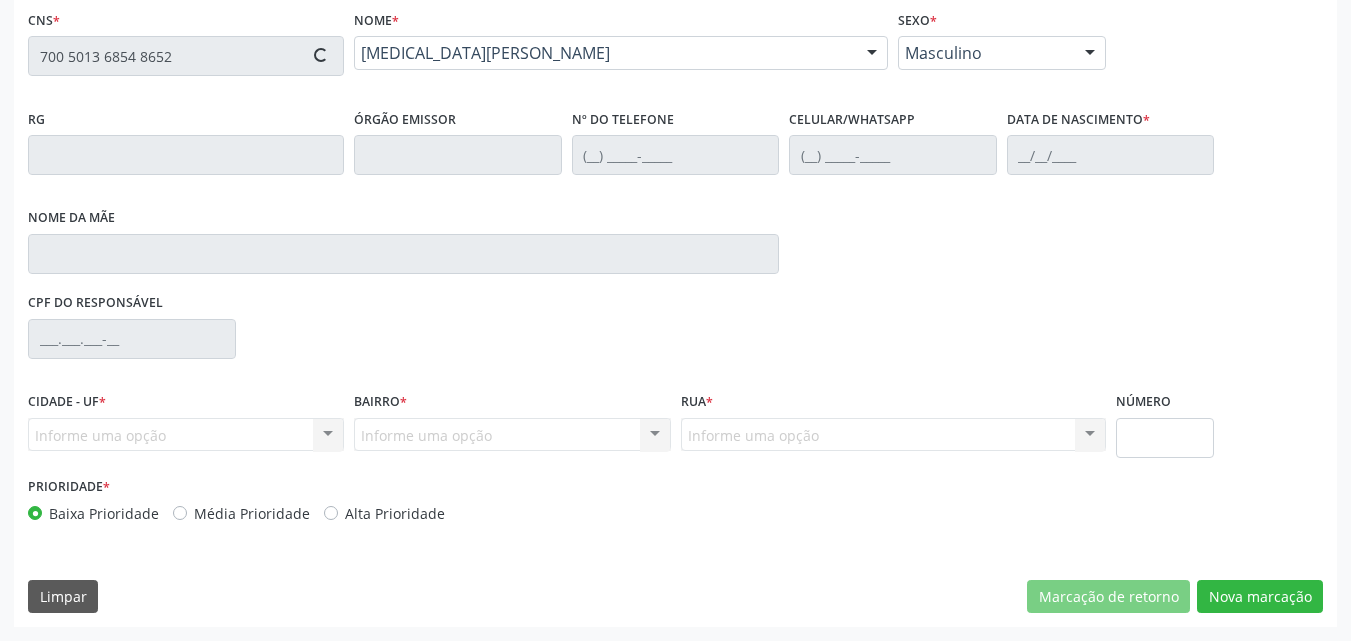 type on "[PERSON_NAME]" 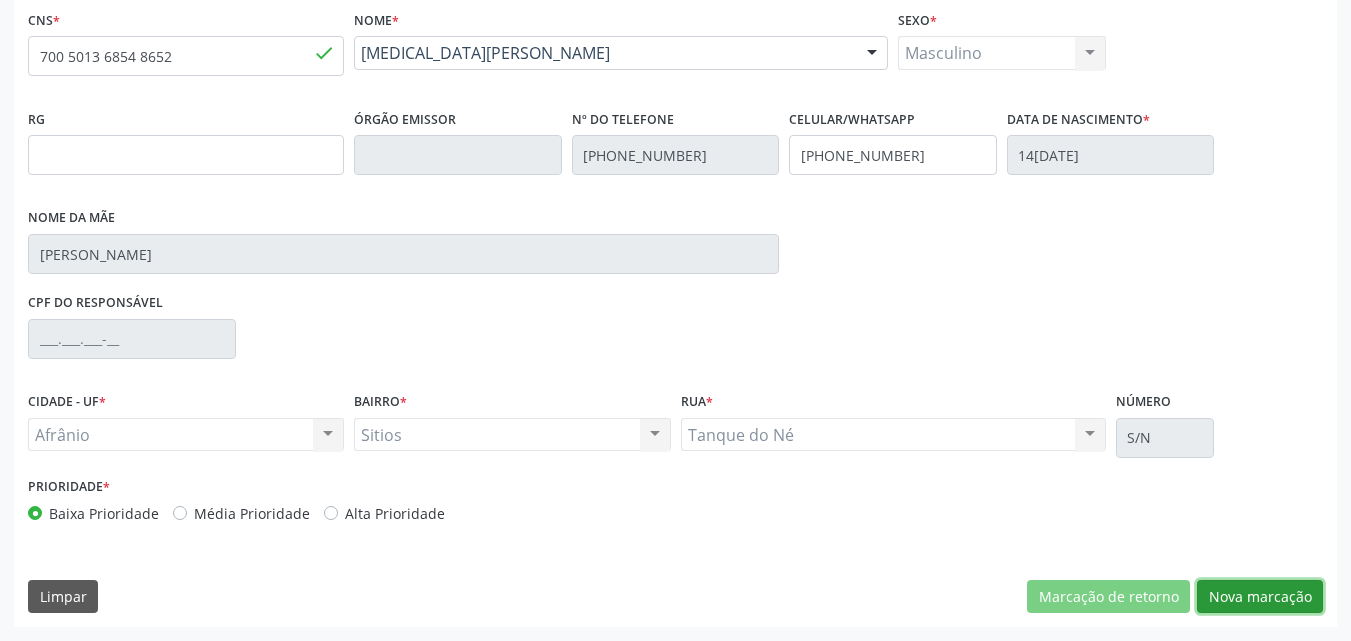 click on "Nova marcação" at bounding box center (1260, 597) 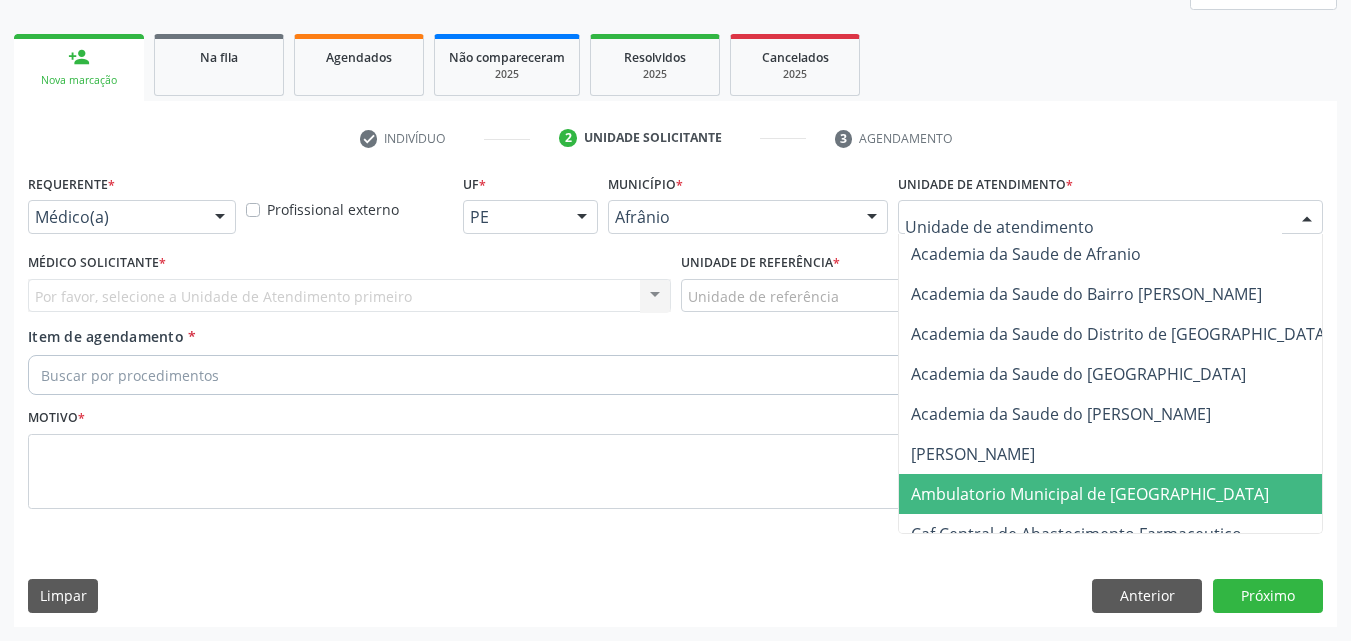 click on "Ambulatorio Municipal de [GEOGRAPHIC_DATA]" at bounding box center [1090, 494] 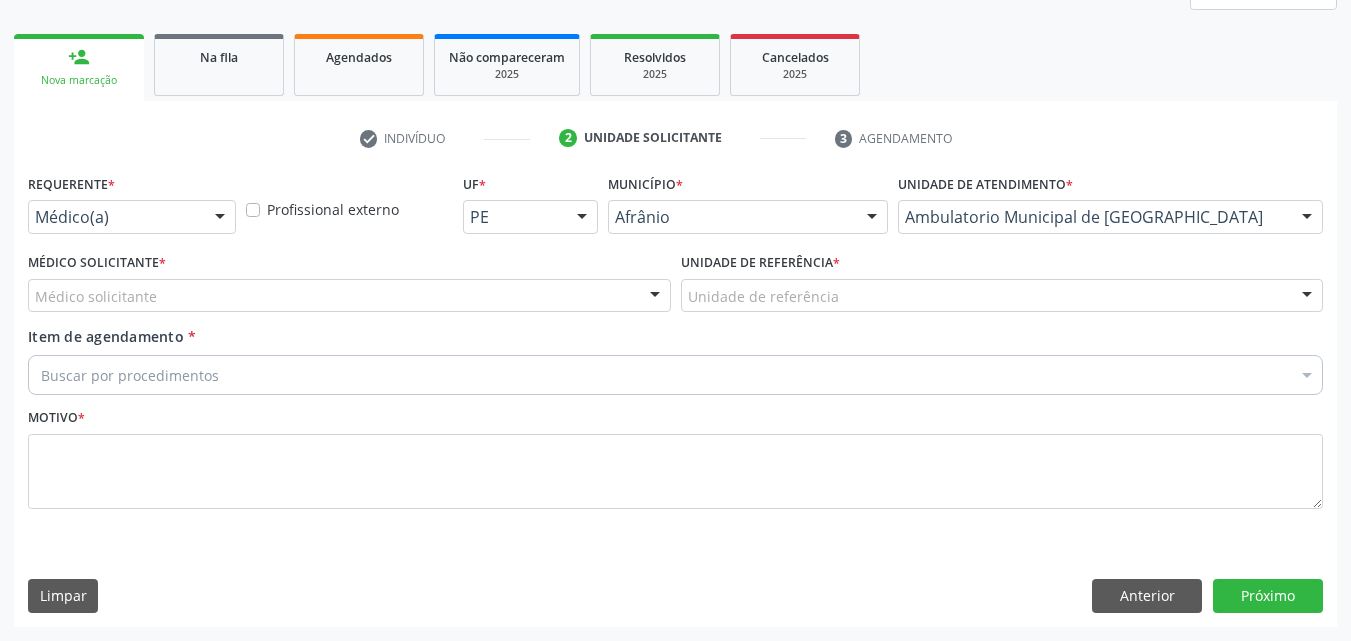 click on "Unidade de referência" at bounding box center (1002, 296) 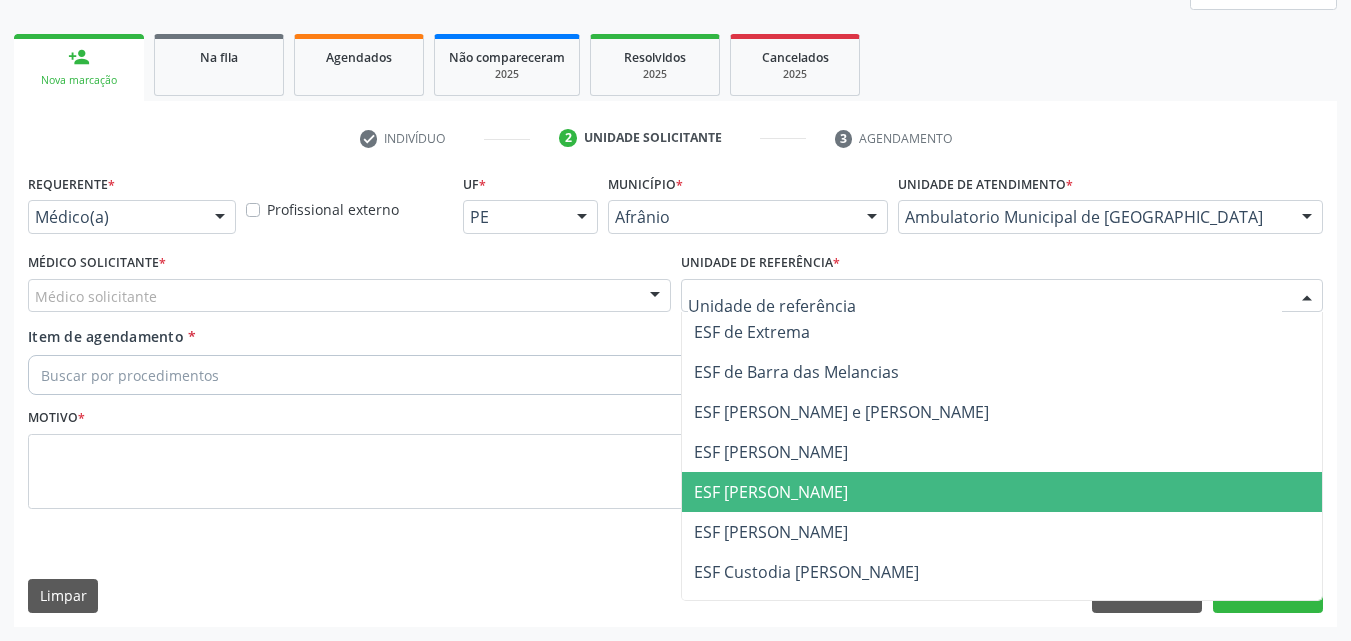 click on "ESF [PERSON_NAME]" at bounding box center (771, 492) 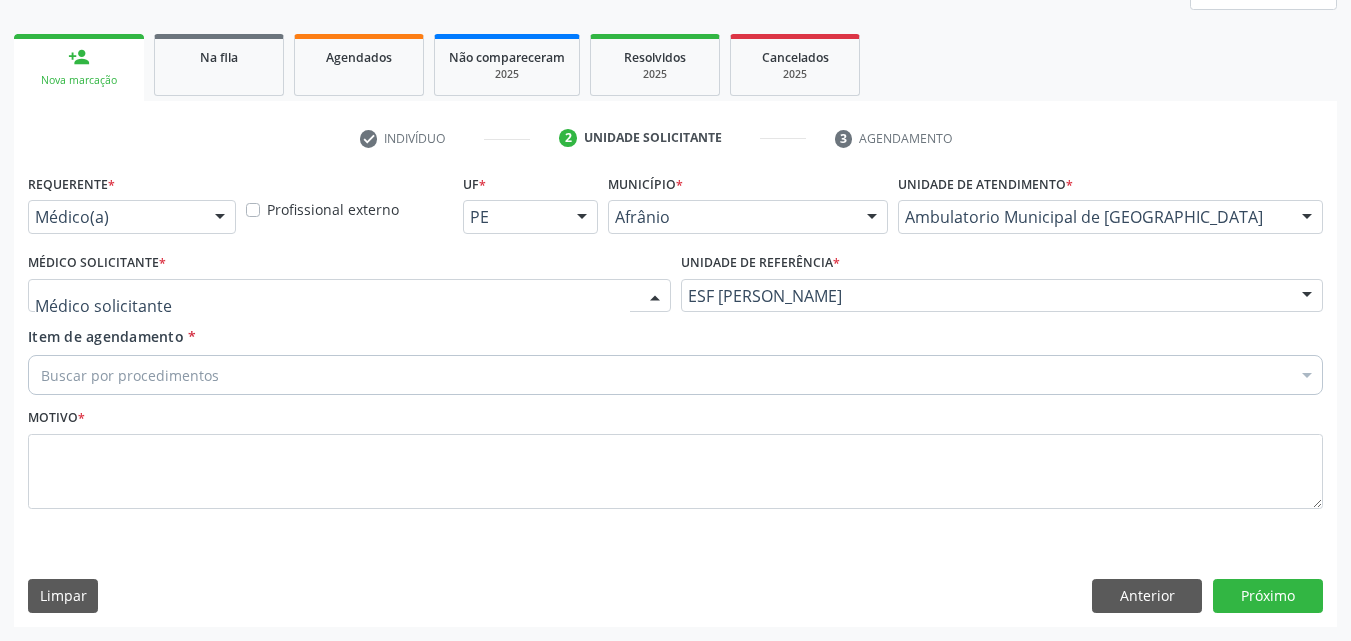 click at bounding box center [349, 296] 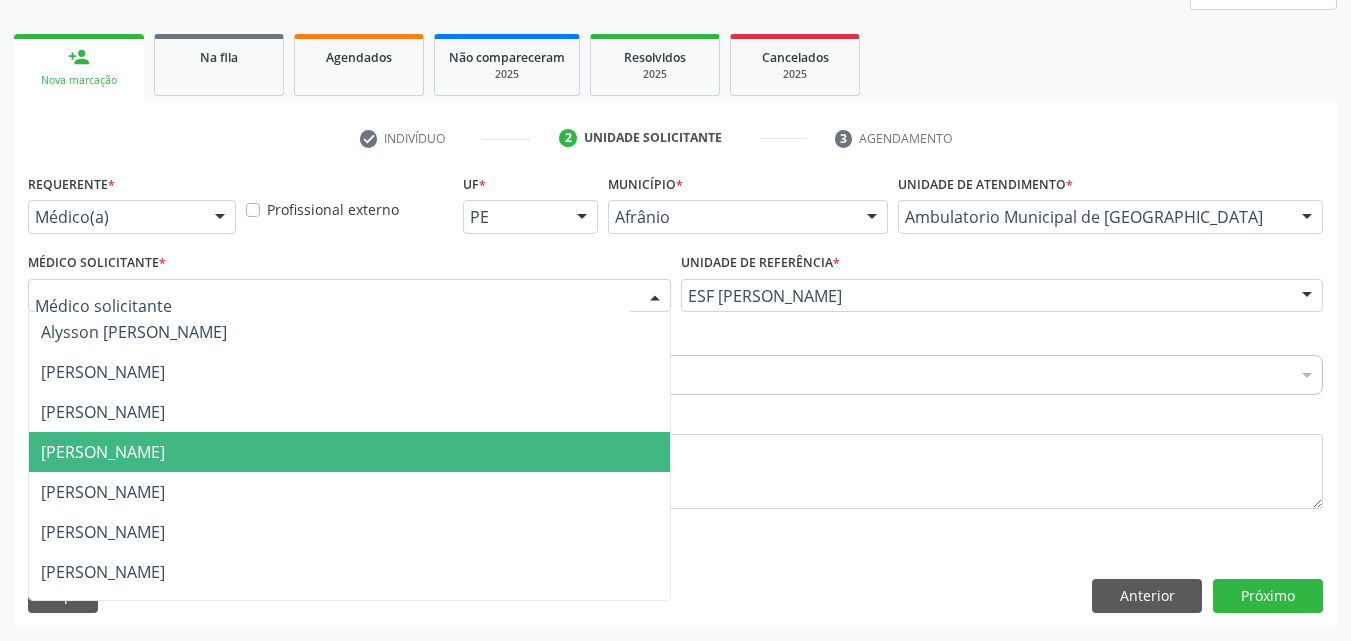 click on "[PERSON_NAME]" at bounding box center [349, 452] 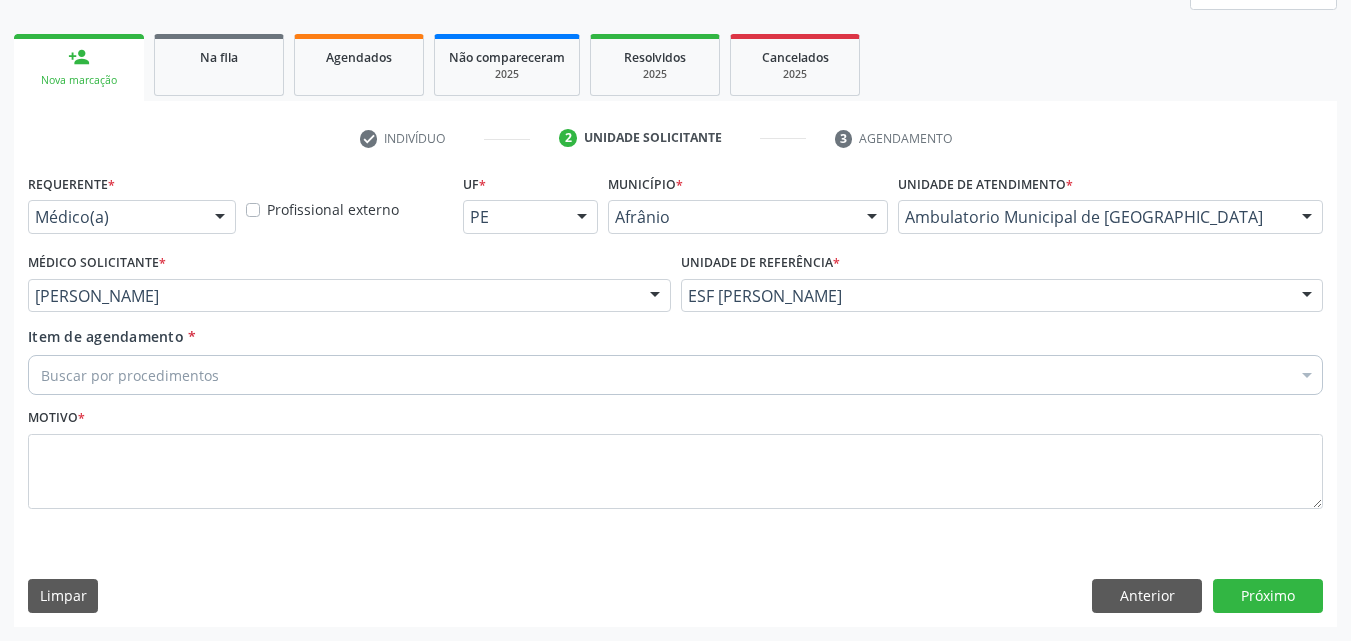 click on "Buscar por procedimentos" at bounding box center [675, 375] 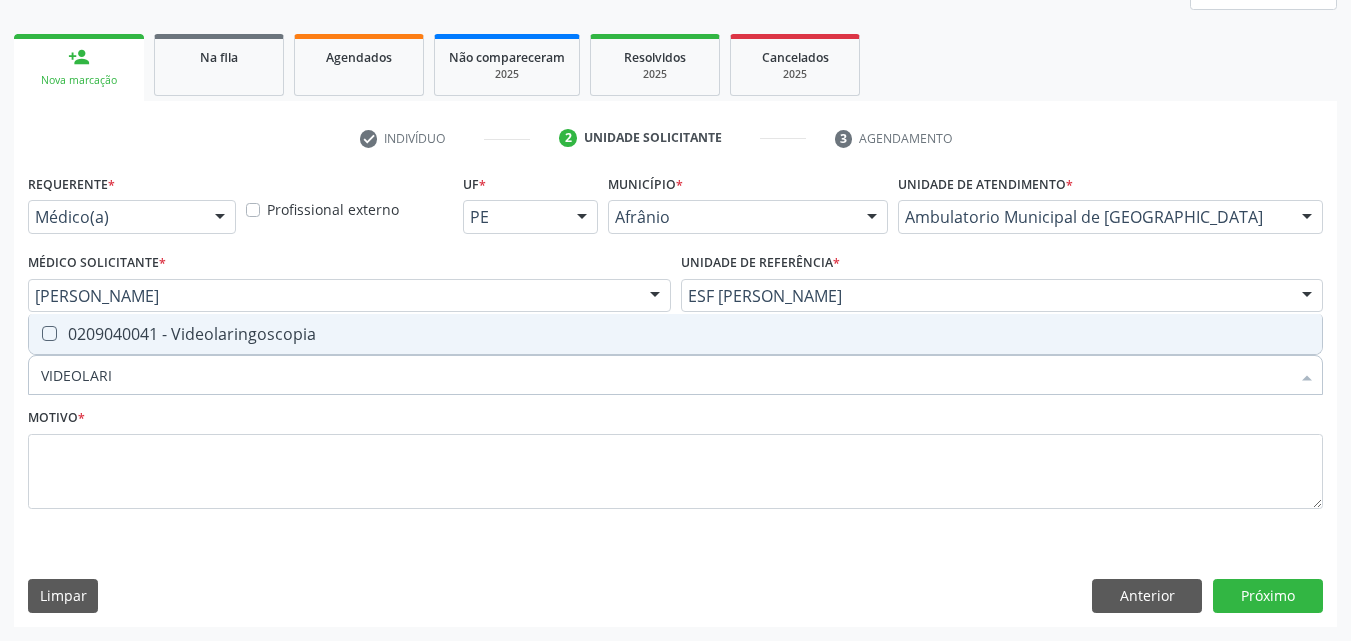 type on "VIDEOLARIN" 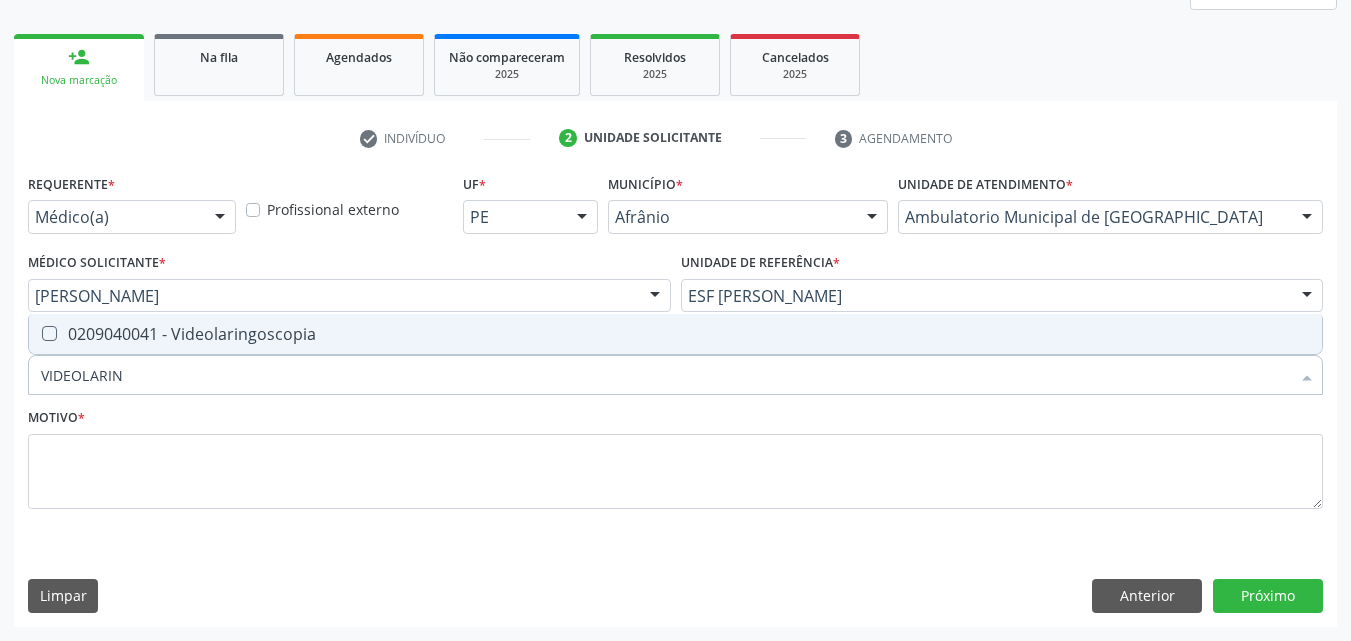 click on "0209040041 - Videolaringoscopia" at bounding box center [675, 334] 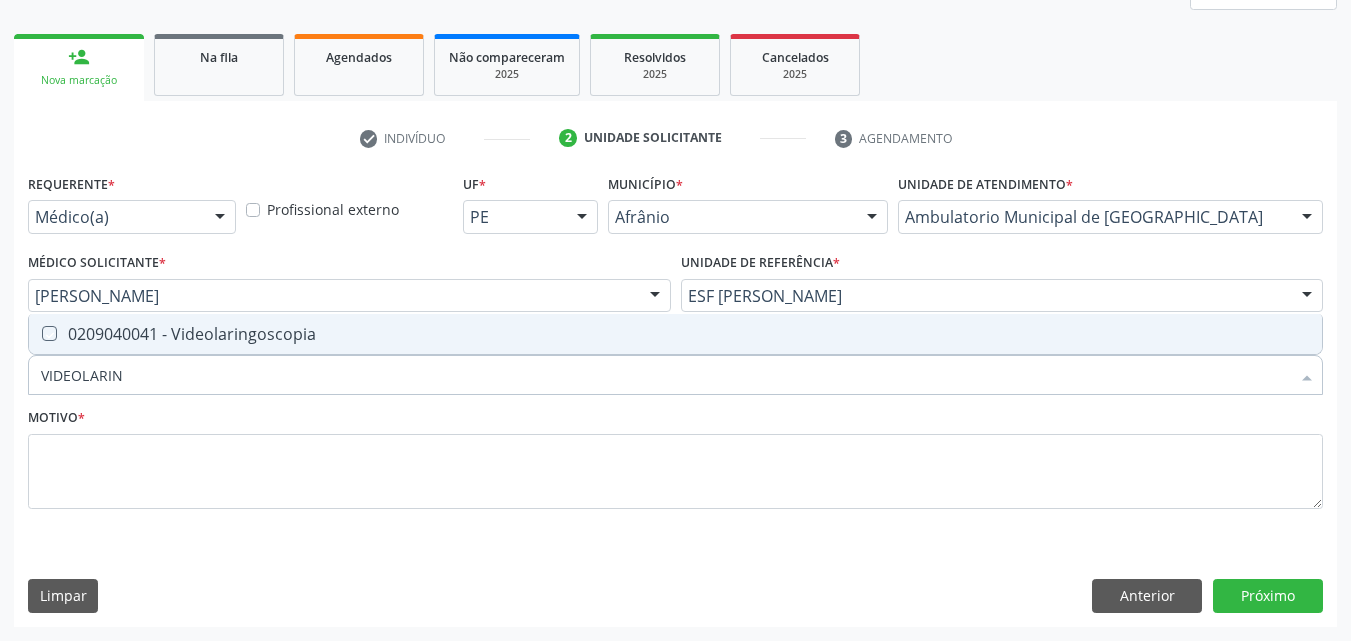 checkbox on "true" 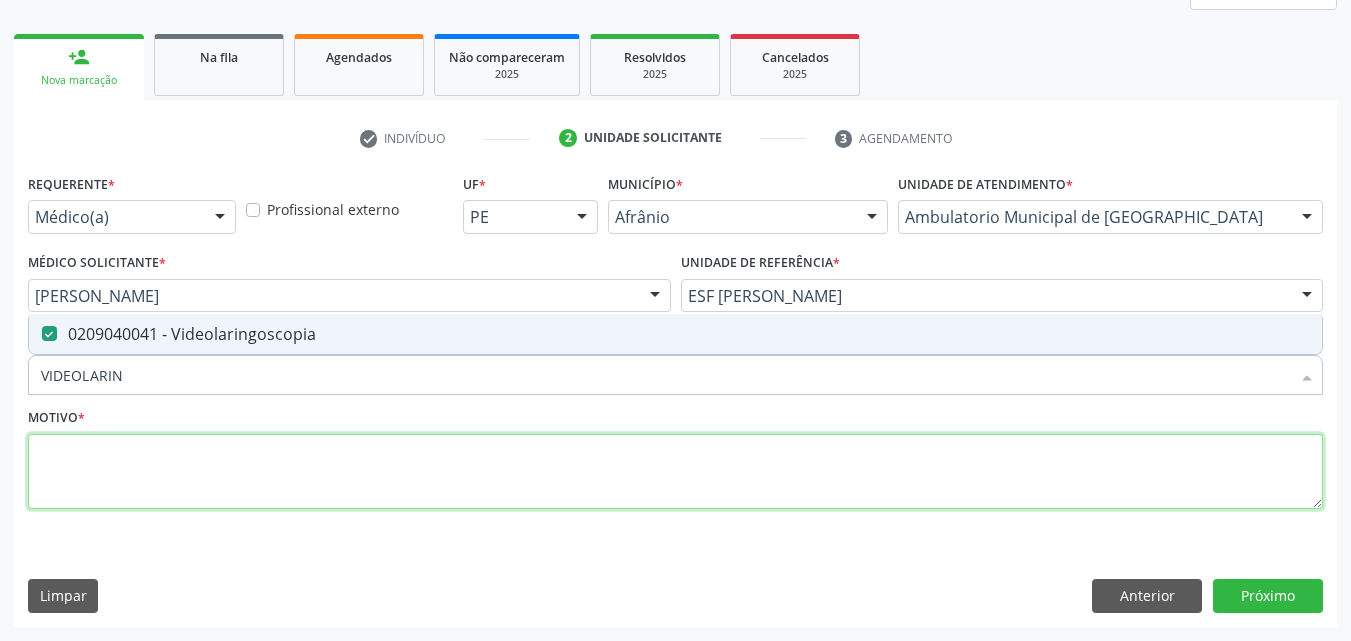 click at bounding box center [675, 472] 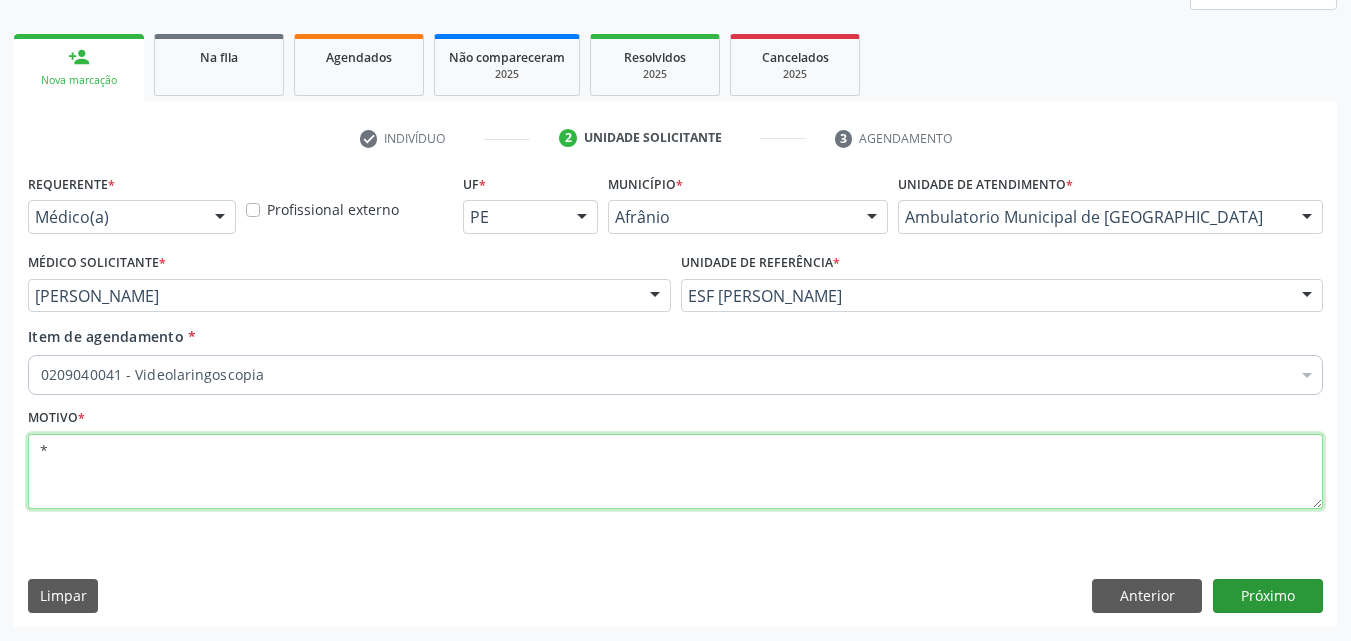 type on "*" 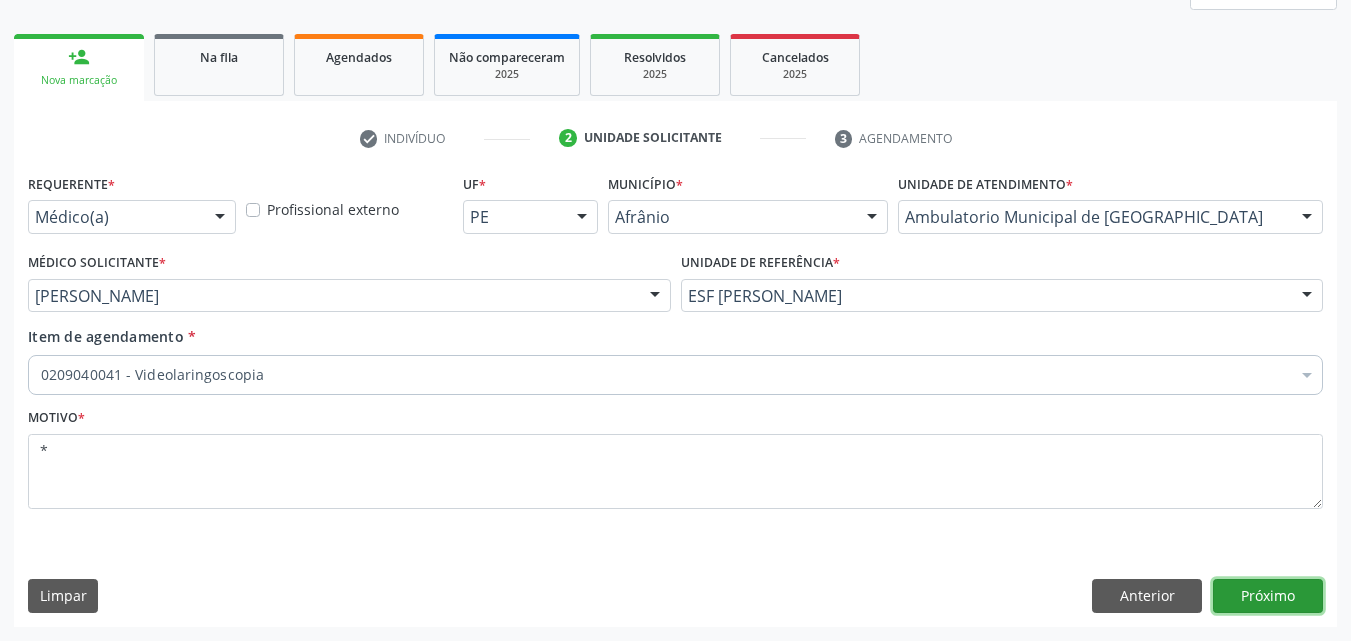 click on "Próximo" at bounding box center (1268, 596) 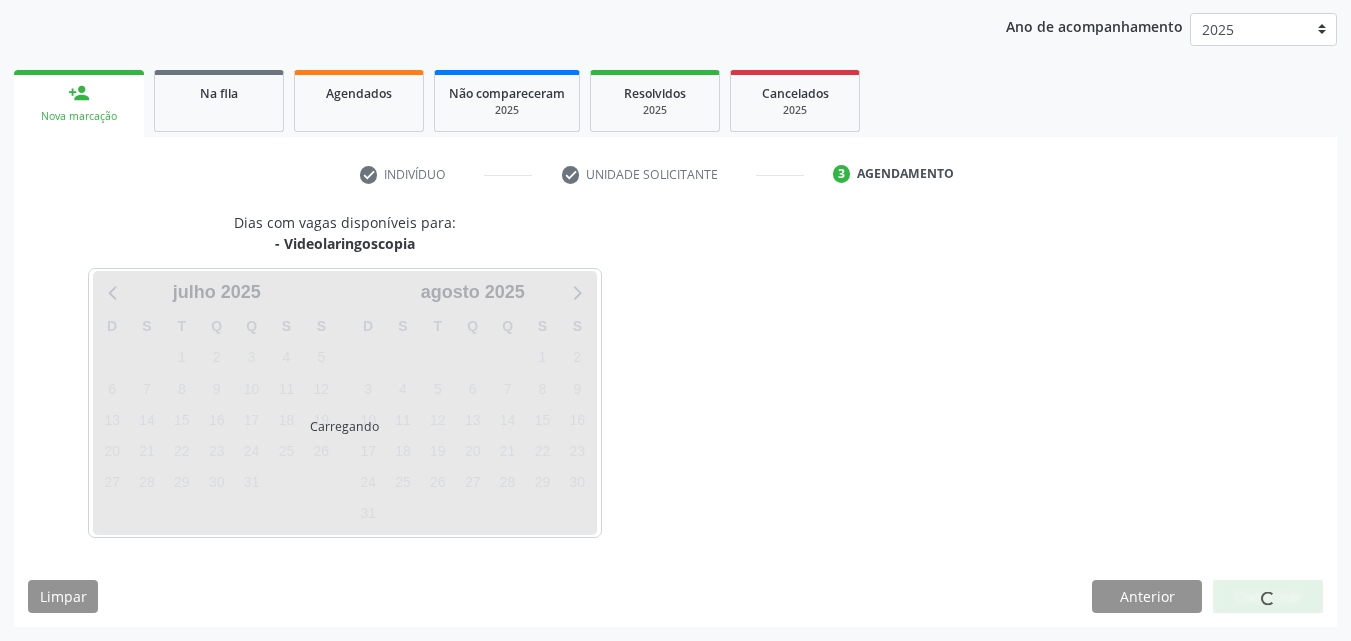 scroll, scrollTop: 229, scrollLeft: 0, axis: vertical 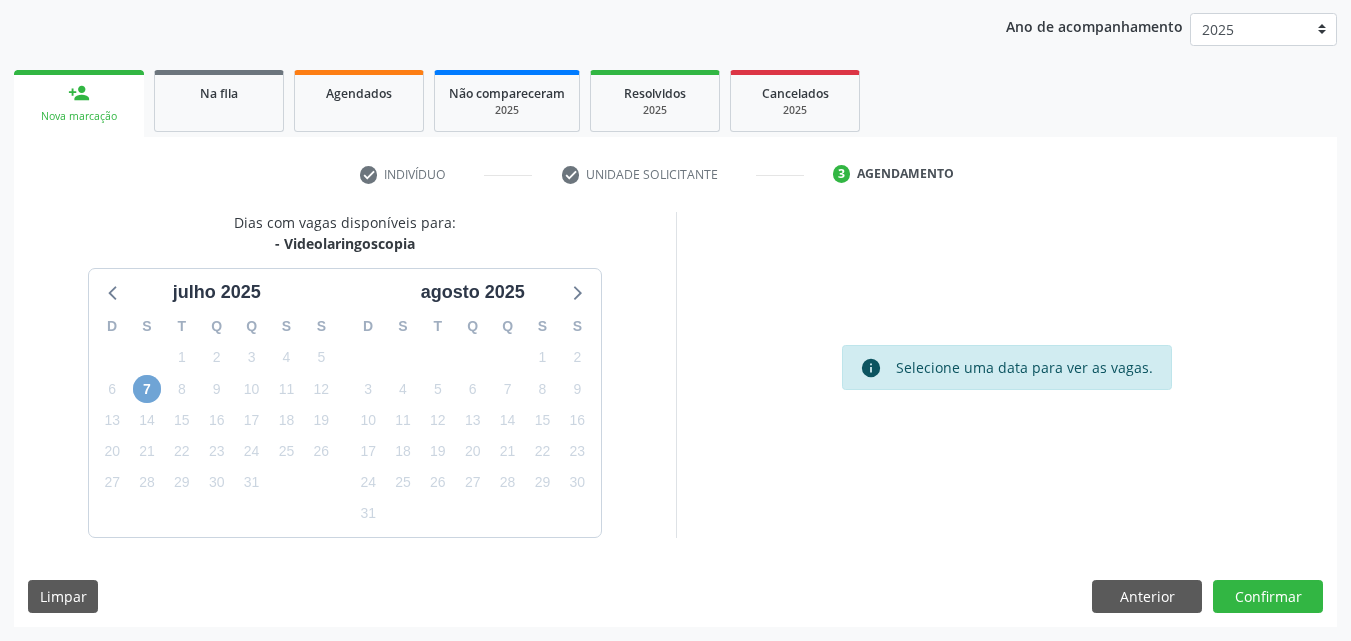 click on "7" at bounding box center [147, 389] 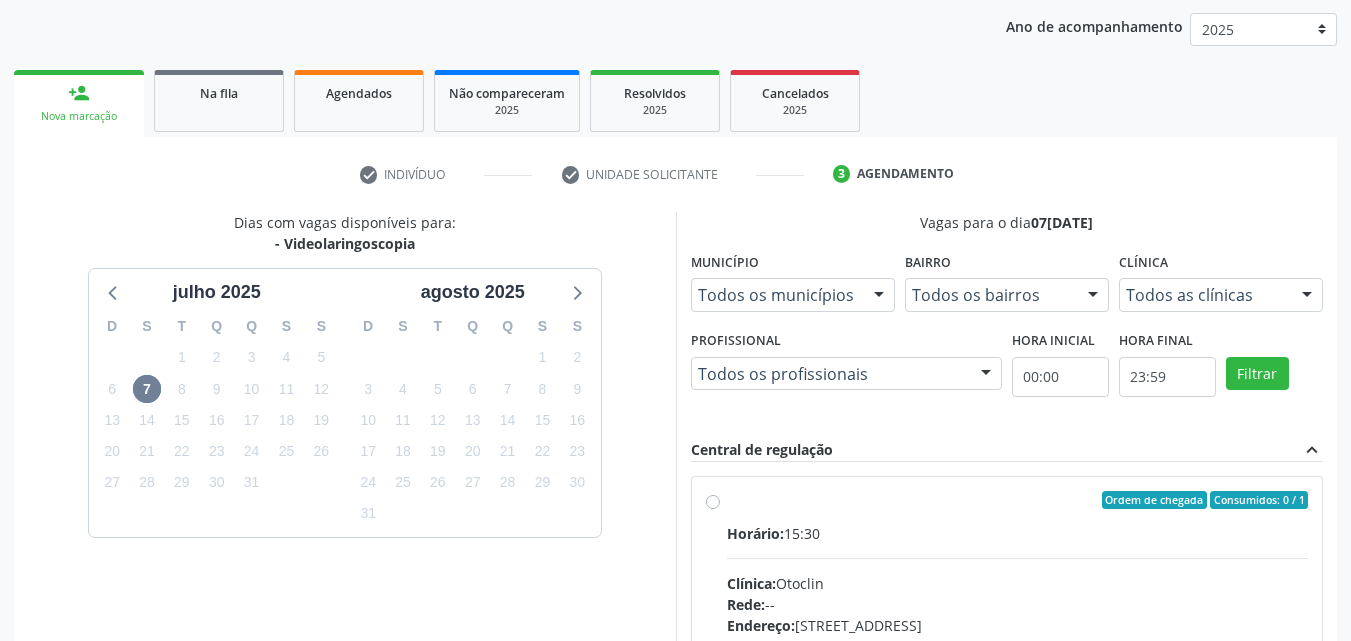 click on "Ordem de chegada
Consumidos: 0 / 1" at bounding box center [1018, 500] 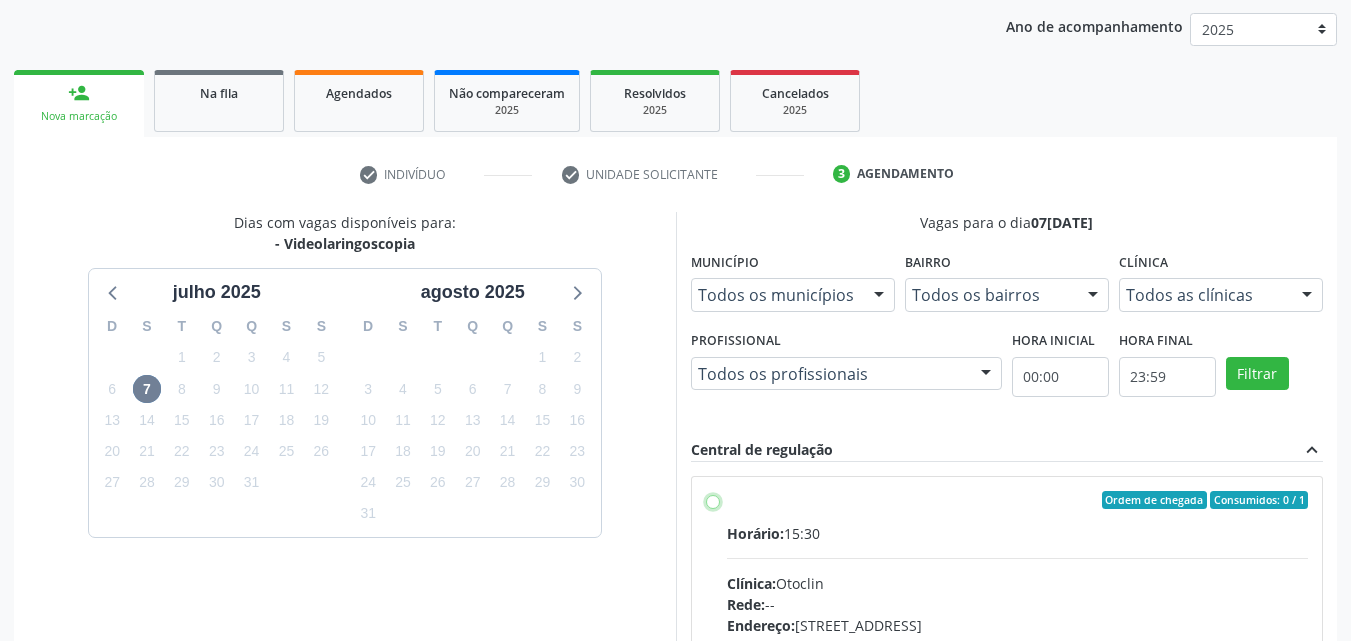 click on "Ordem de chegada
Consumidos: 0 / 1
Horário:   15:30
Clínica:  Otoclin
Rede:
--
Endereço:   [STREET_ADDRESS]
Telefone:   [PHONE_NUMBER]
Profissional:
--
Informações adicionais sobre o atendimento
Idade de atendimento:
Sem restrição
Gênero(s) atendido(s):
Sem restrição
Informações adicionais:
--" at bounding box center [713, 500] 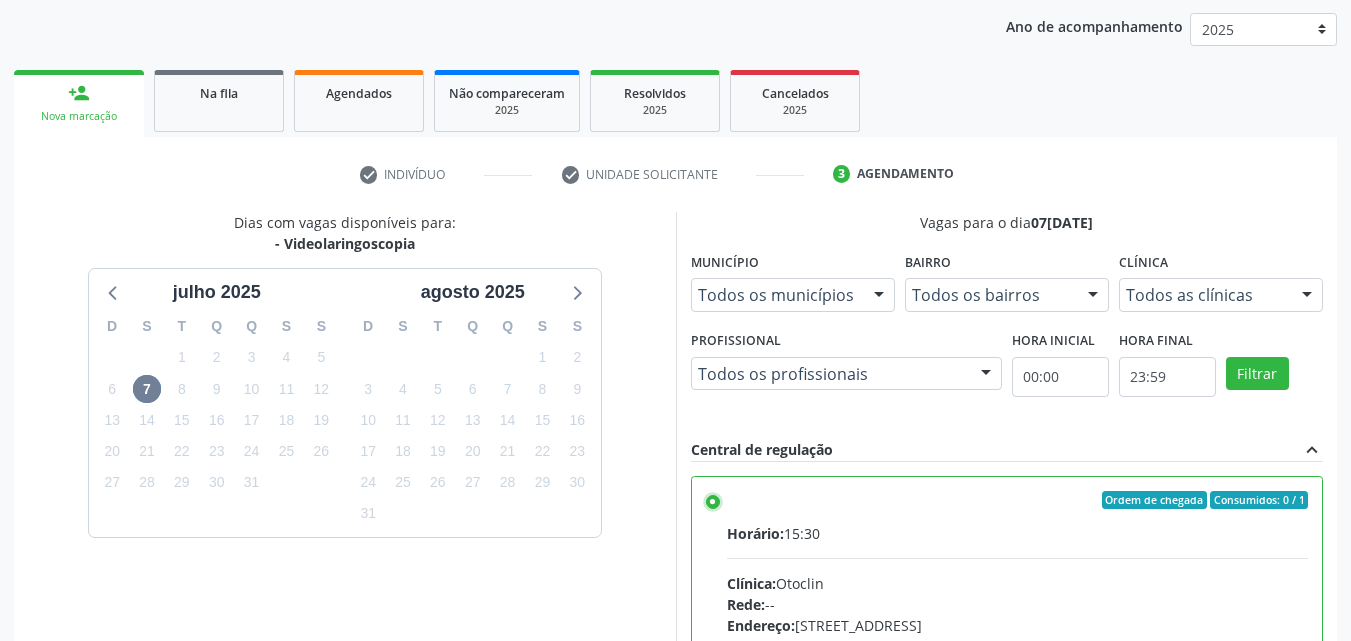 scroll, scrollTop: 99, scrollLeft: 0, axis: vertical 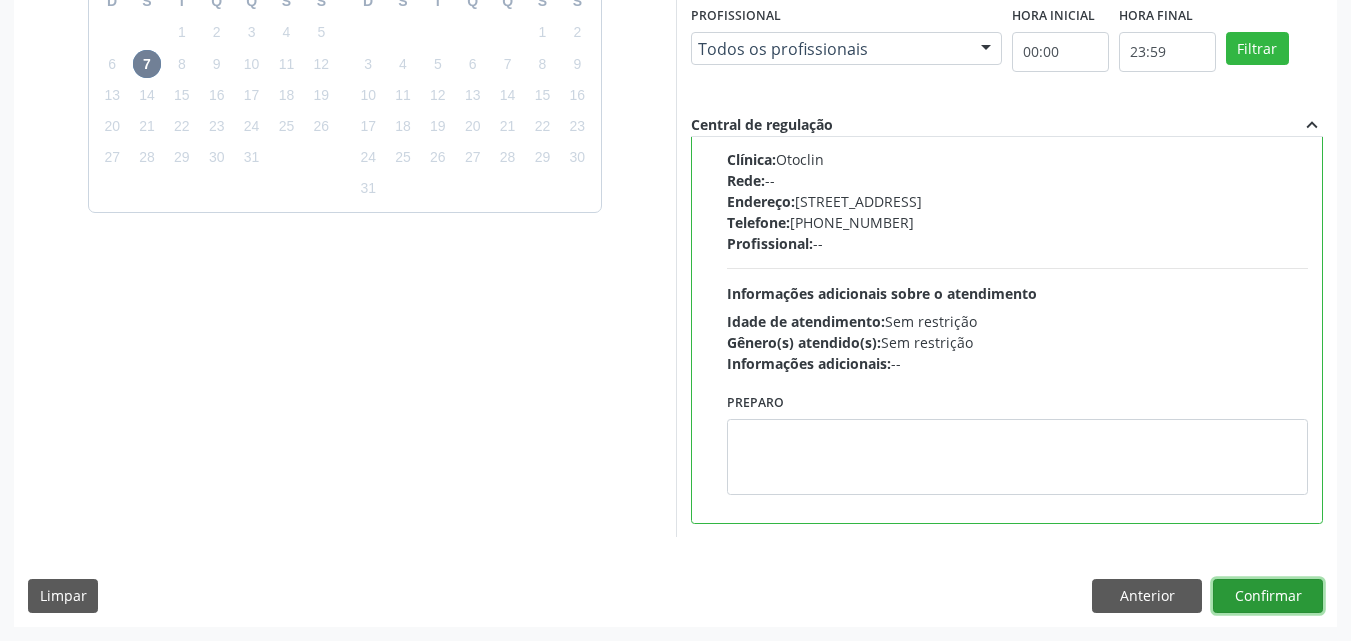 click on "Confirmar" at bounding box center [1268, 596] 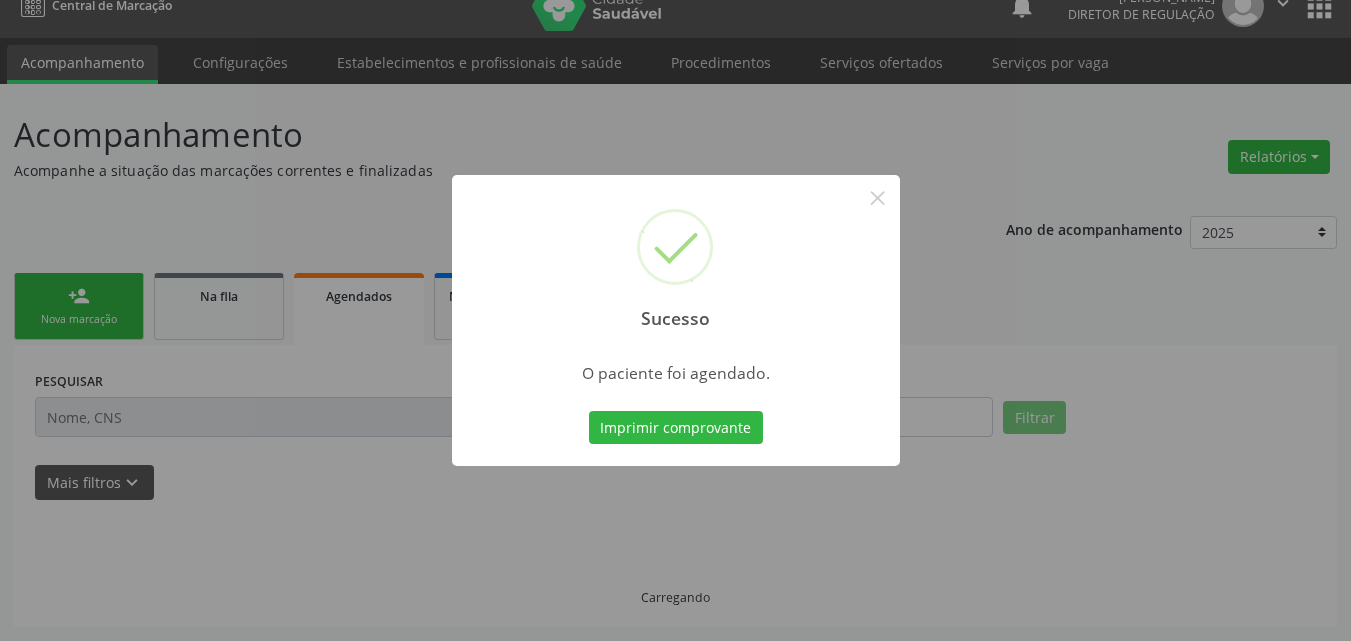 scroll, scrollTop: 26, scrollLeft: 0, axis: vertical 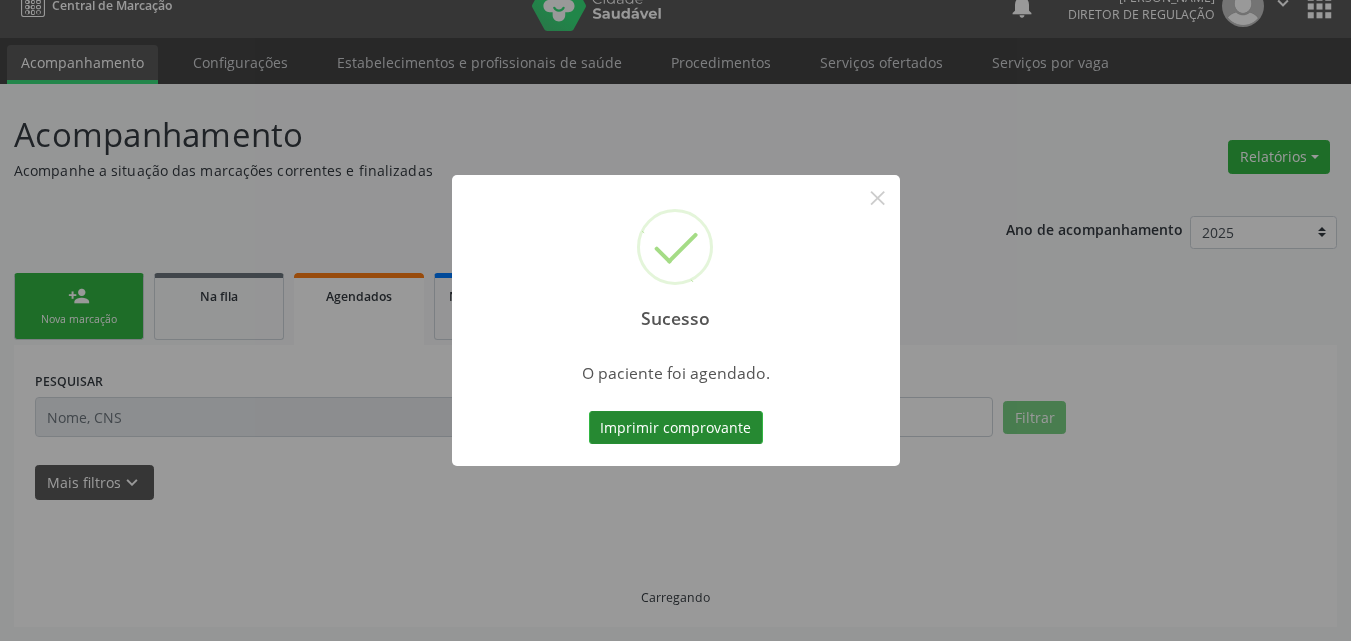 click on "Imprimir comprovante" at bounding box center (676, 428) 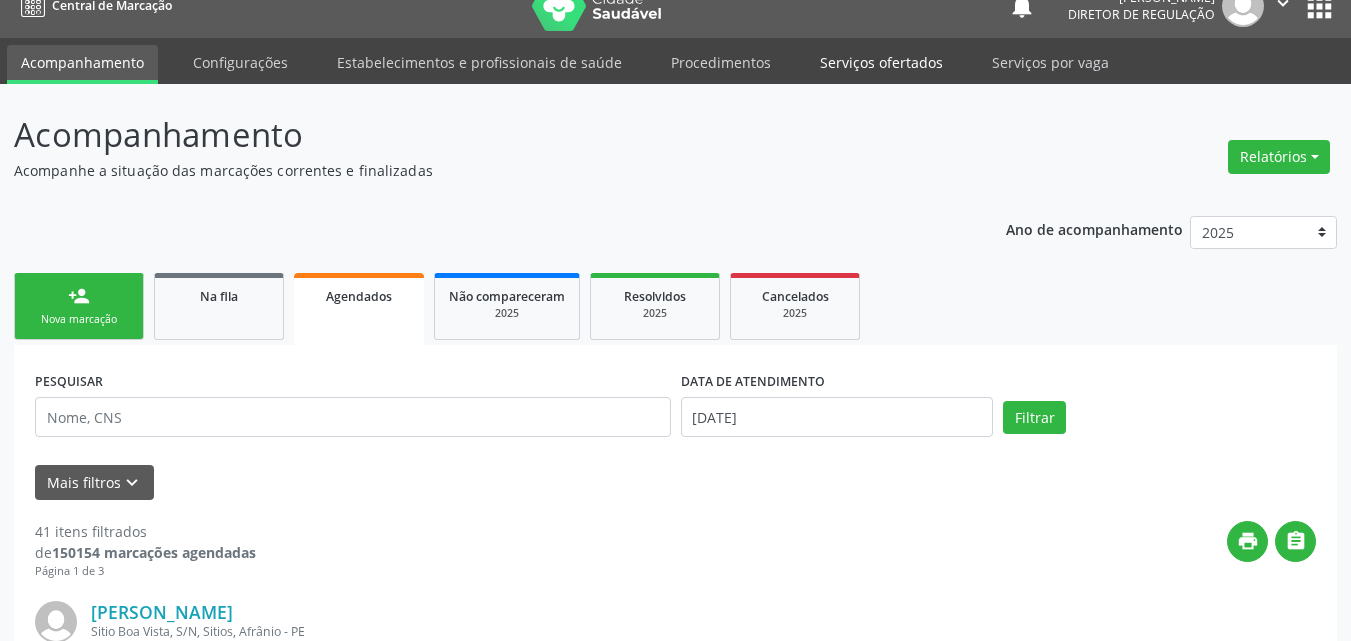 click on "Serviços ofertados" at bounding box center (881, 62) 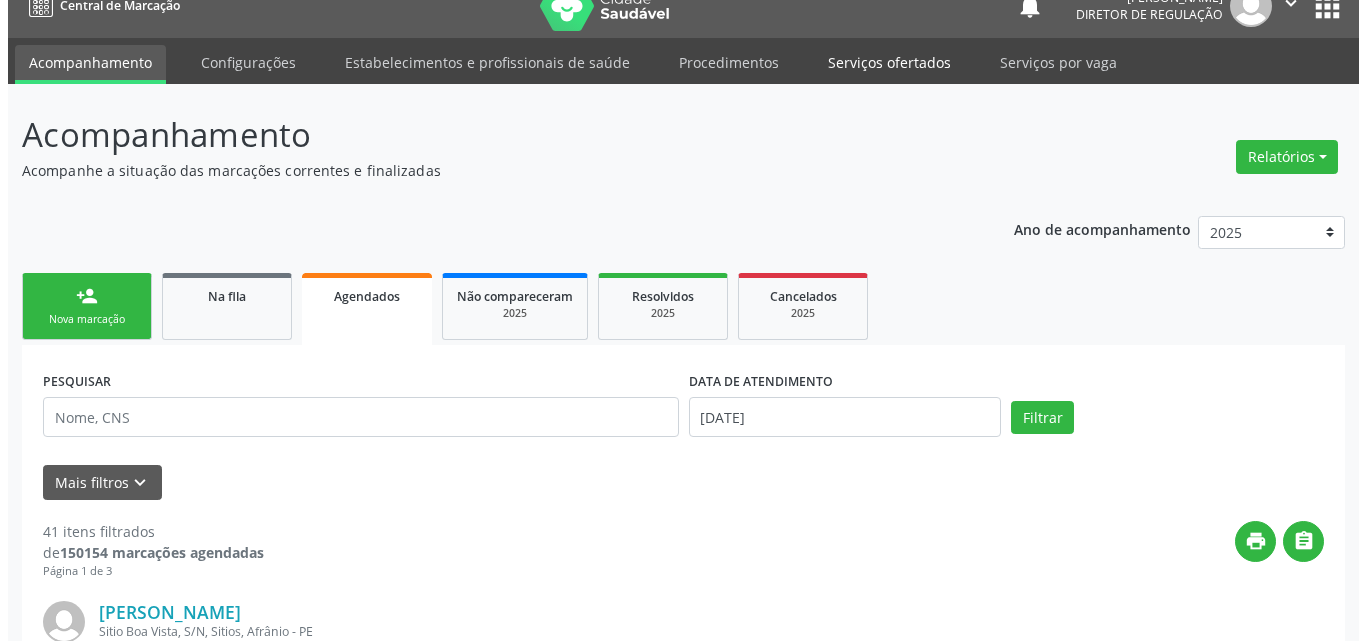 scroll, scrollTop: 0, scrollLeft: 0, axis: both 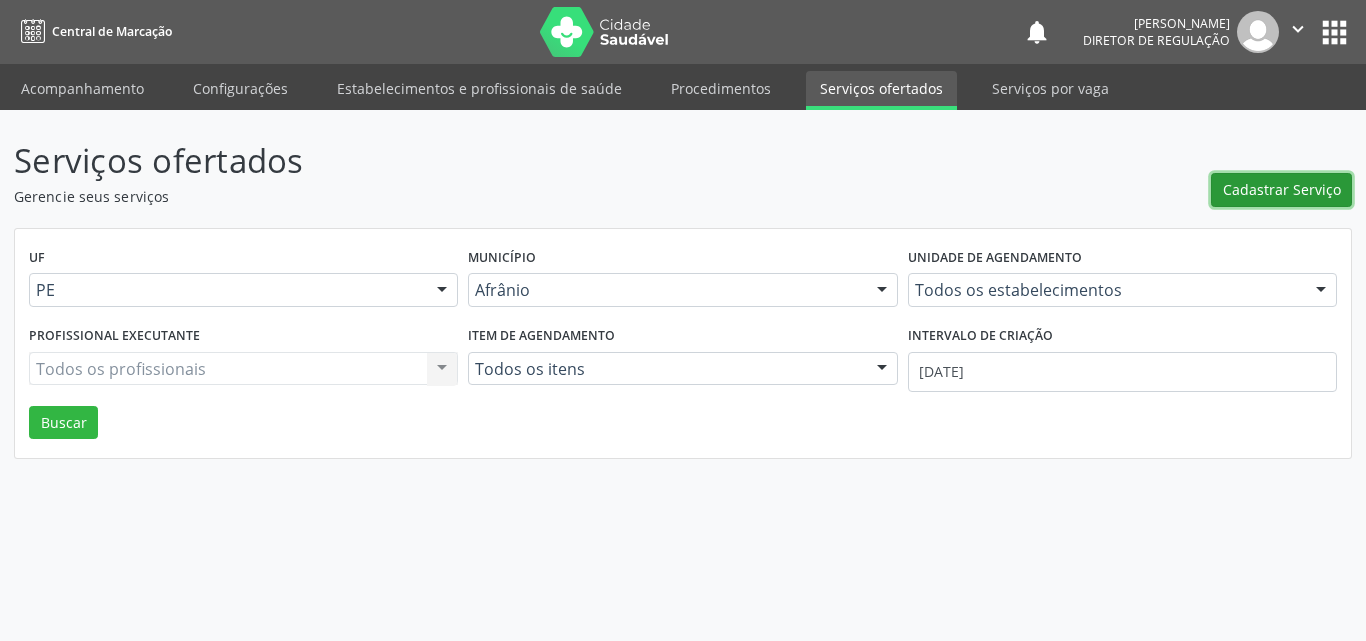 click on "Cadastrar Serviço" at bounding box center (1282, 189) 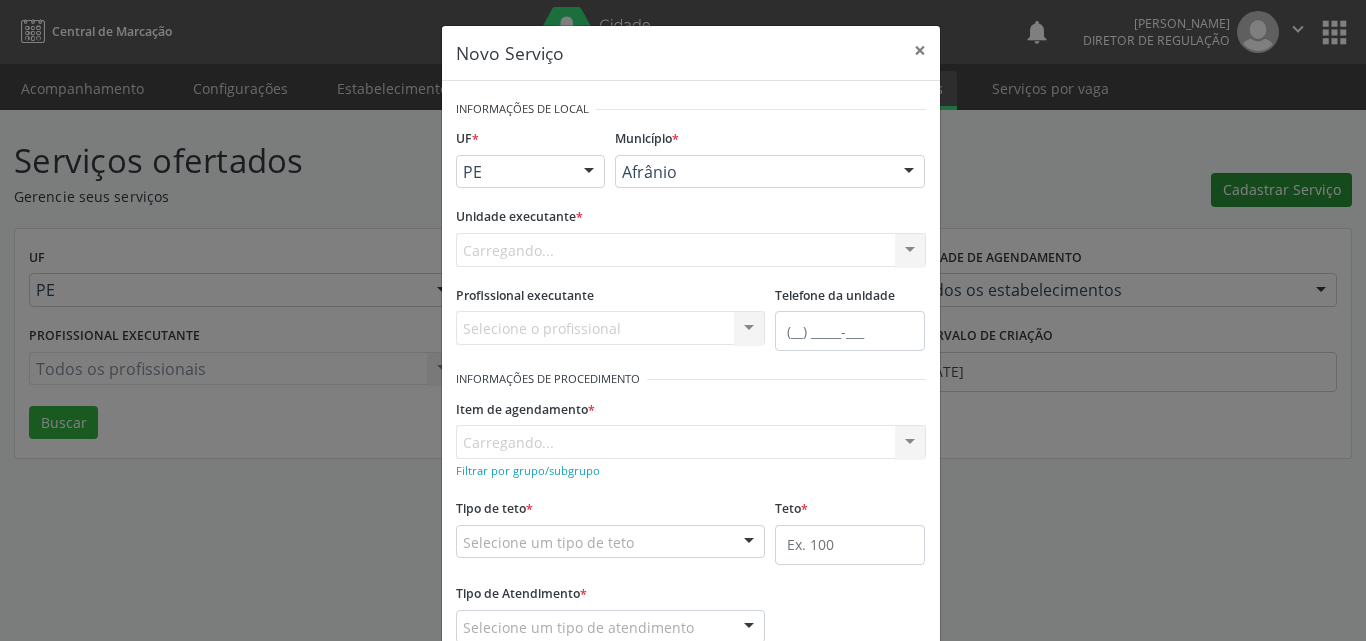 scroll, scrollTop: 0, scrollLeft: 0, axis: both 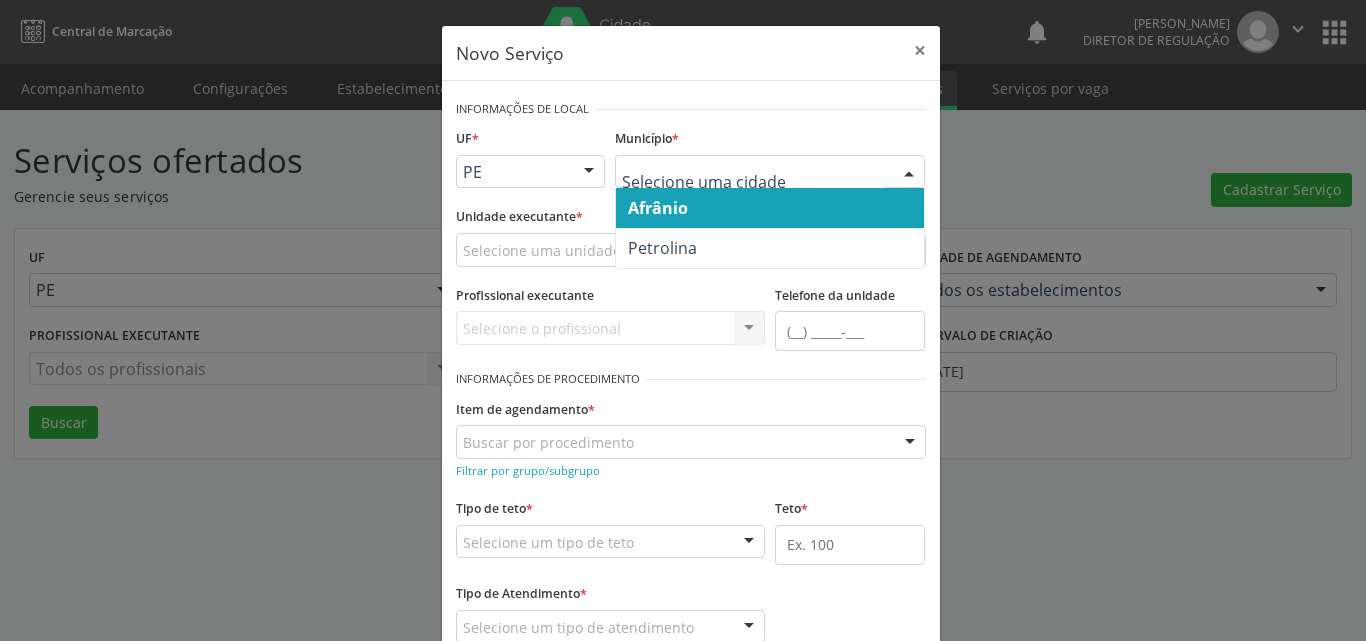 click on "Afrânio" at bounding box center [770, 208] 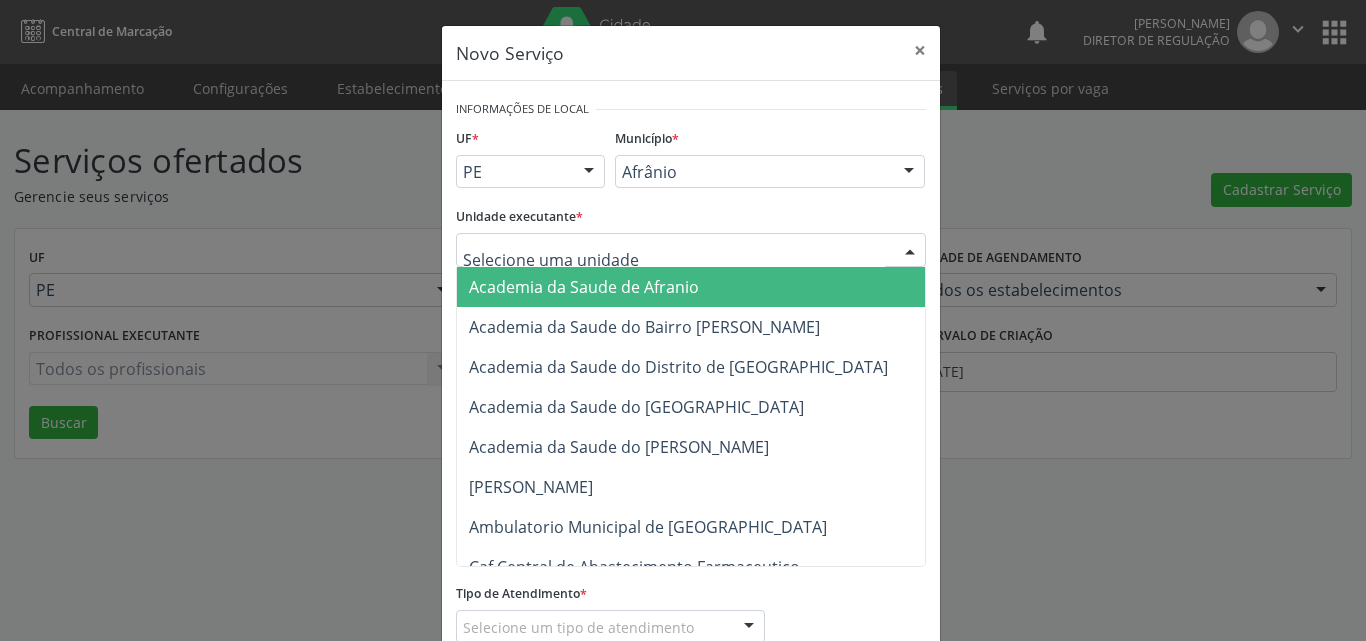 click at bounding box center (691, 250) 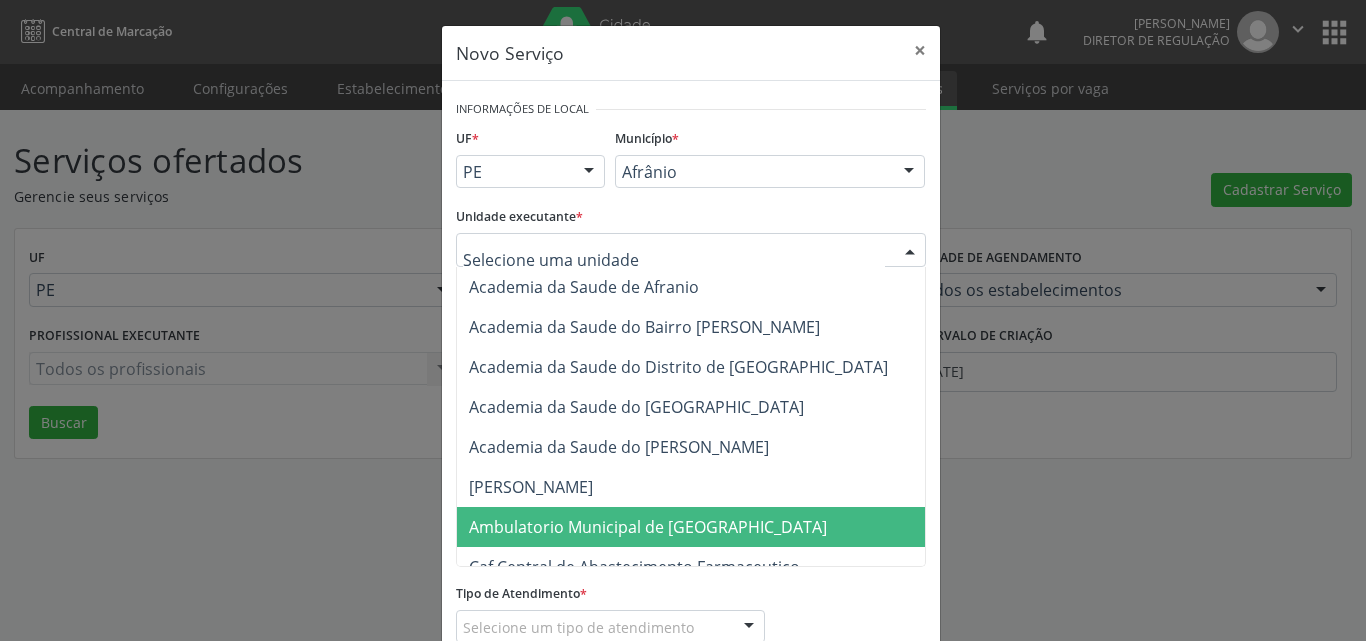 click on "Ambulatorio Municipal de [GEOGRAPHIC_DATA]" at bounding box center [648, 527] 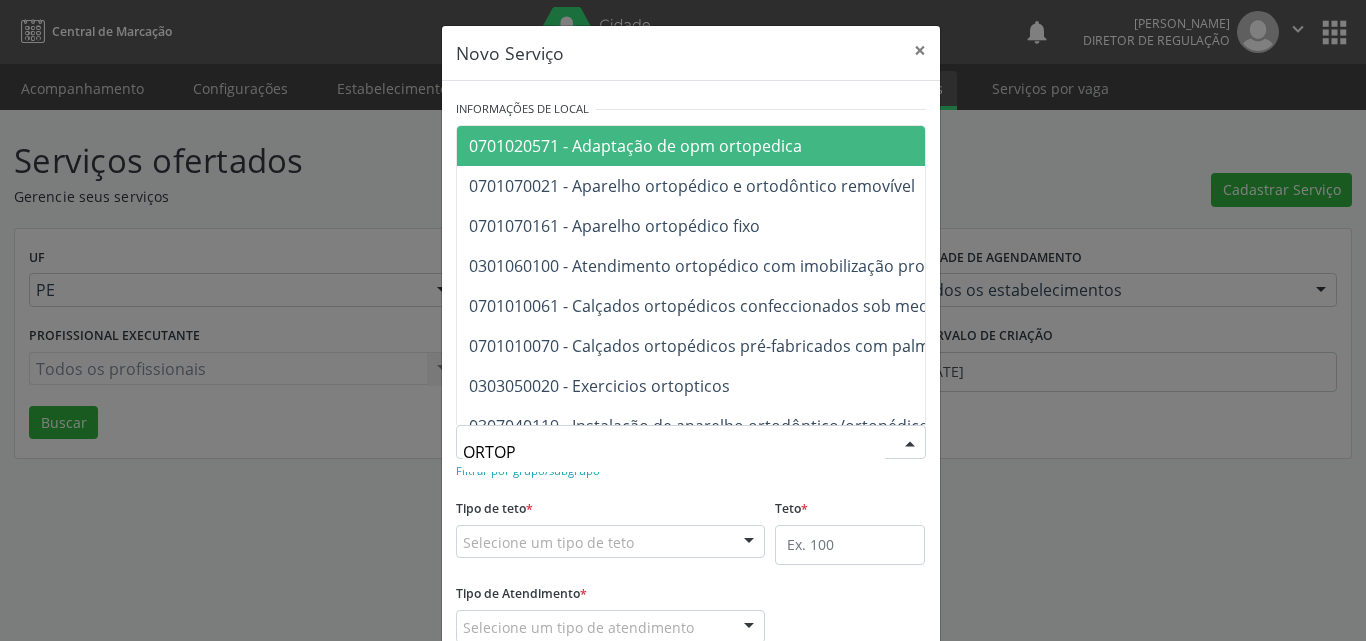 type on "ORTOPE" 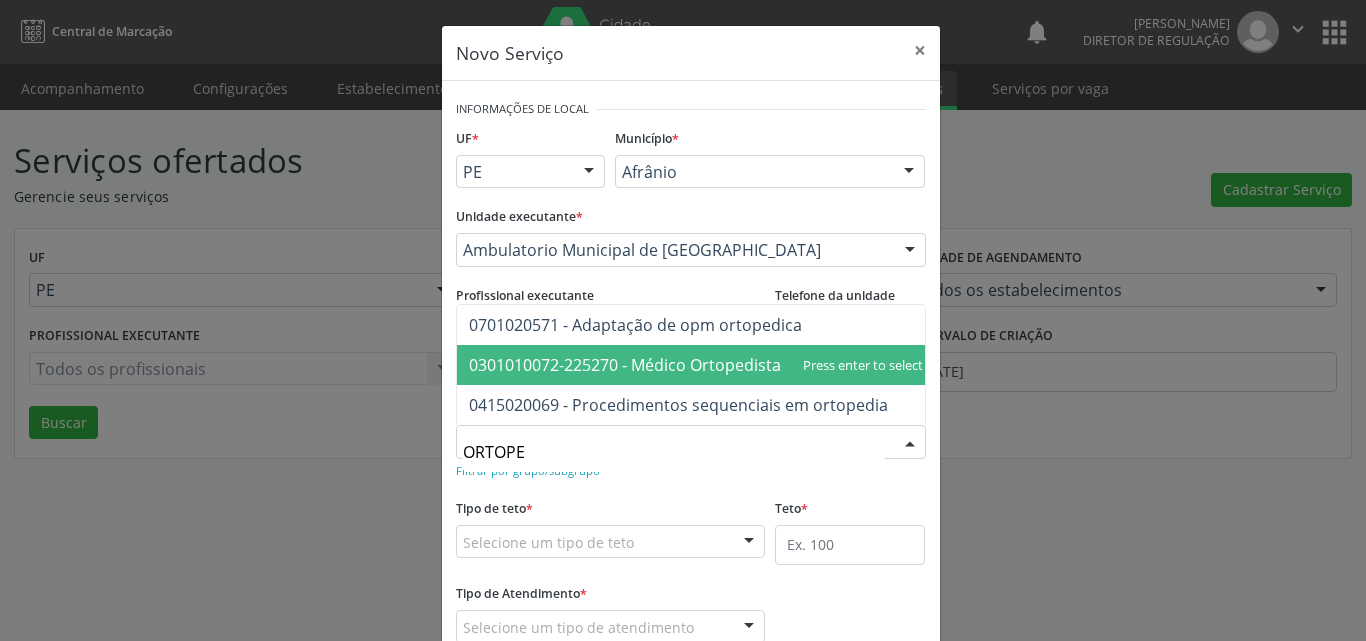click on "0301010072-225270 - Médico Ortopedista e Traumatologista" at bounding box center [696, 365] 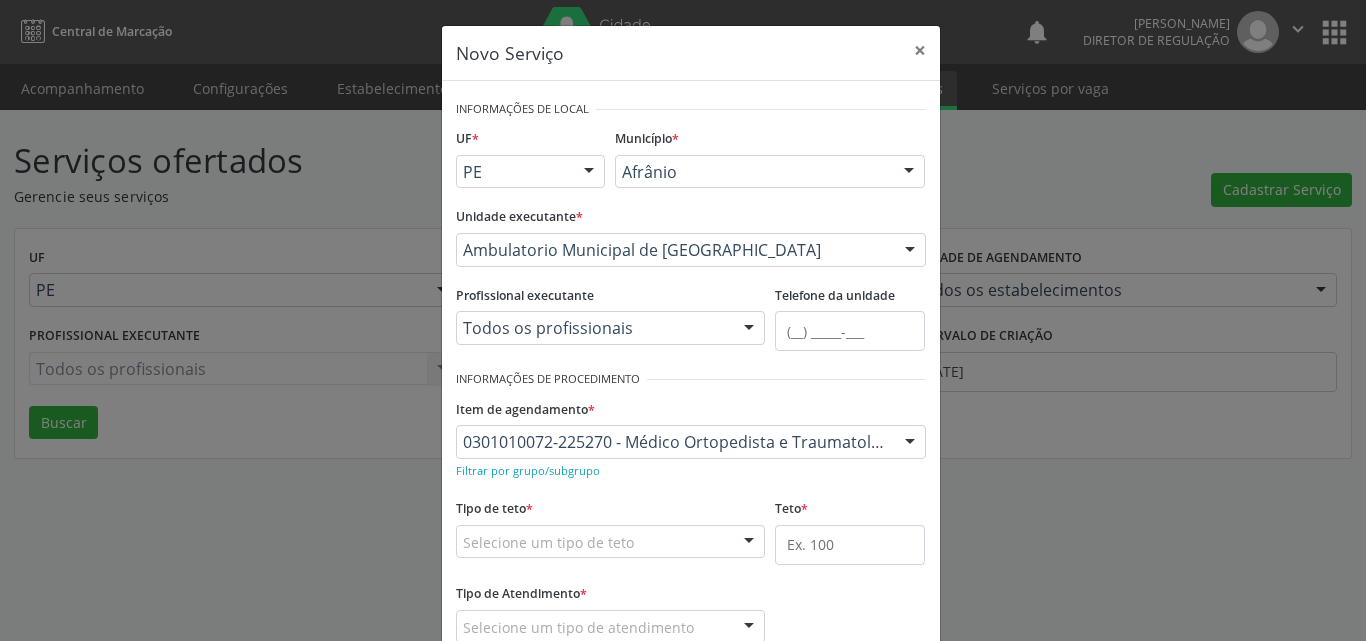 click on "Selecione um tipo de teto" at bounding box center [611, 542] 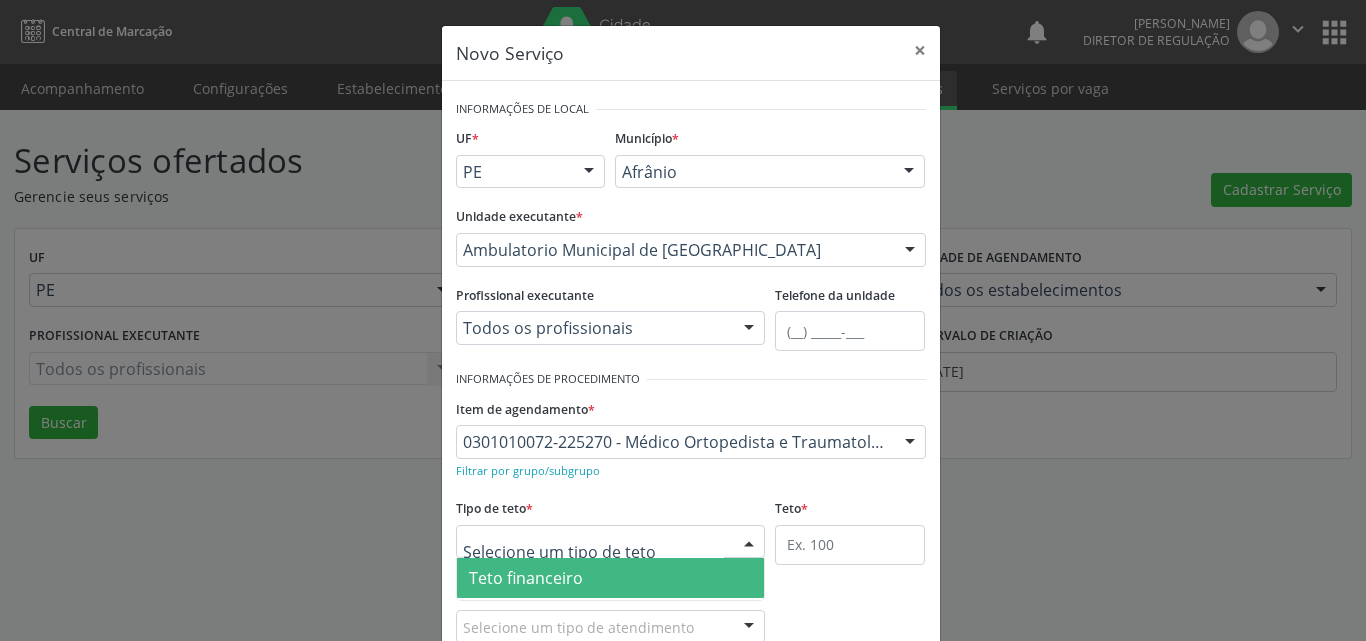 scroll, scrollTop: 100, scrollLeft: 0, axis: vertical 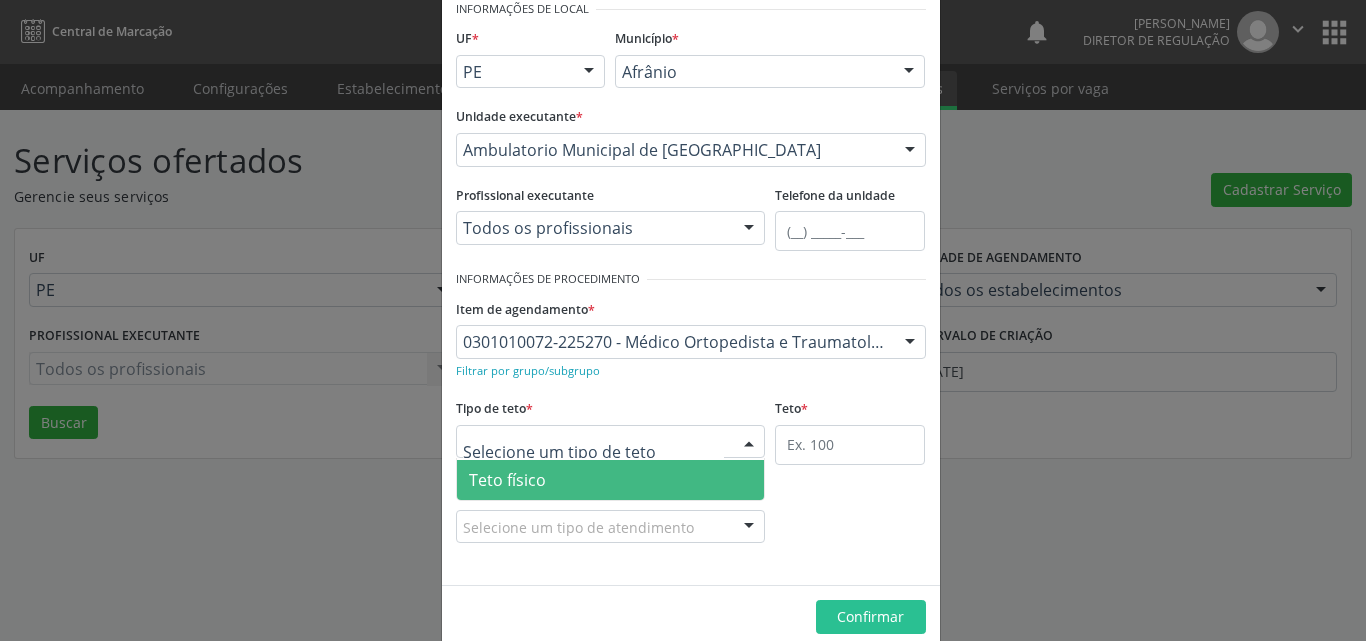 click on "Teto físico" at bounding box center (611, 480) 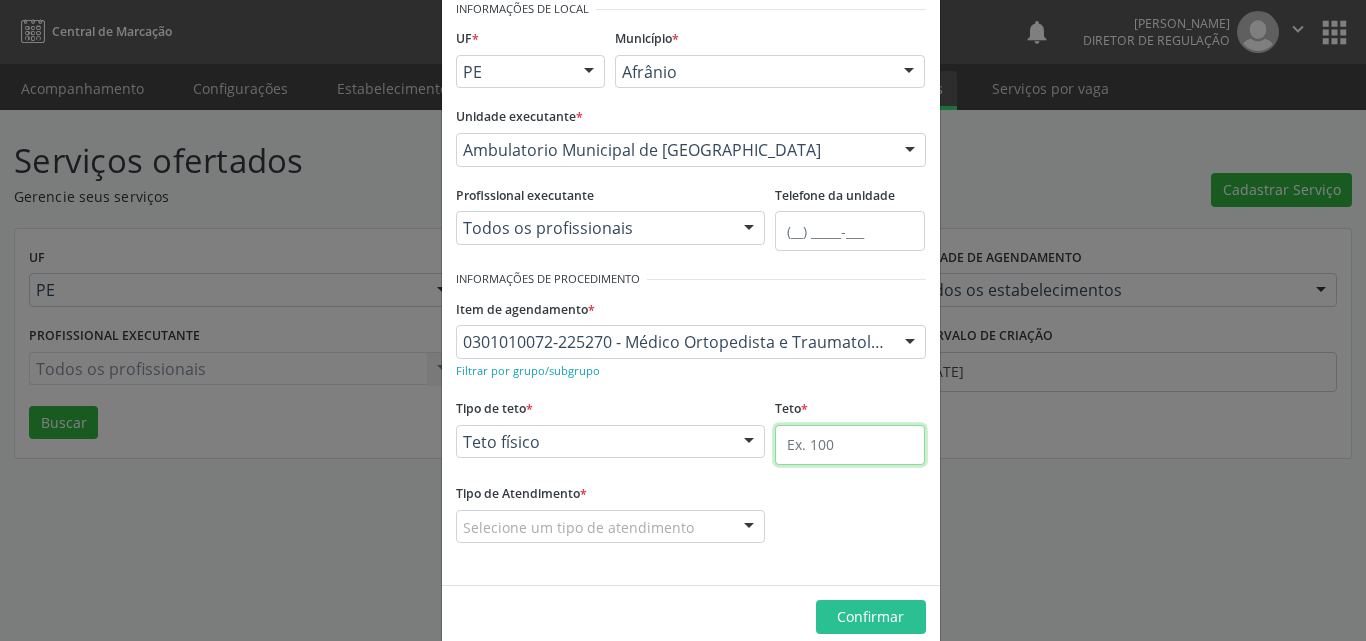 click at bounding box center [850, 445] 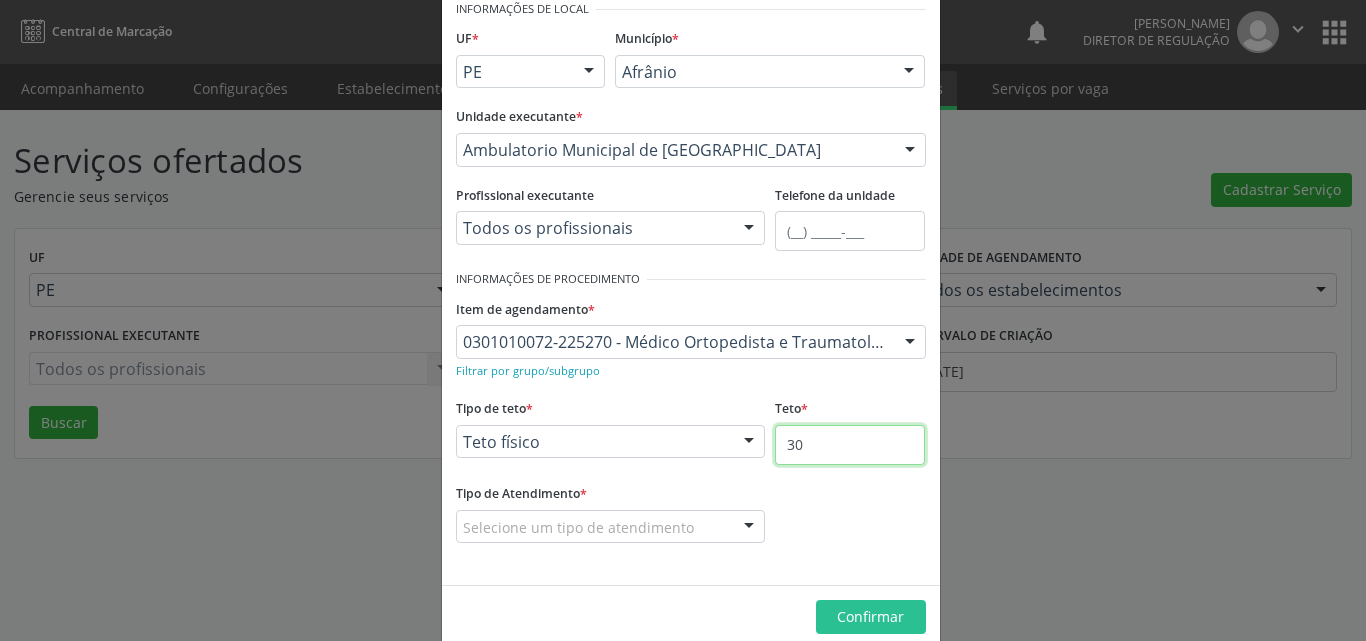 type on "30" 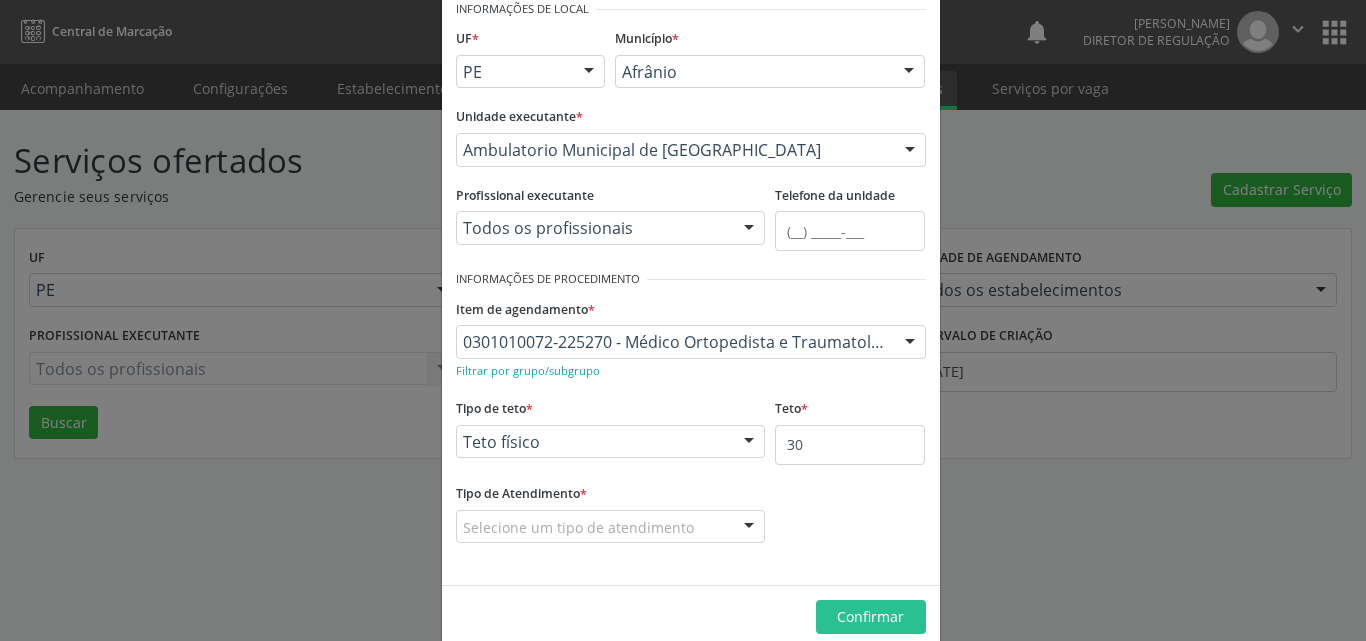 click on "Selecione um tipo de atendimento" at bounding box center (611, 527) 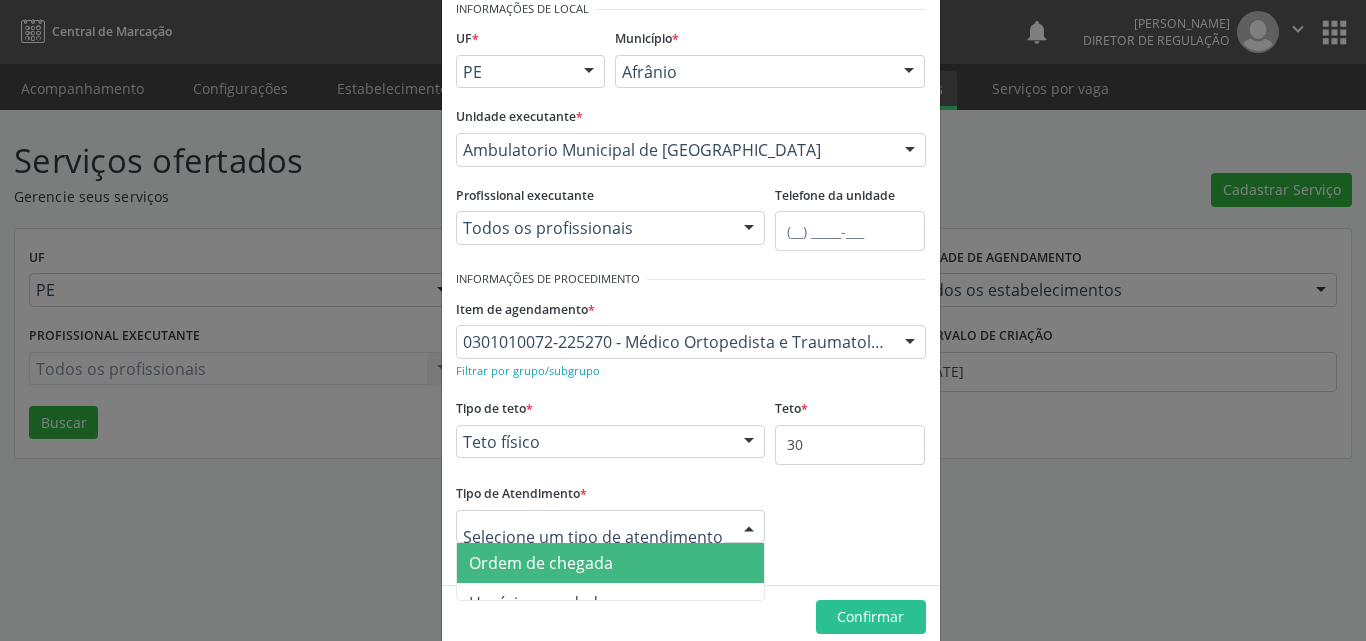 click on "Ordem de chegada" at bounding box center [611, 563] 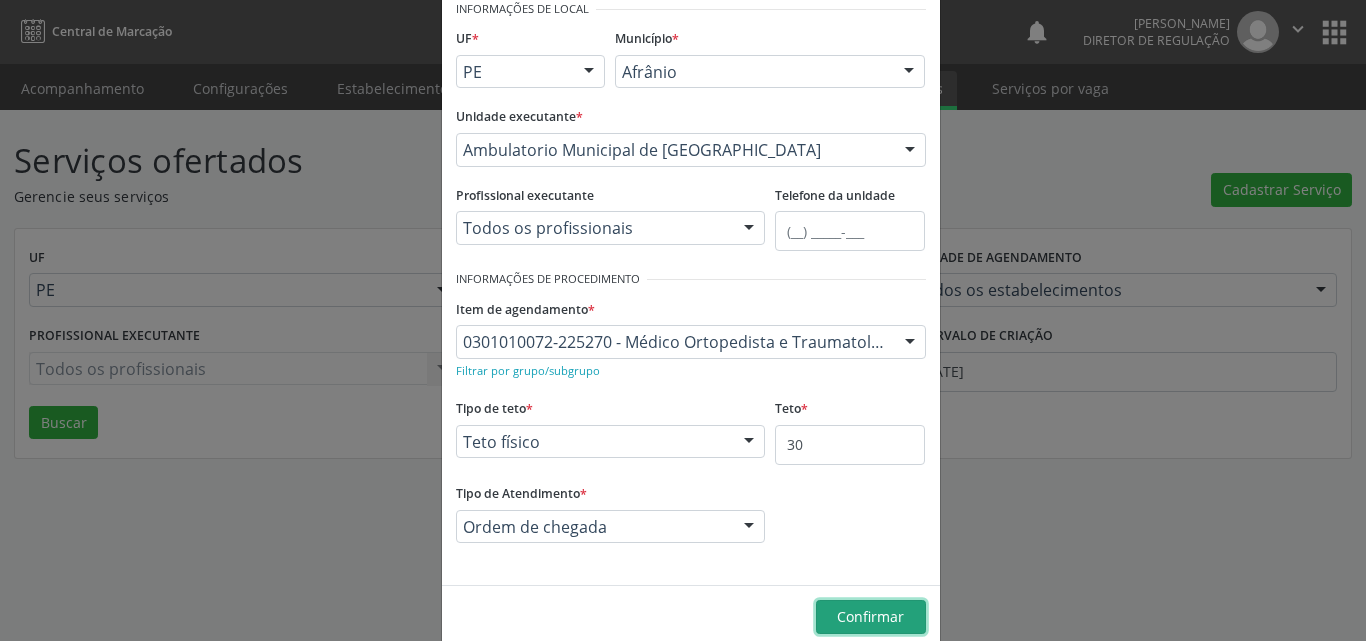 click on "Confirmar" at bounding box center [871, 617] 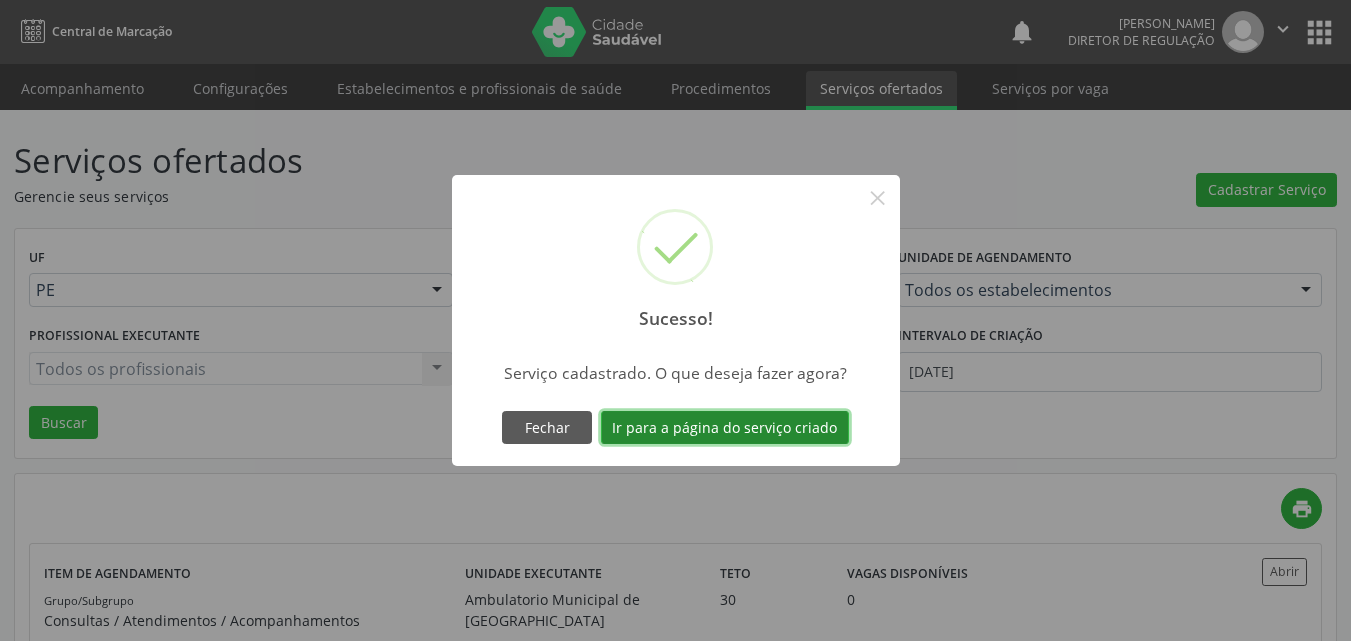 click on "Ir para a página do serviço criado" at bounding box center [725, 428] 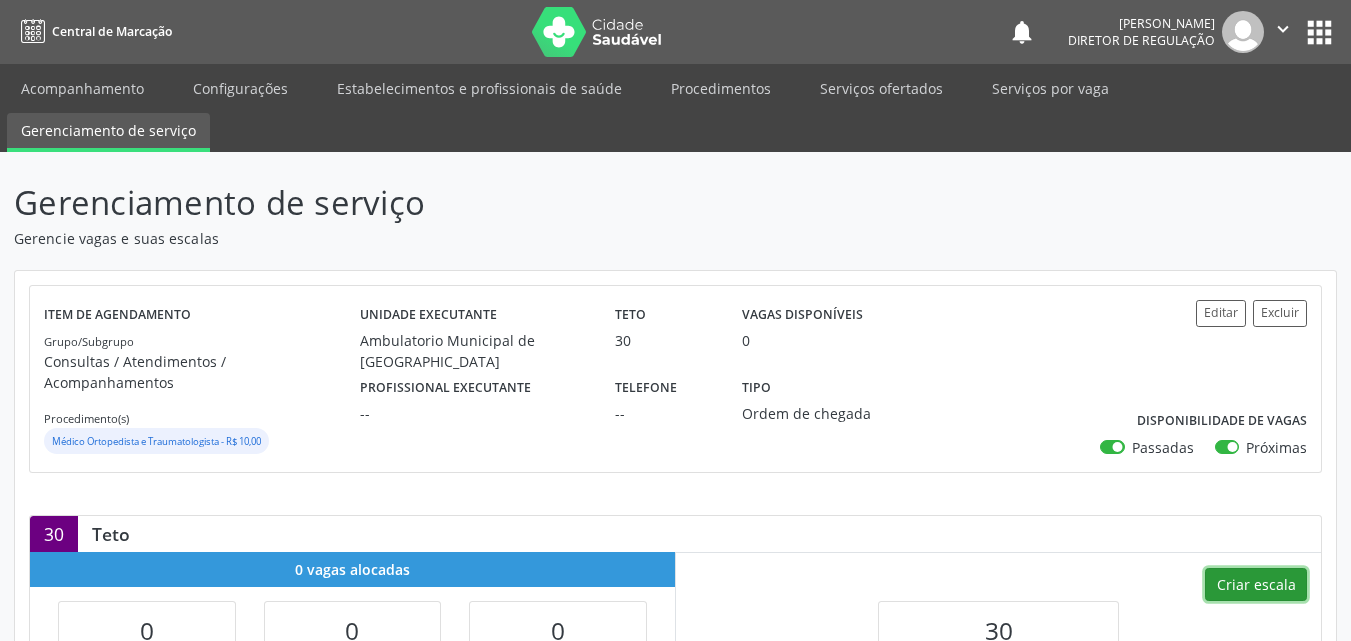 click on "Criar escala" at bounding box center (1256, 585) 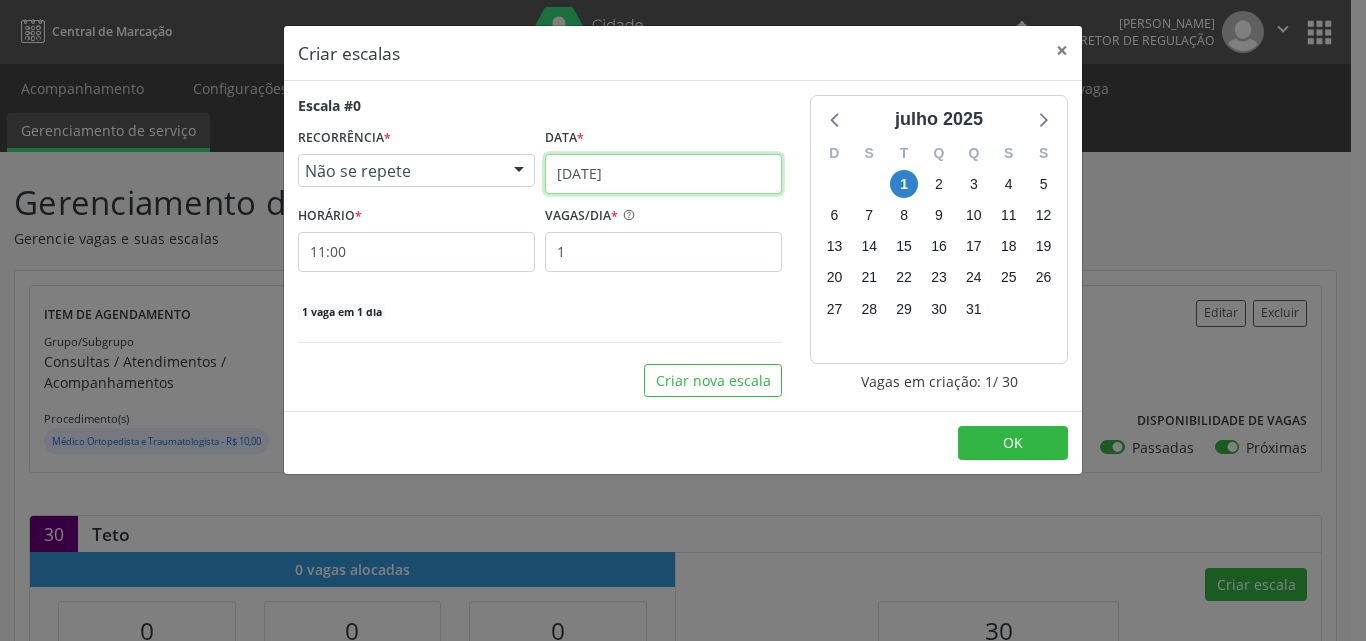 click on "[DATE]" at bounding box center (663, 174) 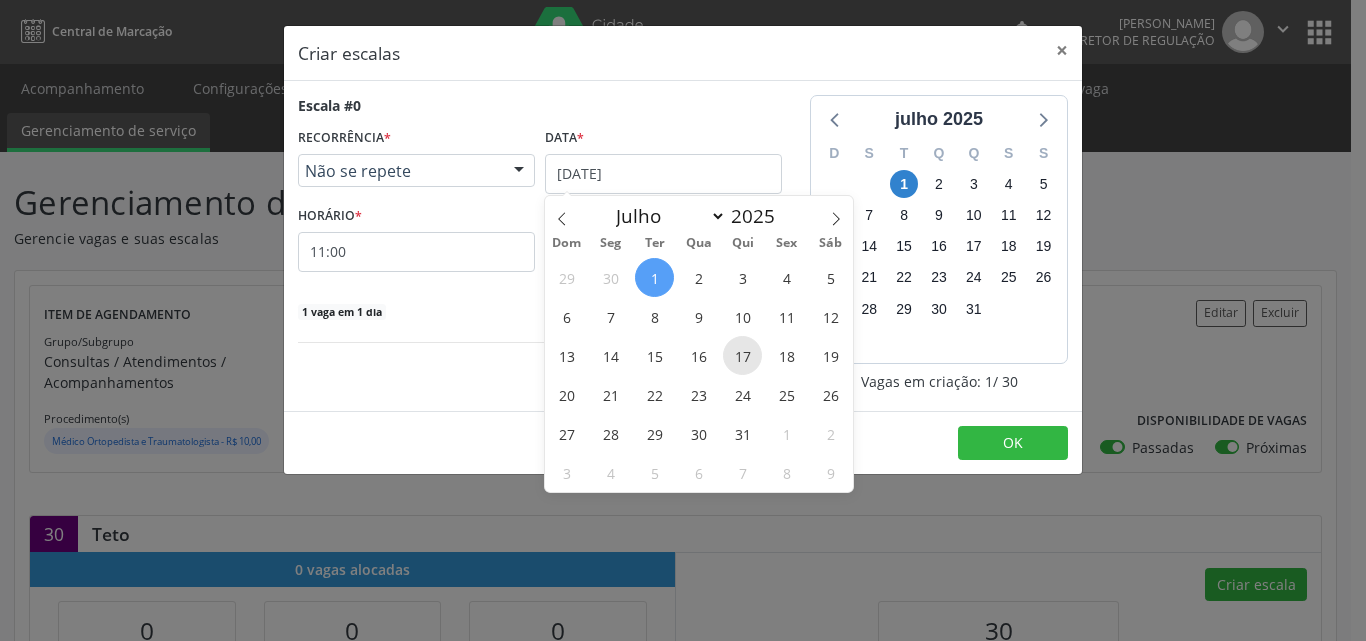 click on "17" at bounding box center [742, 355] 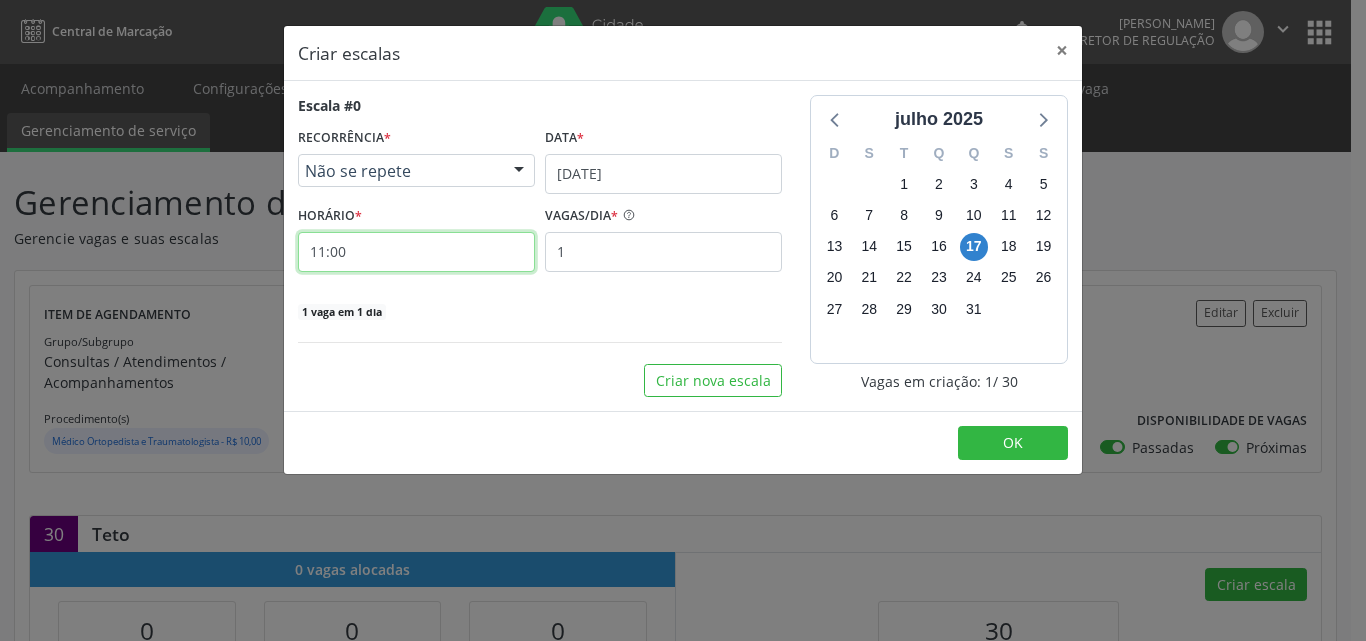 click on "11:00" at bounding box center (416, 252) 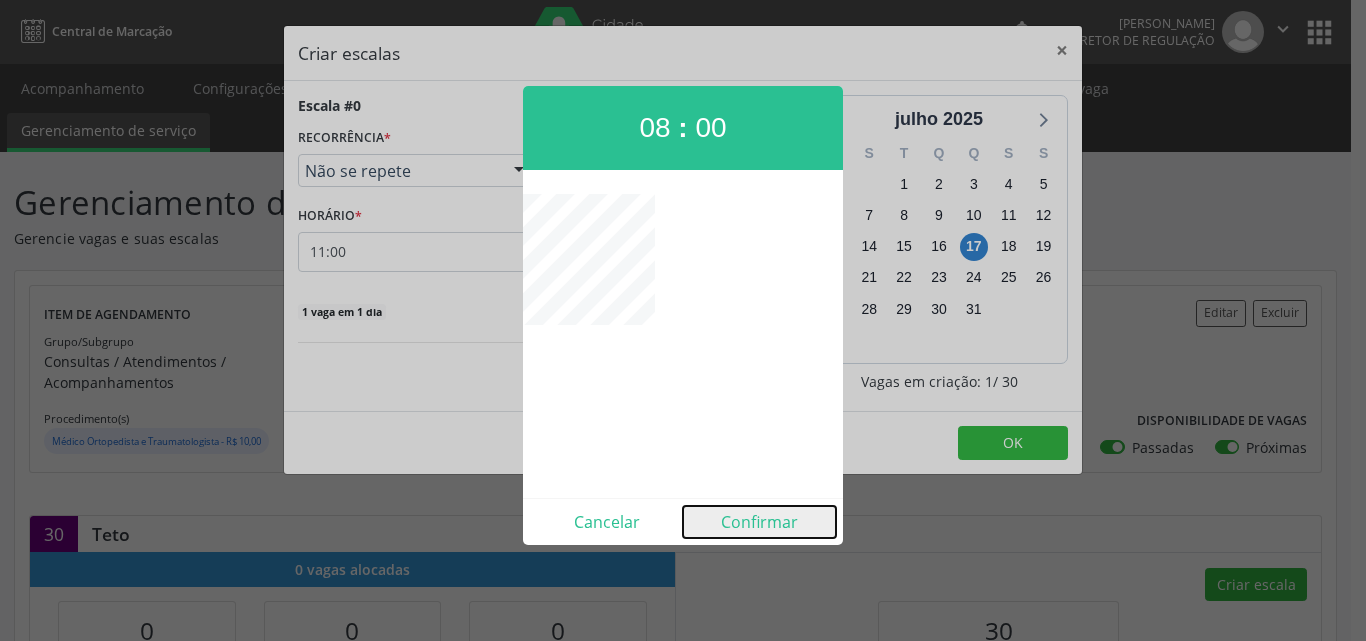 click on "Confirmar" at bounding box center (759, 522) 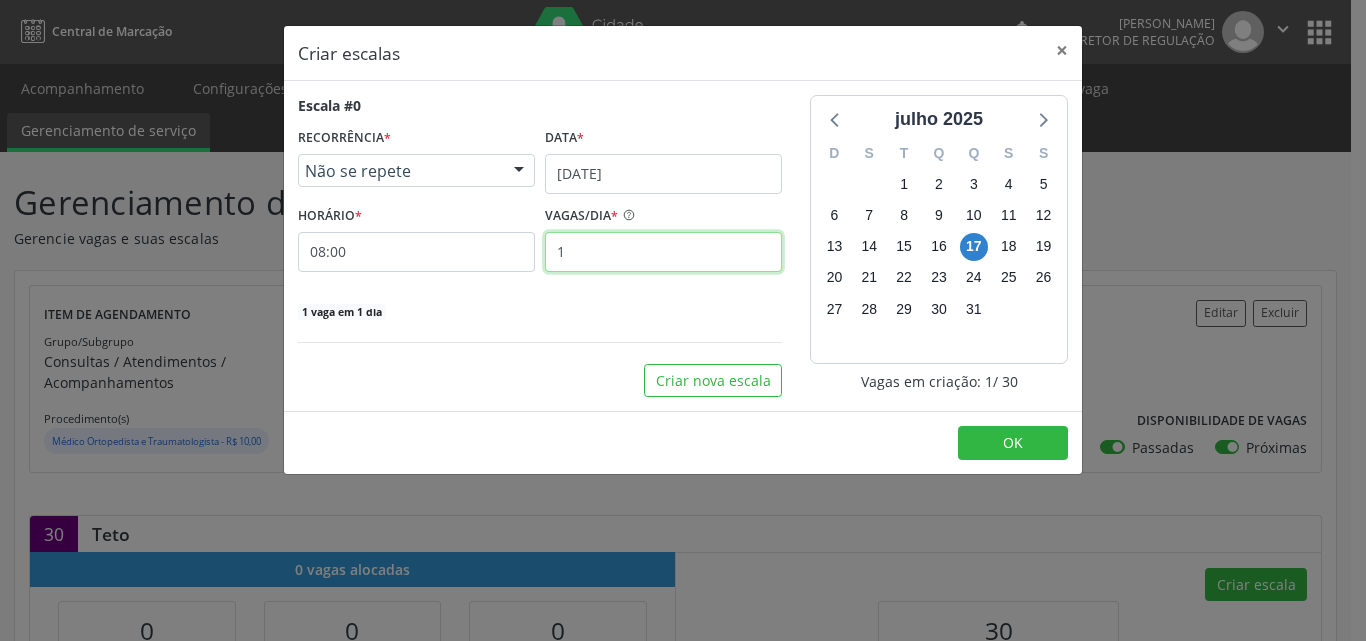 click on "1" at bounding box center (663, 252) 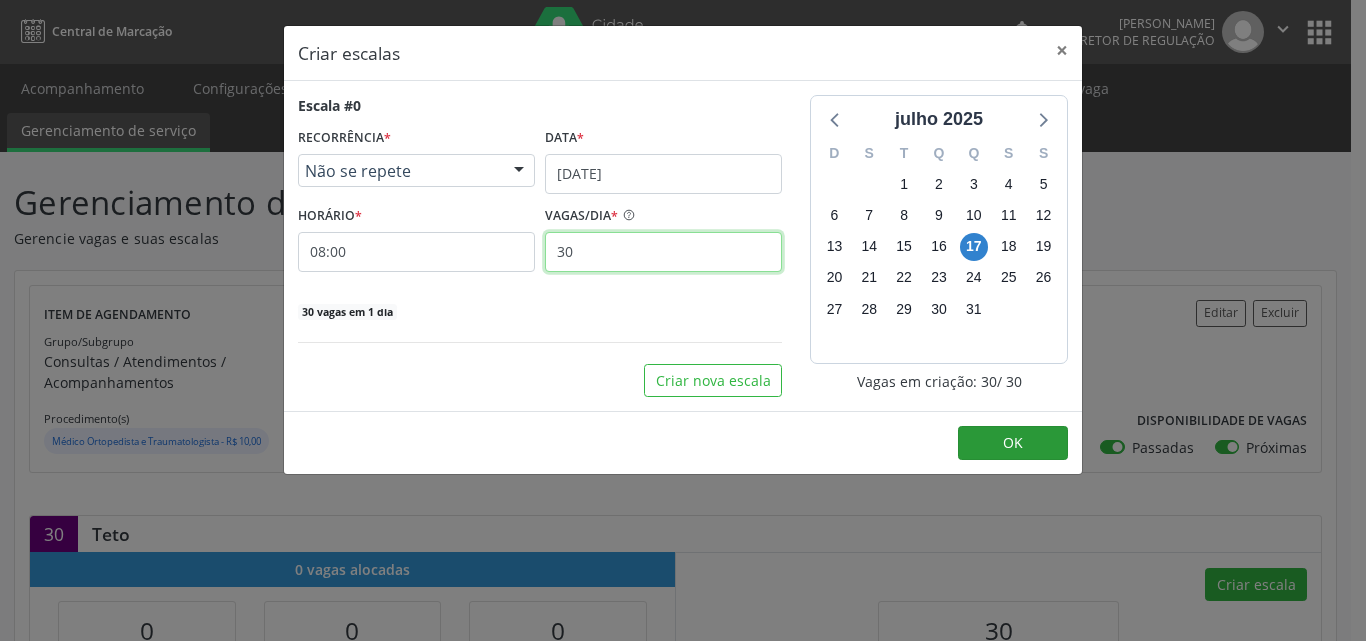 type on "30" 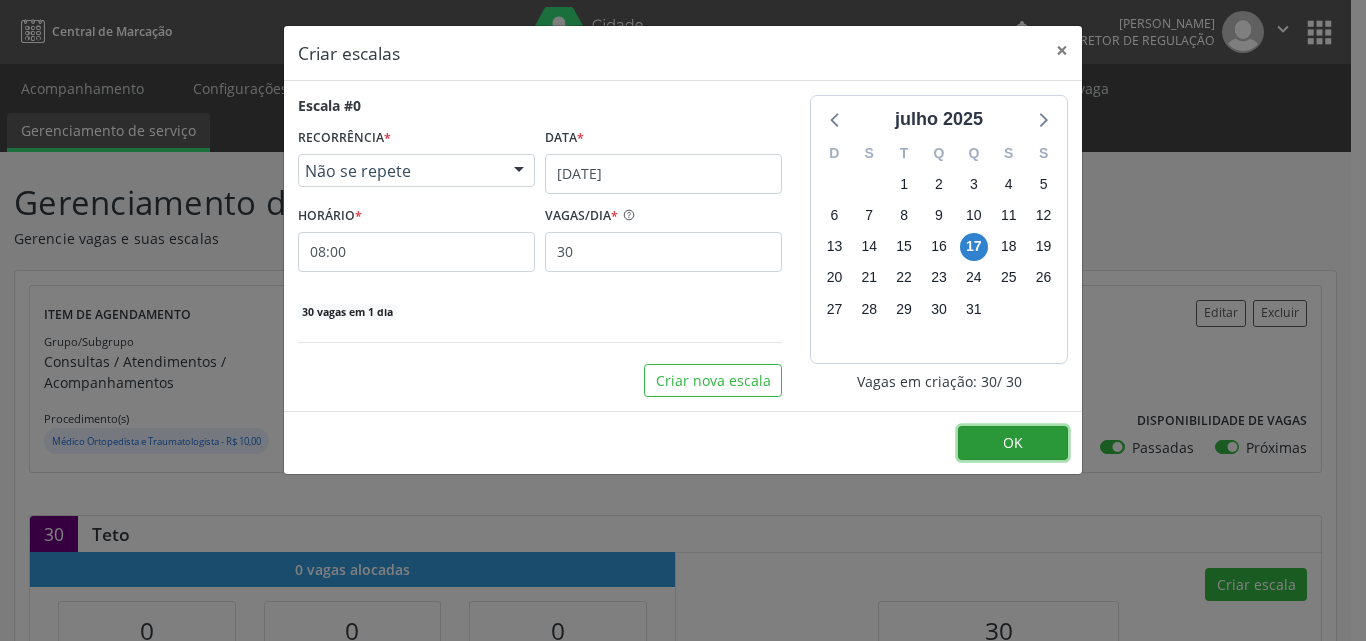 click on "OK" at bounding box center (1013, 443) 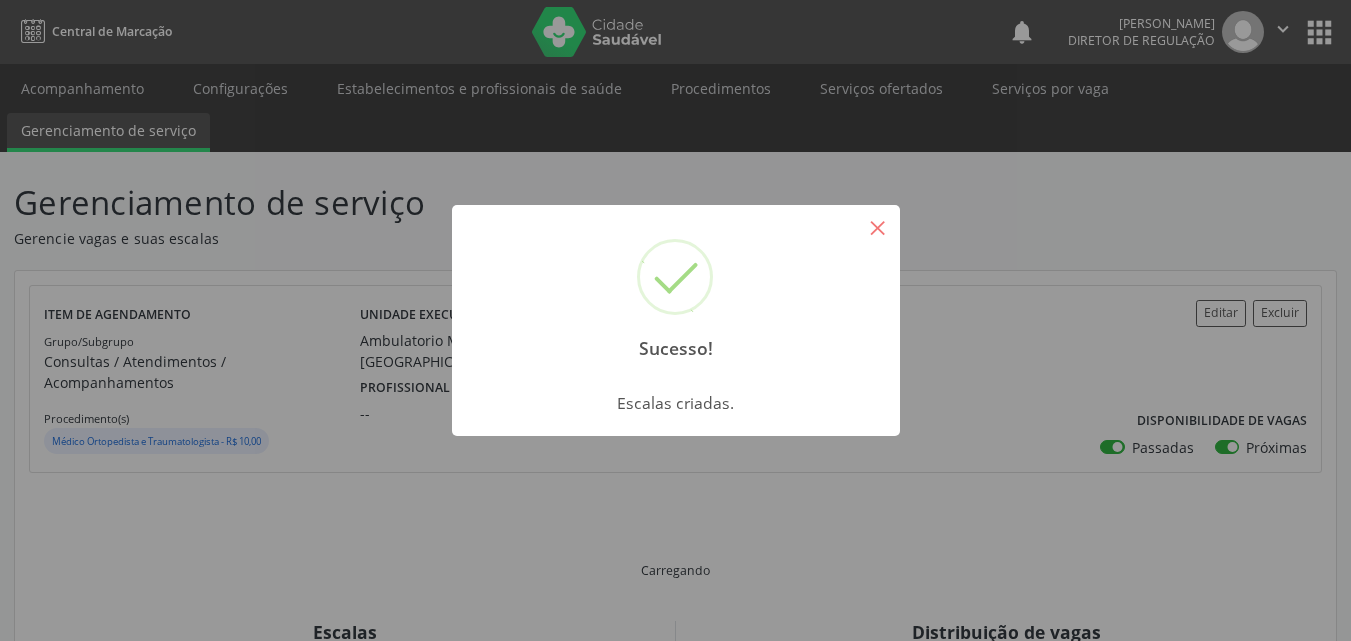 click on "×" at bounding box center (878, 227) 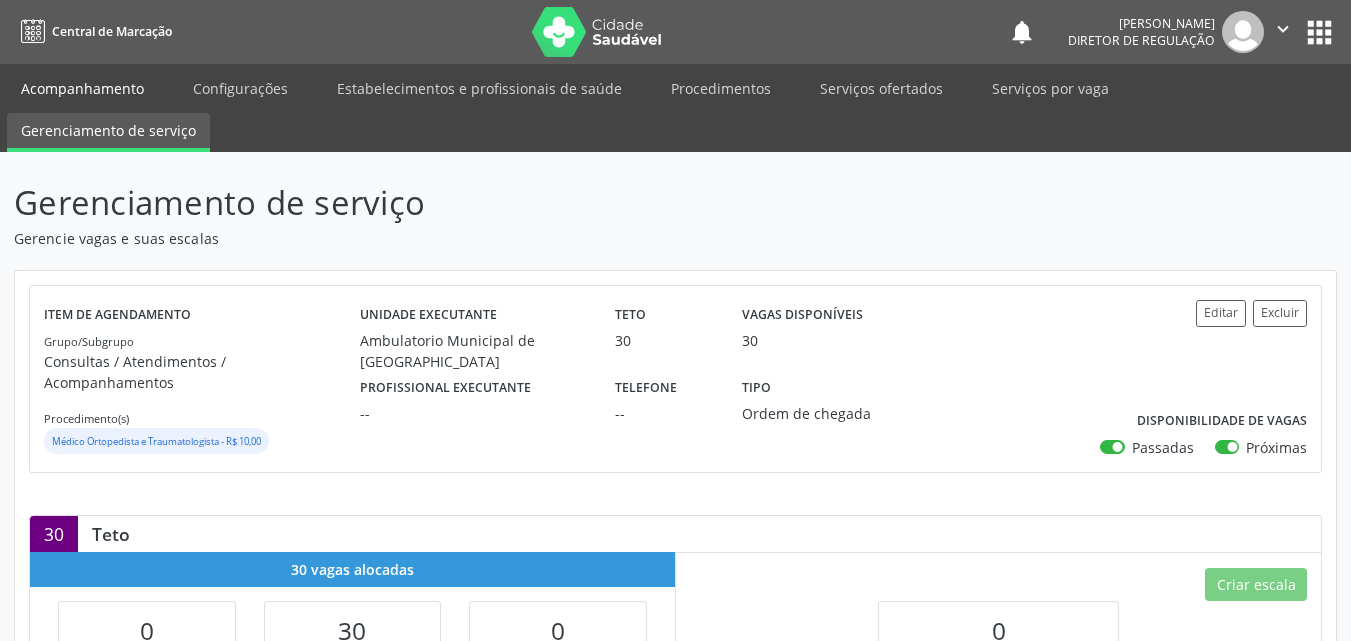 click on "Acompanhamento" at bounding box center [82, 88] 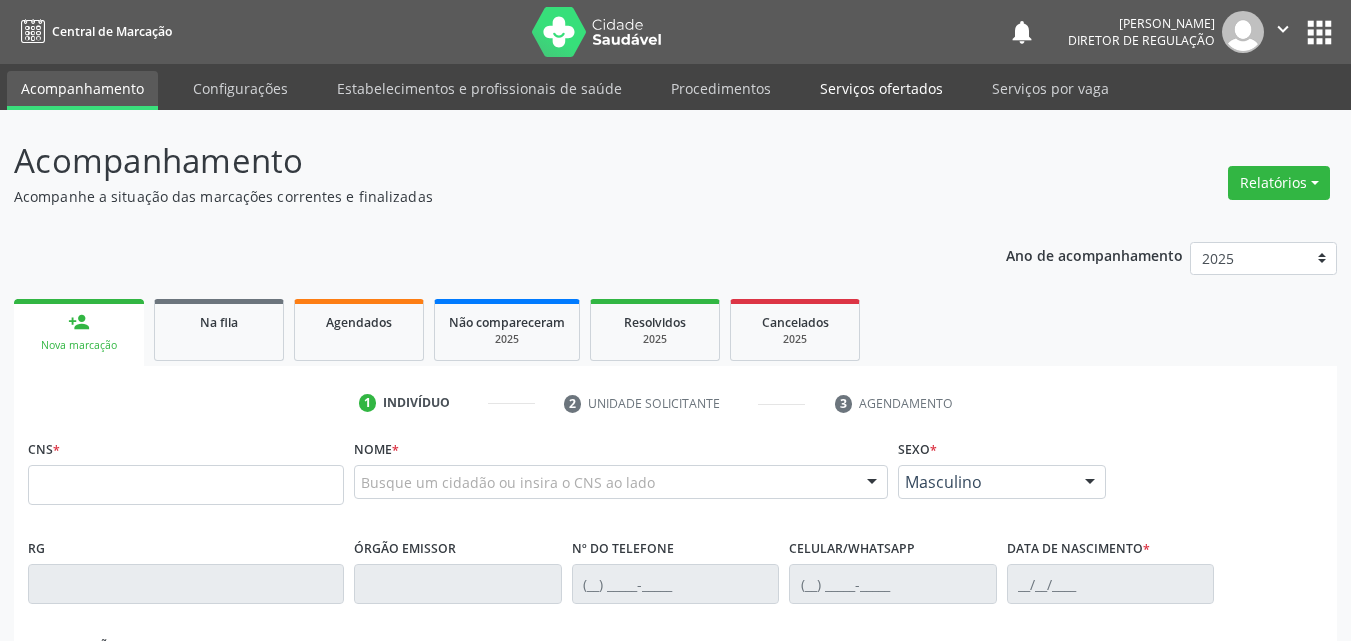 click on "Serviços ofertados" at bounding box center (881, 88) 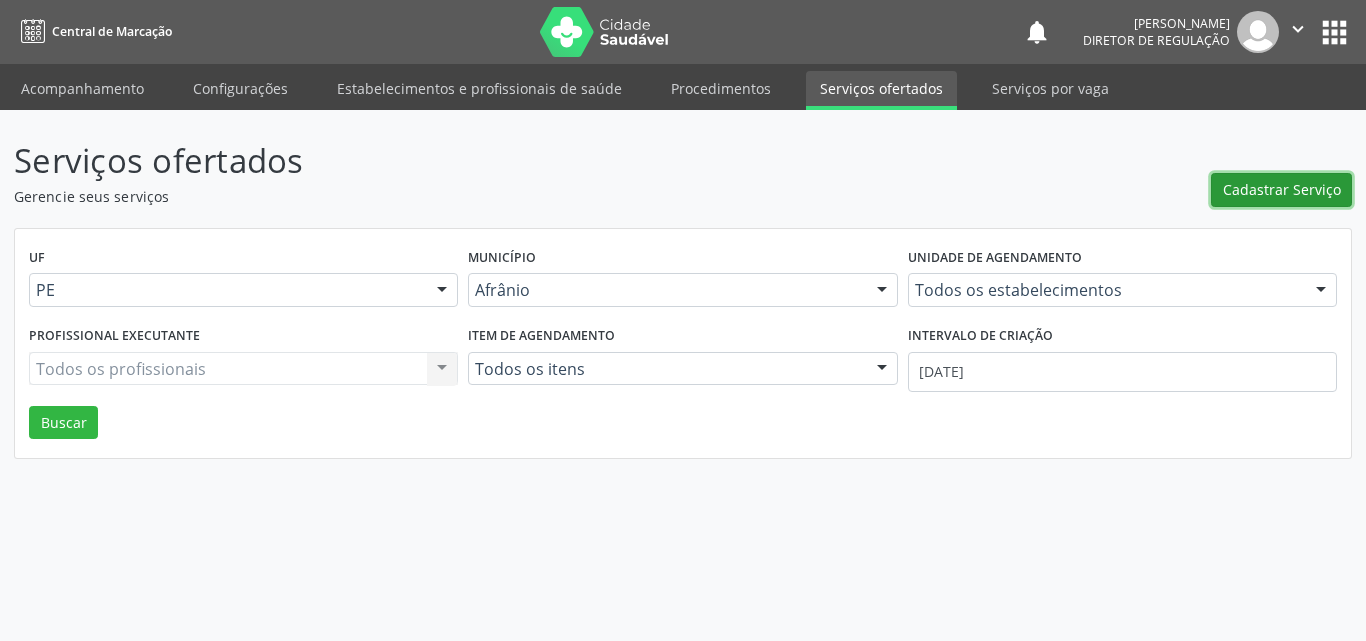 click on "Cadastrar Serviço" at bounding box center (1282, 189) 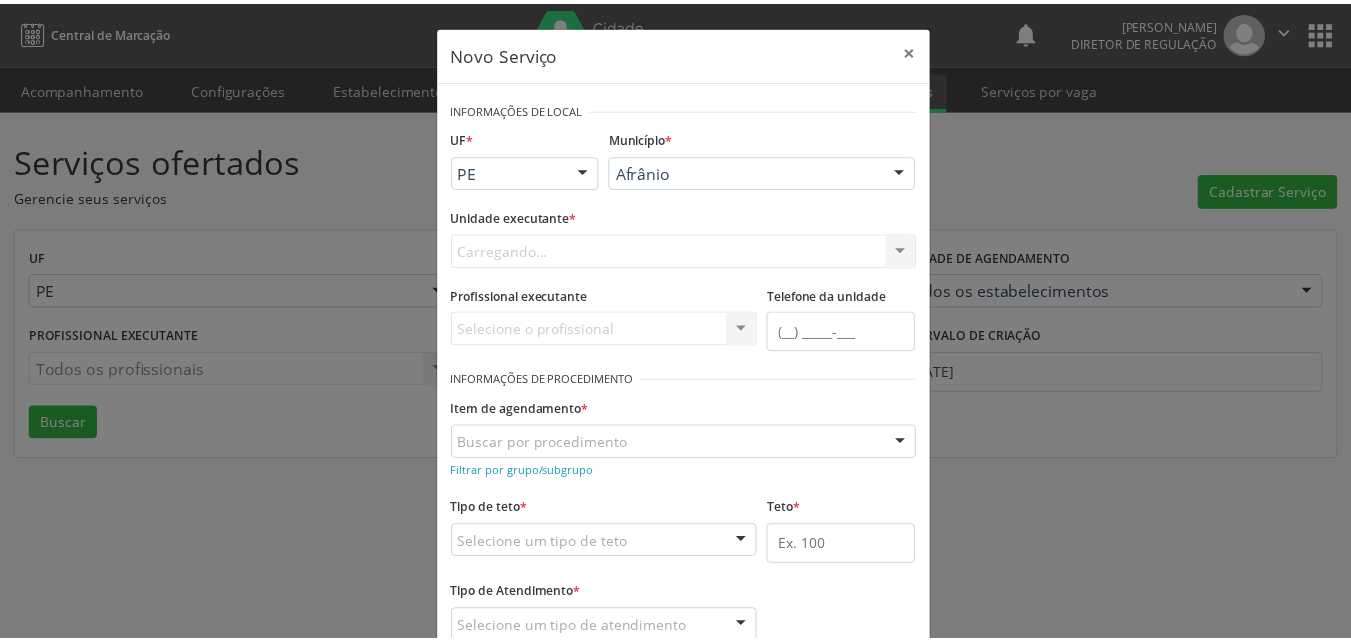 scroll, scrollTop: 0, scrollLeft: 0, axis: both 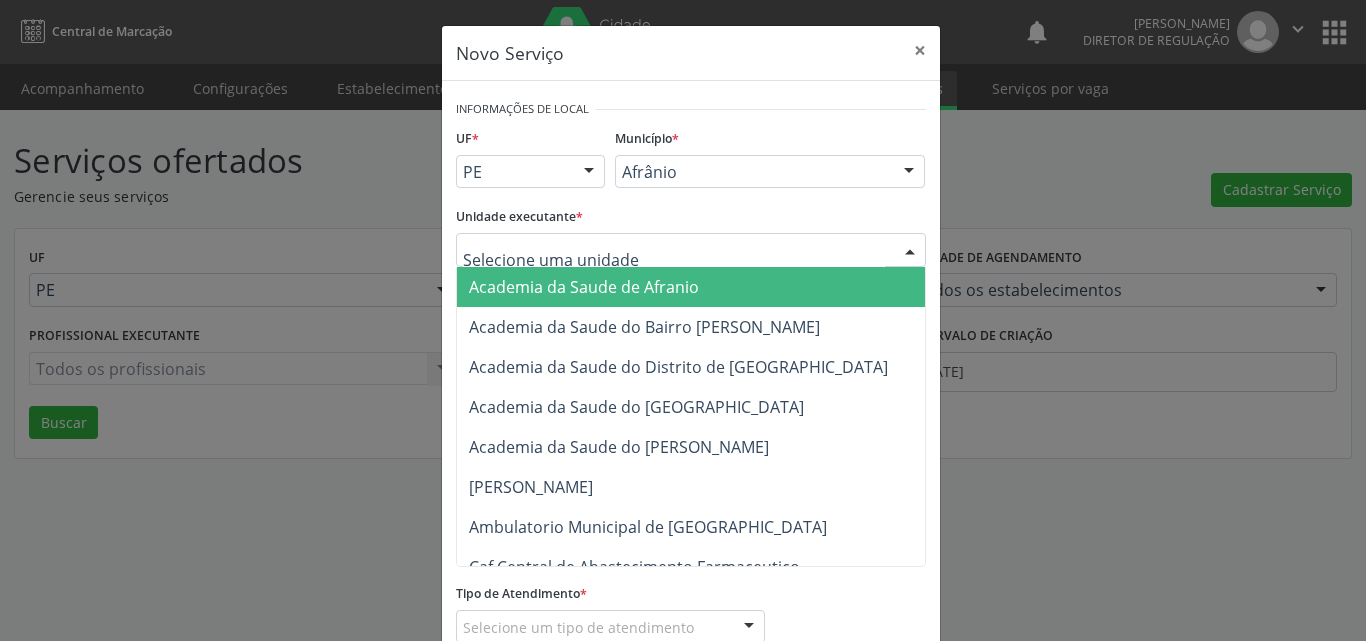 click at bounding box center [691, 250] 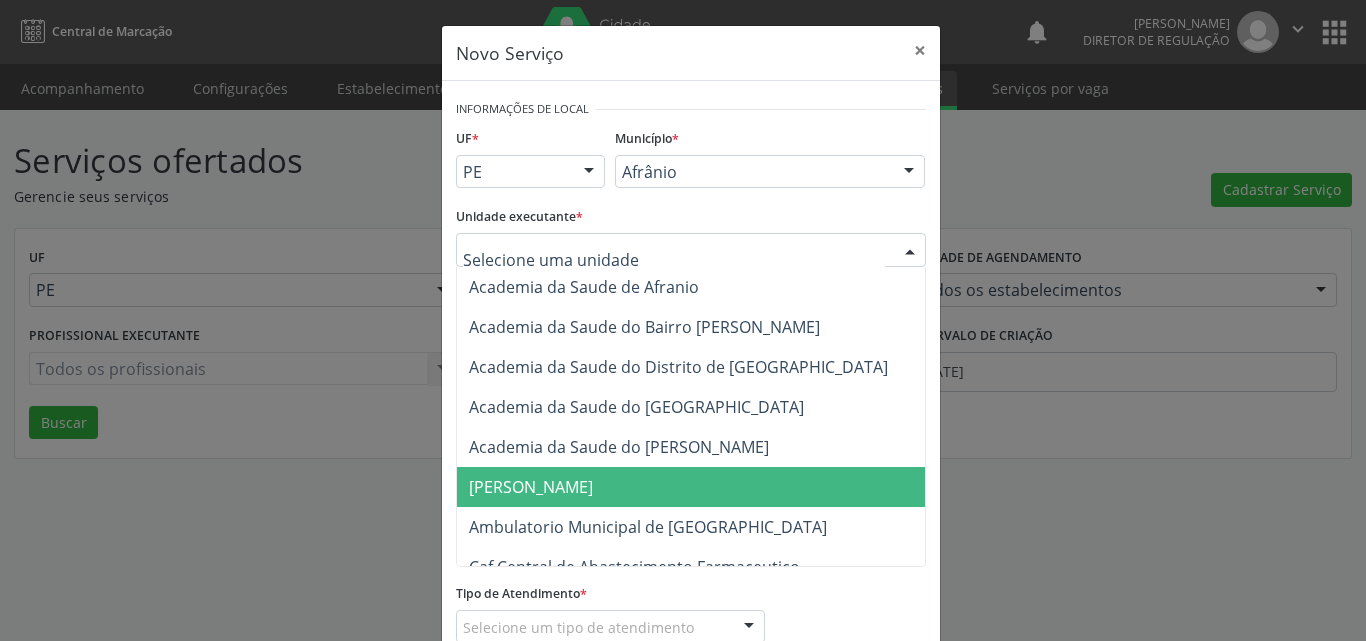 click on "Novo Serviço × Informações de Local
UF
*
PE         BA   PE
Nenhum resultado encontrado para: "   "
Não há nenhuma opção para ser exibida.
Município
*
Afrânio         Afrânio   Petrolina
Nenhum resultado encontrado para: "   "
Não há nenhuma opção para ser exibida.
Unidade executante
*
Academia da Saude de Afranio   Academia da Saude do Bairro Roberto Luis   Academia da Saude do Distrito de Cachoeira do Roberto   Academia da Saude do Distrito de Extrema   Academia da Saude do Jose Ramos   Alves Landim   Ambulatorio Municipal de Saude   Caf Central de Abastecimento Farmaceutico   Centro de Atencao Psicossocial de Afranio Pe   Centro de Especialidades   Cime   Cuidar   Equipe de Atencao Basica Prisional Tipo I com Saude Mental   Esf Ana Coelho Nonato   Esf Custodia Maria da Conceicao   Esf Isabel Gomes   Esf Jose Ramos             Esf de Extrema" at bounding box center [683, 320] 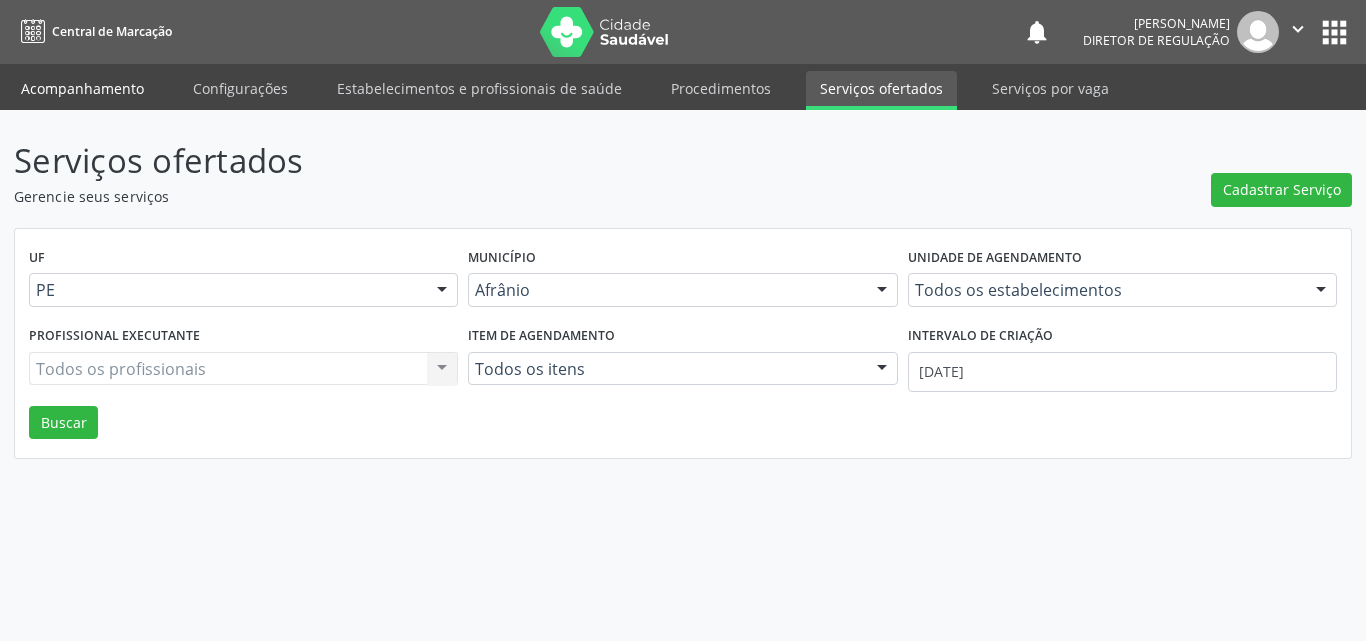 click on "Acompanhamento" at bounding box center [82, 88] 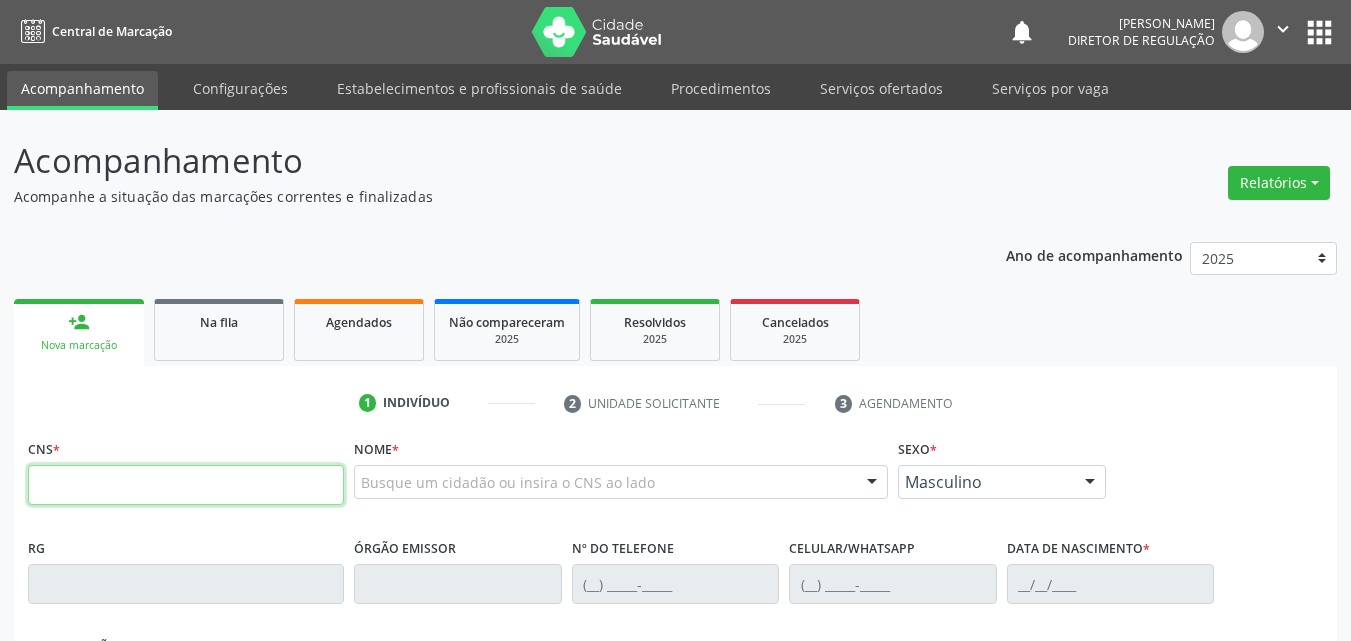 click at bounding box center (186, 485) 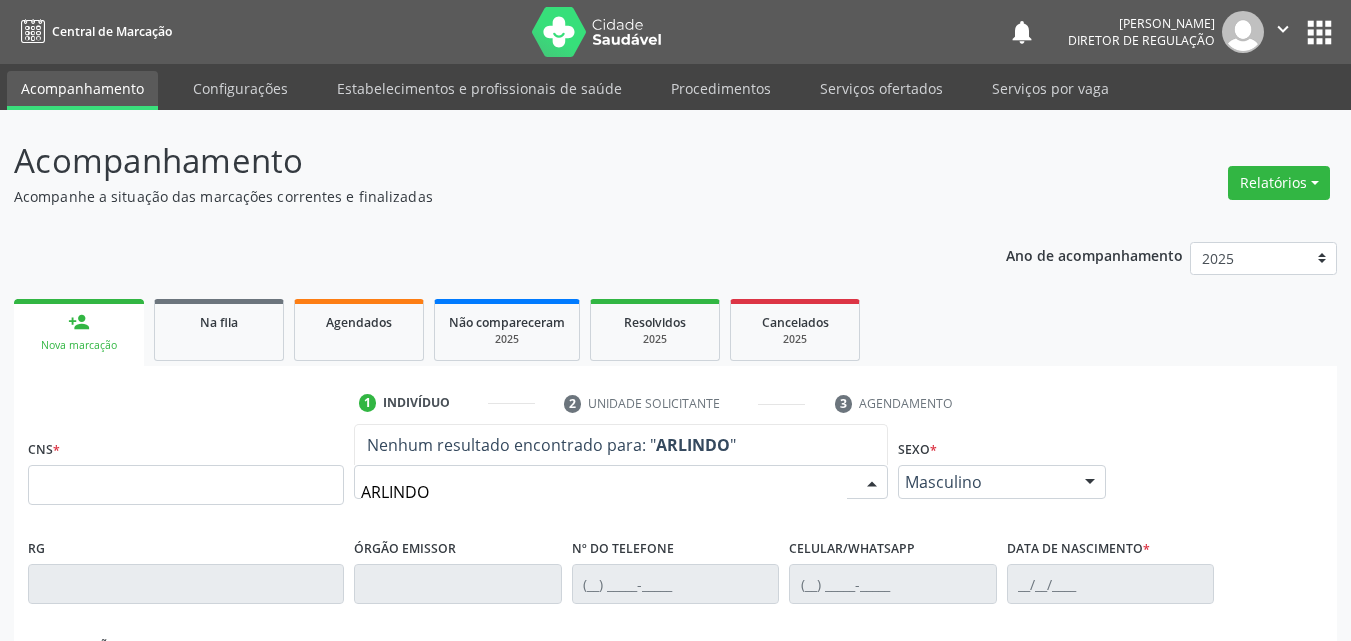 click on "ARLINDO" at bounding box center (604, 492) 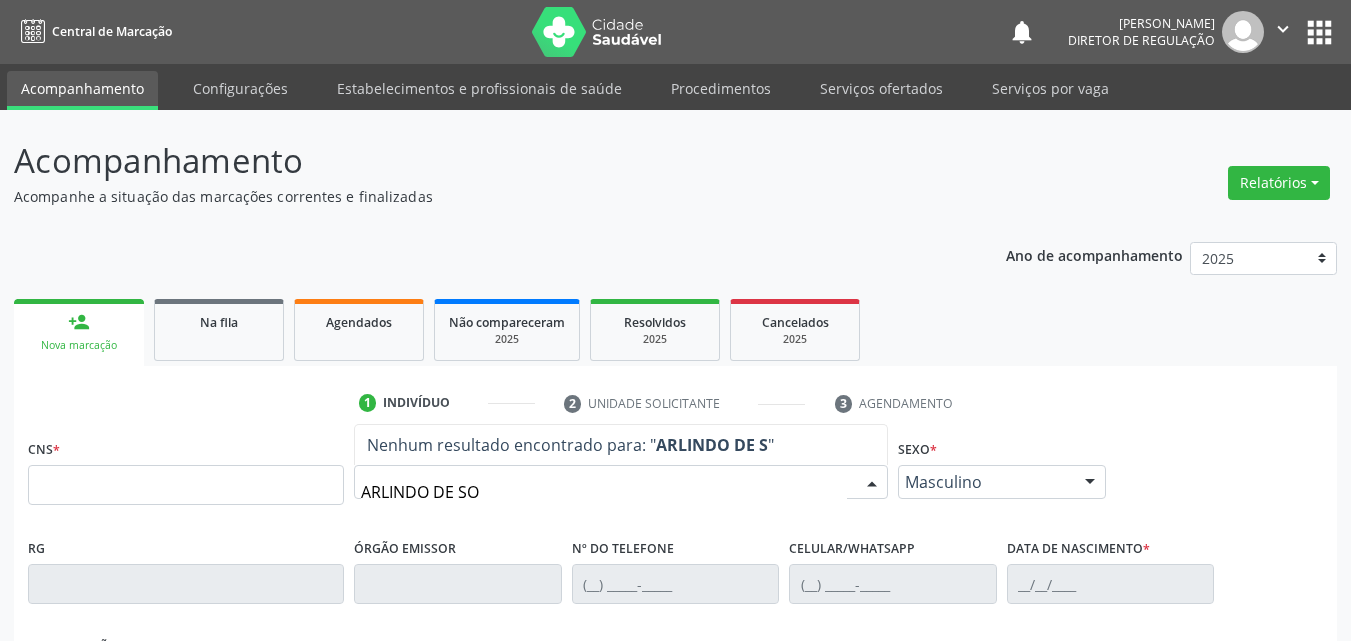 type on "ARLINDO DE SOU" 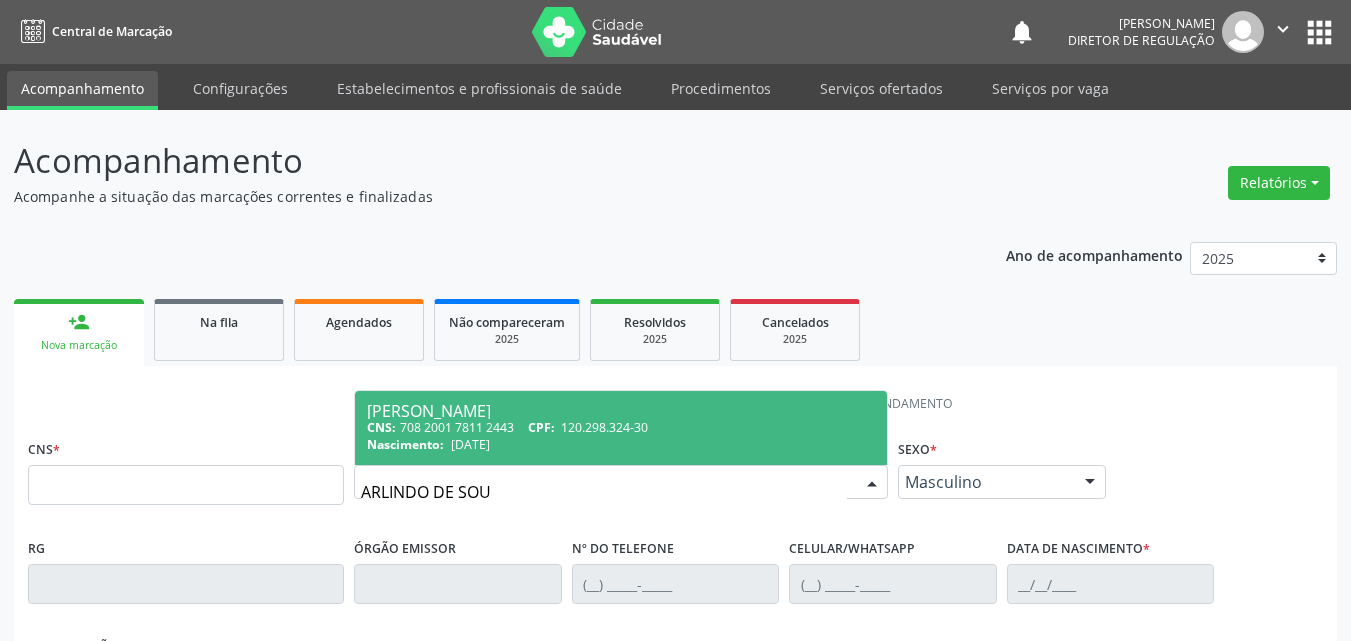 click on "CNS:
708 2001 7811 2443
CPF:
120.298.324-30" at bounding box center [621, 427] 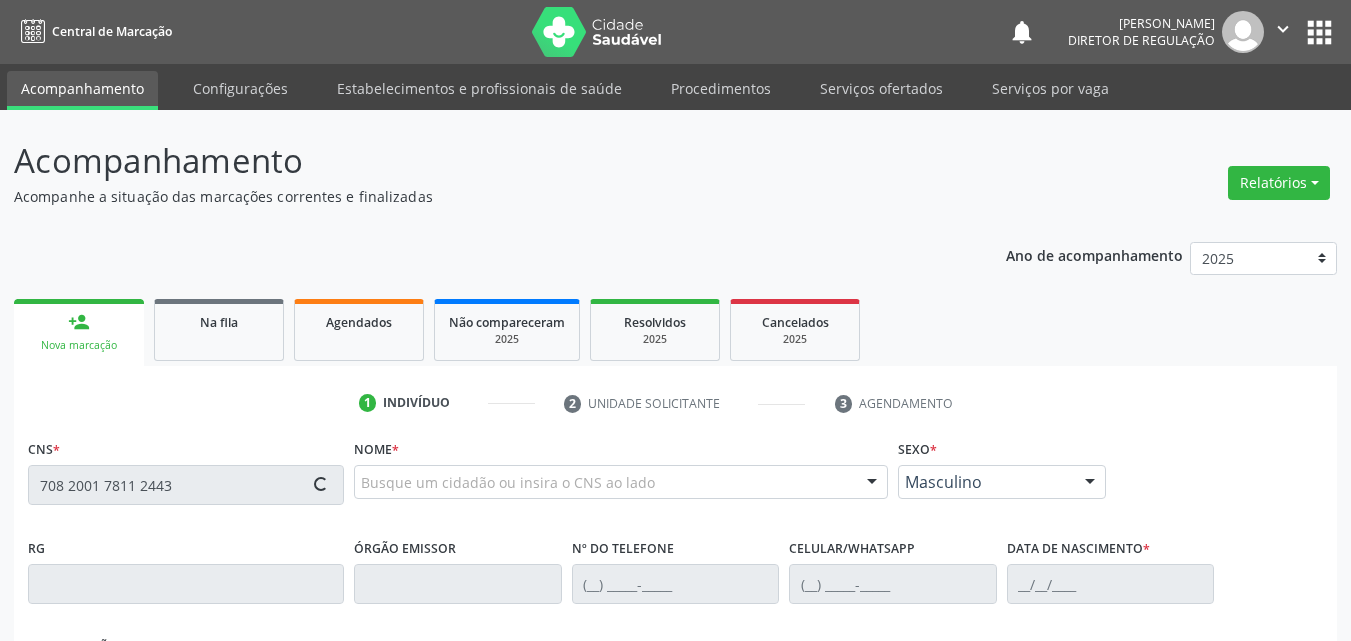 type on "708 2001 7811 2443" 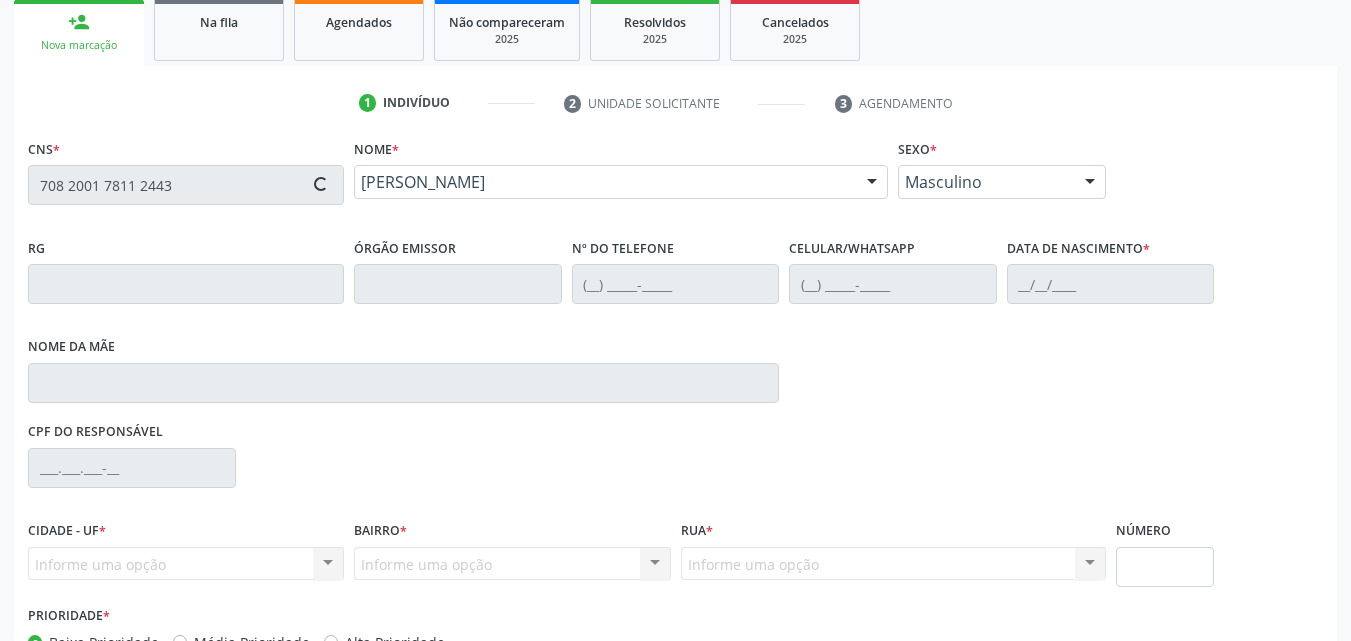 scroll, scrollTop: 429, scrollLeft: 0, axis: vertical 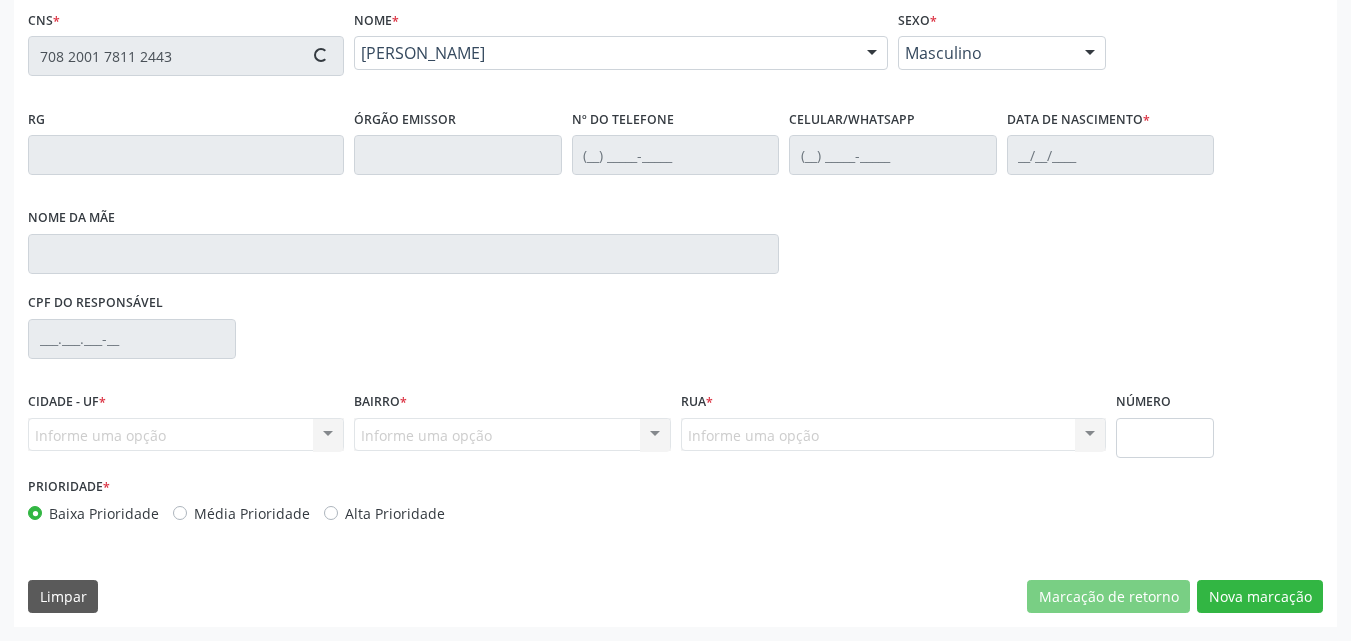 type on "(87) 98829-9220" 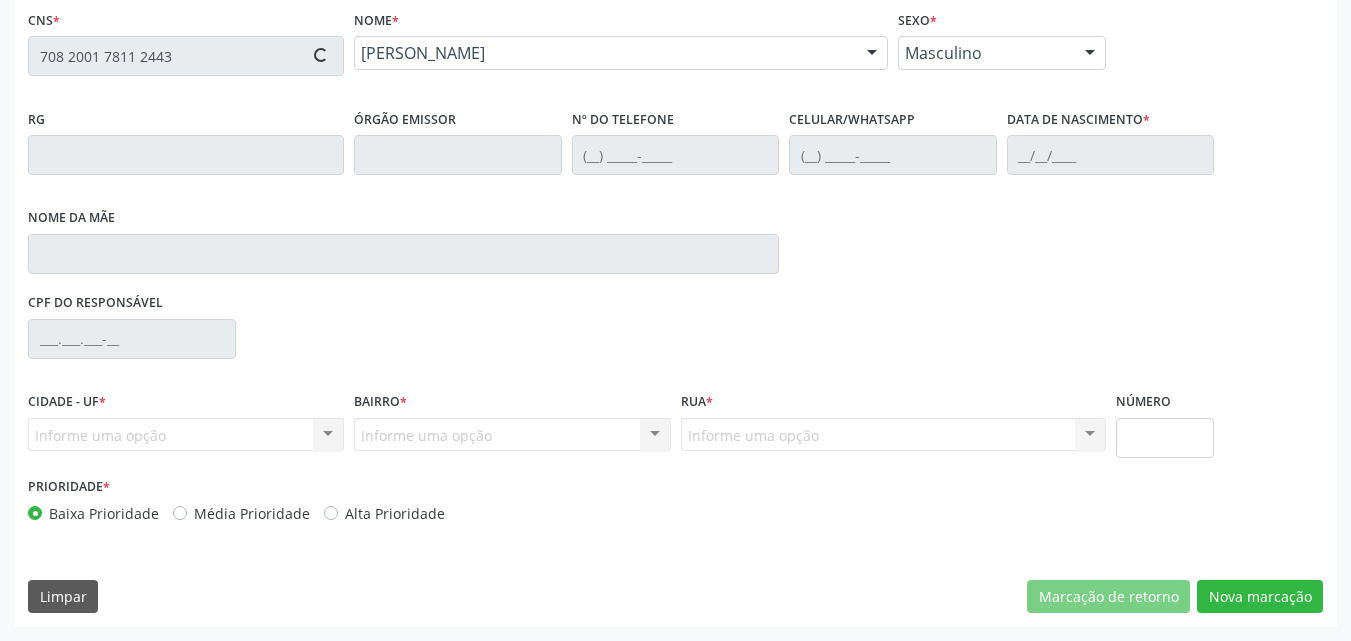 type on "(87) 98829-9220" 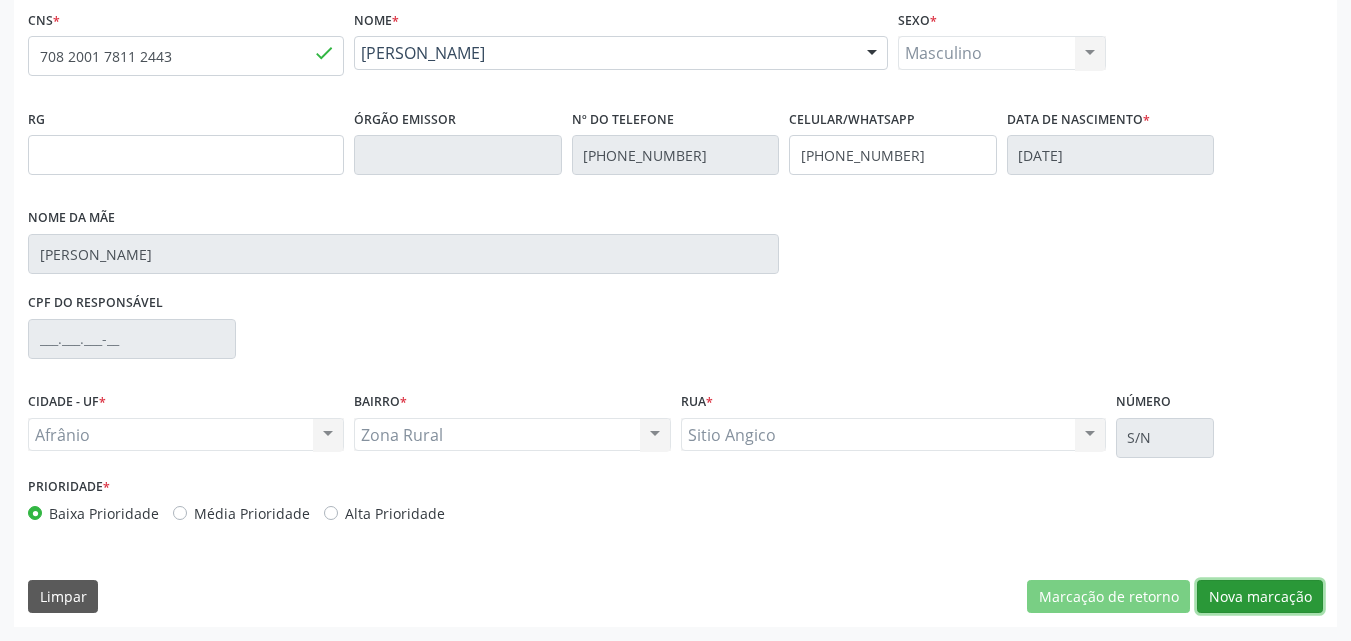 click on "Nova marcação" at bounding box center (1260, 597) 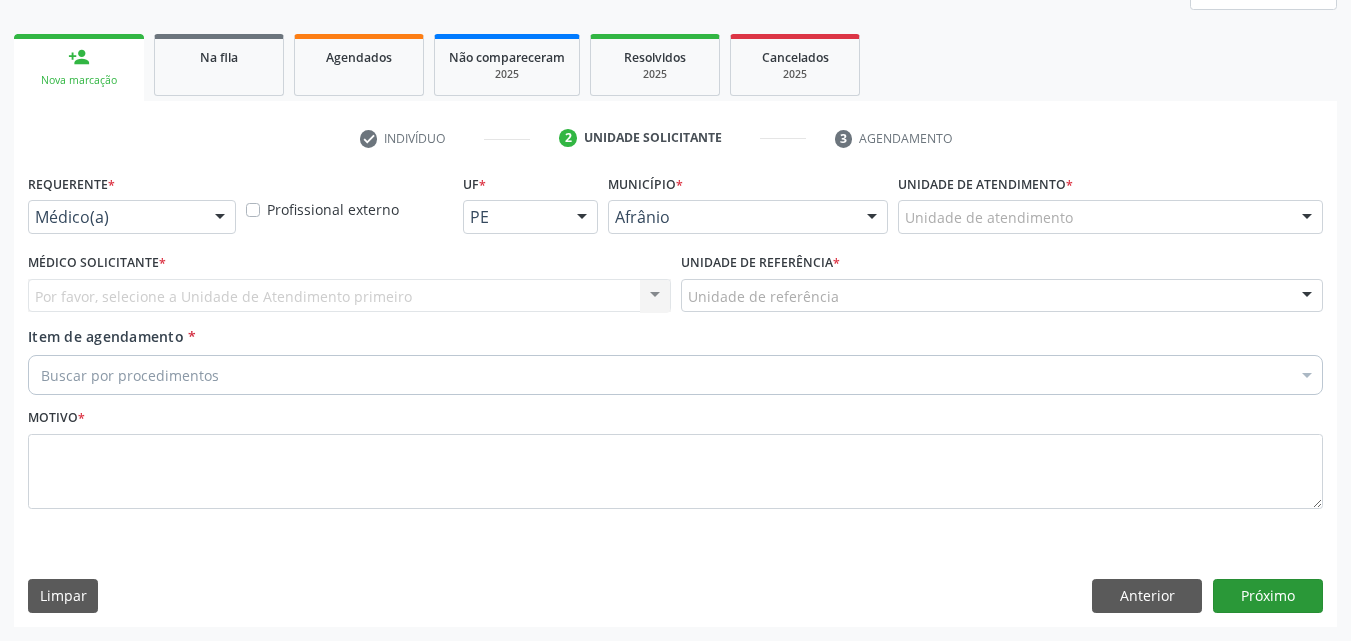 scroll, scrollTop: 265, scrollLeft: 0, axis: vertical 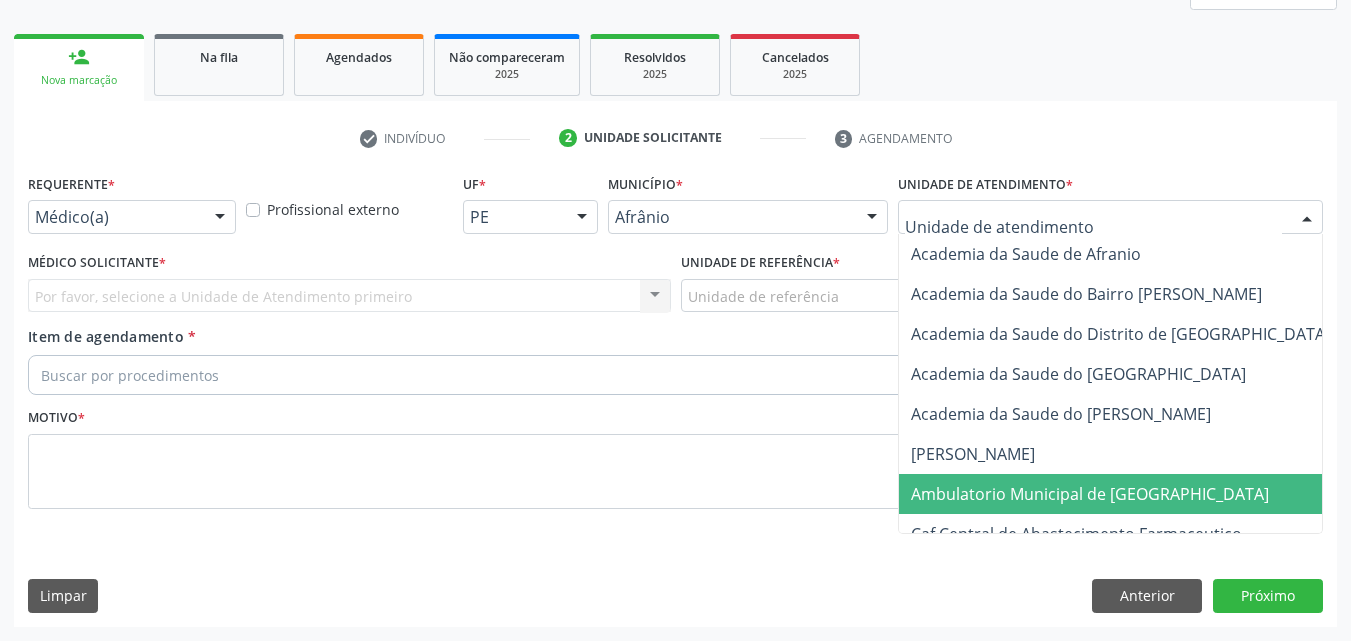 click on "Ambulatorio Municipal de [GEOGRAPHIC_DATA]" at bounding box center (1090, 494) 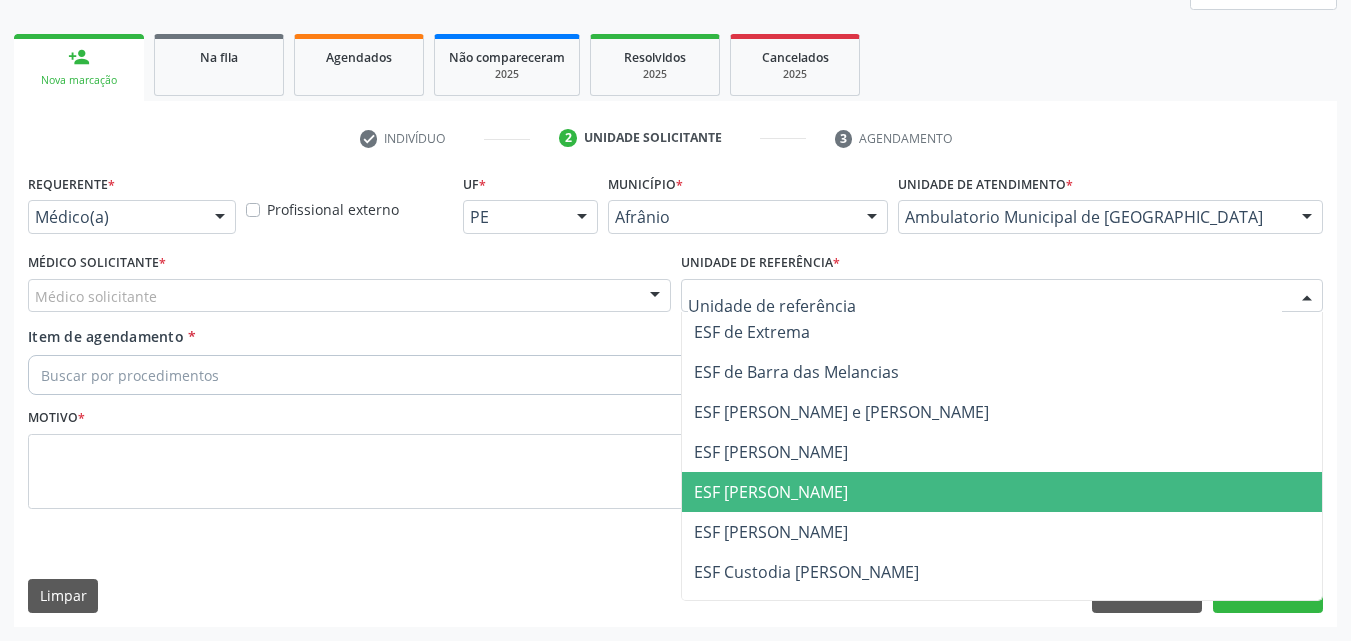 click on "ESF [PERSON_NAME]" at bounding box center [1002, 492] 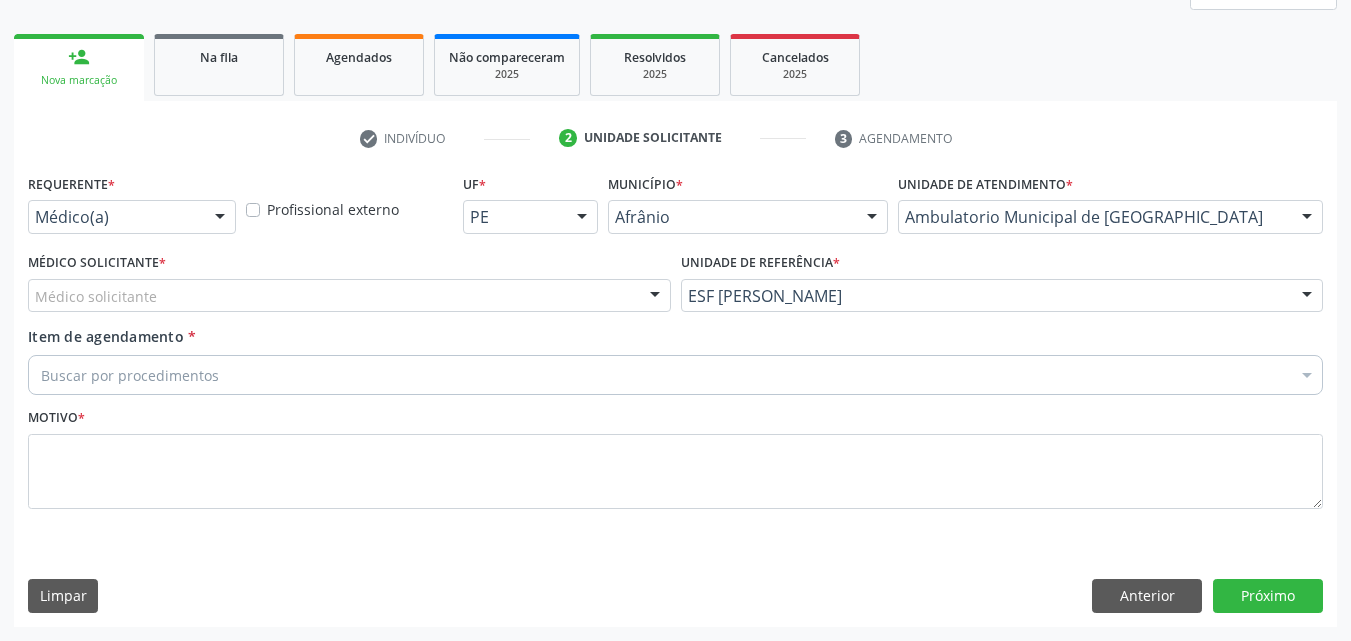 click on "Médico solicitante" at bounding box center [349, 296] 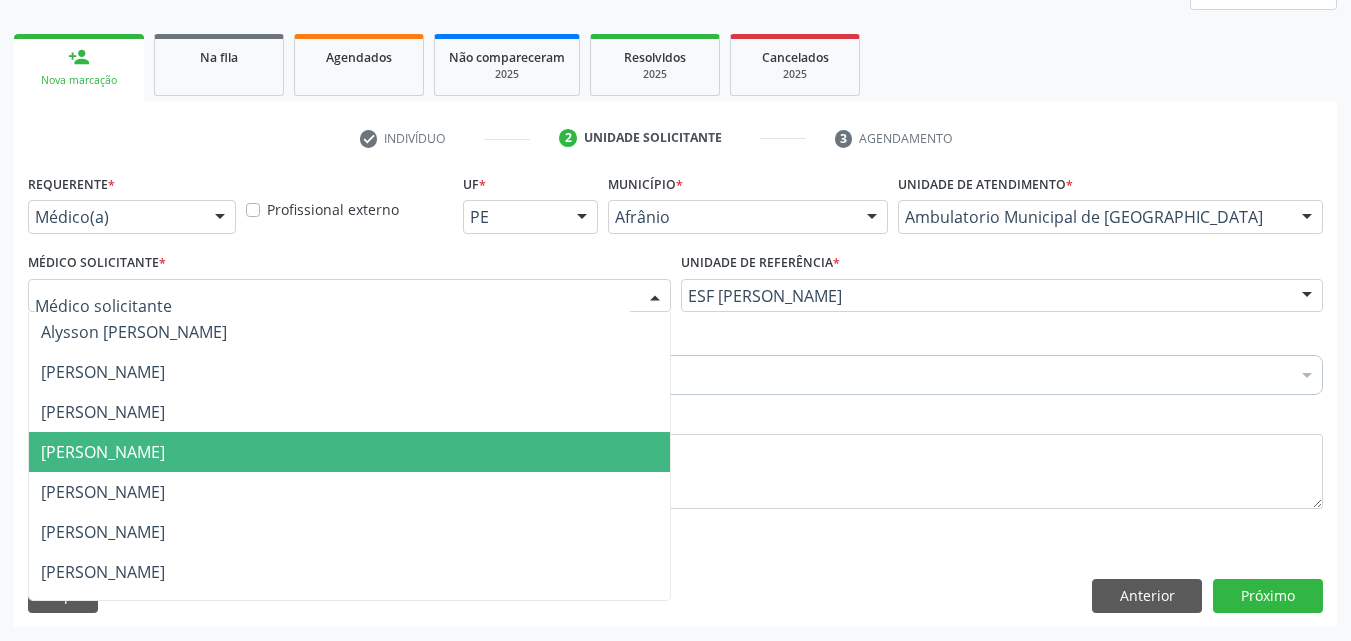 click on "[PERSON_NAME]" at bounding box center (349, 452) 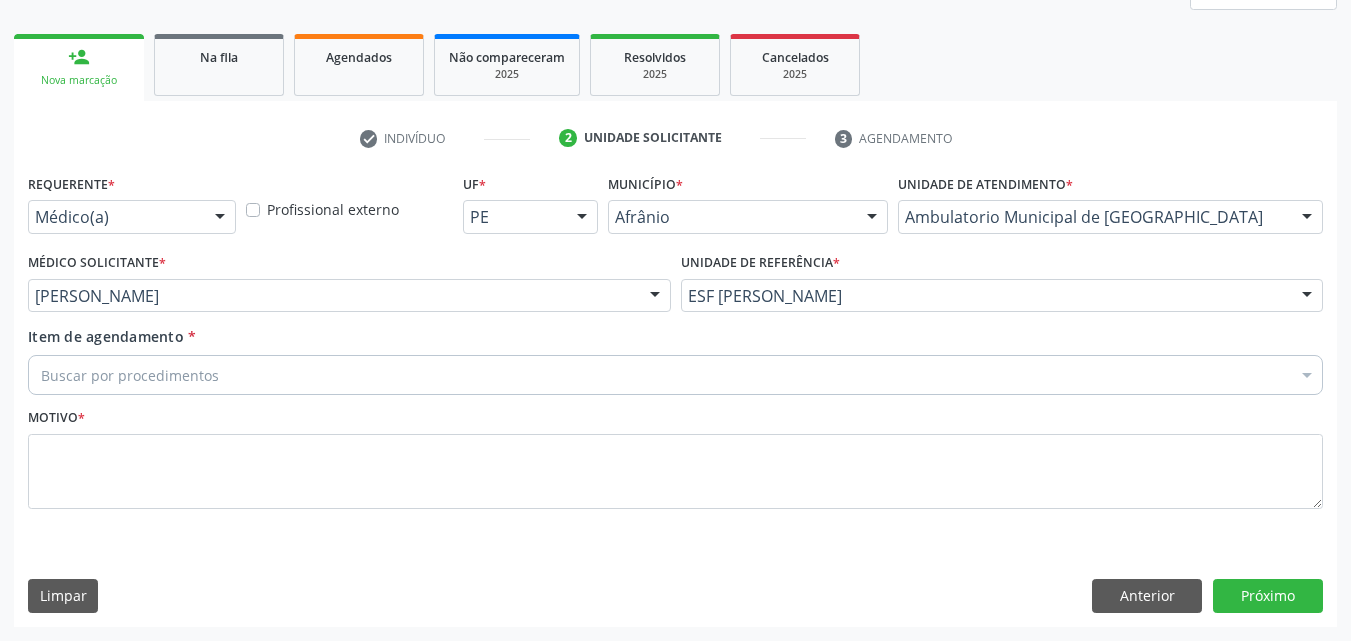 click on "Buscar por procedimentos" at bounding box center (675, 375) 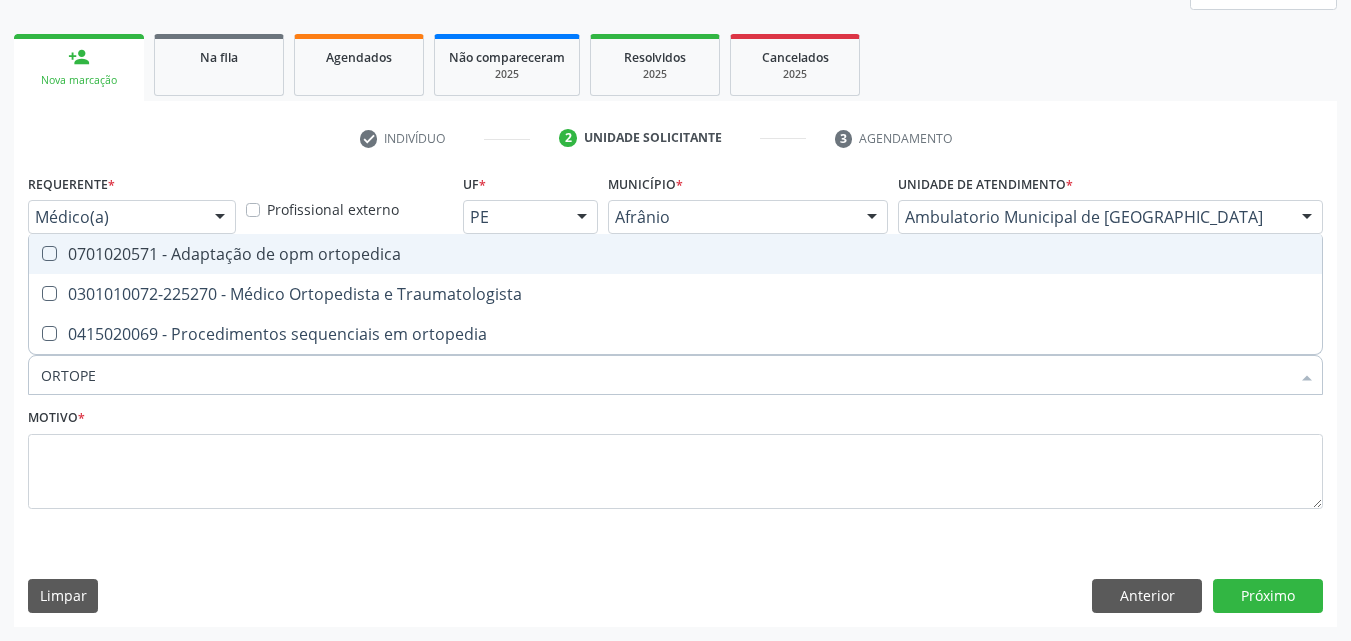 type on "ORTOPED" 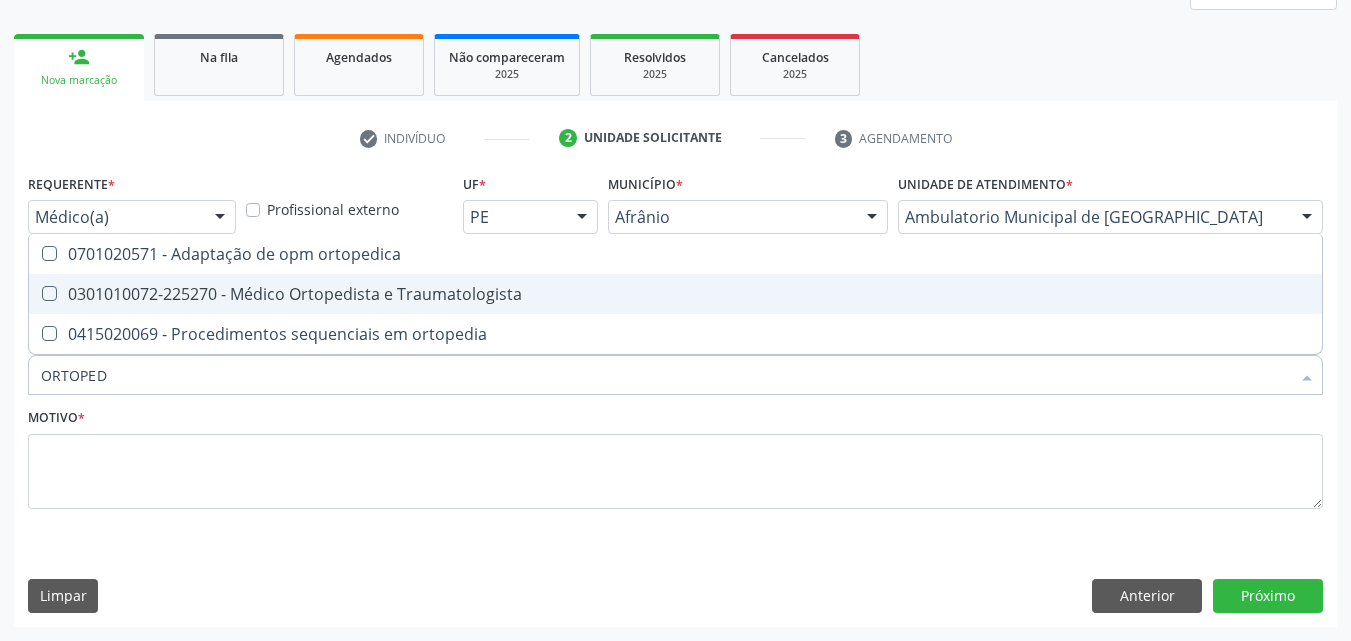 click on "0301010072-225270 - Médico Ortopedista e Traumatologista" at bounding box center [675, 294] 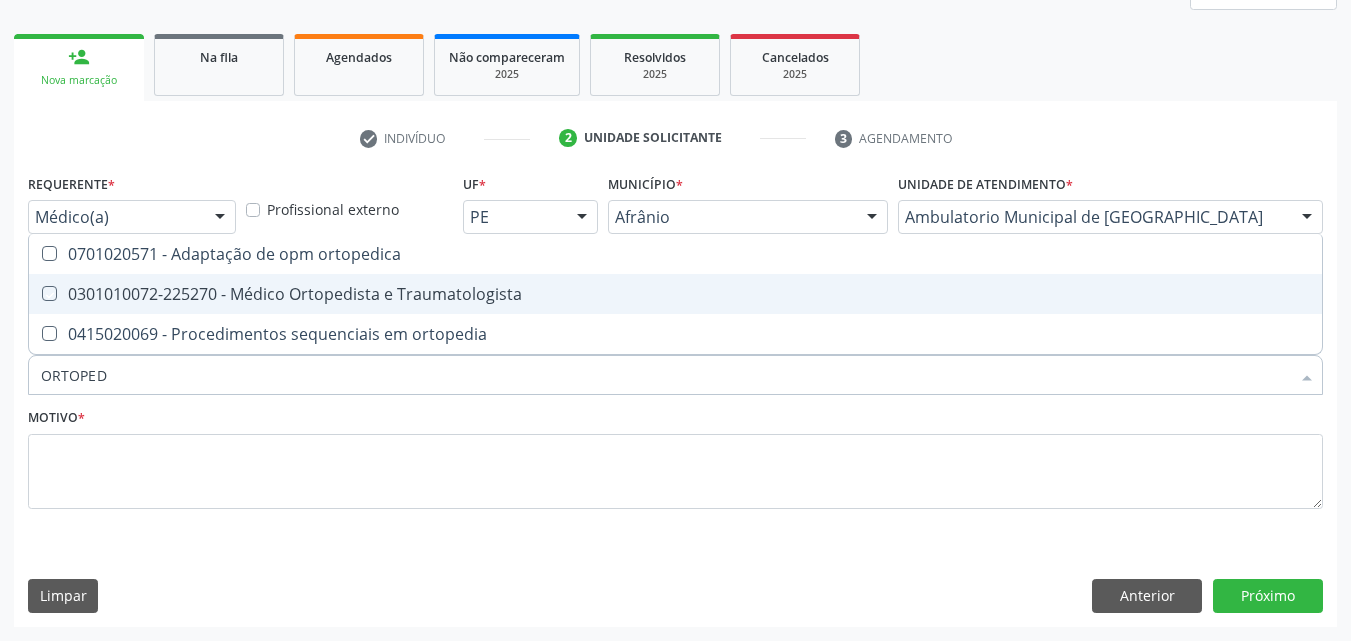 checkbox on "true" 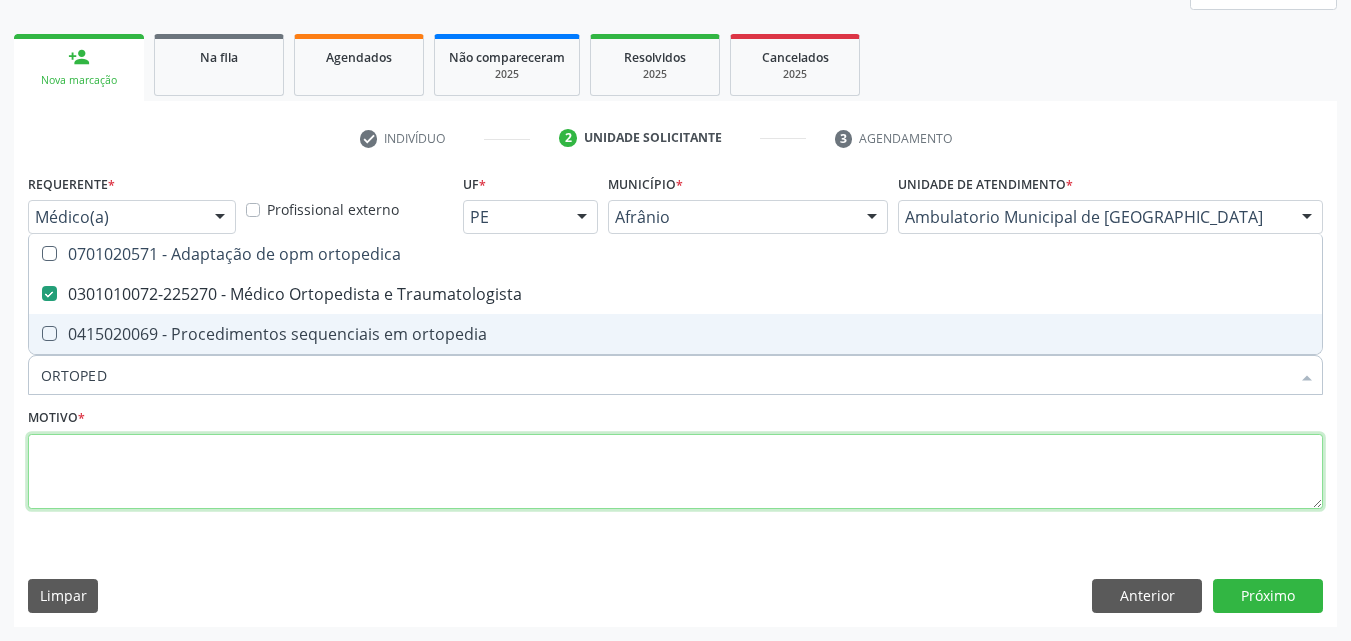 click at bounding box center (675, 472) 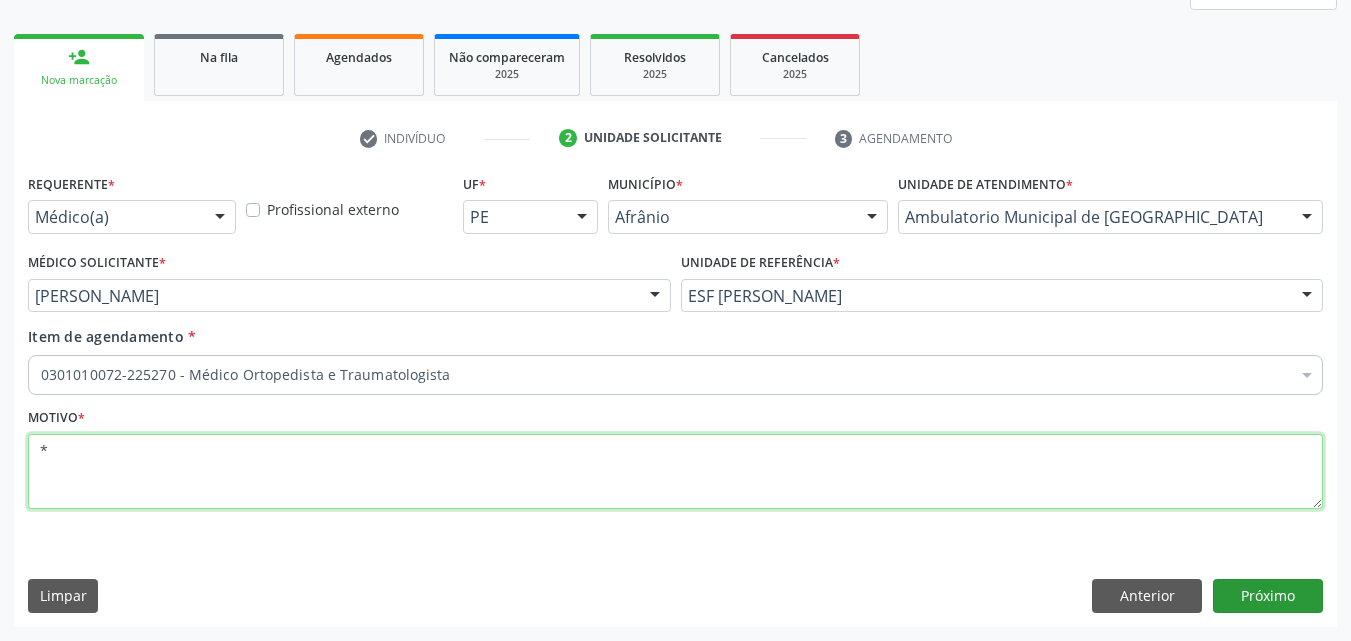 type on "*" 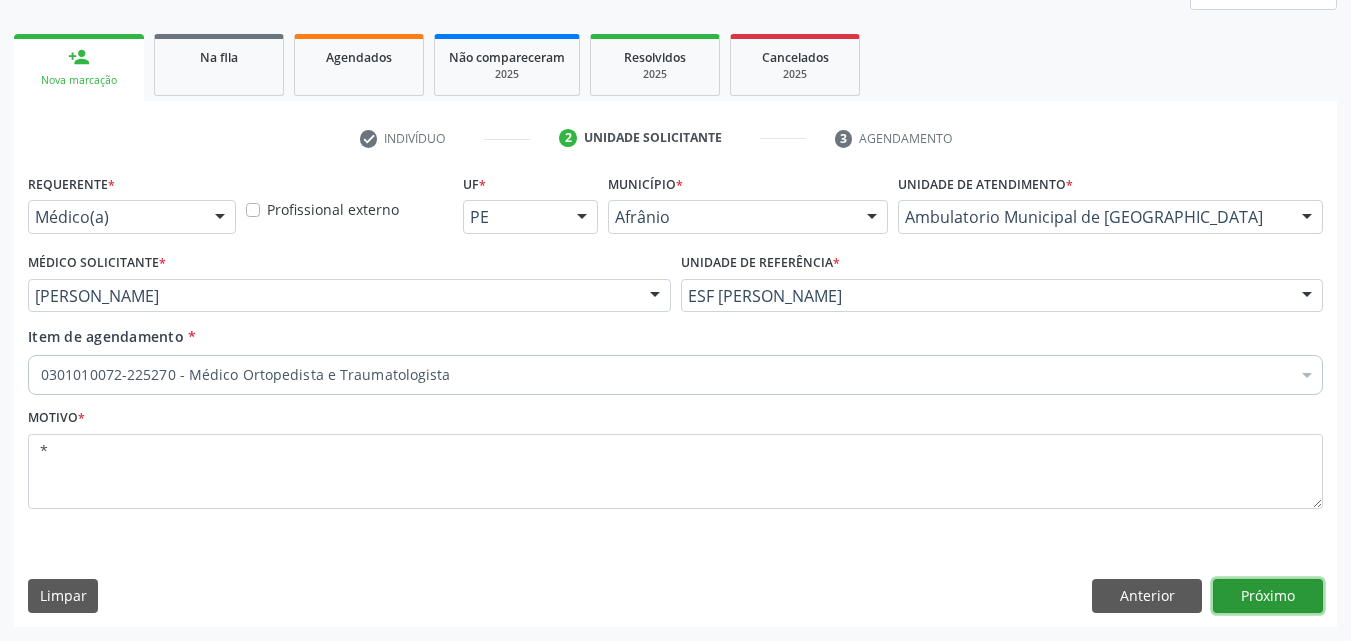 click on "Próximo" at bounding box center (1268, 596) 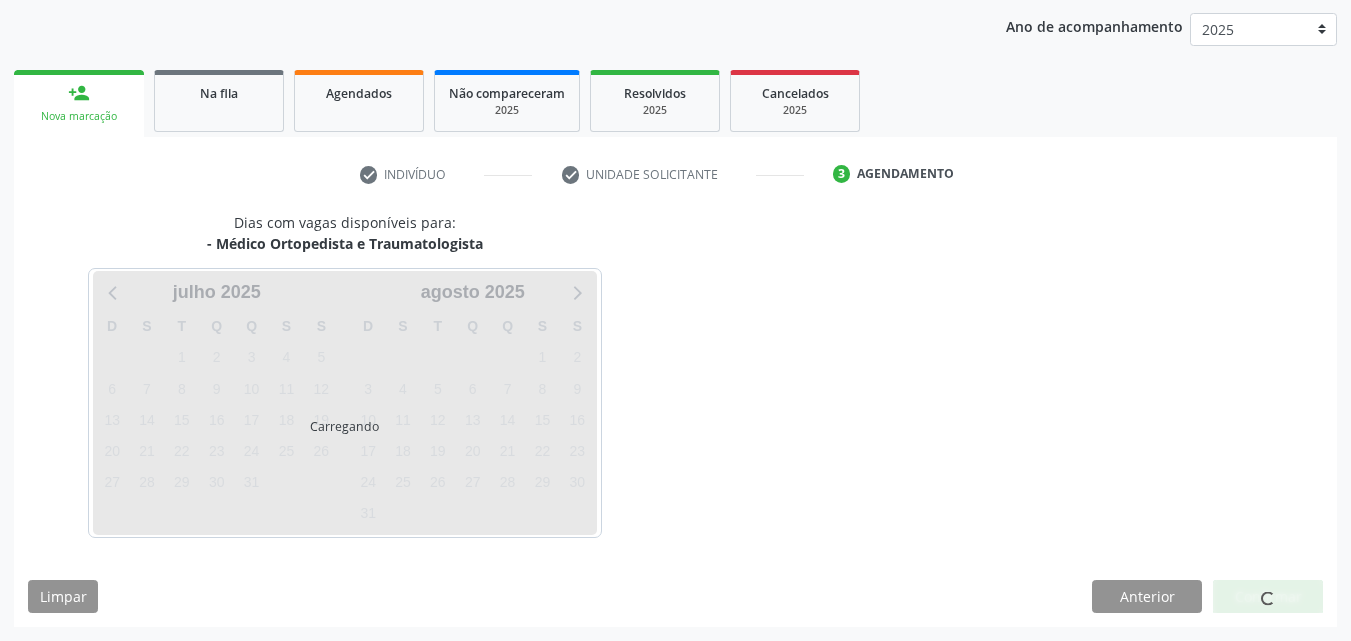scroll, scrollTop: 229, scrollLeft: 0, axis: vertical 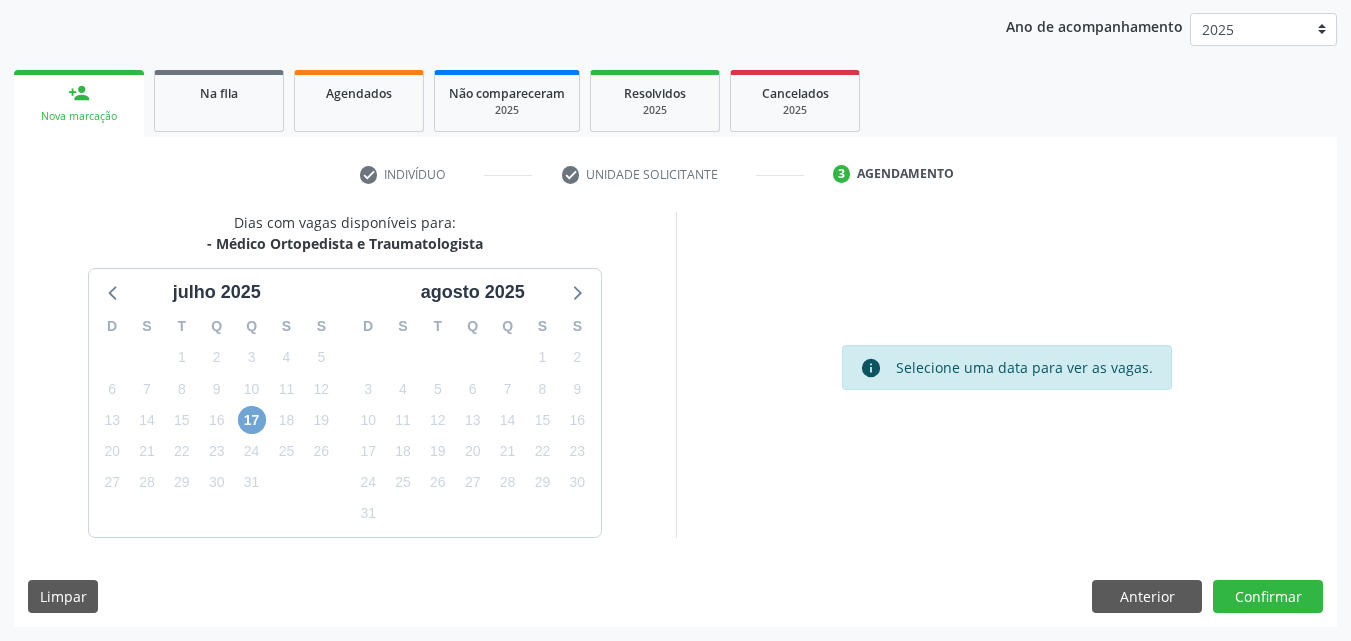 click on "17" at bounding box center [252, 420] 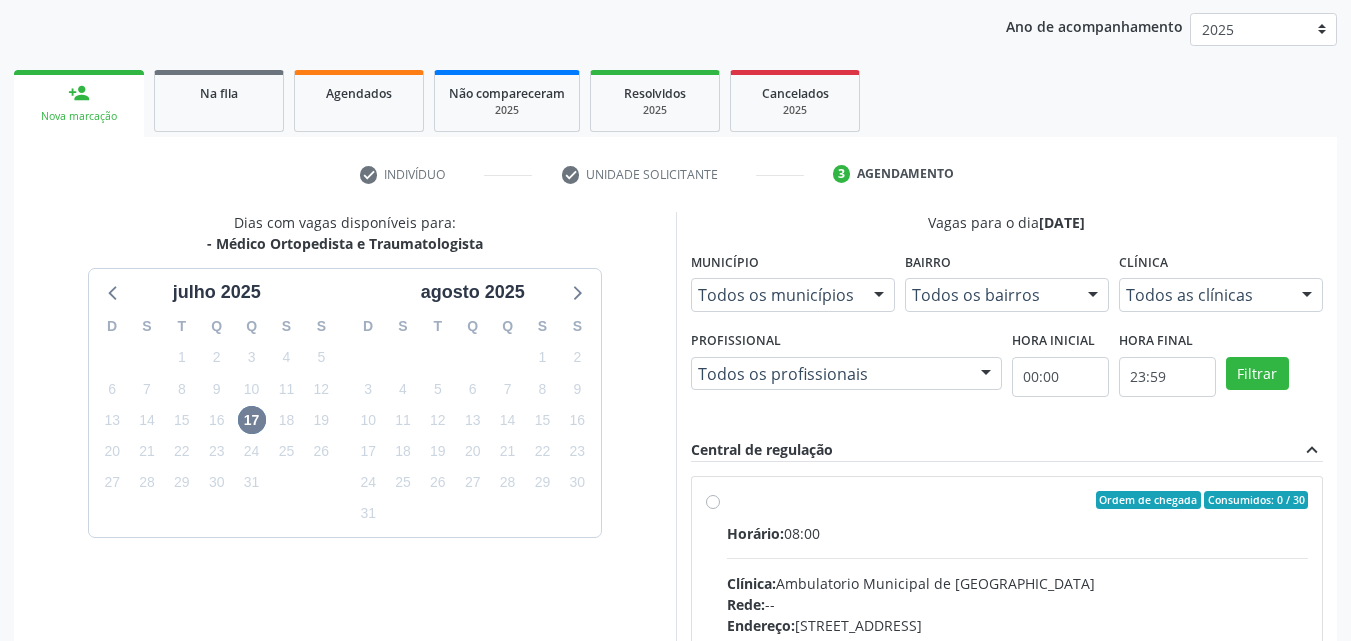 drag, startPoint x: 800, startPoint y: 515, endPoint x: 808, endPoint y: 494, distance: 22.472204 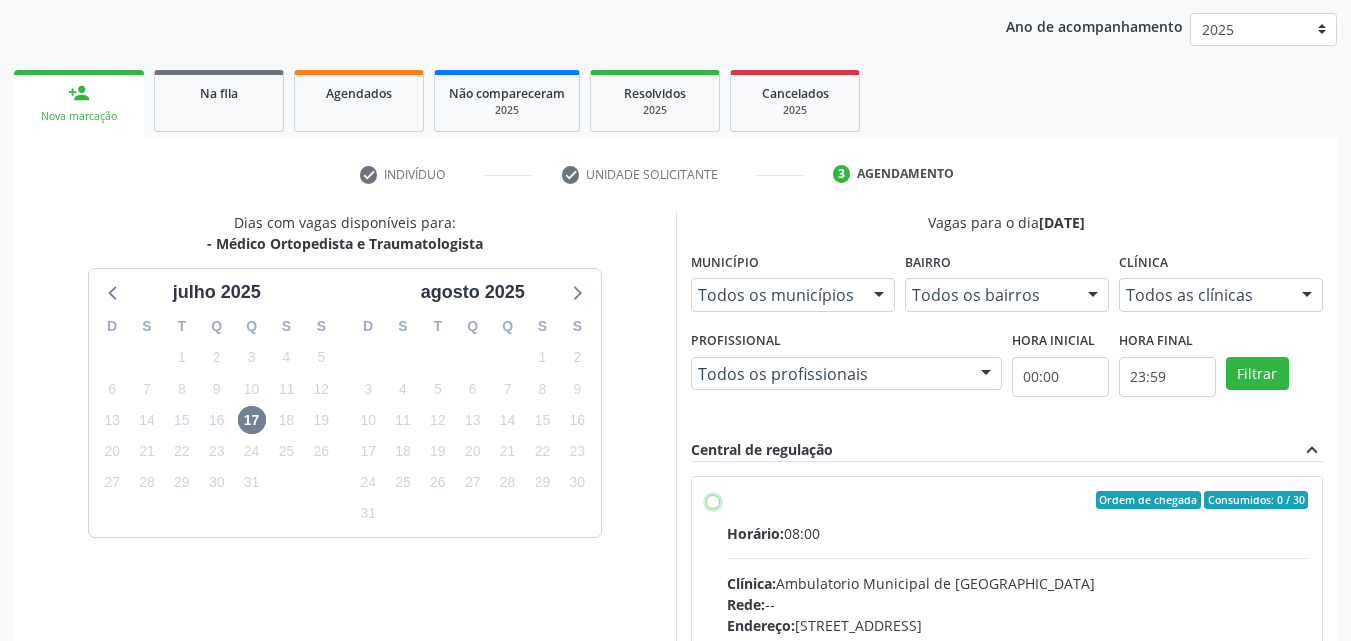 click on "Ordem de chegada
Consumidos: 0 / 30
Horário:   08:00
Clínica:  Ambulatorio Municipal de Saude
Rede:
--
Endereço:   A, nº 78, Centro, Afrânio - PE
Telefone:   --
Profissional:
--
Informações adicionais sobre o atendimento
Idade de atendimento:
Sem restrição
Gênero(s) atendido(s):
Sem restrição
Informações adicionais:
--" at bounding box center (713, 500) 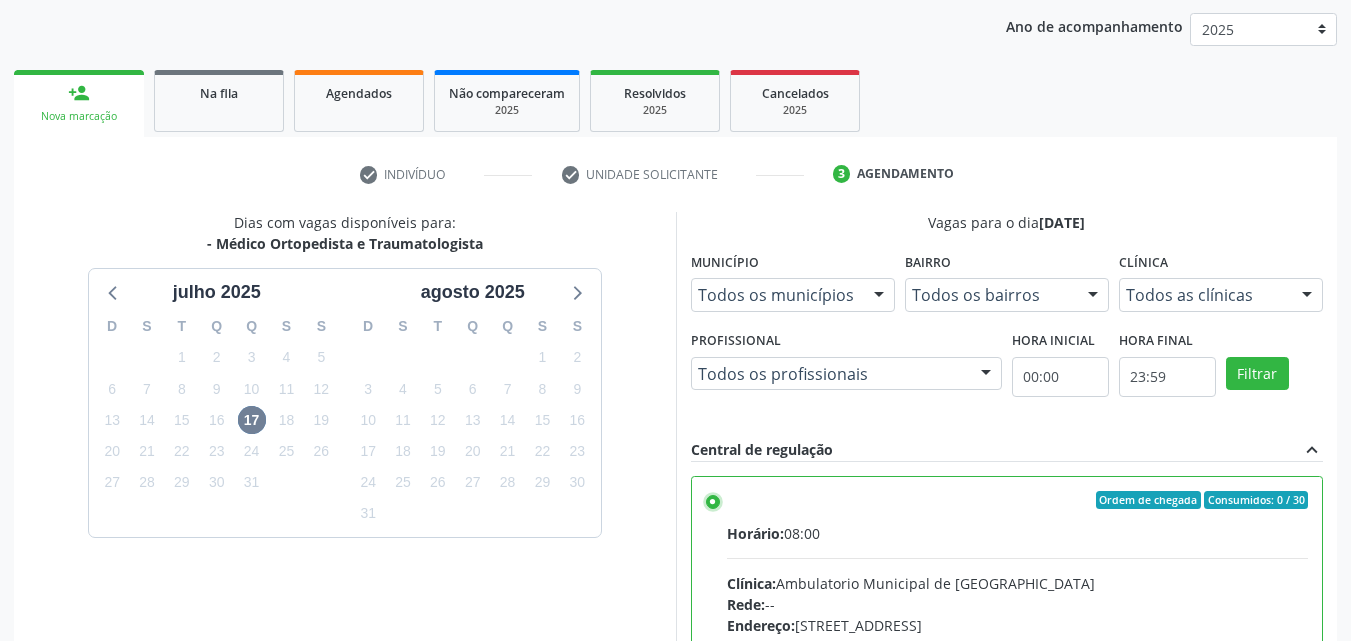 scroll, scrollTop: 99, scrollLeft: 0, axis: vertical 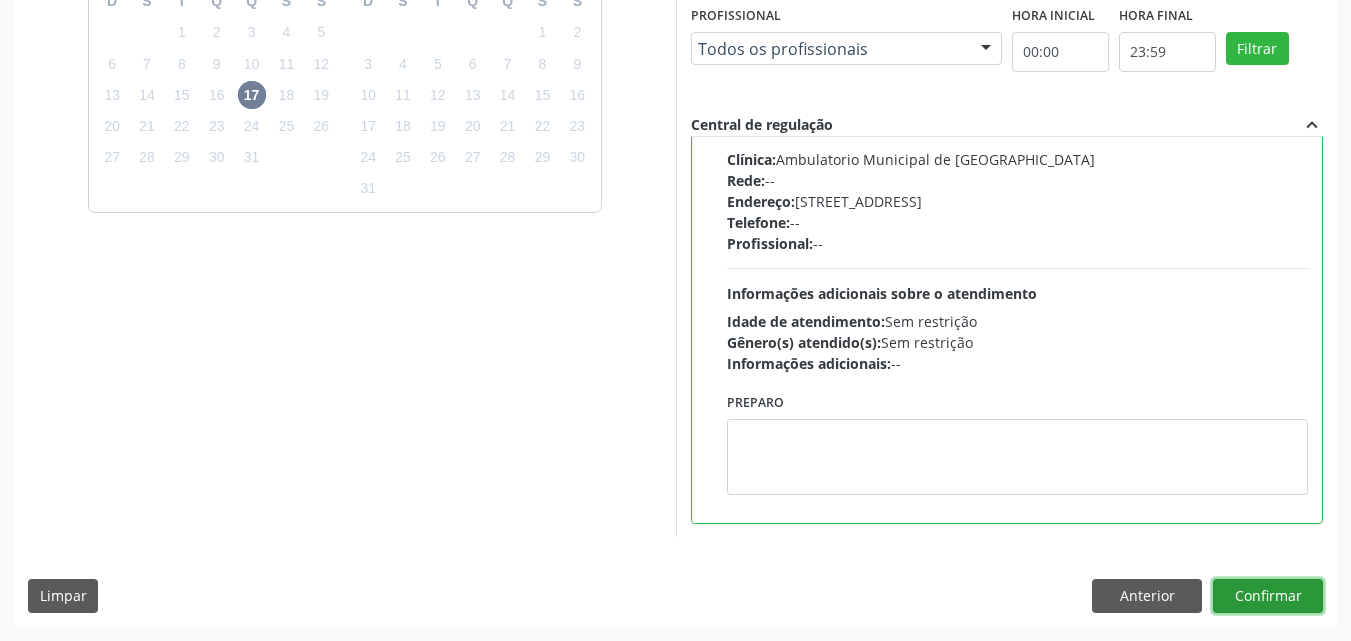 click on "Confirmar" at bounding box center [1268, 596] 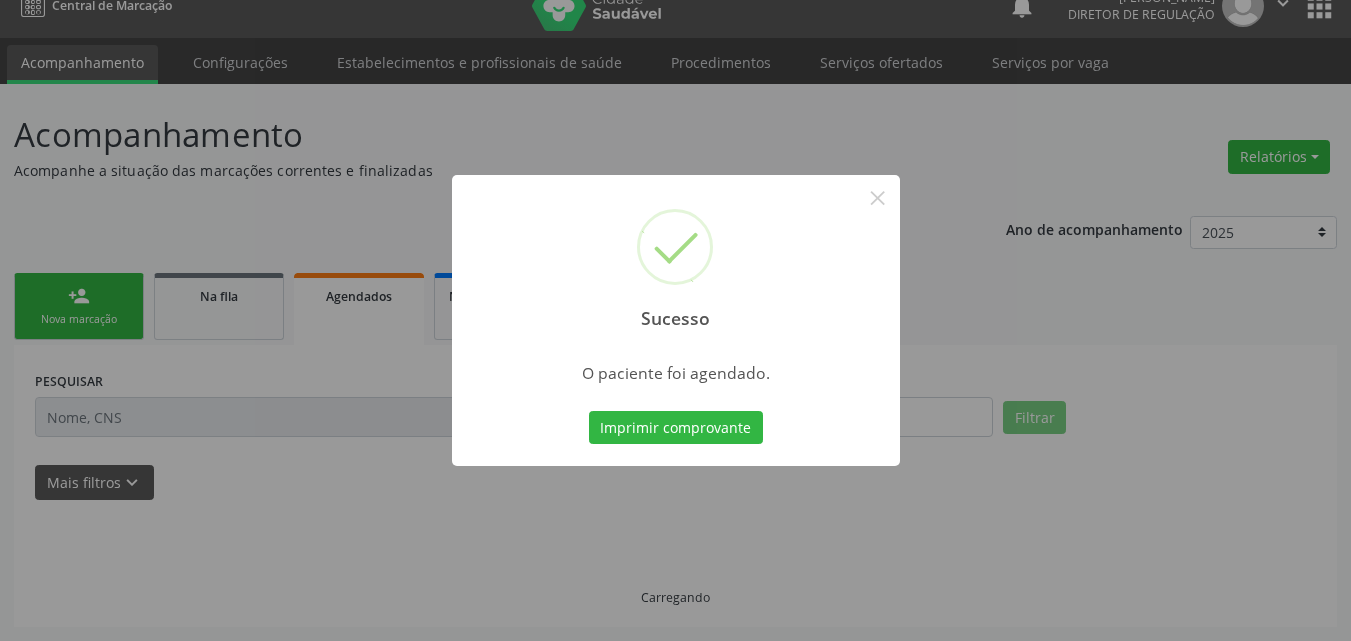 scroll, scrollTop: 26, scrollLeft: 0, axis: vertical 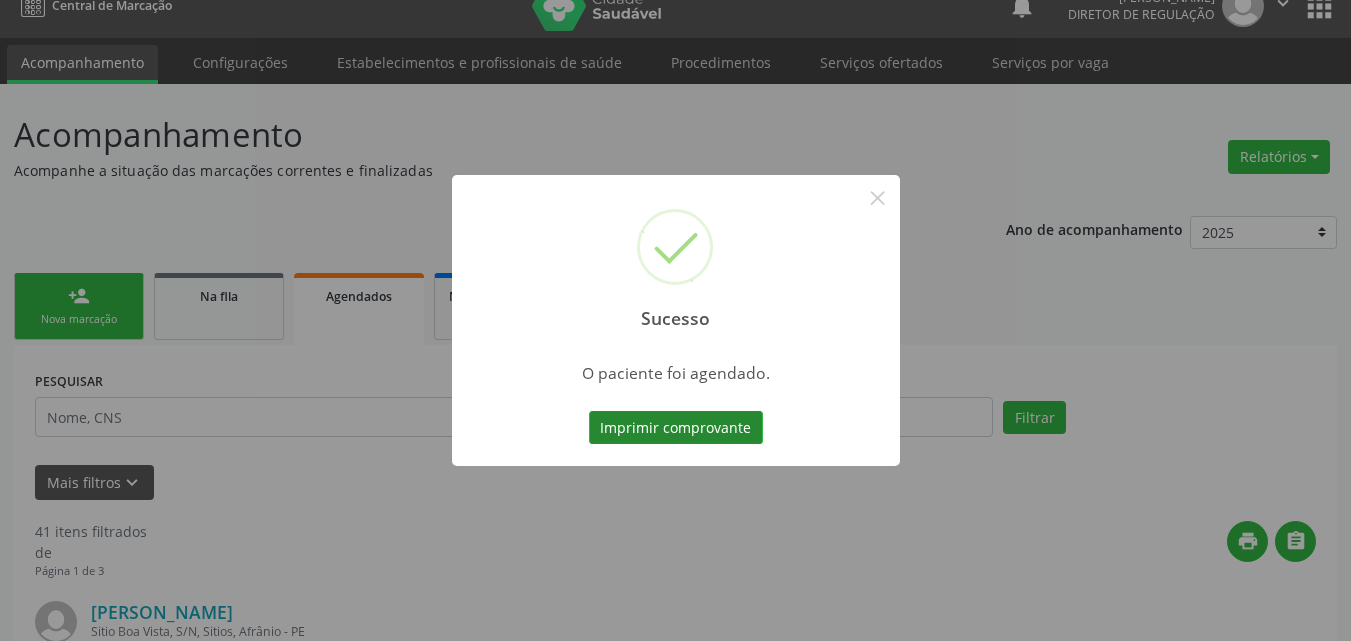 click on "Imprimir comprovante" at bounding box center [676, 428] 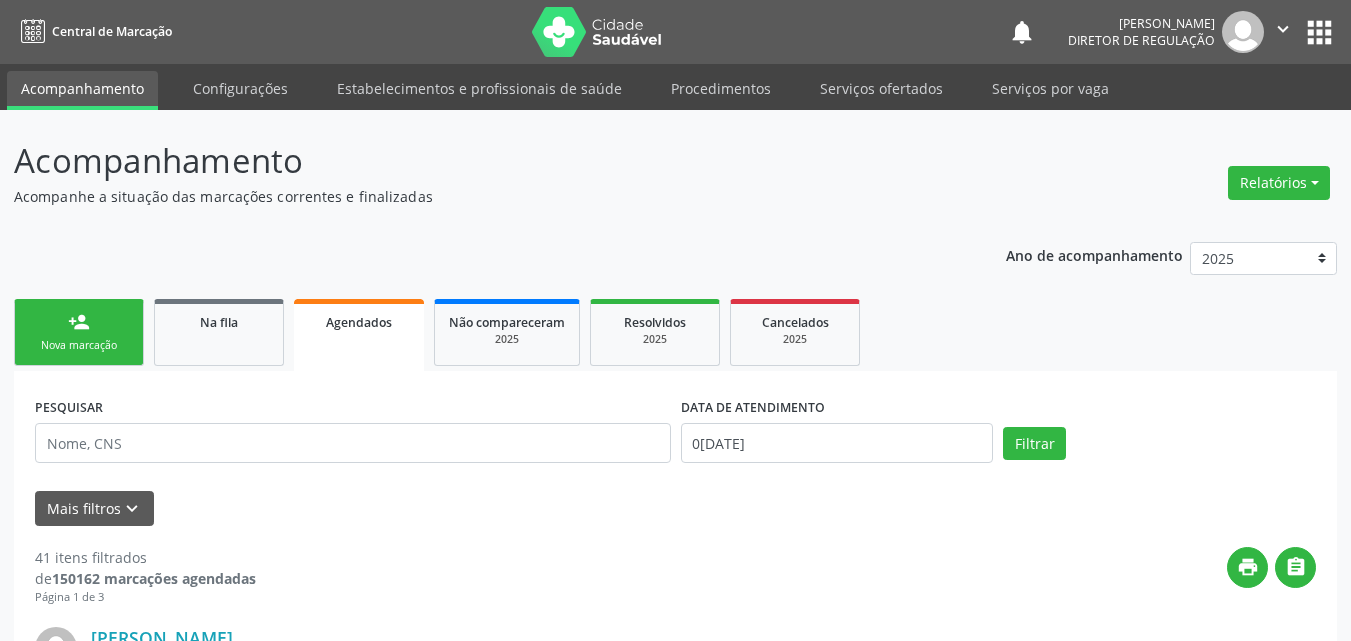 scroll, scrollTop: 26, scrollLeft: 0, axis: vertical 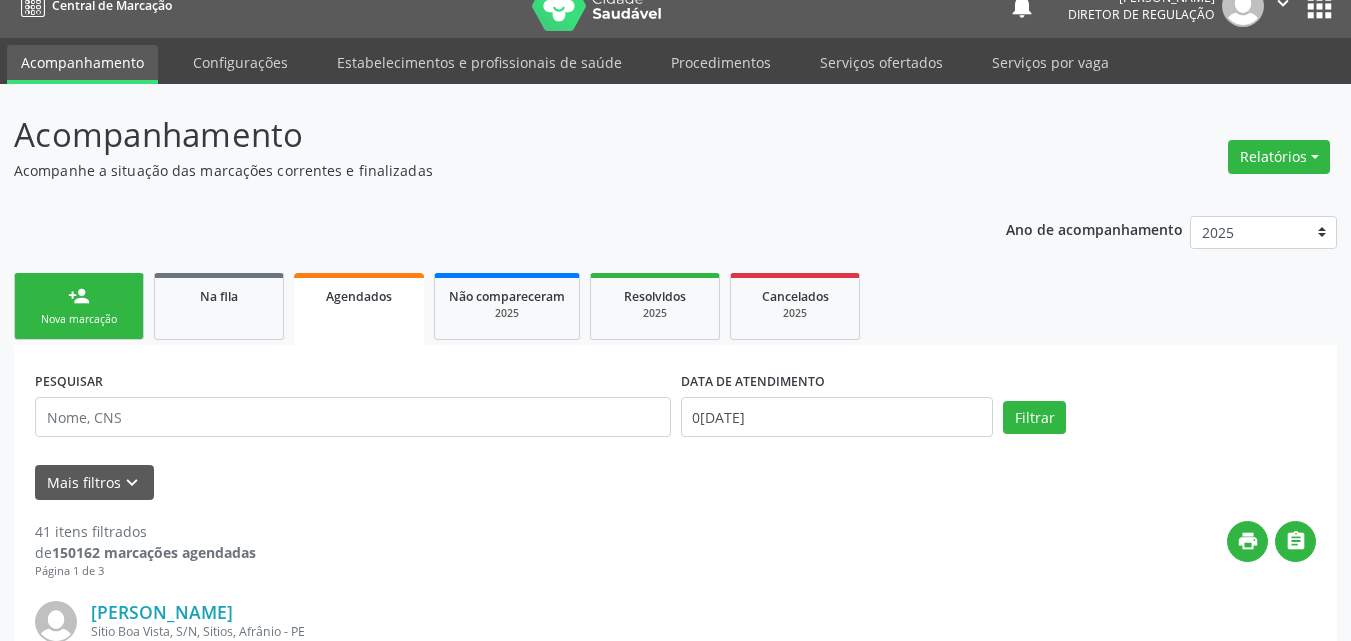 click on "Nova marcação" at bounding box center (79, 319) 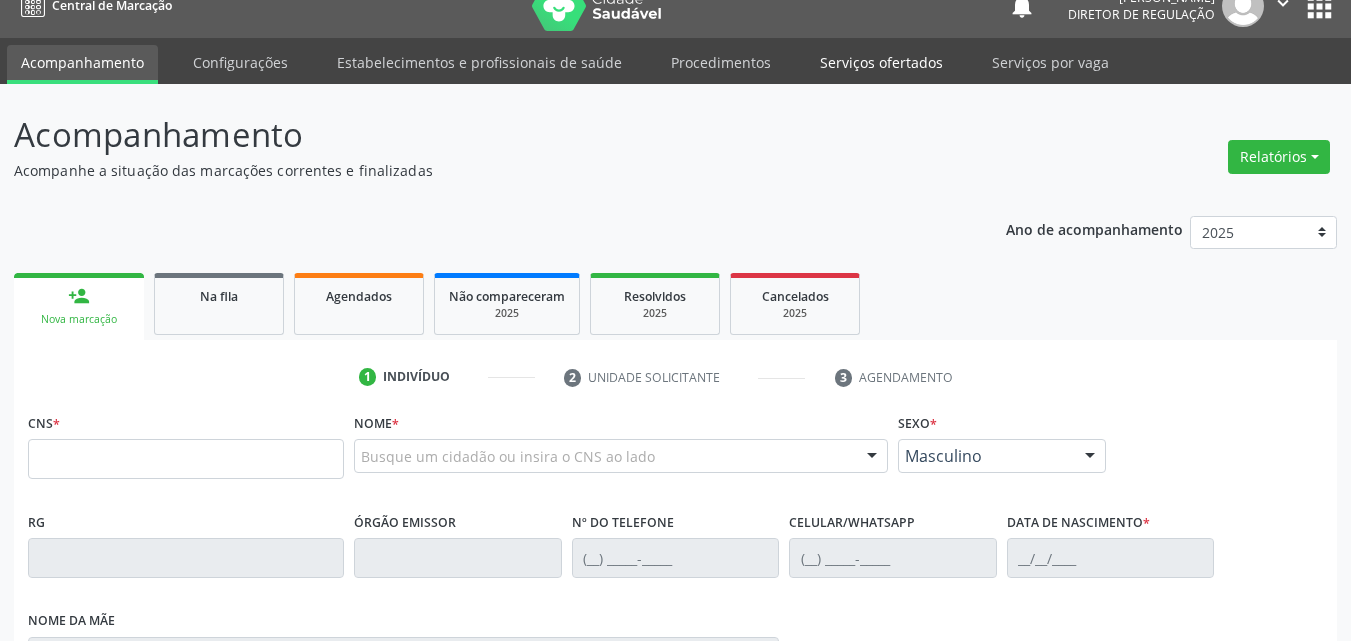 click on "Serviços ofertados" at bounding box center (881, 62) 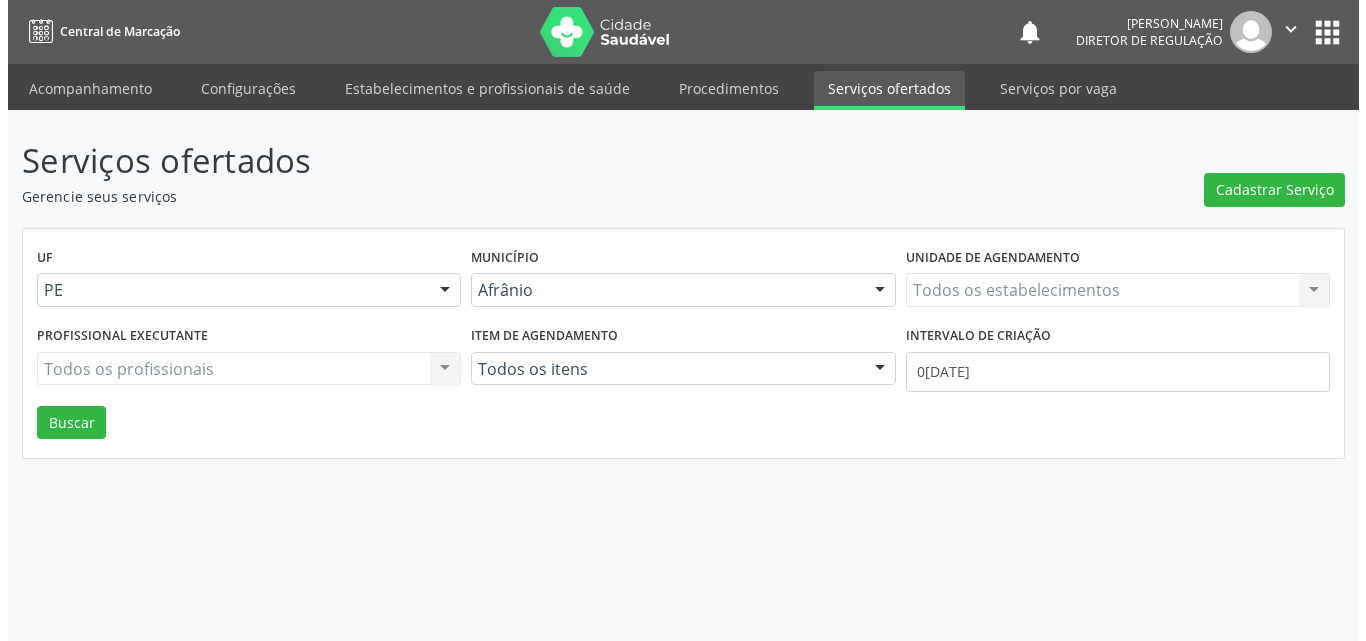 scroll, scrollTop: 0, scrollLeft: 0, axis: both 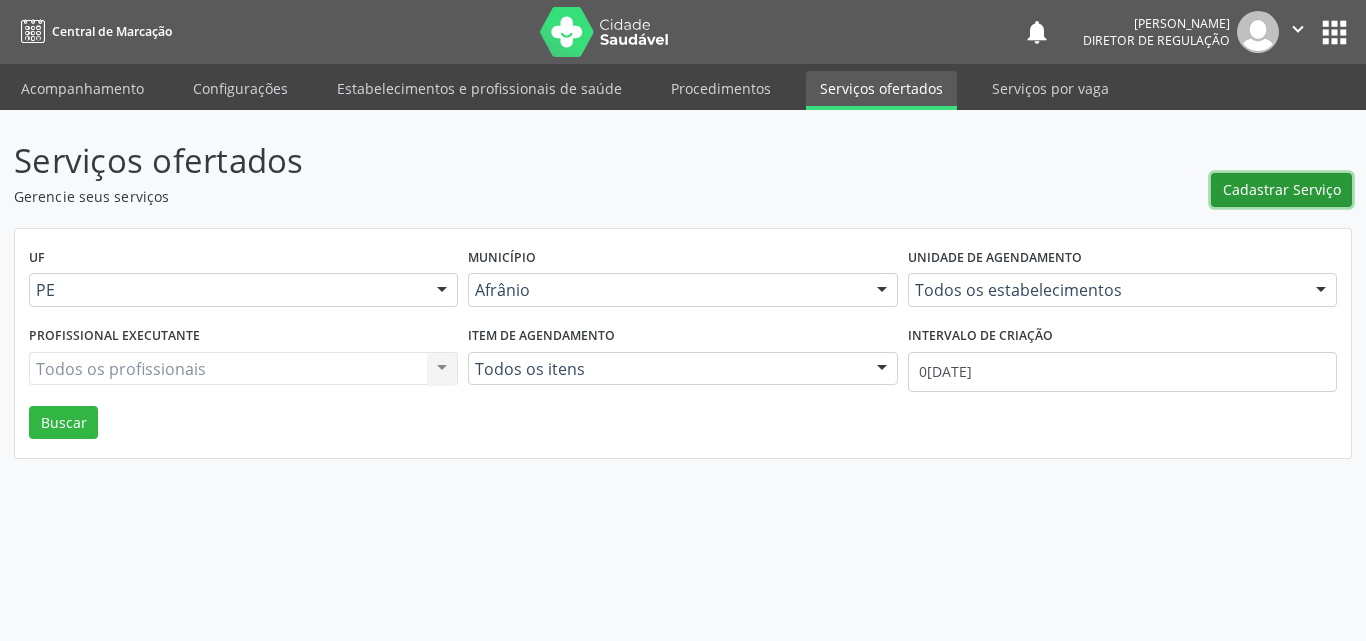 click on "Cadastrar Serviço" at bounding box center [1282, 189] 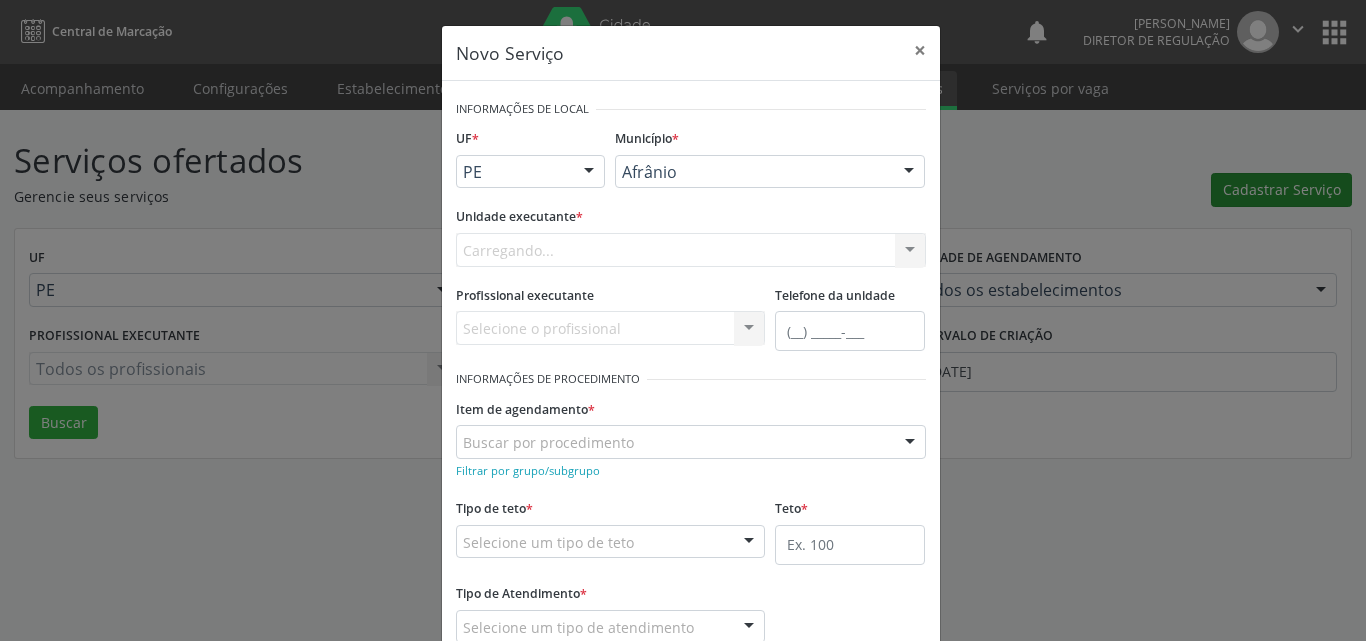 scroll, scrollTop: 0, scrollLeft: 0, axis: both 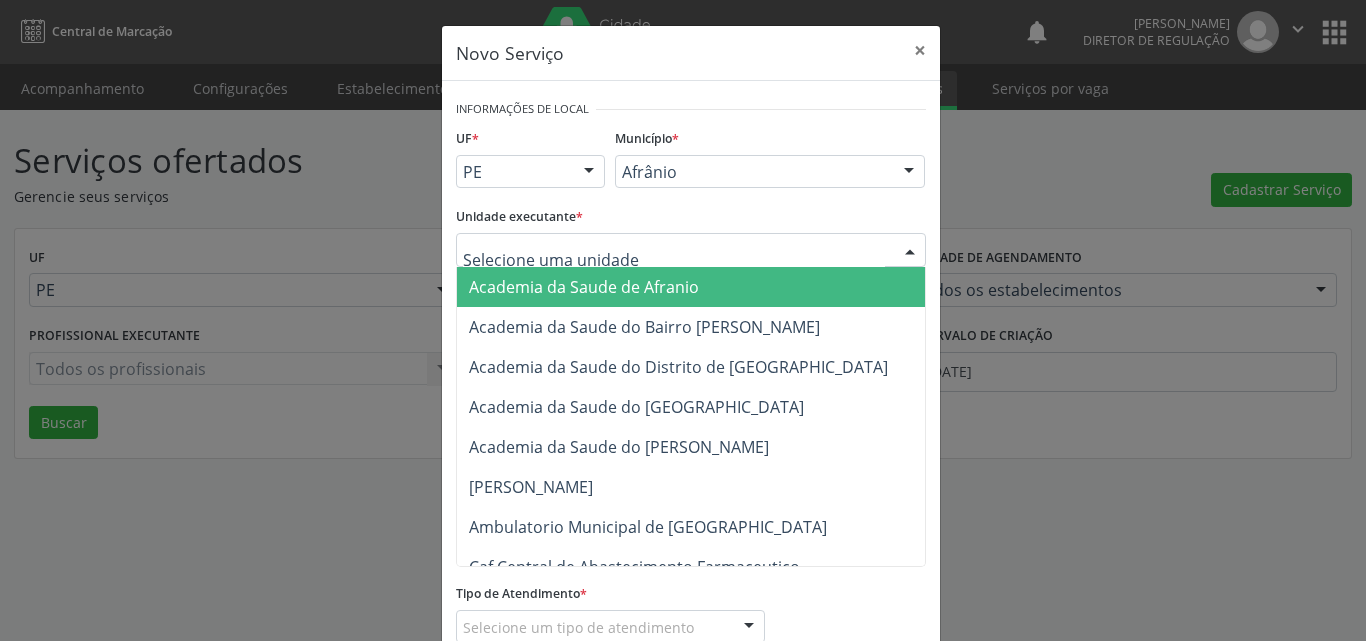 click at bounding box center (691, 250) 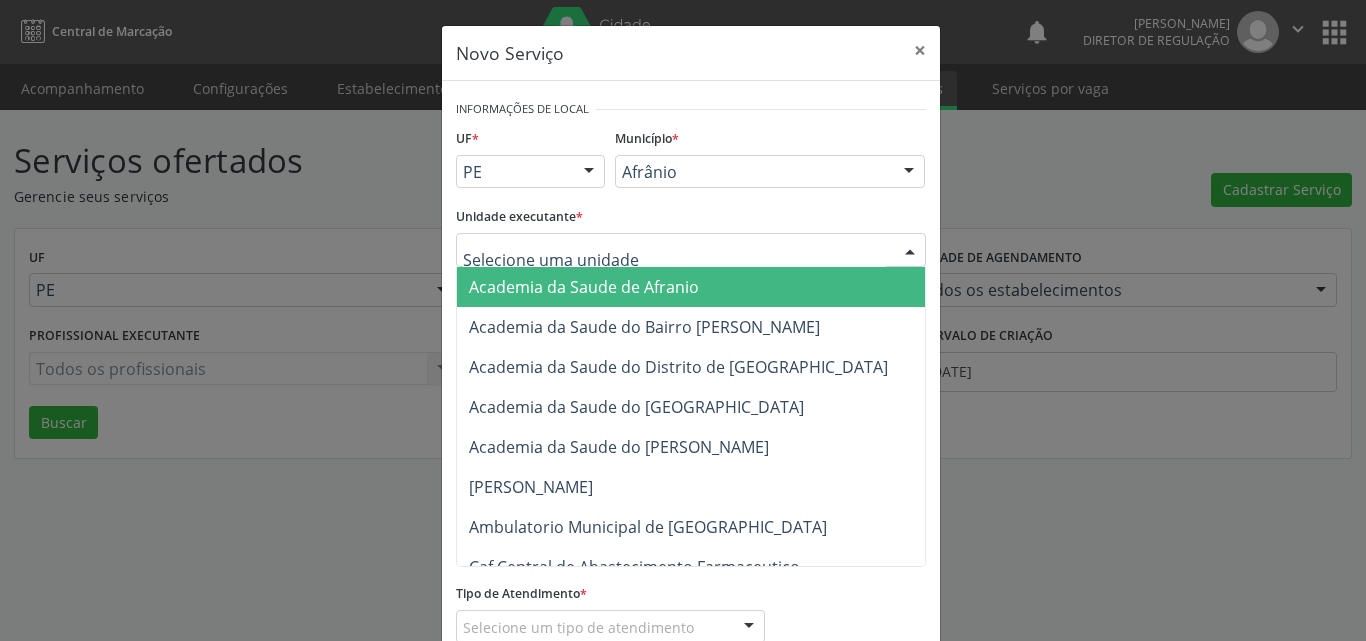 scroll, scrollTop: 100, scrollLeft: 0, axis: vertical 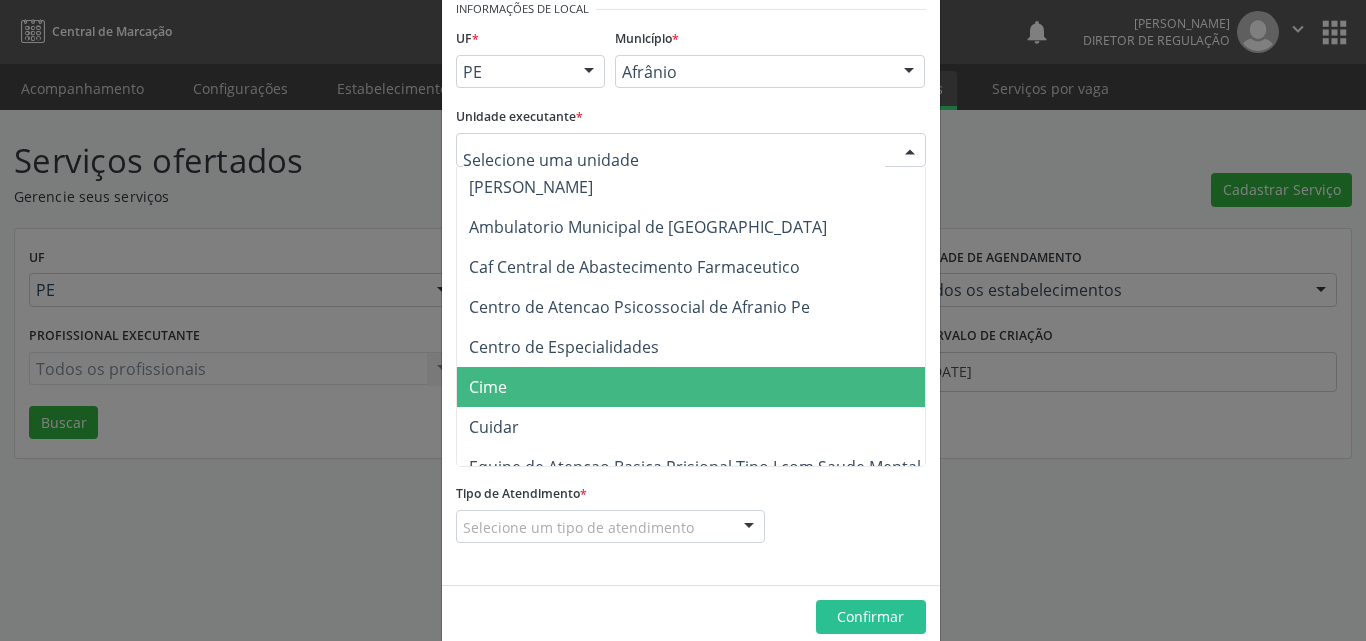 click on "Cime" at bounding box center (701, 387) 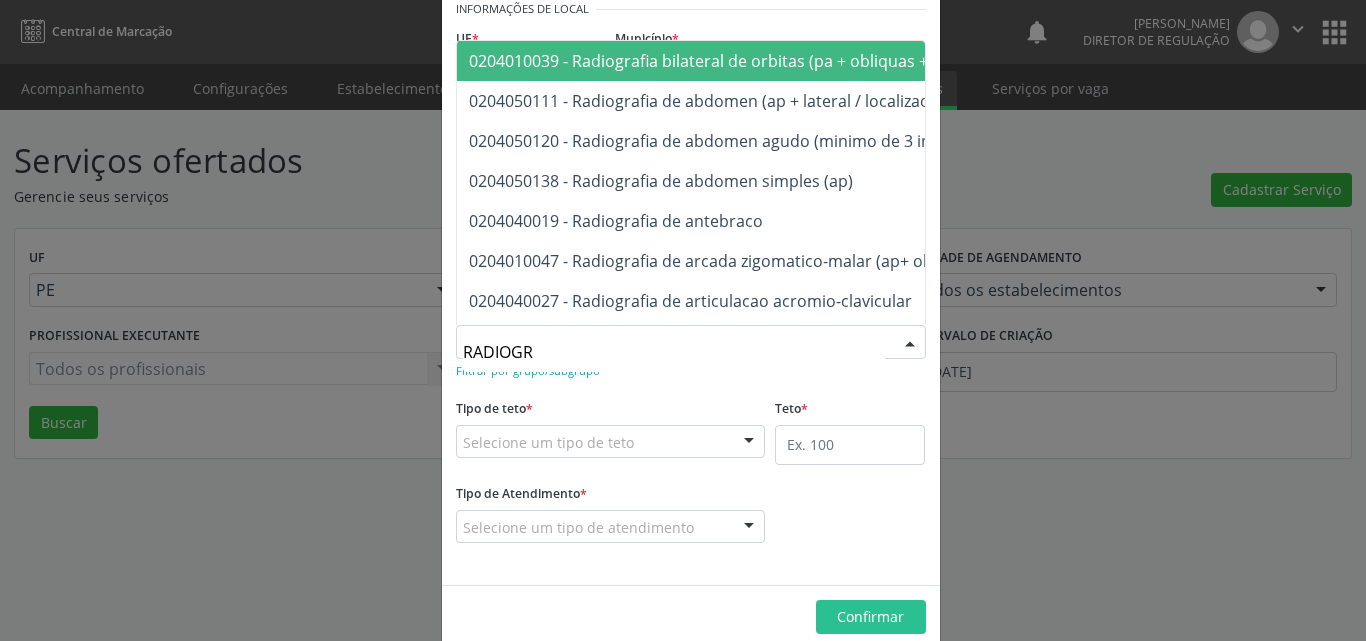 type on "RADIOGRA" 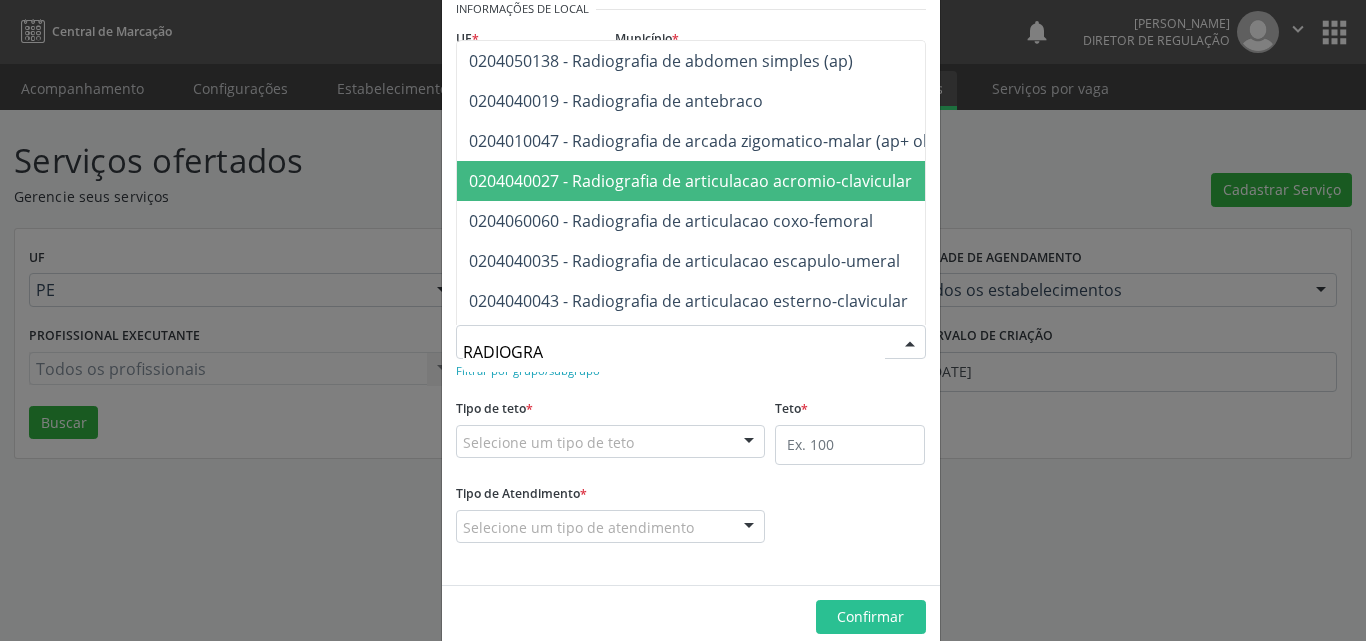 scroll, scrollTop: 160, scrollLeft: 0, axis: vertical 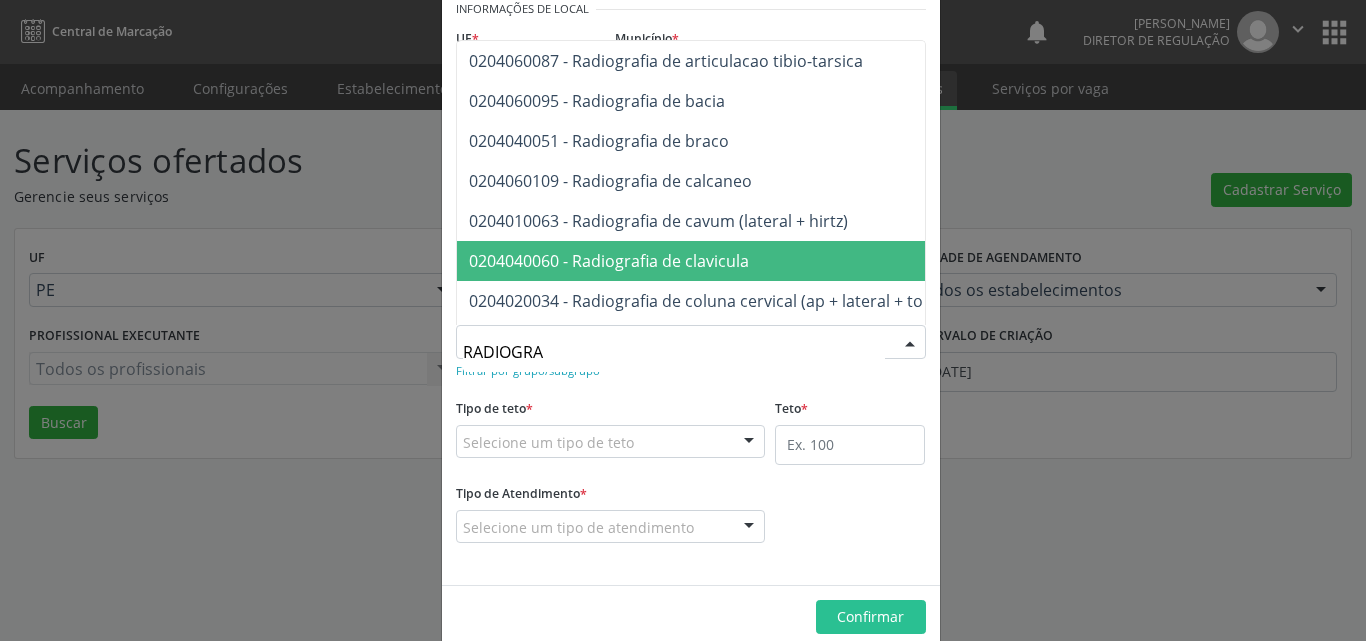 click on "0204040060 - Radiografia de clavicula" at bounding box center (801, 261) 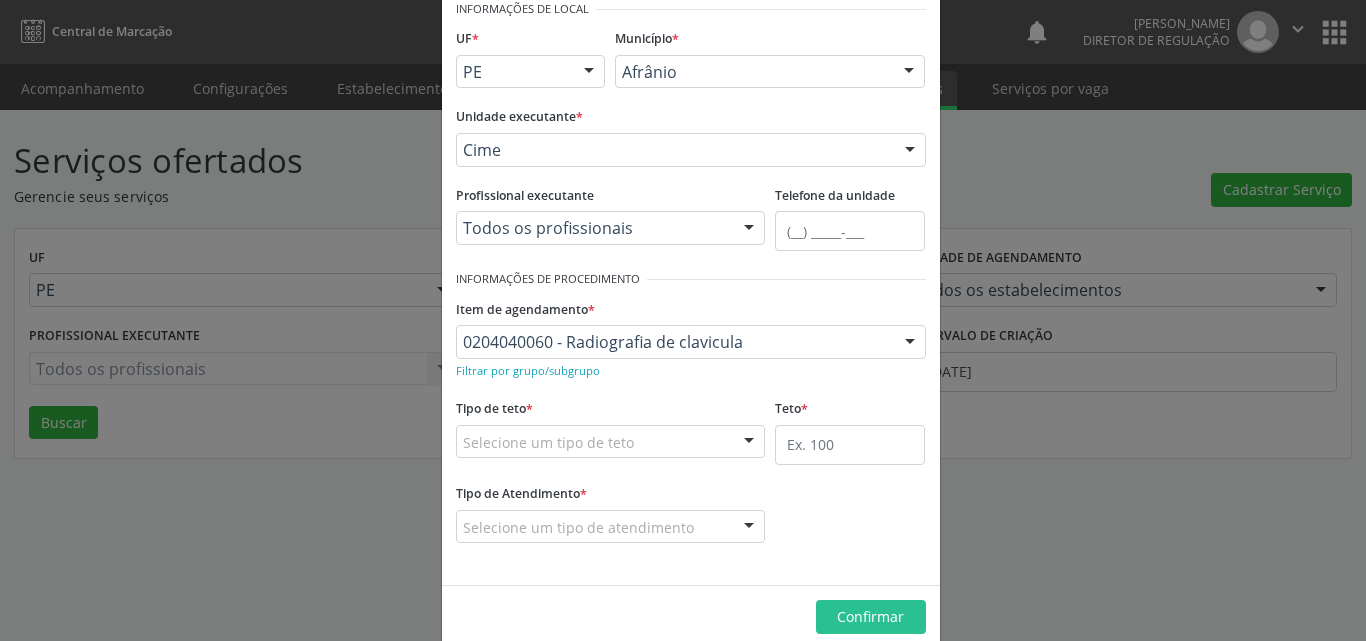 click on "Selecione um tipo de teto" at bounding box center (611, 442) 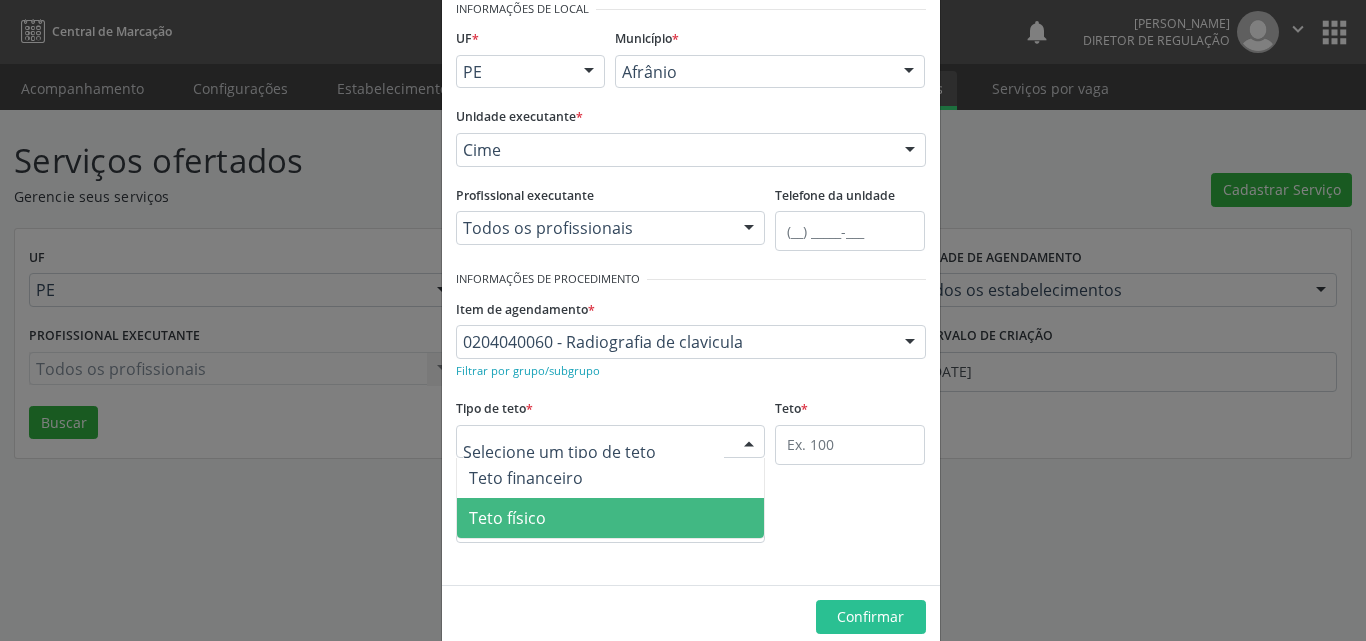 drag, startPoint x: 644, startPoint y: 520, endPoint x: 768, endPoint y: 485, distance: 128.84486 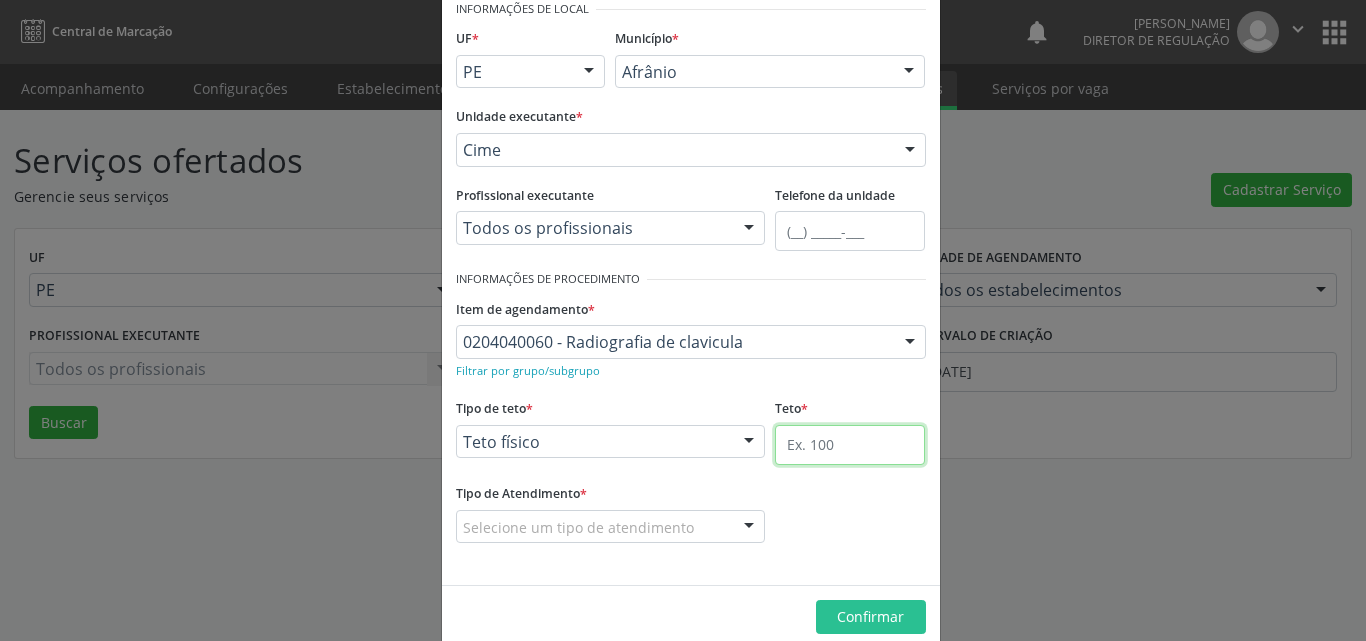 click at bounding box center (850, 445) 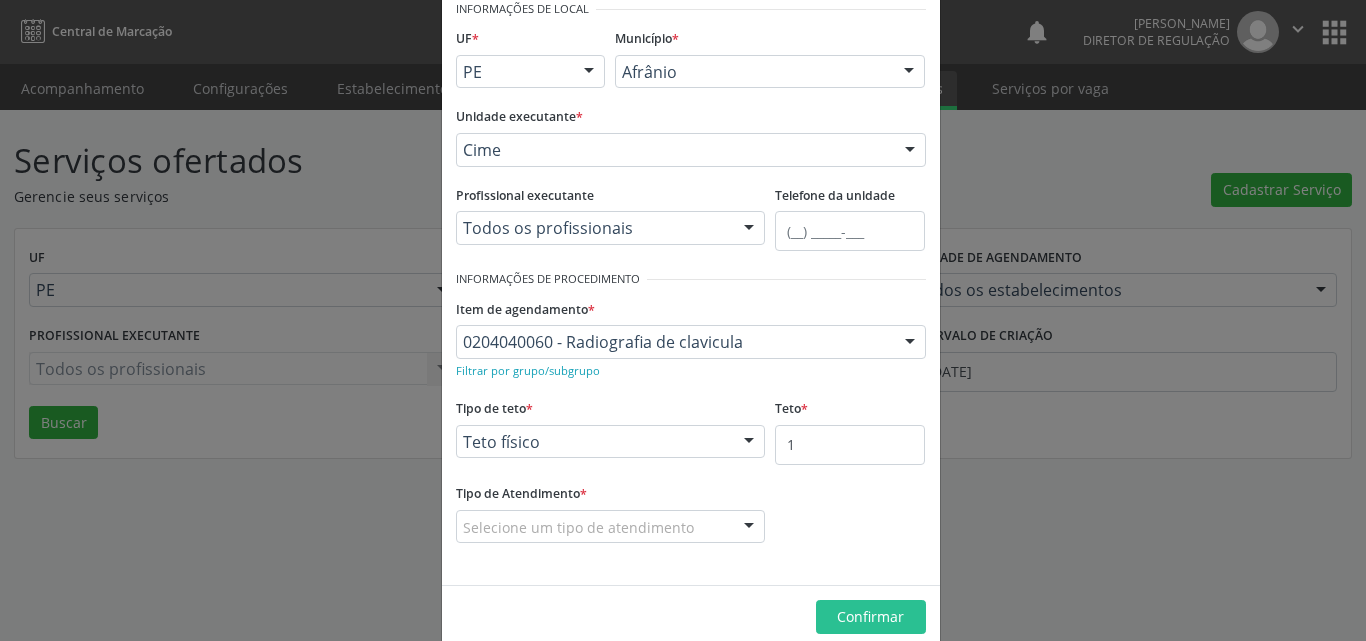click on "Selecione um tipo de atendimento" at bounding box center [611, 527] 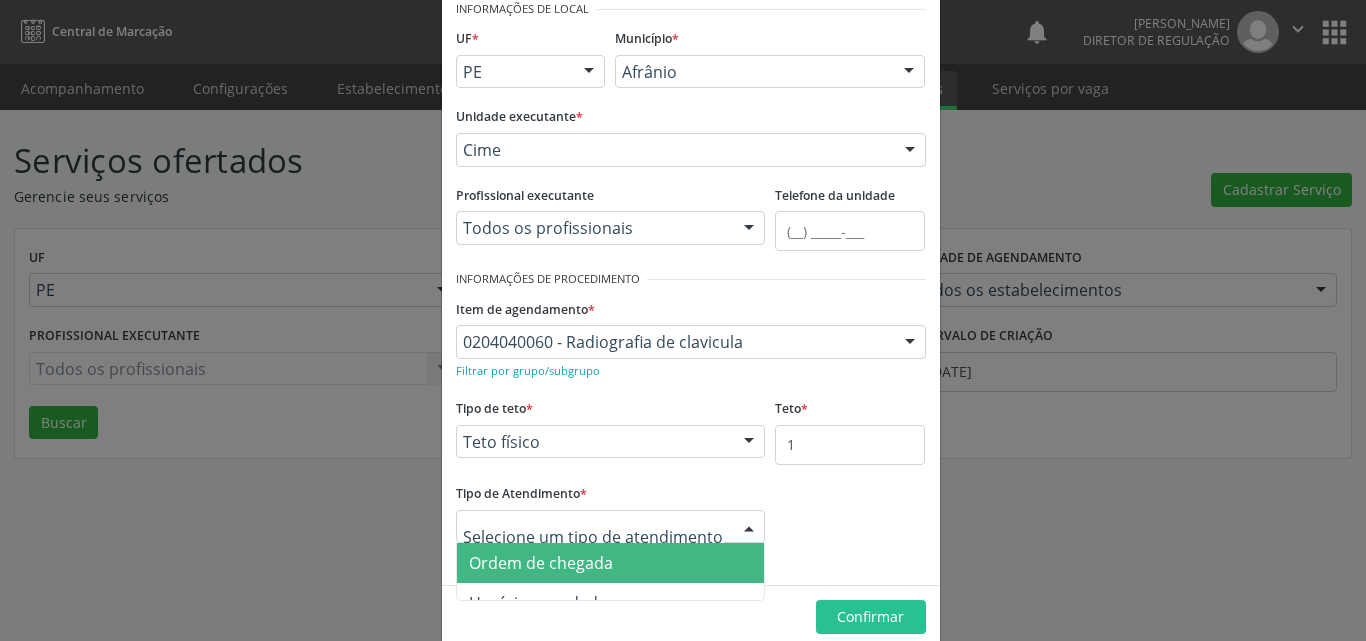 click on "Ordem de chegada" at bounding box center [611, 563] 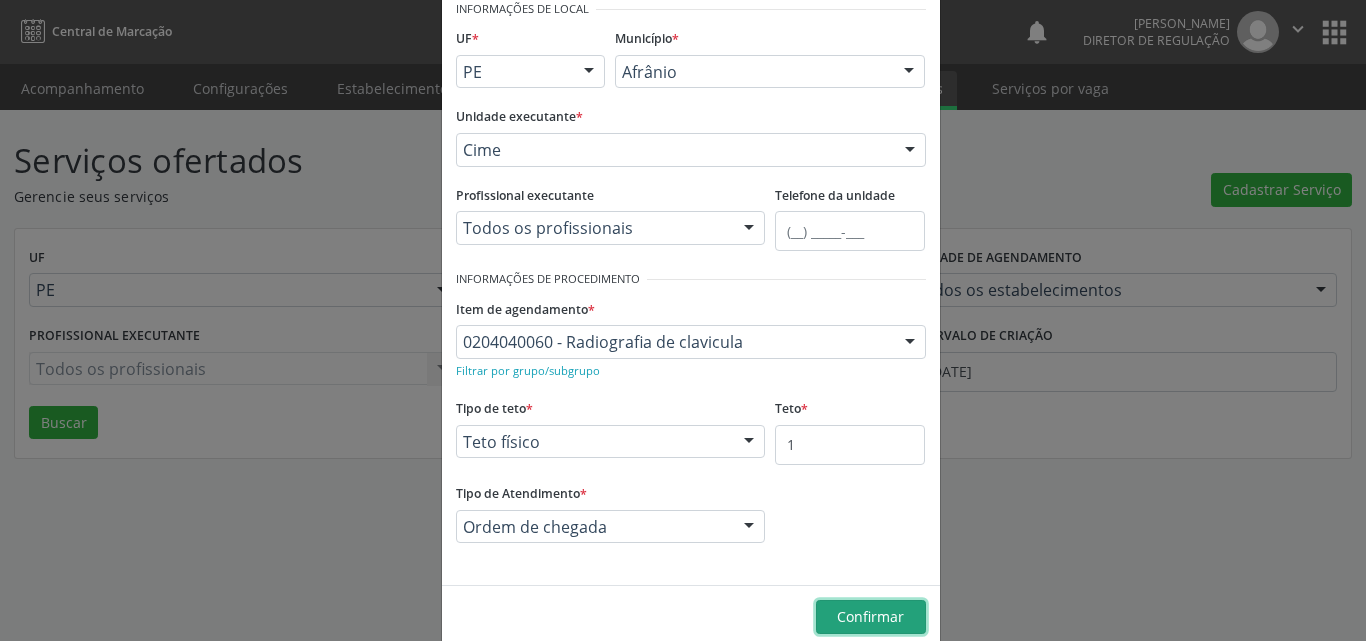 click on "Confirmar" at bounding box center (870, 616) 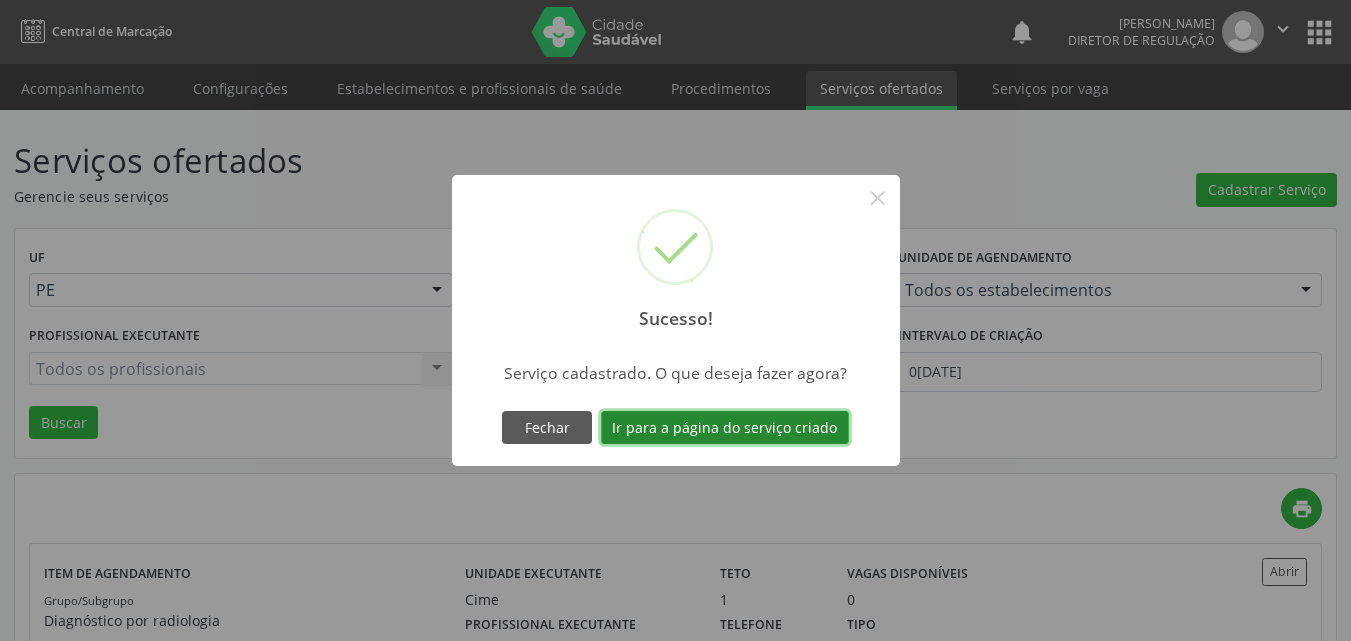 click on "Ir para a página do serviço criado" at bounding box center (725, 428) 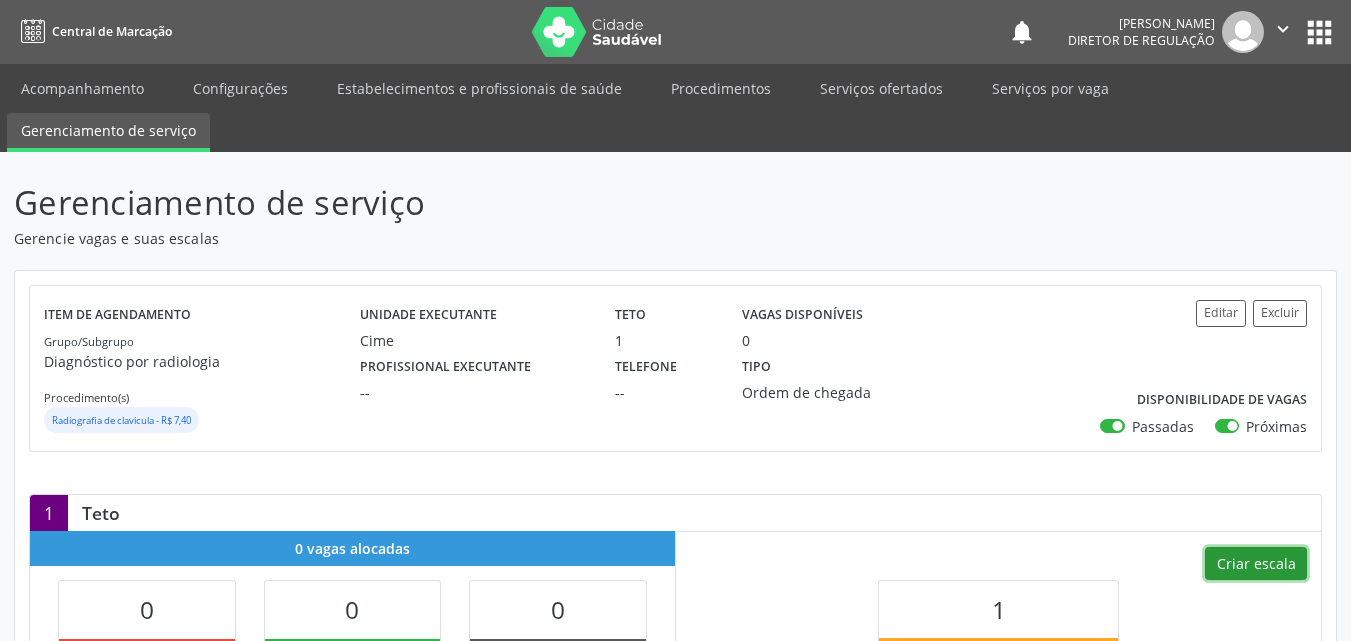 click on "Criar escala" at bounding box center [1256, 564] 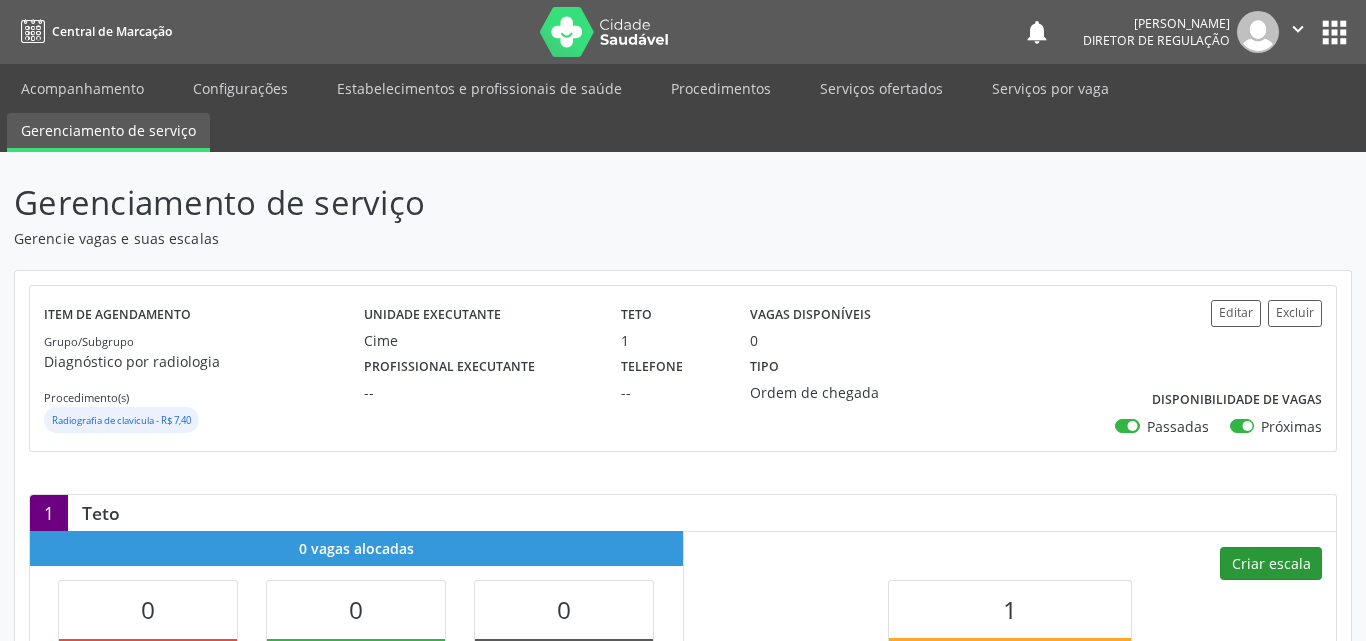 select on "6" 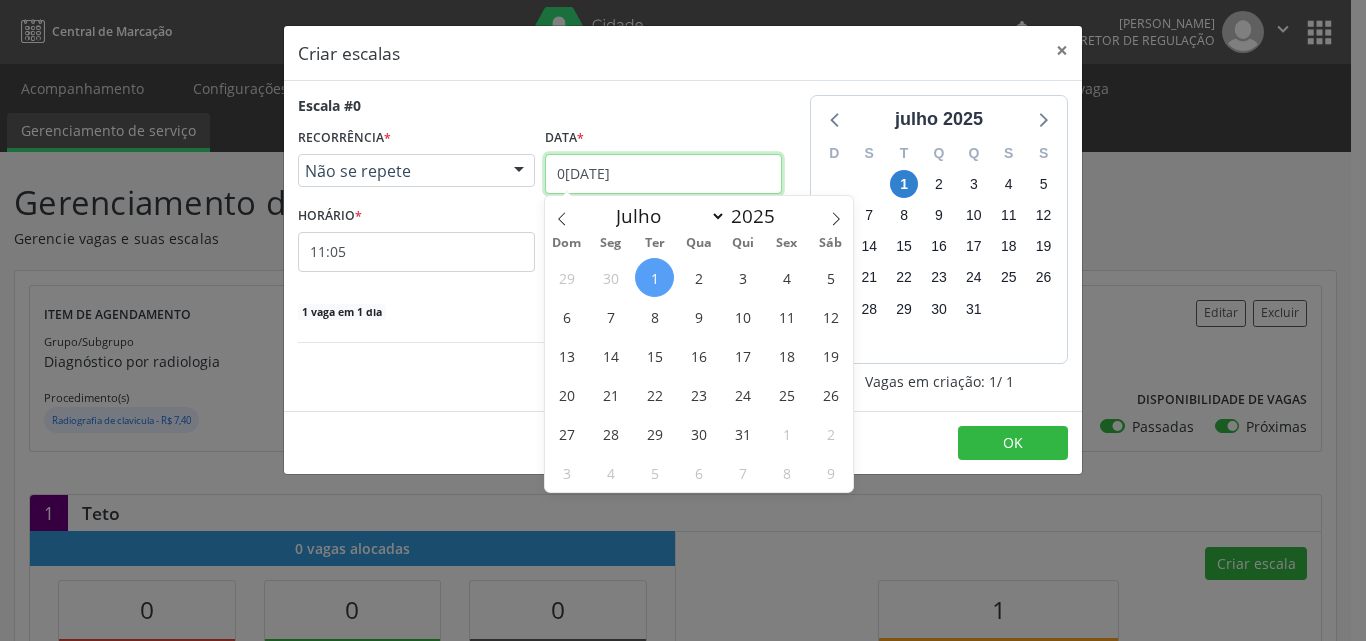 click on "[DATE]" at bounding box center (663, 174) 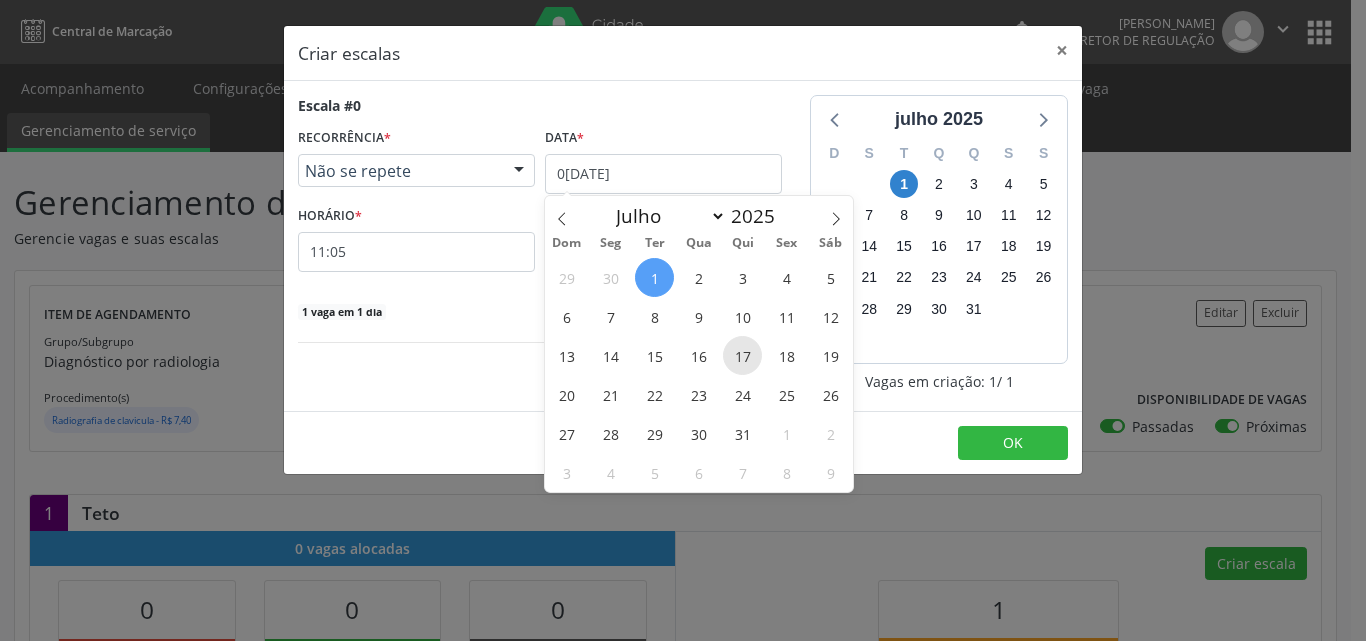 click on "17" at bounding box center [742, 355] 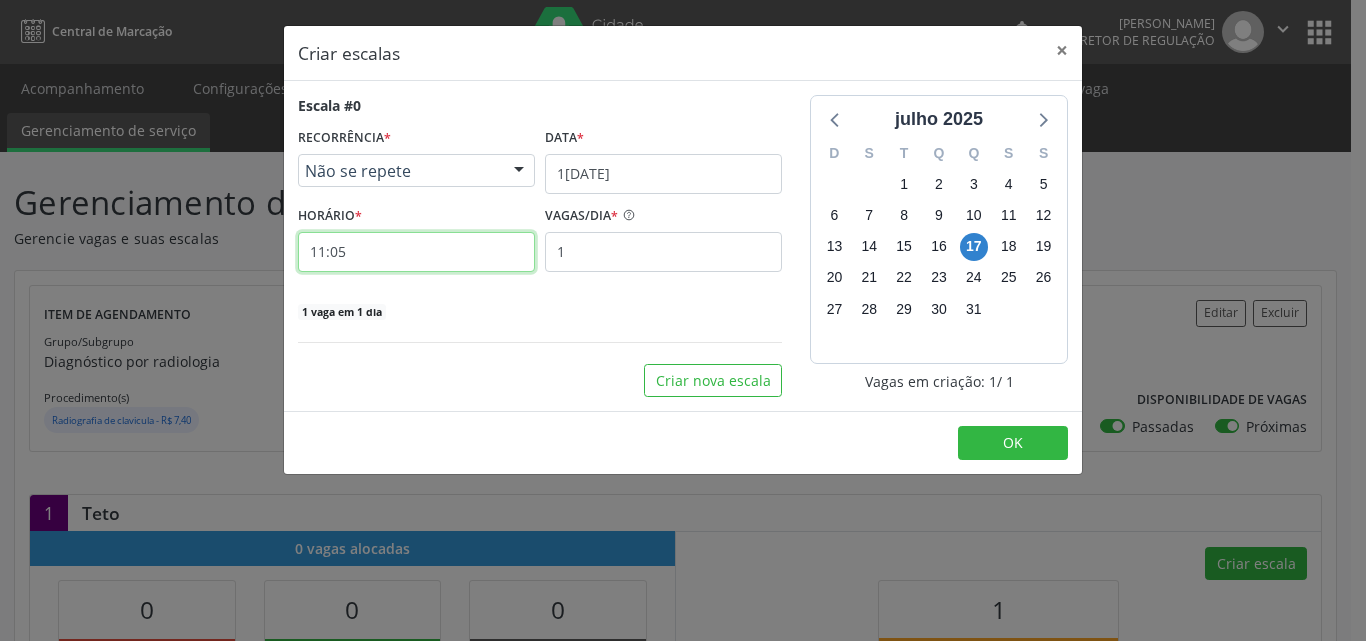 click on "11:05" at bounding box center [416, 252] 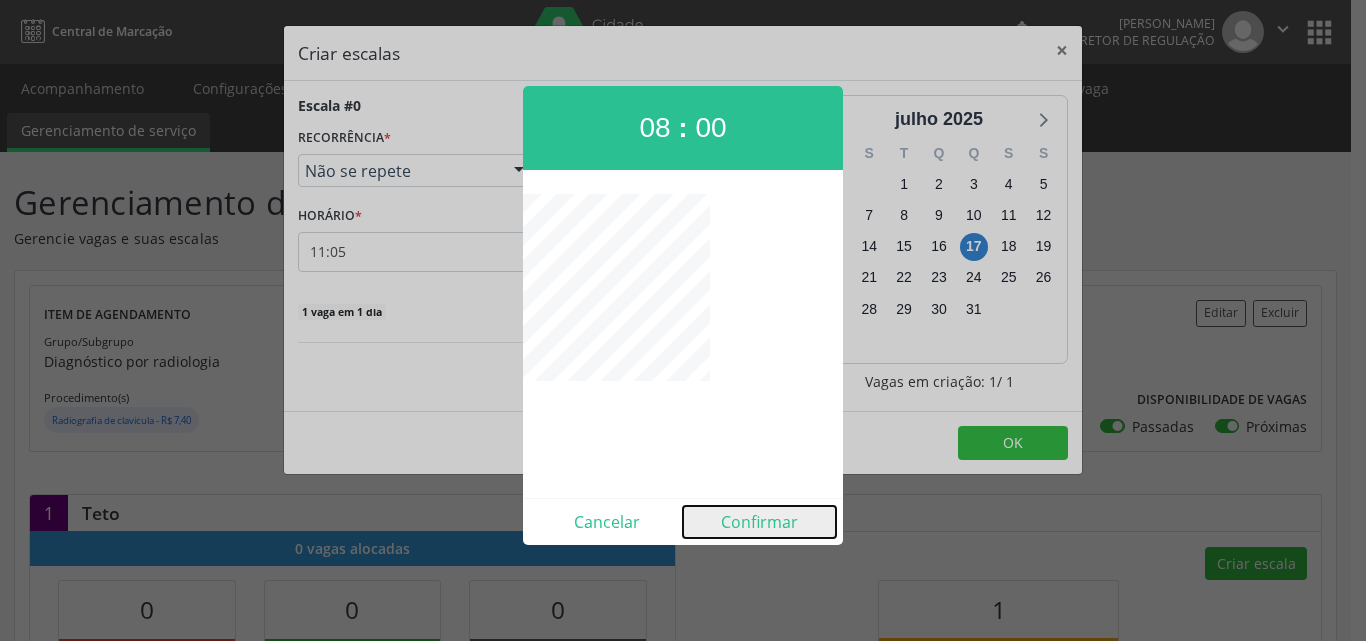 click on "Confirmar" at bounding box center [759, 522] 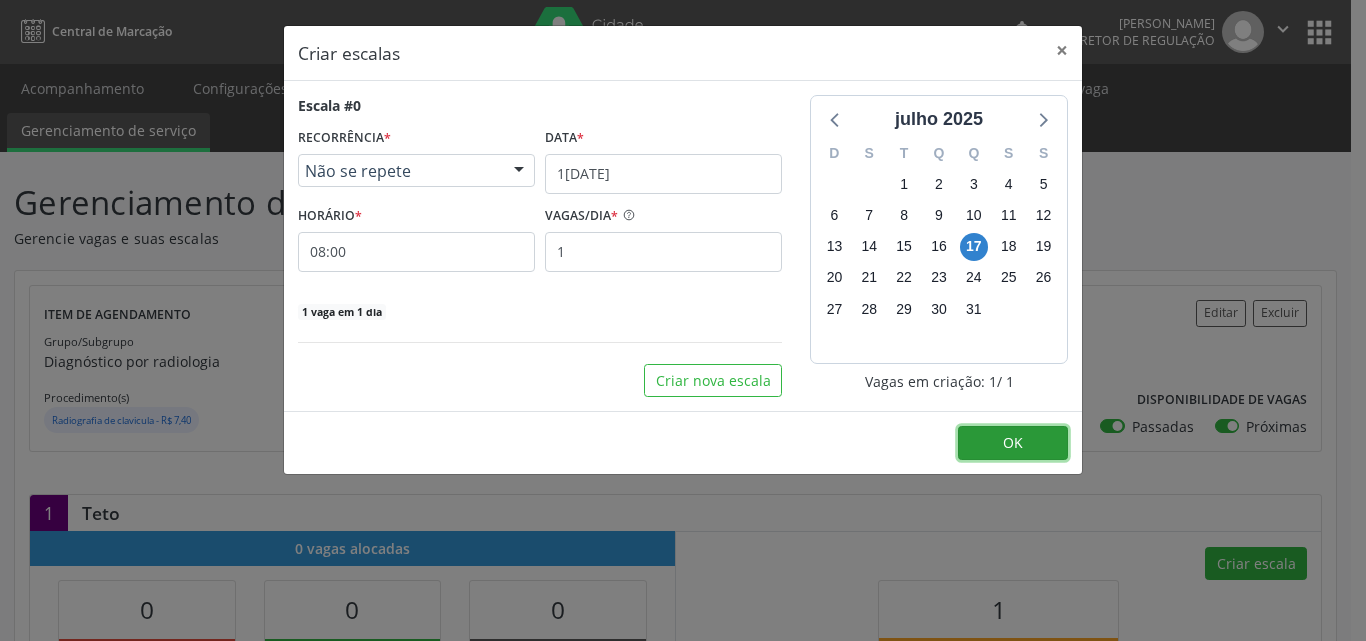 click on "OK" at bounding box center [1013, 443] 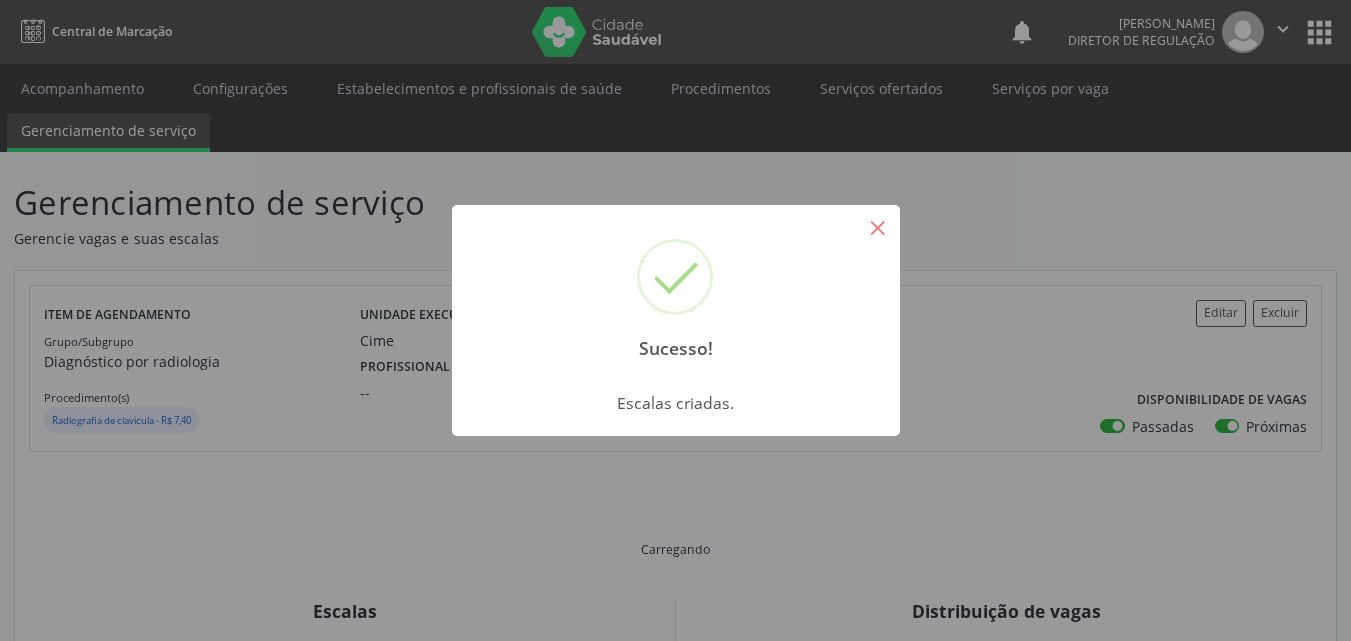 click on "×" at bounding box center [878, 227] 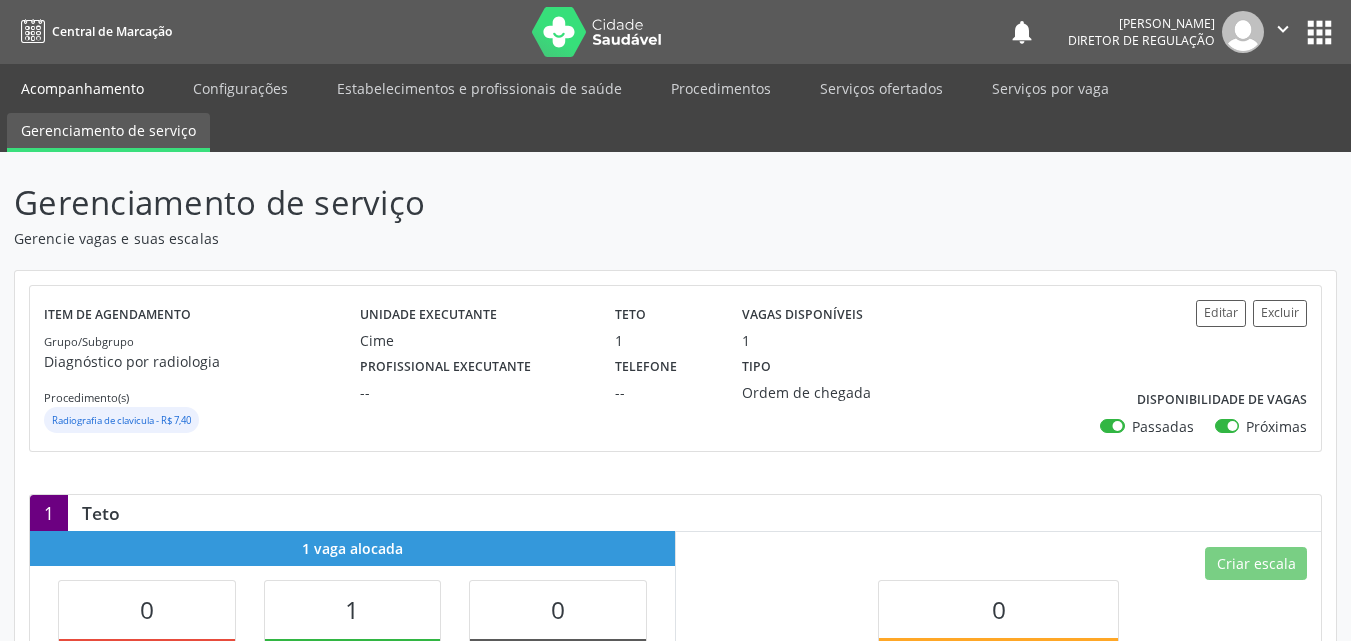 click on "Acompanhamento" at bounding box center (82, 88) 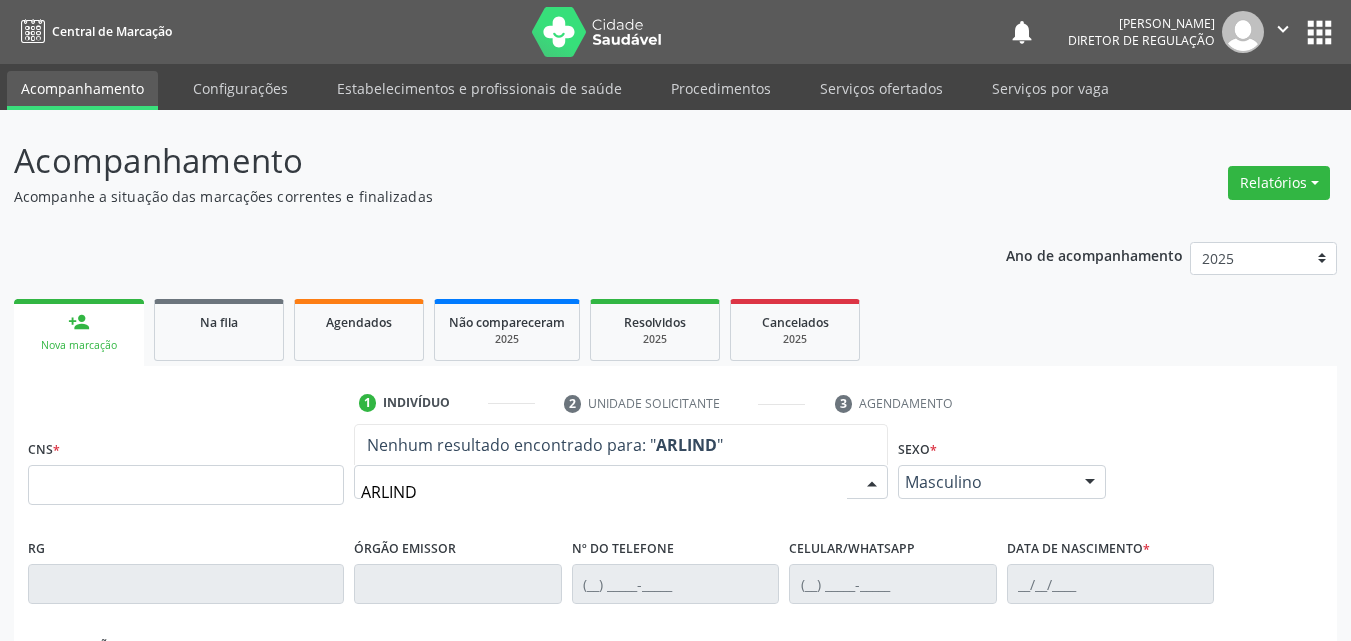 type on "ARLINDO" 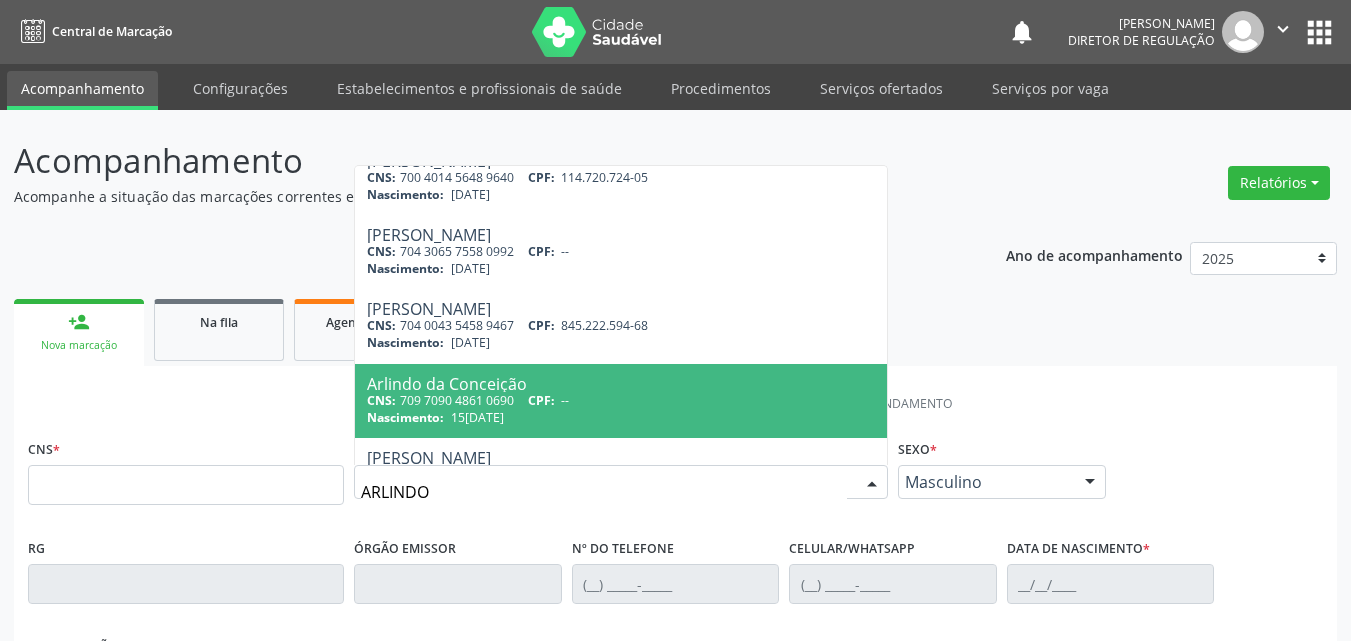 scroll, scrollTop: 200, scrollLeft: 0, axis: vertical 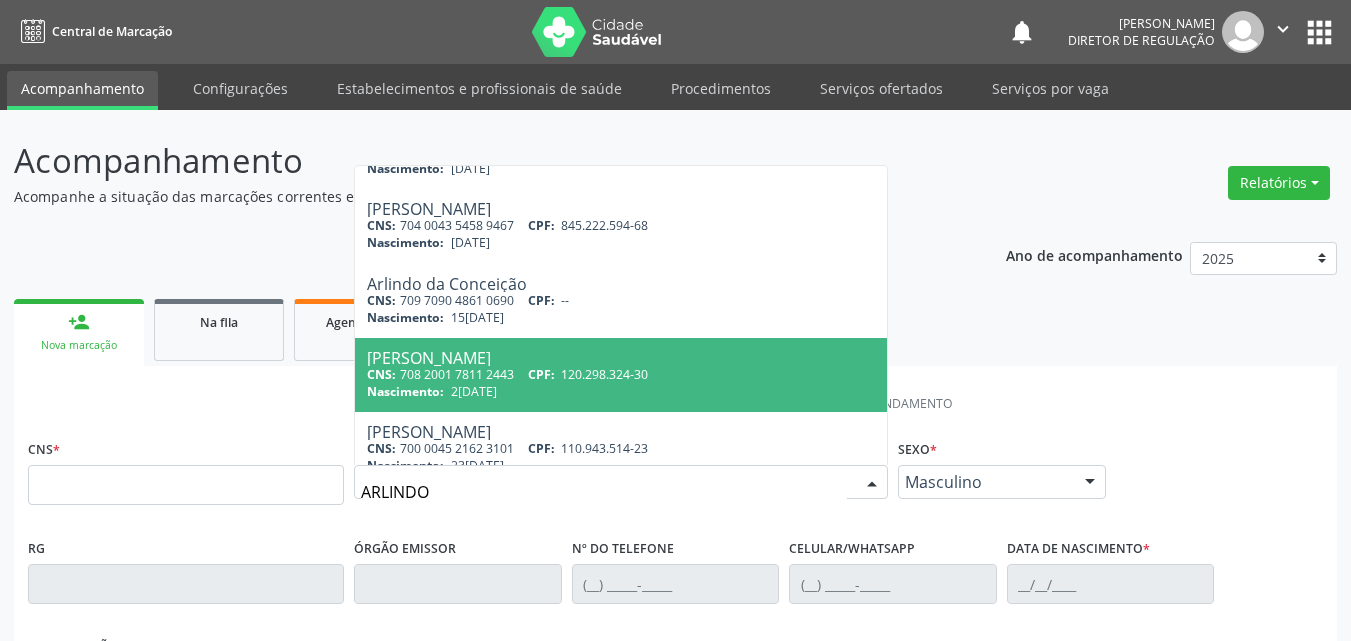click on "120.298.324-30" at bounding box center [604, 374] 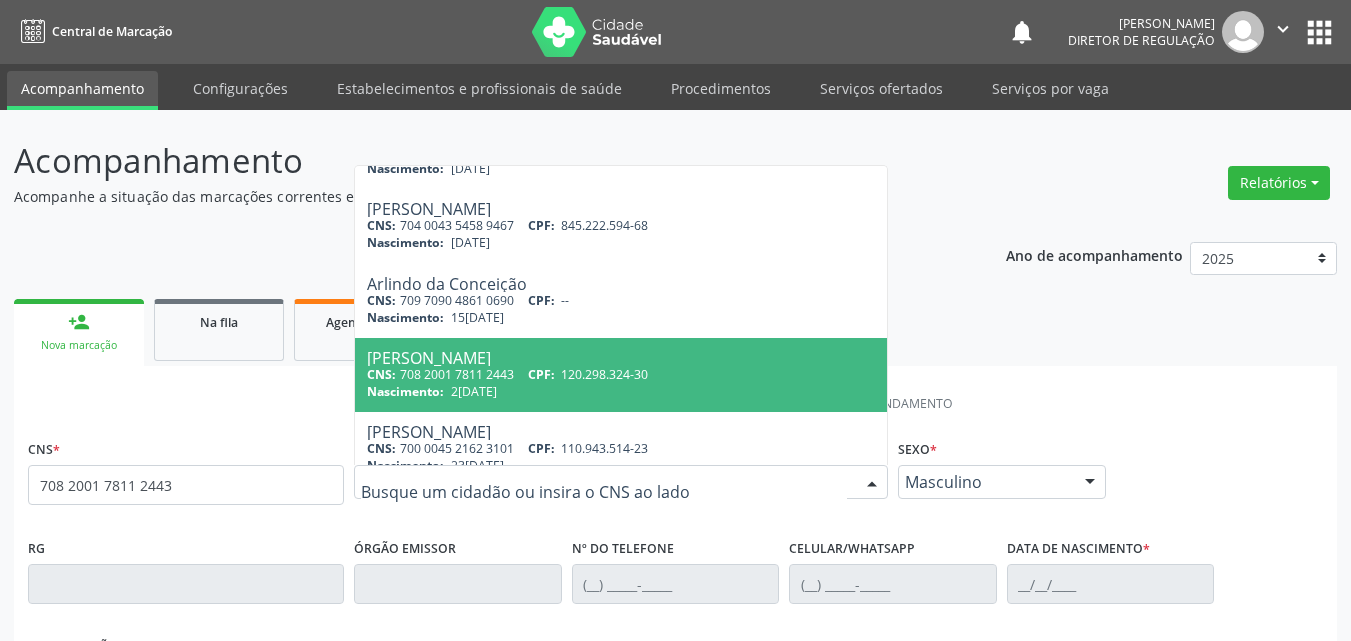scroll, scrollTop: 0, scrollLeft: 0, axis: both 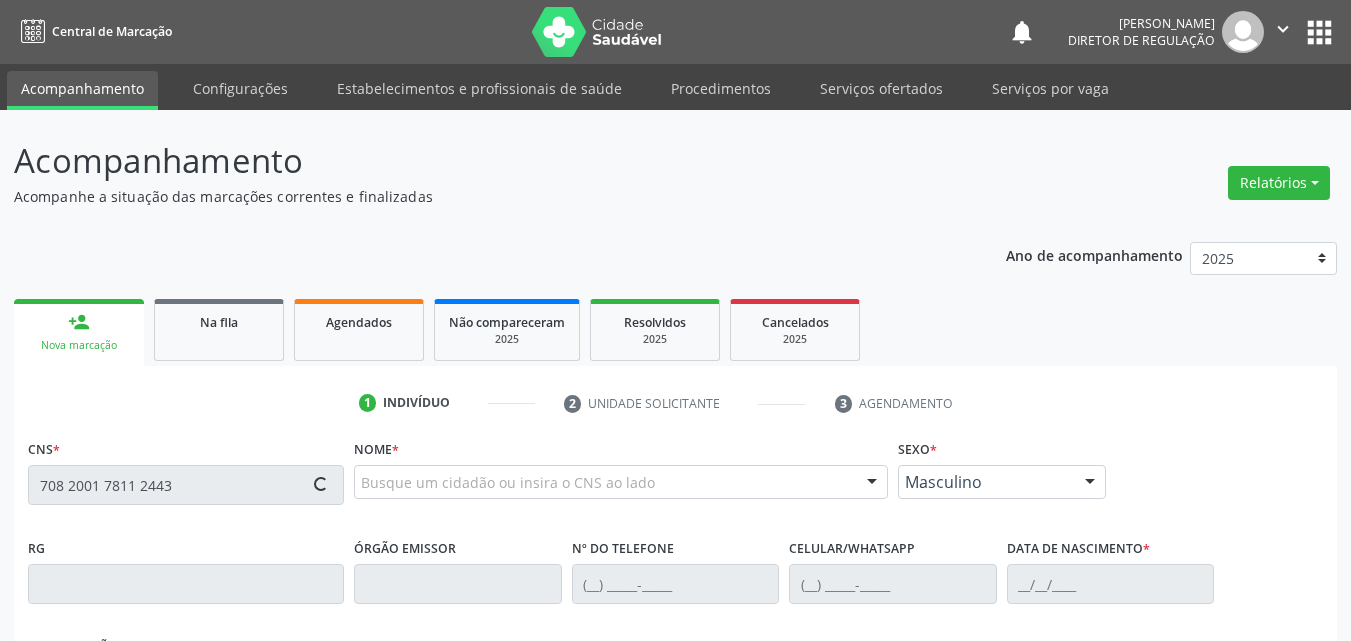 type on "708 2001 7811 2443" 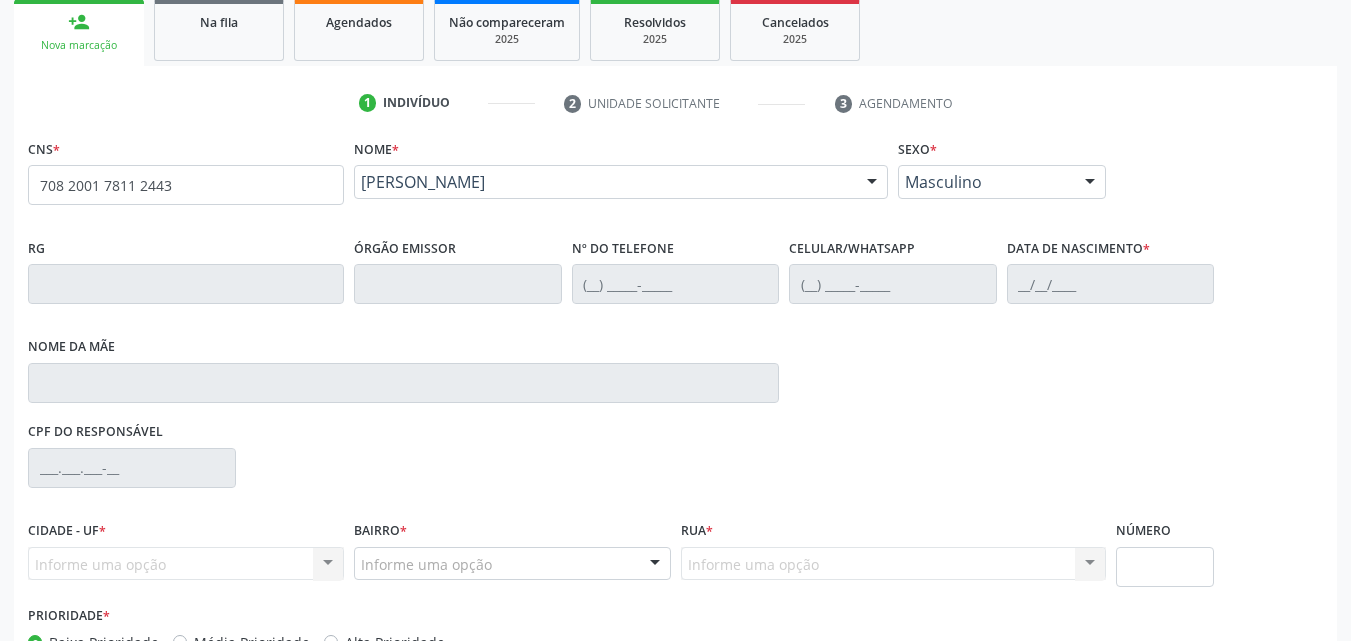 scroll, scrollTop: 429, scrollLeft: 0, axis: vertical 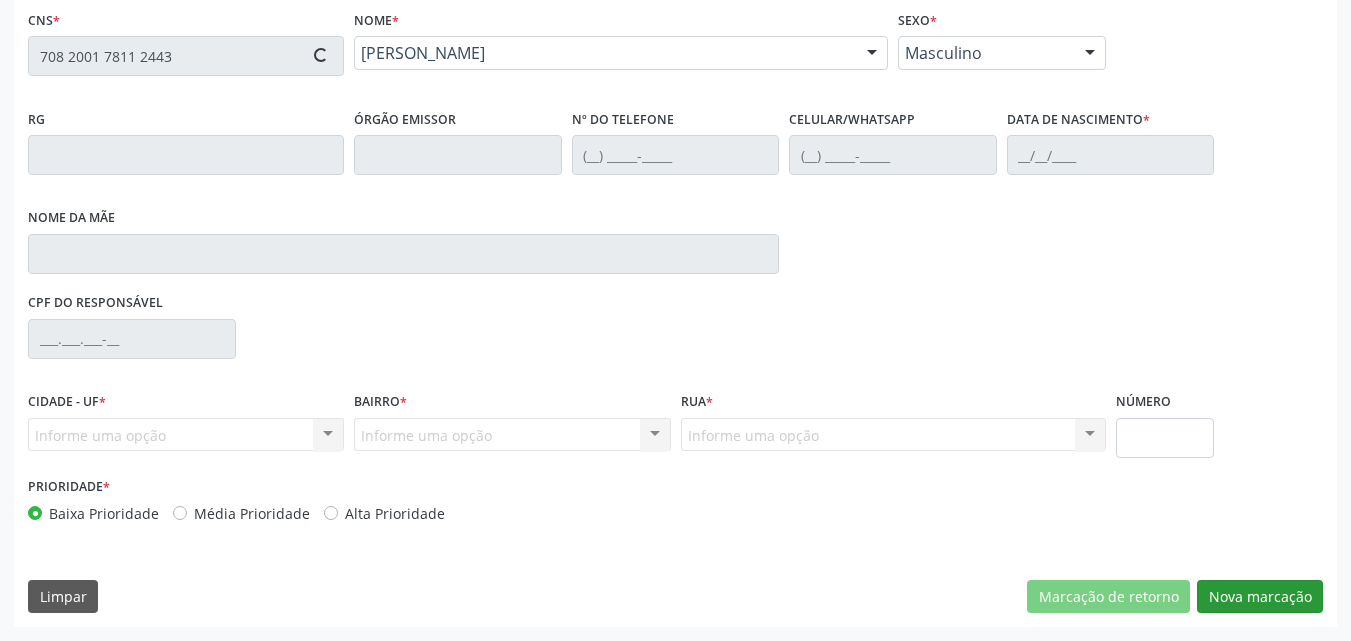 type on "[PHONE_NUMBER]" 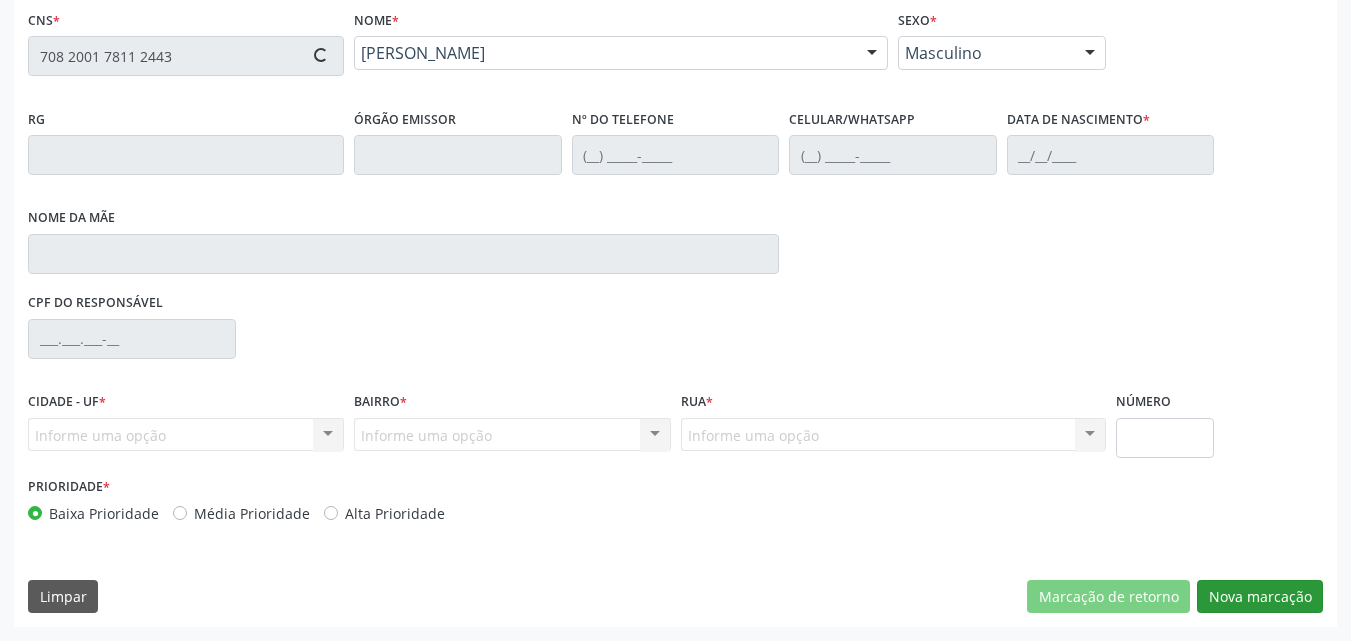 type on "[PHONE_NUMBER]" 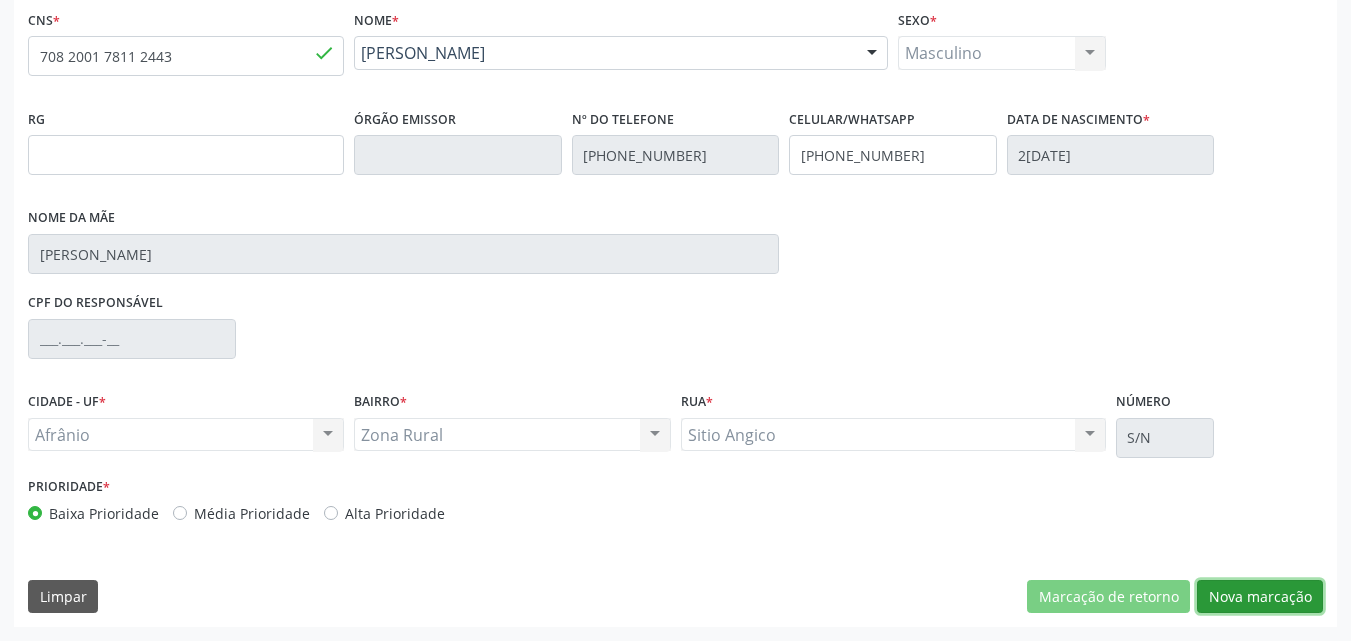 click on "Nova marcação" at bounding box center [1260, 597] 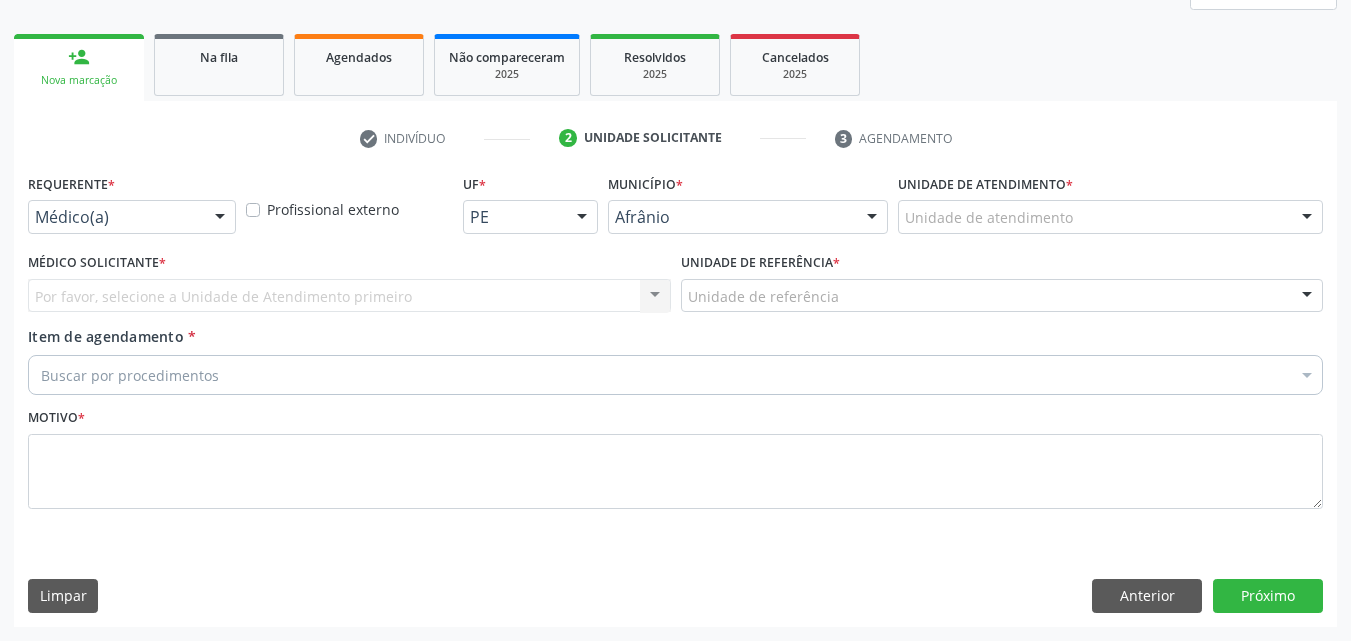 scroll, scrollTop: 265, scrollLeft: 0, axis: vertical 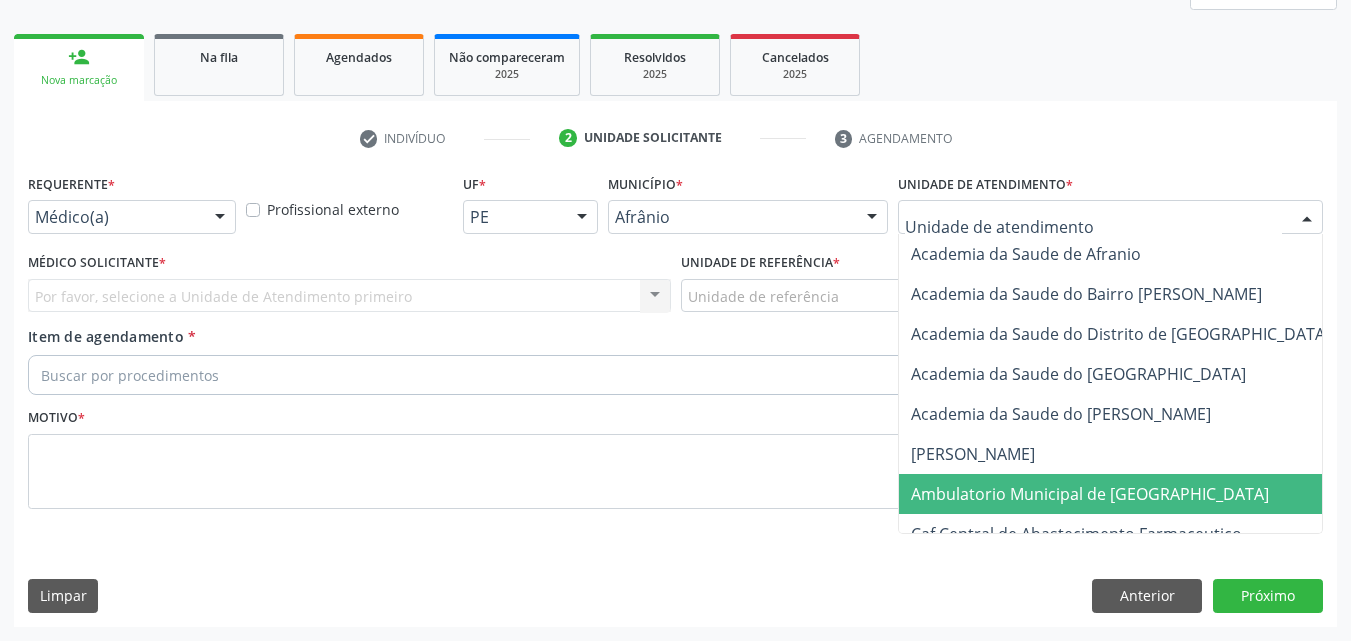 click on "Ambulatorio Municipal de [GEOGRAPHIC_DATA]" at bounding box center [1090, 494] 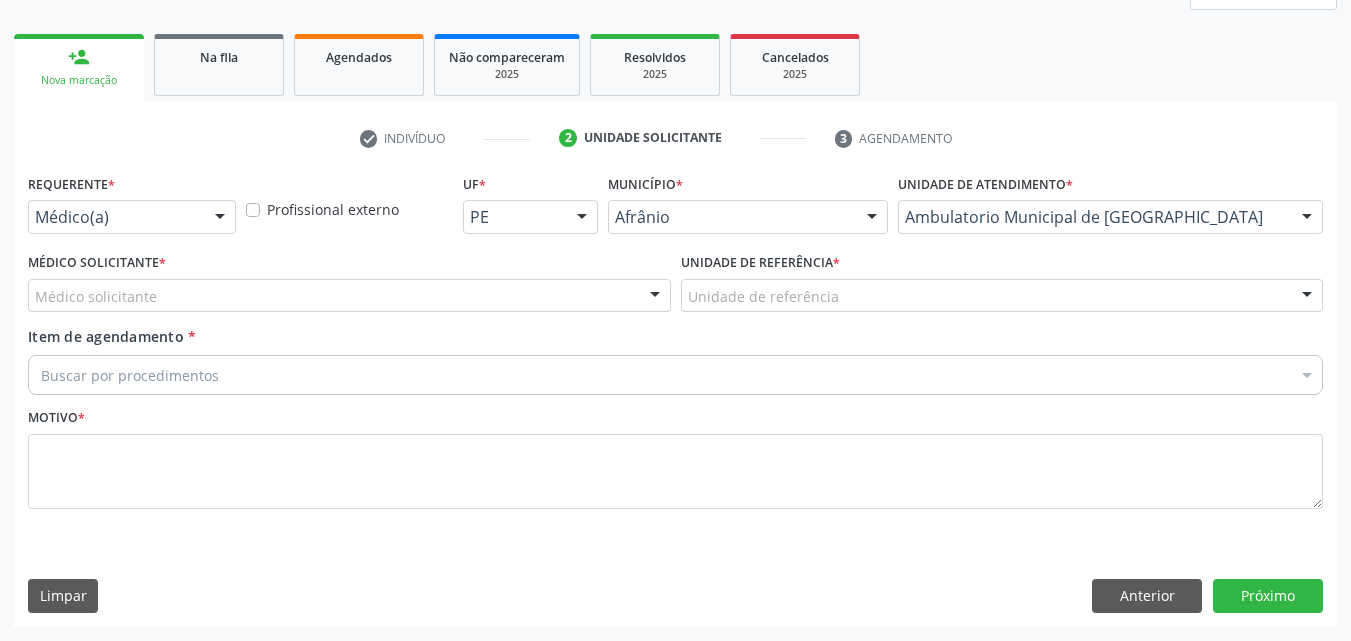 click on "Unidade de referência" at bounding box center [1002, 296] 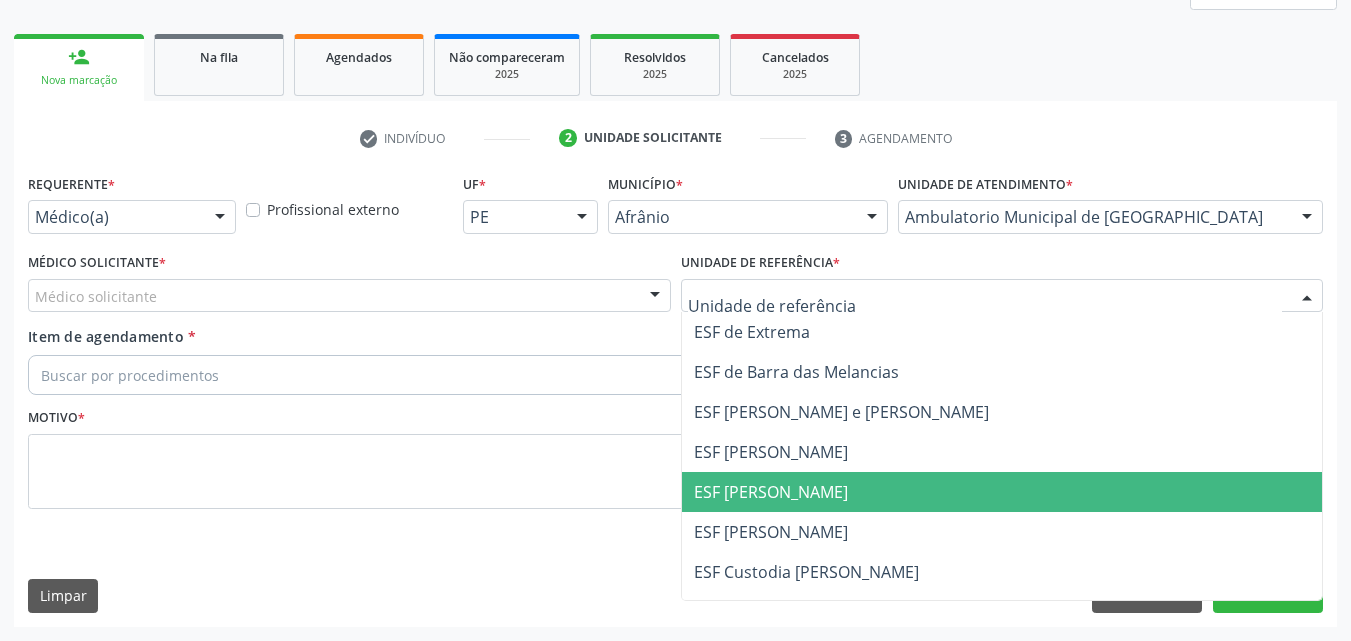 drag, startPoint x: 809, startPoint y: 497, endPoint x: 752, endPoint y: 470, distance: 63.07139 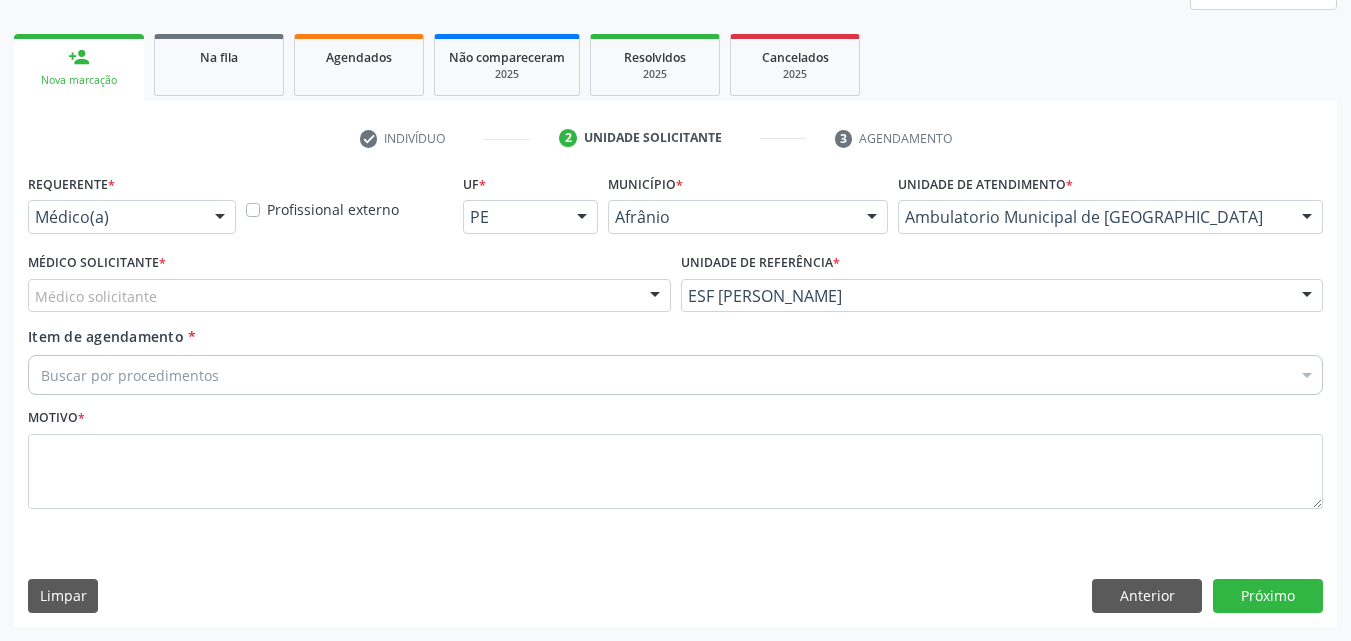 click on "Médico solicitante" at bounding box center [349, 296] 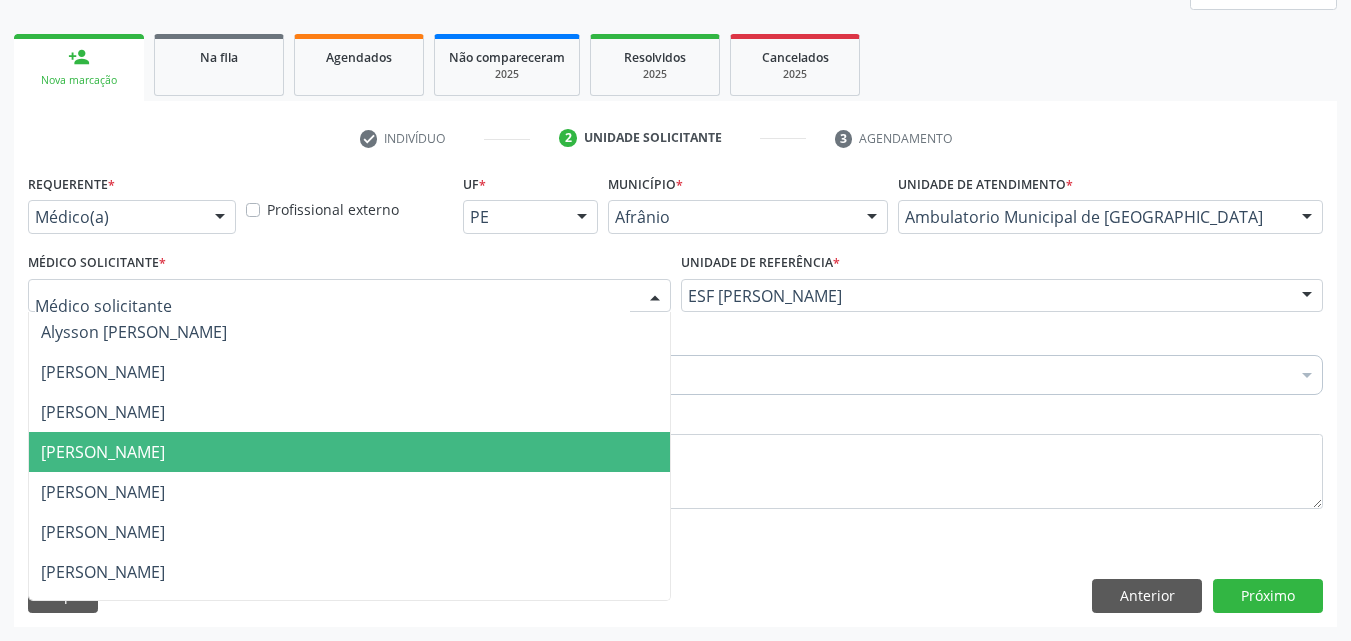 click on "[PERSON_NAME]" at bounding box center (349, 452) 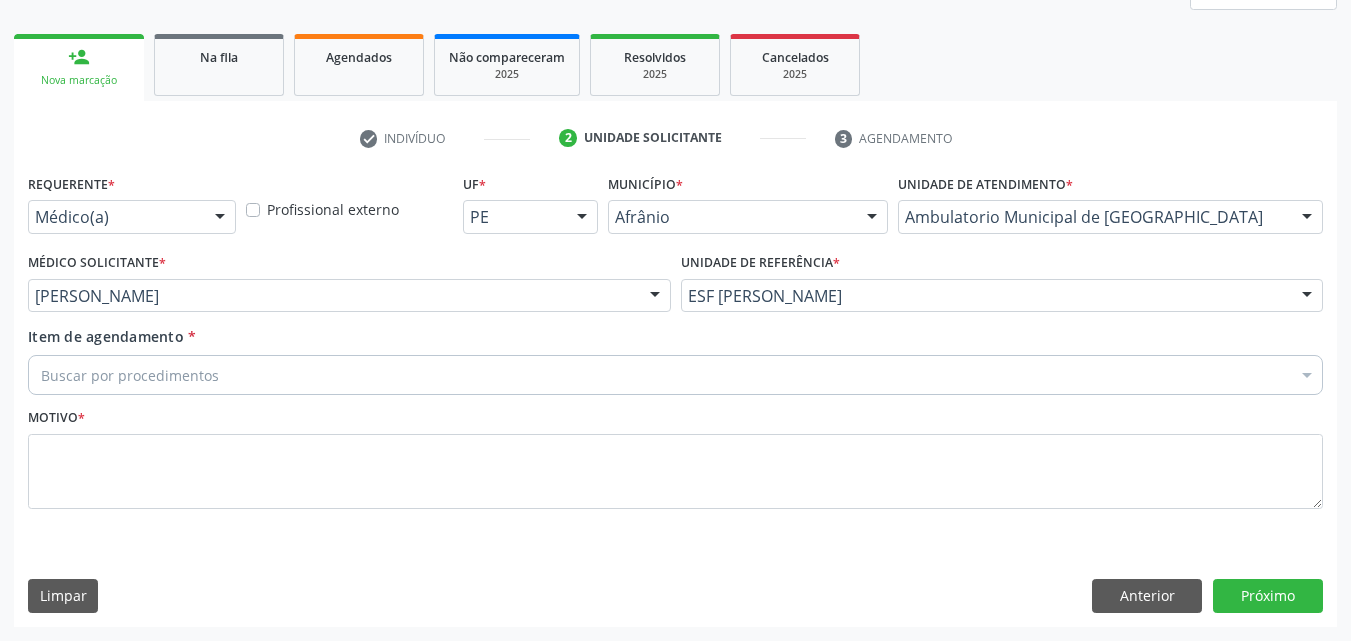 click on "Buscar por procedimentos" at bounding box center [675, 375] 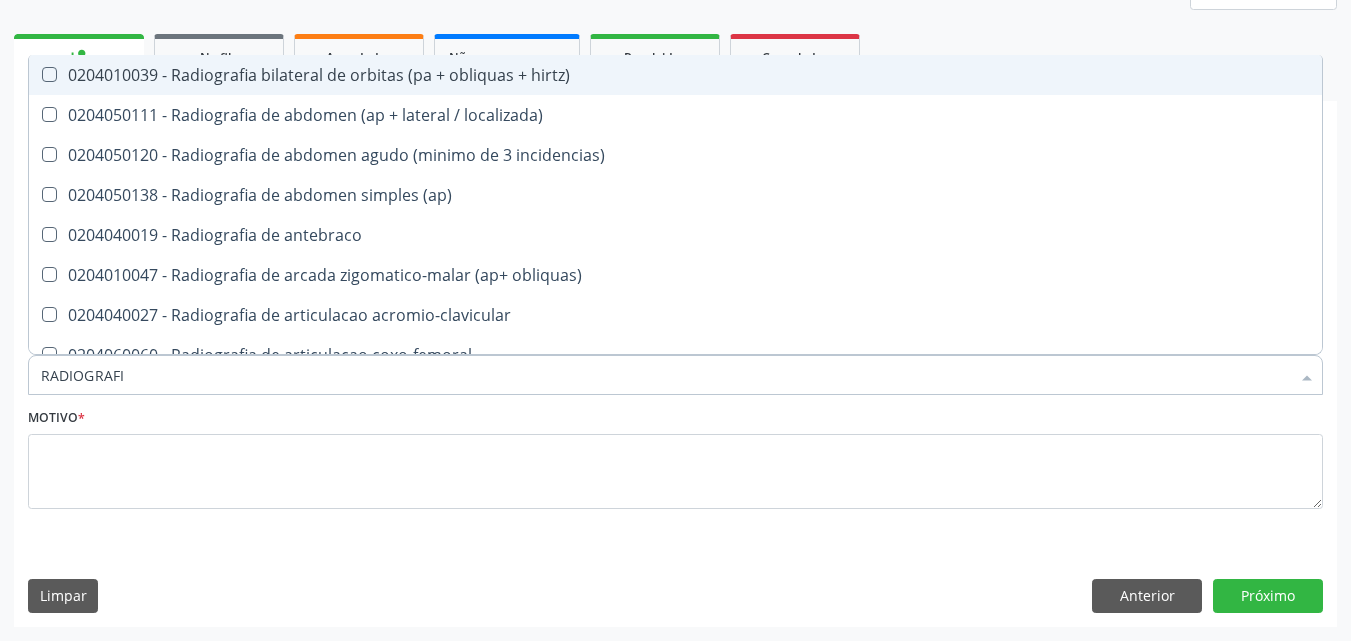 type on "RADIOGRAFIA" 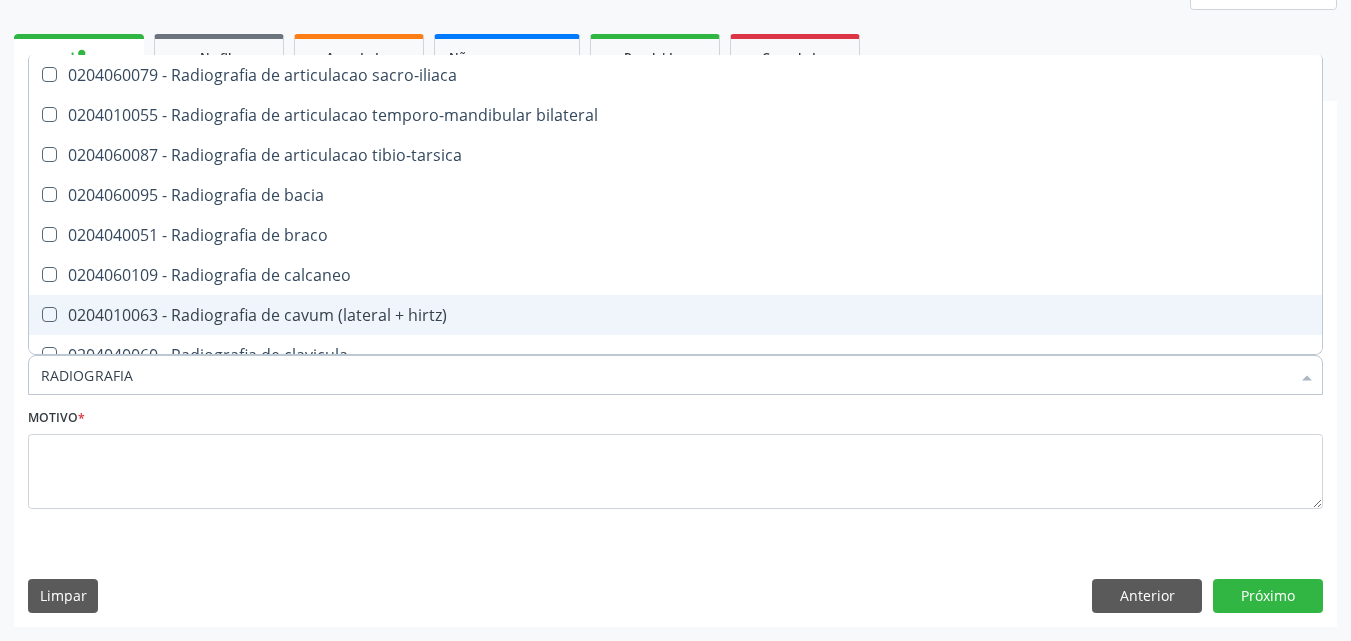 scroll, scrollTop: 500, scrollLeft: 0, axis: vertical 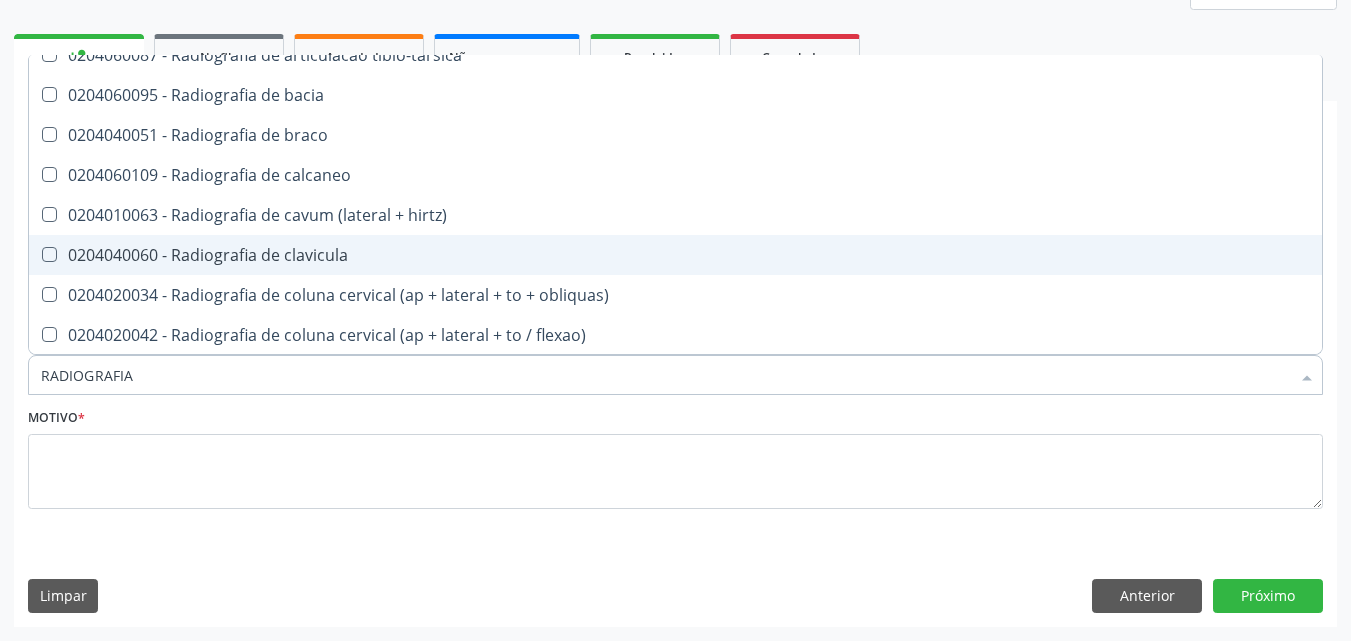 click on "0204040060 - Radiografia de clavicula" at bounding box center (675, 255) 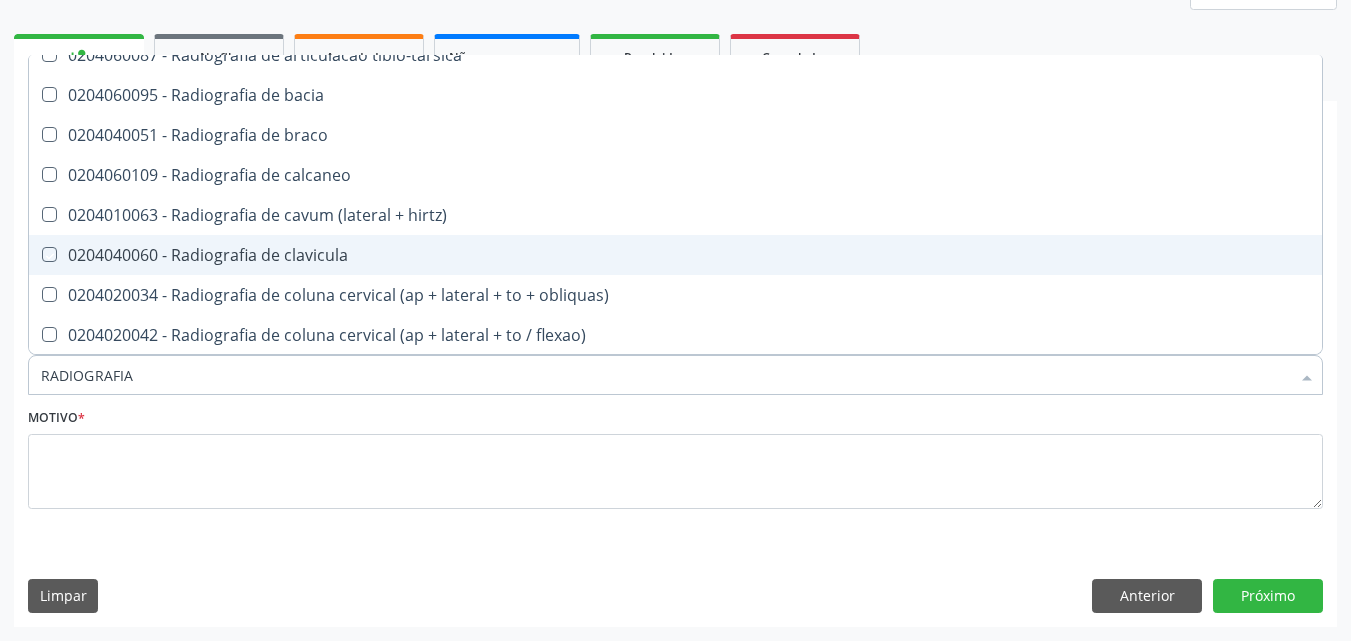 checkbox on "true" 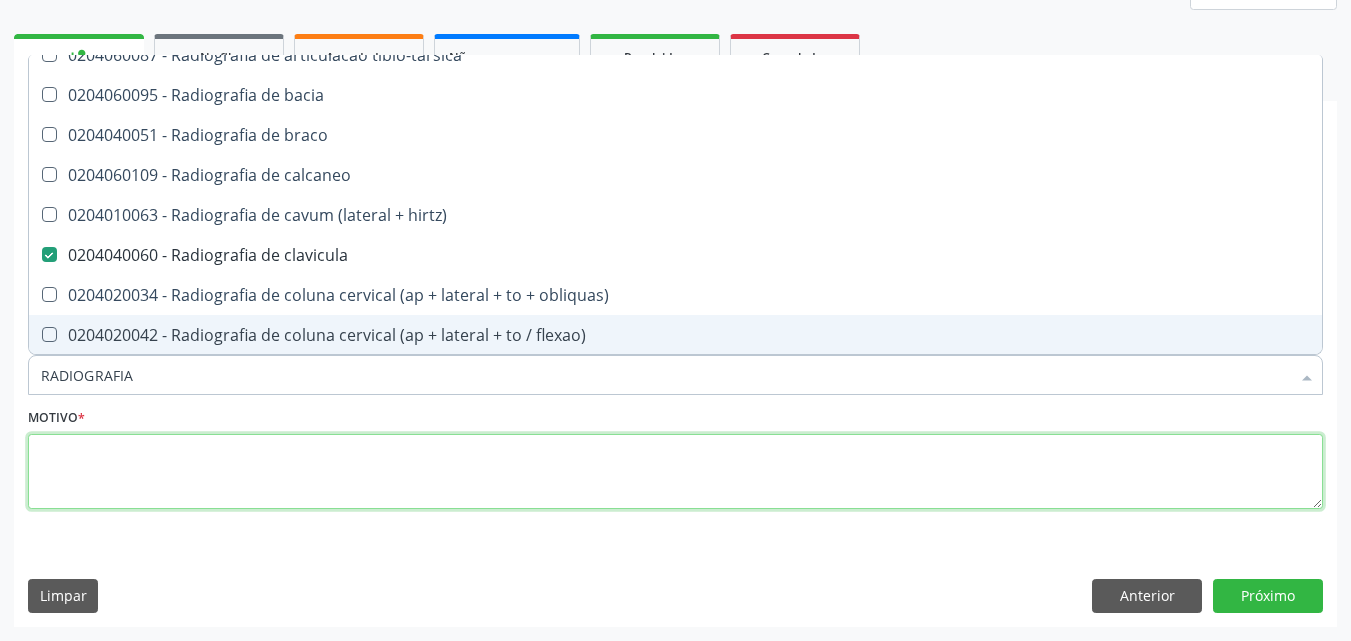 click at bounding box center [675, 472] 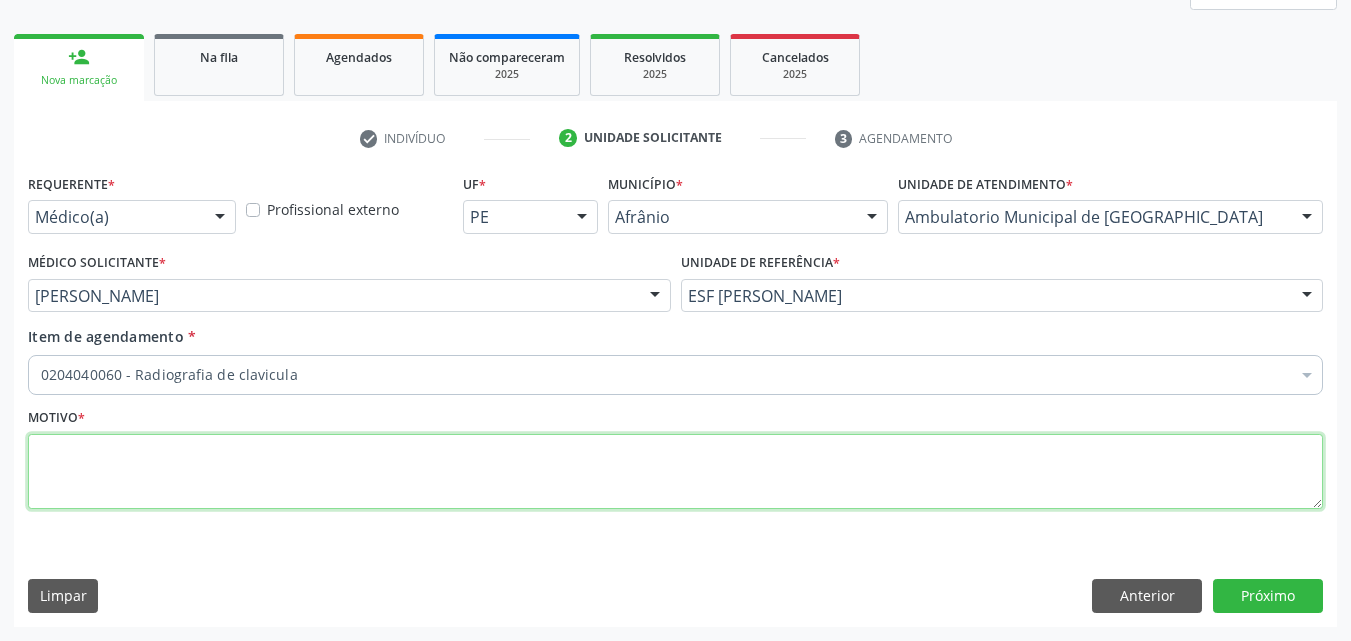 scroll, scrollTop: 0, scrollLeft: 0, axis: both 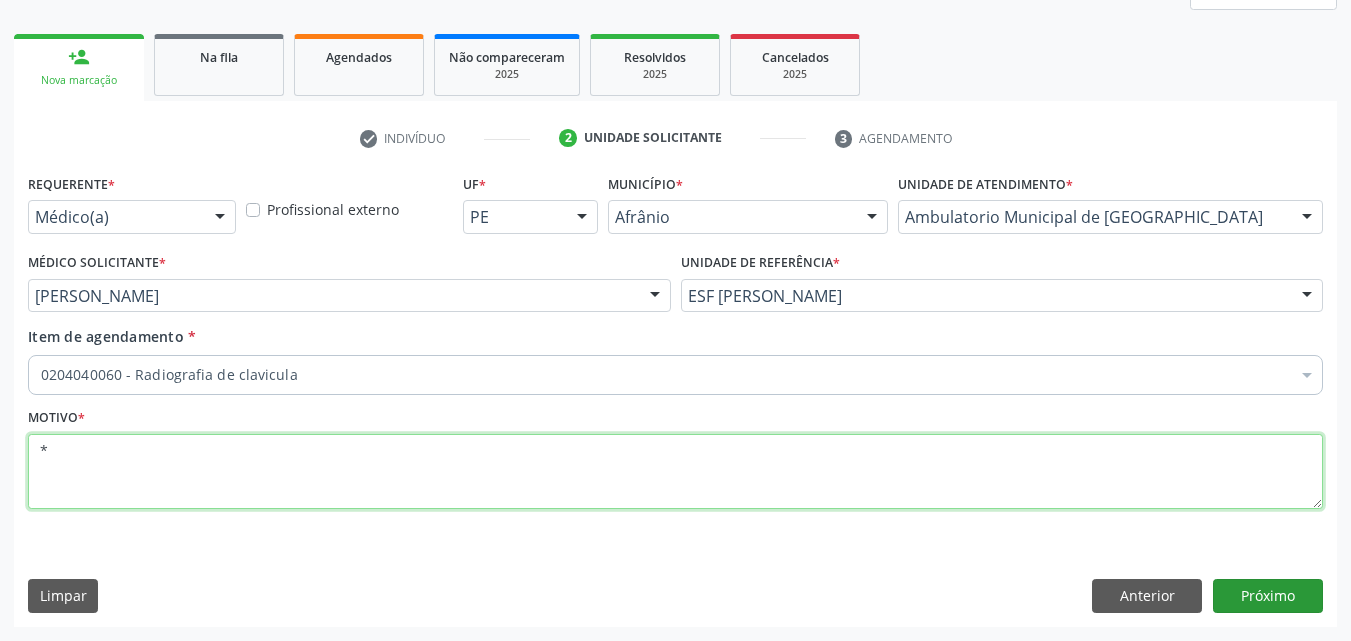 type on "*" 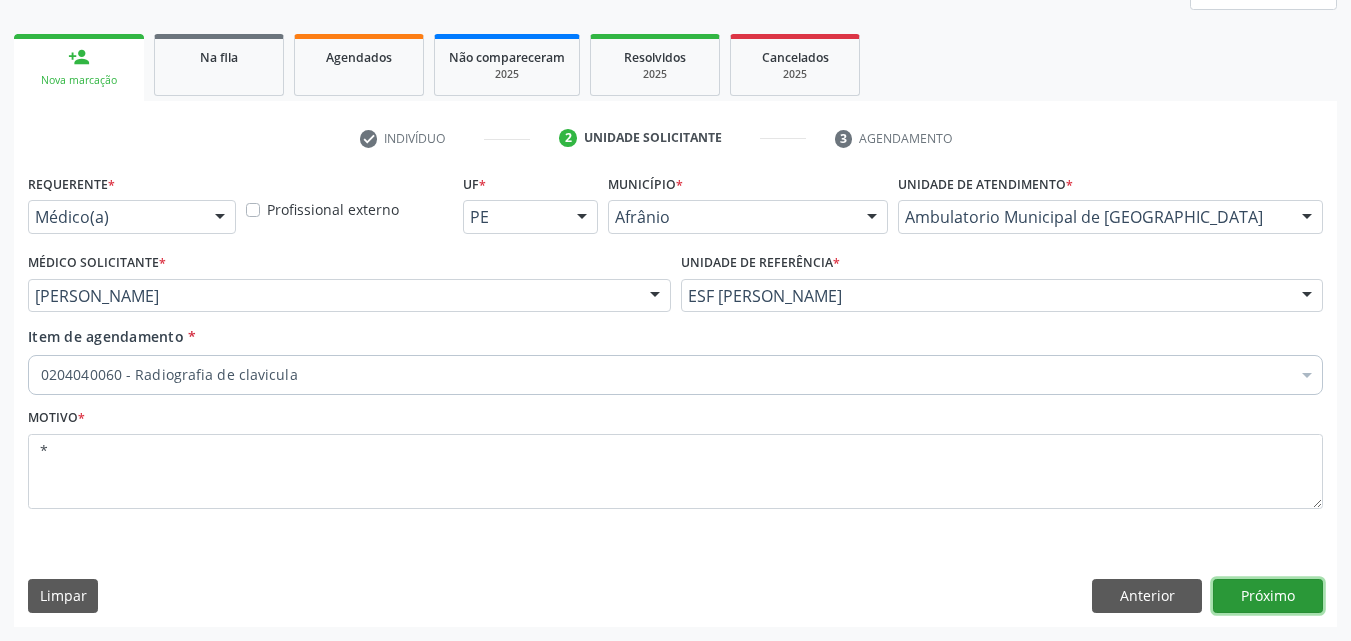 click on "Próximo" at bounding box center [1268, 596] 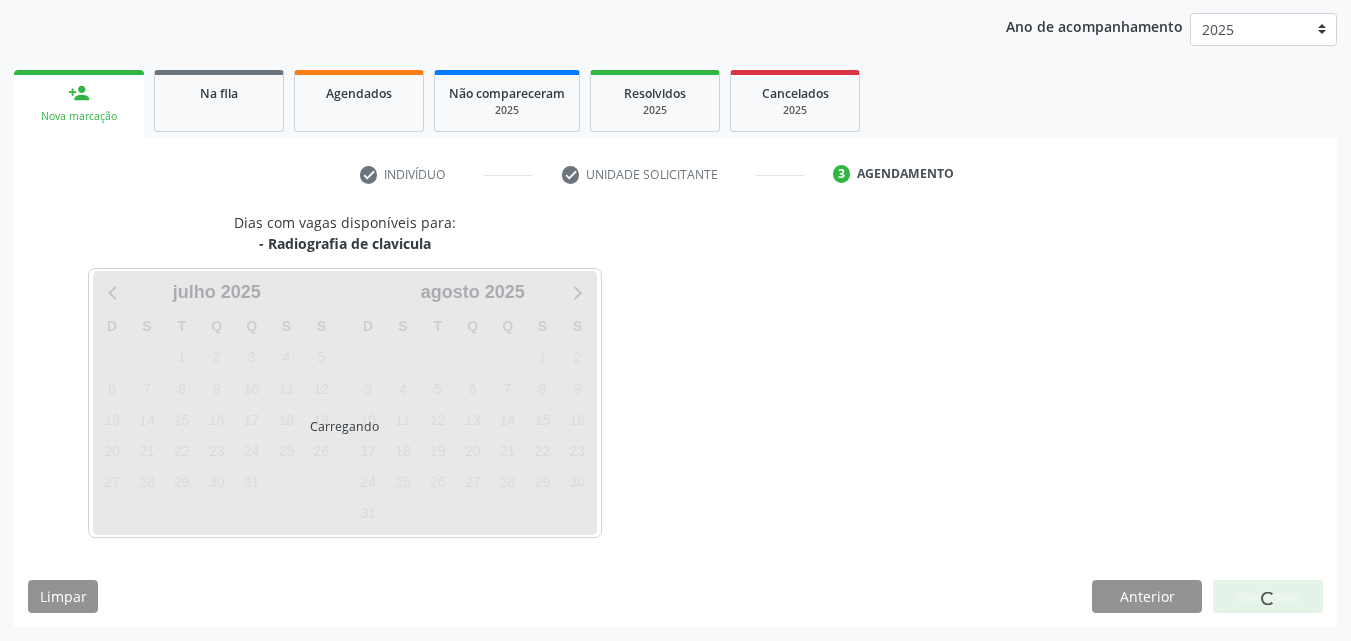 scroll, scrollTop: 229, scrollLeft: 0, axis: vertical 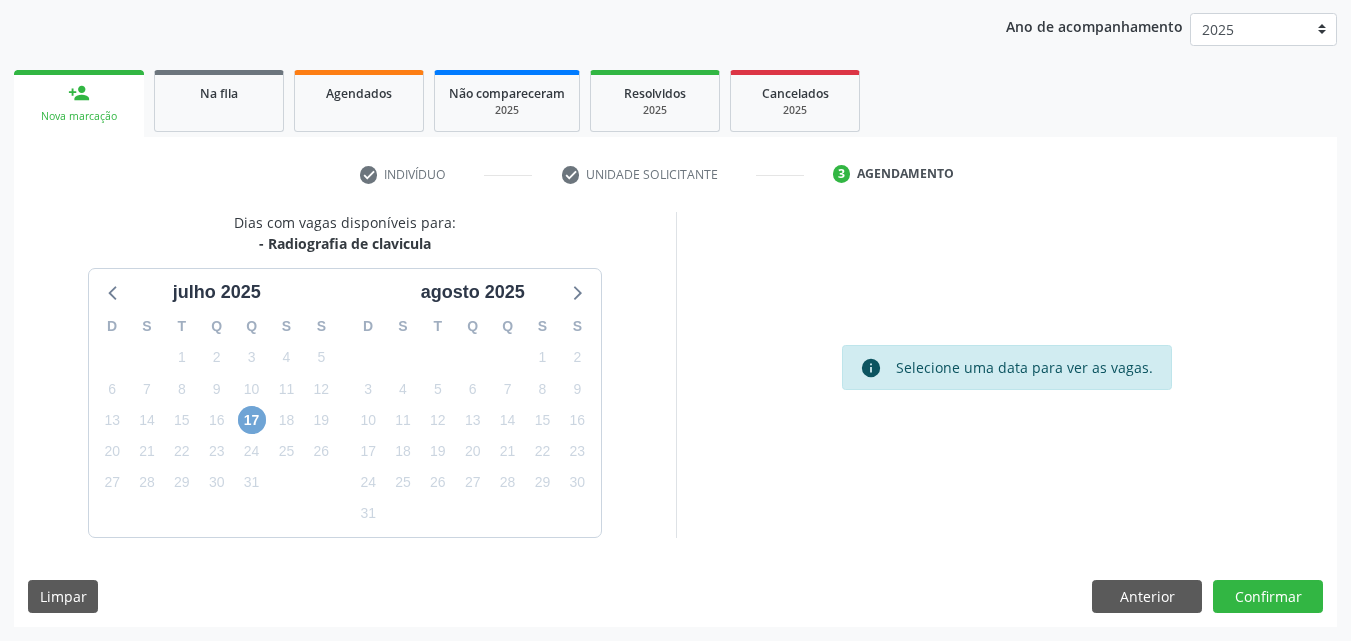 click on "17" at bounding box center [252, 420] 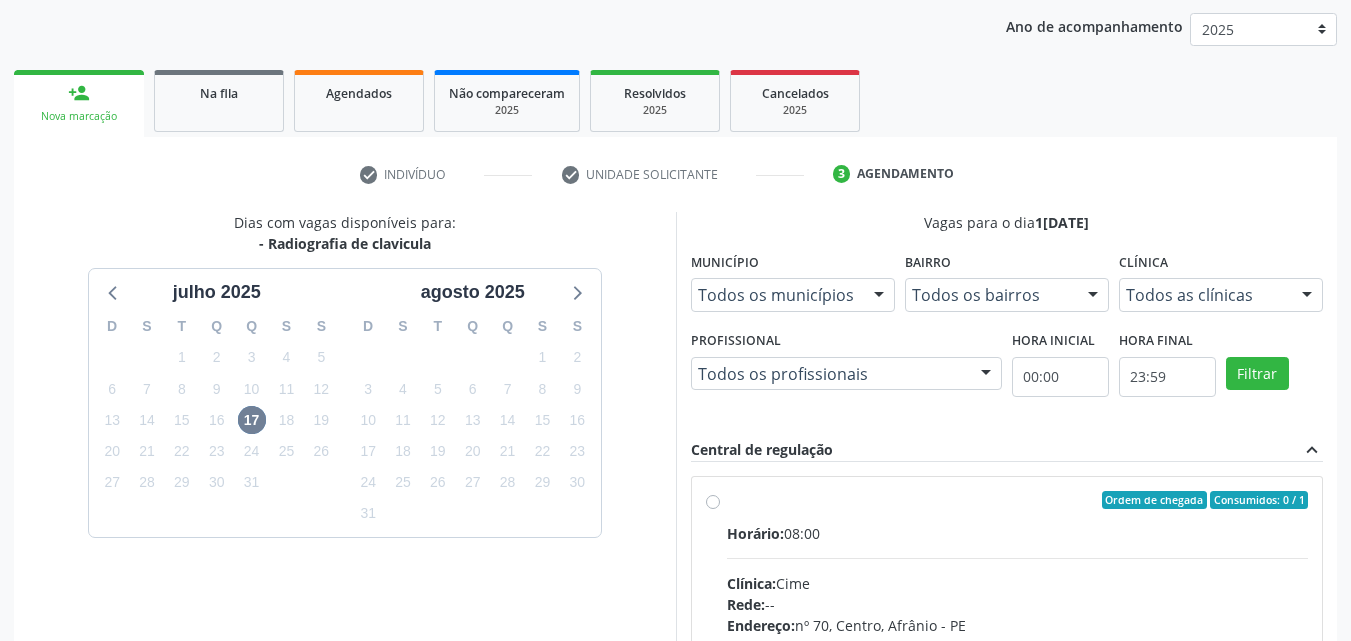 click on "Ordem de chegada
Consumidos: 0 / 1" at bounding box center [1018, 500] 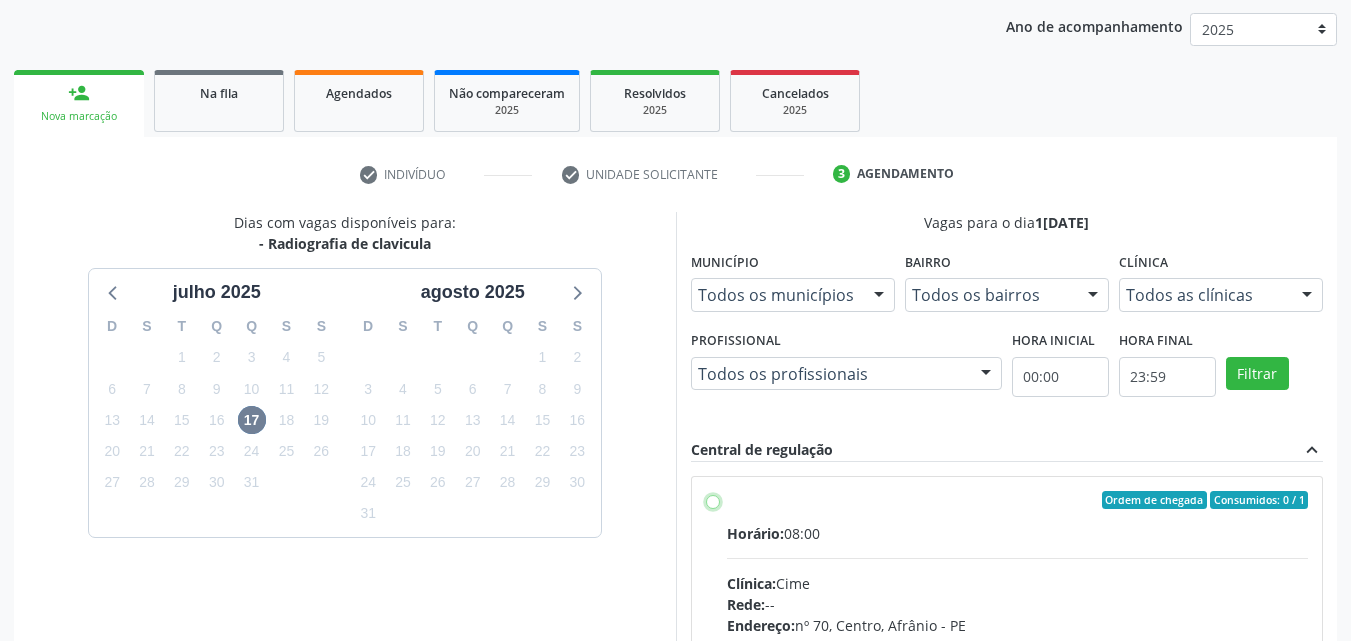 click on "Ordem de chegada
Consumidos: 0 / 1
Horário:   08:00
Clínica:  Cime
Rede:
--
Endereço:   nº 70, Centro, Afrânio - PE
Telefone:   (87) 88416145
Profissional:
--
Informações adicionais sobre o atendimento
Idade de atendimento:
Sem restrição
Gênero(s) atendido(s):
Sem restrição
Informações adicionais:
--" at bounding box center [713, 500] 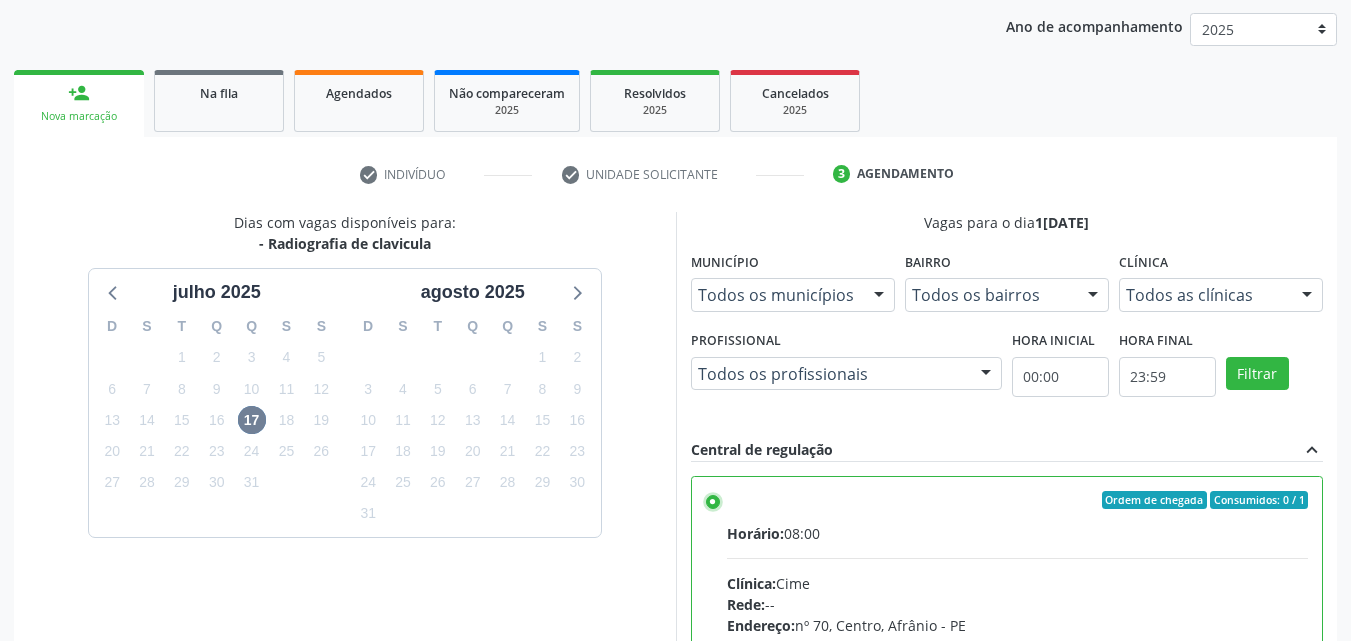 scroll, scrollTop: 99, scrollLeft: 0, axis: vertical 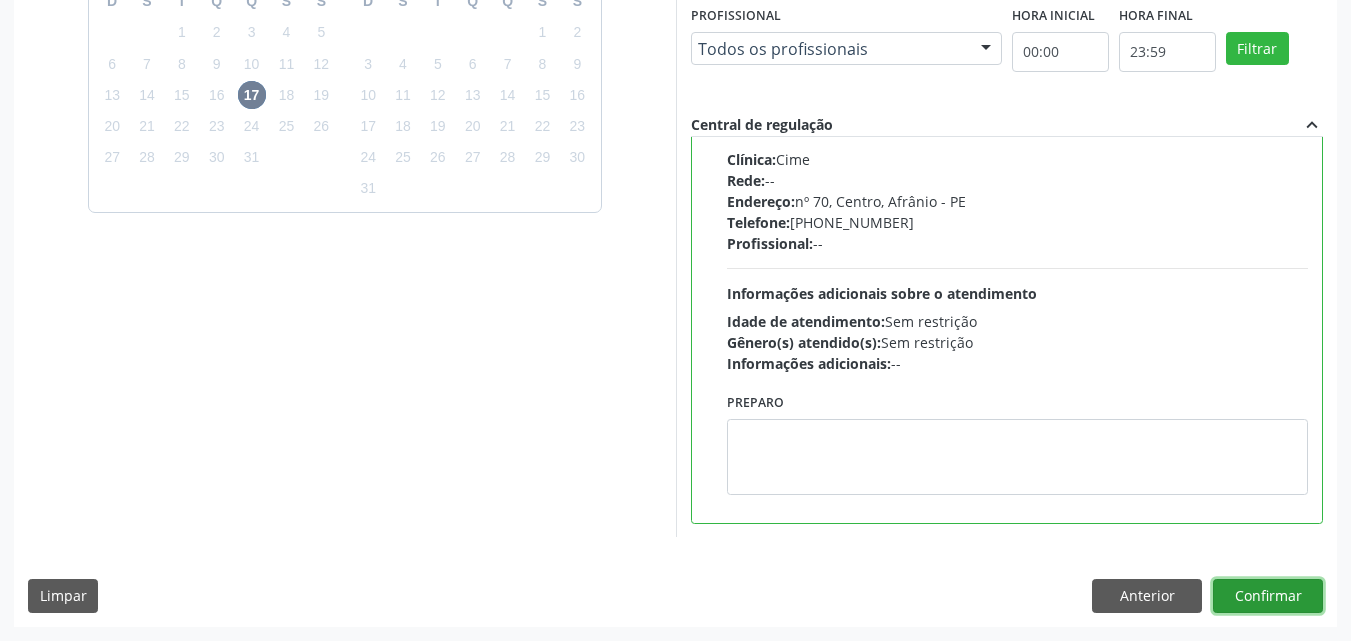 click on "Confirmar" at bounding box center [1268, 596] 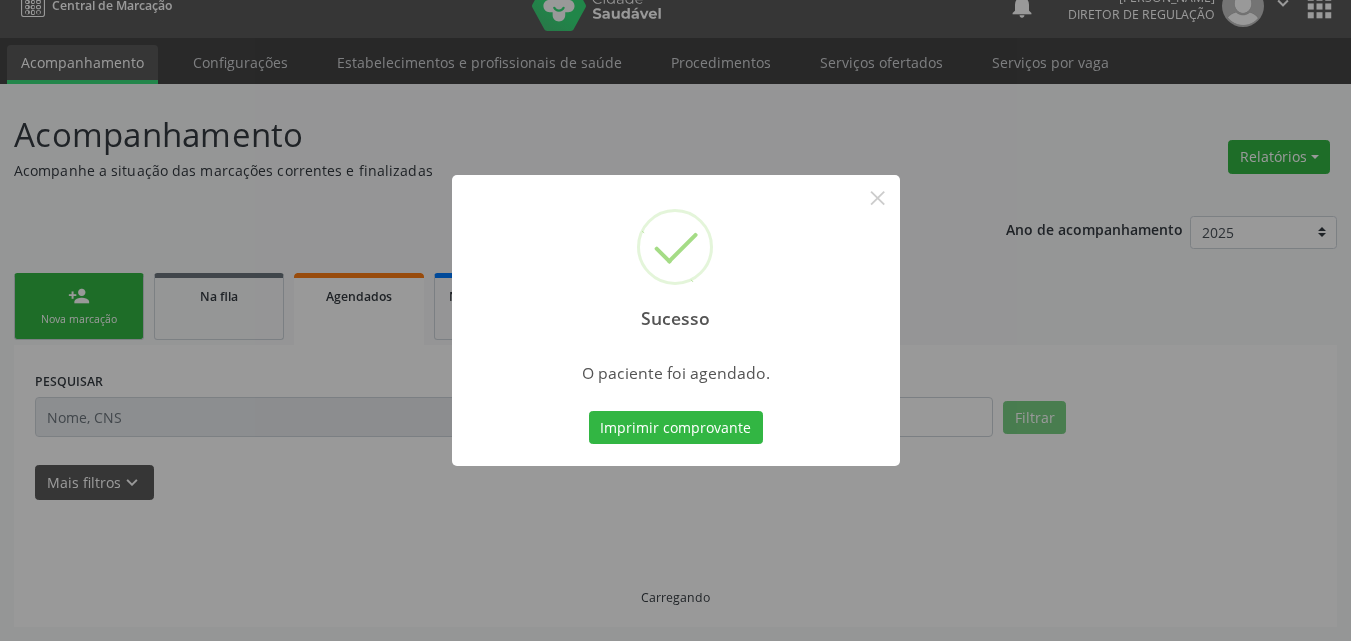 scroll, scrollTop: 26, scrollLeft: 0, axis: vertical 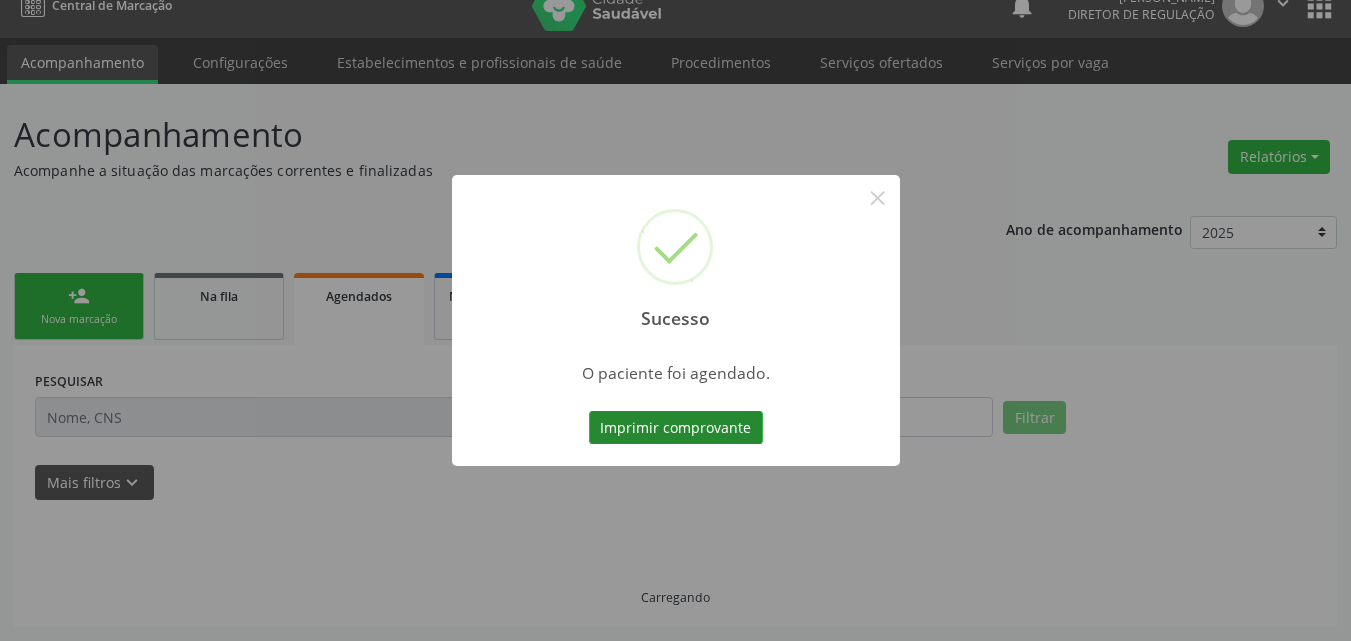 click on "Imprimir comprovante" at bounding box center [676, 428] 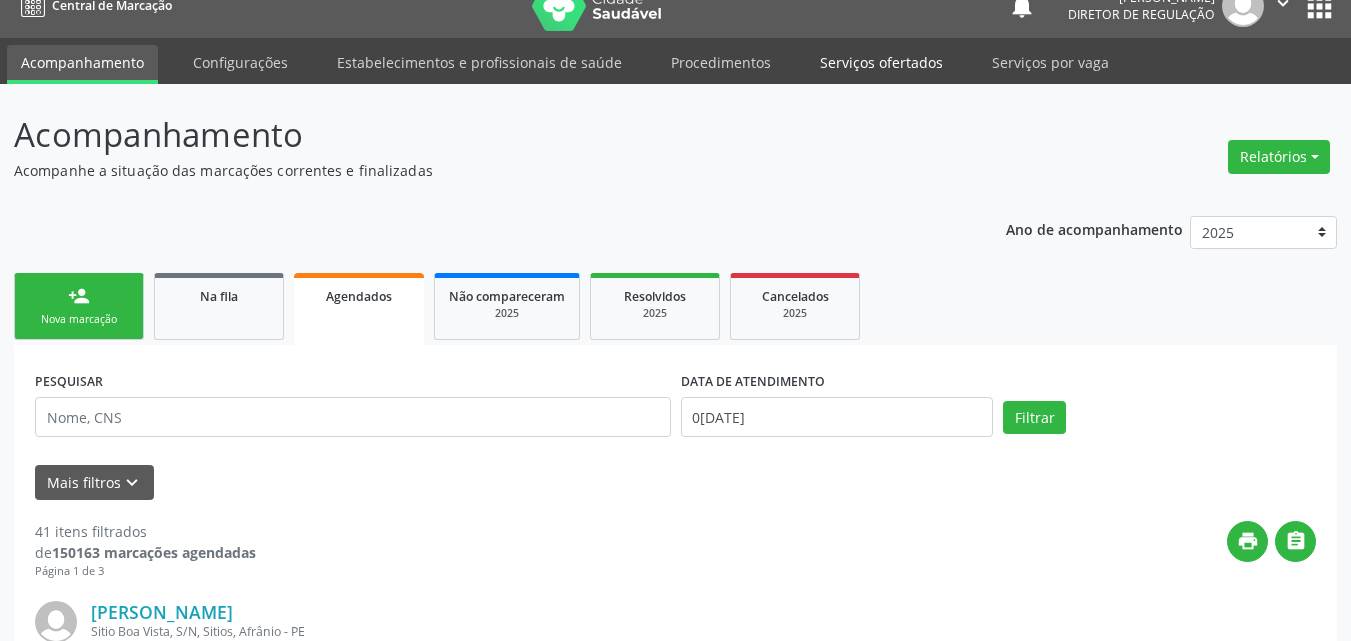 click on "Serviços ofertados" at bounding box center (881, 62) 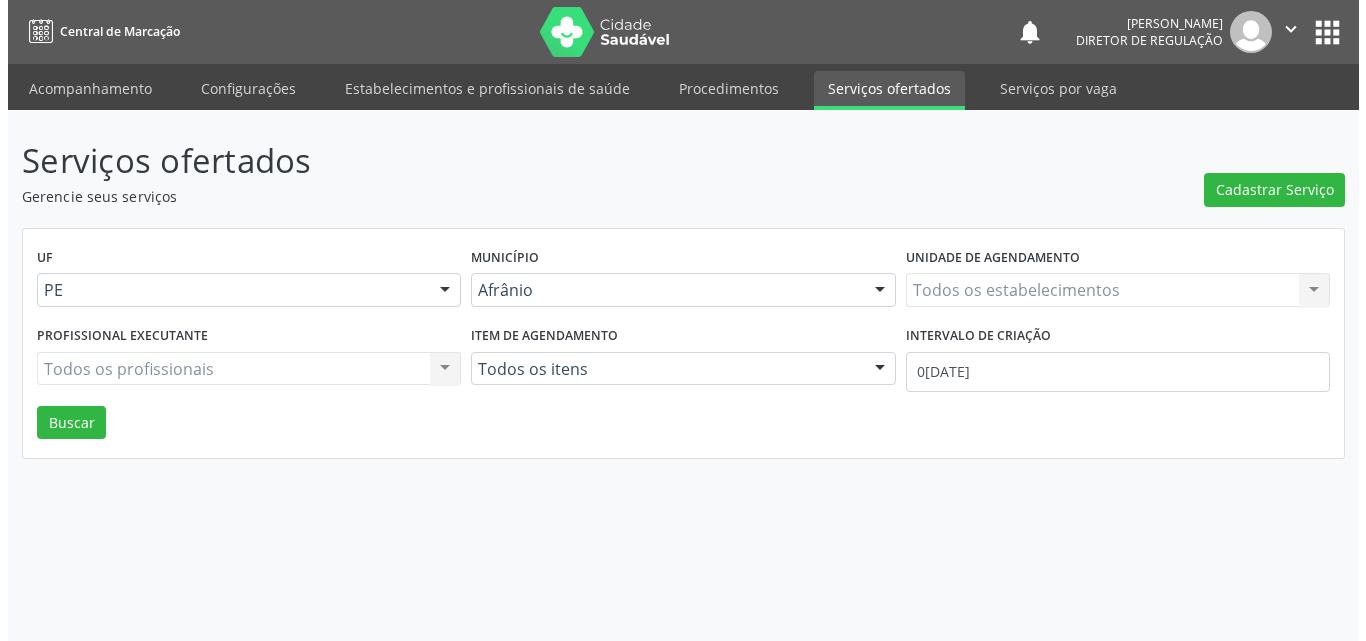scroll, scrollTop: 0, scrollLeft: 0, axis: both 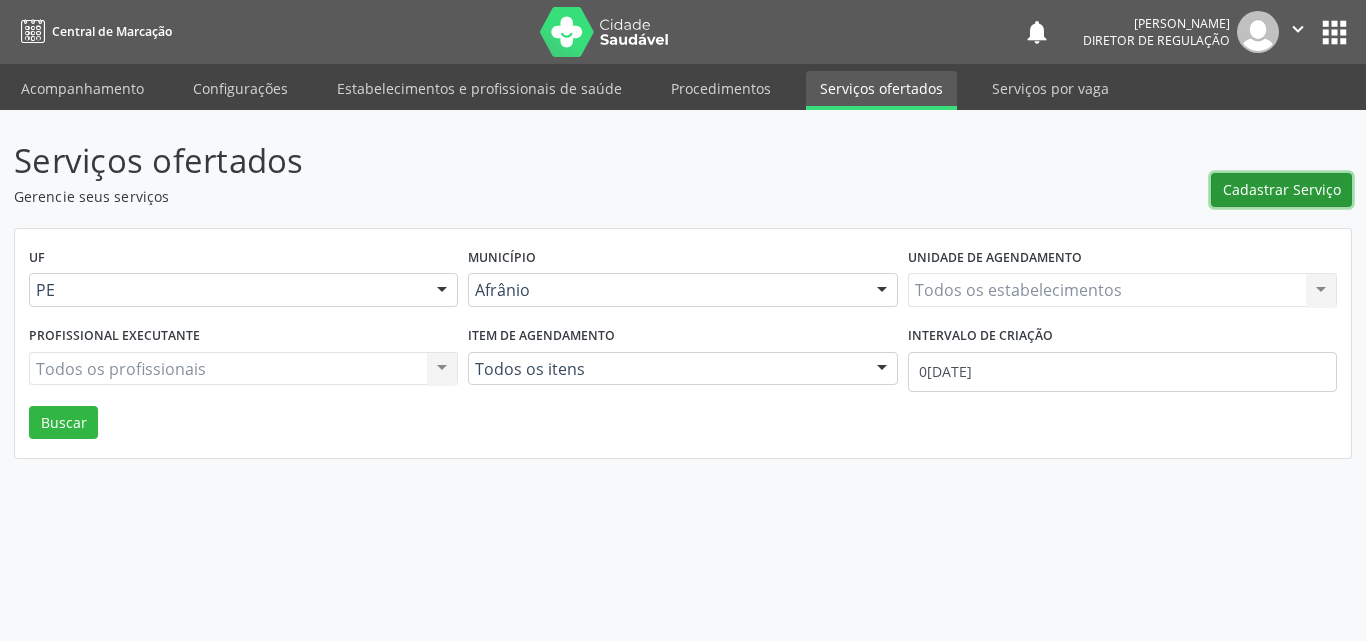 click on "Cadastrar Serviço" at bounding box center (1282, 189) 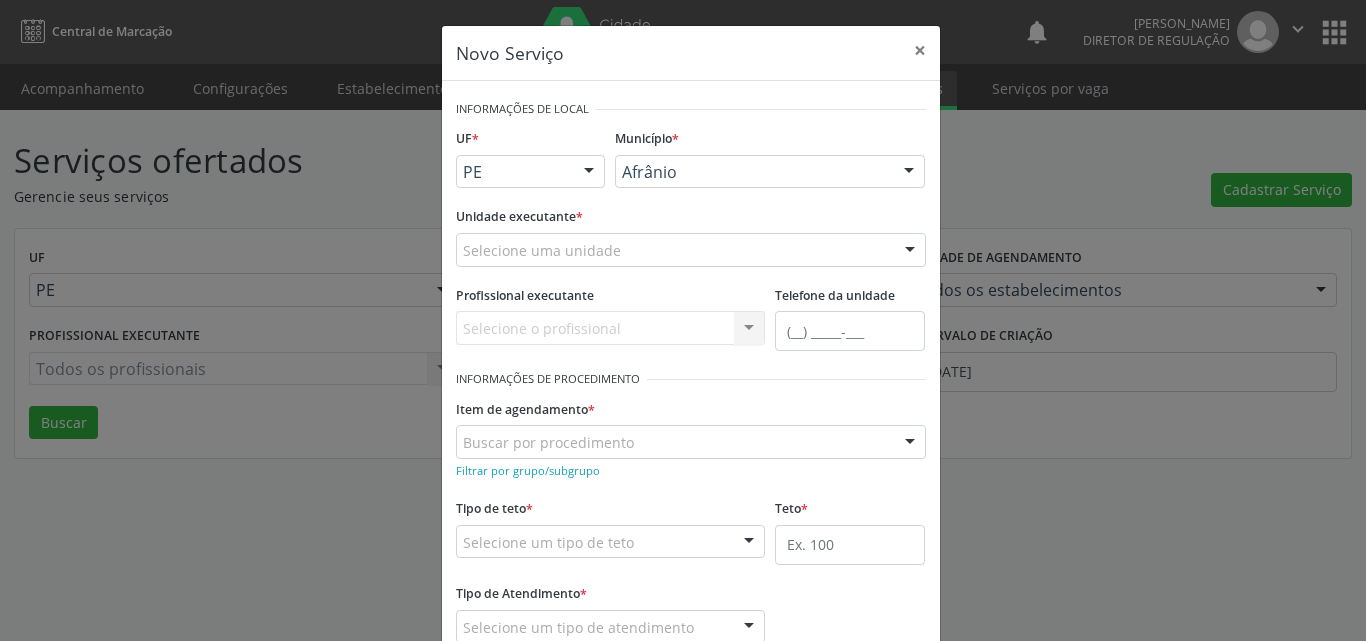 scroll, scrollTop: 0, scrollLeft: 0, axis: both 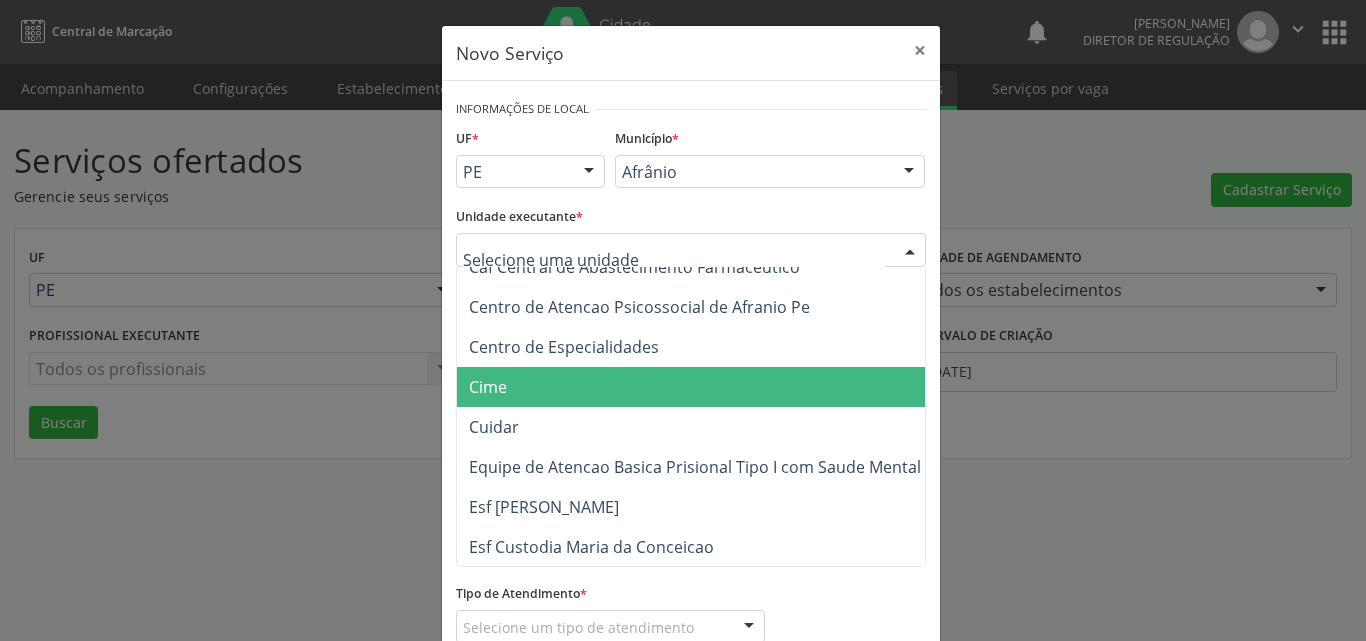 click on "Cime" at bounding box center (701, 387) 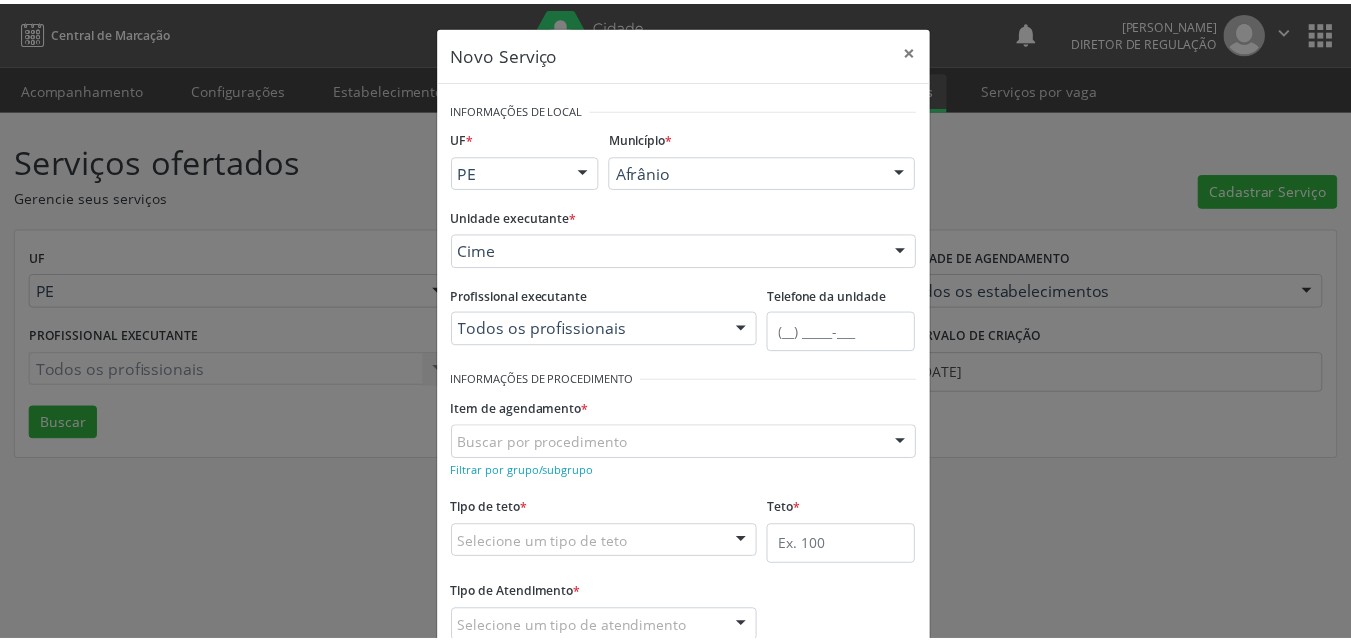 scroll, scrollTop: 100, scrollLeft: 0, axis: vertical 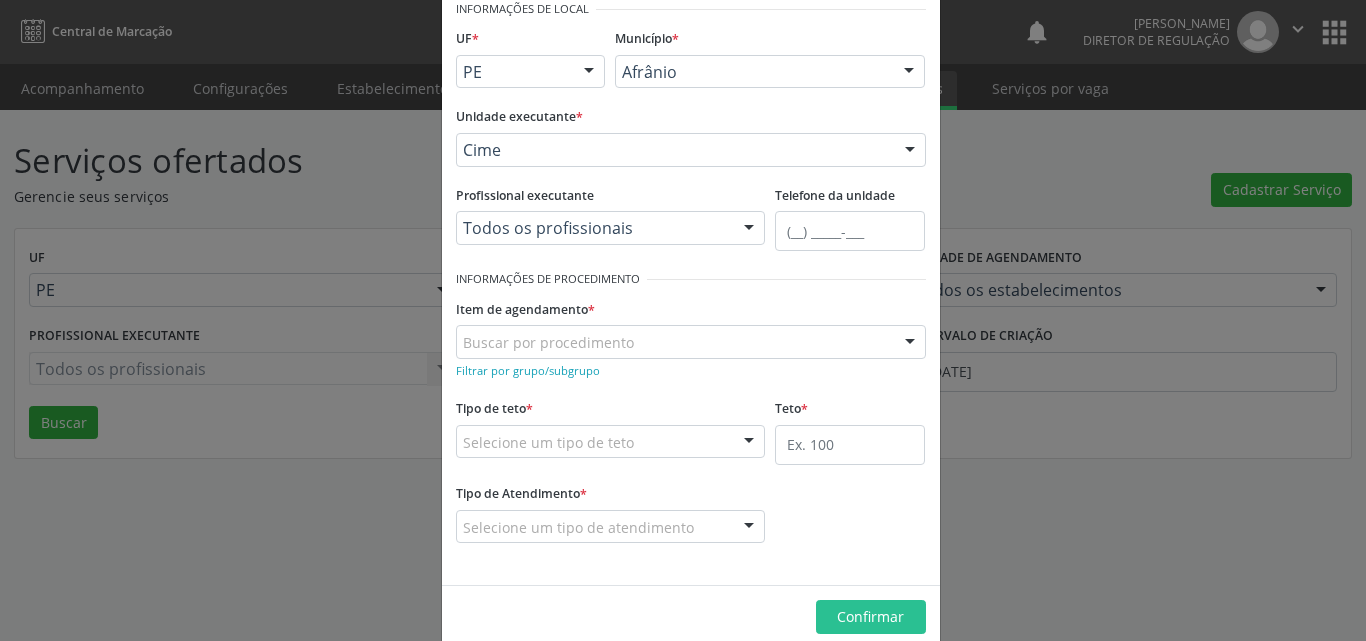 click on "Buscar por procedimento" at bounding box center (691, 342) 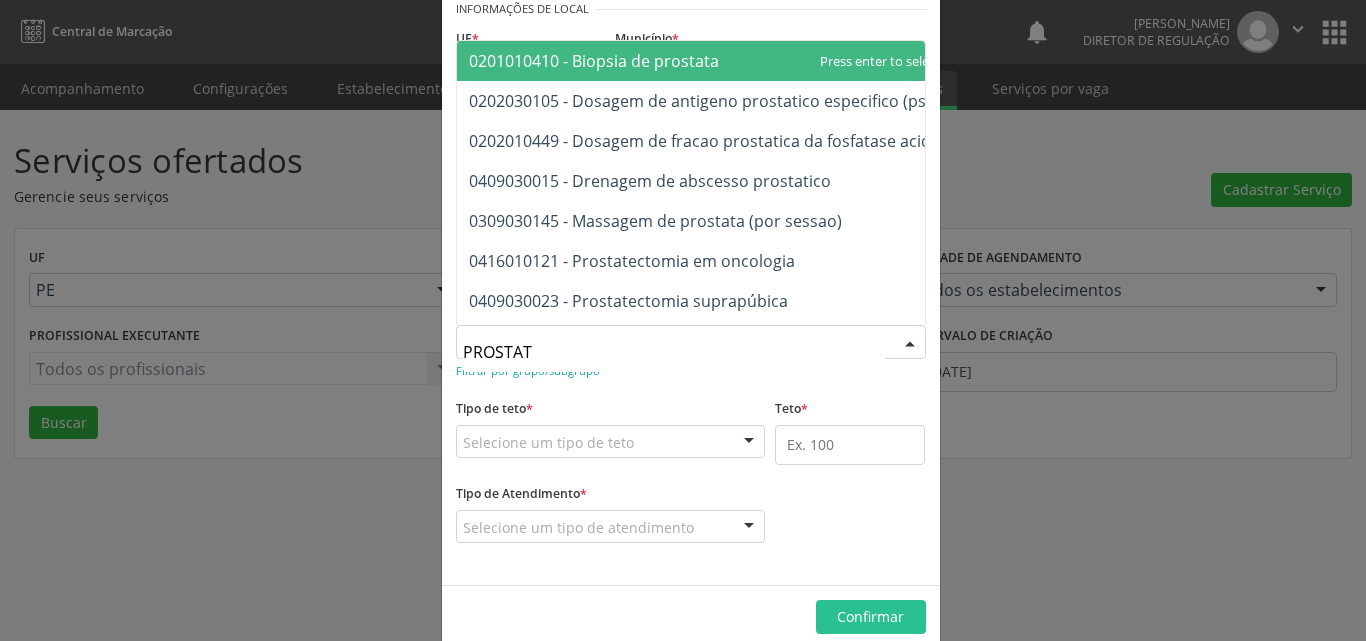 type on "PROSTATA" 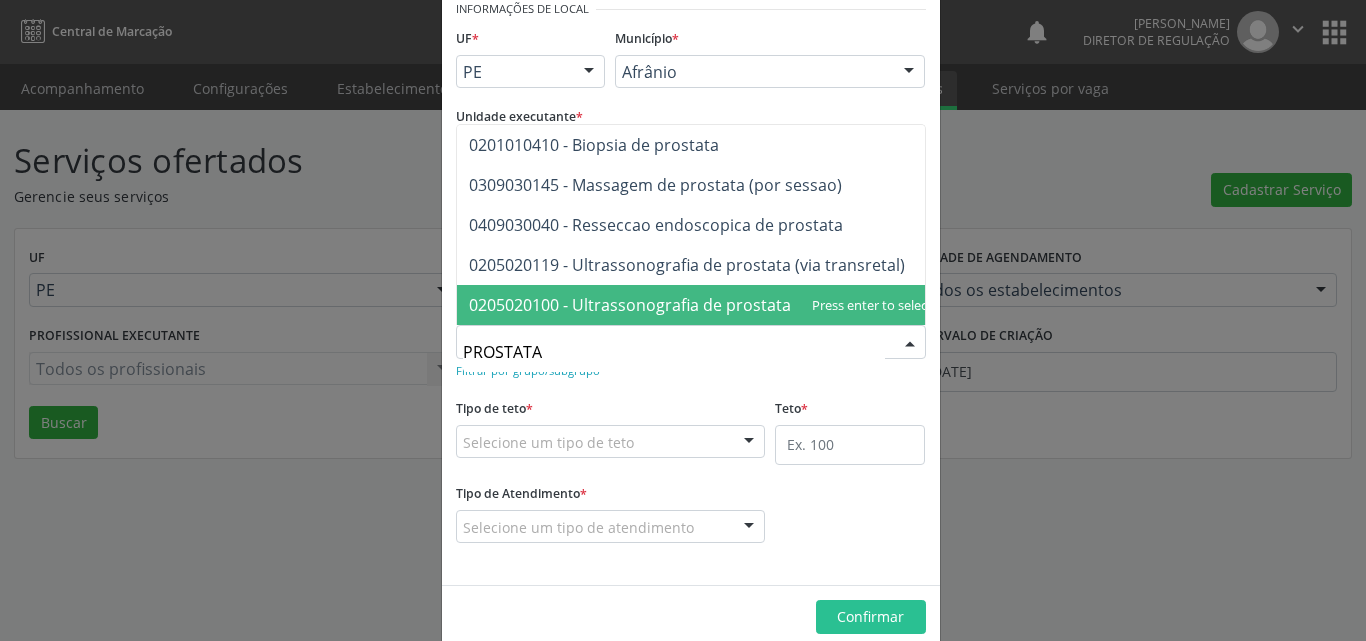 click on "0205020100 - Ultrassonografia de prostata por via abdominal" at bounding box center (700, 305) 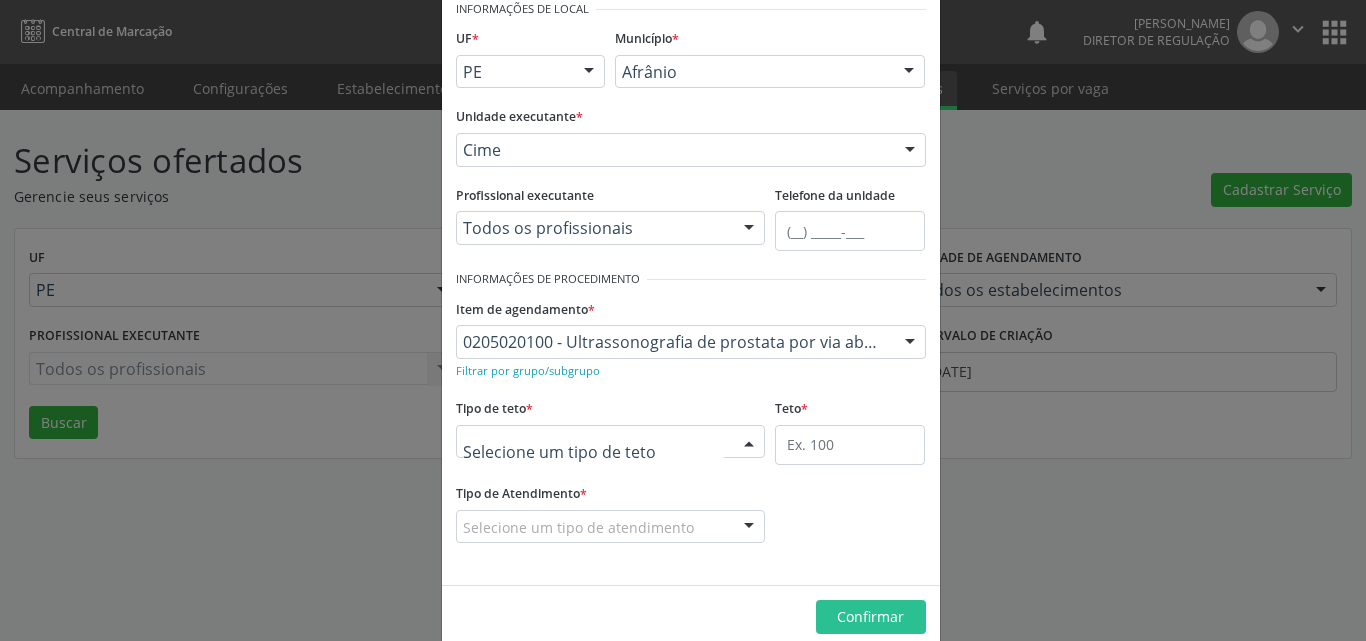 click at bounding box center [611, 442] 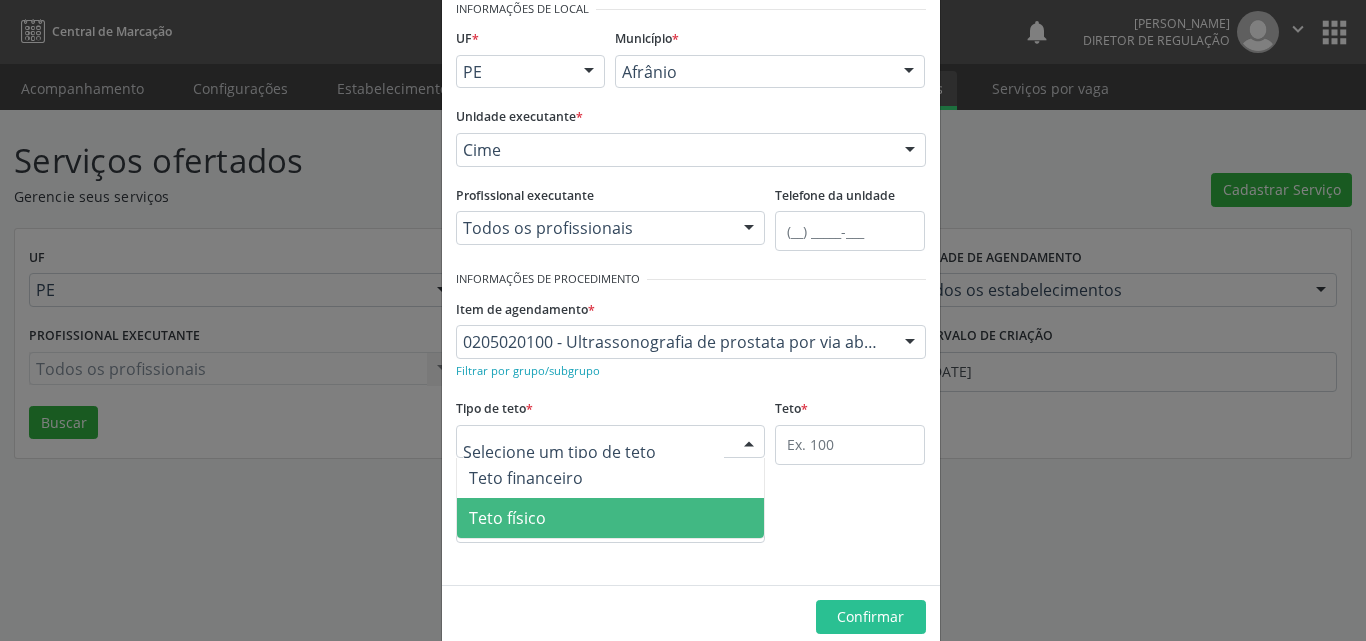click on "Teto físico" at bounding box center (611, 518) 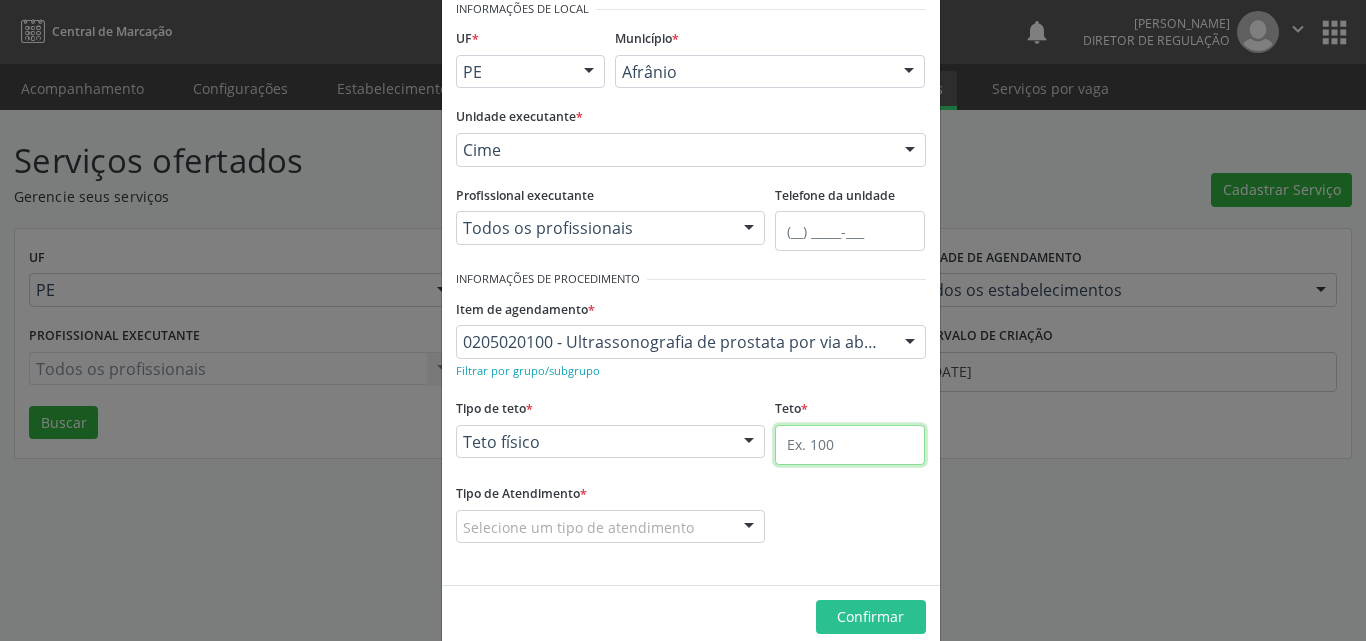 click at bounding box center [850, 445] 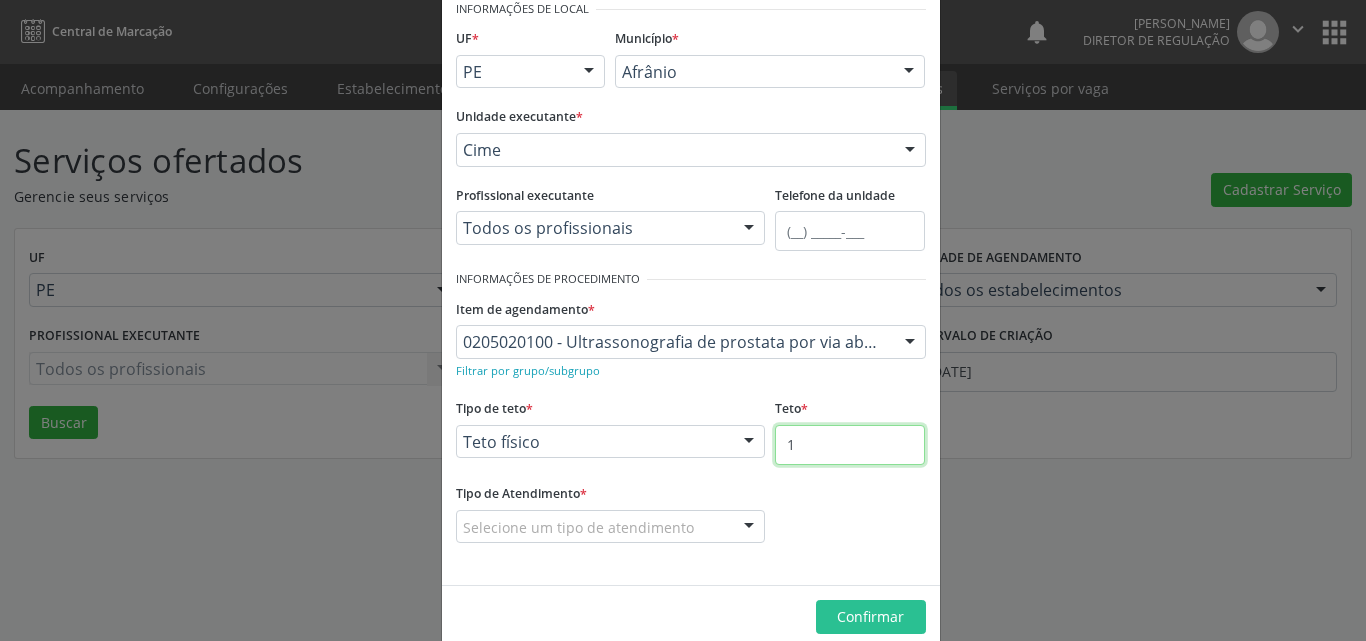 type on "1" 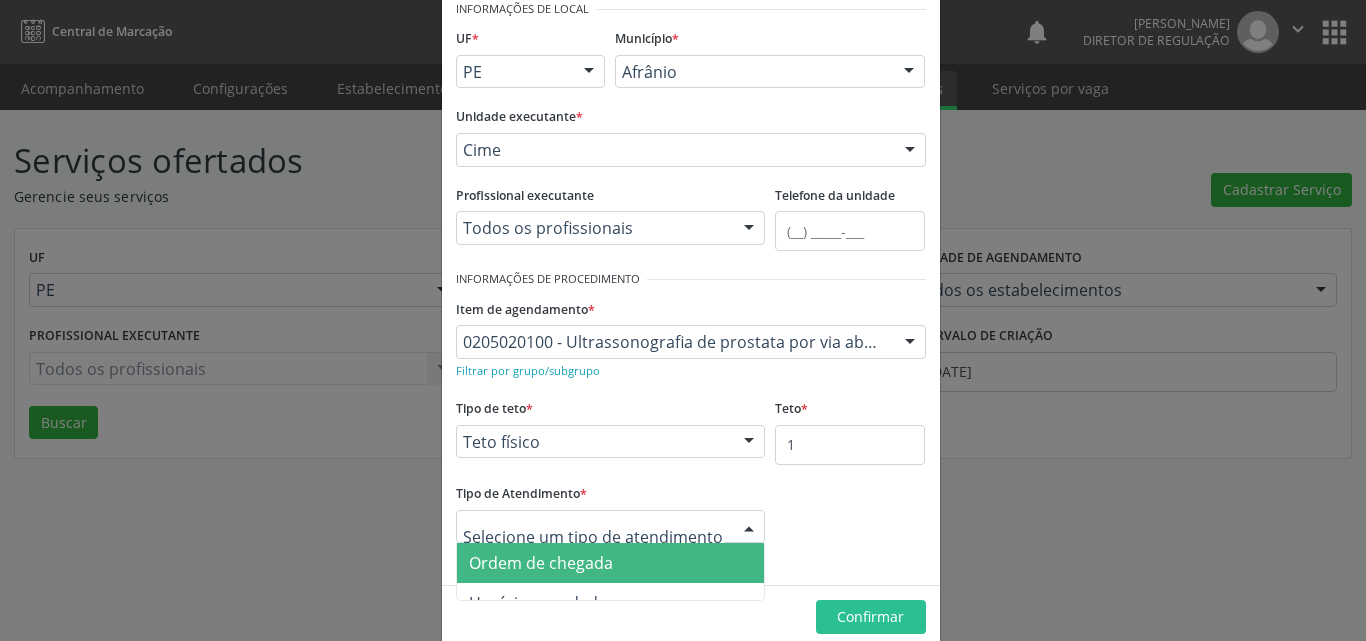 click at bounding box center (611, 527) 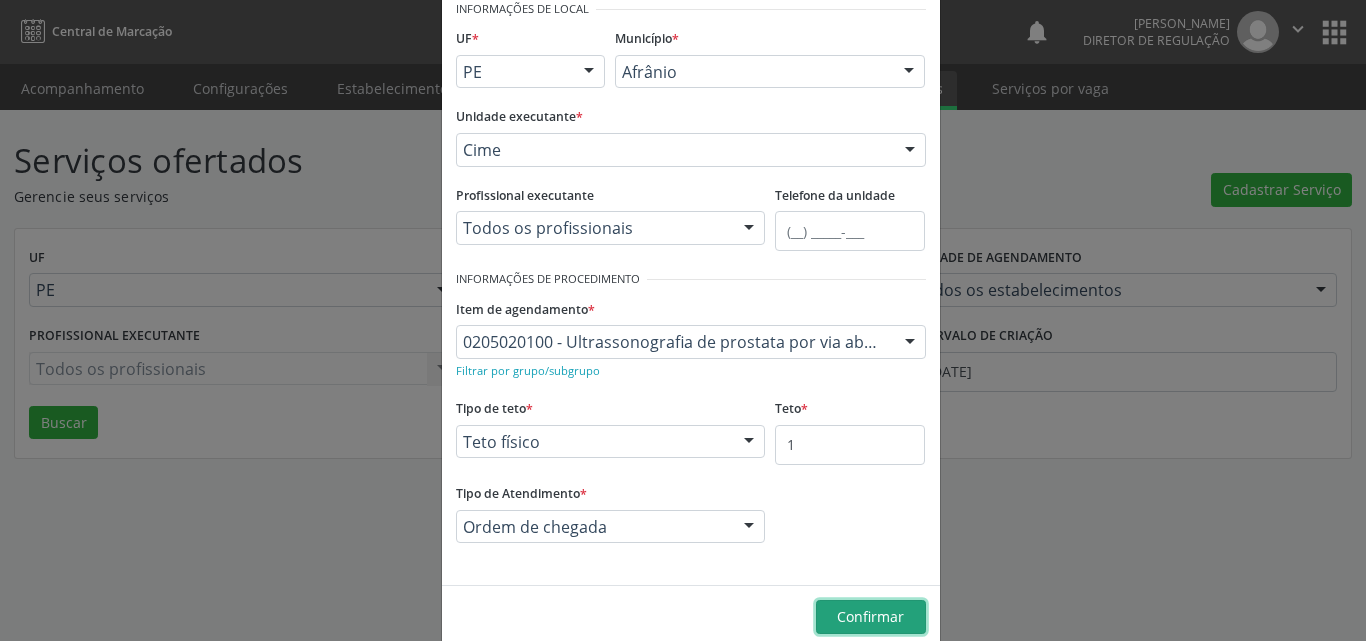 click on "Confirmar" at bounding box center (870, 616) 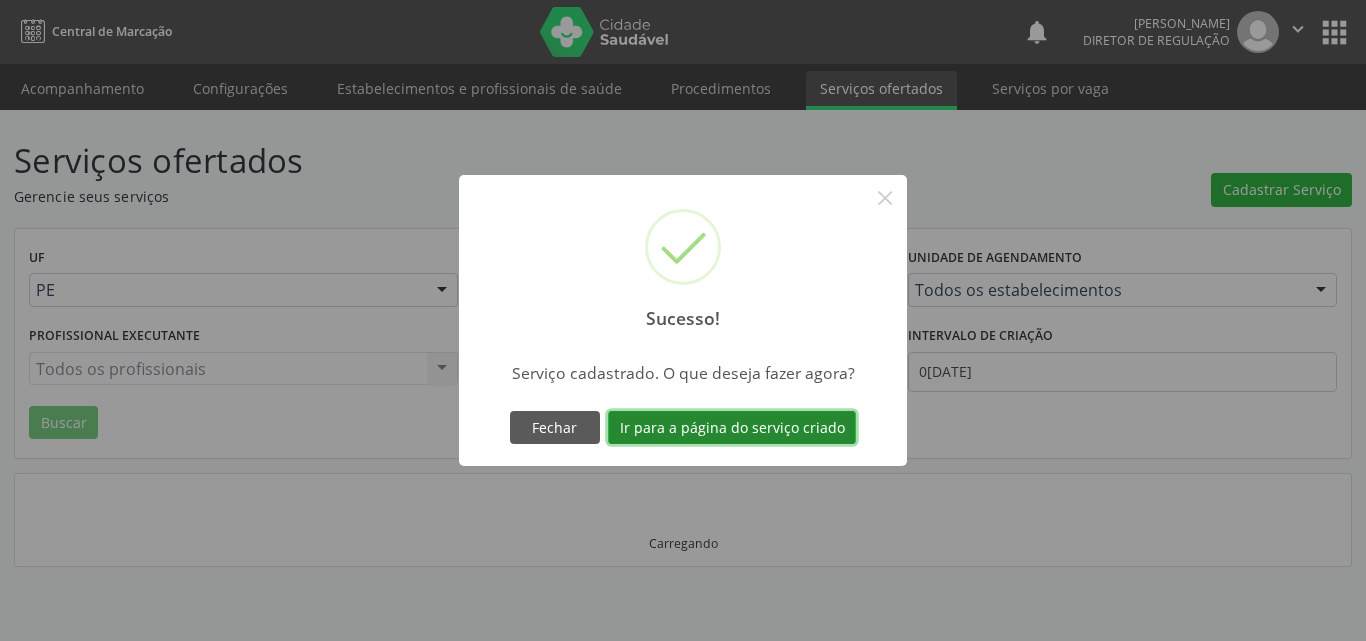 click on "Ir para a página do serviço criado" at bounding box center [732, 428] 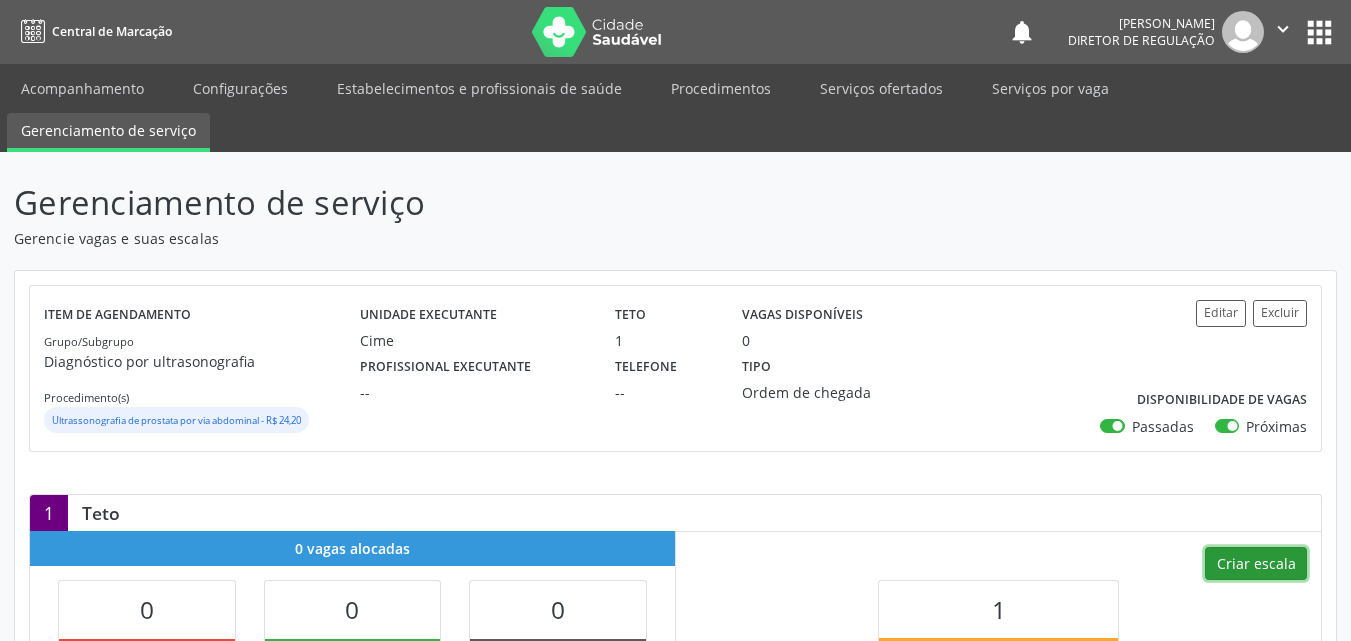 click on "Criar escala" at bounding box center (1256, 564) 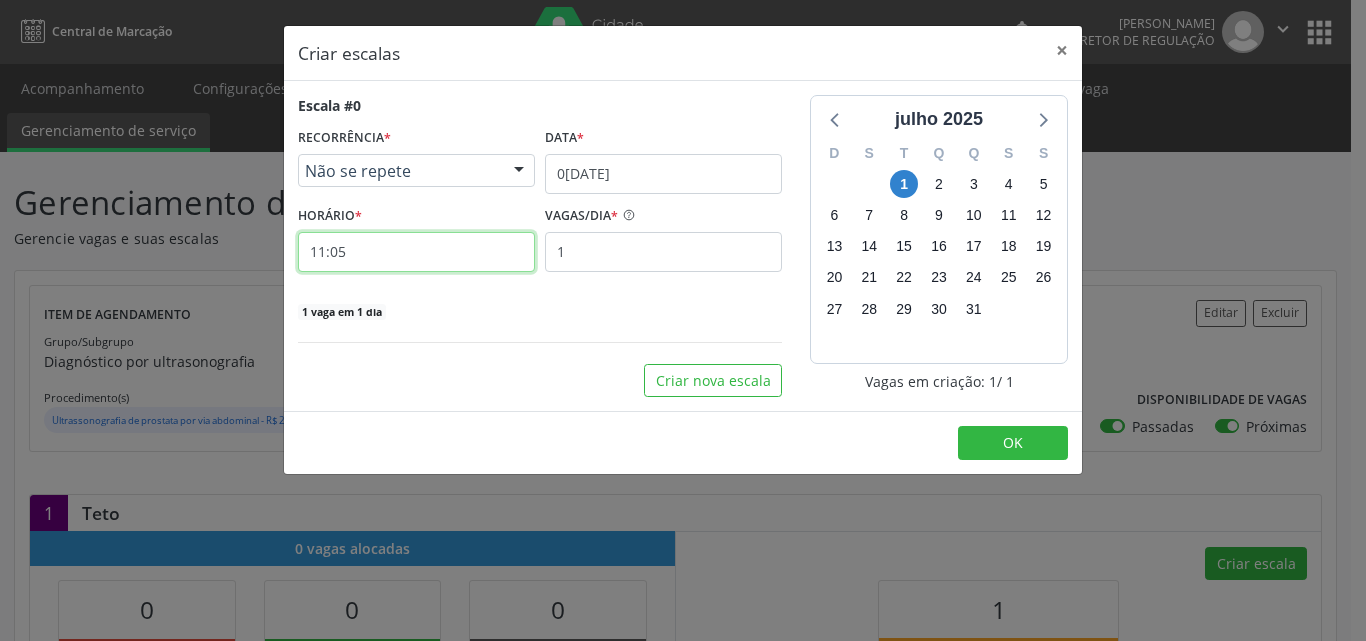 click on "11:05" at bounding box center (416, 252) 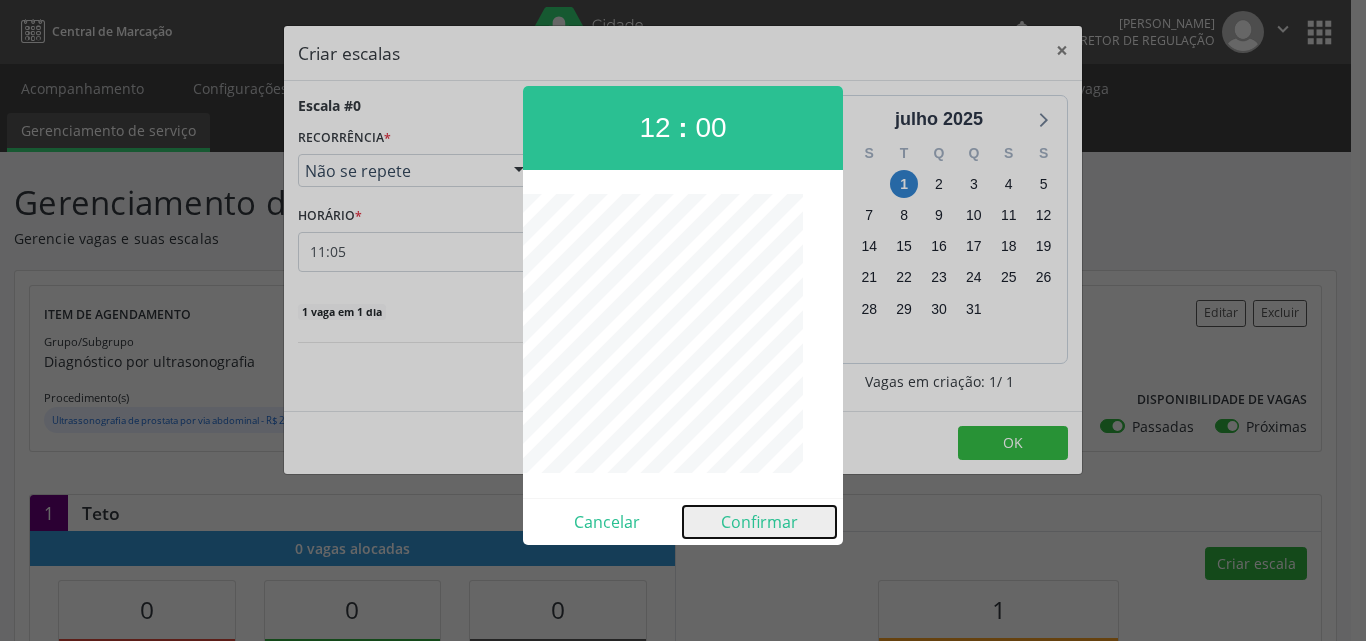 click on "Confirmar" at bounding box center [759, 522] 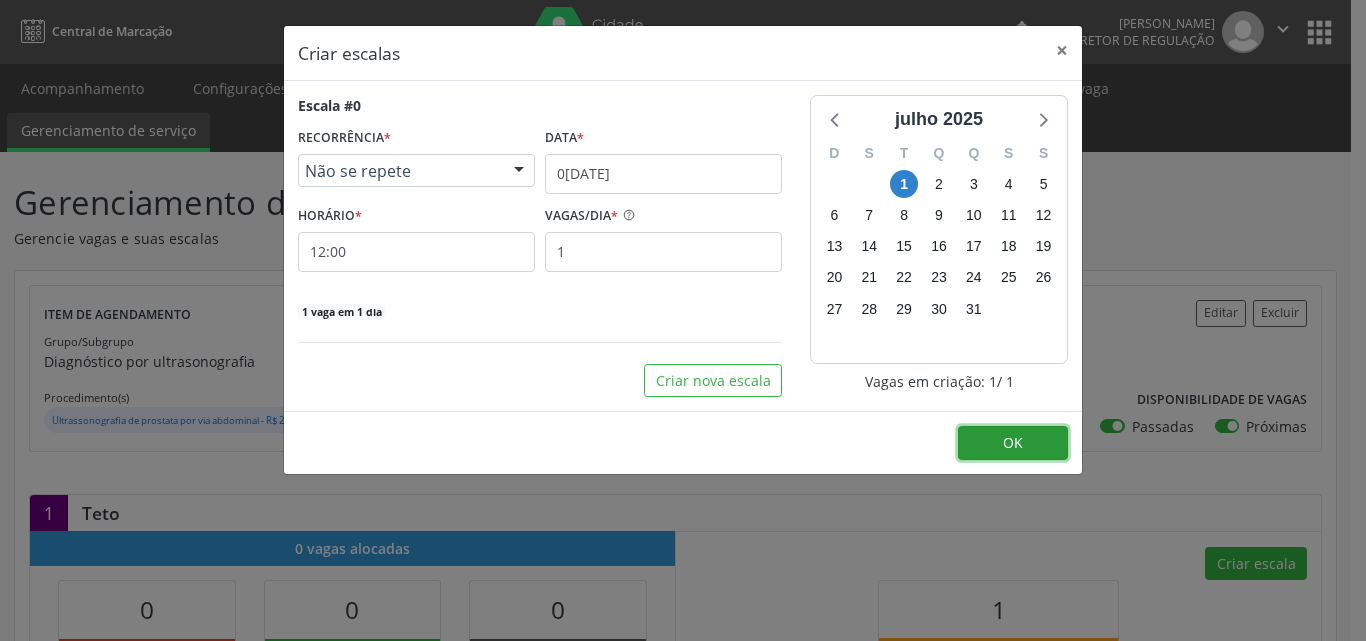 click on "OK" at bounding box center [1013, 442] 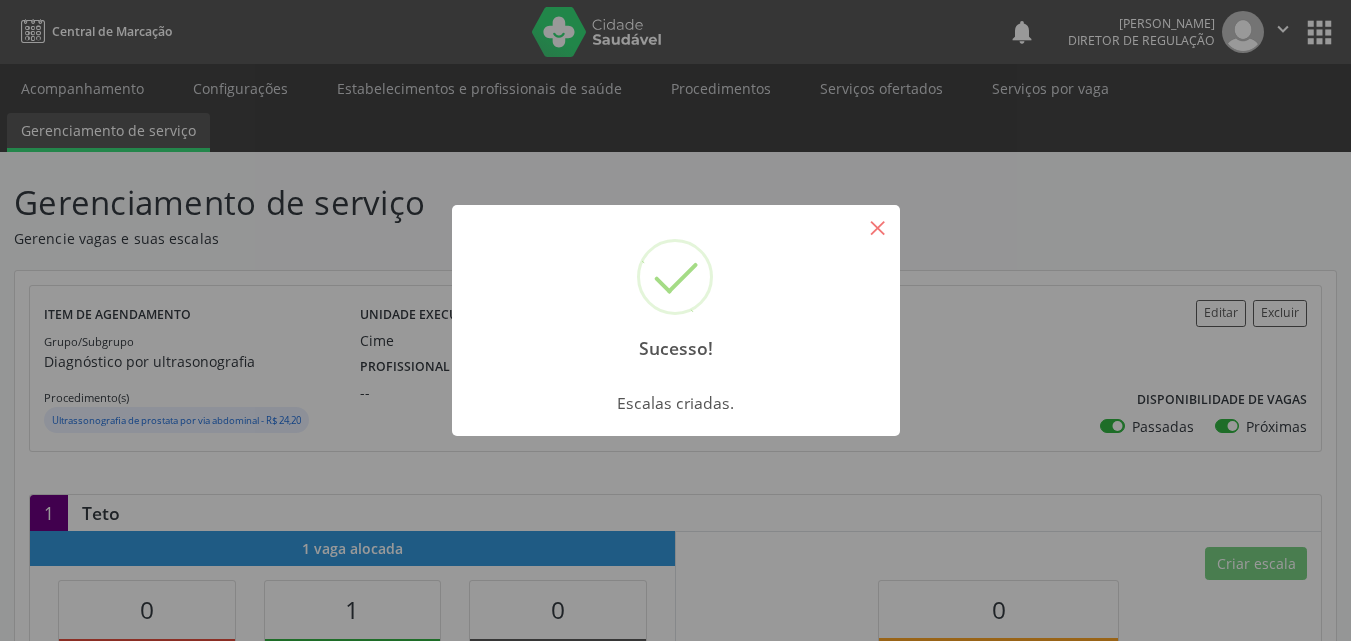 click on "×" at bounding box center [878, 227] 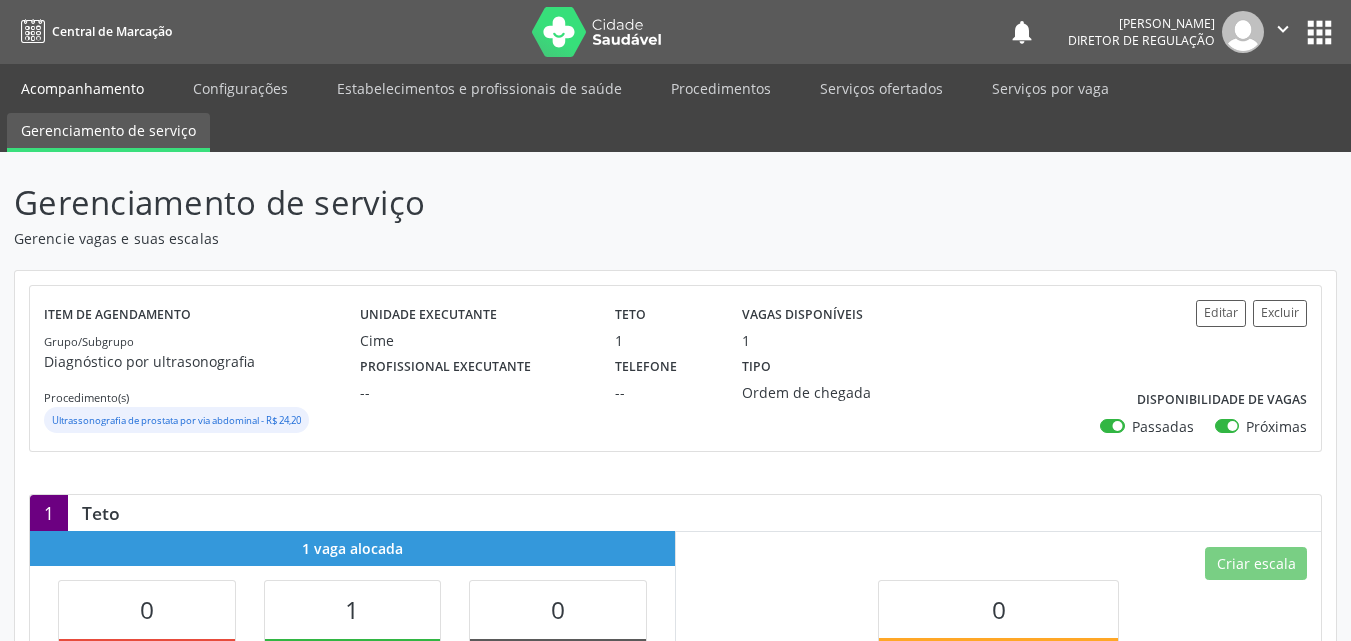 click on "Acompanhamento" at bounding box center [82, 88] 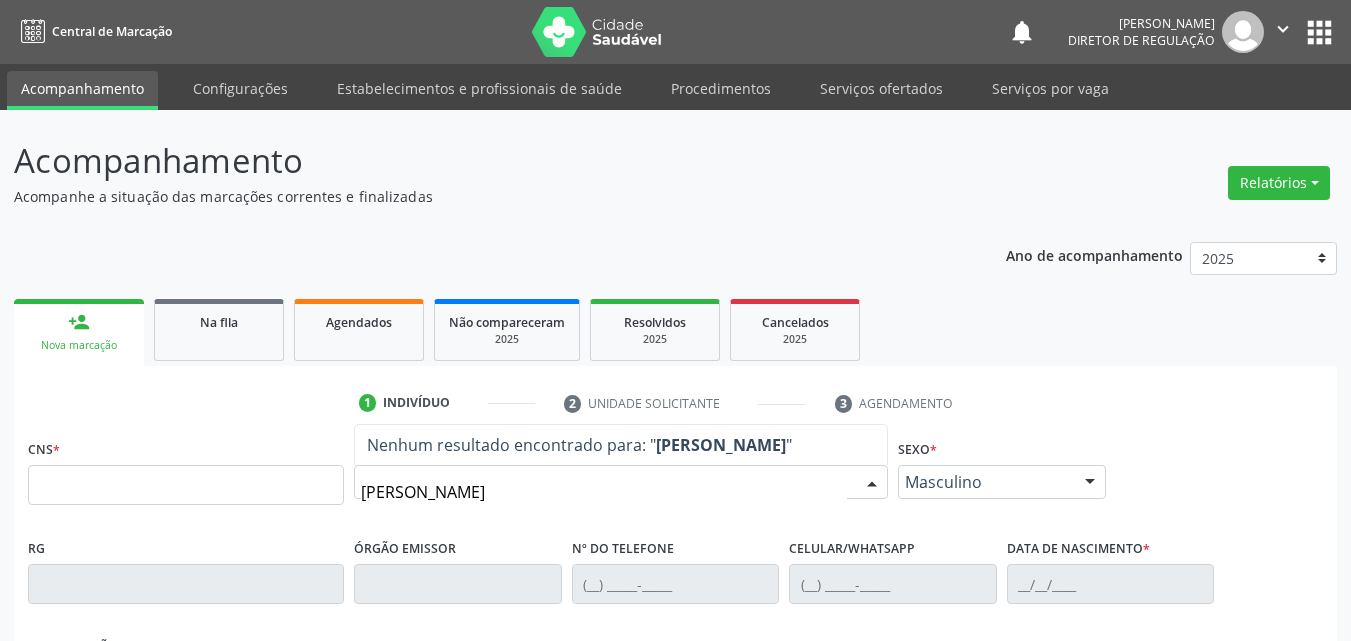 type on "MILTON MACIEL DA SILVA J" 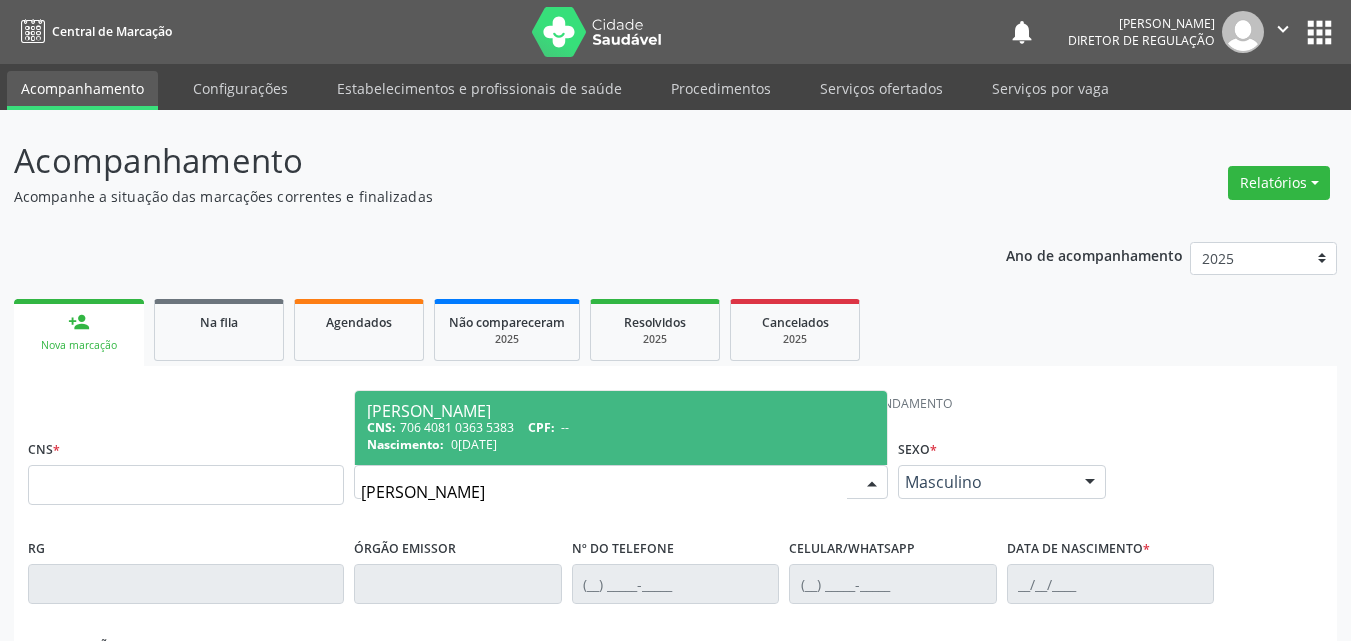 click on "CNS:
706 4081 0363 5383
CPF:    --" at bounding box center [621, 427] 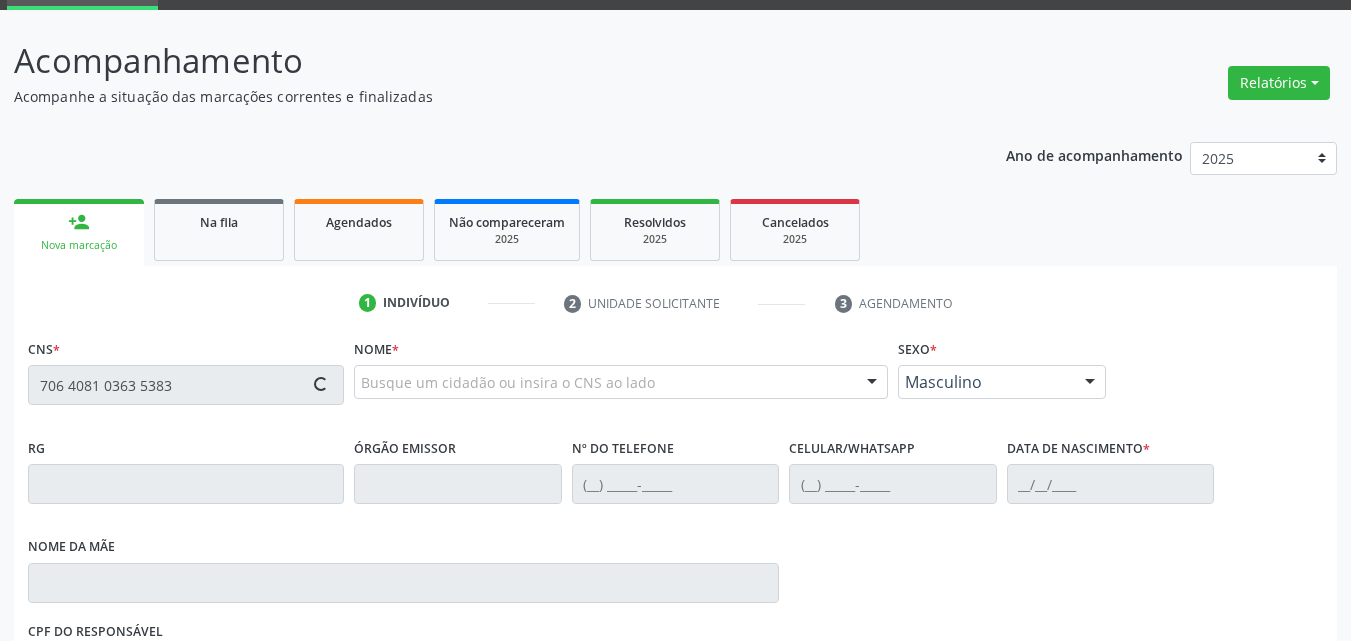 type on "706 4081 0363 5383" 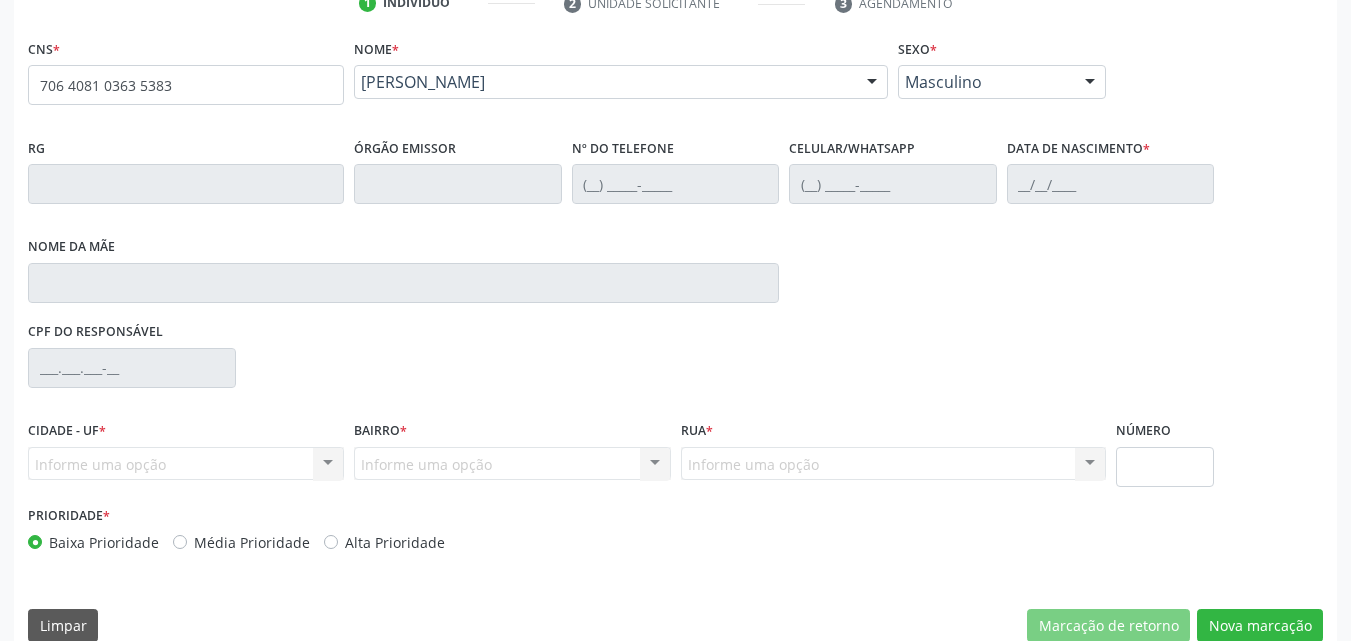 scroll, scrollTop: 429, scrollLeft: 0, axis: vertical 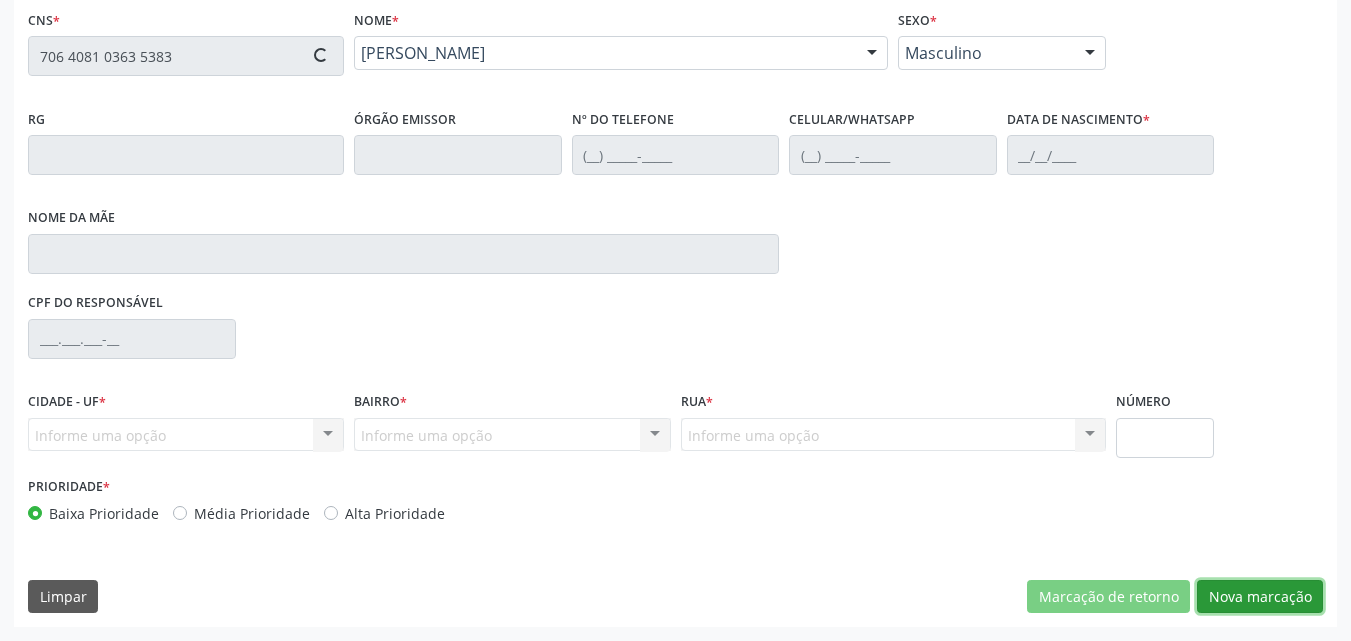 click on "Nova marcação" at bounding box center (1260, 597) 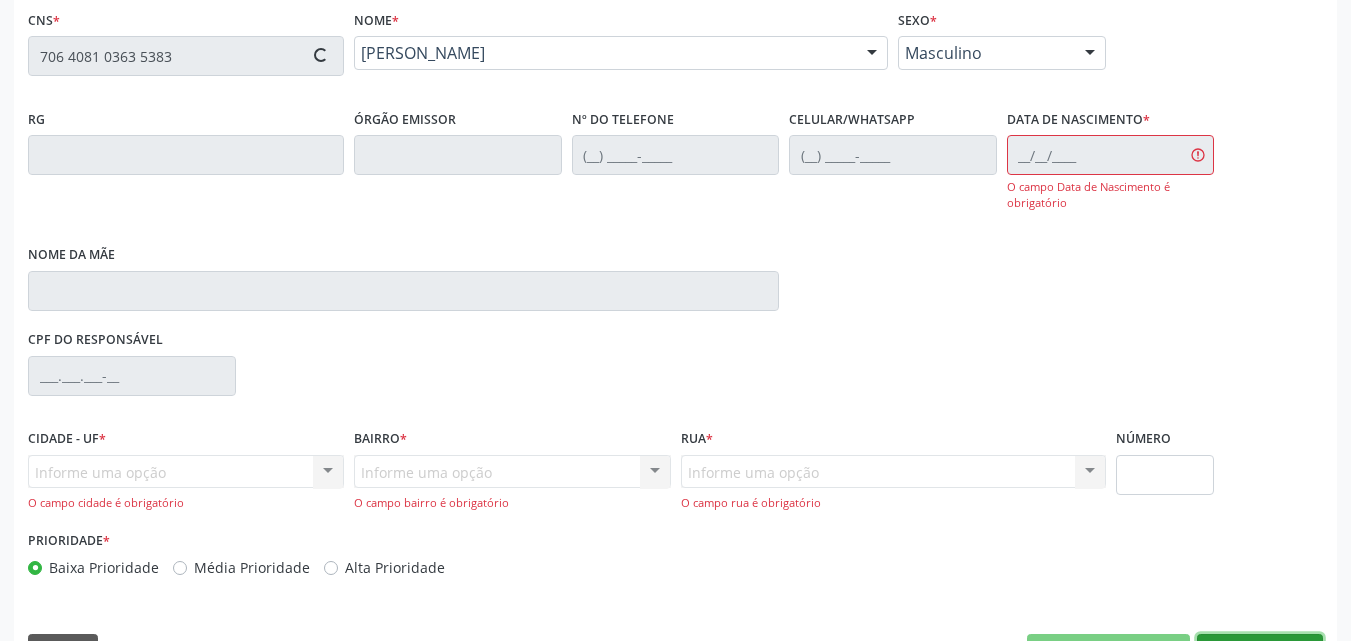 type on "(87) 99925-5259" 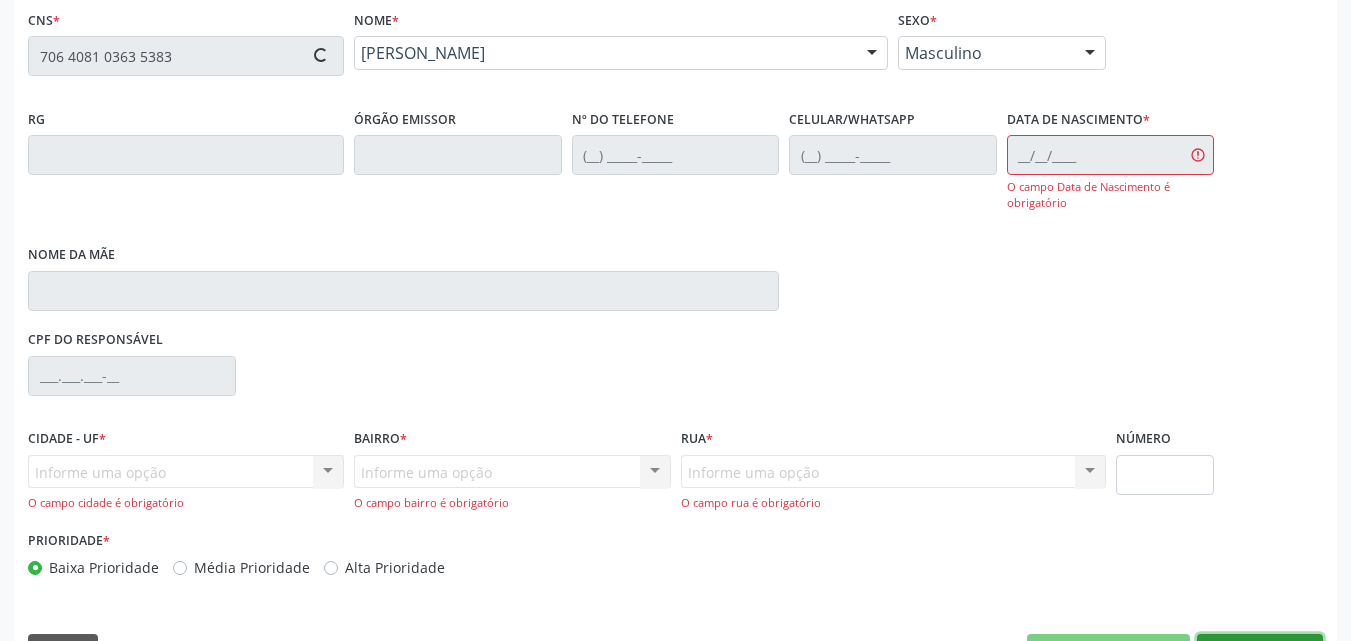 type on "(87) 98859-3992" 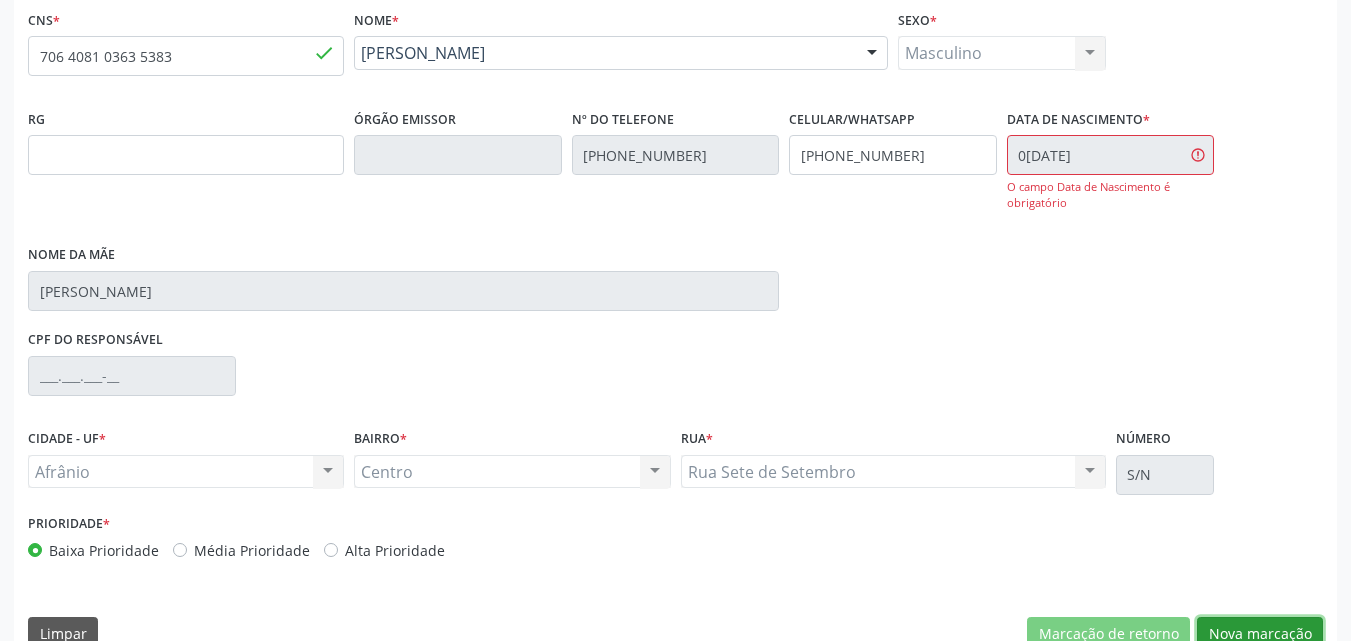 scroll, scrollTop: 466, scrollLeft: 0, axis: vertical 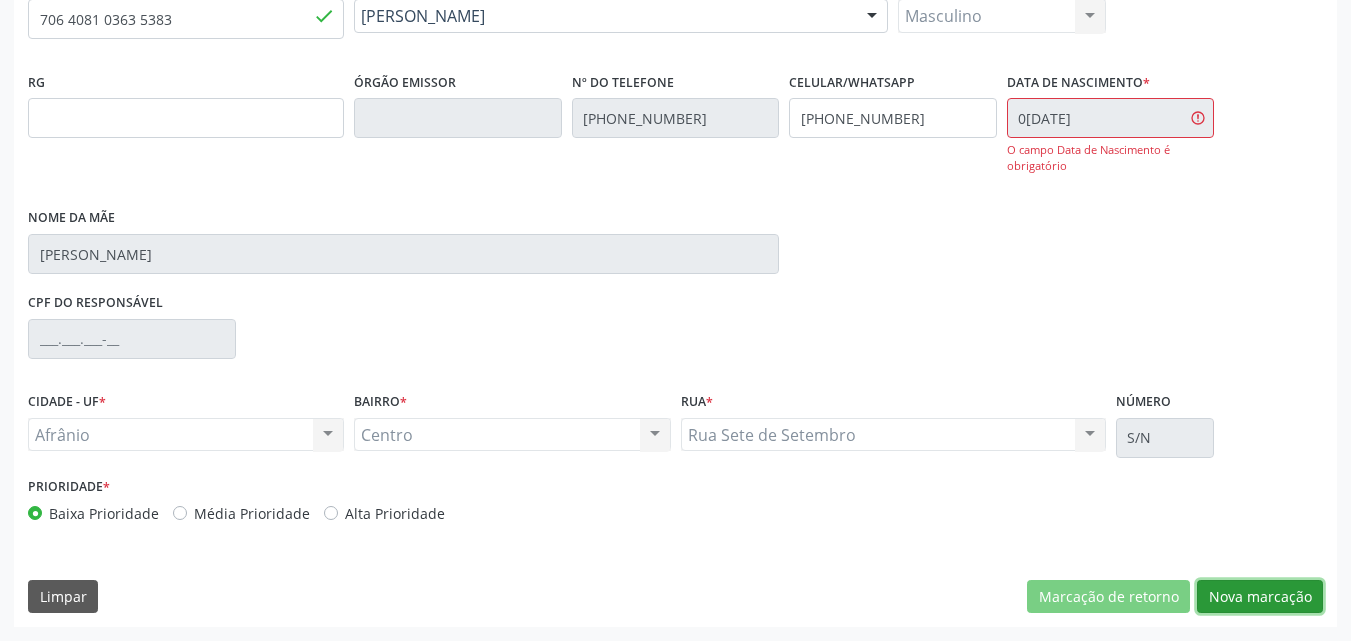 click on "Nova marcação" at bounding box center [1260, 597] 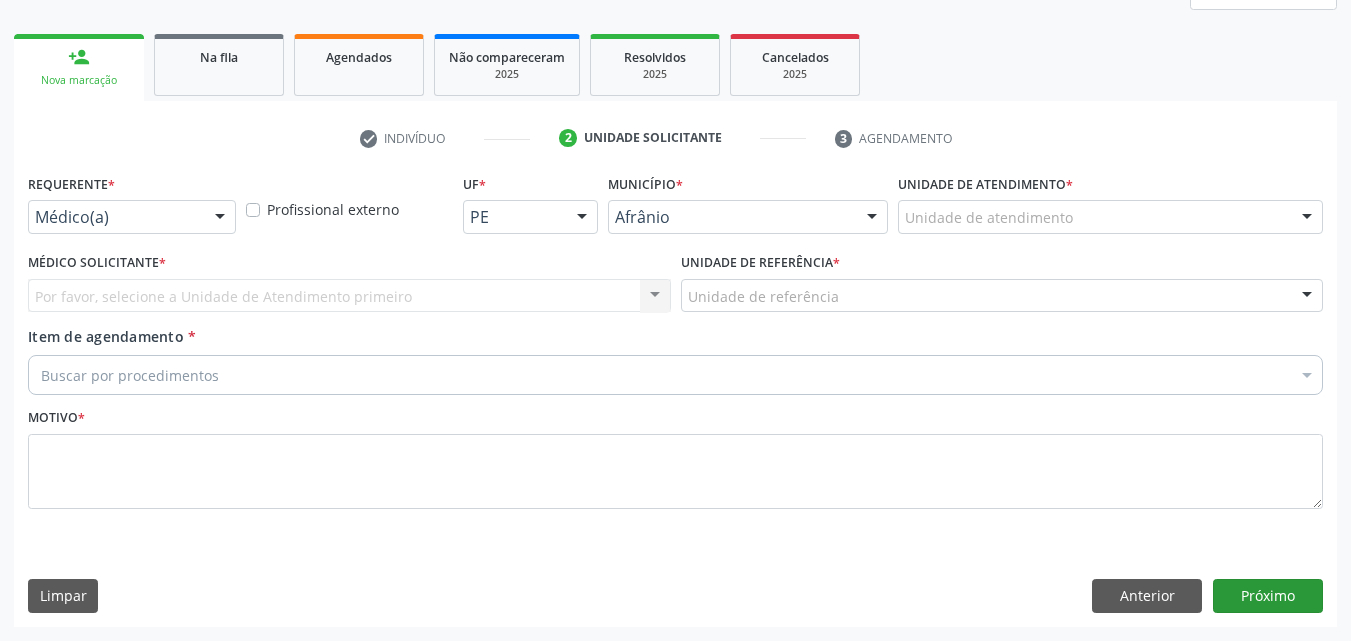 scroll, scrollTop: 265, scrollLeft: 0, axis: vertical 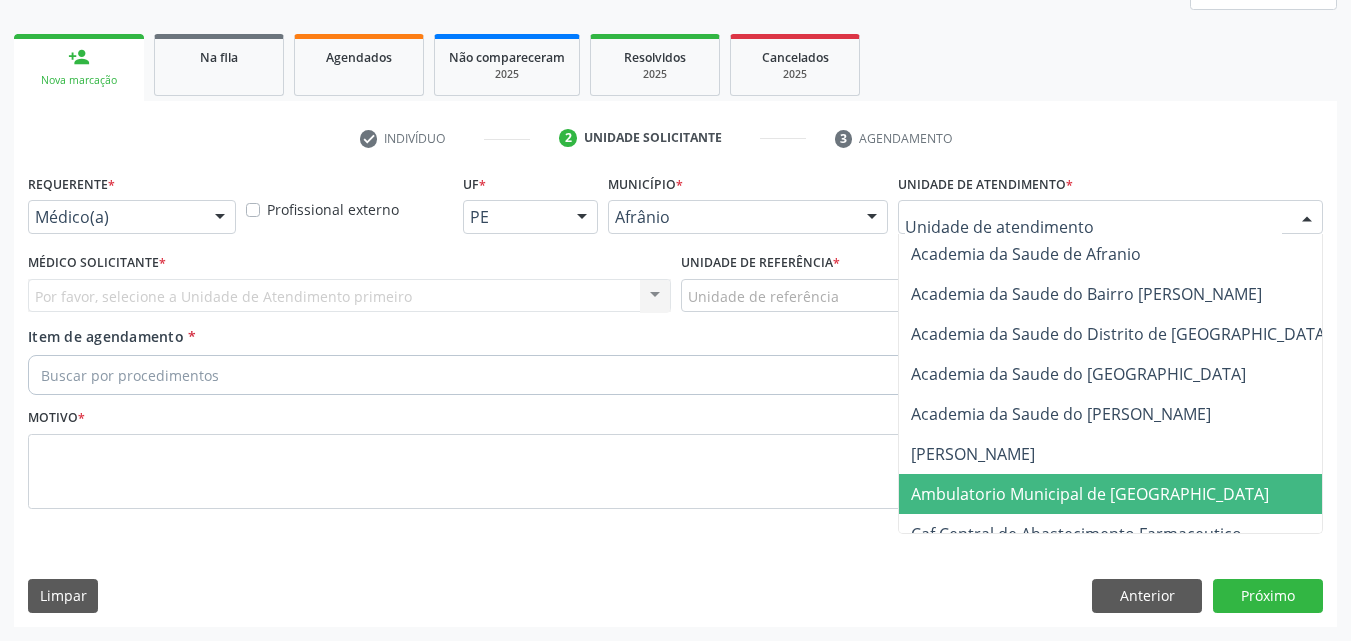 click on "Ambulatorio Municipal de [GEOGRAPHIC_DATA]" at bounding box center [1090, 494] 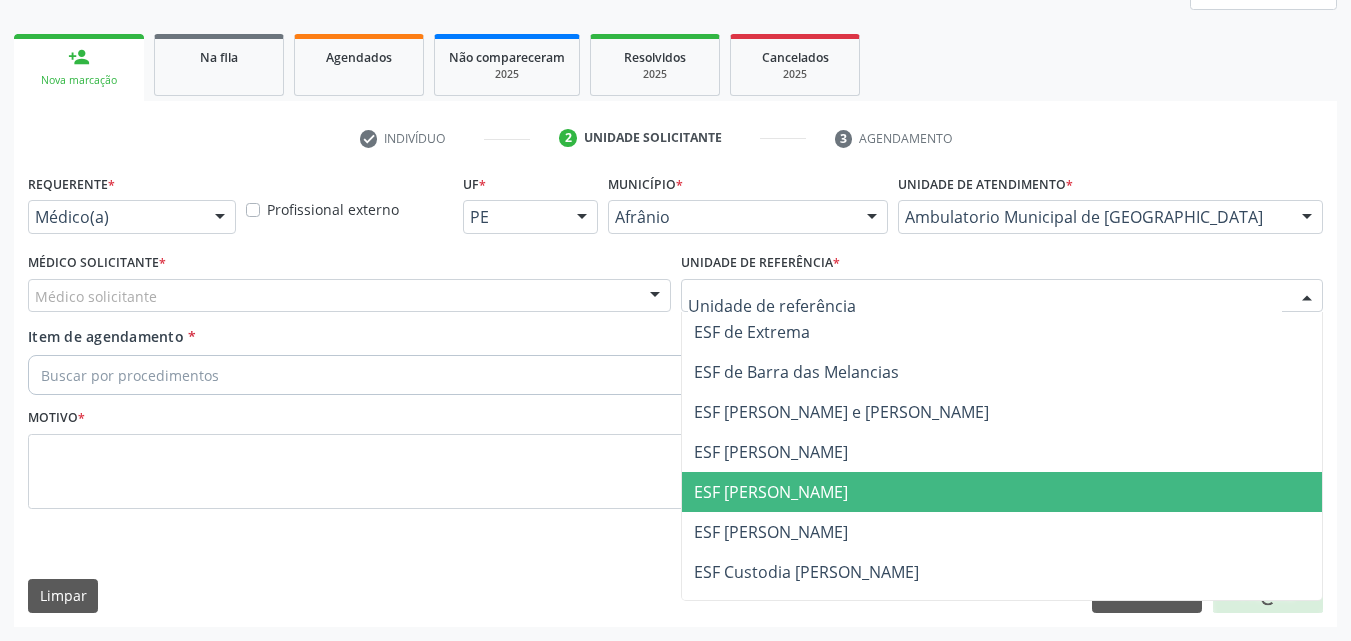 click on "ESF [PERSON_NAME]" at bounding box center (771, 492) 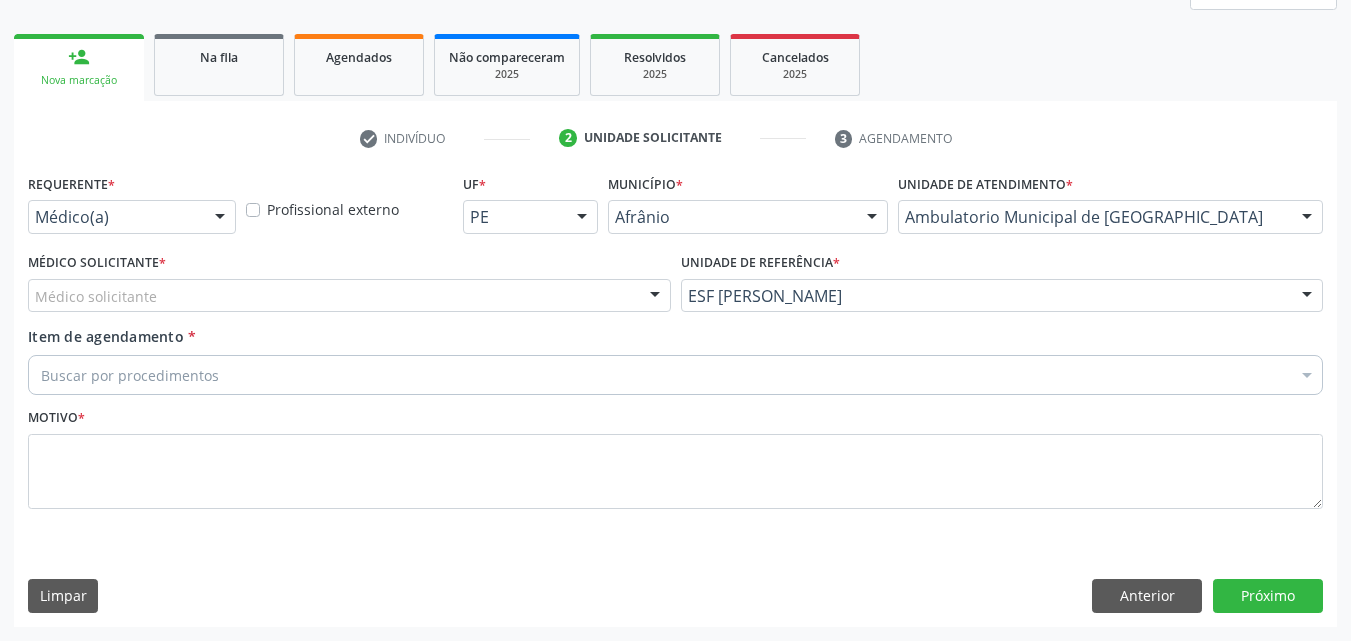 click on "Médico solicitante" at bounding box center [349, 296] 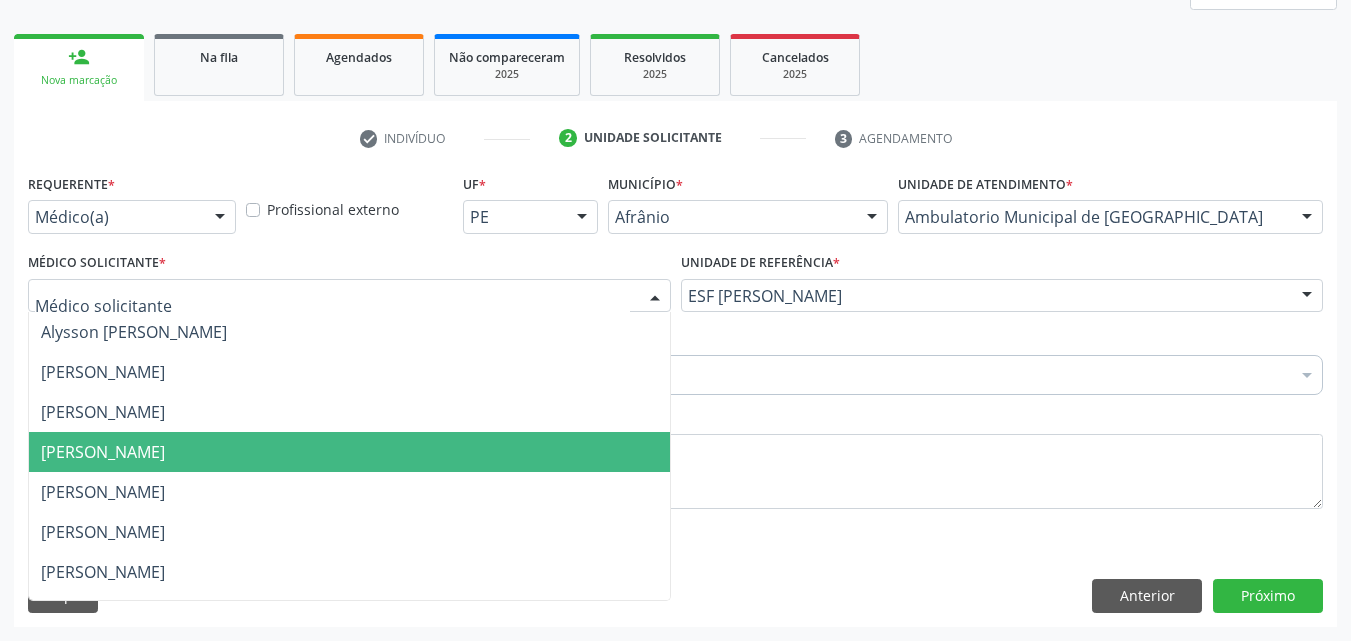 click on "[PERSON_NAME]" at bounding box center (349, 452) 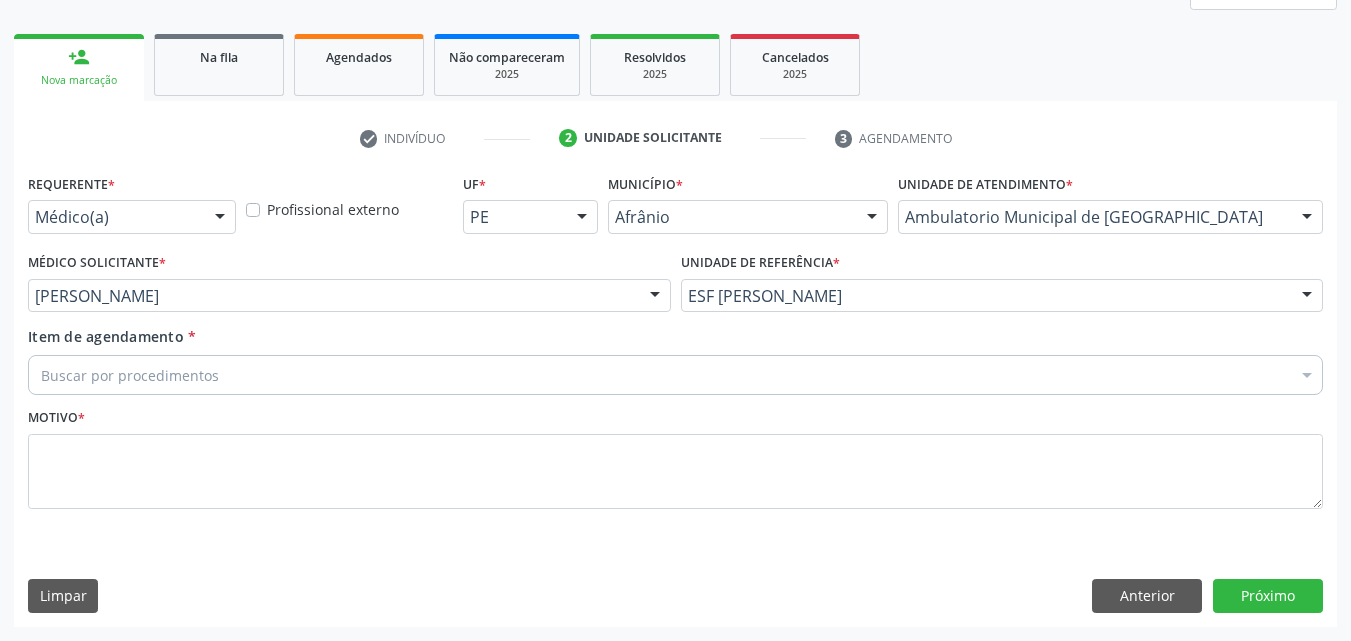 click on "Buscar por procedimentos" at bounding box center [675, 375] 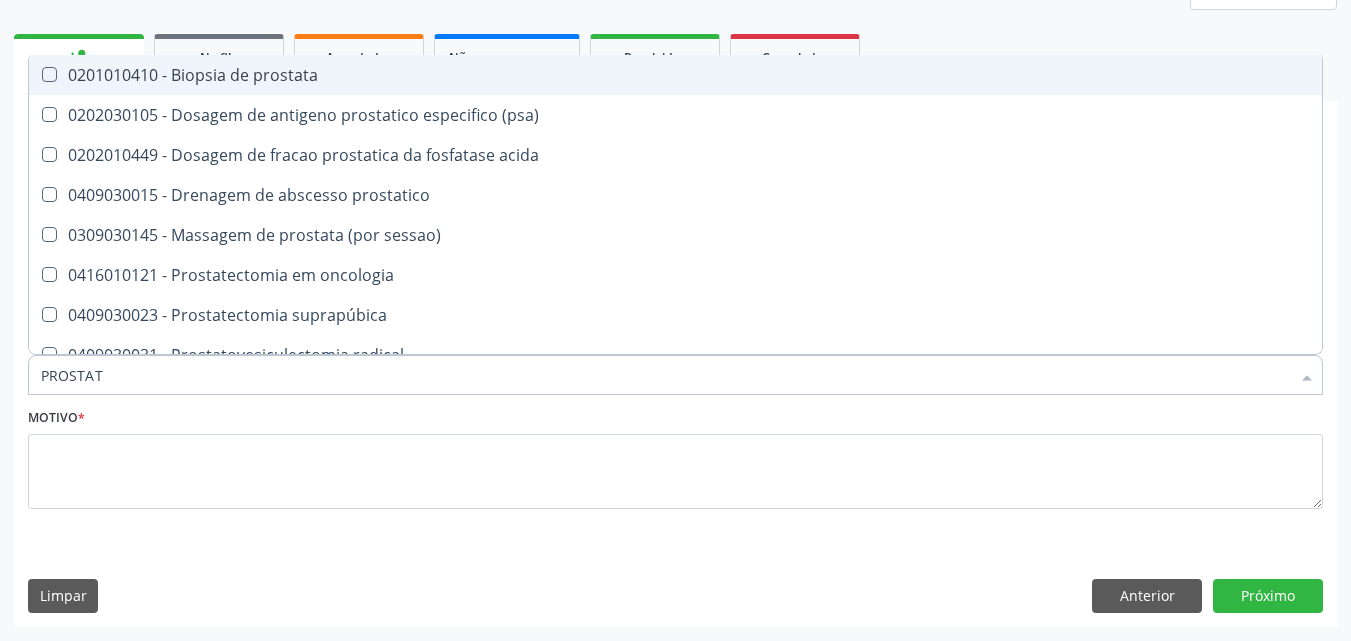 type on "PROSTATA" 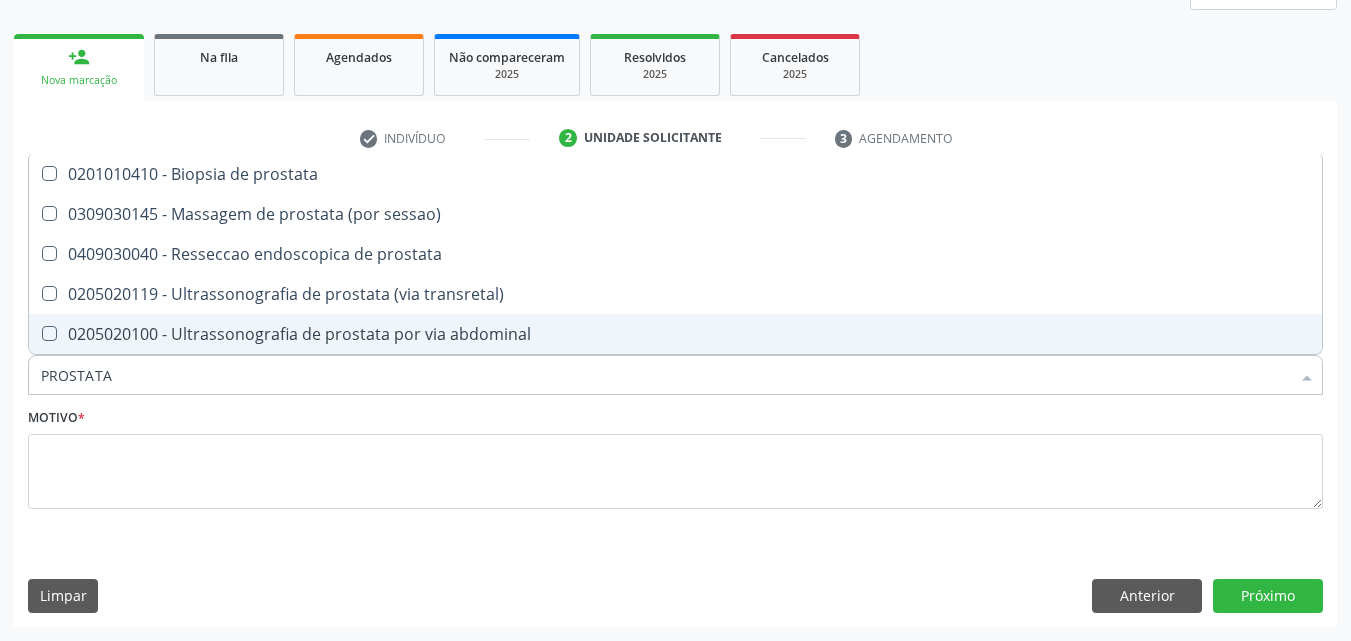 click on "0205020100 - Ultrassonografia de prostata por via abdominal" at bounding box center [675, 334] 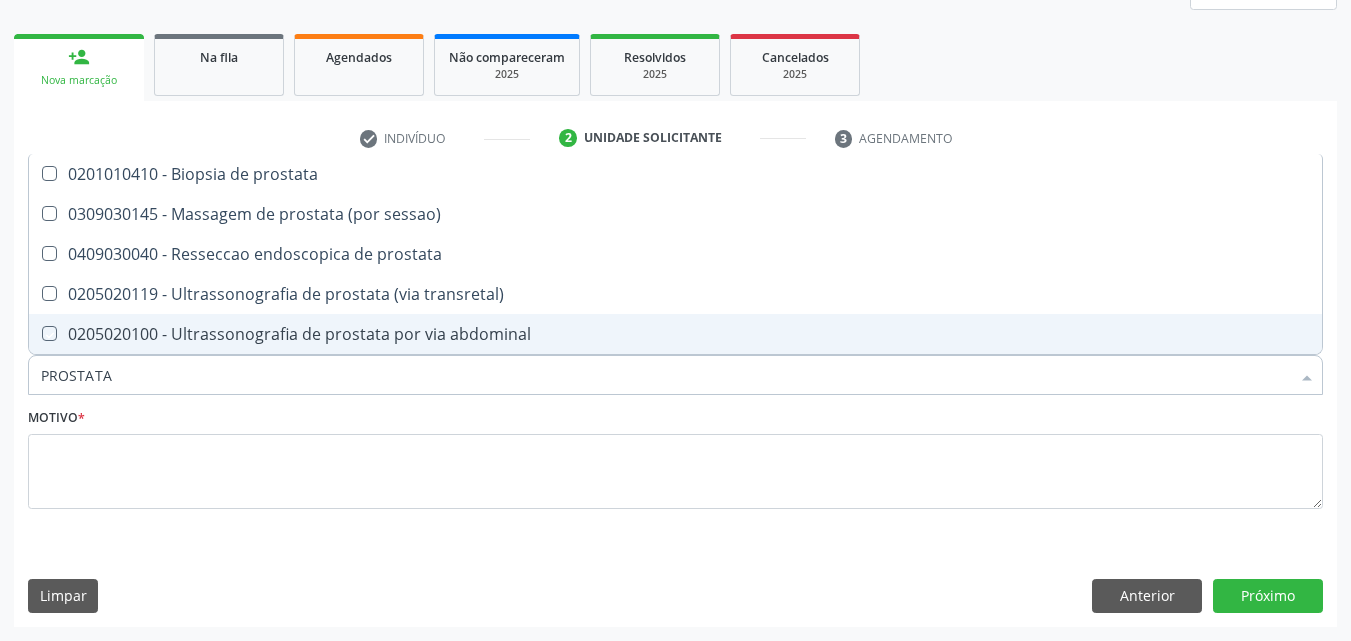 checkbox on "true" 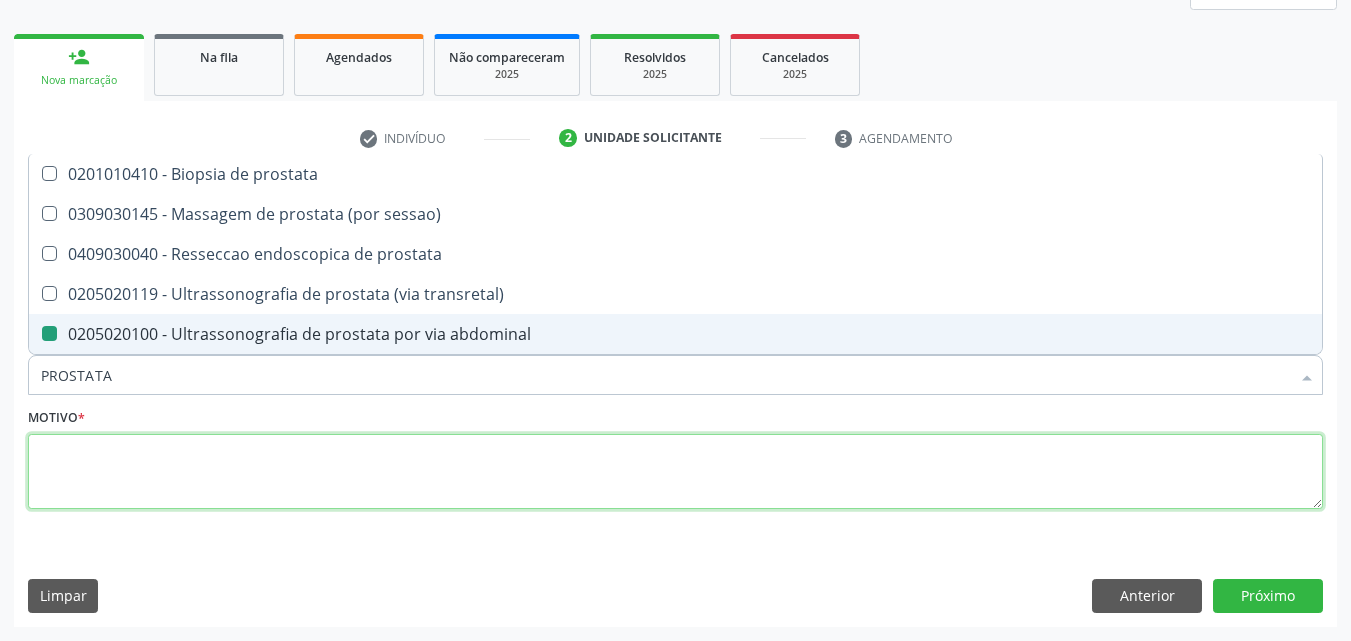 click at bounding box center (675, 472) 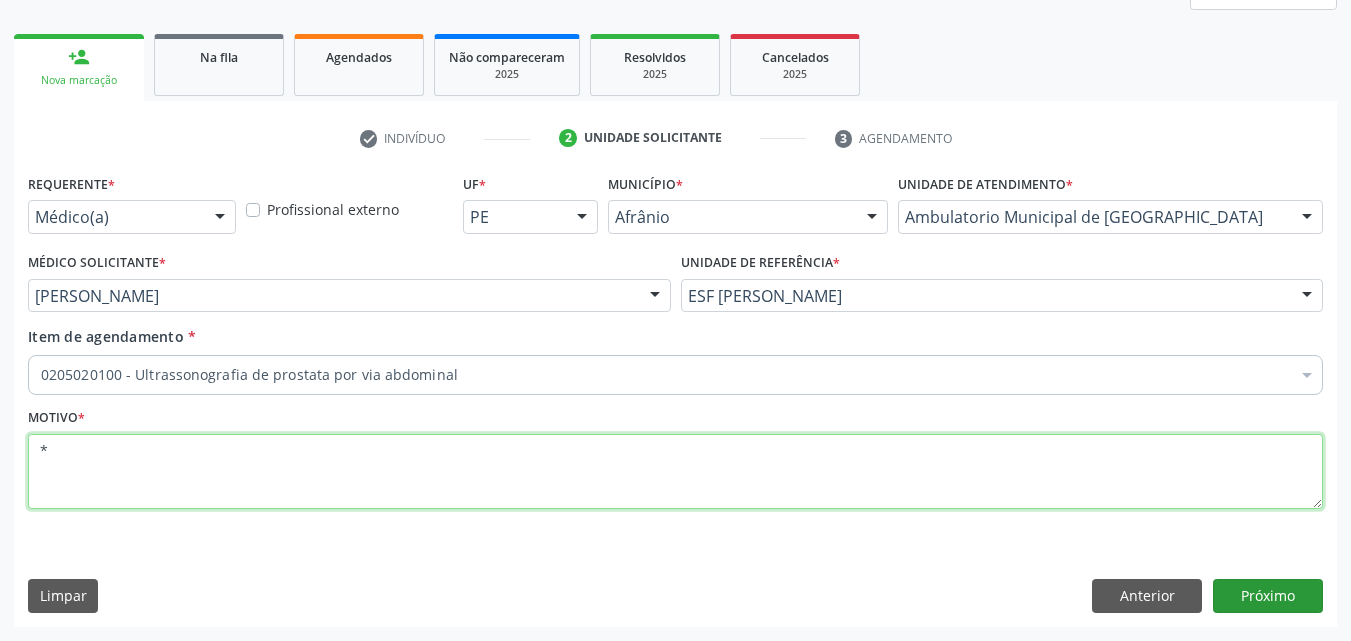 type on "*" 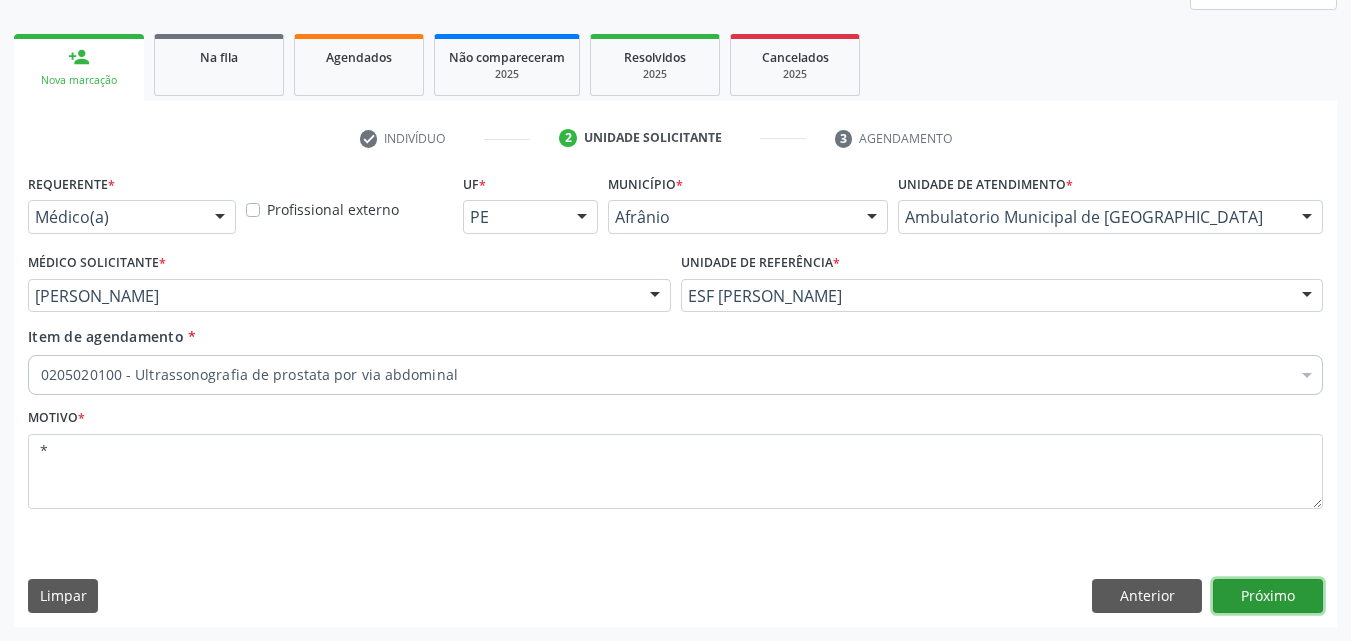 click on "Próximo" at bounding box center (1268, 596) 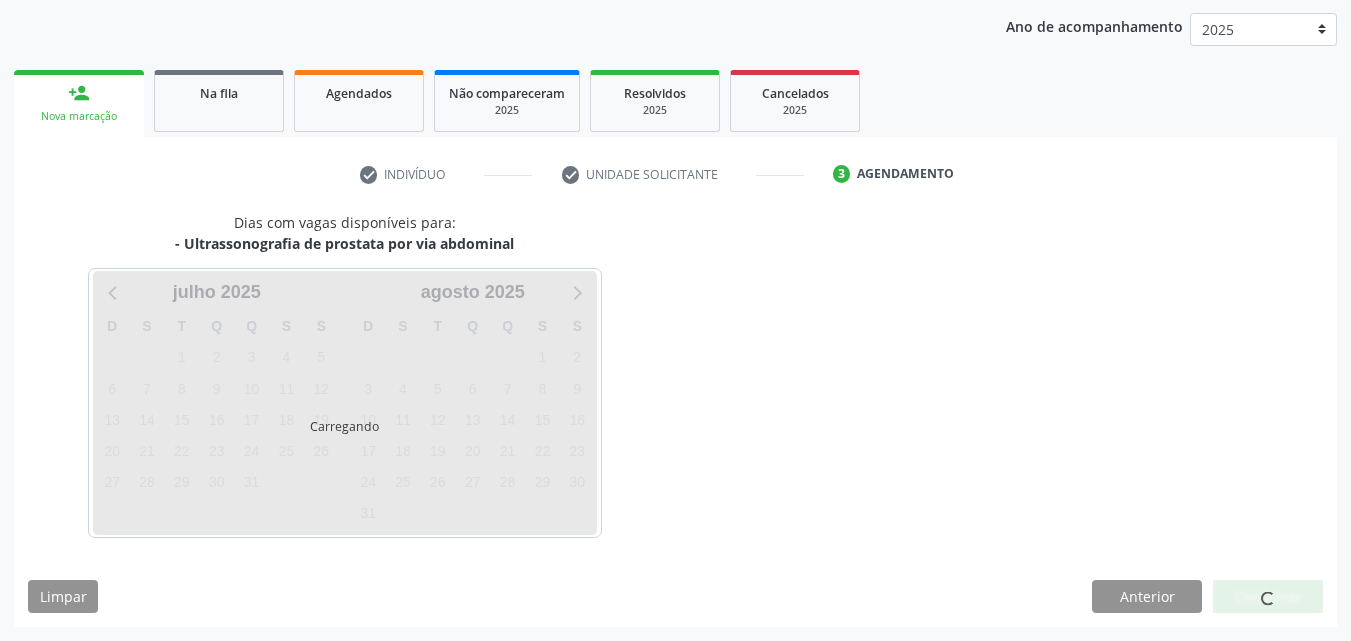 scroll, scrollTop: 229, scrollLeft: 0, axis: vertical 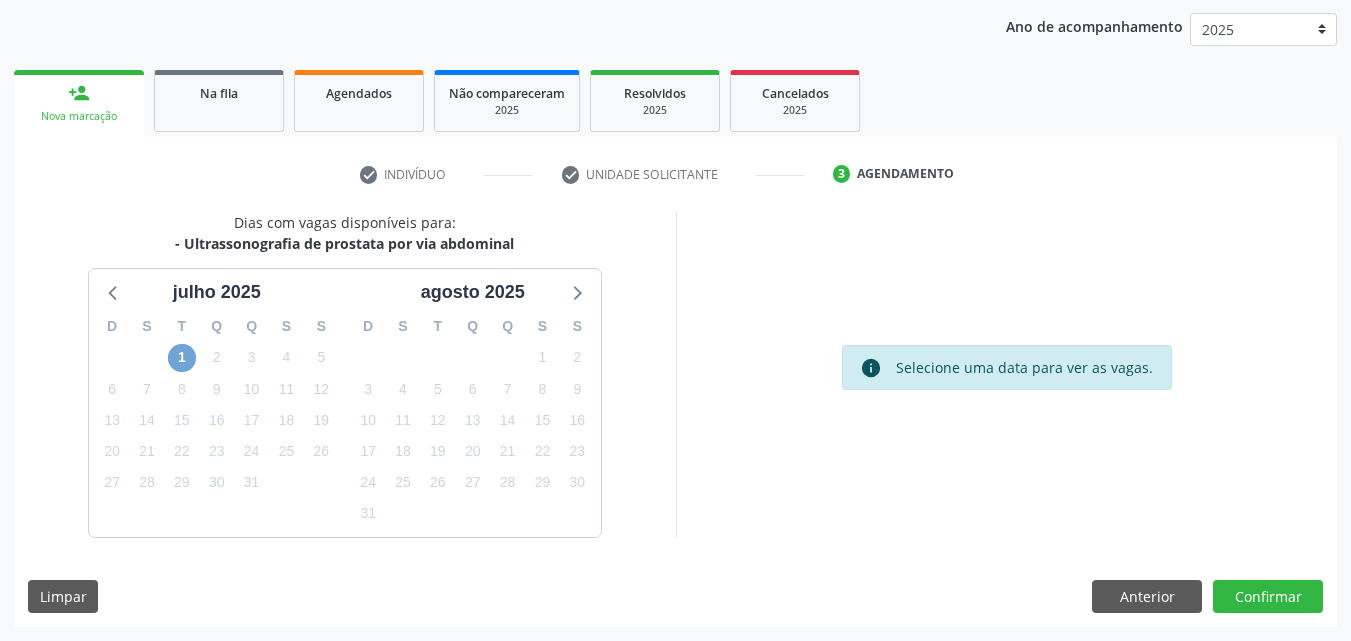 click on "1" at bounding box center (182, 358) 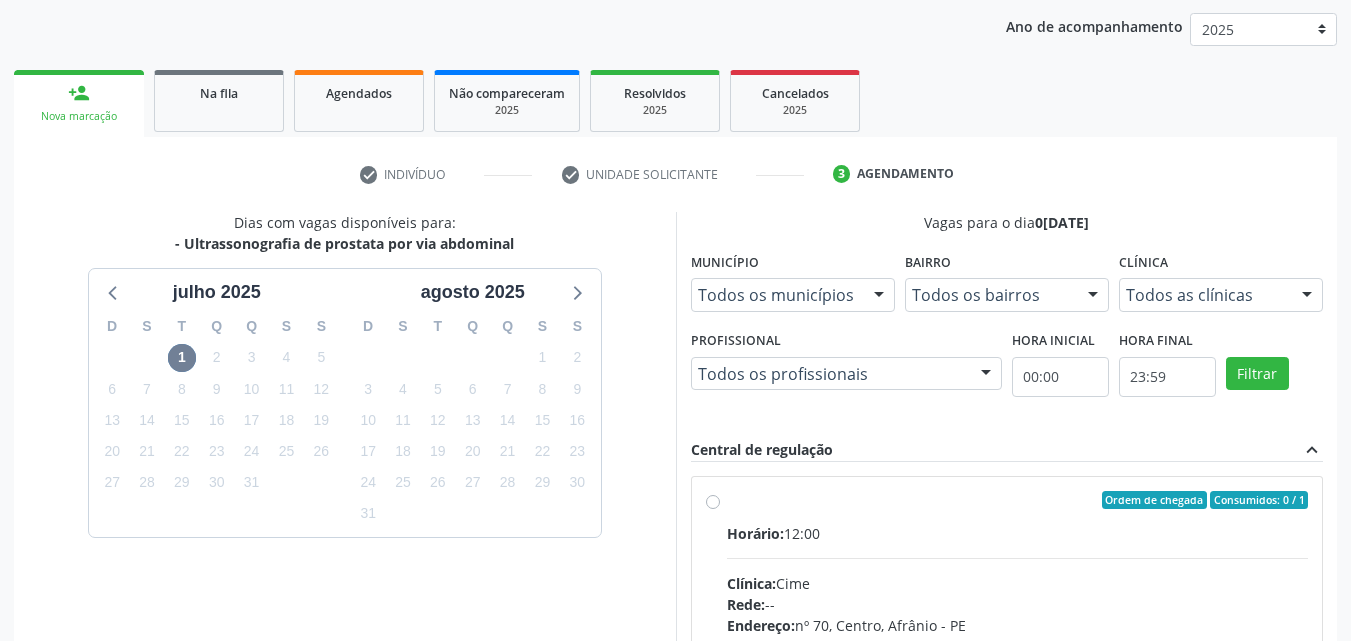 click on "Ordem de chegada
Consumidos: 0 / 1" at bounding box center (1018, 500) 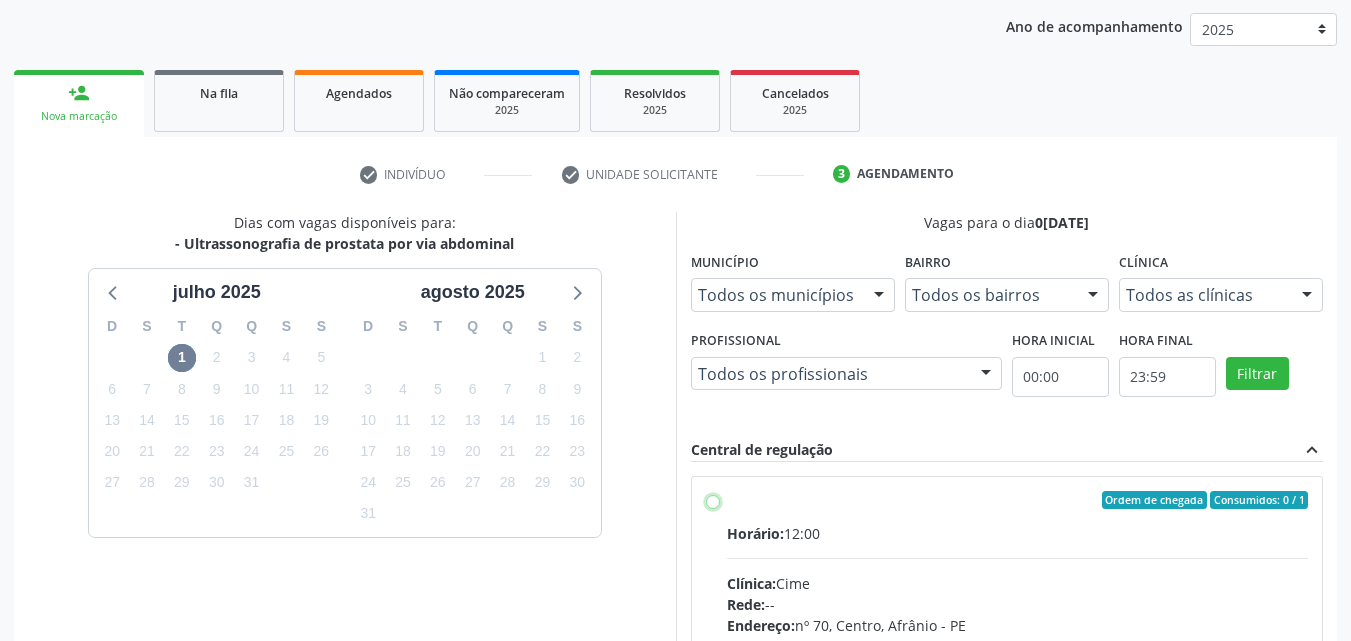 click on "Ordem de chegada
Consumidos: 0 / 1
Horário:   12:00
Clínica:  Cime
Rede:
--
Endereço:   nº 70, Centro, Afrânio - PE
Telefone:   (87) 88416145
Profissional:
--
Informações adicionais sobre o atendimento
Idade de atendimento:
Sem restrição
Gênero(s) atendido(s):
Sem restrição
Informações adicionais:
--" at bounding box center (713, 500) 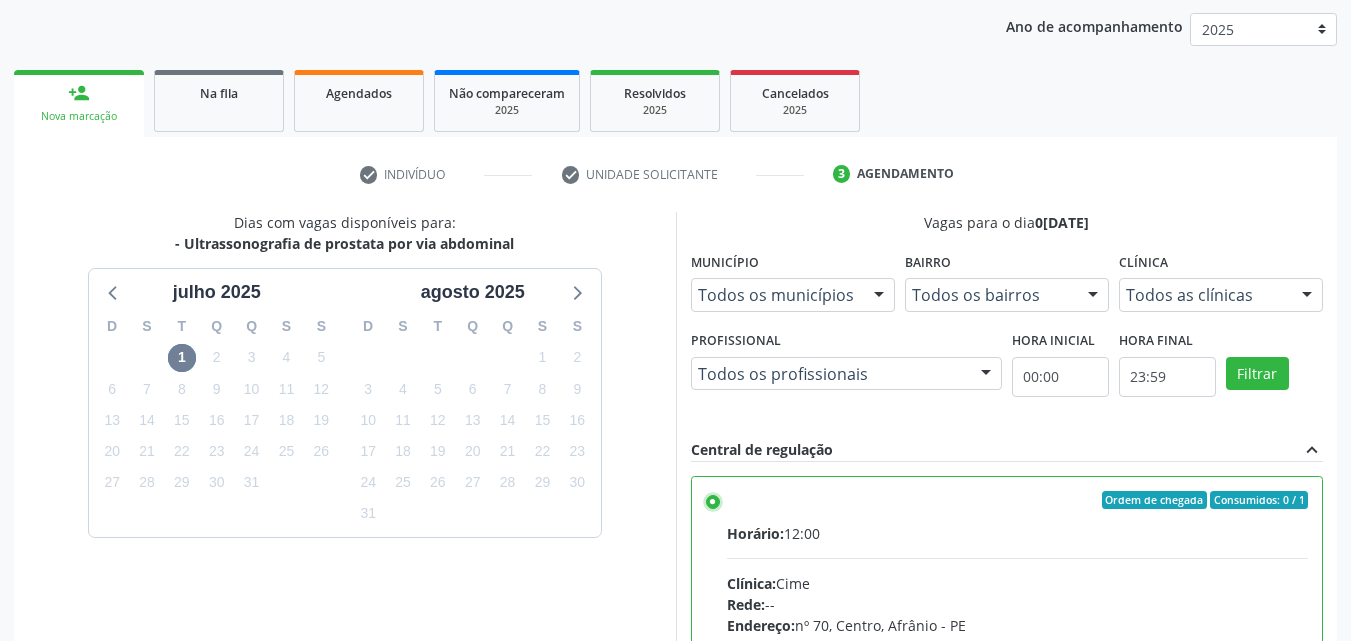 scroll, scrollTop: 329, scrollLeft: 0, axis: vertical 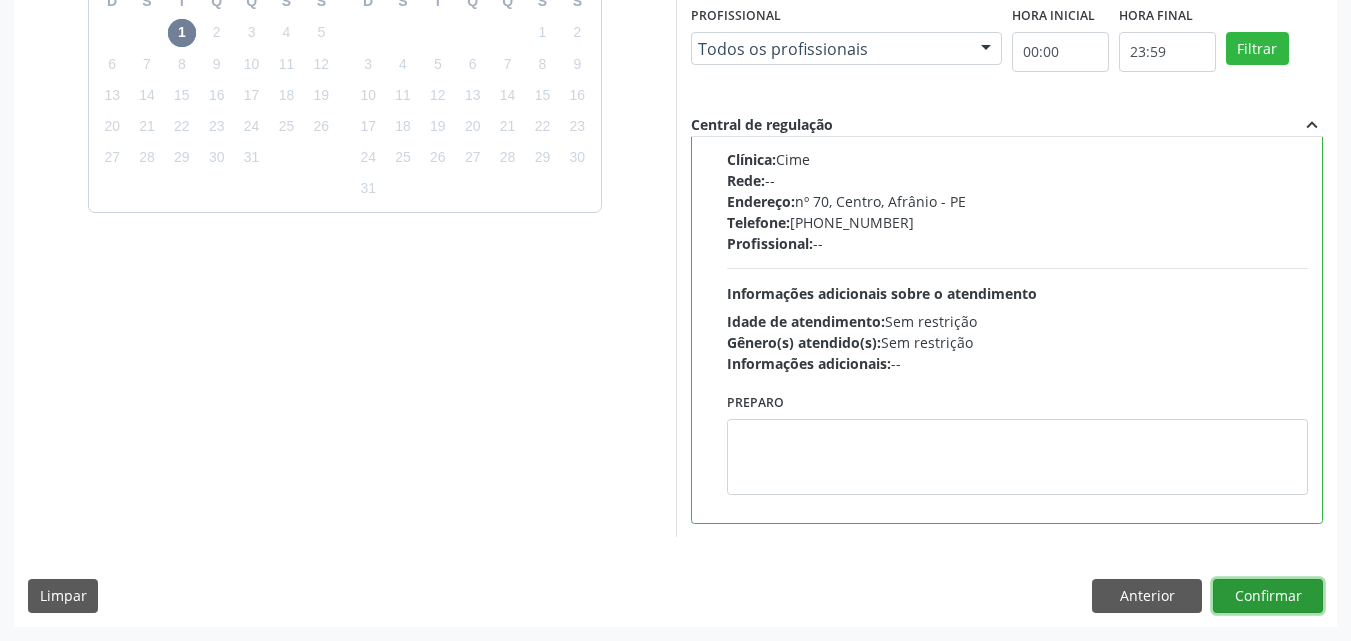 click on "Confirmar" at bounding box center (1268, 596) 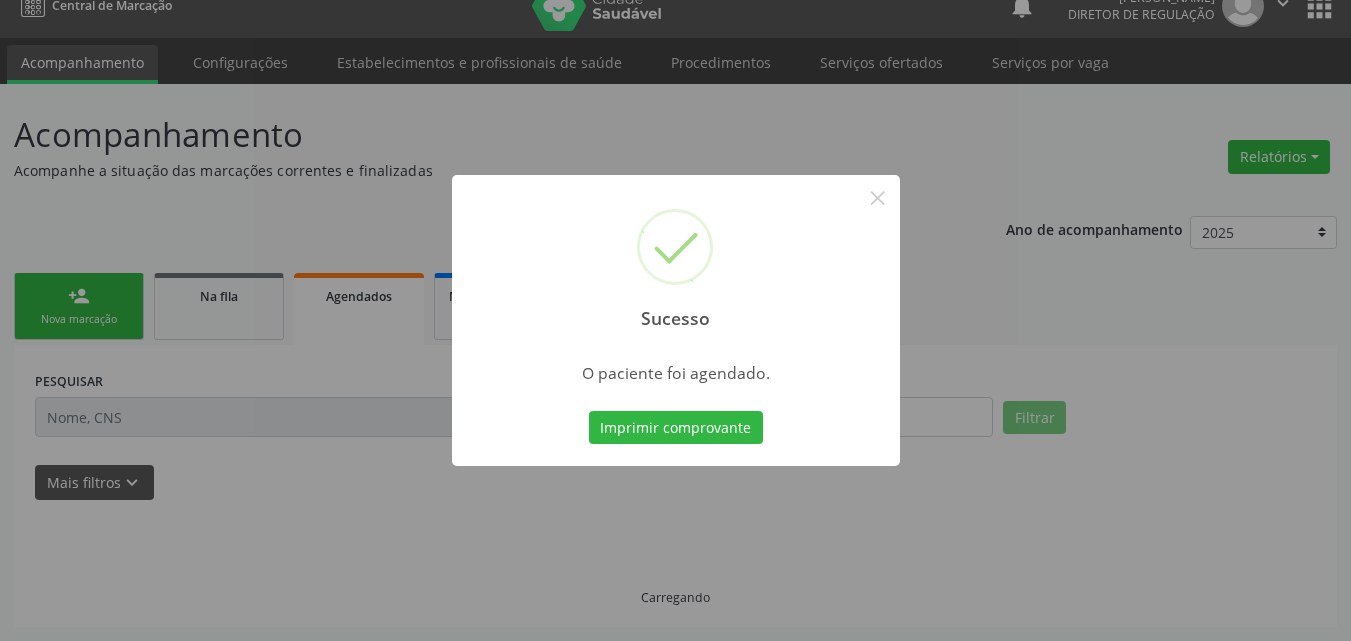 scroll, scrollTop: 26, scrollLeft: 0, axis: vertical 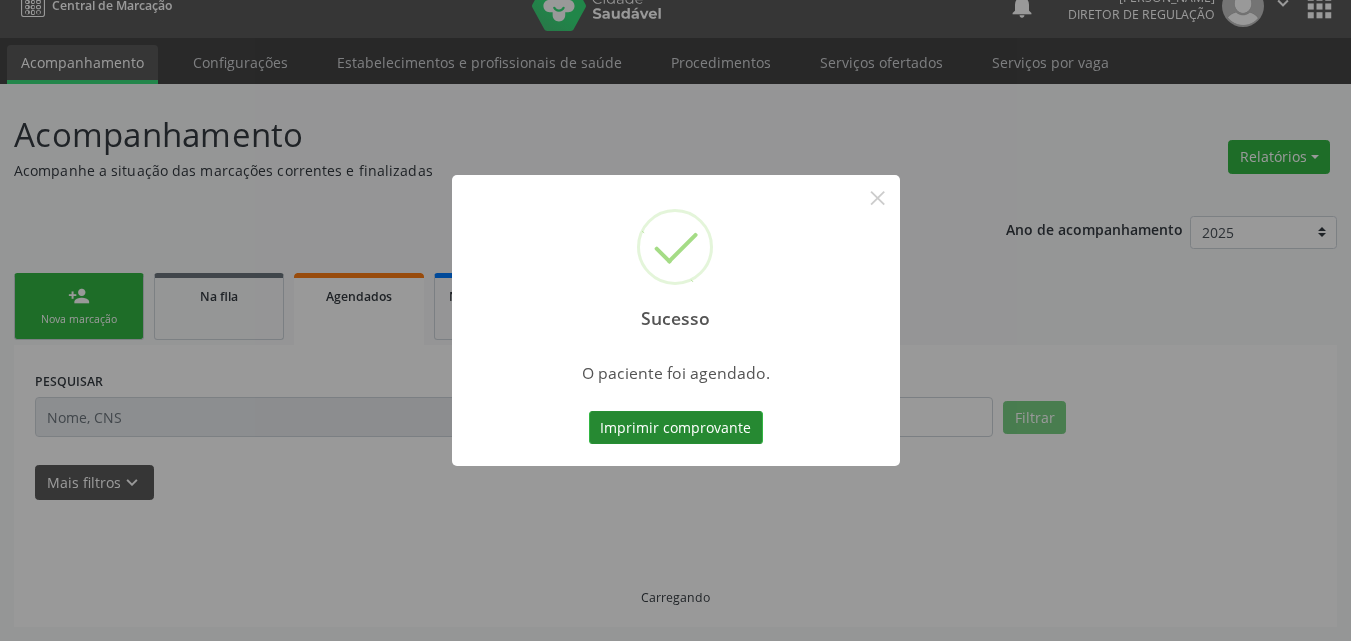 click on "Imprimir comprovante" at bounding box center (676, 428) 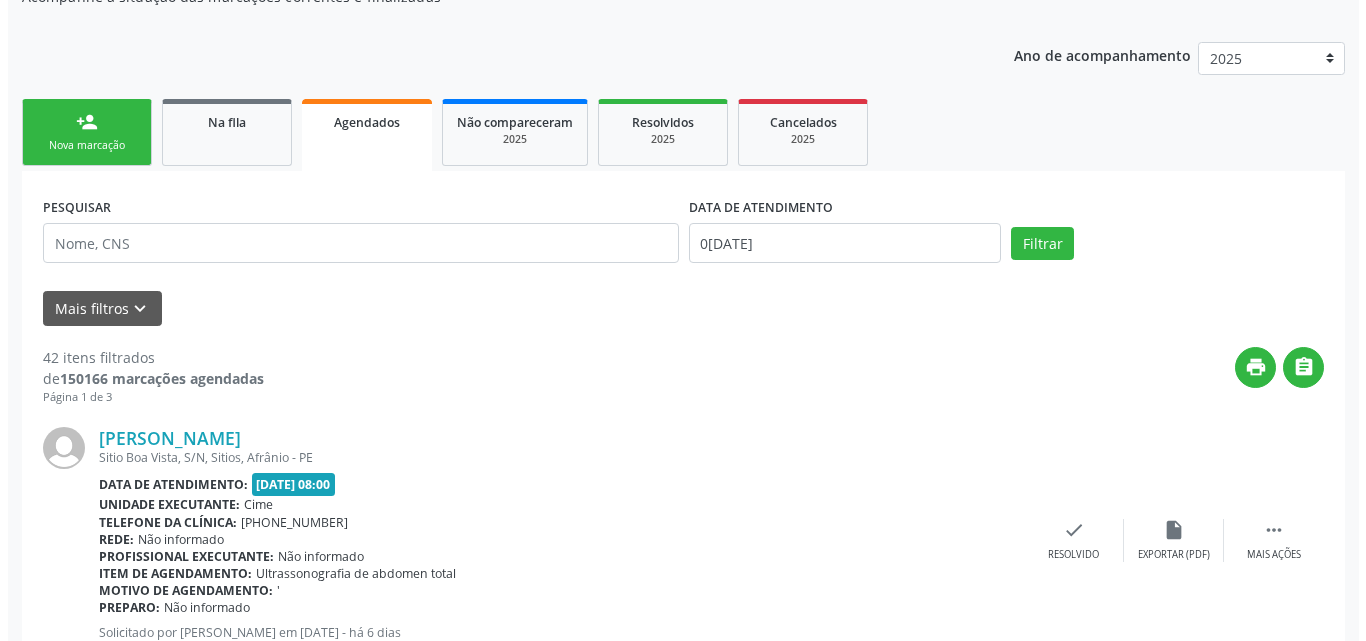 scroll, scrollTop: 0, scrollLeft: 0, axis: both 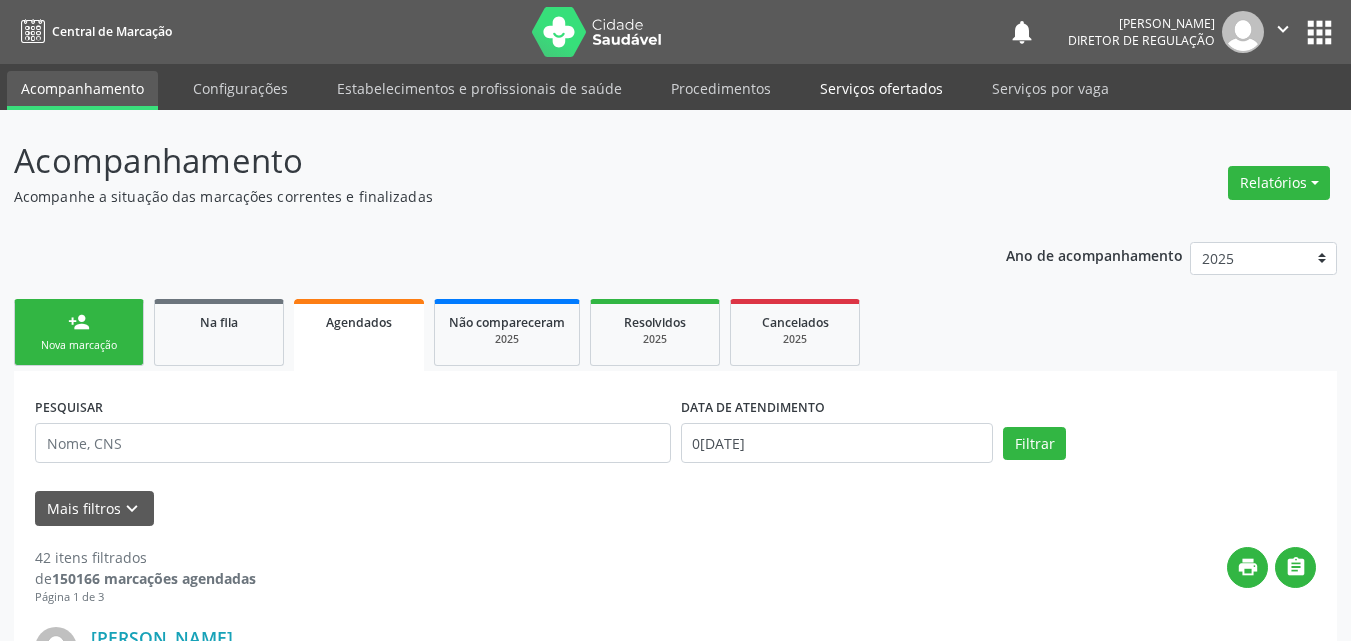 click on "Serviços ofertados" at bounding box center (881, 88) 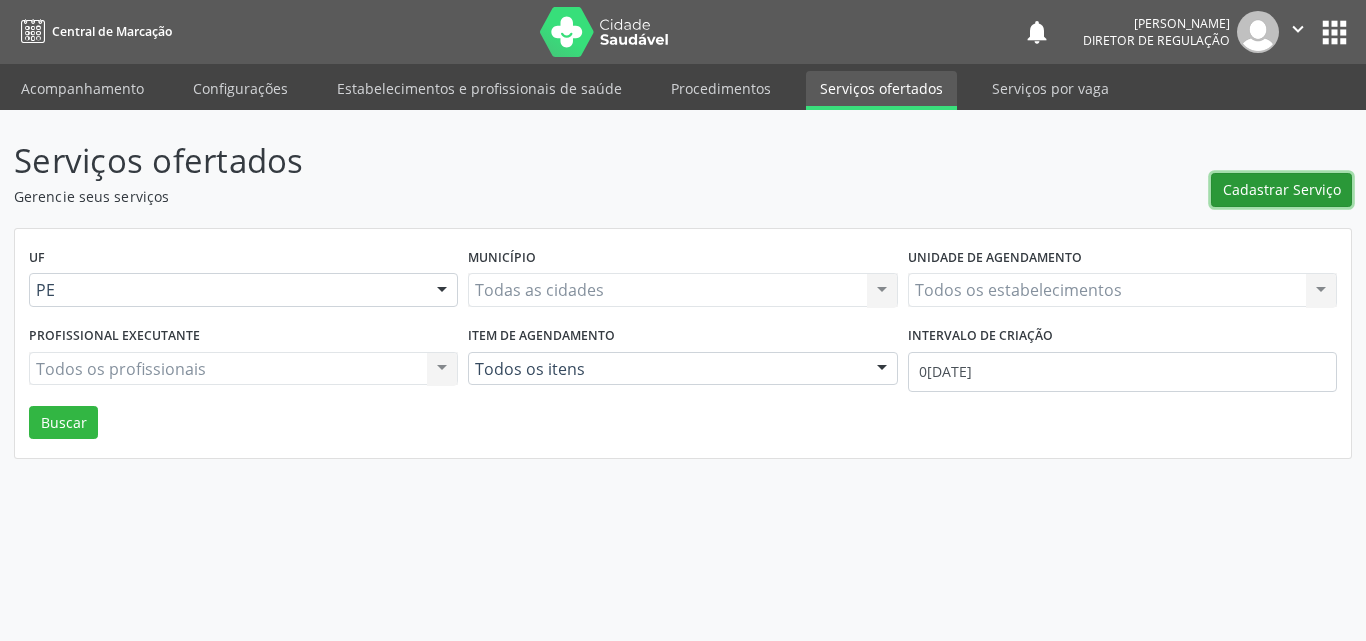 click on "Cadastrar Serviço" at bounding box center (1282, 189) 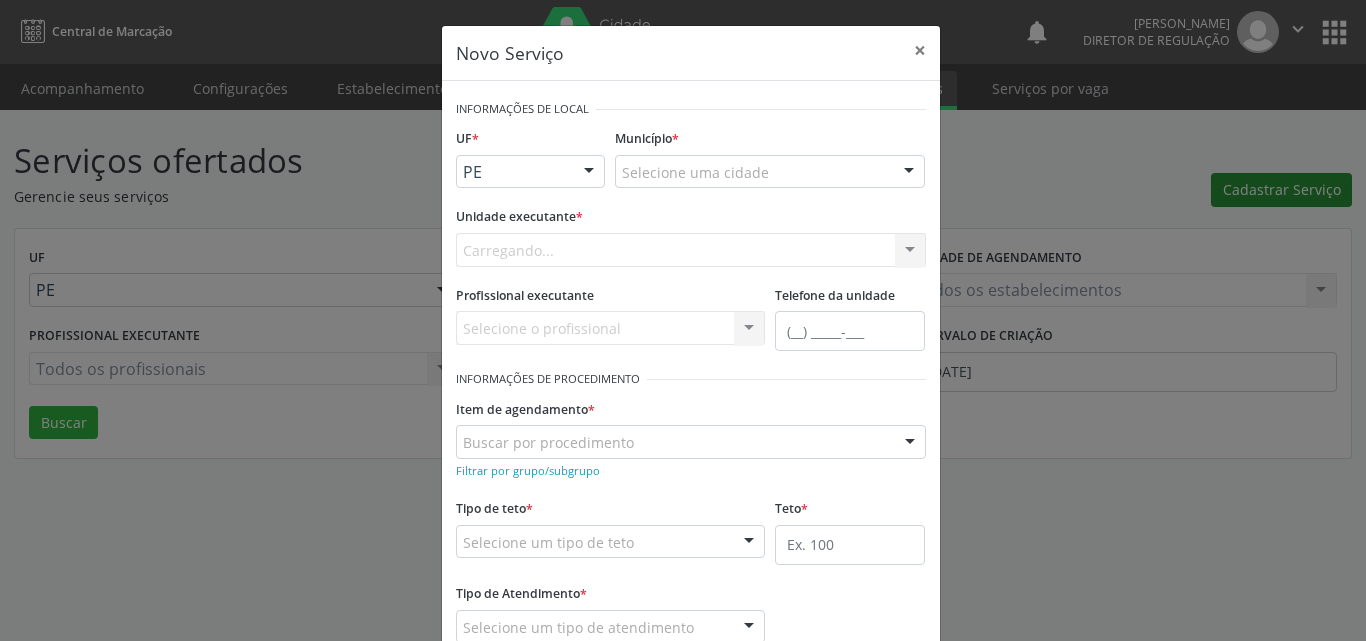 scroll, scrollTop: 0, scrollLeft: 0, axis: both 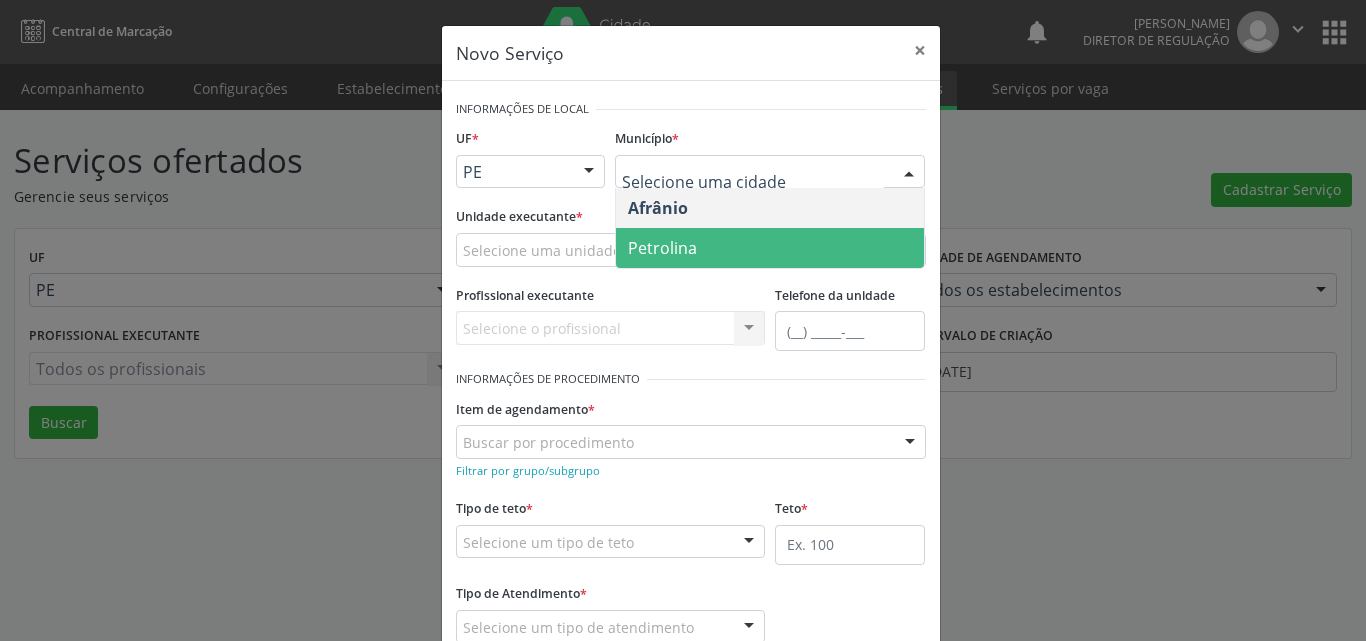 click on "Petrolina" at bounding box center [770, 248] 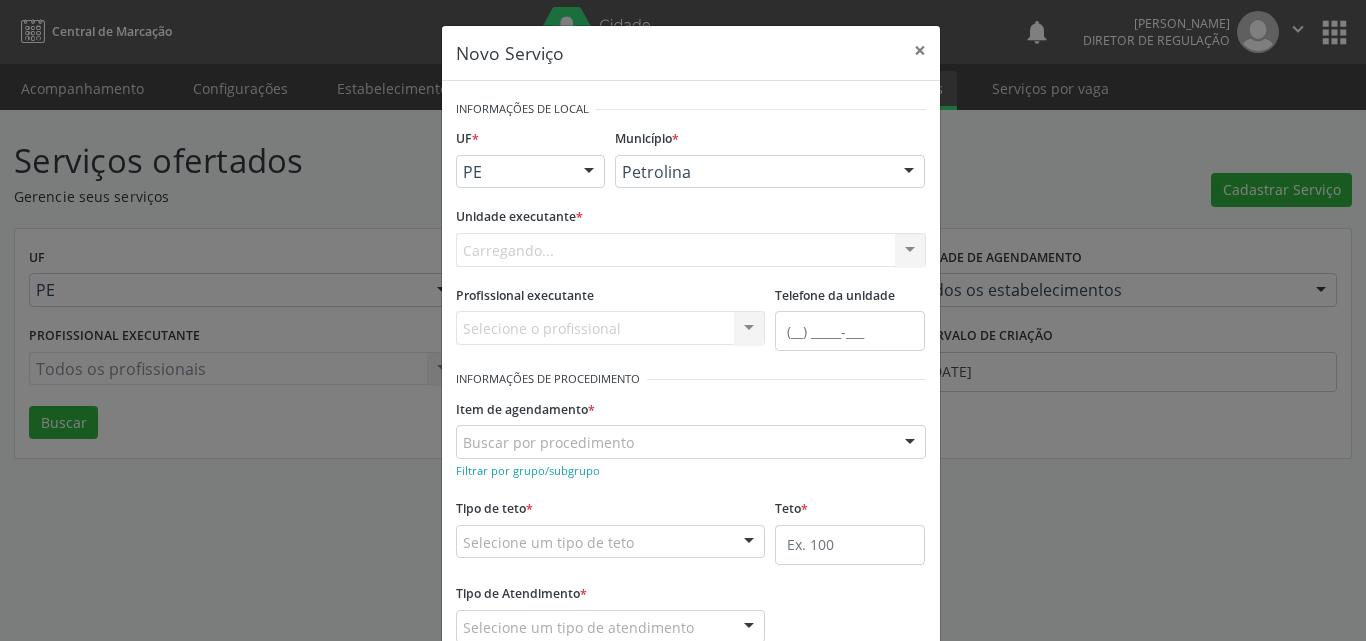 click on "Carregando...
Academia da Saude de Afranio   Academia da Saude do Bairro [PERSON_NAME]   Academia da Saude do Distrito de [GEOGRAPHIC_DATA] do Distrito de Extrema   [GEOGRAPHIC_DATA] do [PERSON_NAME]   Ambulatorio Municipal de Saude   Caf Central de Abastecimento Farmaceutico   Centro de Atencao Psicossocial de Afranio Pe   Centro de Especialidades   Cime   Cuidar   Equipe de Atencao Basica Prisional Tipo I com Saude Mental   Esf [PERSON_NAME] Nonato   Esf Custodia Maria da Conceicao   Esf [PERSON_NAME] e [PERSON_NAME]   Esf [PERSON_NAME]   Esf de Barra das Melancias   Esf de Extrema   Farmacia Basica do Municipio de [GEOGRAPHIC_DATA][PERSON_NAME] [MEDICAL_DATA] Ambulatorio Municipal   Laboratorio de Protese Dentario   Lid Laboratorio de Investigacoes e Diagnosticos               Selac" at bounding box center [691, 250] 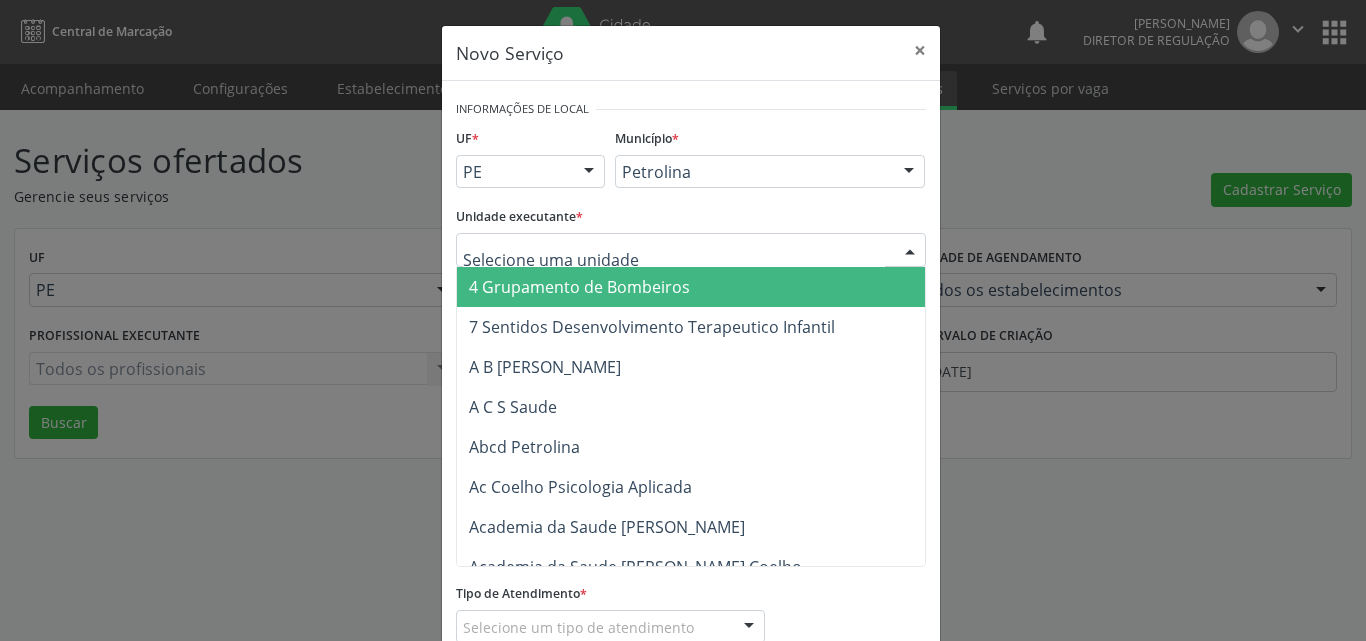 click at bounding box center (691, 250) 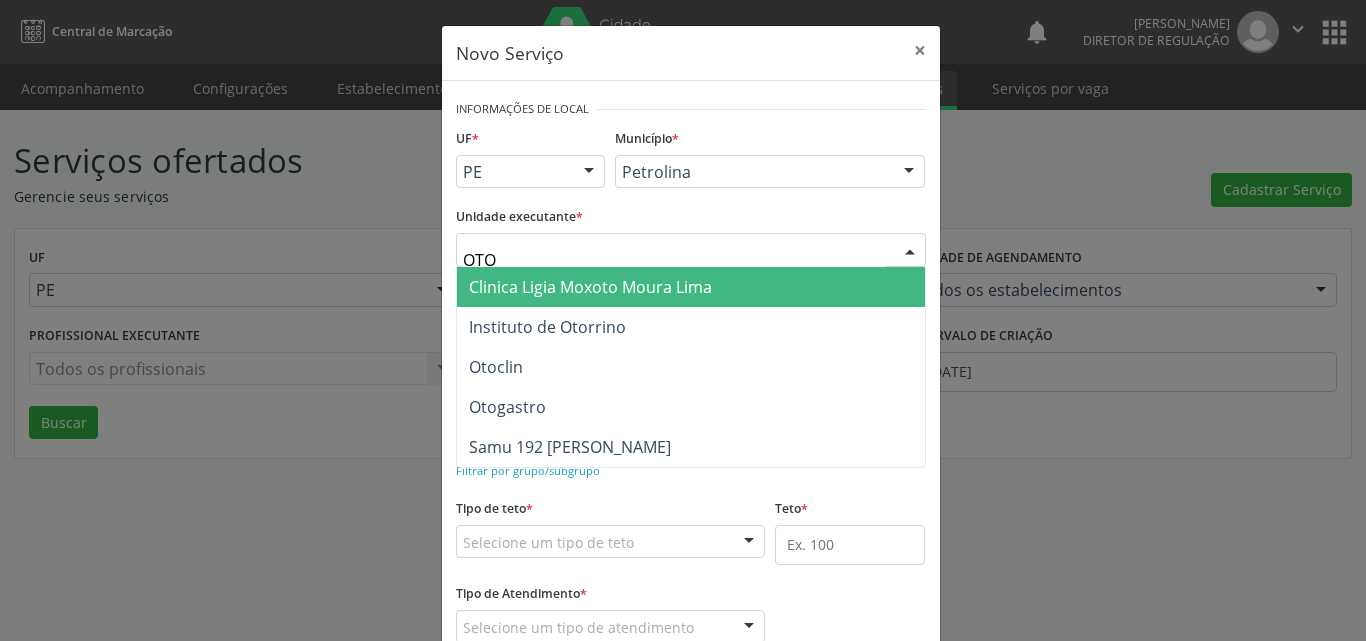 type on "OTOC" 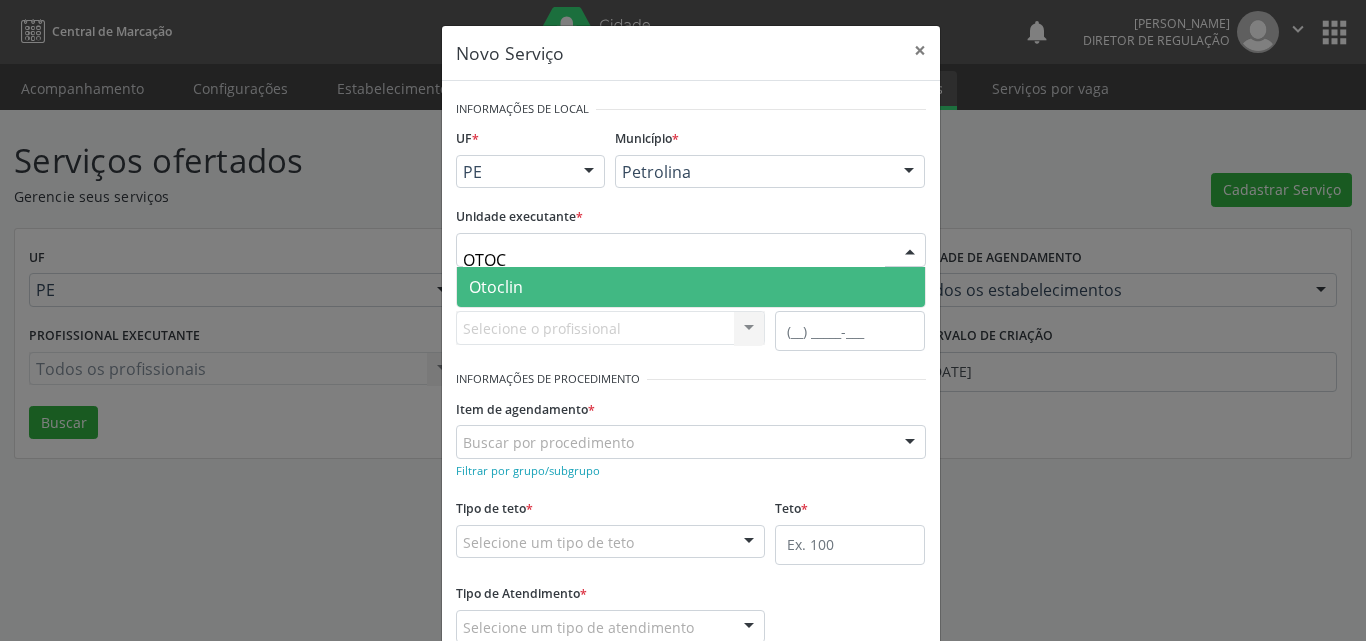 click on "Otoclin" at bounding box center (691, 287) 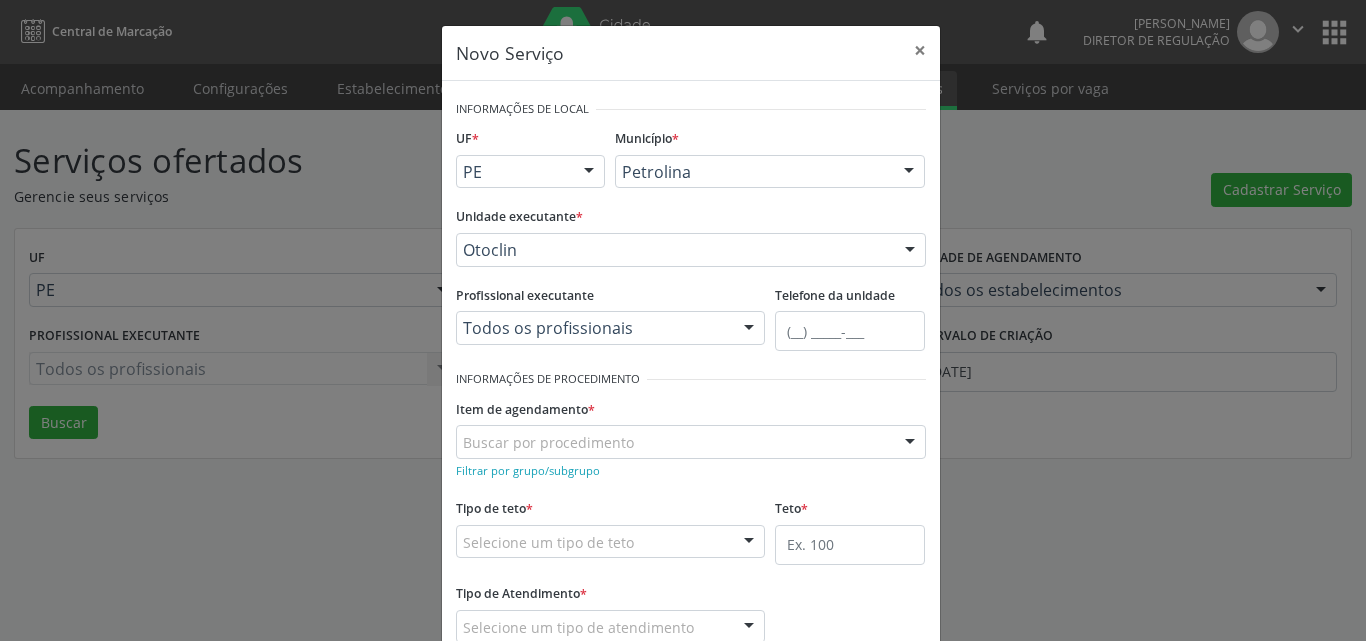 click on "Buscar por procedimento" at bounding box center [691, 442] 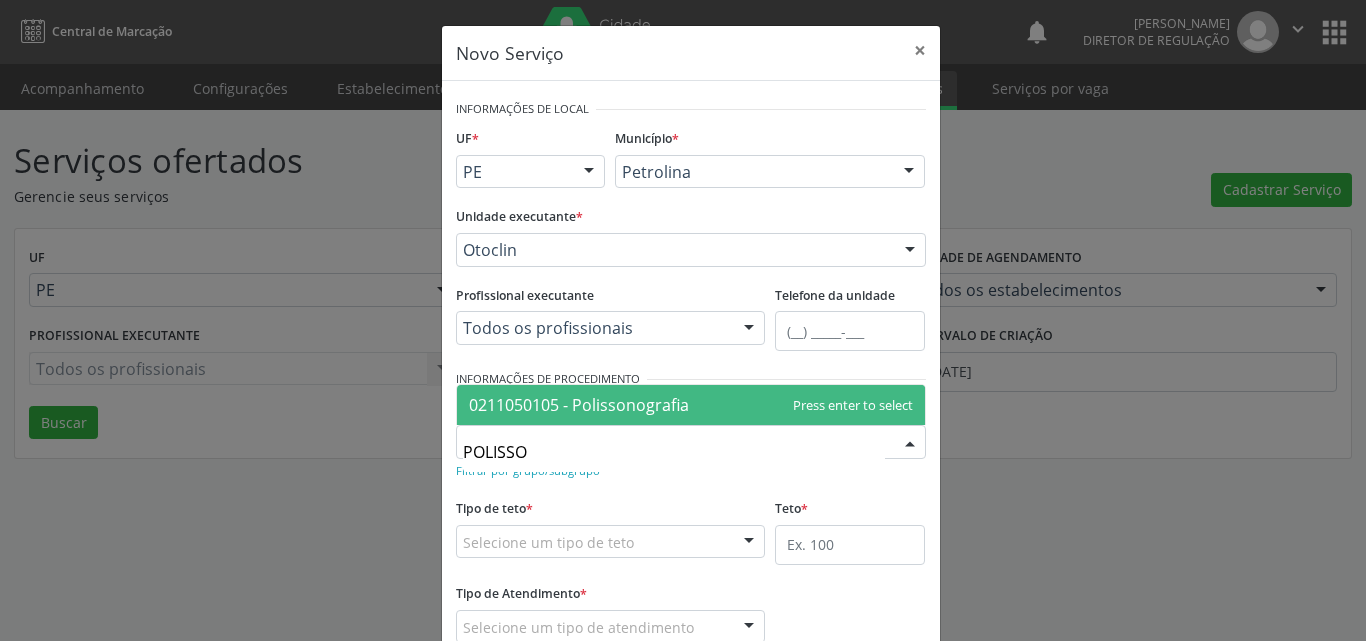 type on "POLISSON" 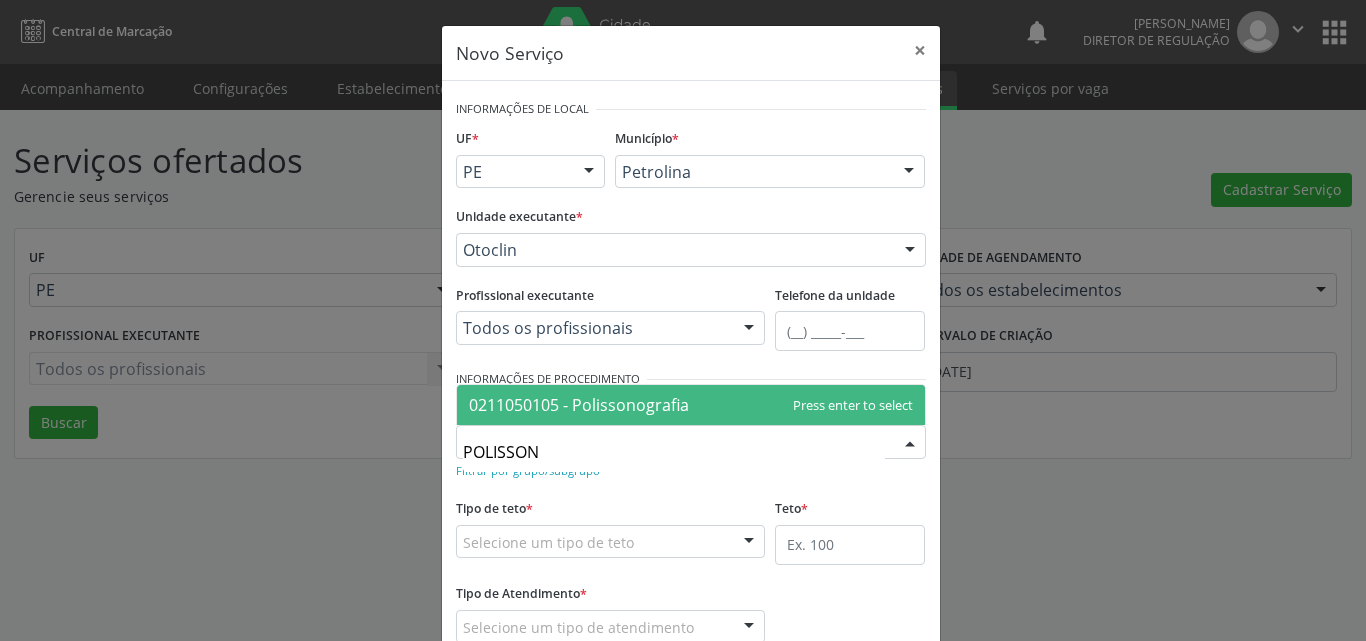 click on "0211050105 - Polissonografia" at bounding box center [579, 405] 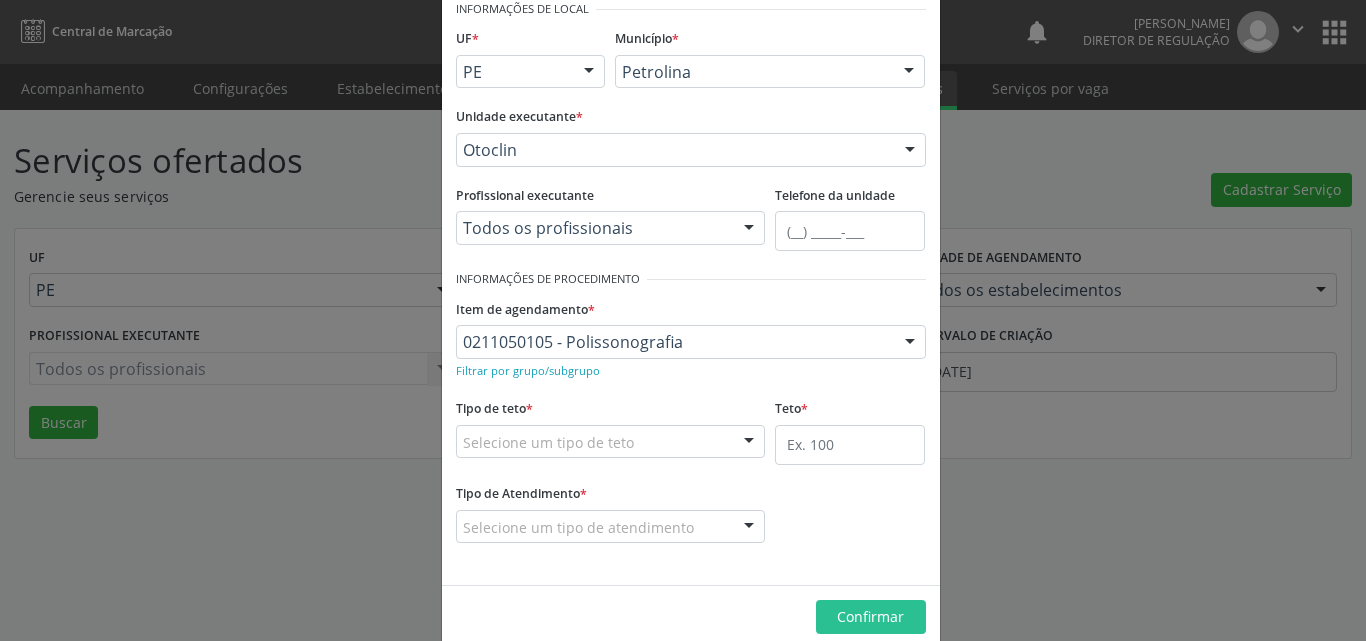 scroll, scrollTop: 132, scrollLeft: 0, axis: vertical 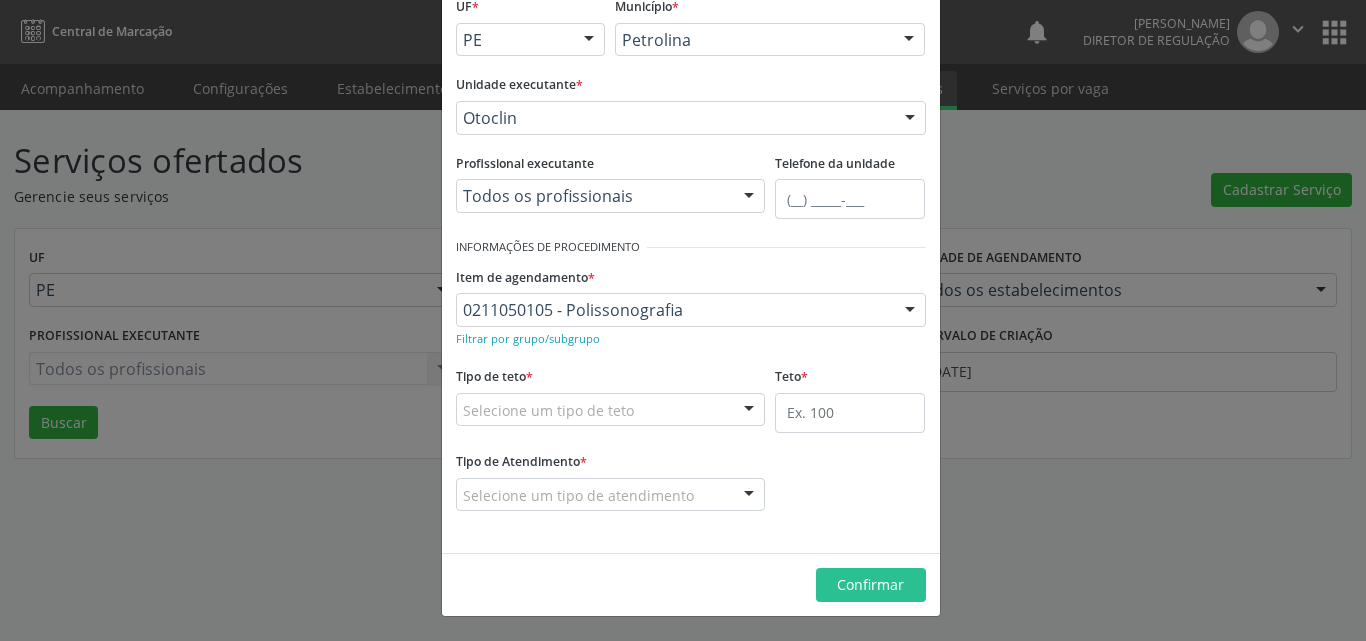 click on "Selecione um tipo de teto" at bounding box center [611, 410] 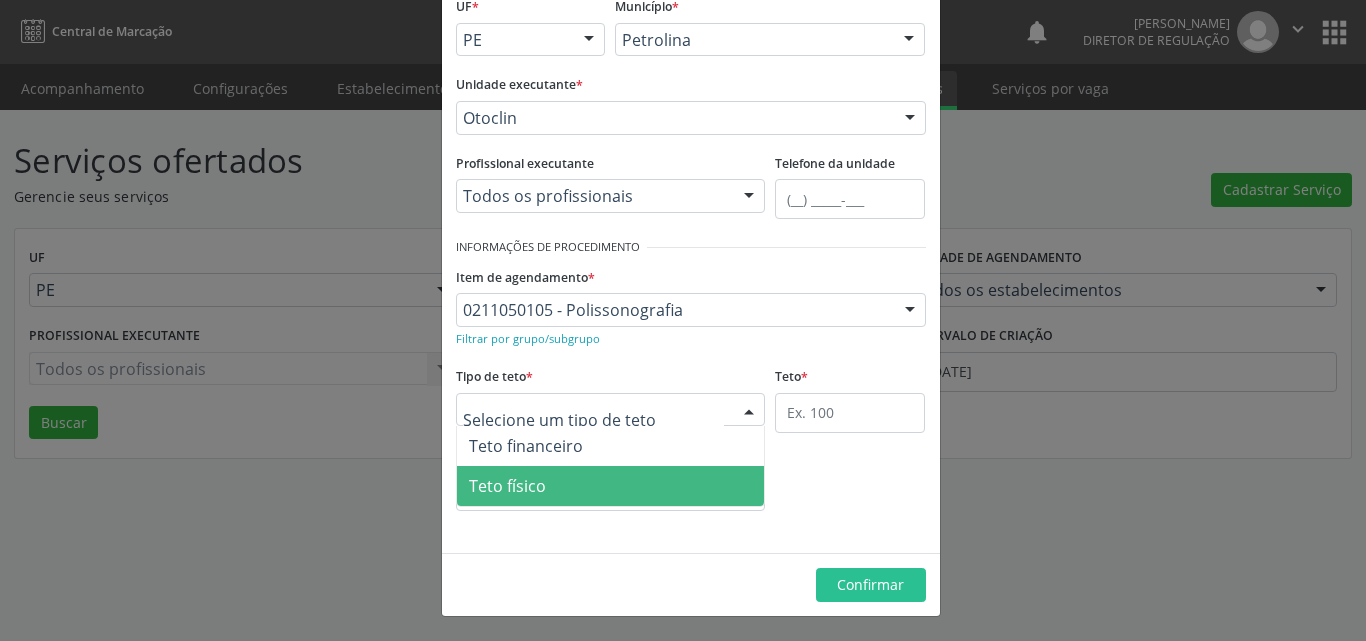click on "Teto físico" at bounding box center (611, 486) 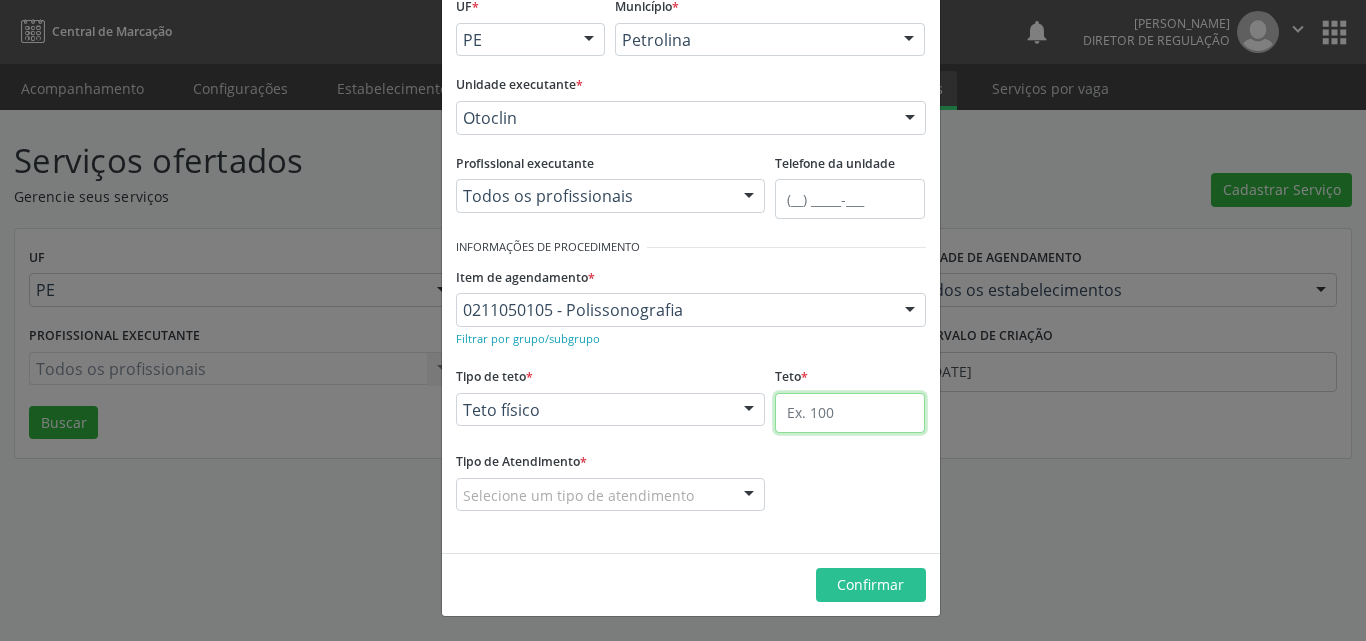 click at bounding box center [850, 413] 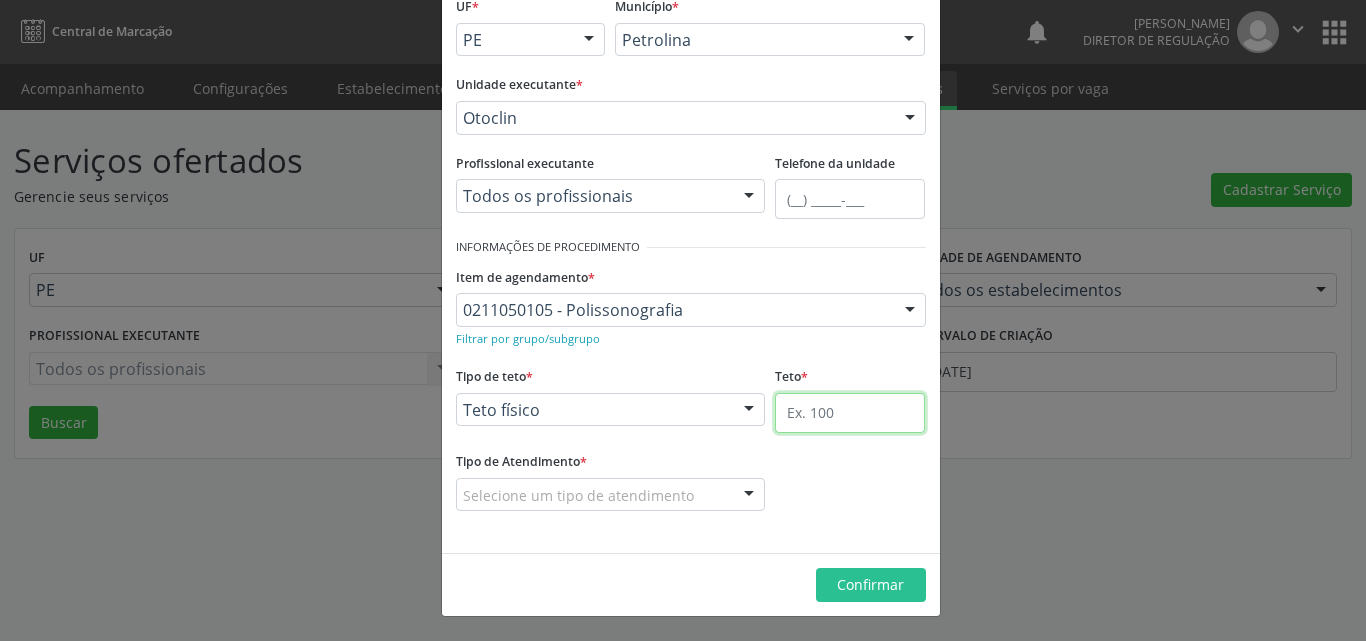 type on "2" 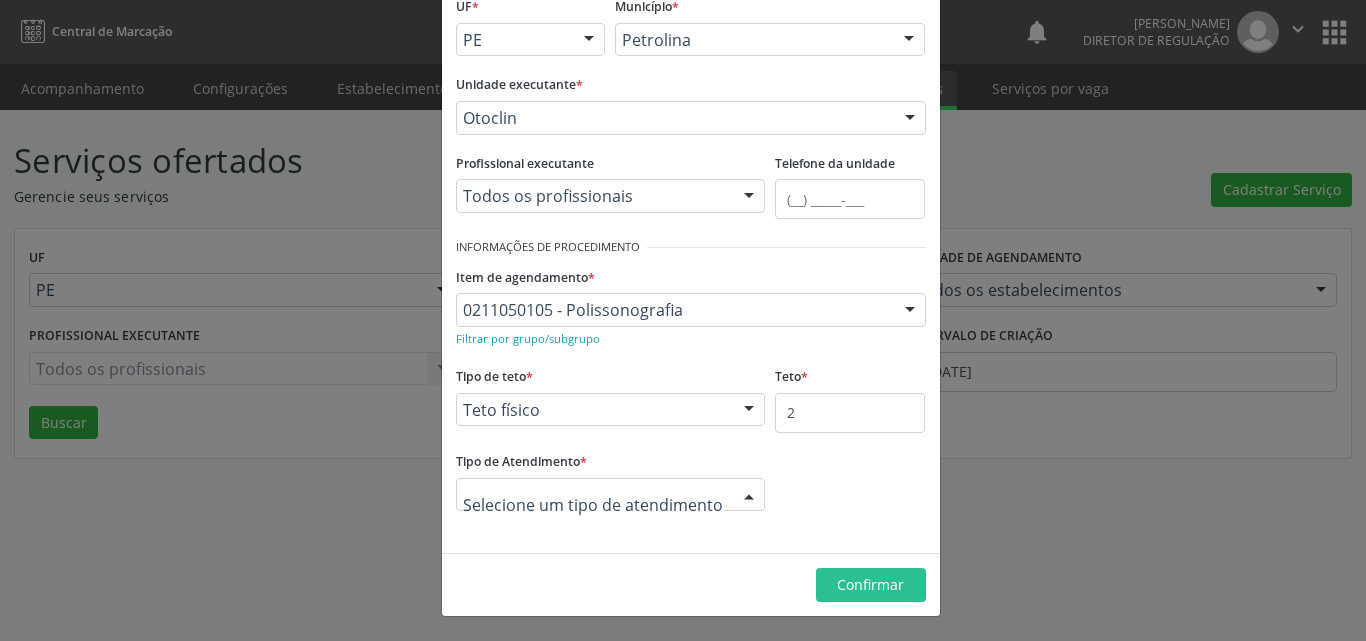 click at bounding box center (611, 495) 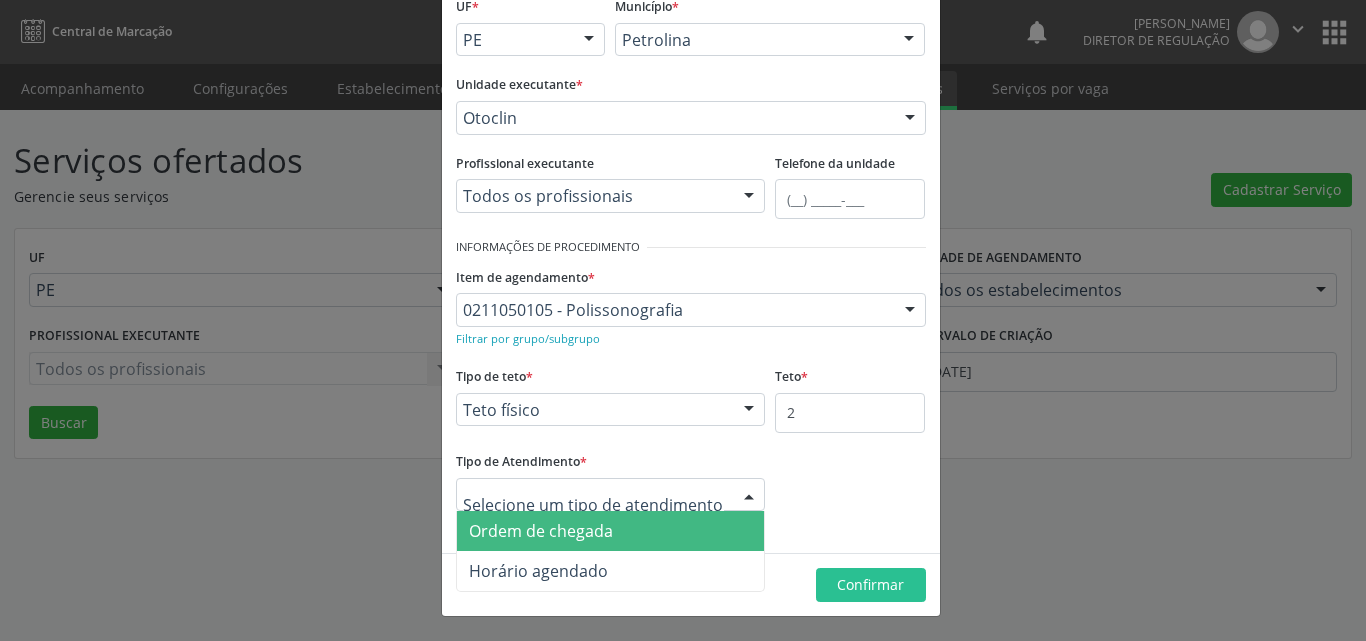 click on "Ordem de chegada" at bounding box center [611, 531] 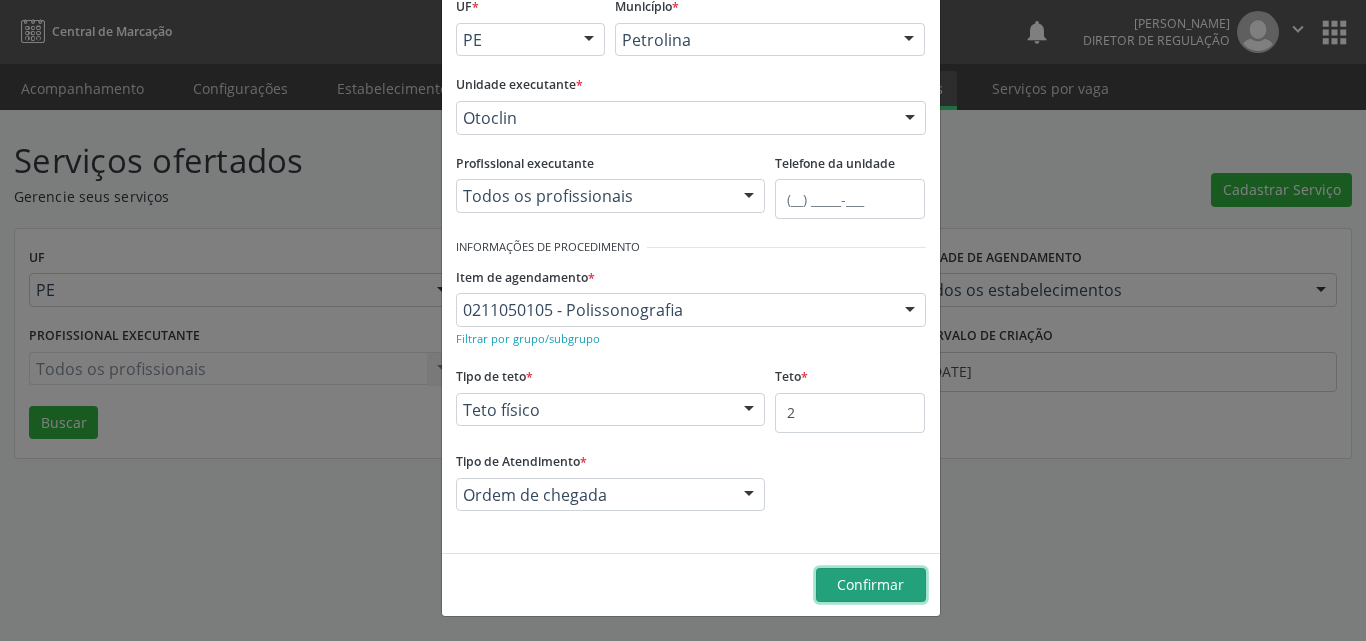 click on "Confirmar" at bounding box center [870, 584] 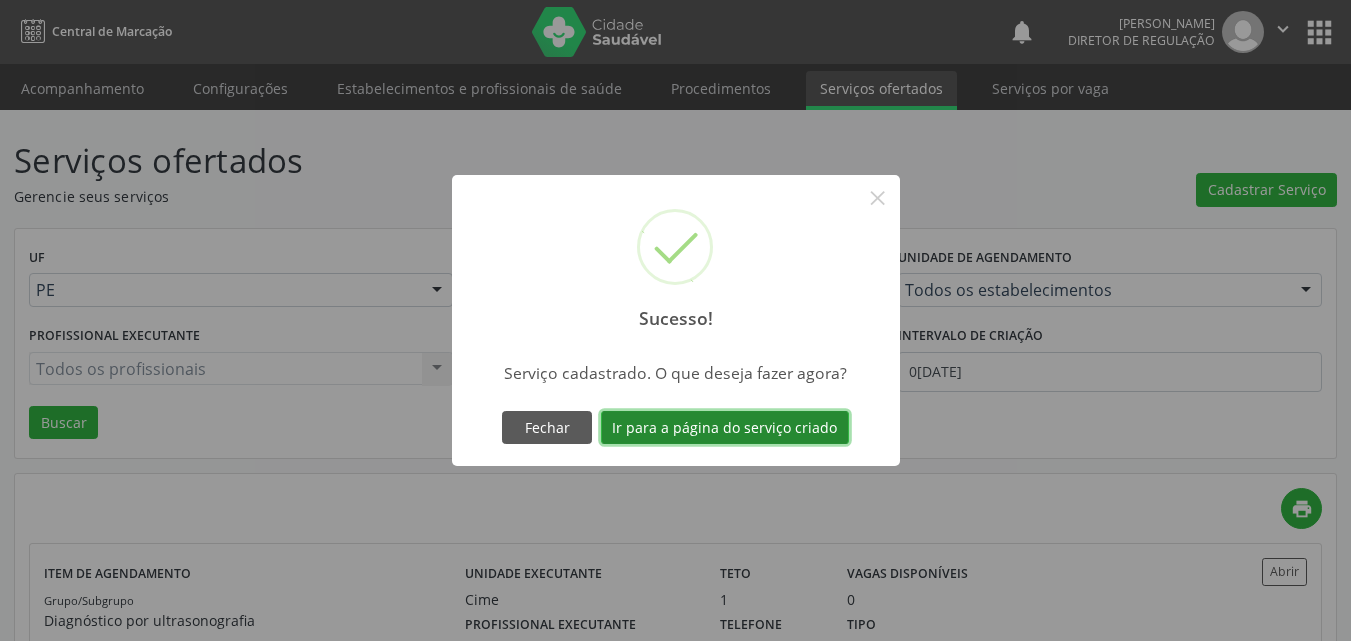 click on "Ir para a página do serviço criado" at bounding box center (725, 428) 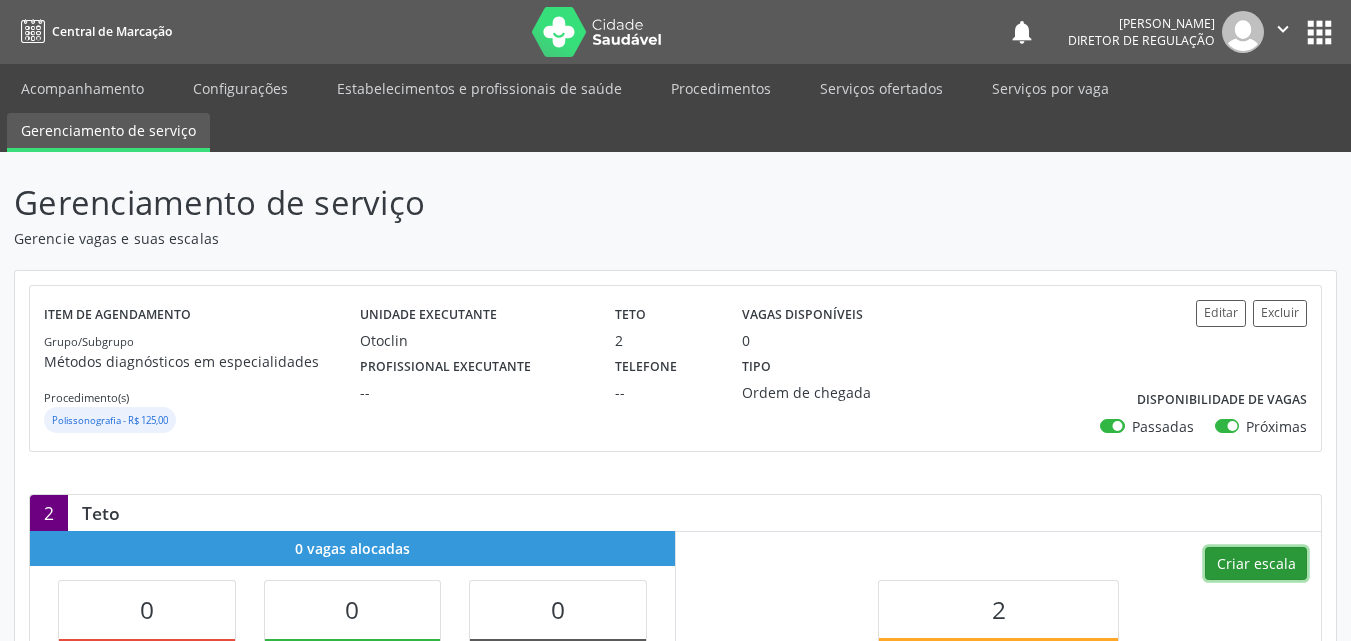 click on "Criar escala" at bounding box center [1256, 564] 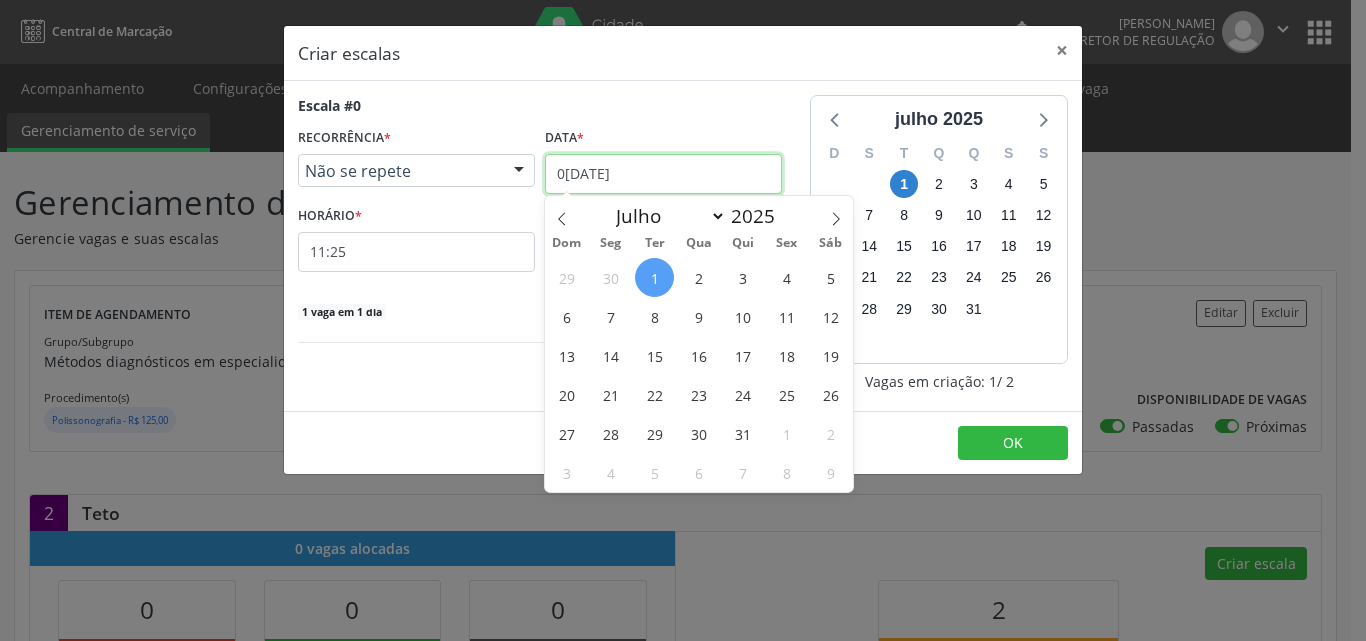 click on "[DATE]" at bounding box center [663, 174] 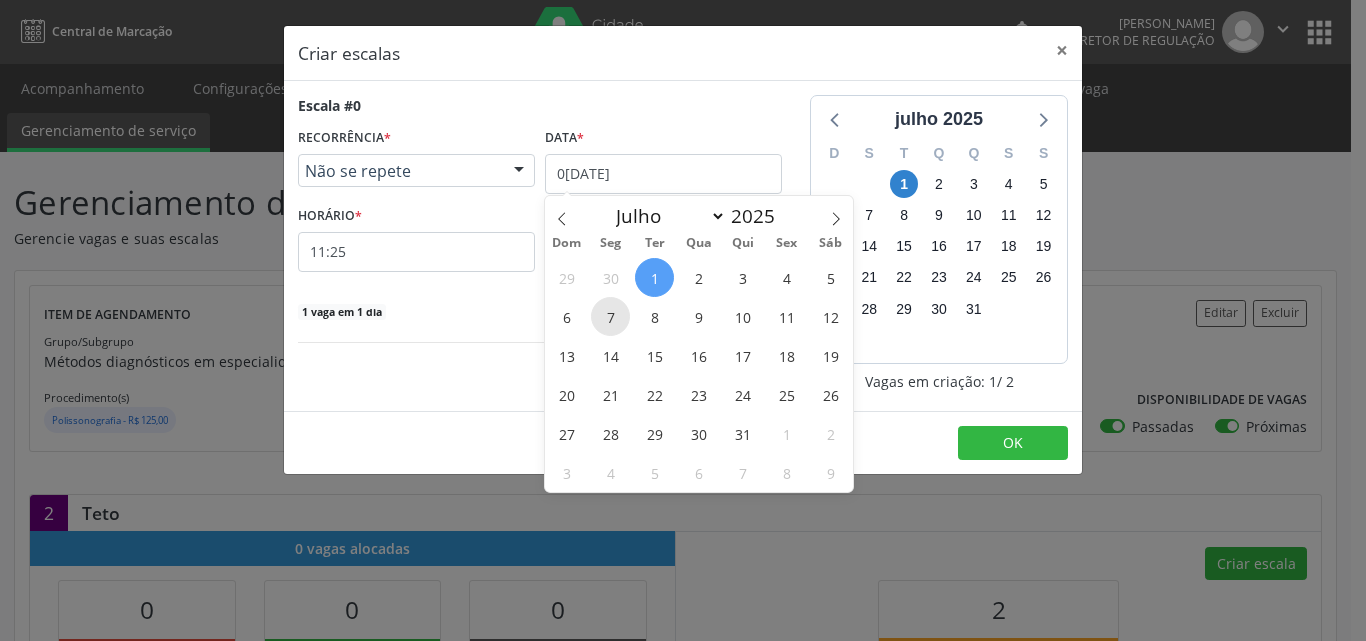 click on "7" at bounding box center [610, 316] 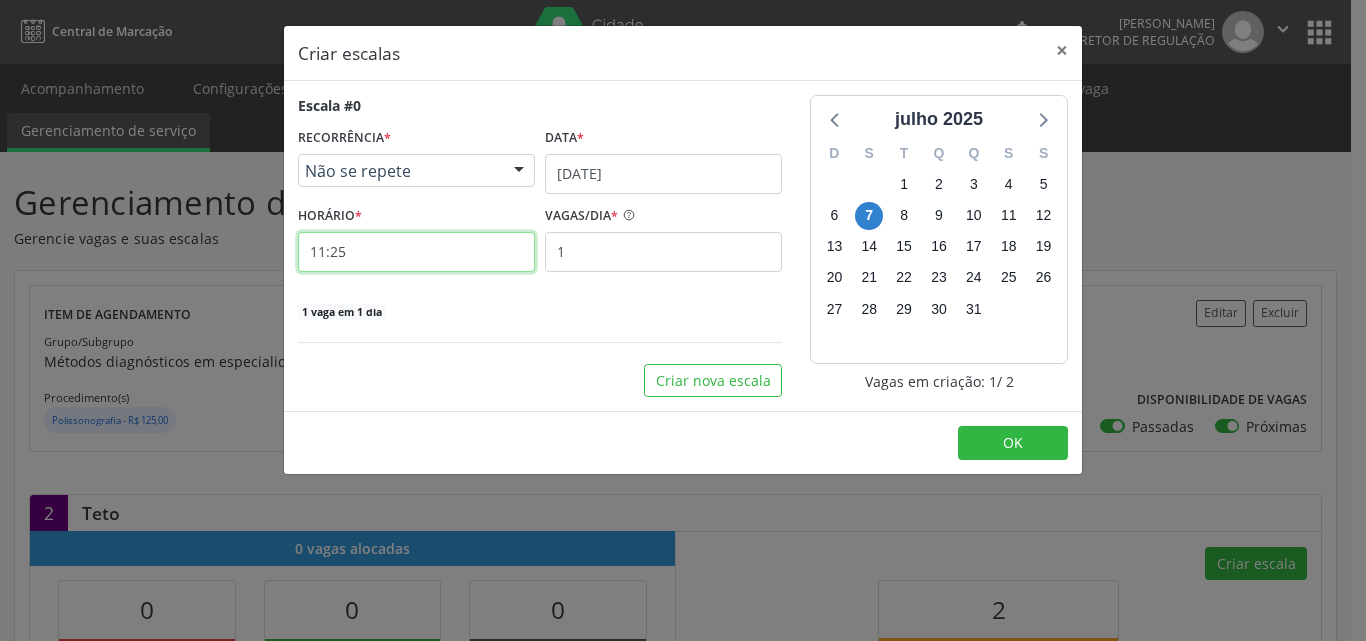click on "11:25" at bounding box center (416, 252) 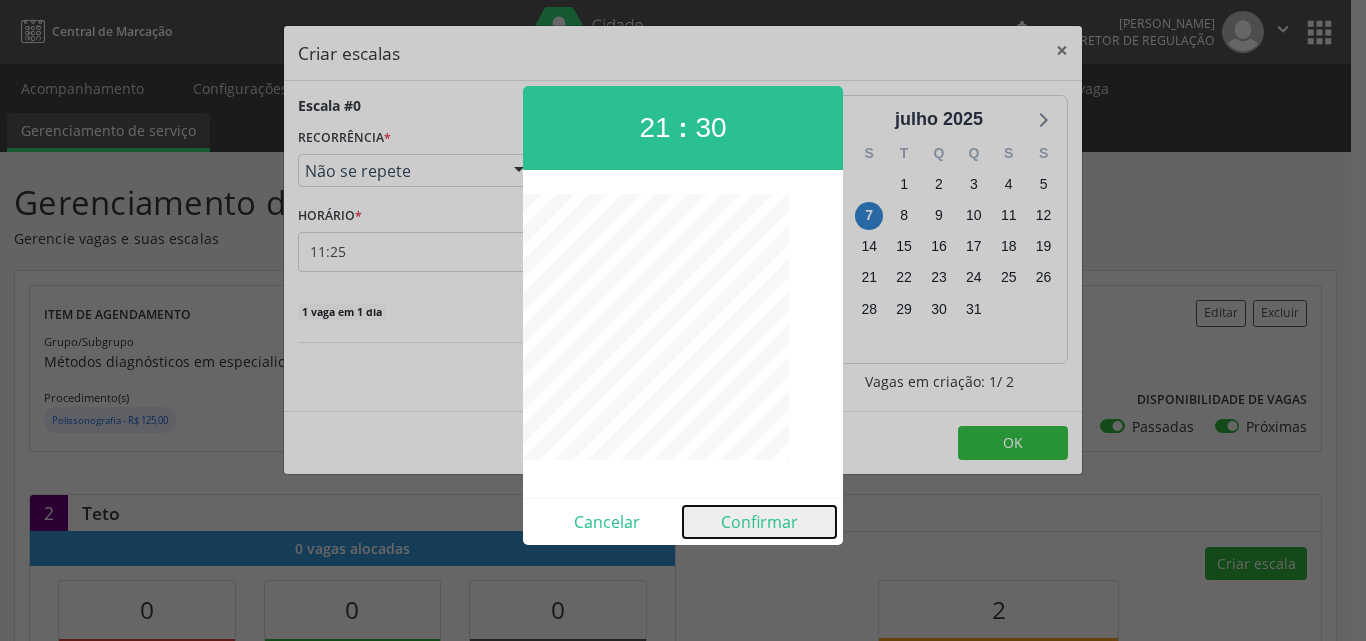 click on "Confirmar" at bounding box center (759, 522) 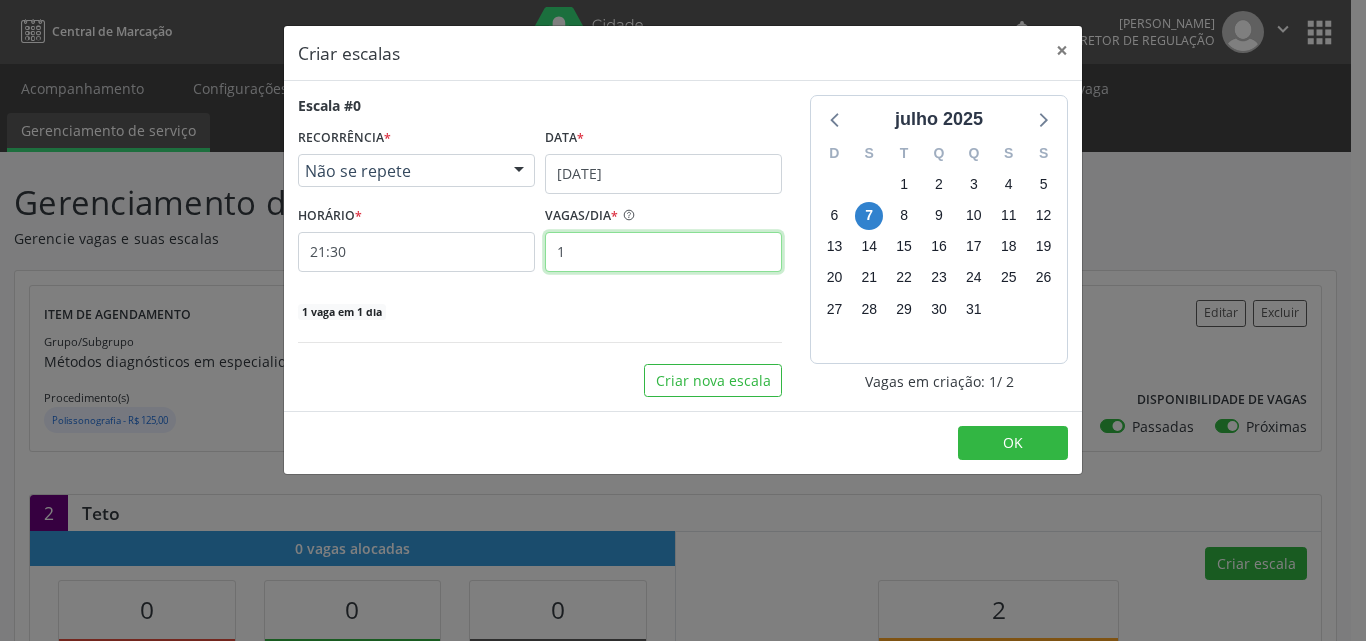 click on "1" at bounding box center (663, 252) 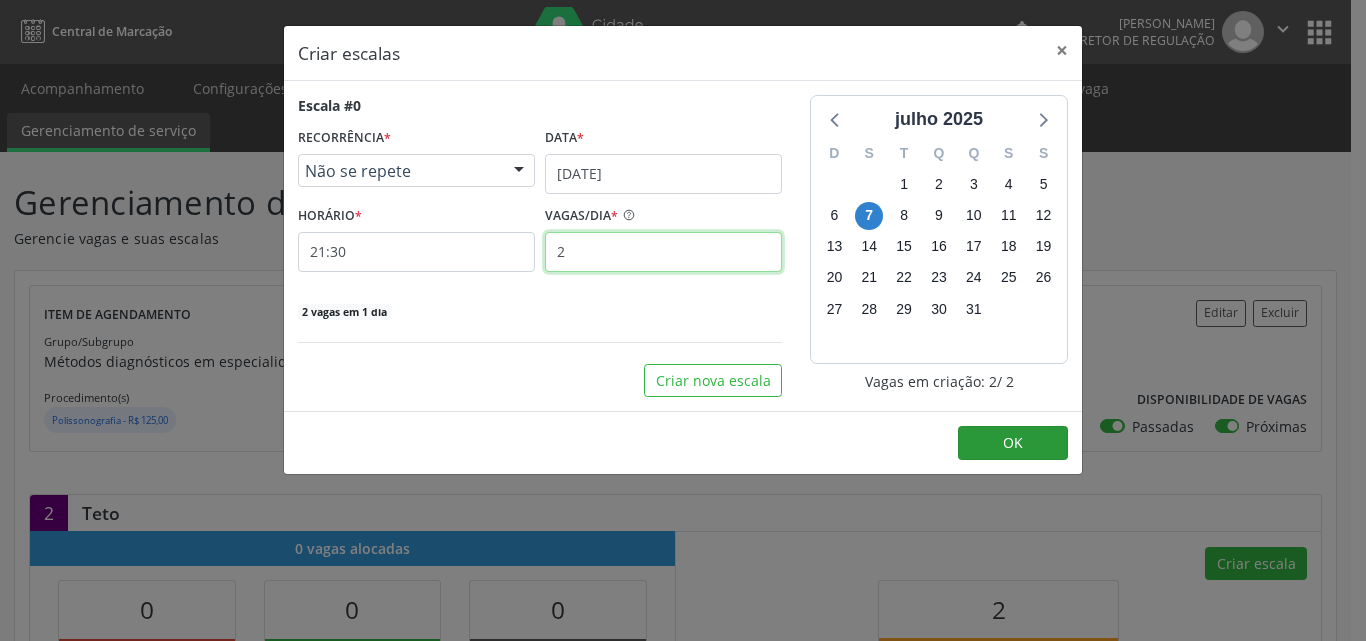 type on "2" 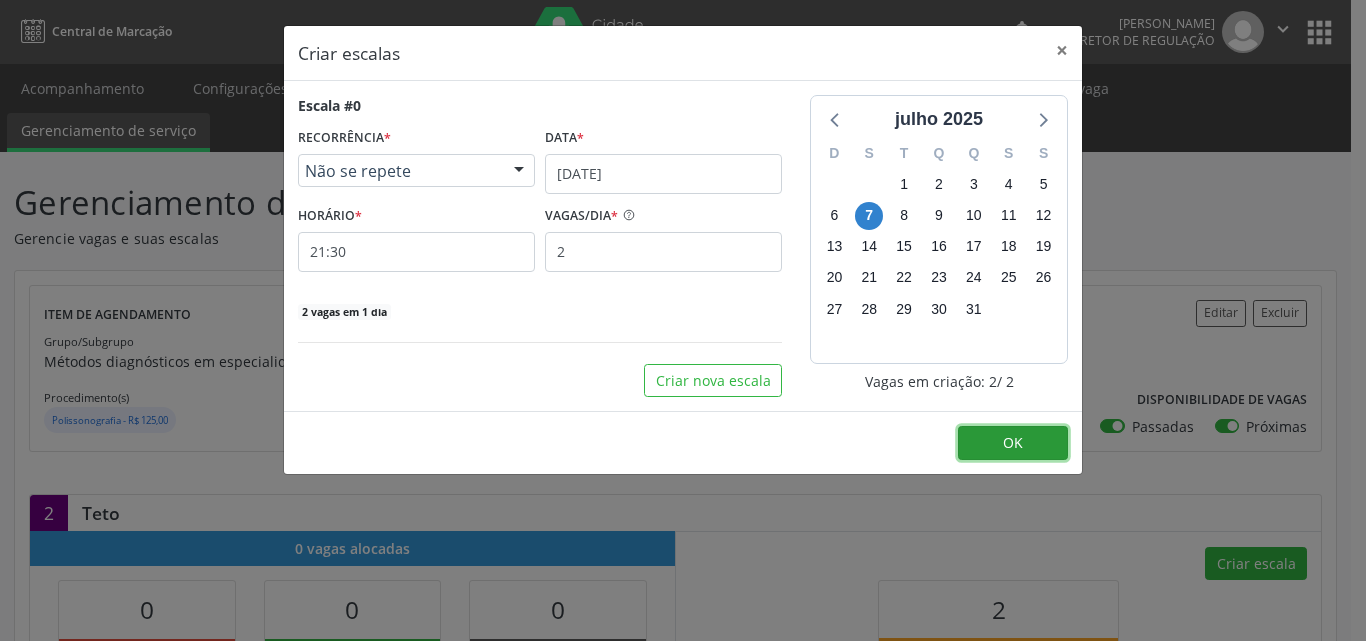 click on "OK" at bounding box center (1013, 442) 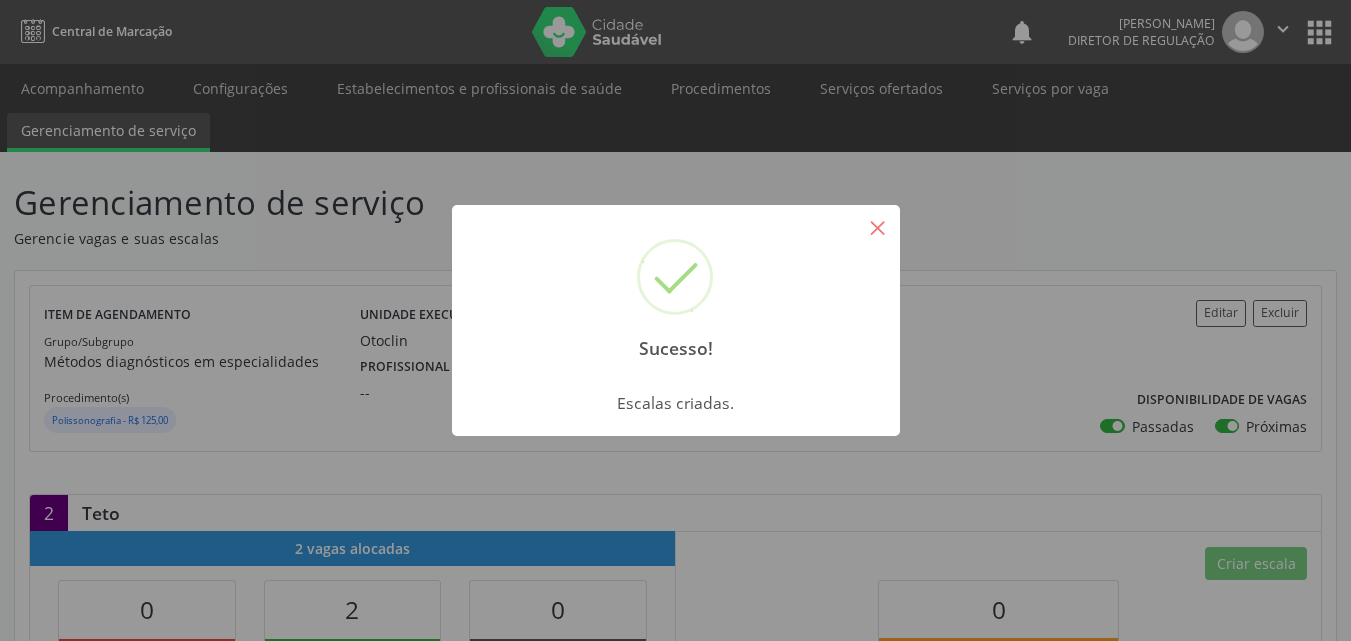 click on "×" at bounding box center [878, 227] 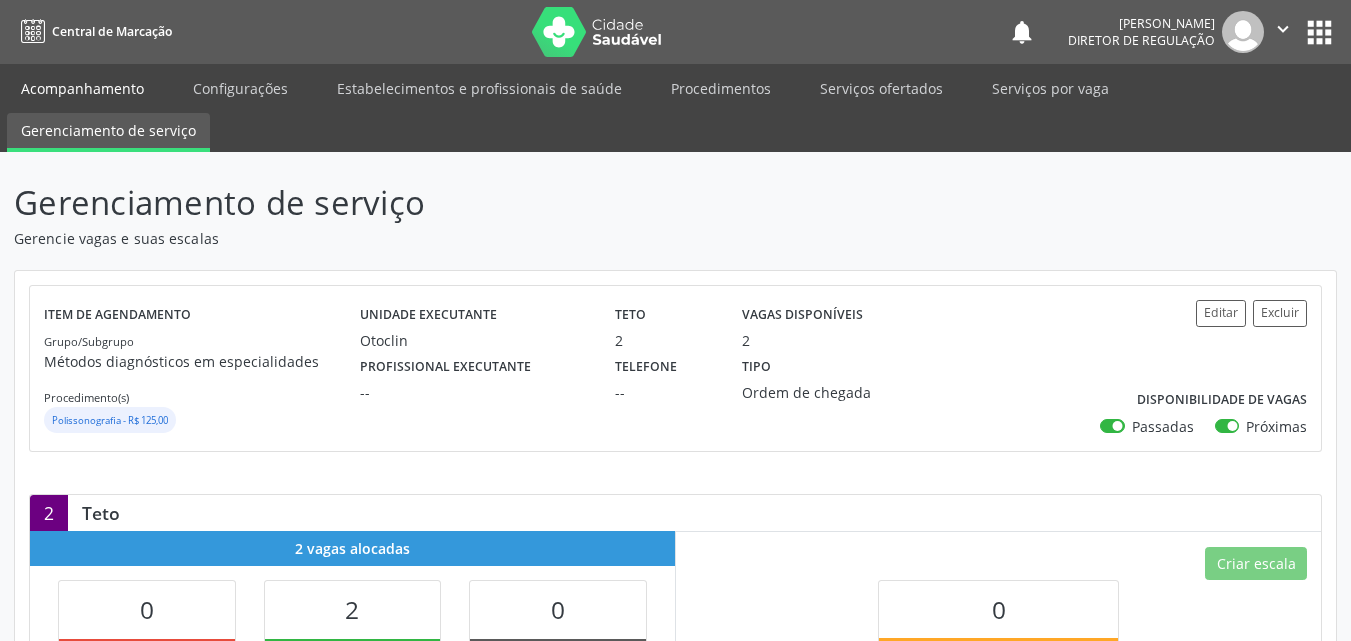 click on "Acompanhamento" at bounding box center (82, 88) 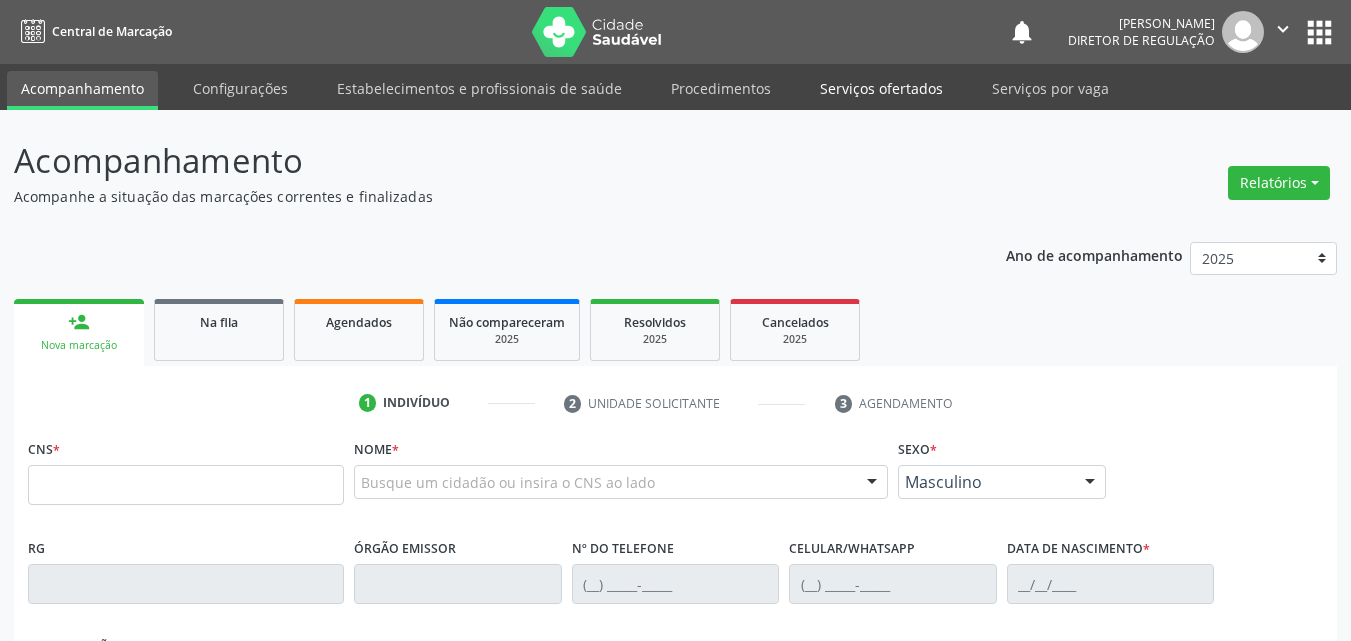 click on "Serviços ofertados" at bounding box center (881, 88) 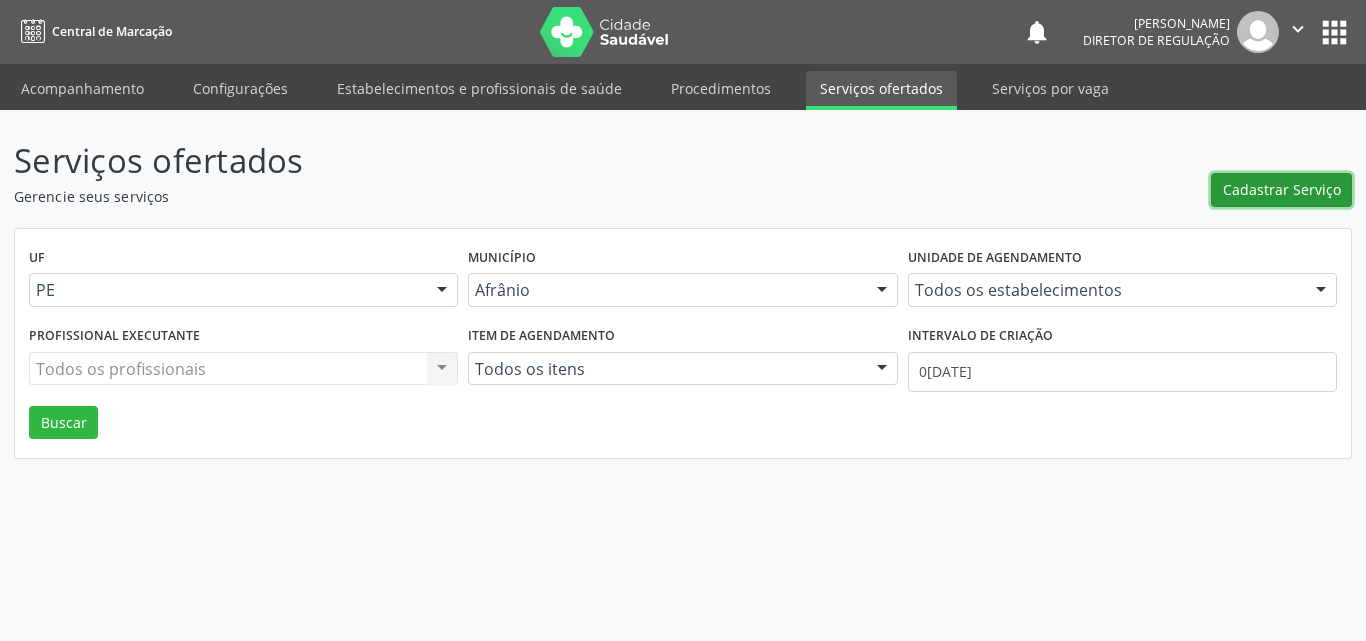 click on "Cadastrar Serviço" at bounding box center [1282, 189] 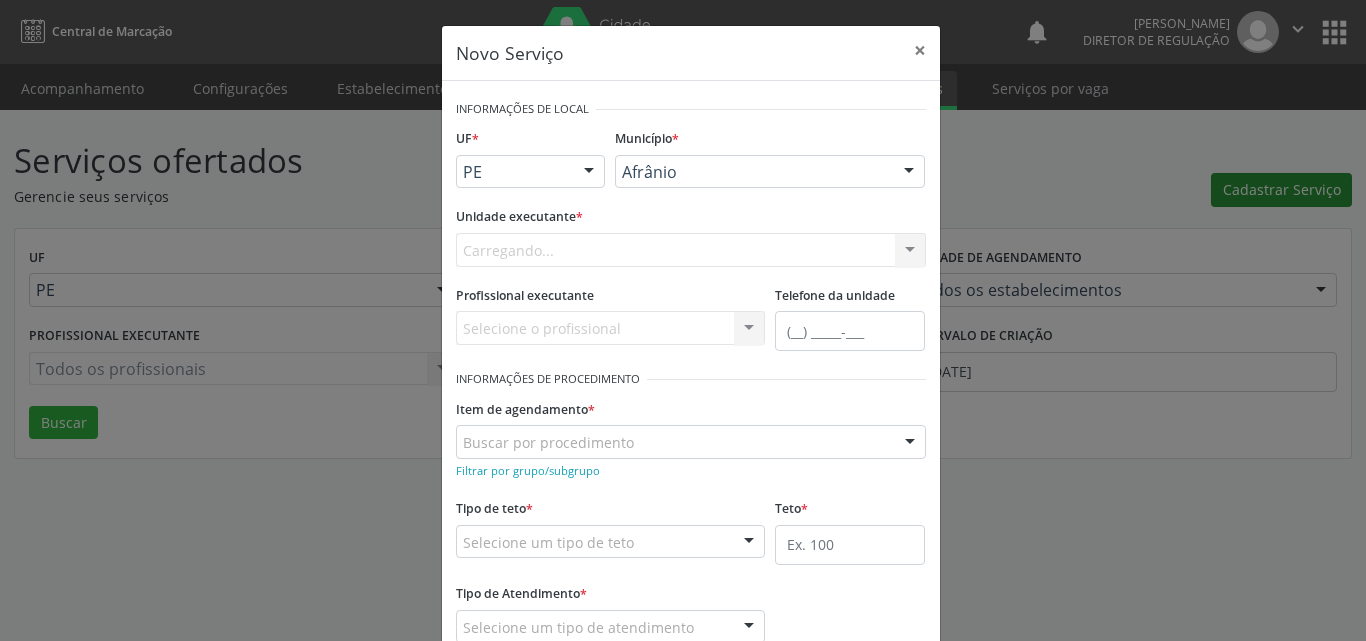 scroll, scrollTop: 0, scrollLeft: 0, axis: both 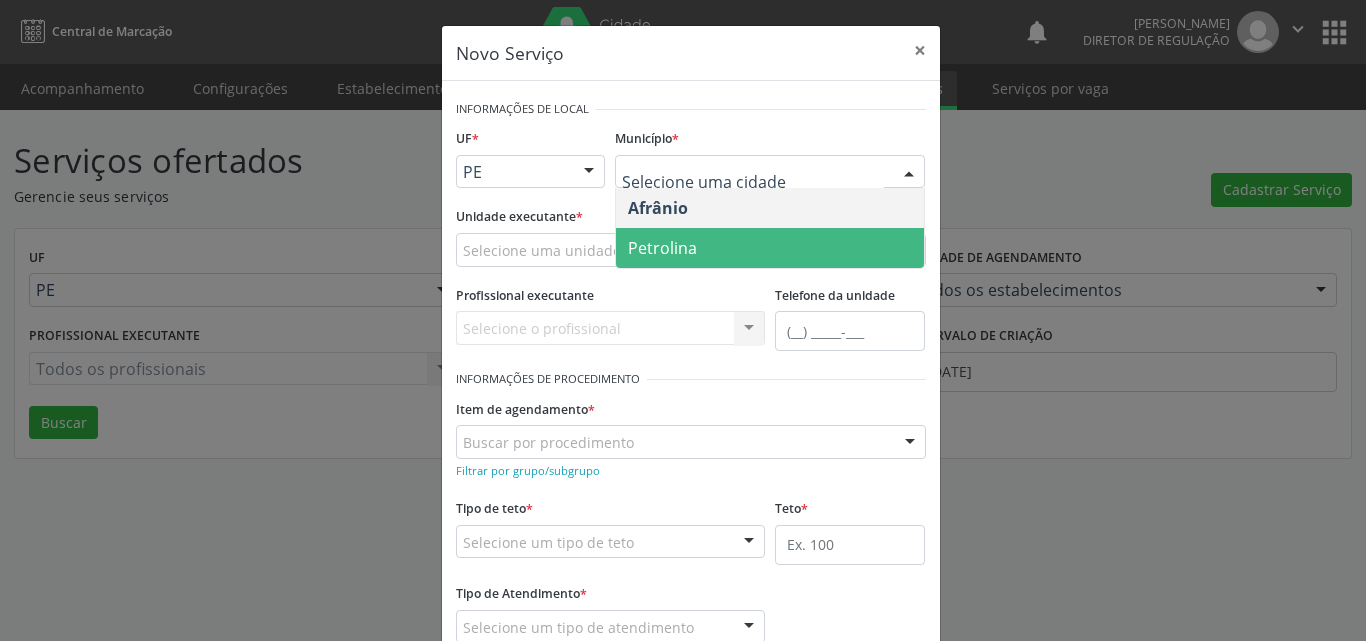 click on "Petrolina" at bounding box center (770, 248) 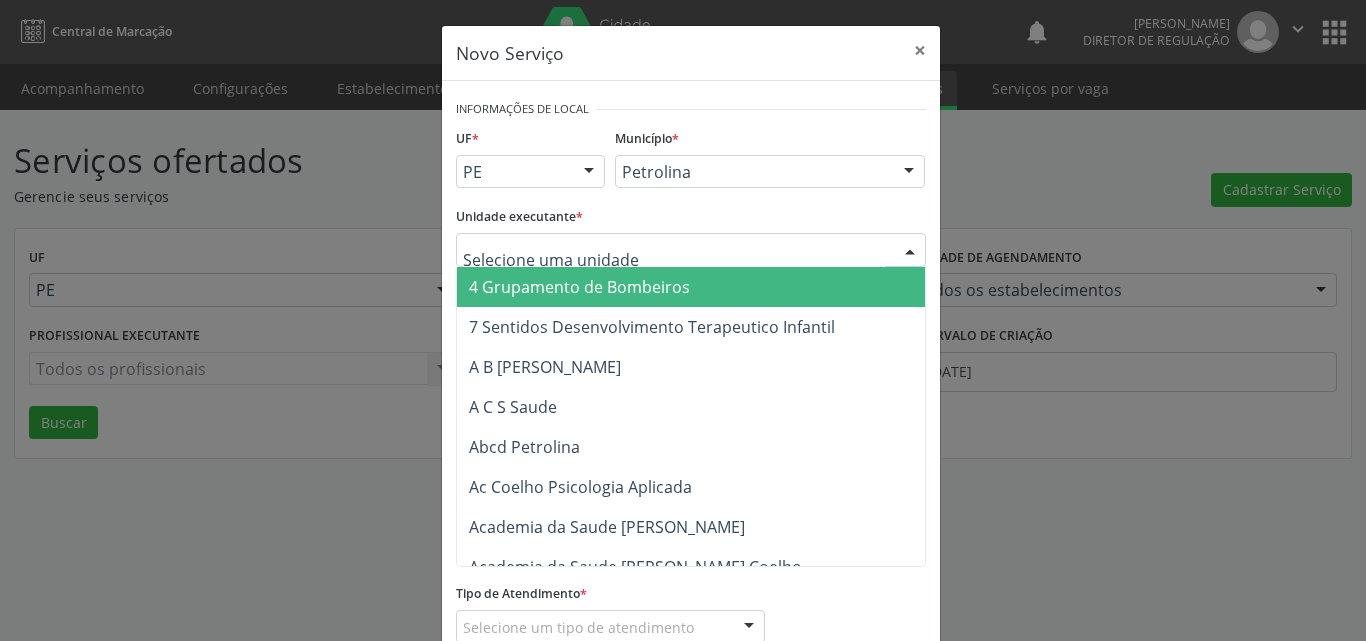 click at bounding box center (691, 250) 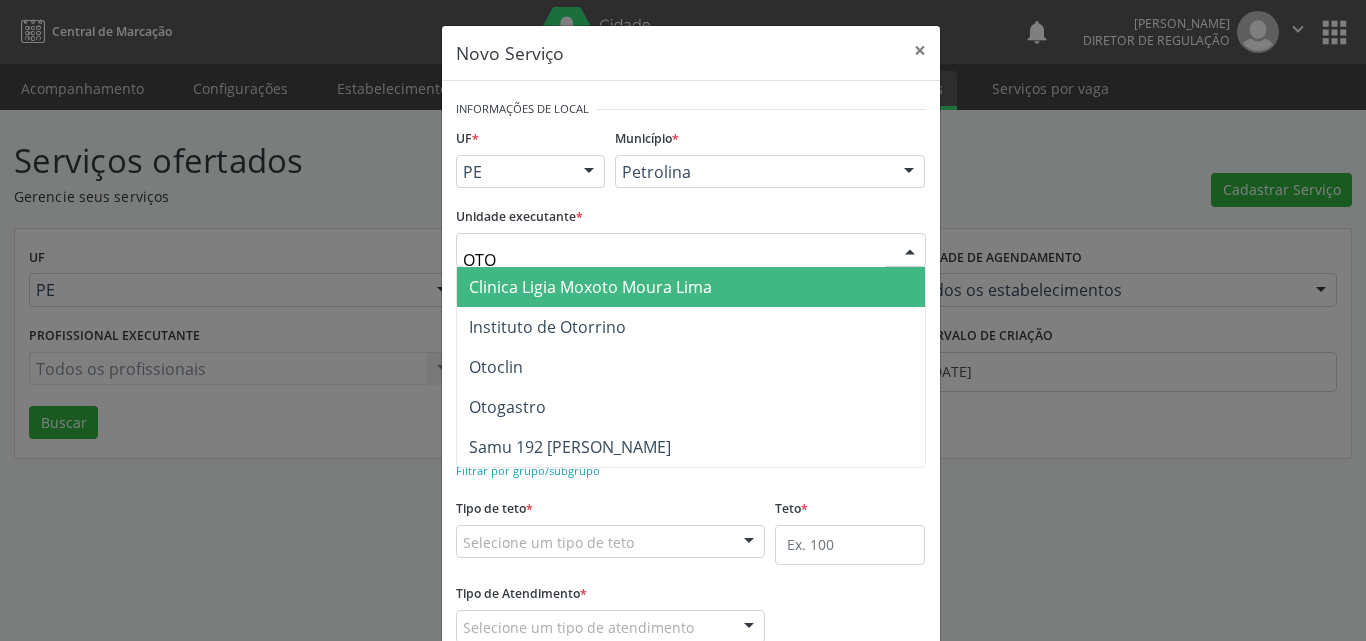 type on "OTOC" 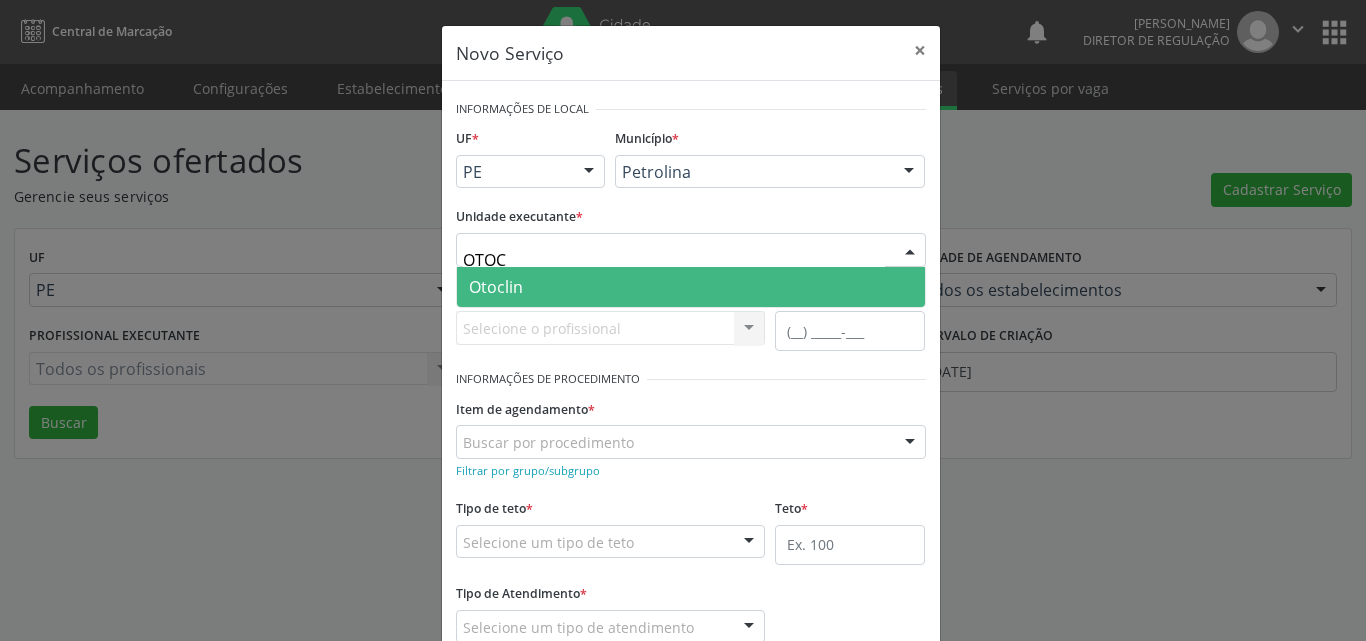 click on "Otoclin" at bounding box center (691, 287) 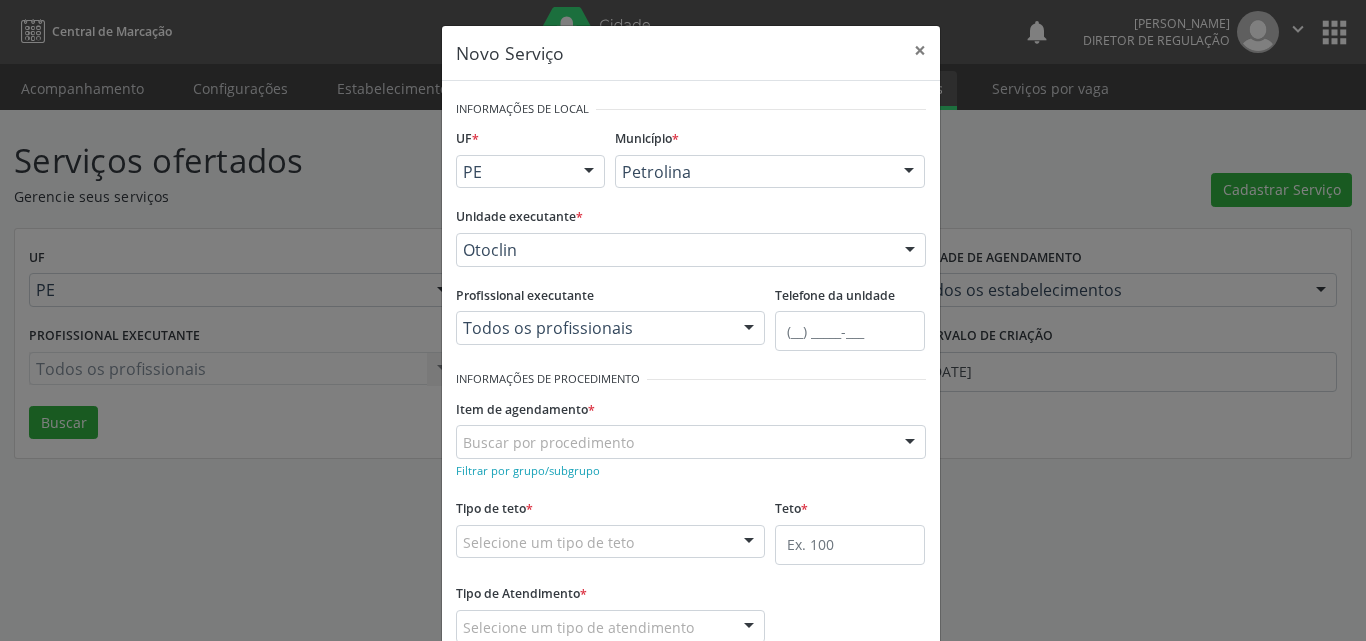click on "Buscar por procedimento" at bounding box center (691, 442) 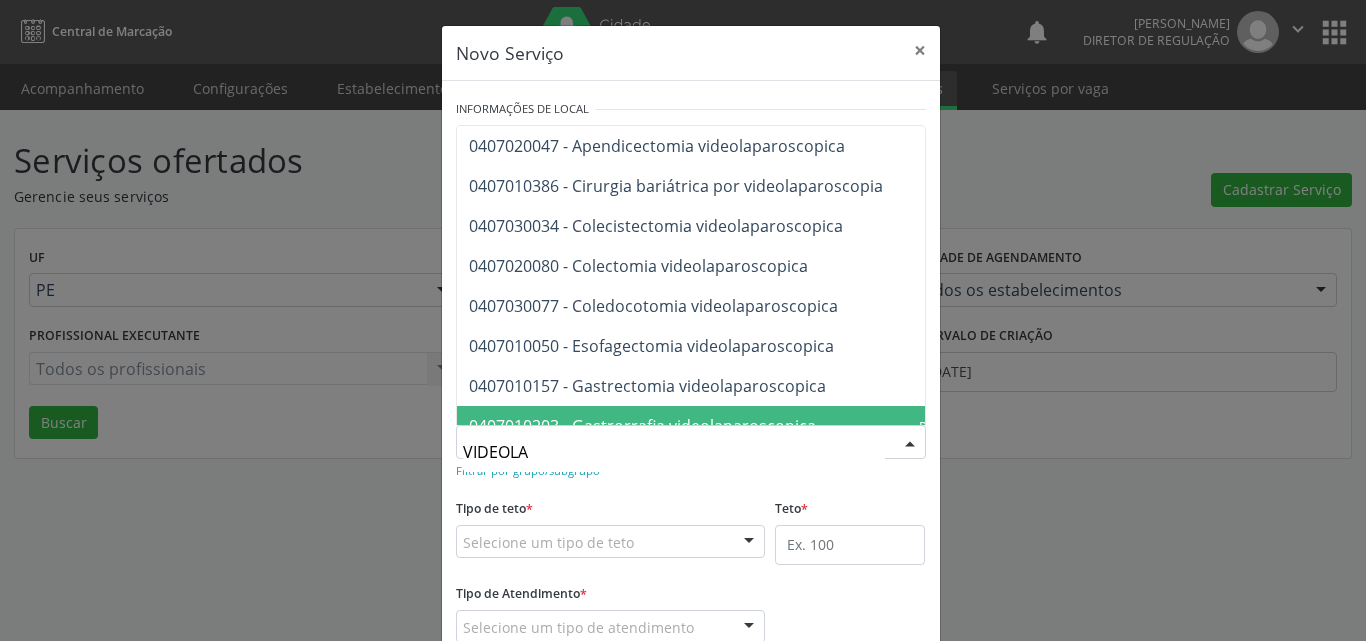 type on "VIDEOLAR" 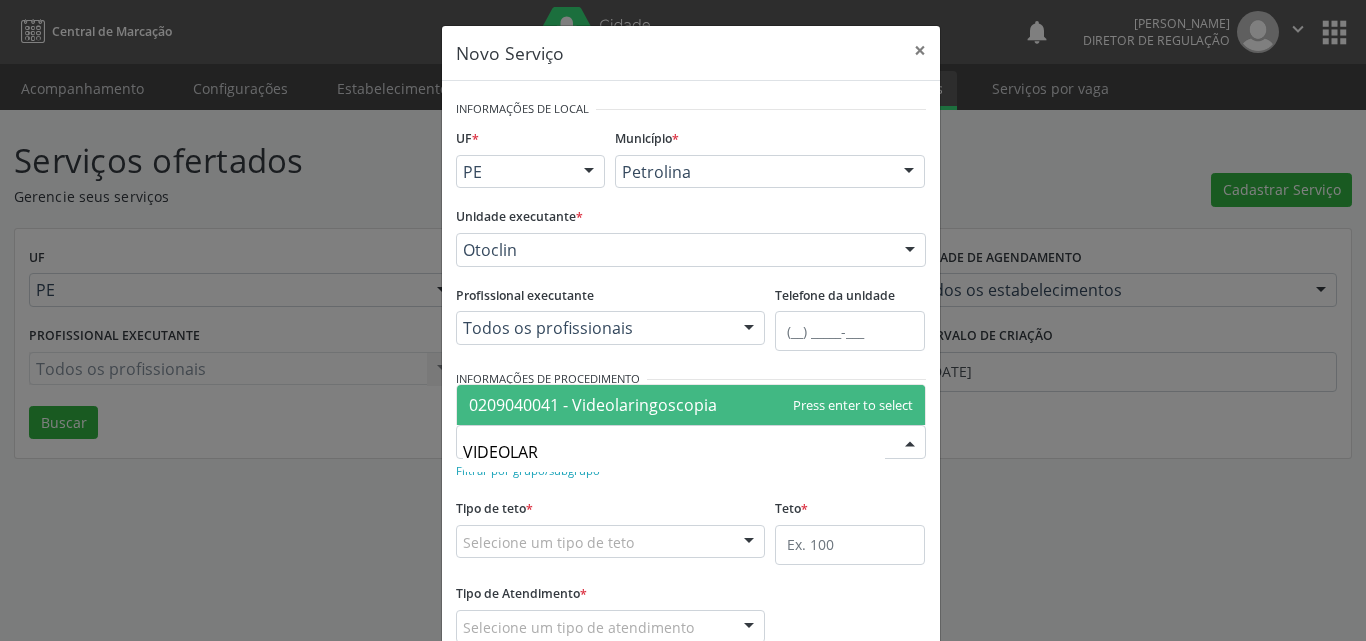 click on "0209040041 - Videolaringoscopia" at bounding box center (593, 405) 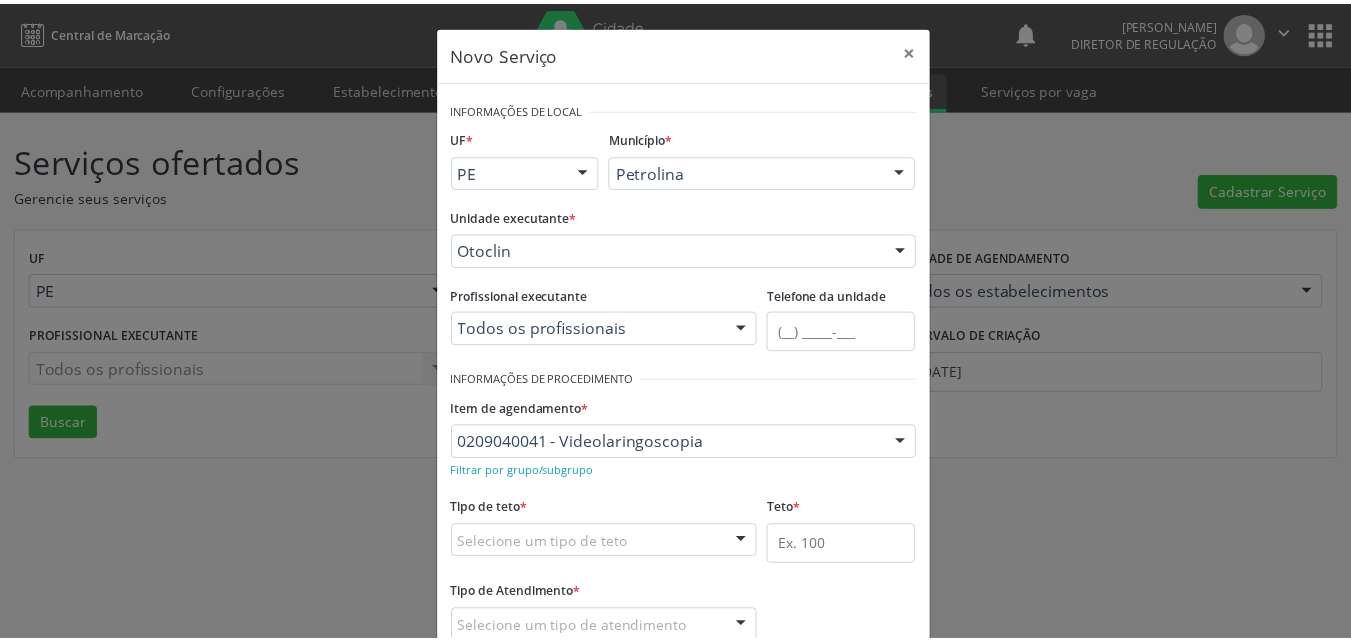 scroll, scrollTop: 100, scrollLeft: 0, axis: vertical 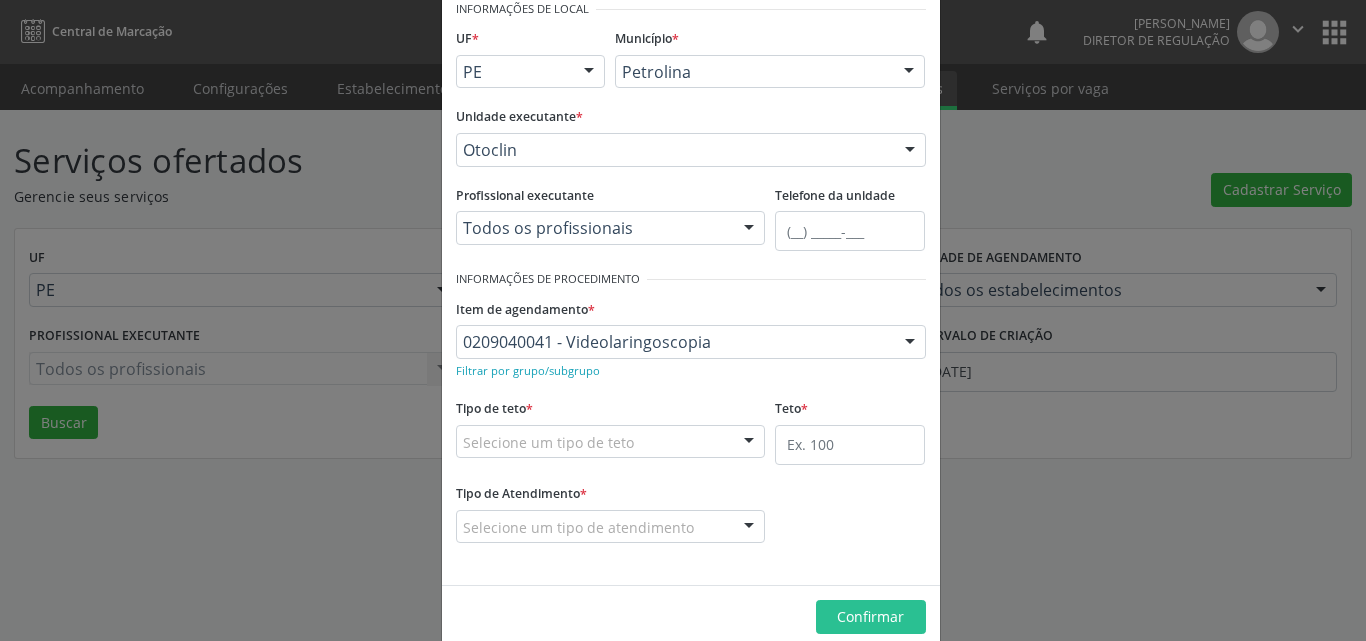 click on "Selecione um tipo de teto" at bounding box center (611, 442) 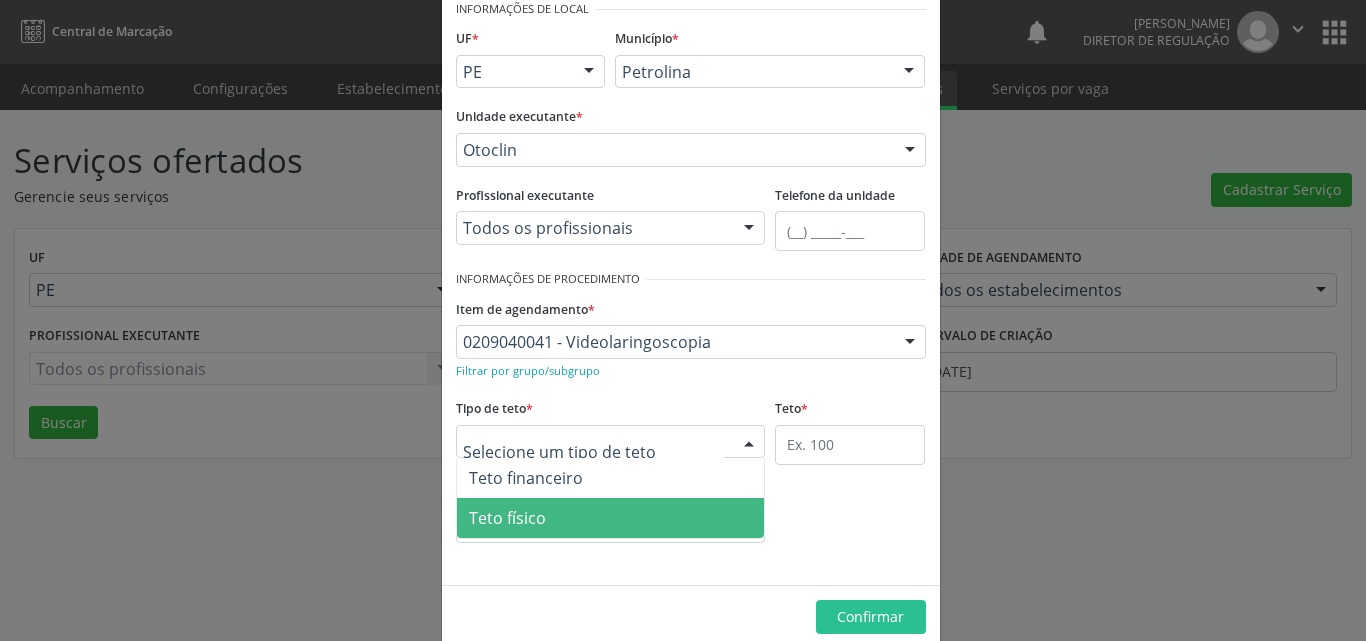 click on "Teto físico" at bounding box center (611, 518) 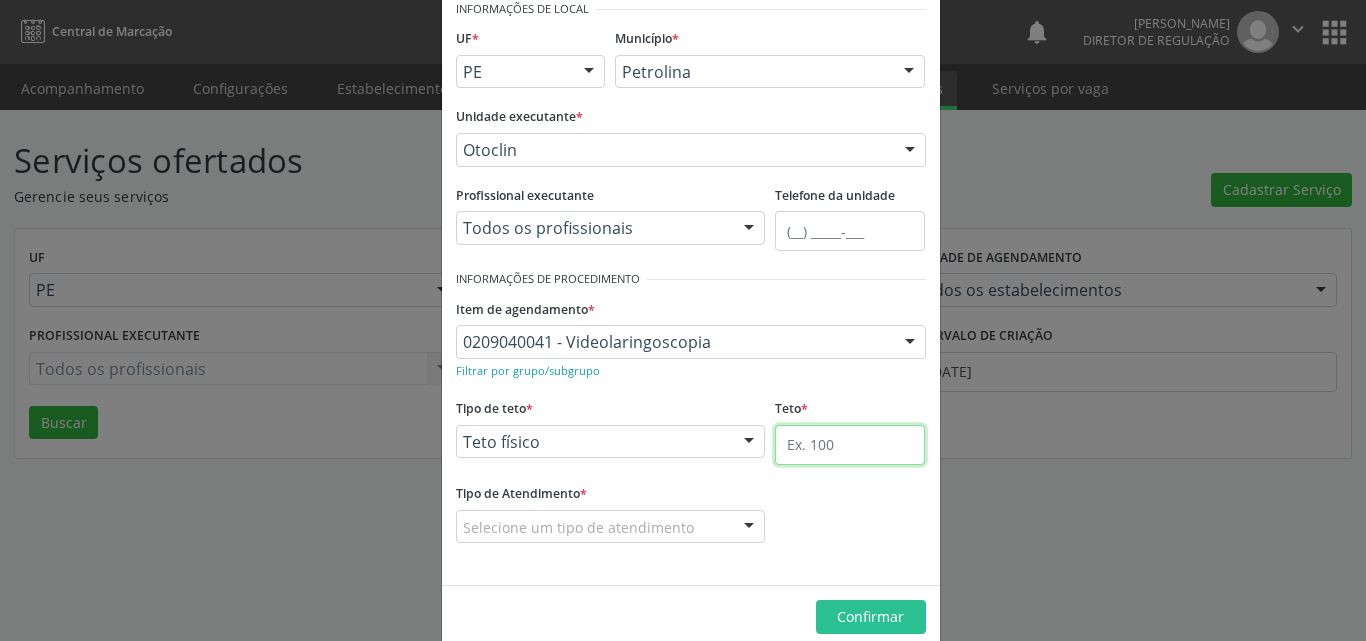 click at bounding box center (850, 445) 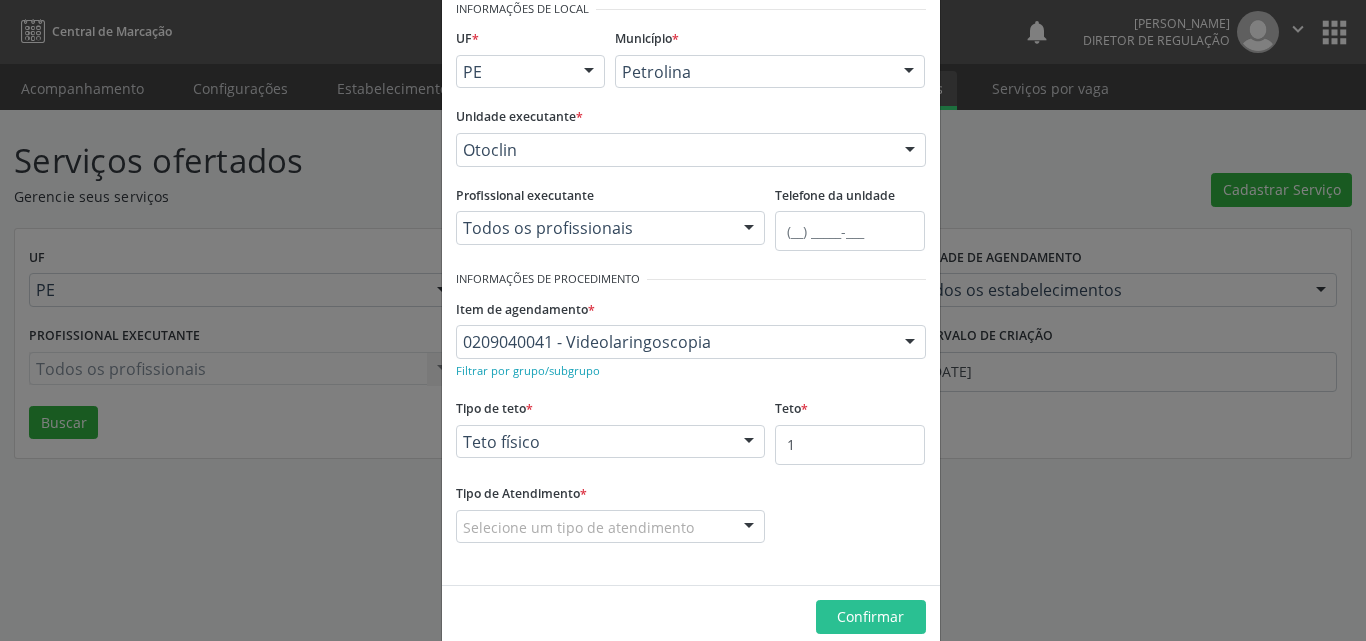 click on "Selecione um tipo de atendimento" at bounding box center [611, 527] 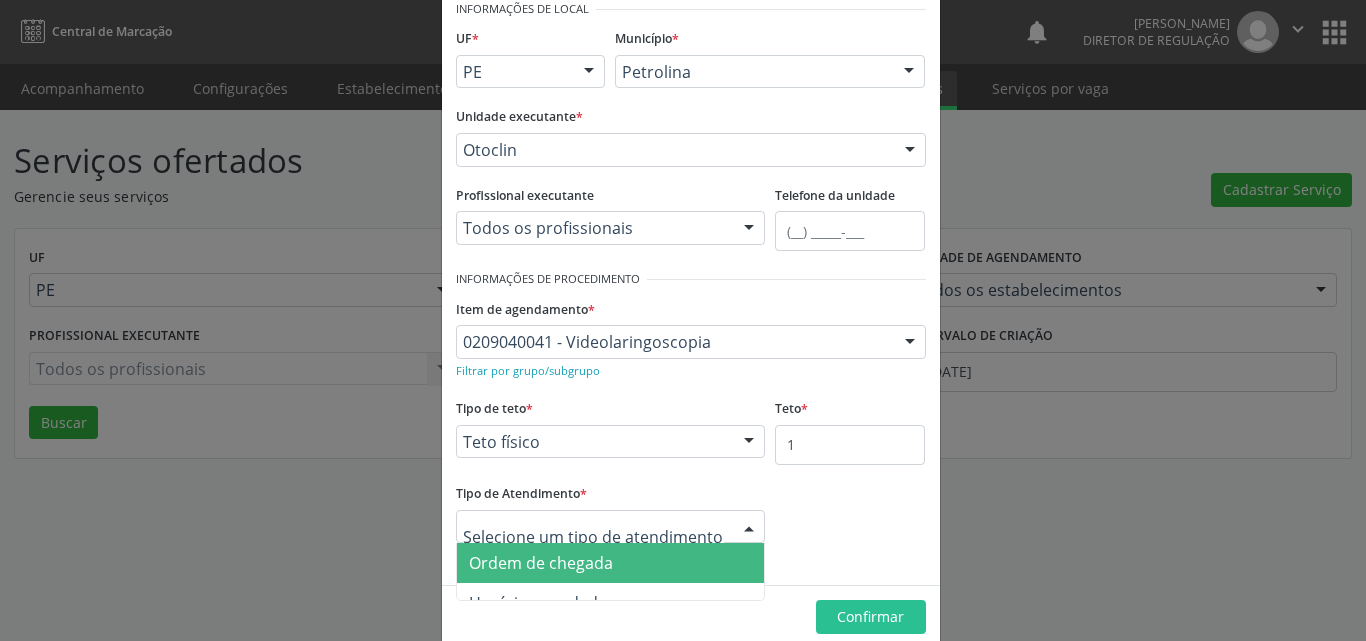 click on "Ordem de chegada" at bounding box center (611, 563) 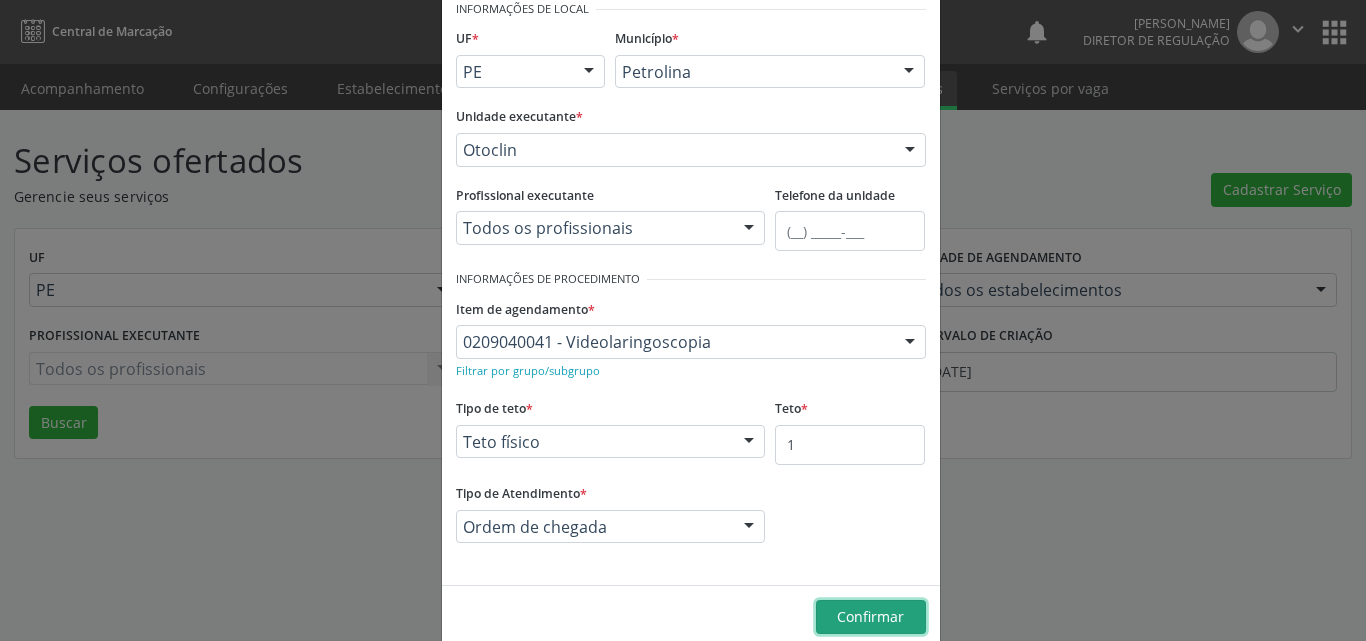 click on "Confirmar" at bounding box center (870, 616) 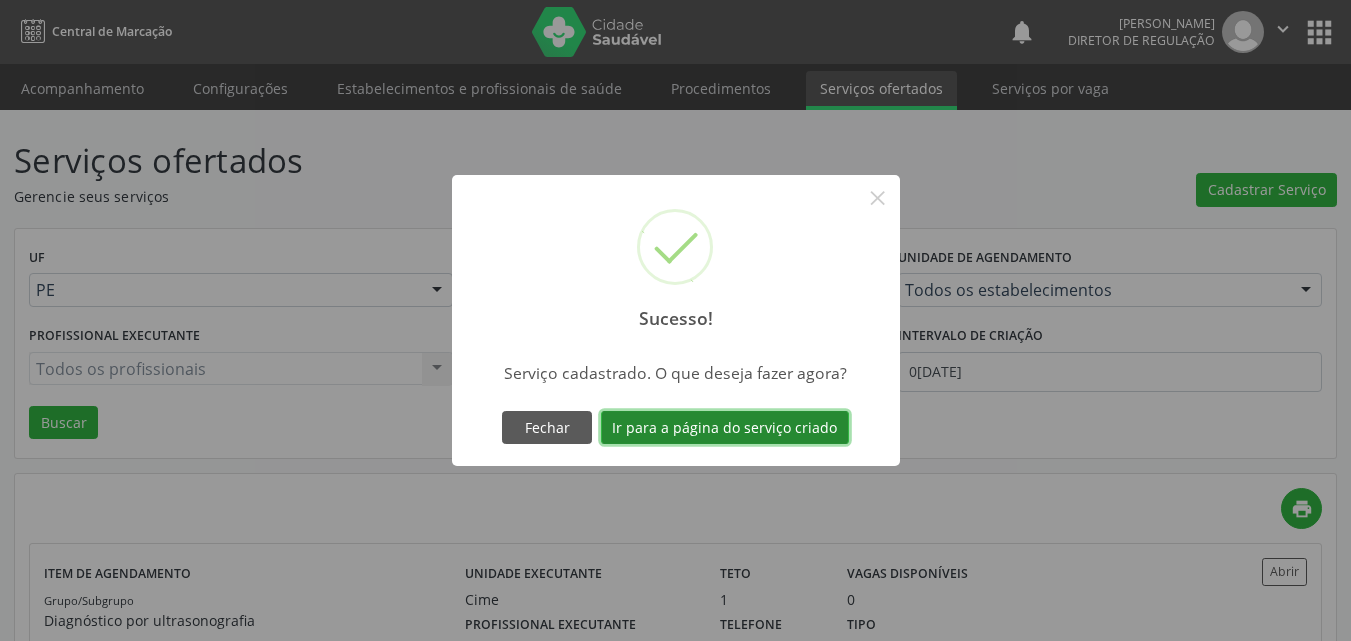 click on "Ir para a página do serviço criado" at bounding box center [725, 428] 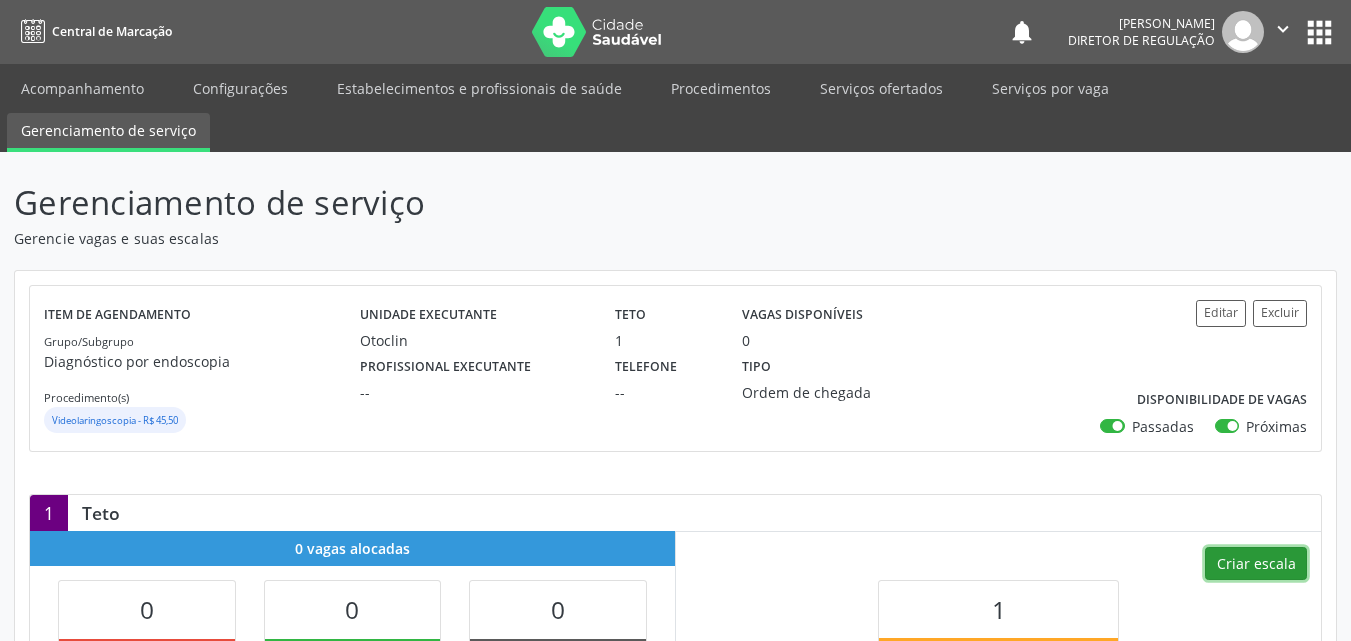 click on "Criar escala" at bounding box center (1256, 564) 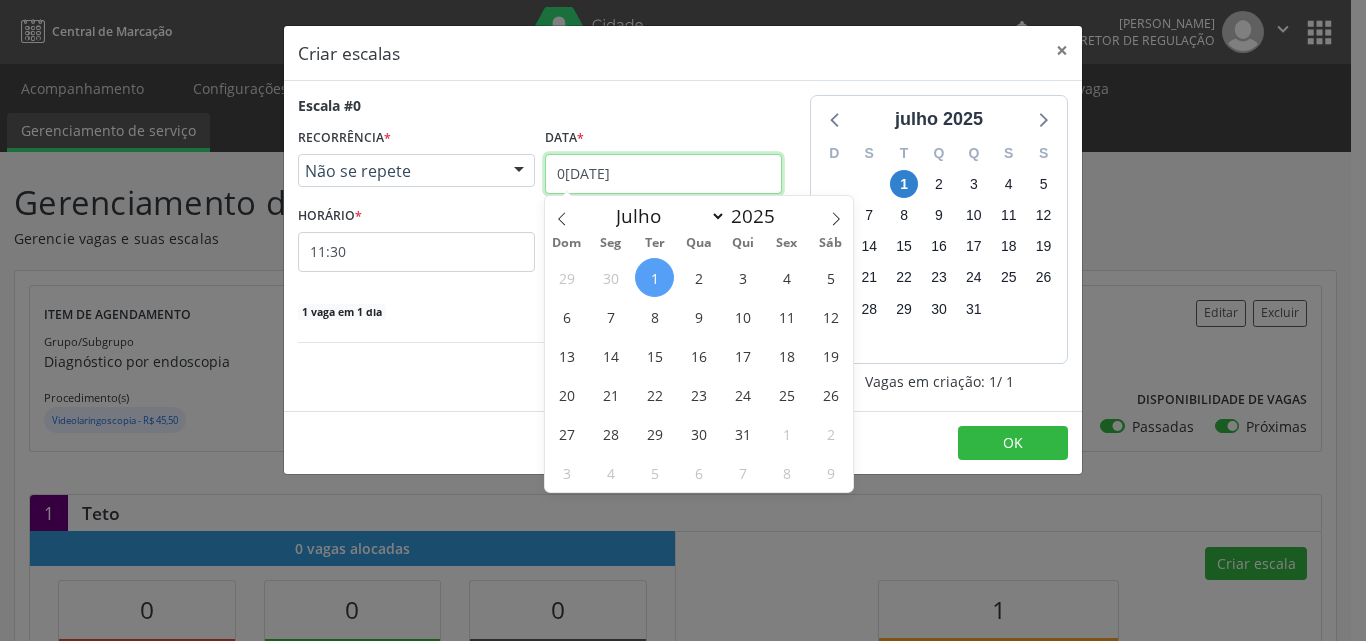 click on "[DATE]" at bounding box center [663, 174] 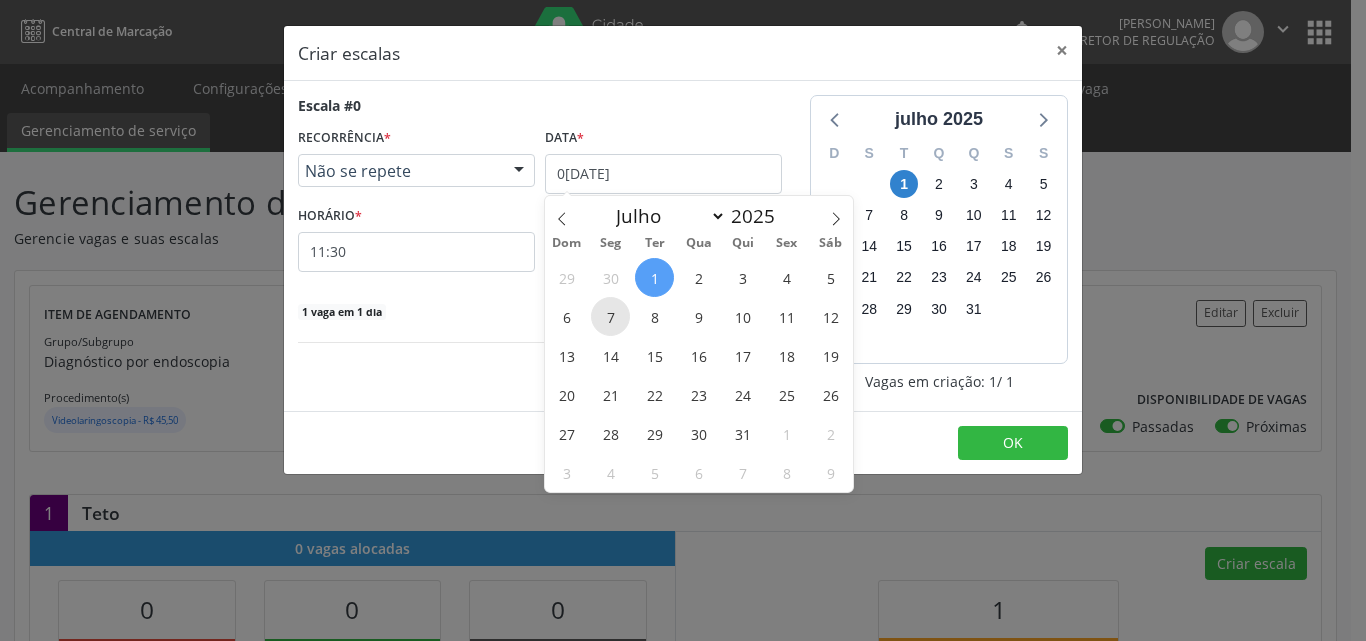 click on "7" at bounding box center (610, 316) 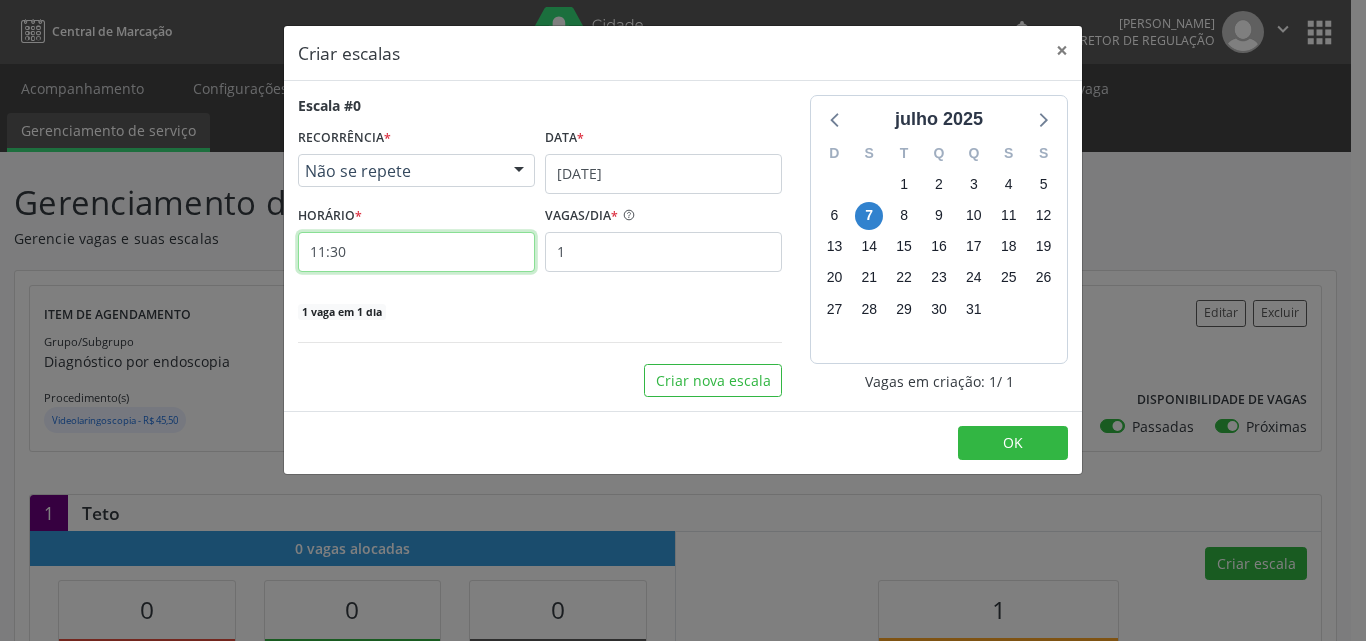 click on "11:30" at bounding box center (416, 252) 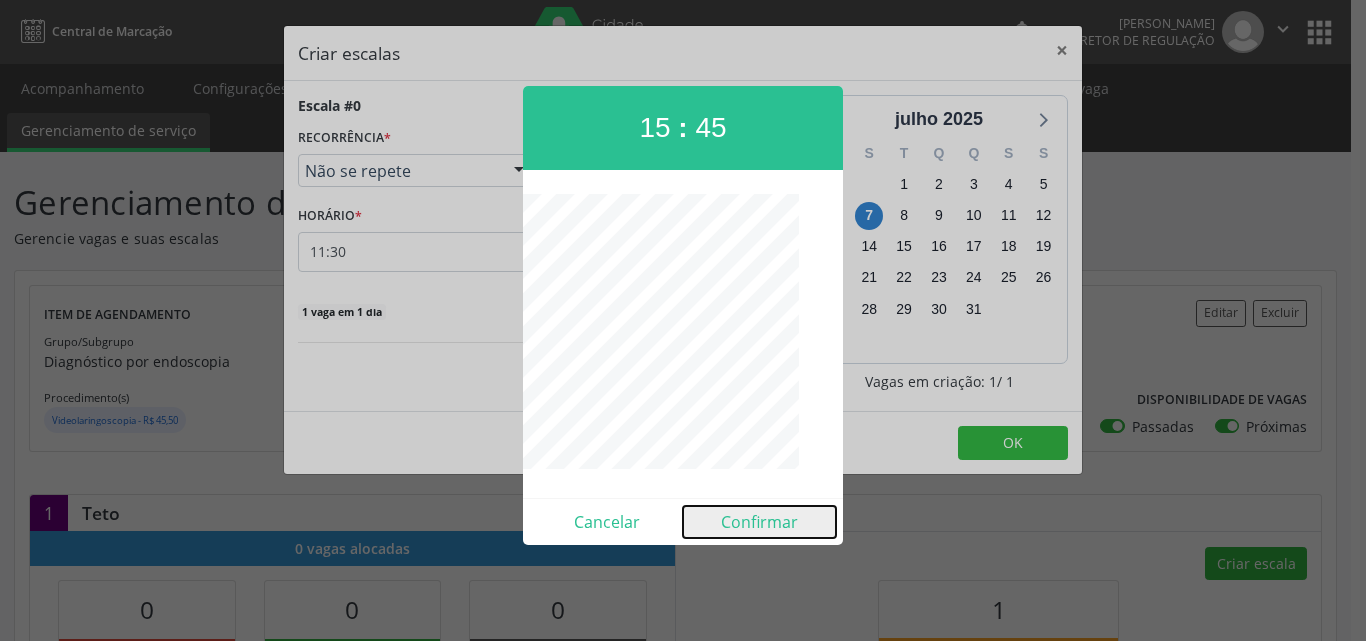 click on "Confirmar" at bounding box center (759, 522) 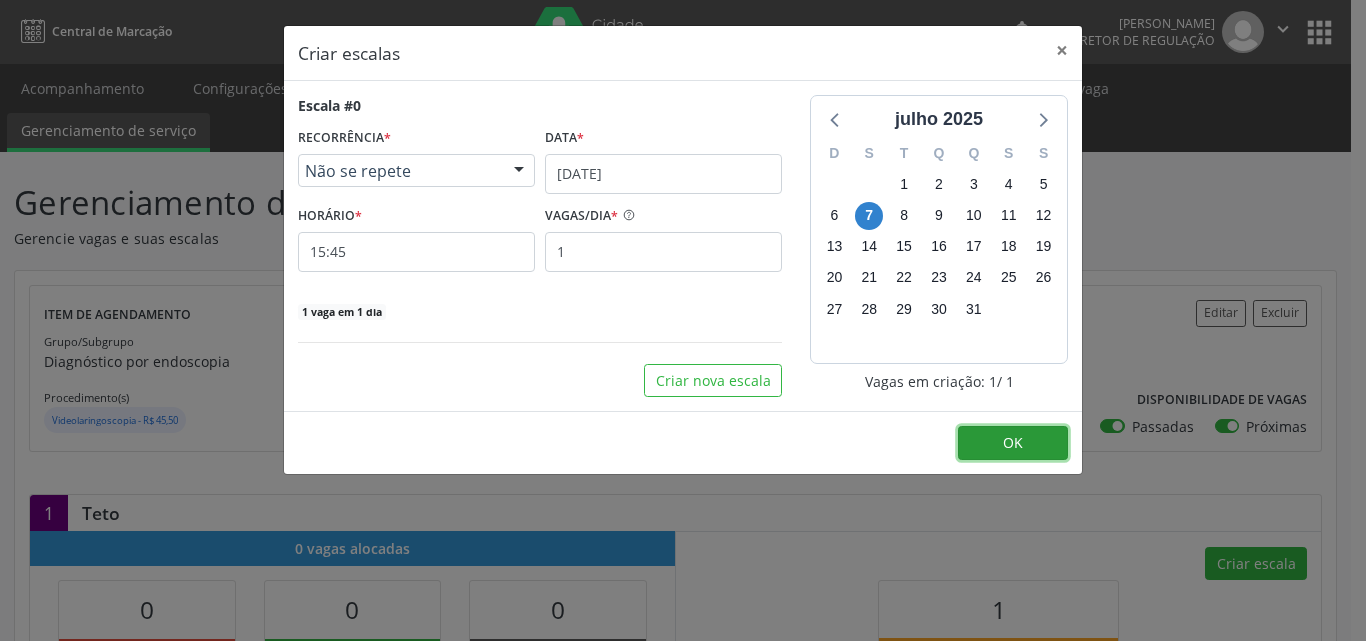 click on "OK" at bounding box center (1013, 443) 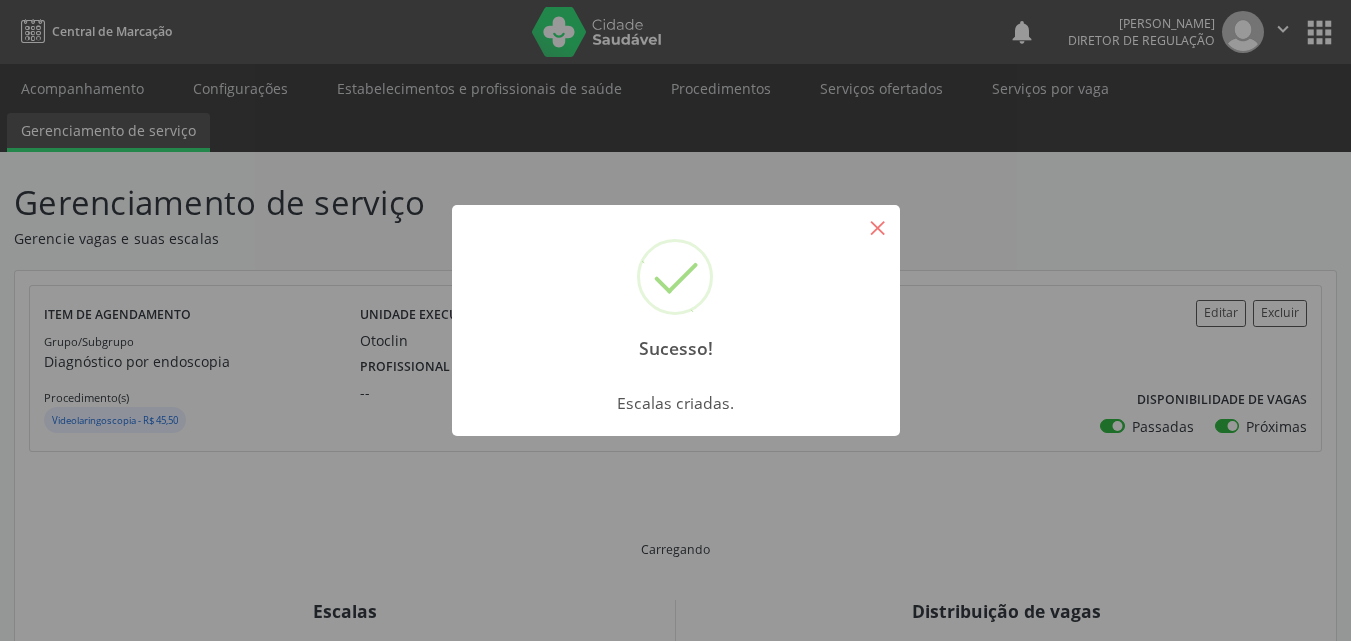 click on "×" at bounding box center (878, 227) 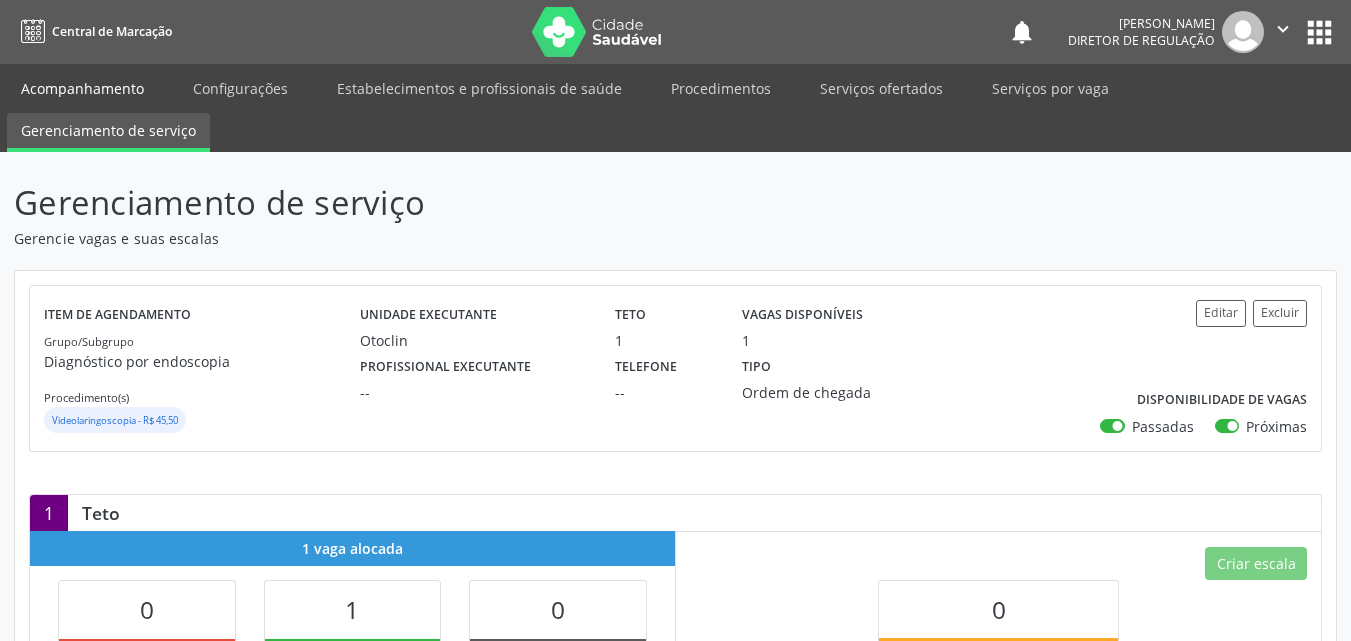 click on "Acompanhamento" at bounding box center (82, 88) 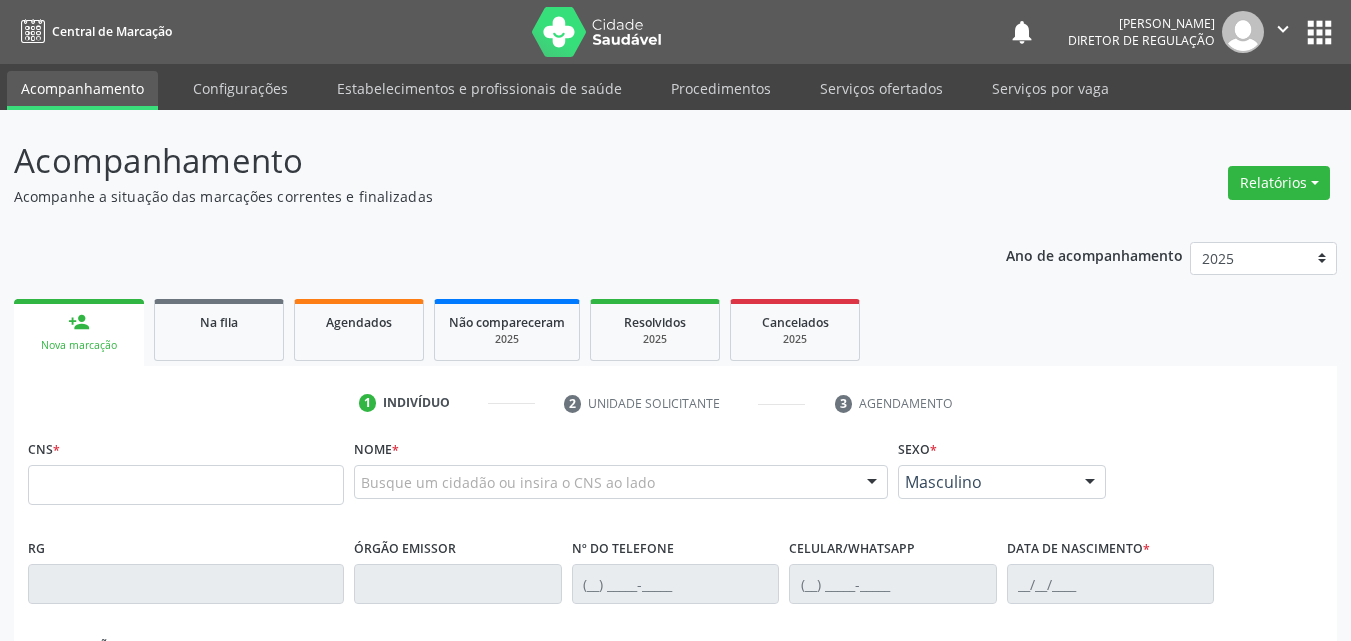 click on "Acompanhamento" at bounding box center (82, 90) 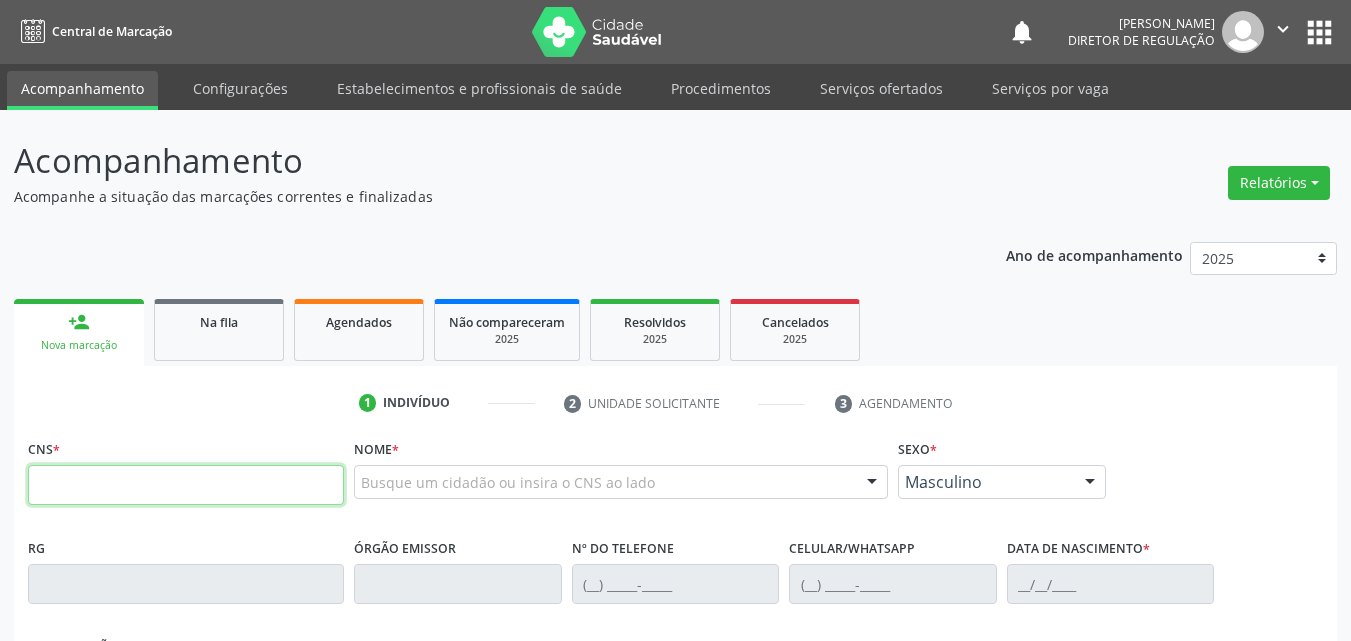 click at bounding box center (186, 485) 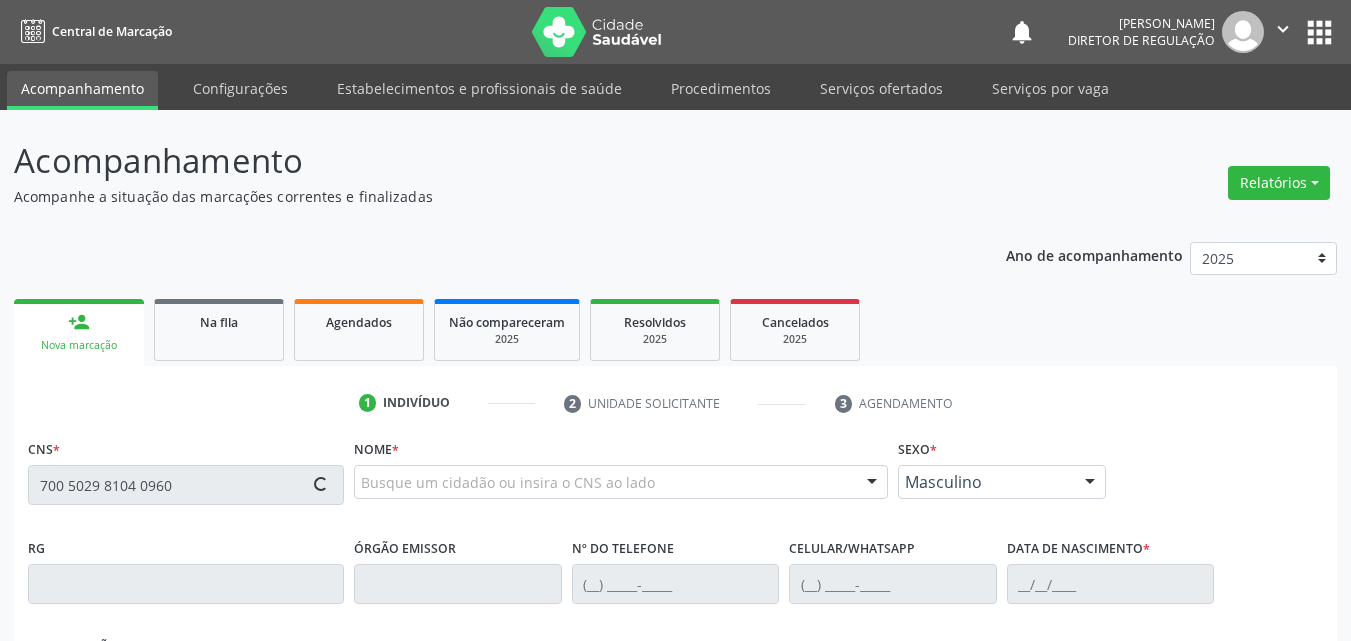 type on "700 5029 8104 0960" 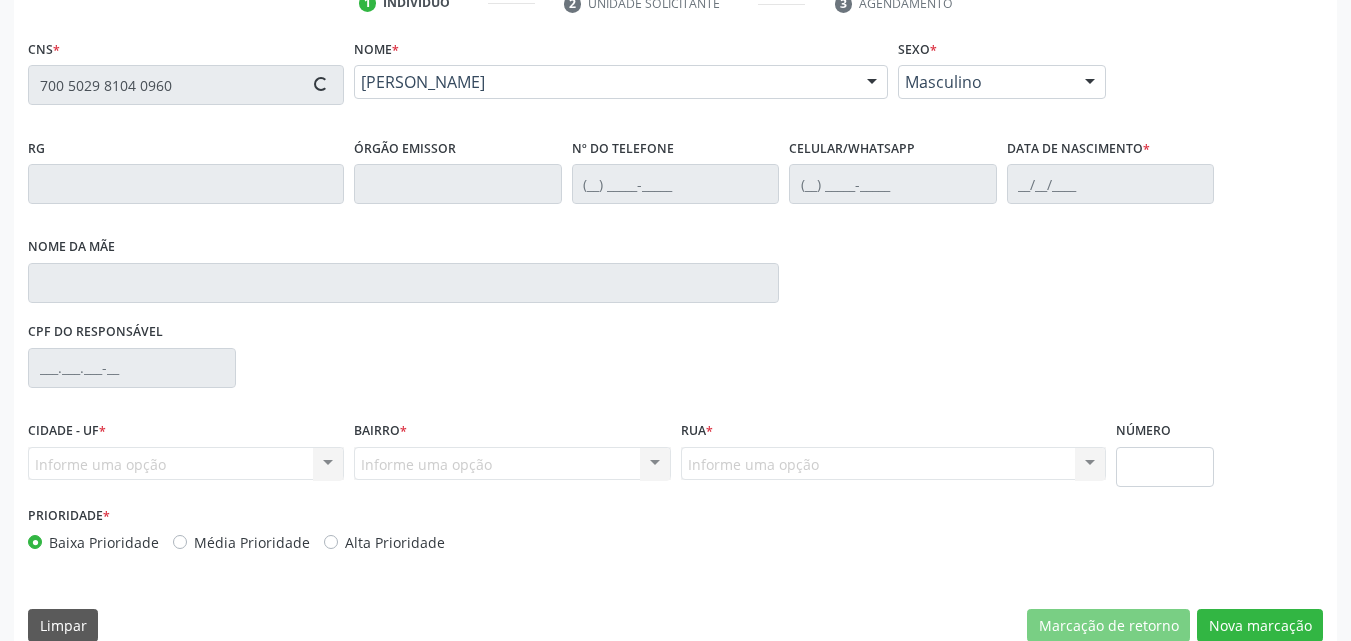 type on "(87) 98844-0335" 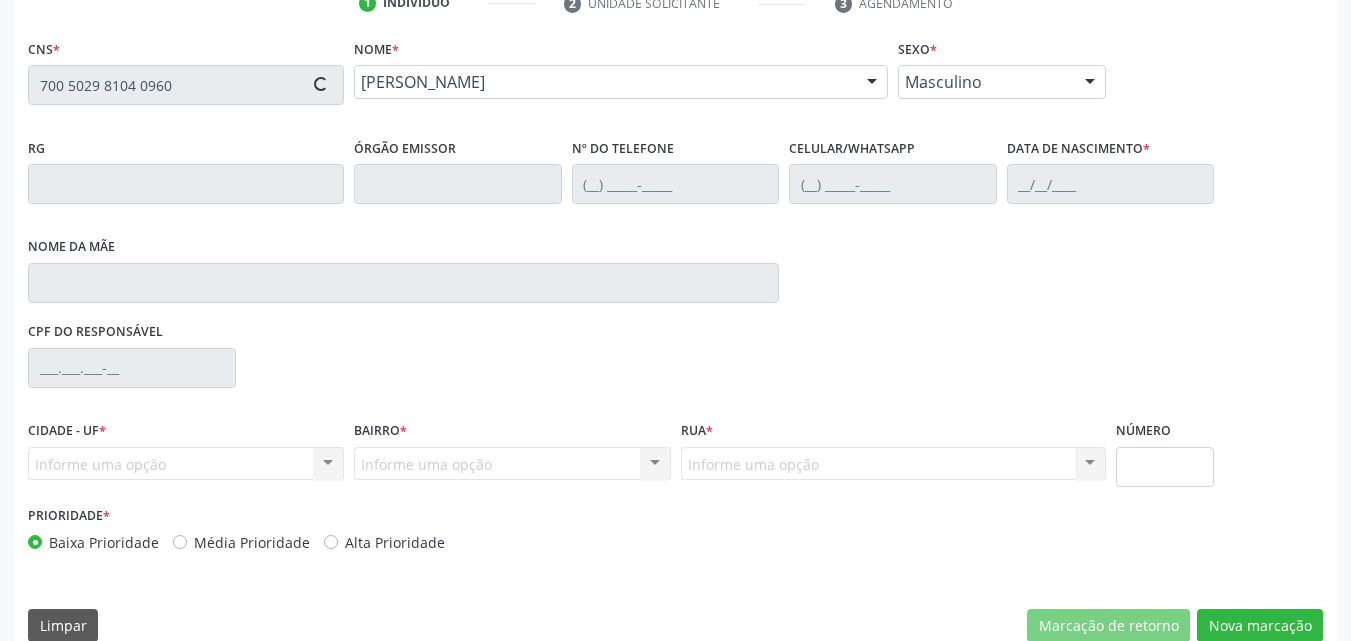 type on "(87) 98844-0335" 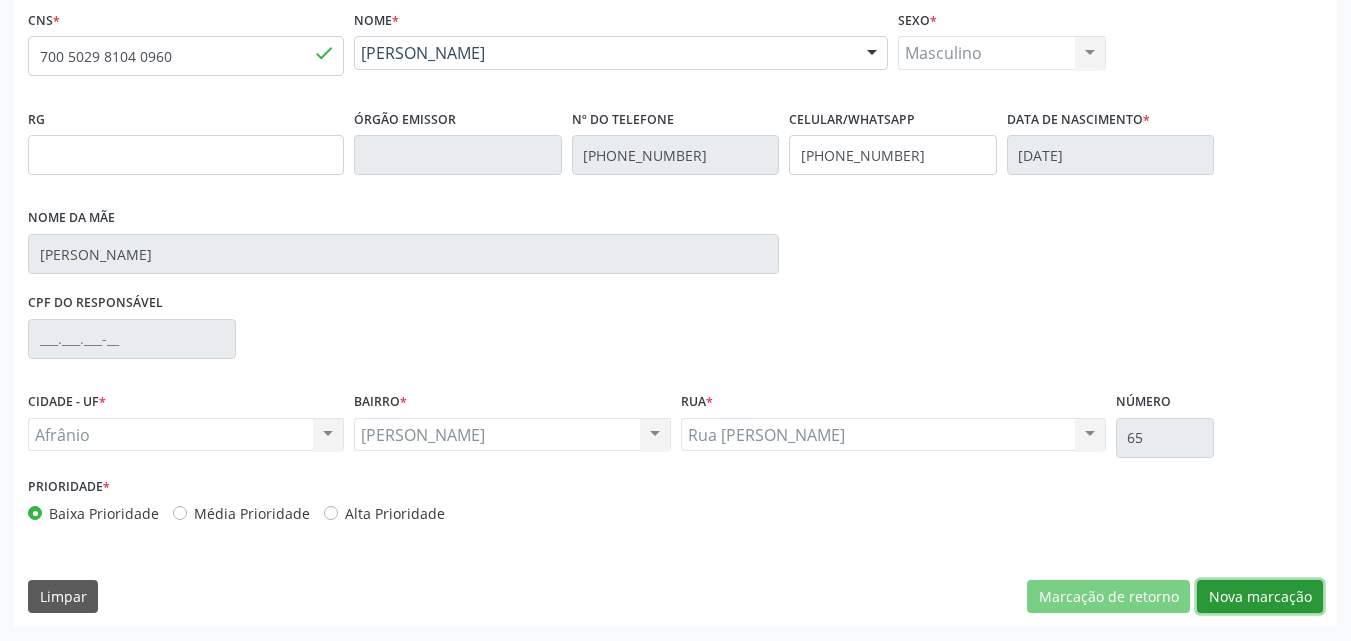 click on "Nova marcação" at bounding box center [1260, 597] 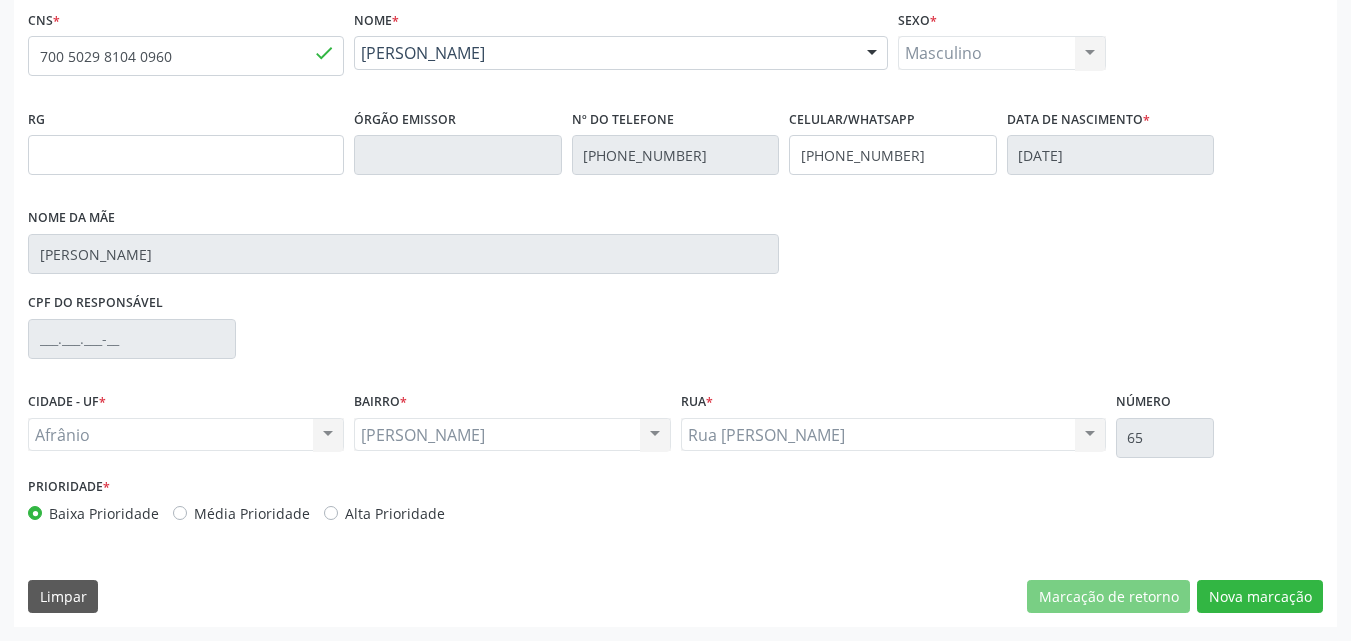 scroll, scrollTop: 265, scrollLeft: 0, axis: vertical 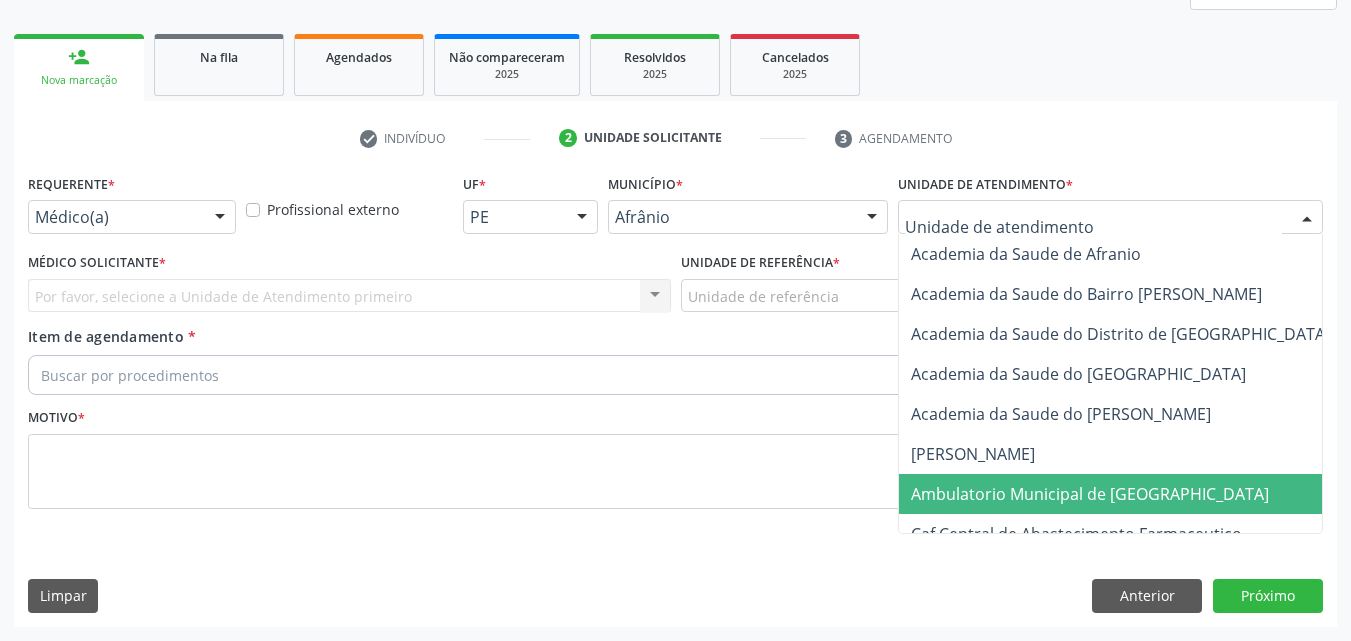 click on "Ambulatorio Municipal de [GEOGRAPHIC_DATA]" at bounding box center [1090, 494] 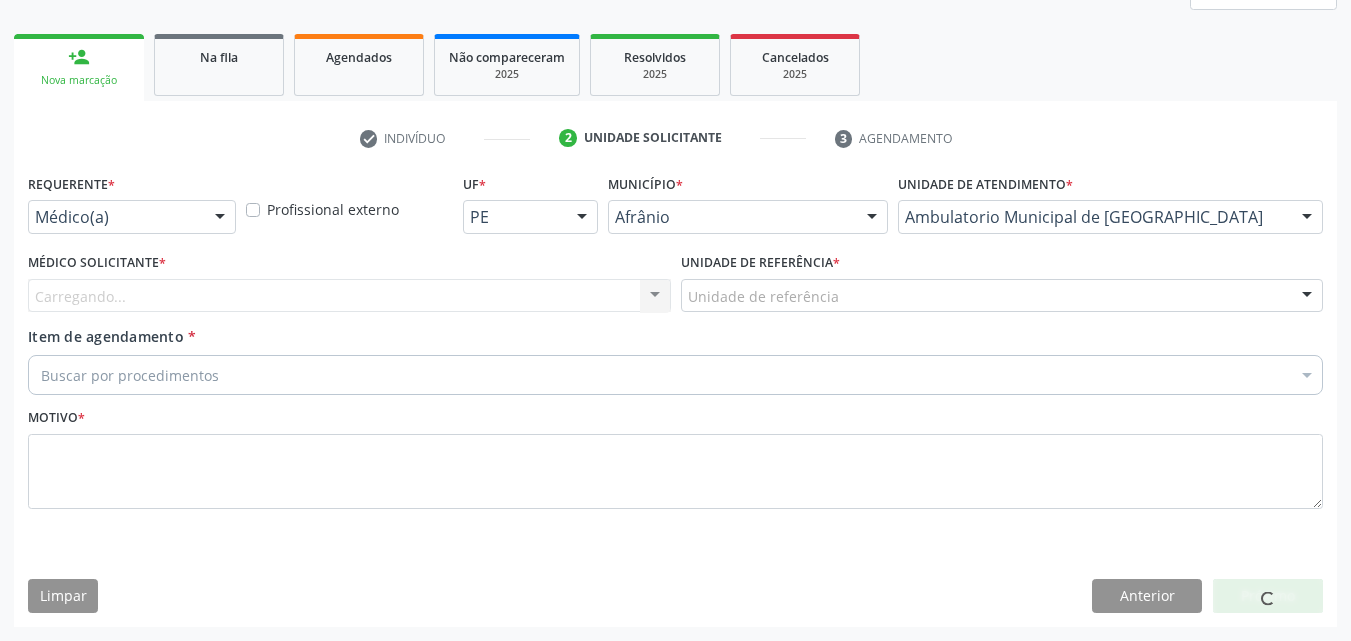 click on "Unidade de referência" at bounding box center [1002, 296] 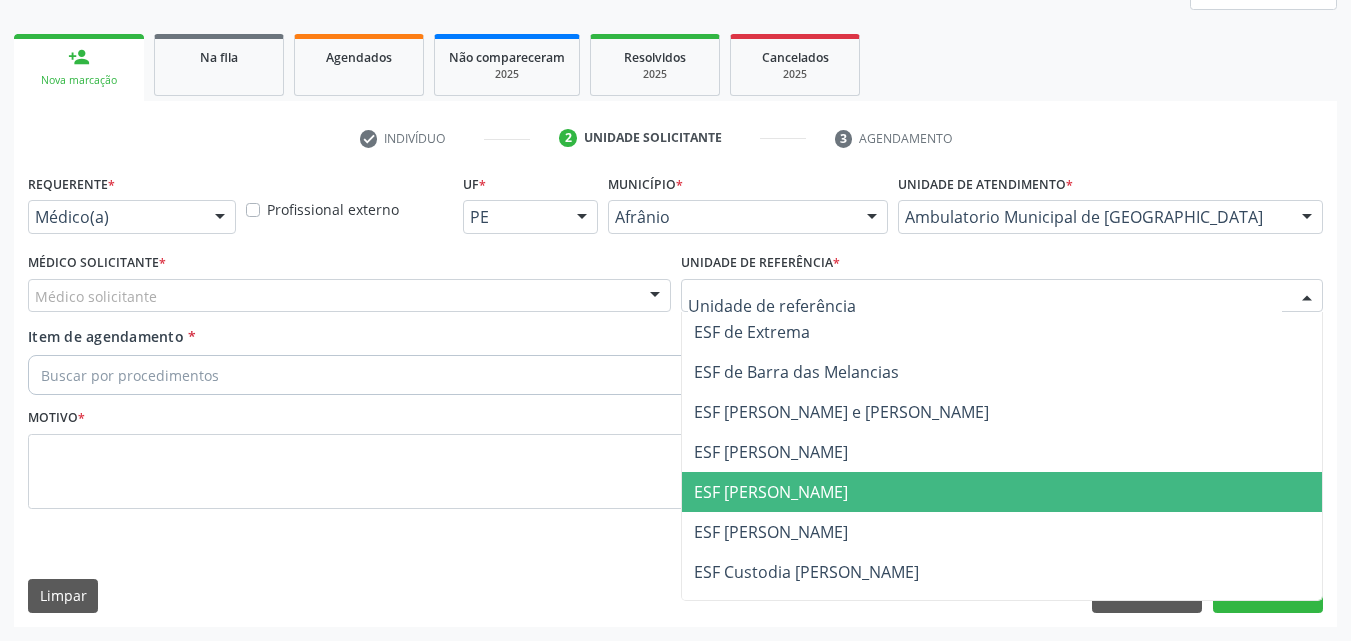 click on "ESF [PERSON_NAME]" at bounding box center [1002, 492] 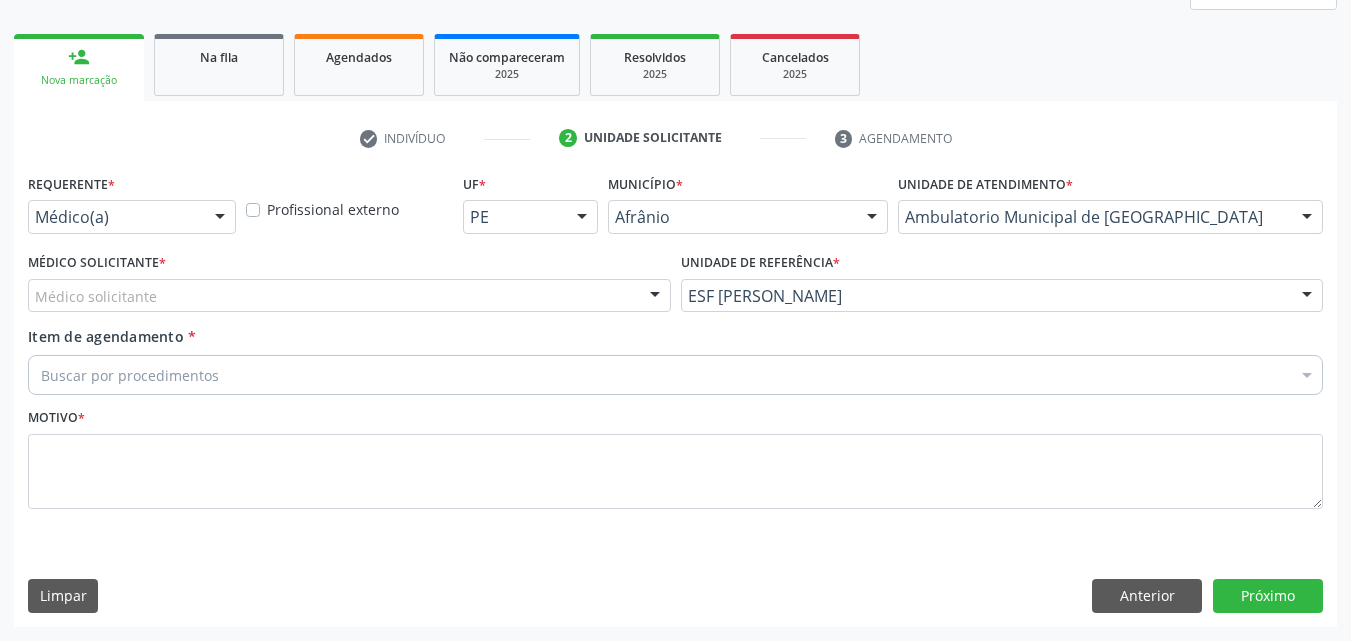 click on "Médico solicitante" at bounding box center (349, 296) 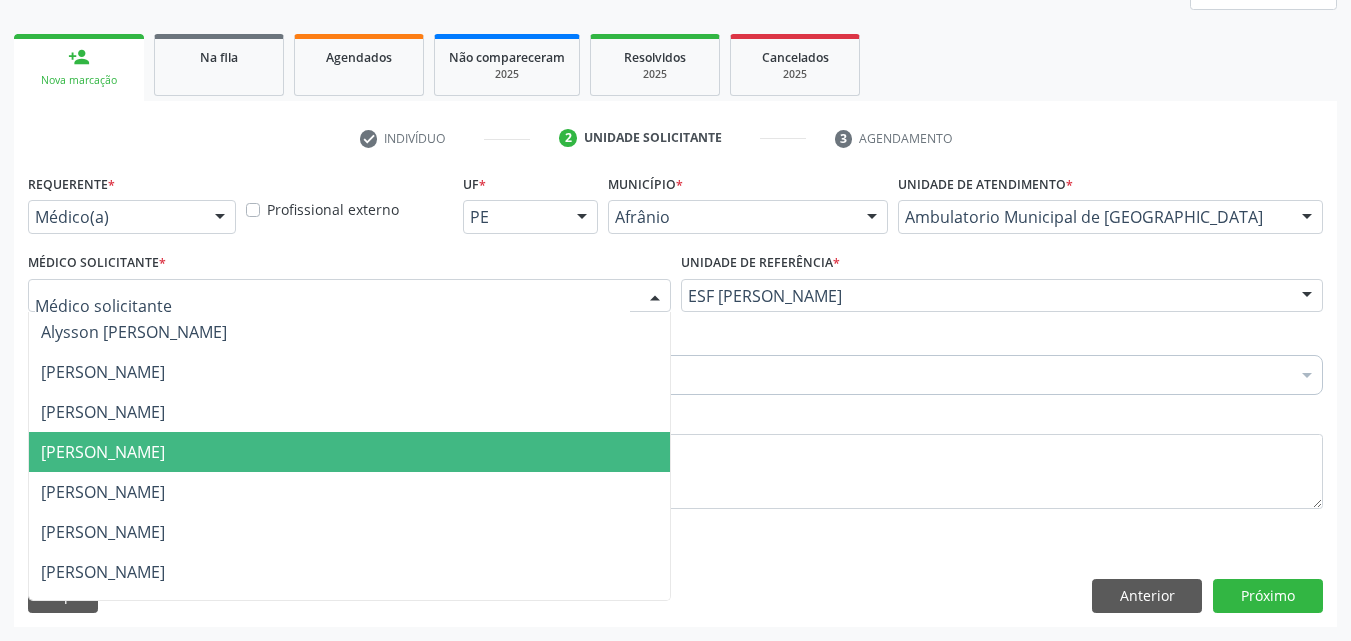 click on "[PERSON_NAME]" at bounding box center [349, 452] 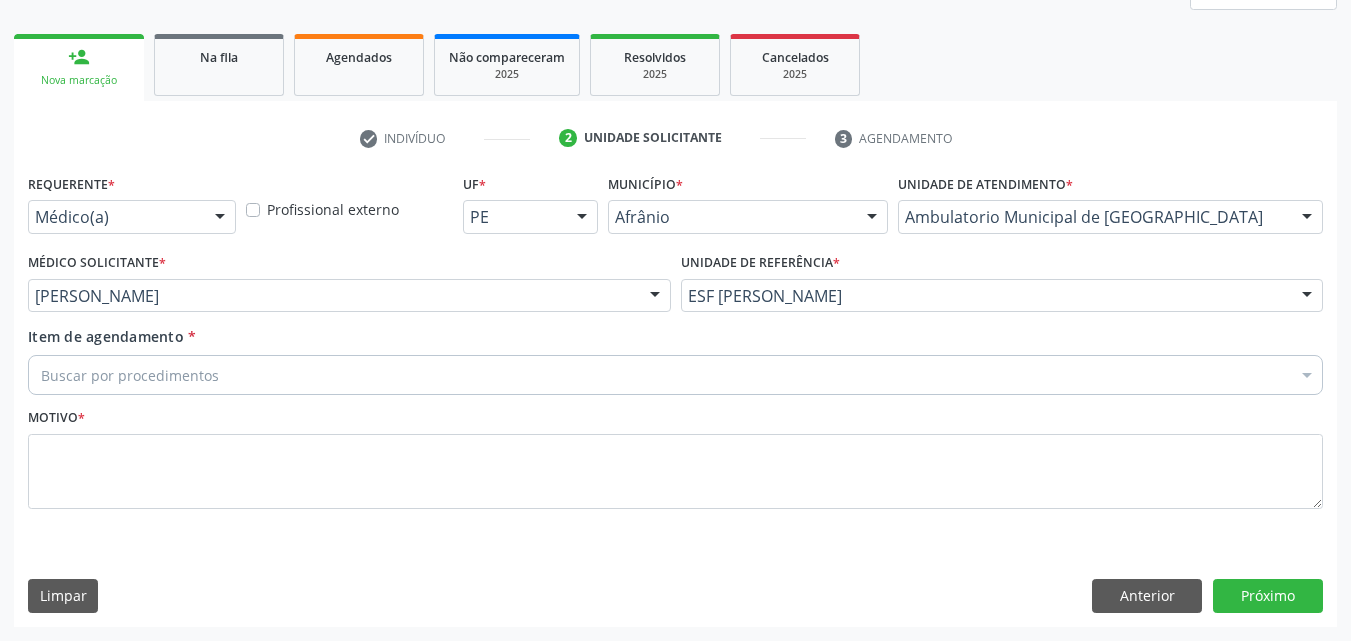 click on "Buscar por procedimentos" at bounding box center [675, 375] 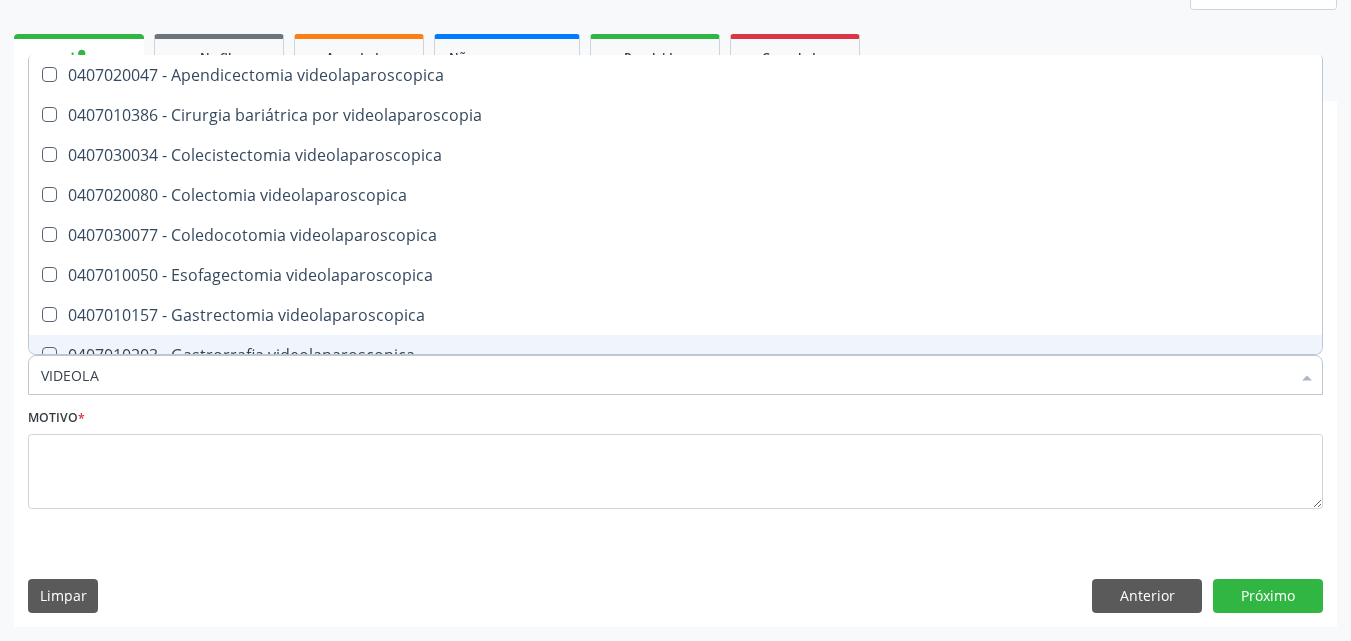 type on "VIDEOLAR" 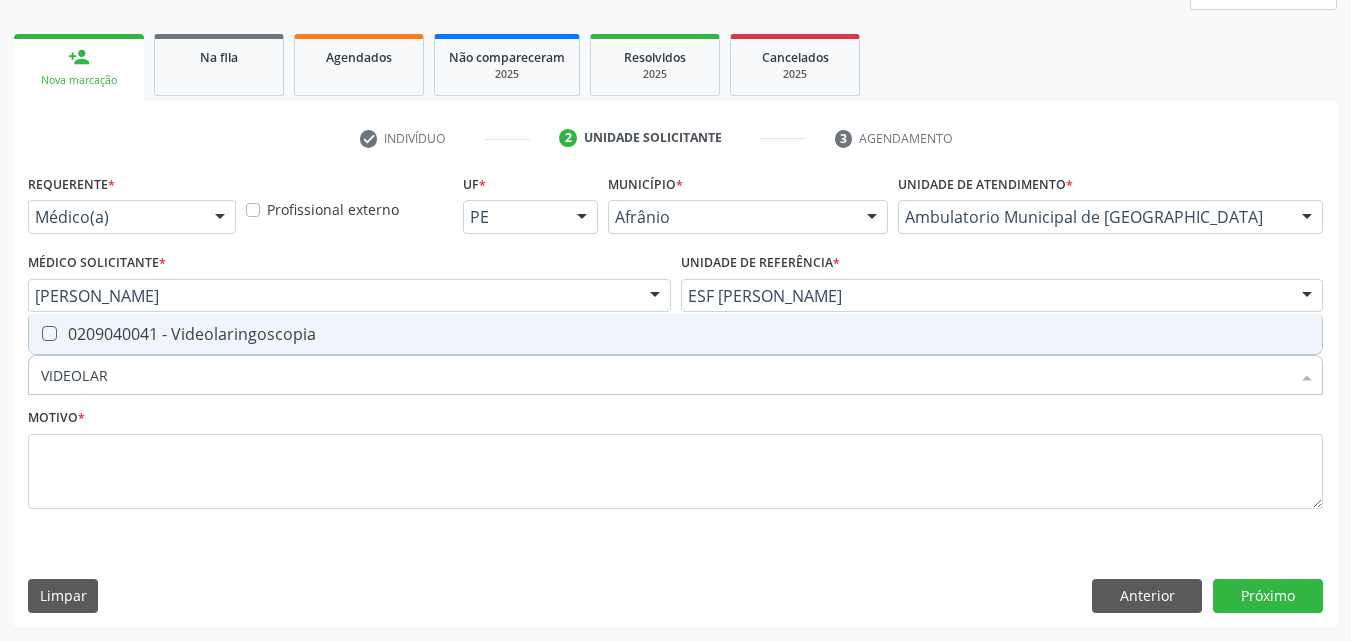 click on "0209040041 - Videolaringoscopia" at bounding box center (675, 334) 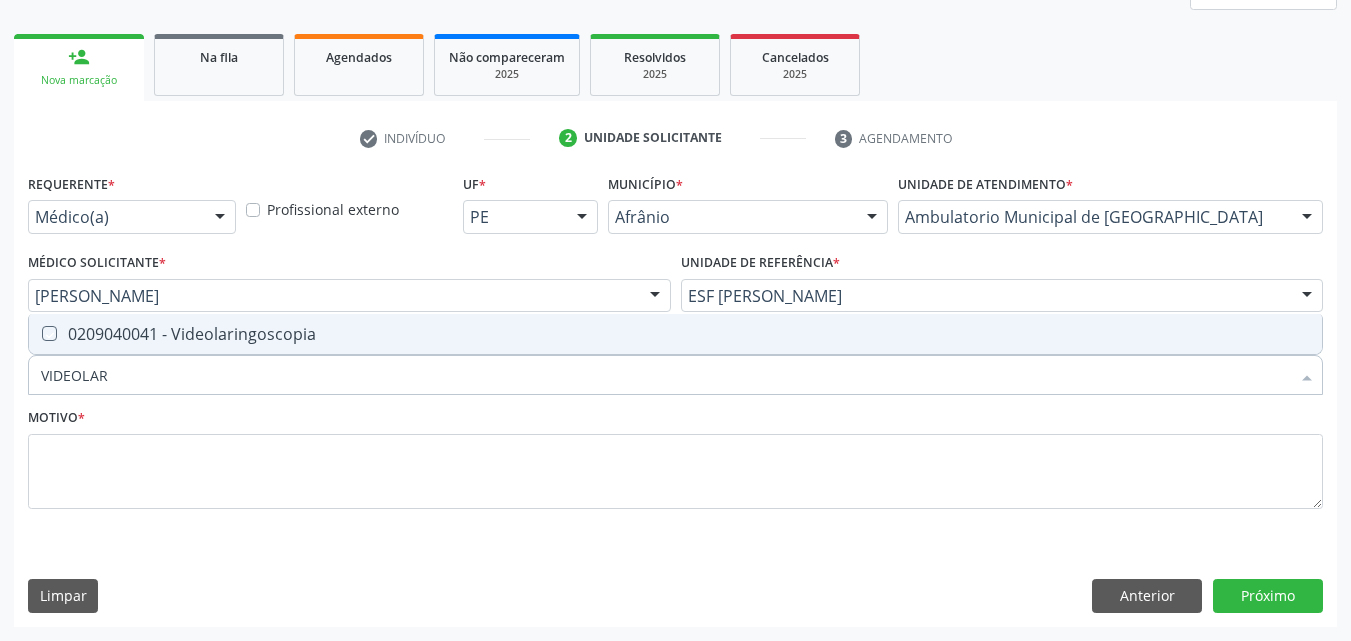 checkbox on "true" 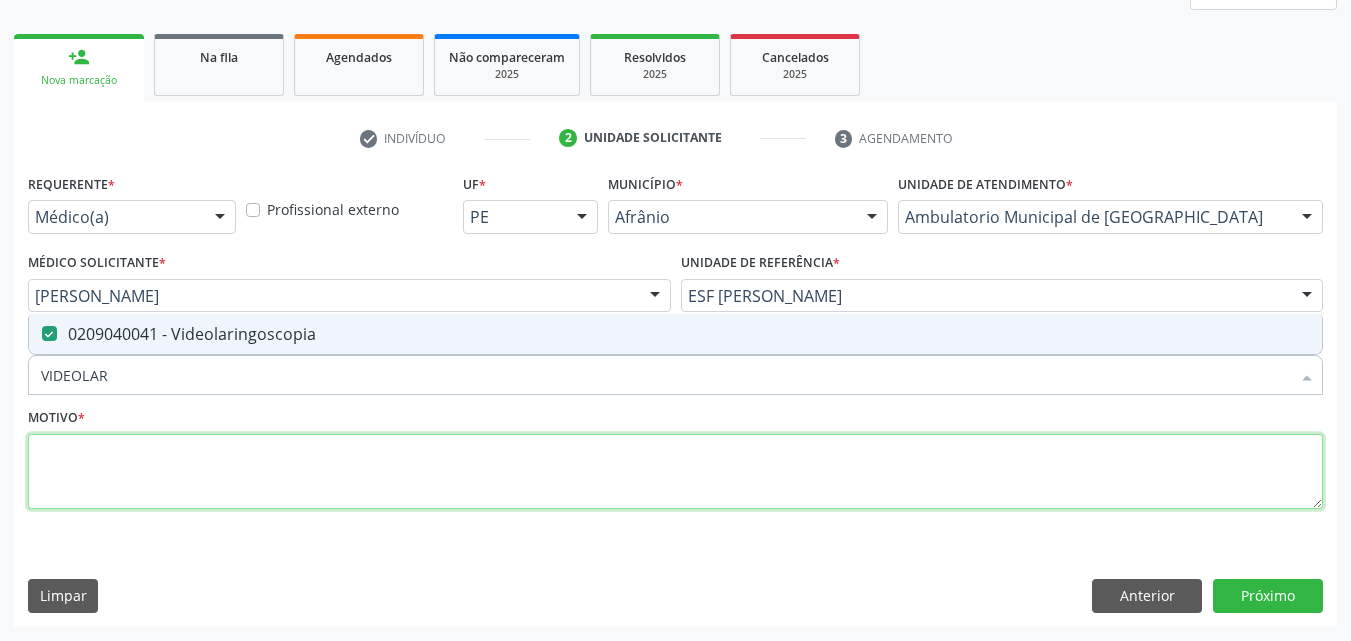 click at bounding box center [675, 472] 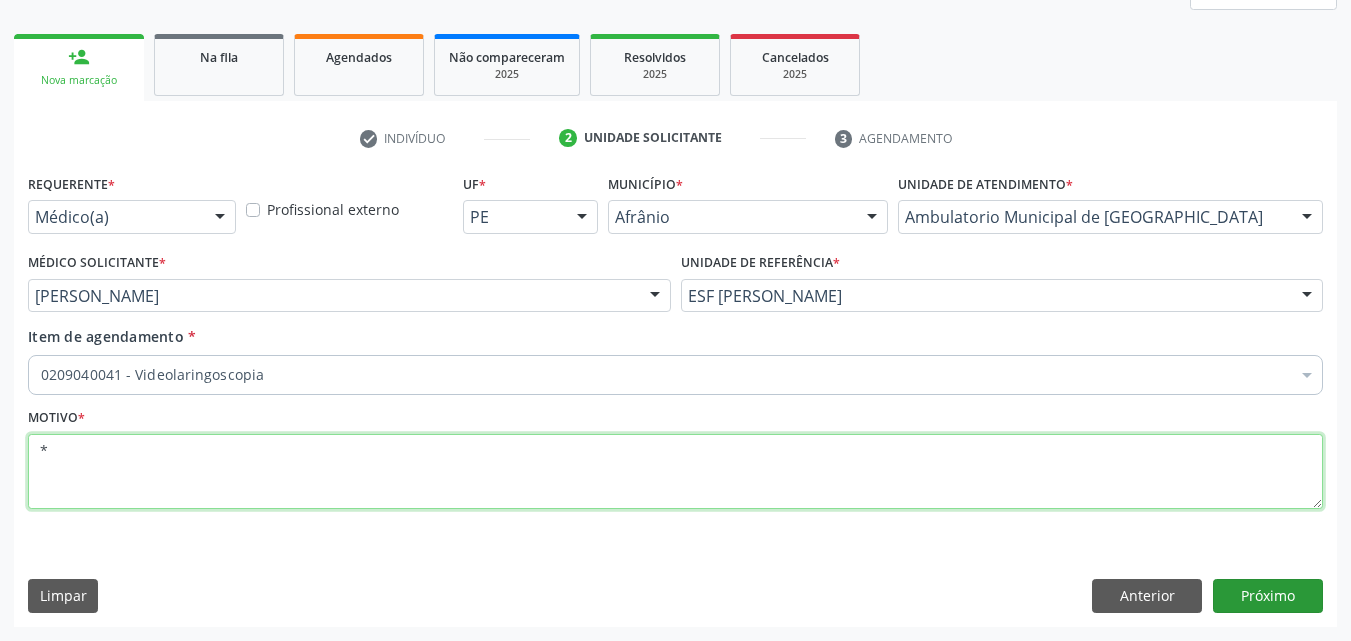 type on "*" 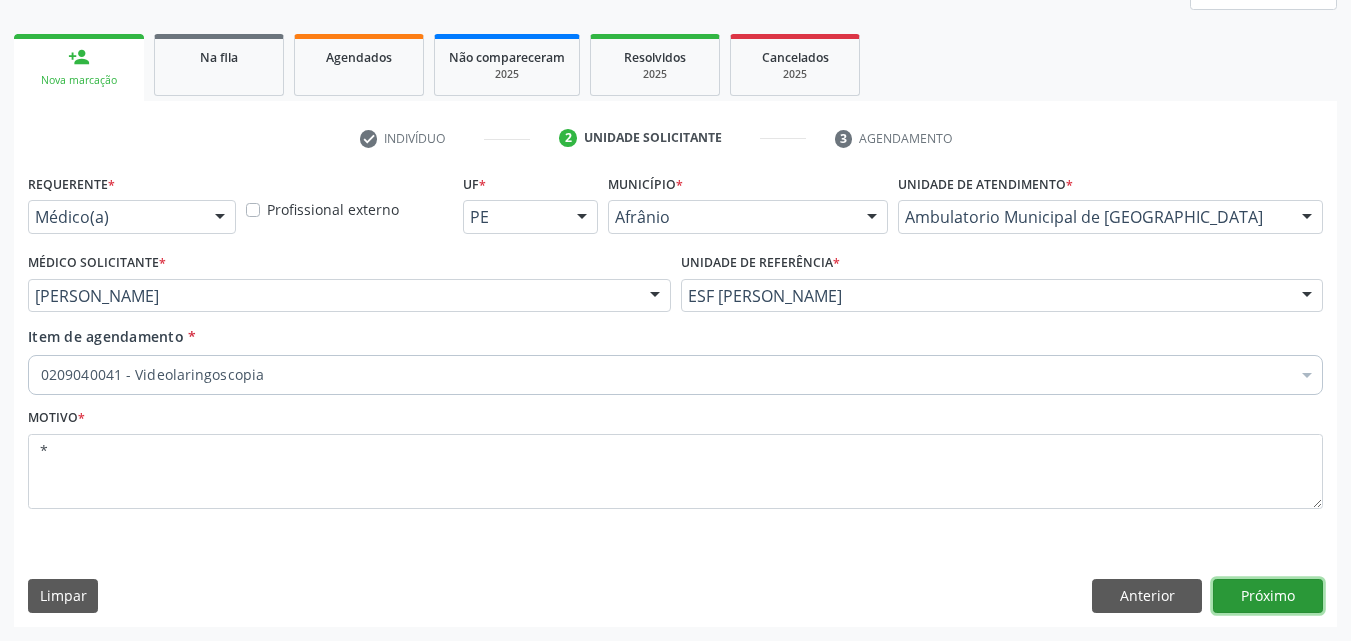 click on "Próximo" at bounding box center [1268, 596] 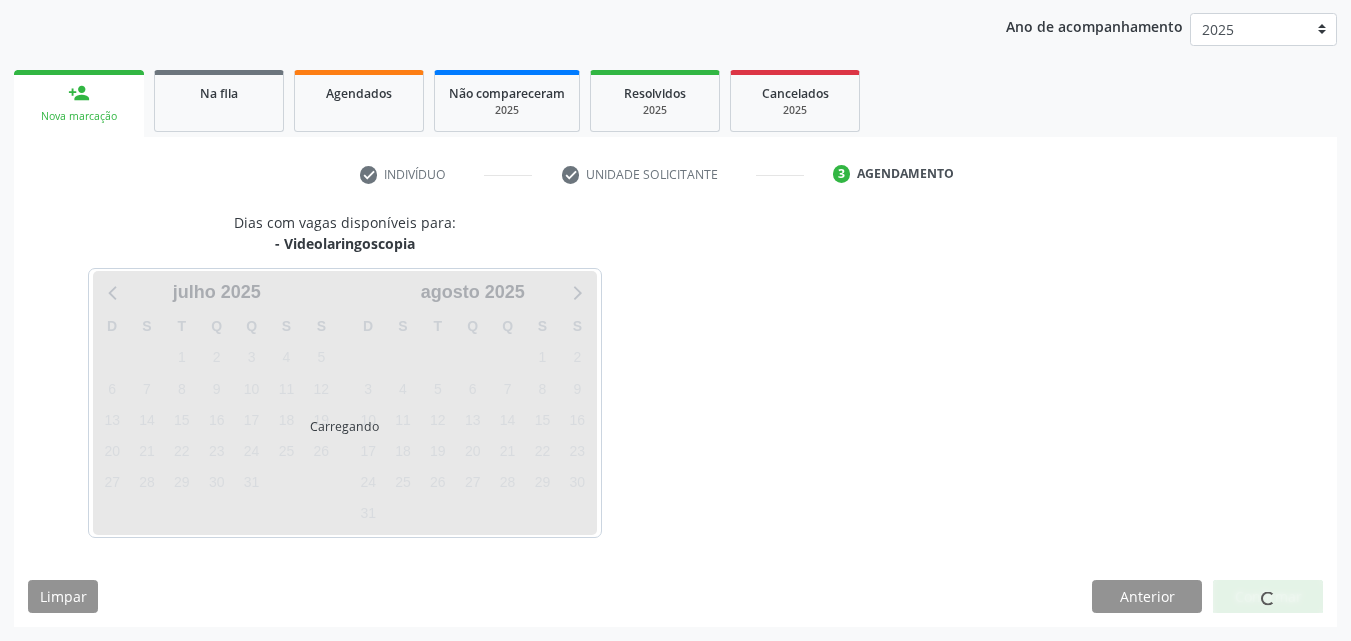 scroll, scrollTop: 229, scrollLeft: 0, axis: vertical 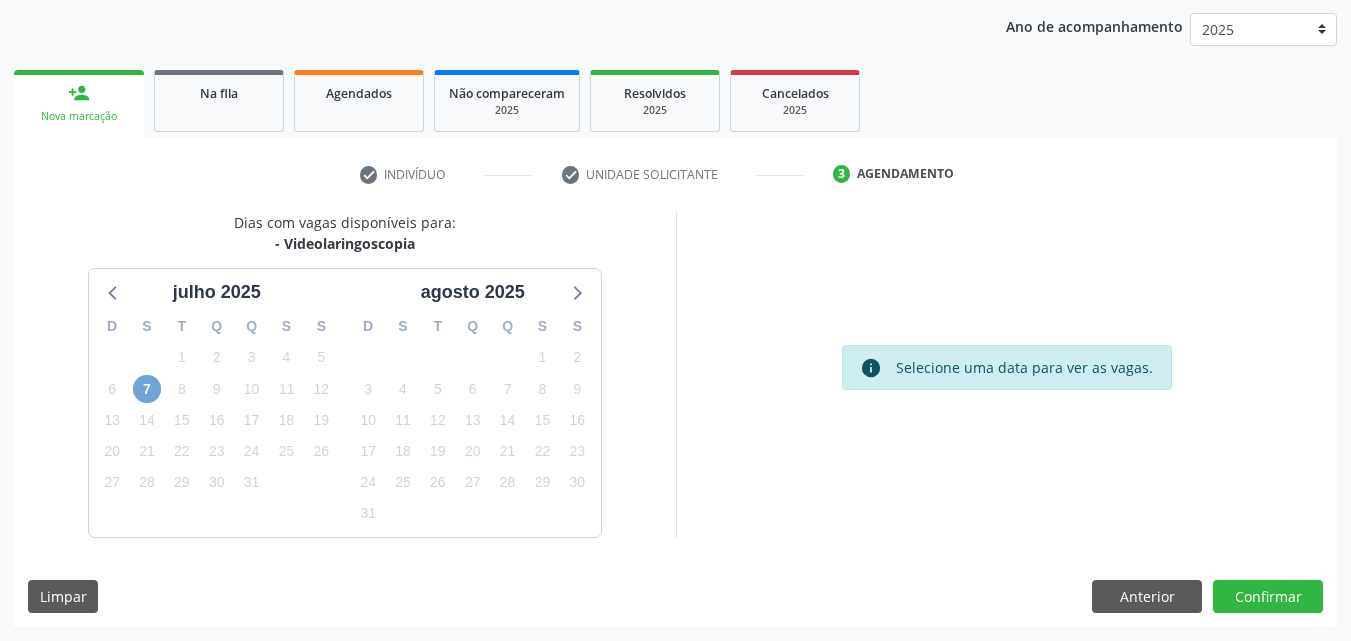 click on "7" at bounding box center (147, 389) 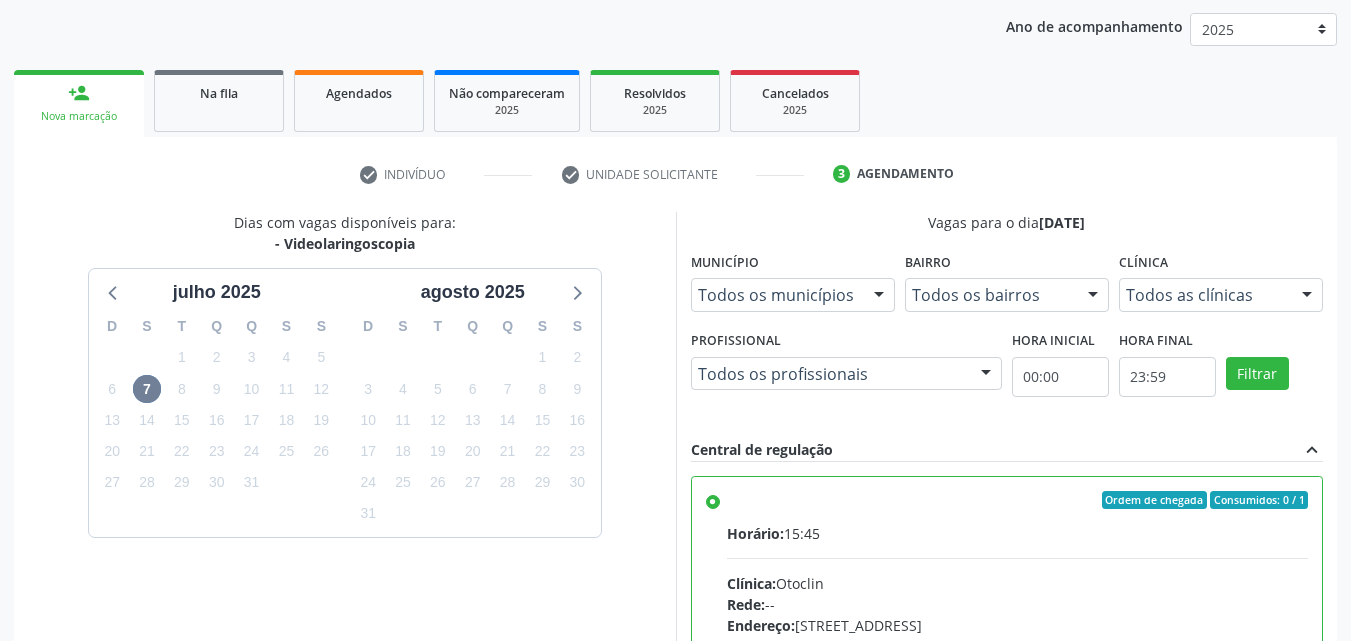 scroll, scrollTop: 229, scrollLeft: 0, axis: vertical 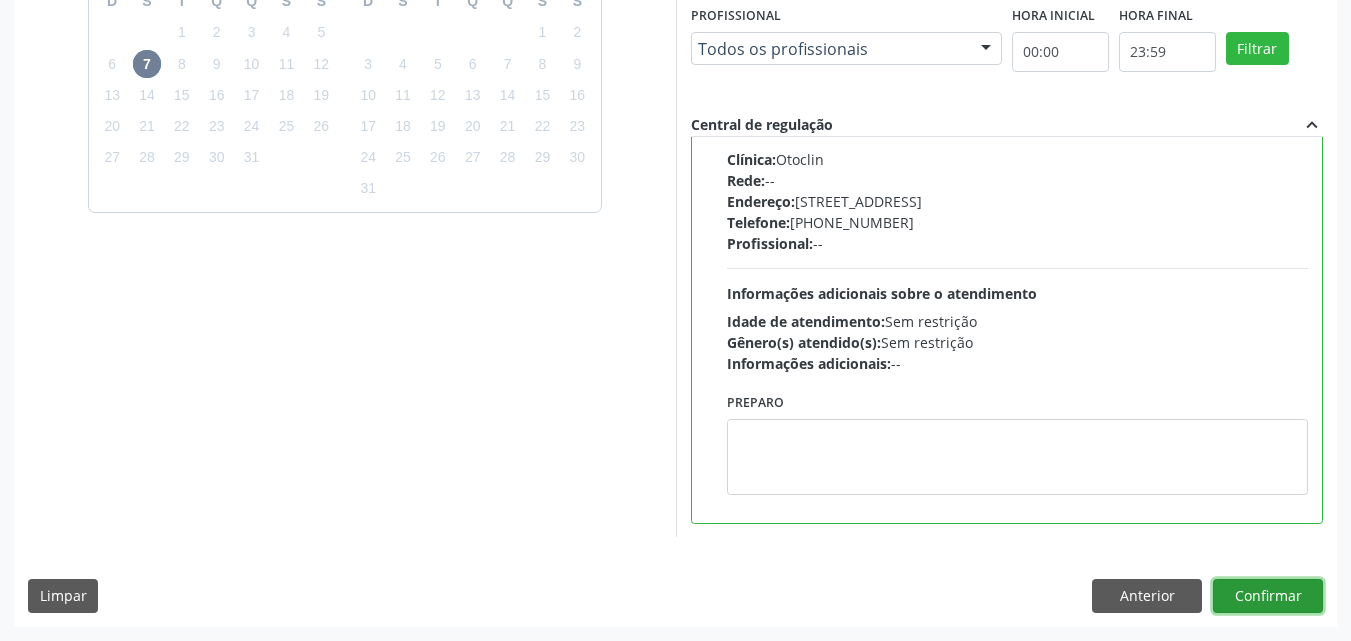 click on "Confirmar" at bounding box center (1268, 596) 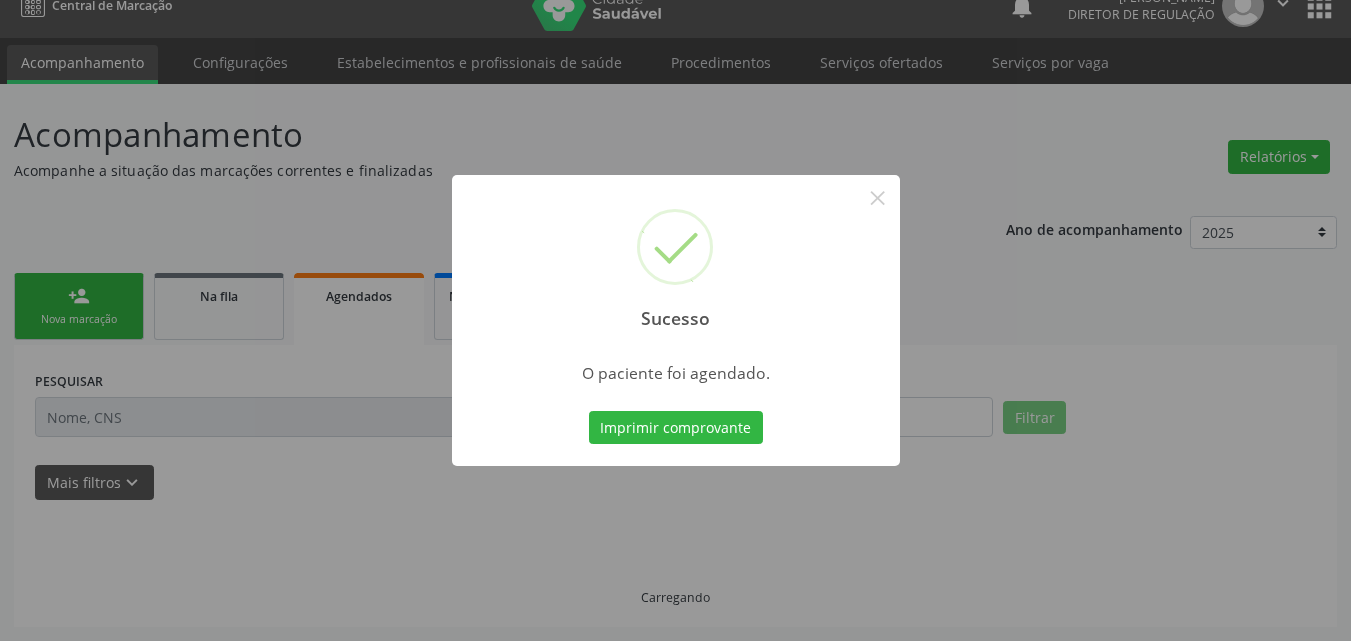scroll, scrollTop: 26, scrollLeft: 0, axis: vertical 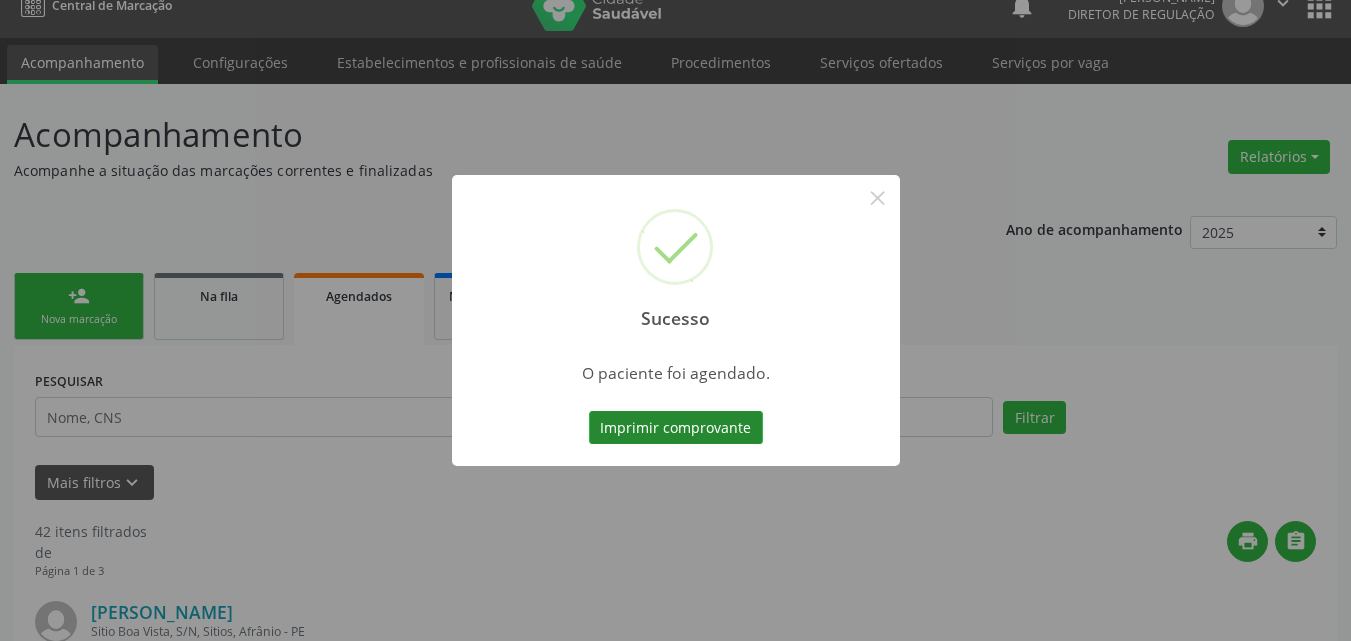 click on "Imprimir comprovante" at bounding box center [676, 428] 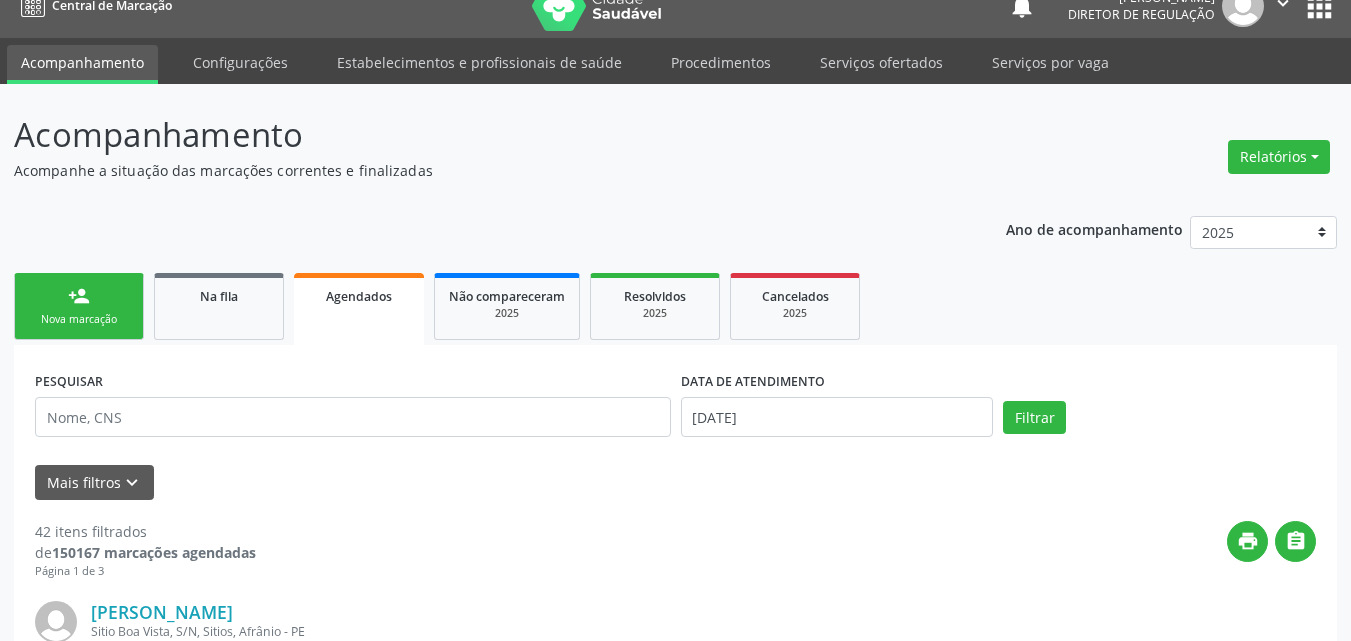 click on "person_add
Nova marcação" at bounding box center (79, 306) 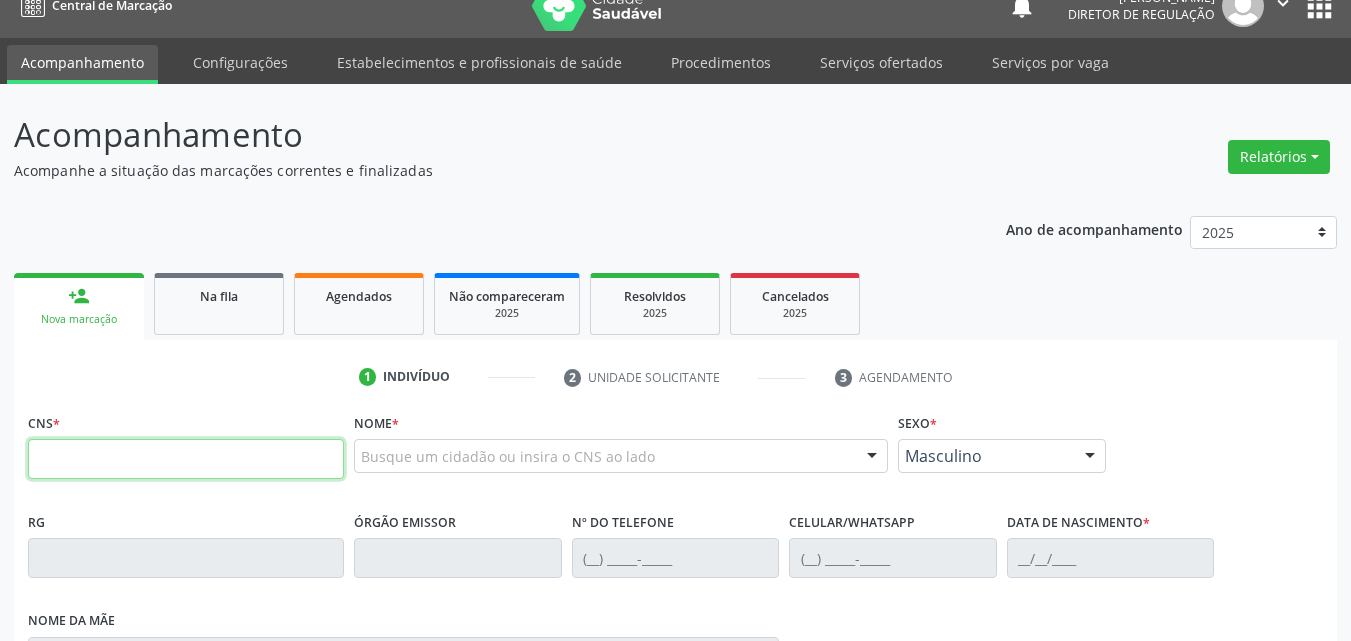 click at bounding box center [186, 459] 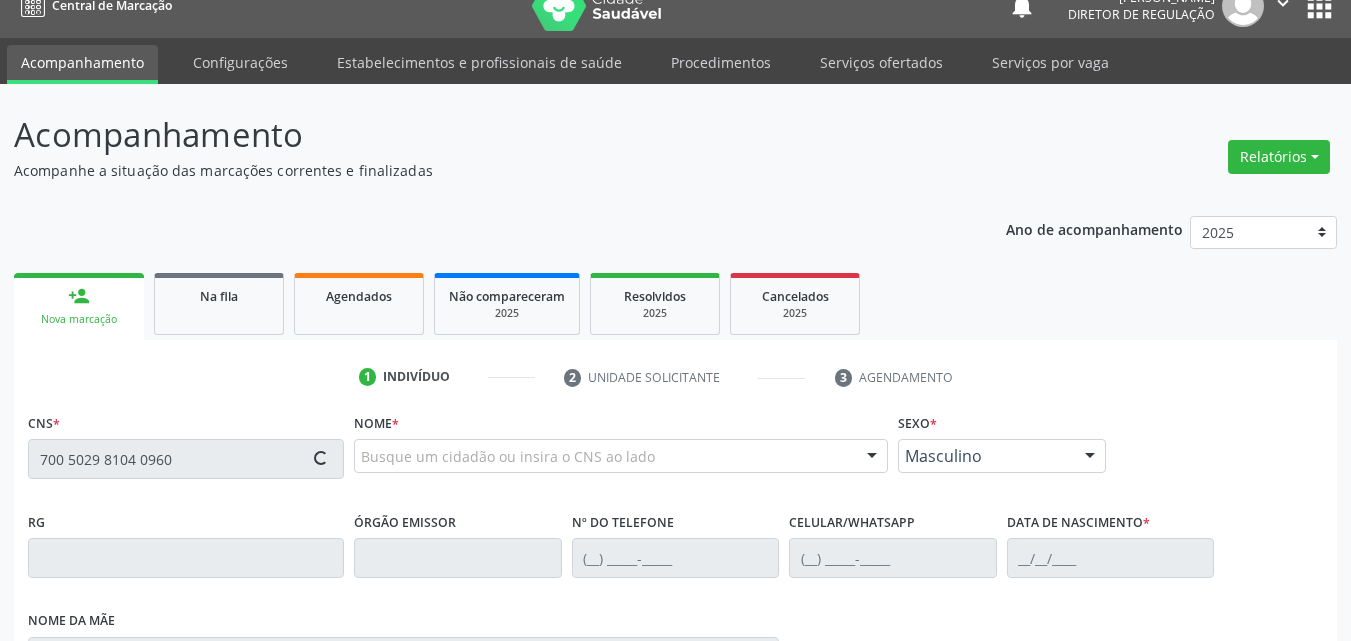 type on "700 5029 8104 0960" 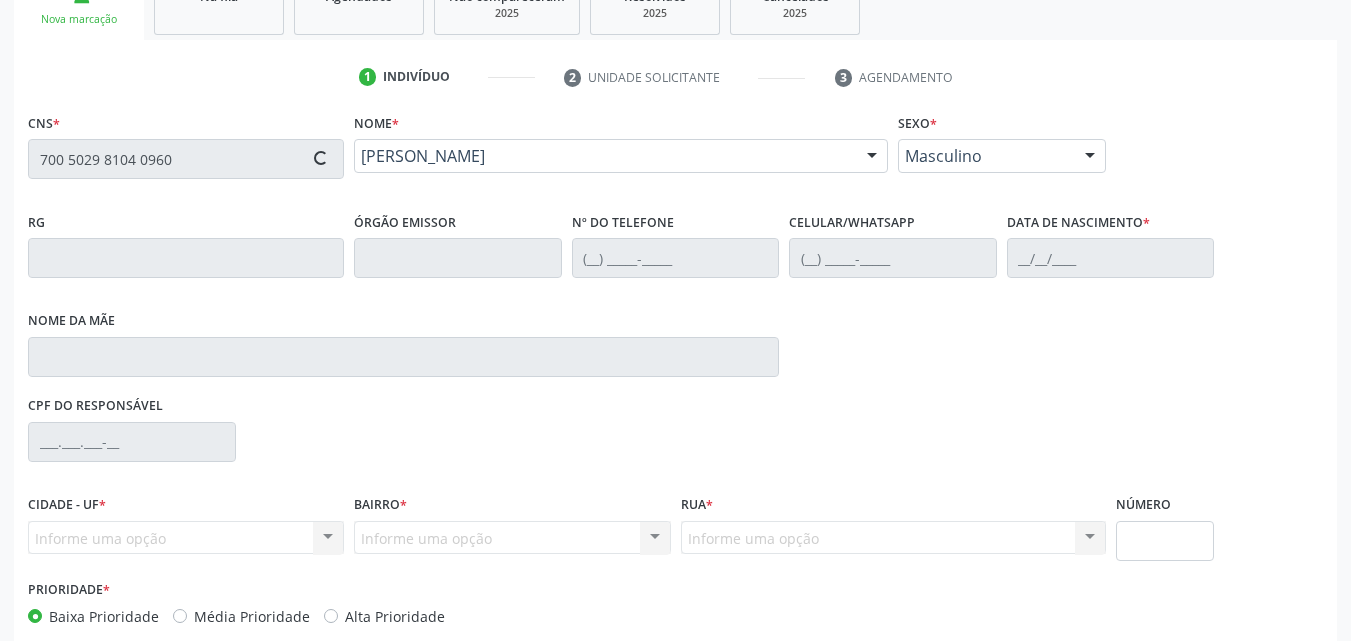scroll, scrollTop: 429, scrollLeft: 0, axis: vertical 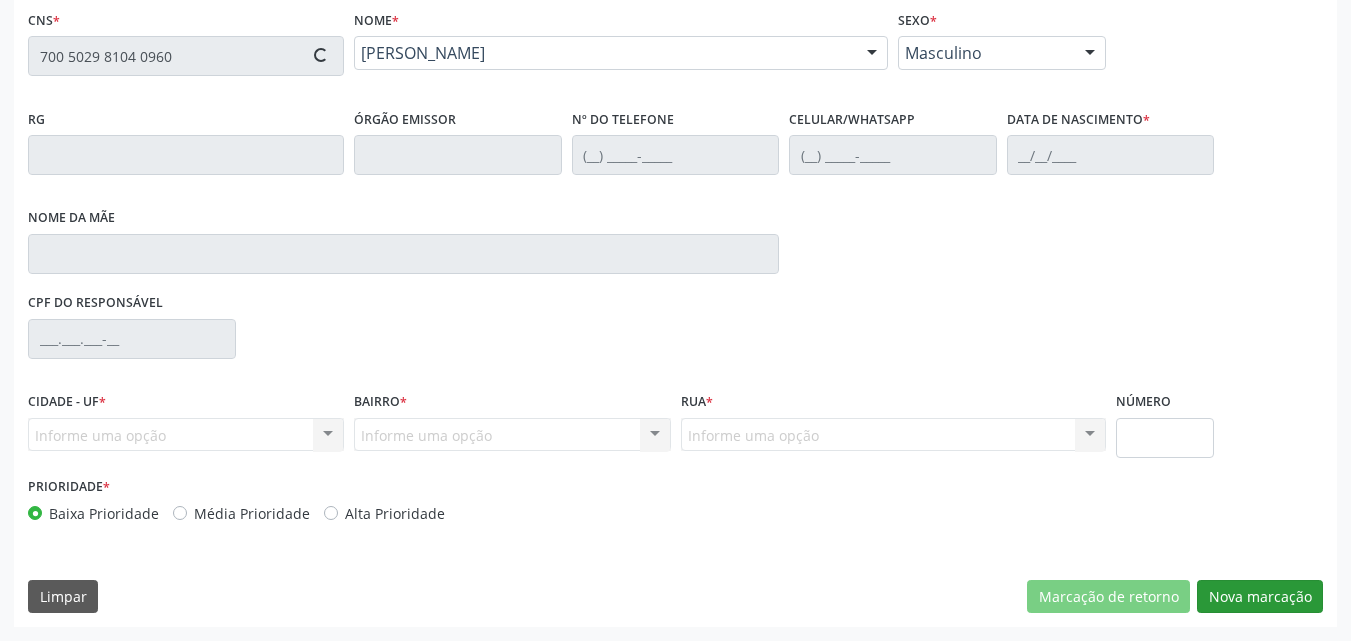 type on "(87) 98844-0335" 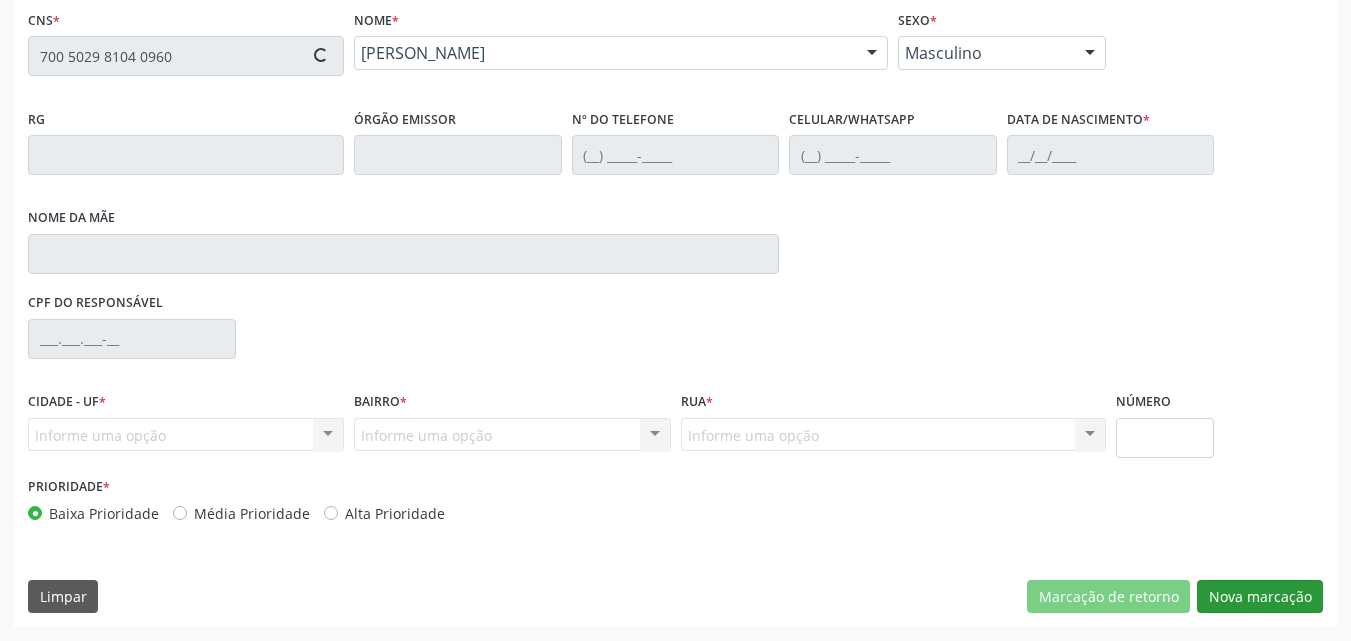 type on "(87) 98844-0335" 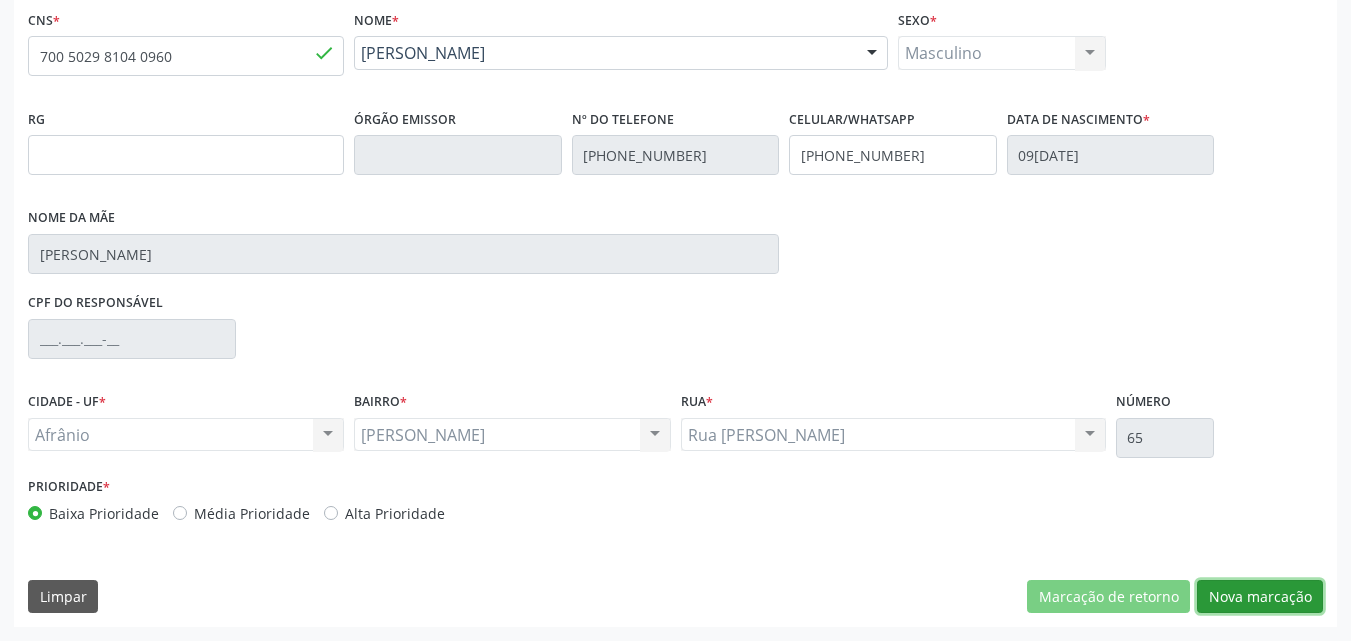 click on "Nova marcação" at bounding box center (1260, 597) 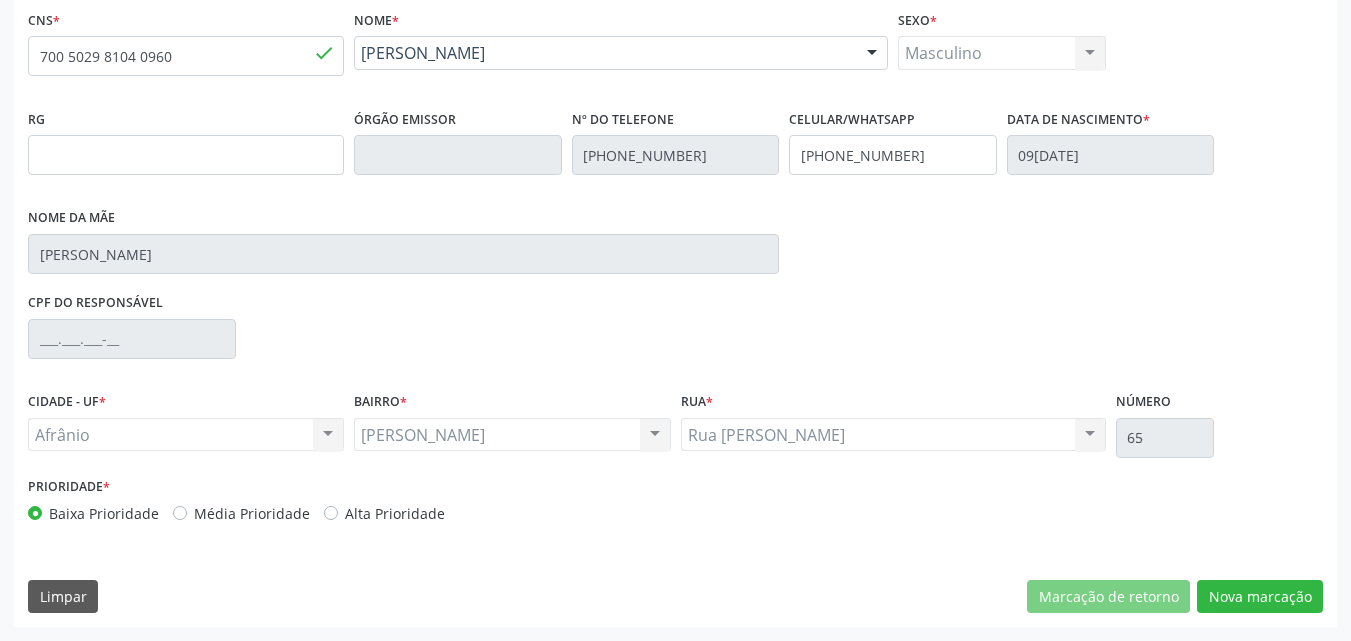 scroll, scrollTop: 265, scrollLeft: 0, axis: vertical 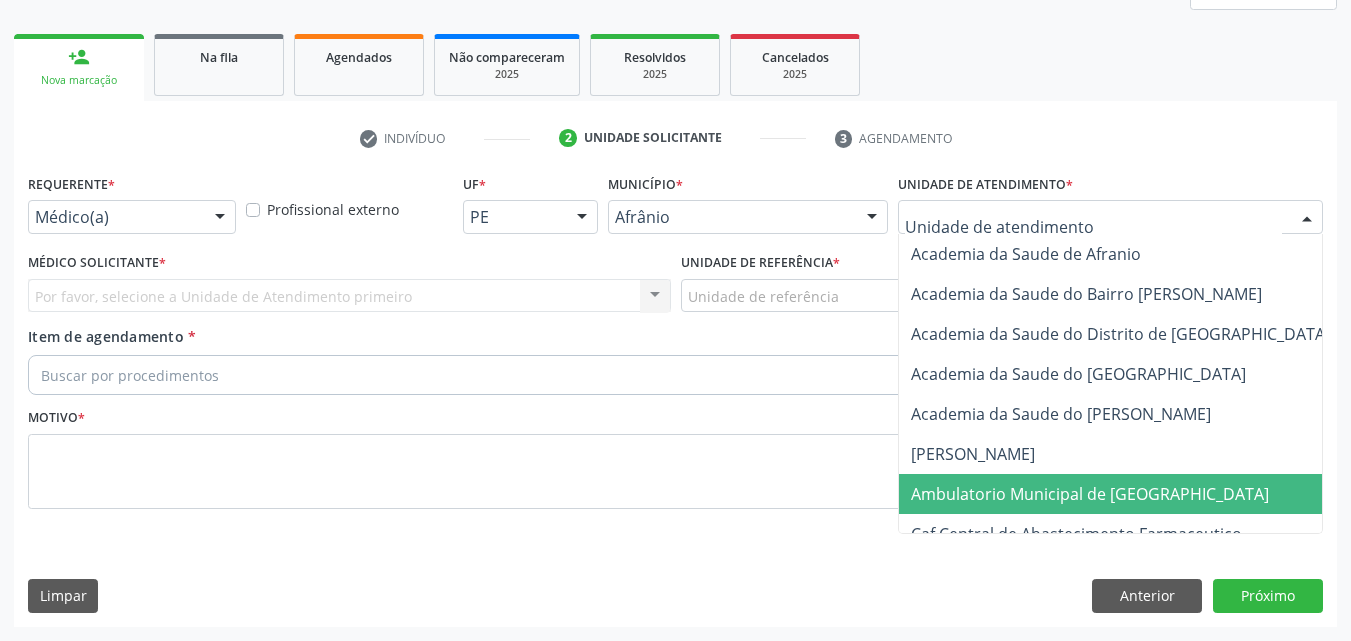 click on "Ambulatorio Municipal de [GEOGRAPHIC_DATA]" at bounding box center (1090, 494) 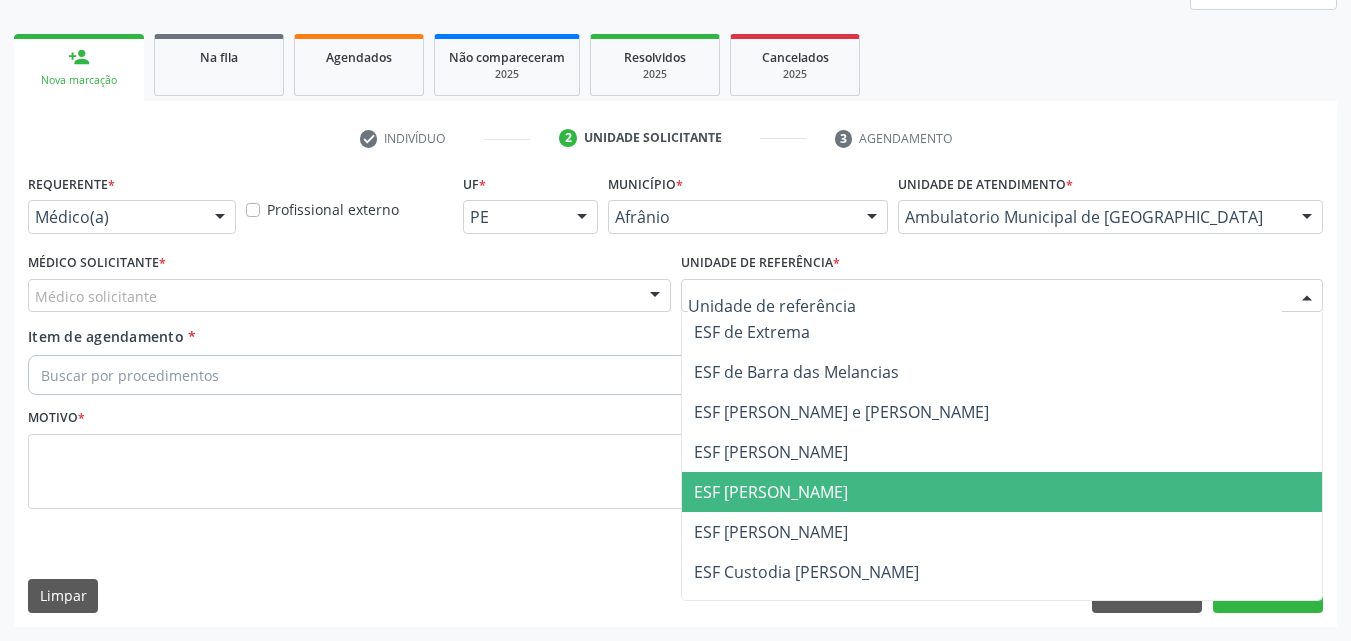 click on "ESF [PERSON_NAME]" at bounding box center [1002, 492] 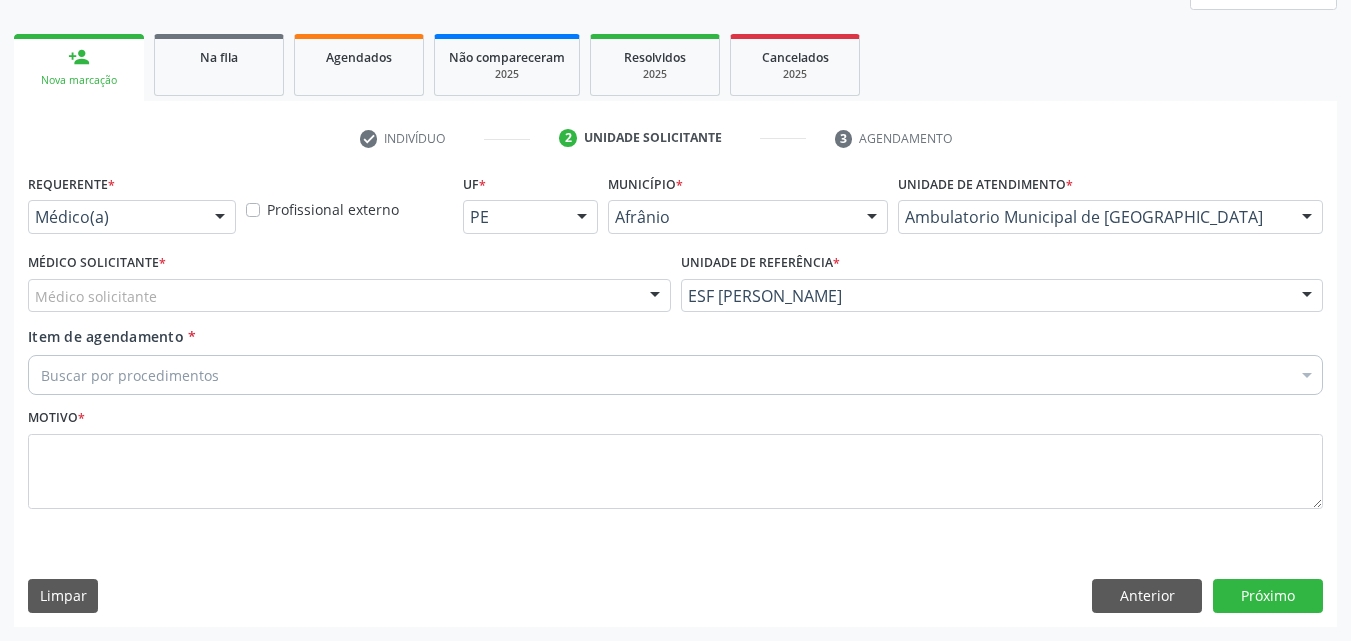 click on "Médico solicitante" at bounding box center (349, 296) 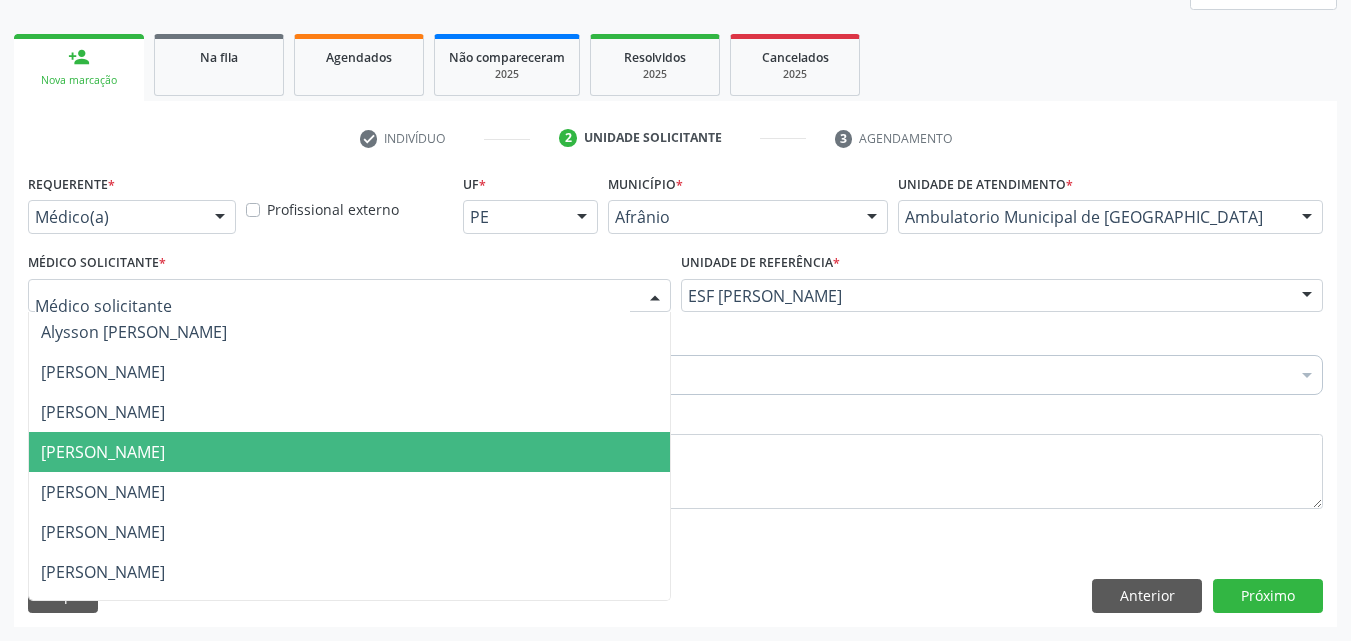 click on "[PERSON_NAME]" at bounding box center [349, 452] 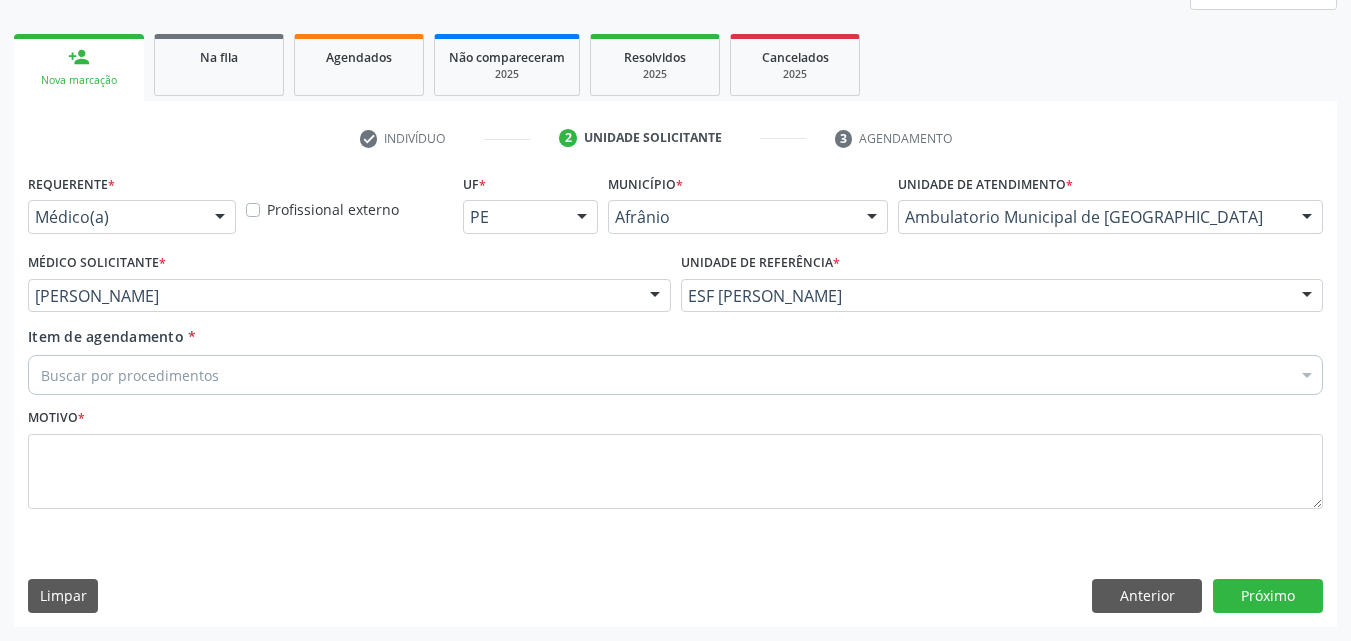 click on "Buscar por procedimentos" at bounding box center [675, 375] 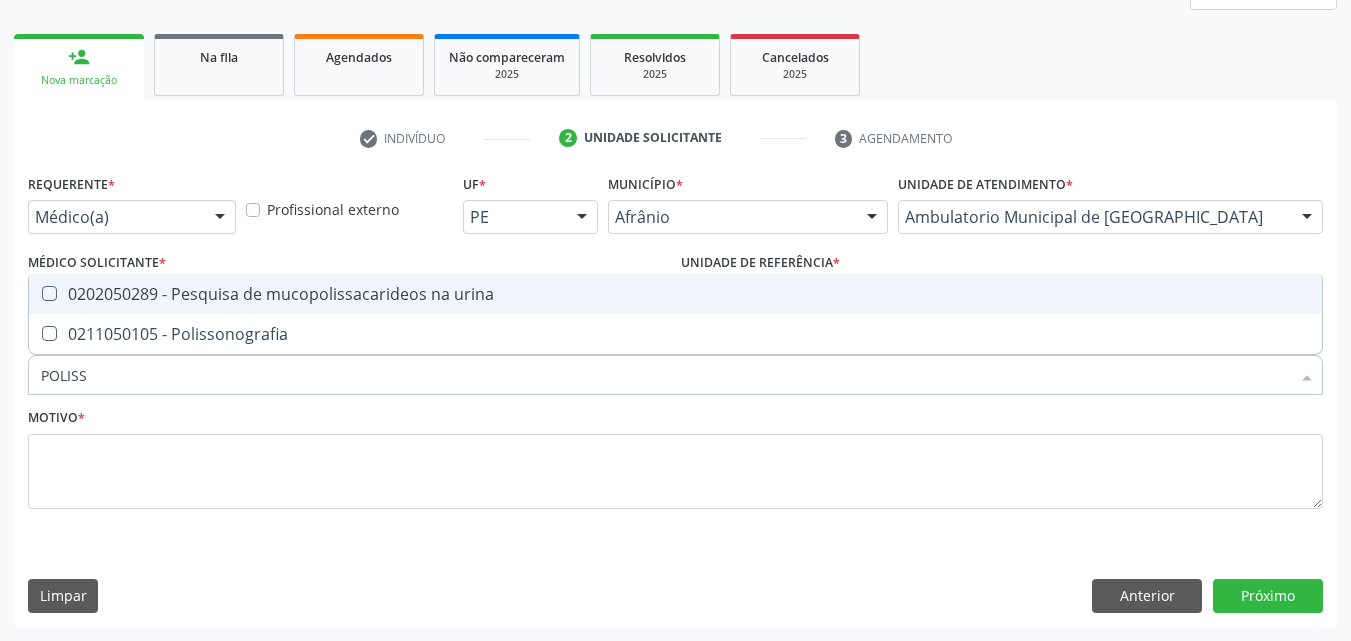 type on "POLISSO" 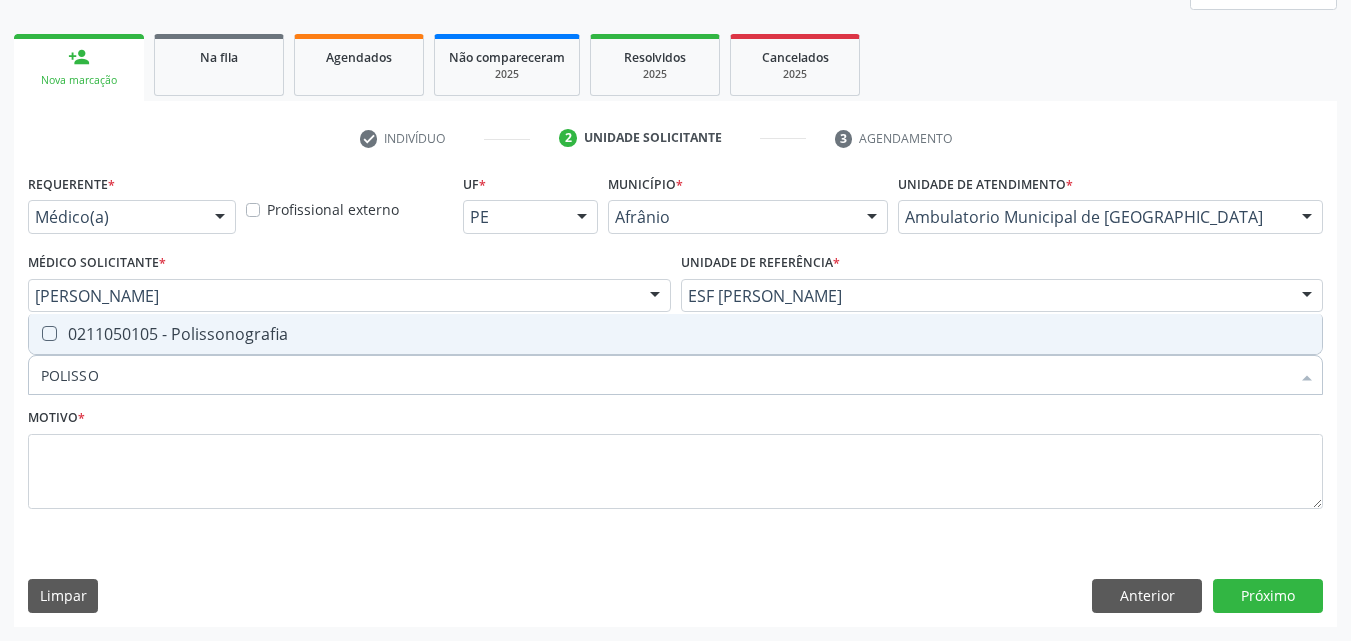 click on "0211050105 - Polissonografia" at bounding box center [675, 334] 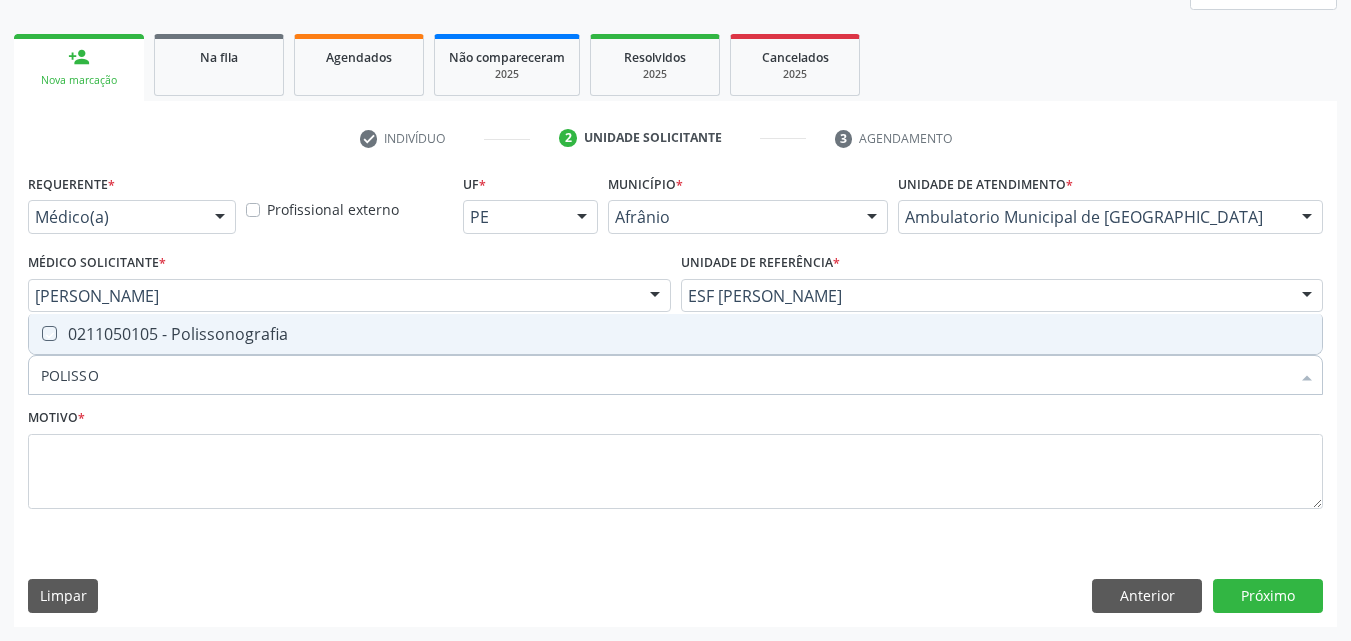 checkbox on "true" 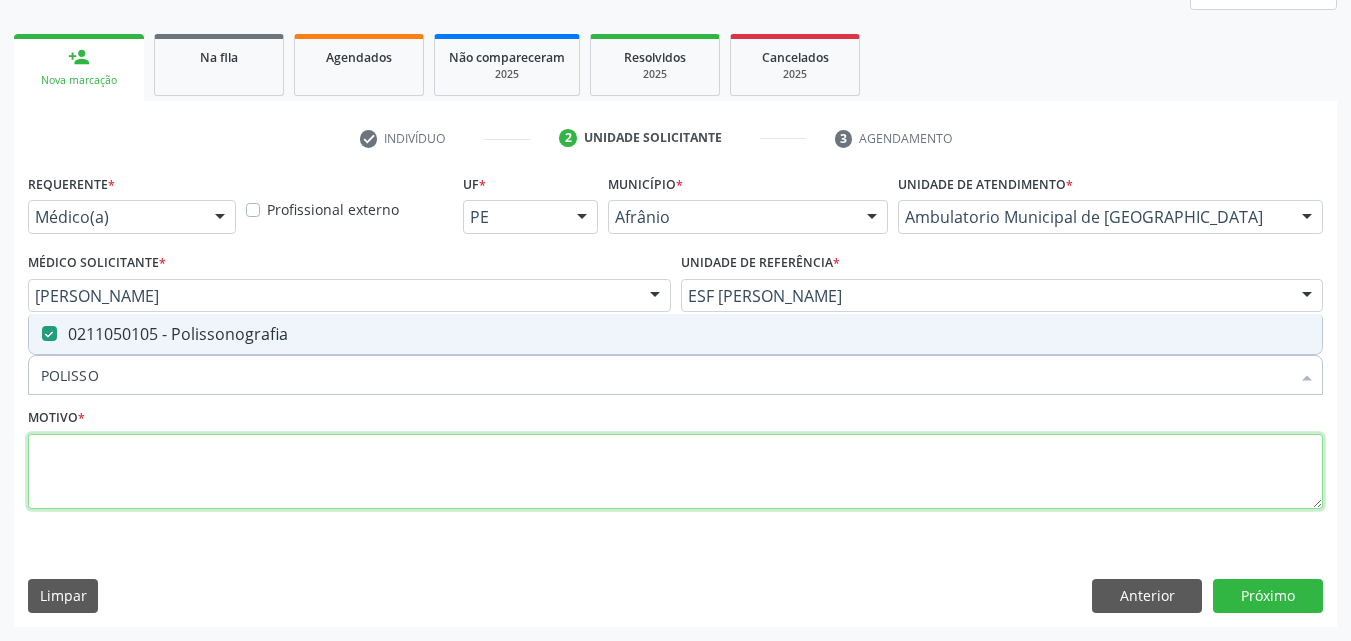 click at bounding box center (675, 472) 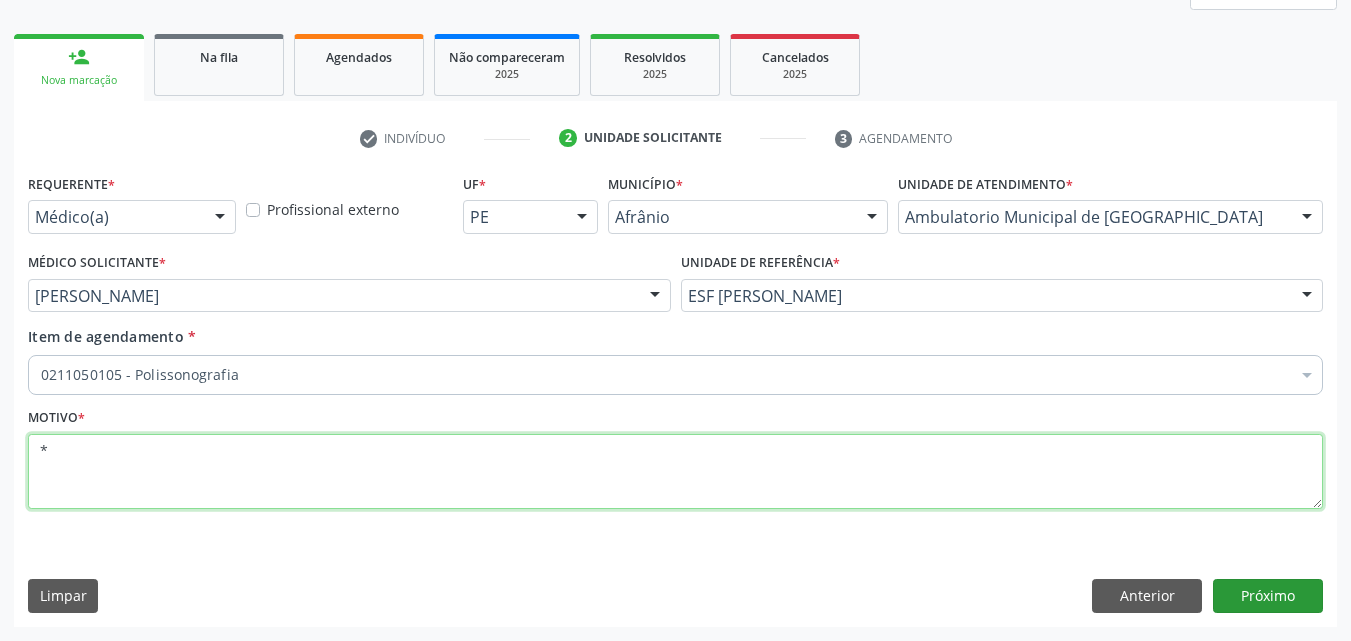 type on "*" 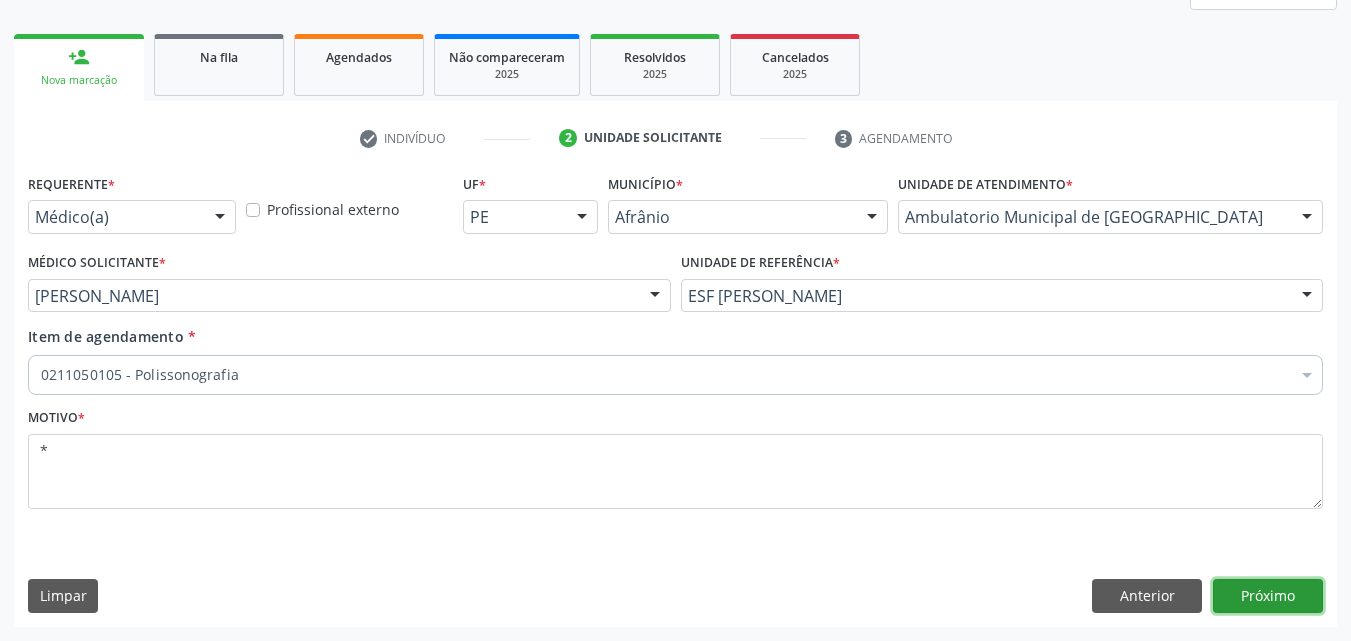 click on "Próximo" at bounding box center (1268, 596) 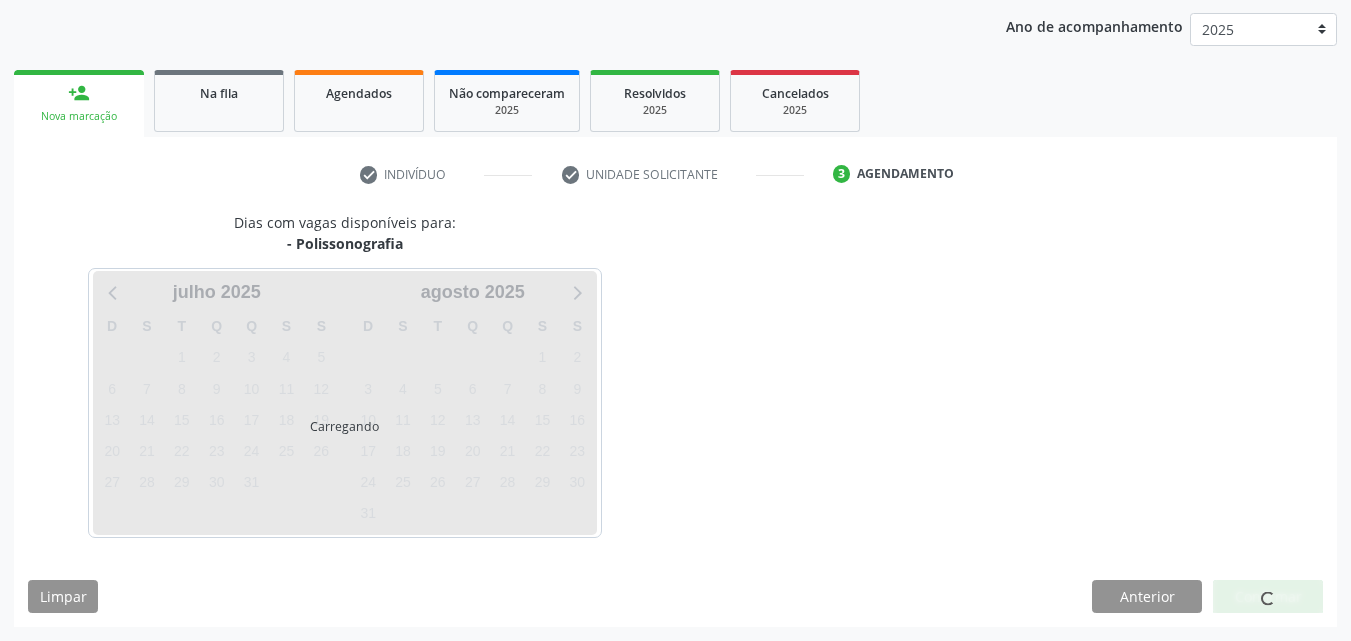 scroll, scrollTop: 229, scrollLeft: 0, axis: vertical 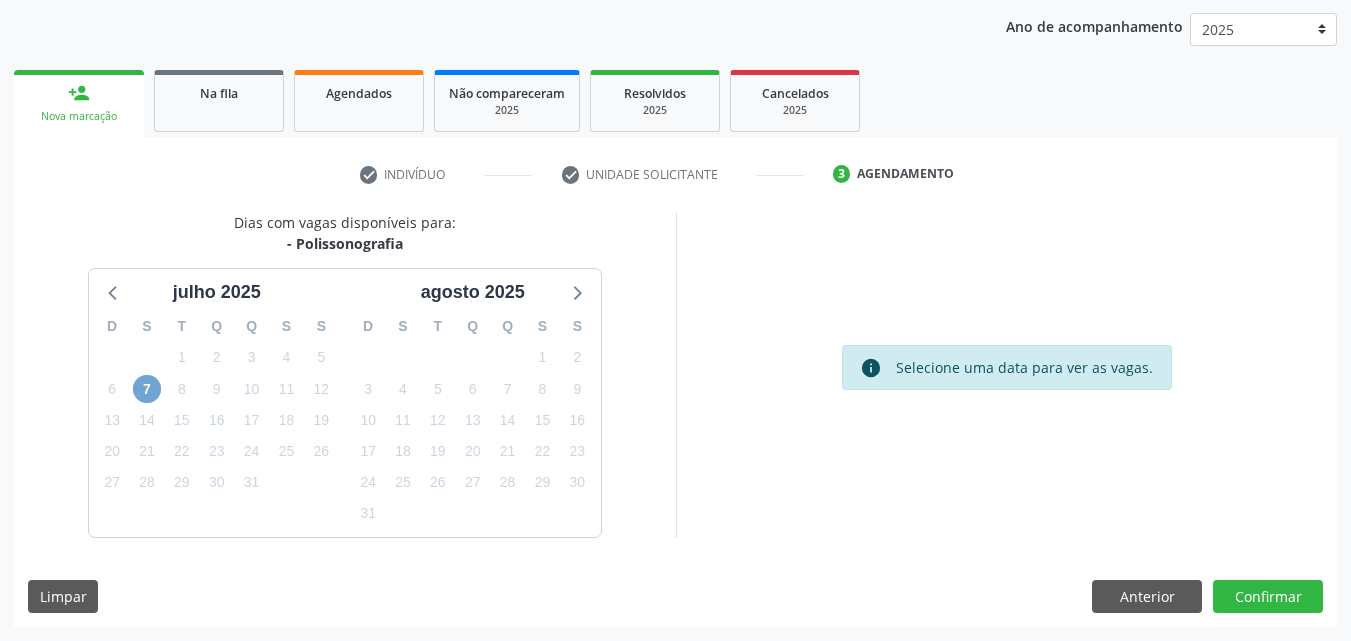 click on "7" at bounding box center (147, 389) 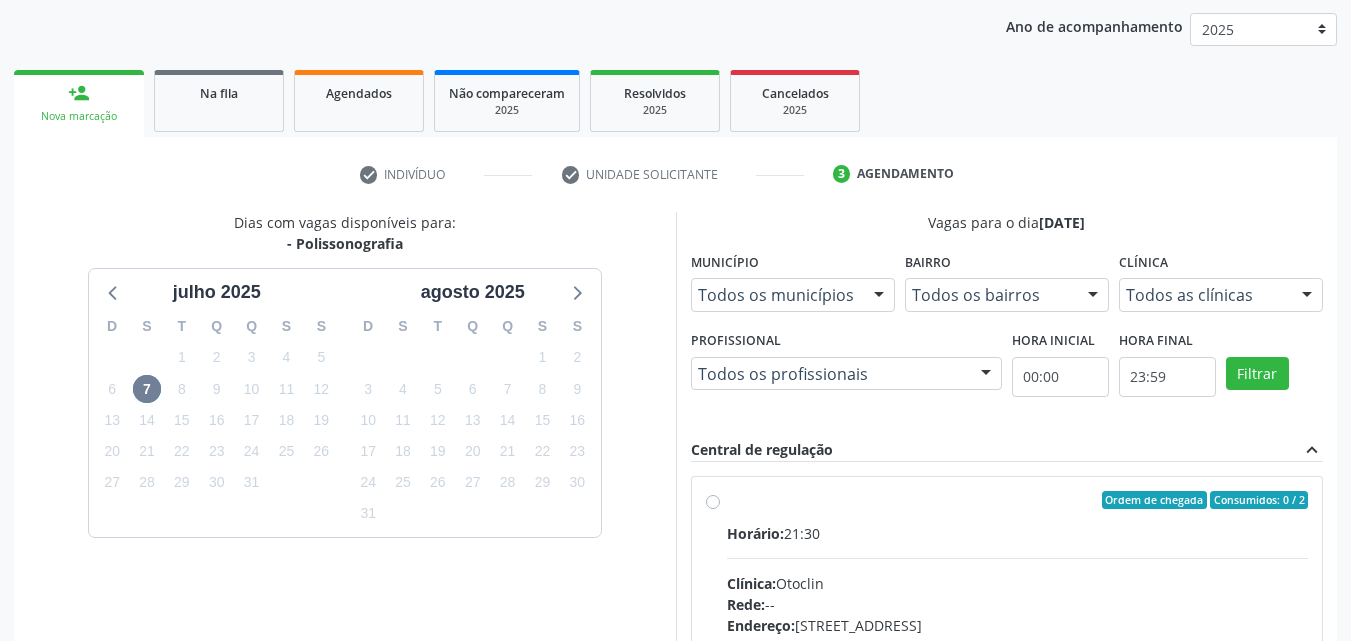 click on "Ordem de chegada
Consumidos: 0 / 2" at bounding box center (1018, 500) 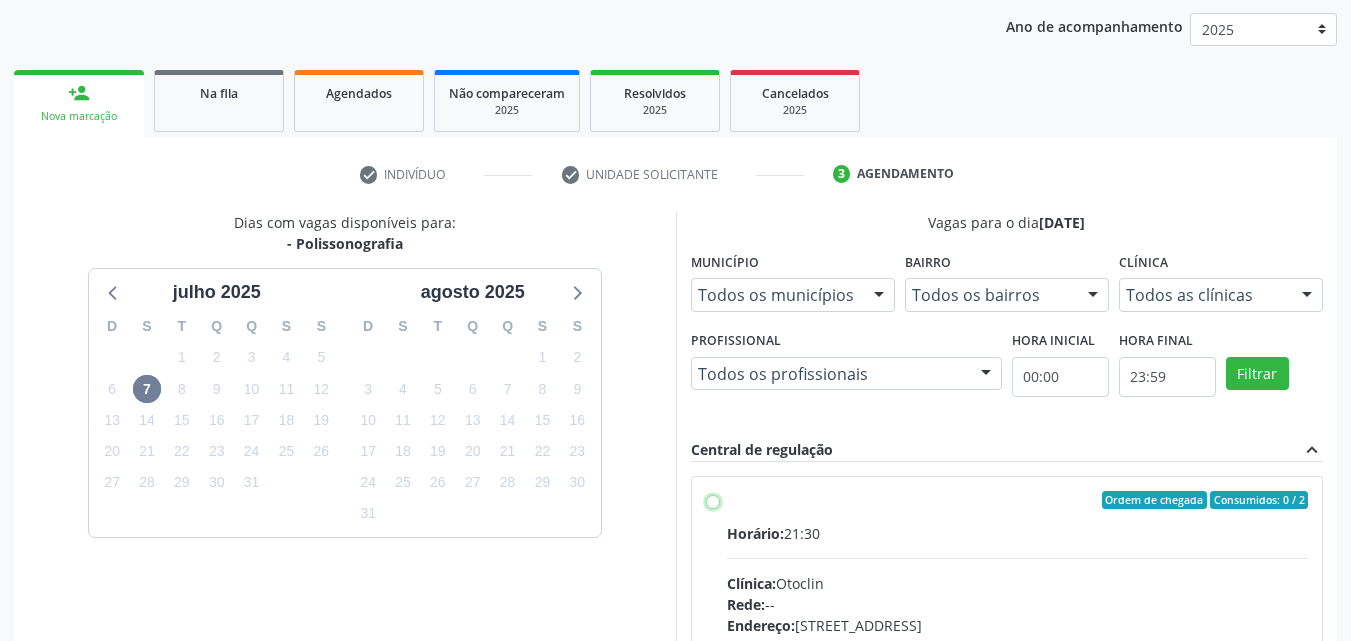 click on "Ordem de chegada
Consumidos: 0 / 2
Horário:   21:30
Clínica:  Otoclin
Rede:
--
Endereço:   nº 154, Centro, Petrolina - PE
Telefone:   (71) 93877515
Profissional:
--
Informações adicionais sobre o atendimento
Idade de atendimento:
Sem restrição
Gênero(s) atendido(s):
Sem restrição
Informações adicionais:
--" at bounding box center (713, 500) 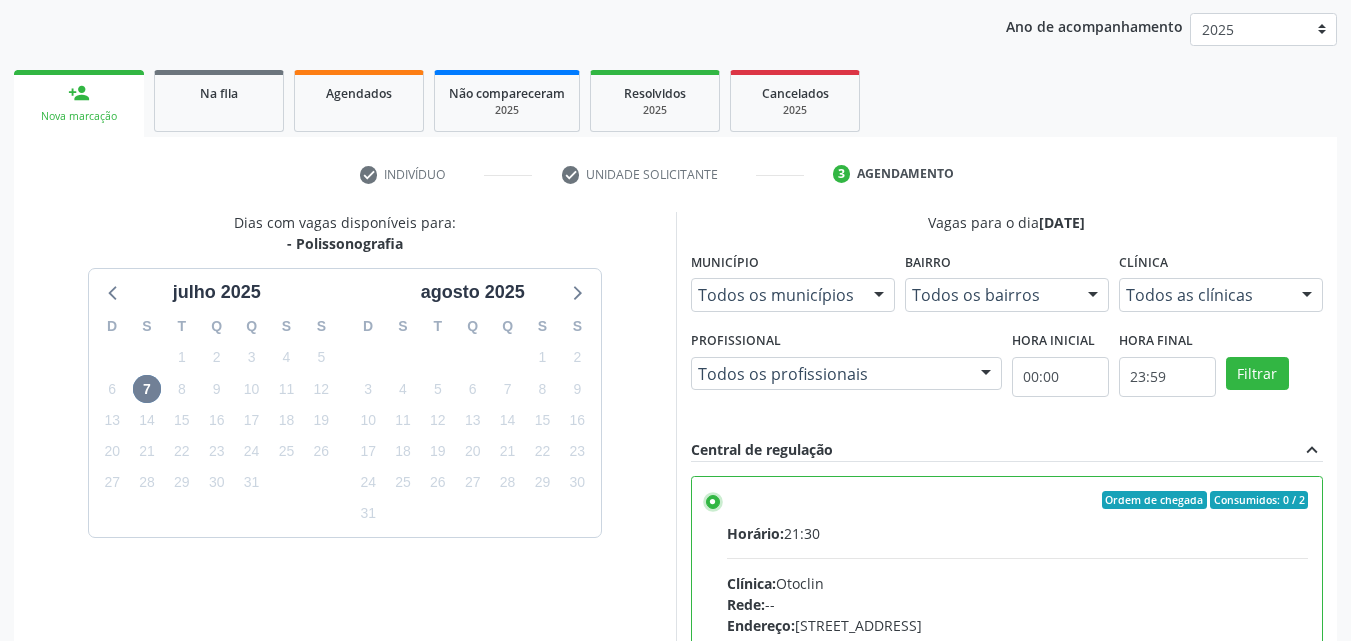 scroll, scrollTop: 99, scrollLeft: 0, axis: vertical 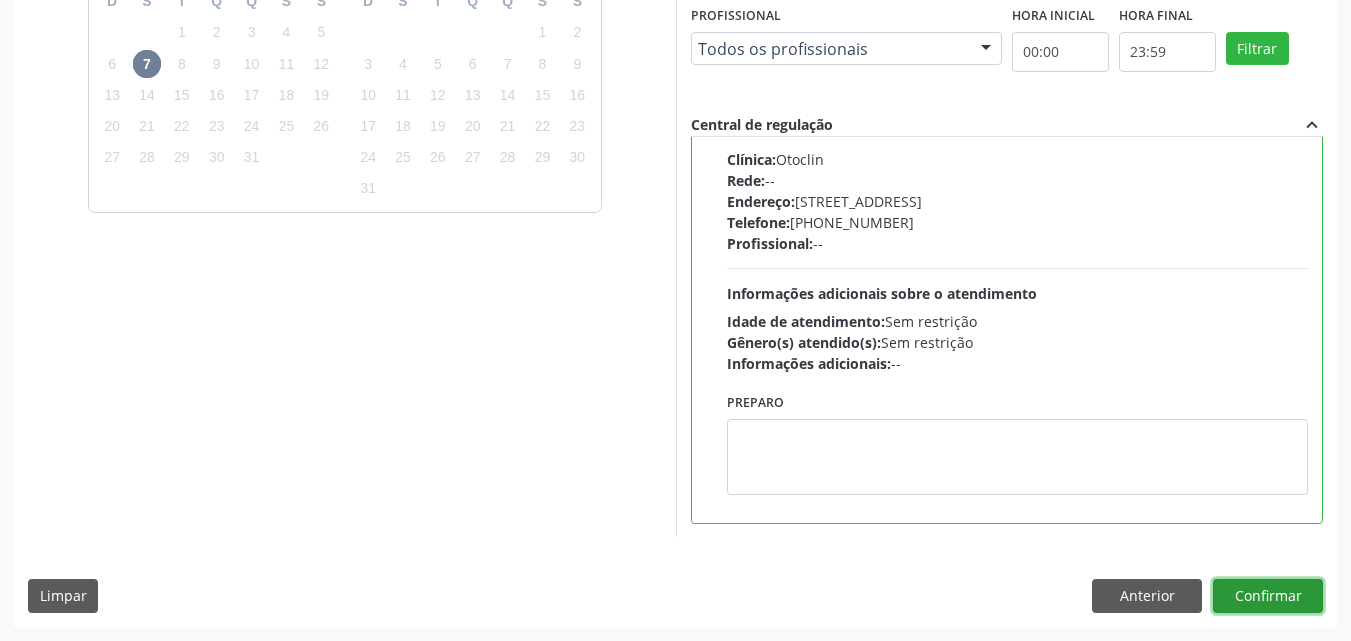 click on "Confirmar" at bounding box center [1268, 596] 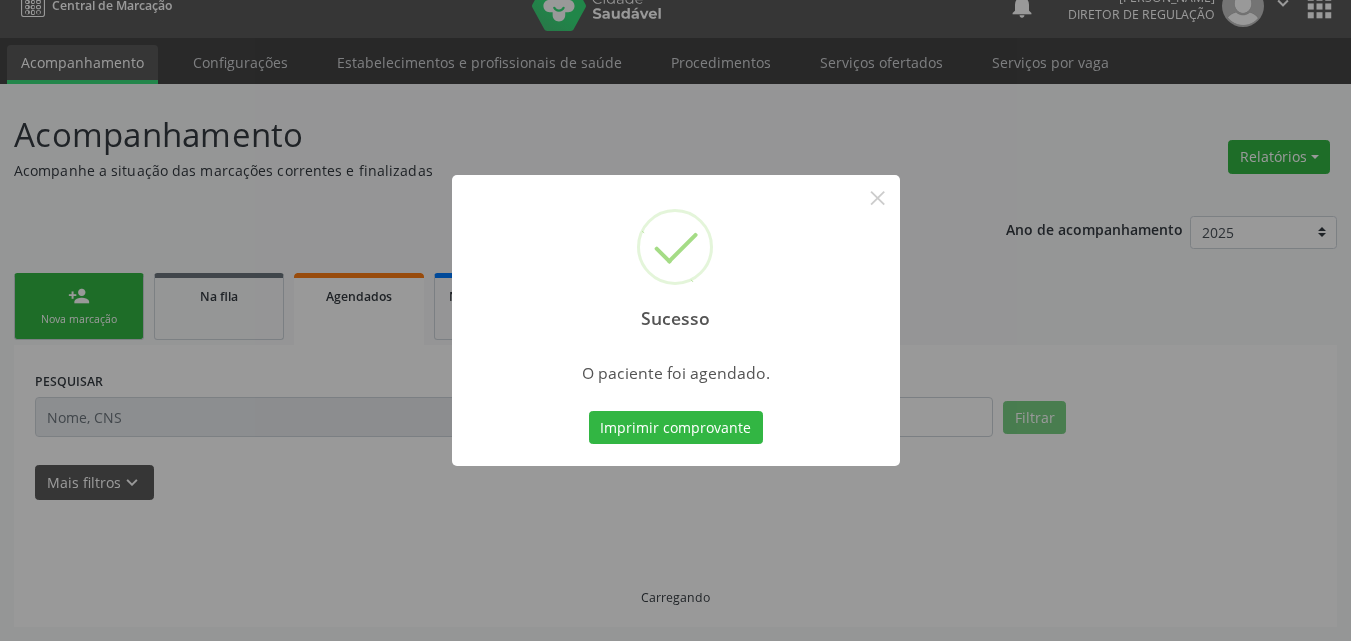 scroll, scrollTop: 26, scrollLeft: 0, axis: vertical 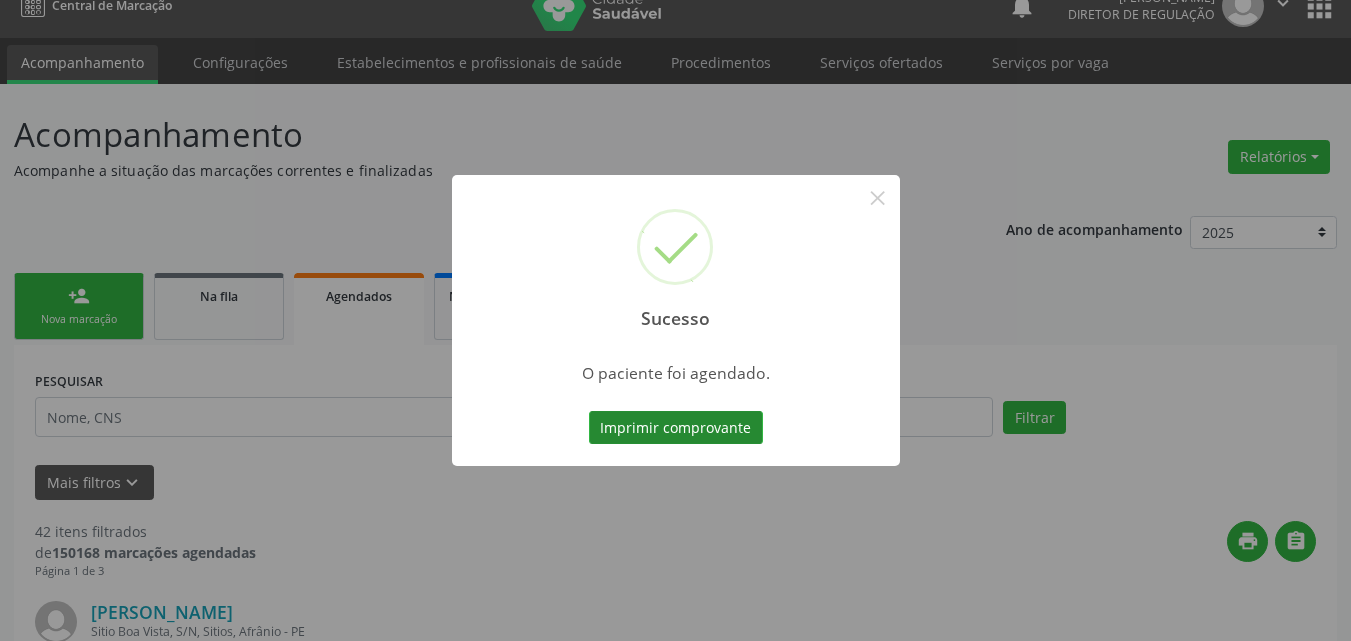 click on "Imprimir comprovante" at bounding box center (676, 428) 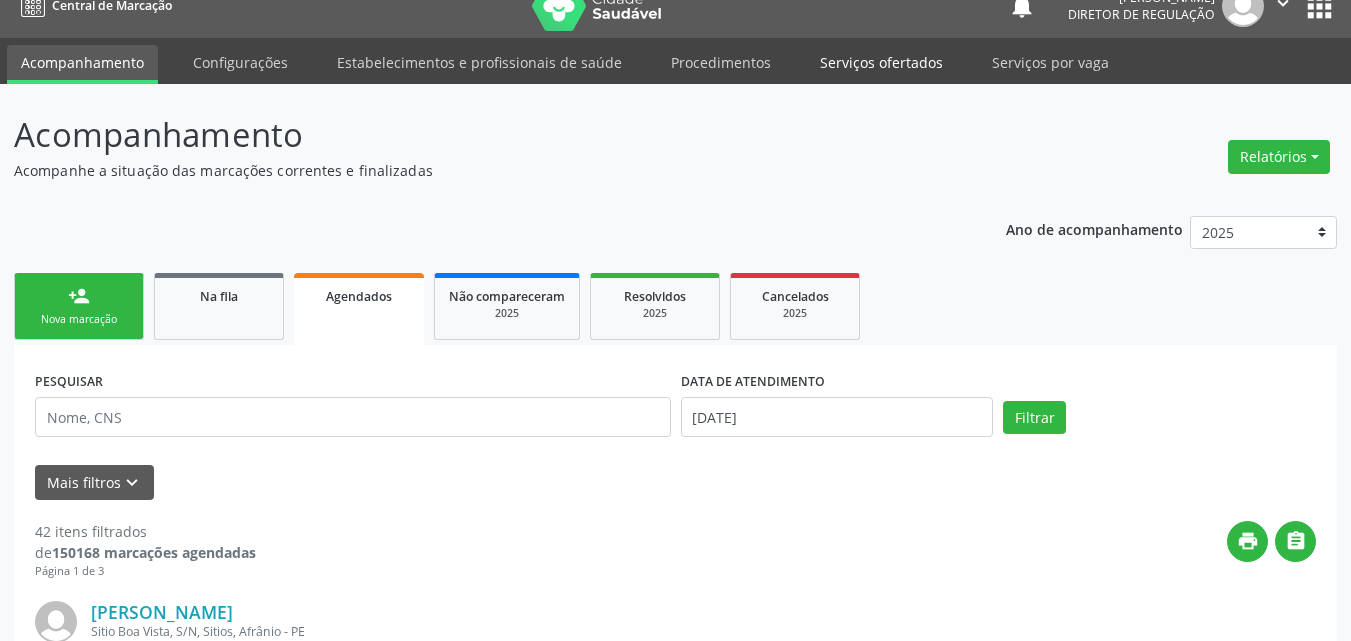 click on "Serviços ofertados" at bounding box center (881, 62) 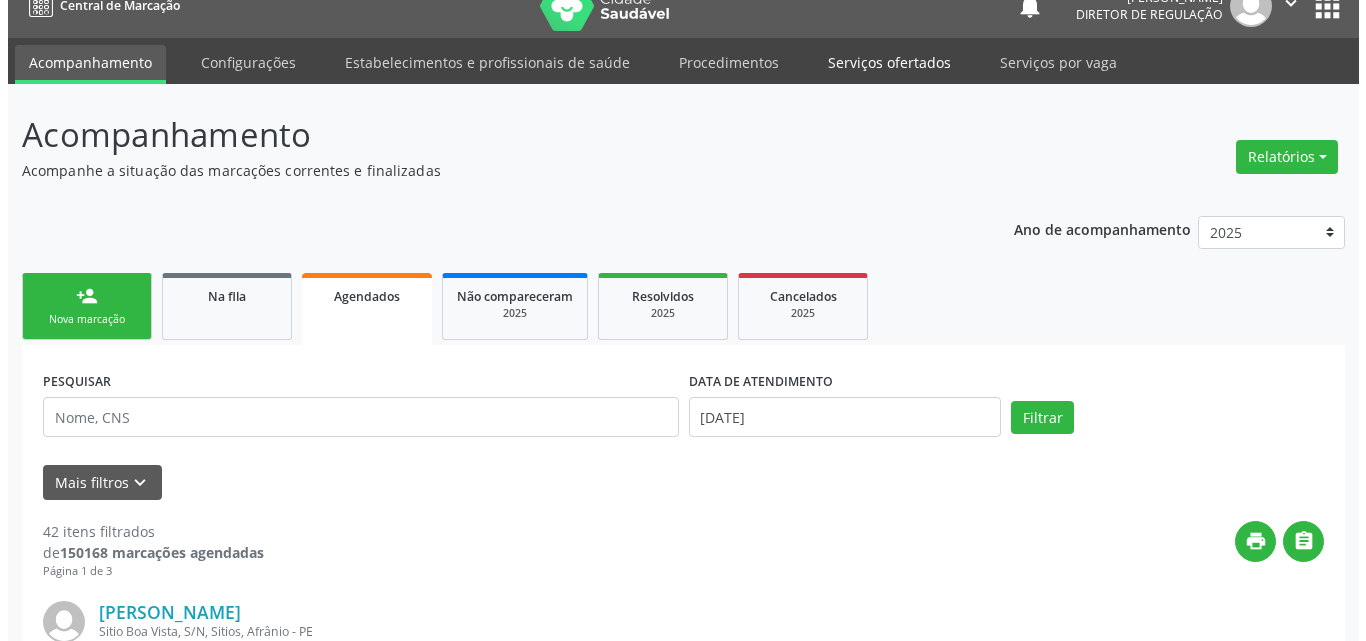scroll, scrollTop: 0, scrollLeft: 0, axis: both 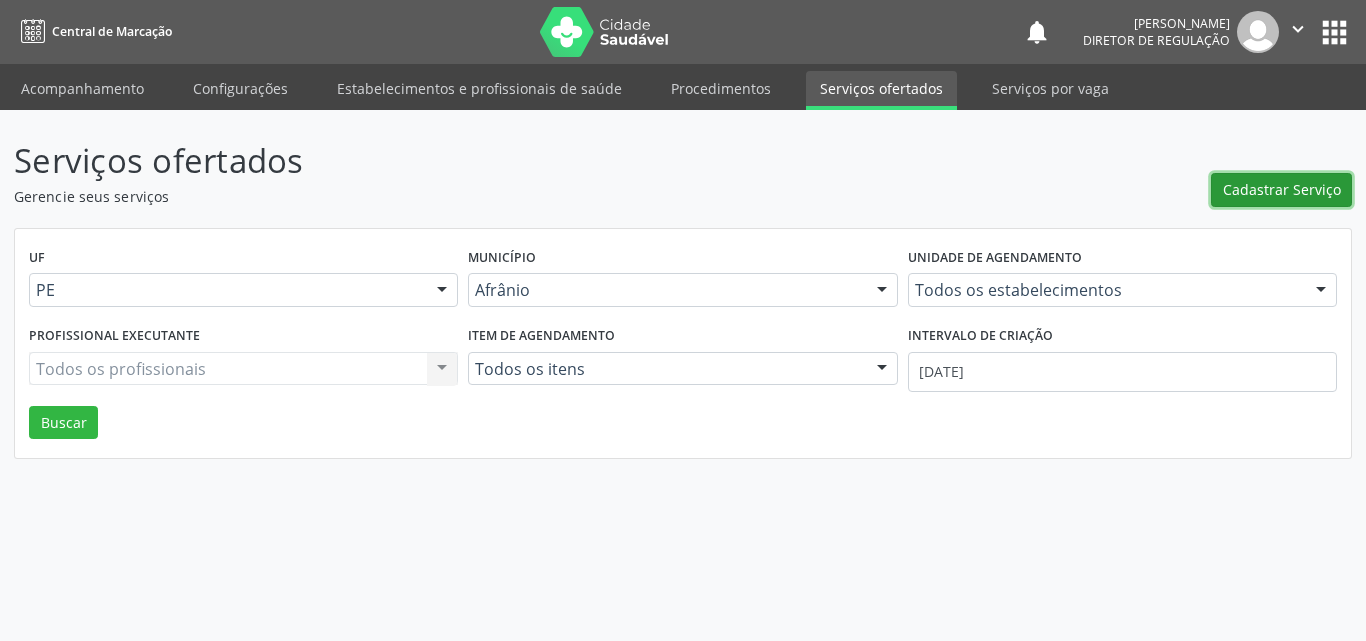 click on "Cadastrar Serviço" at bounding box center [1282, 189] 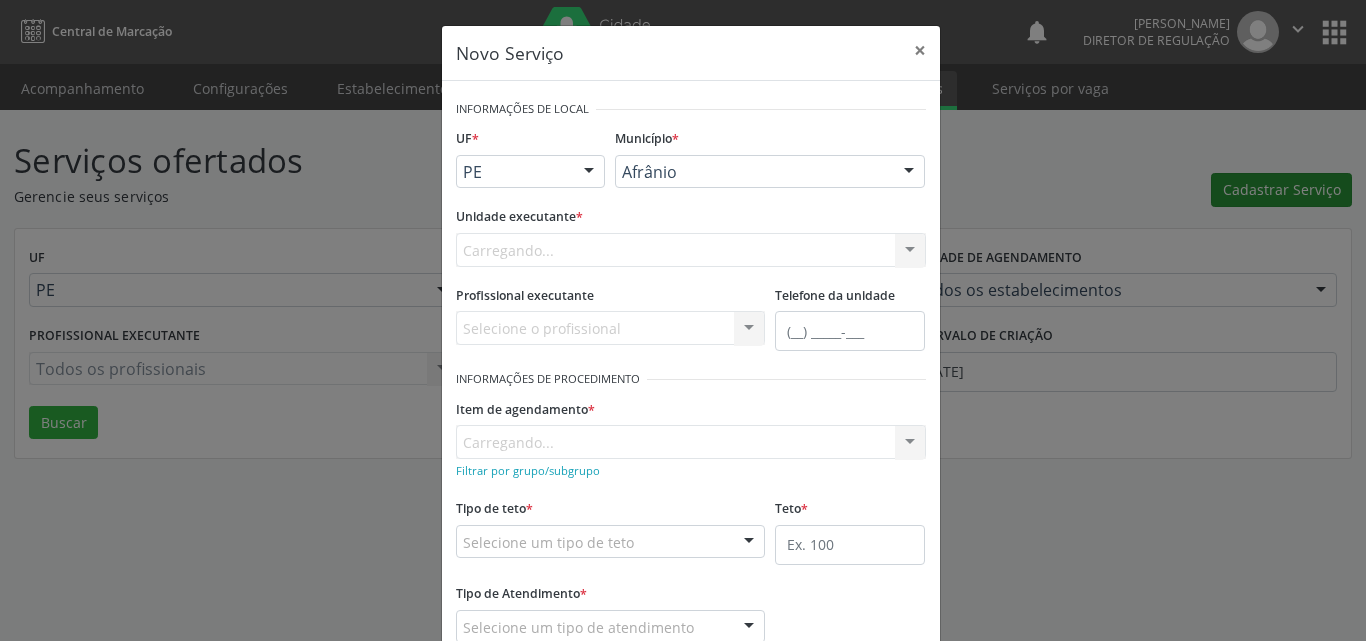 scroll, scrollTop: 0, scrollLeft: 0, axis: both 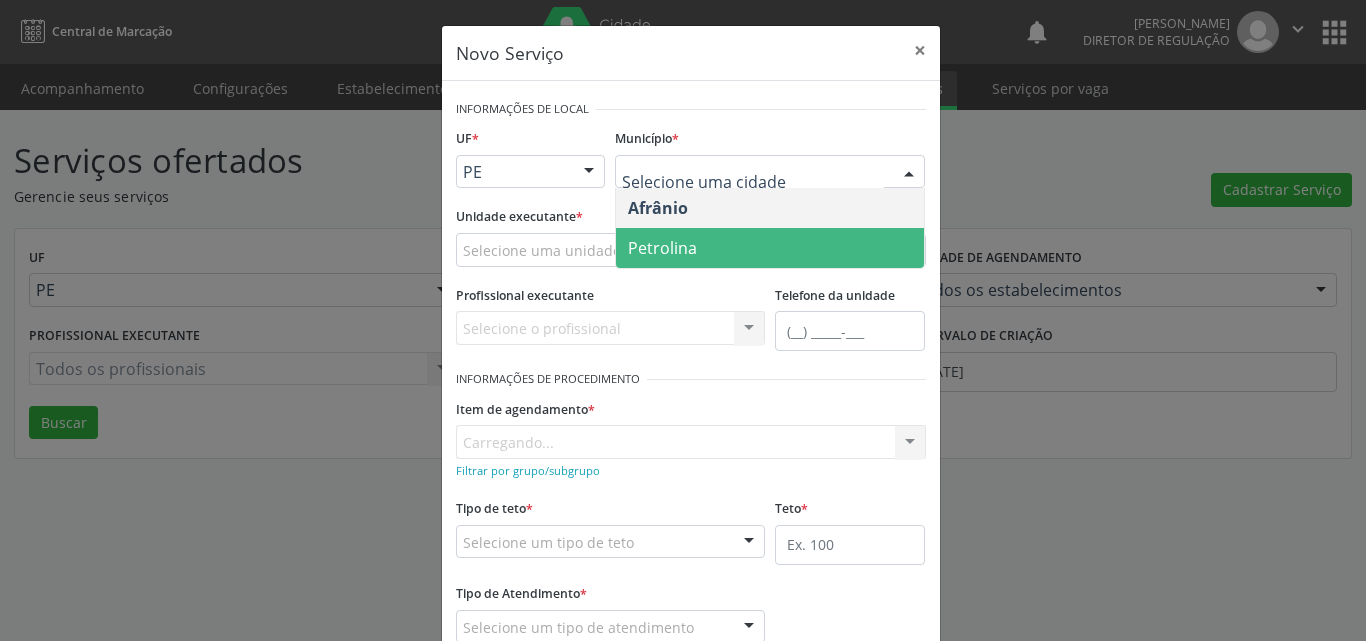 click on "Petrolina" at bounding box center (770, 248) 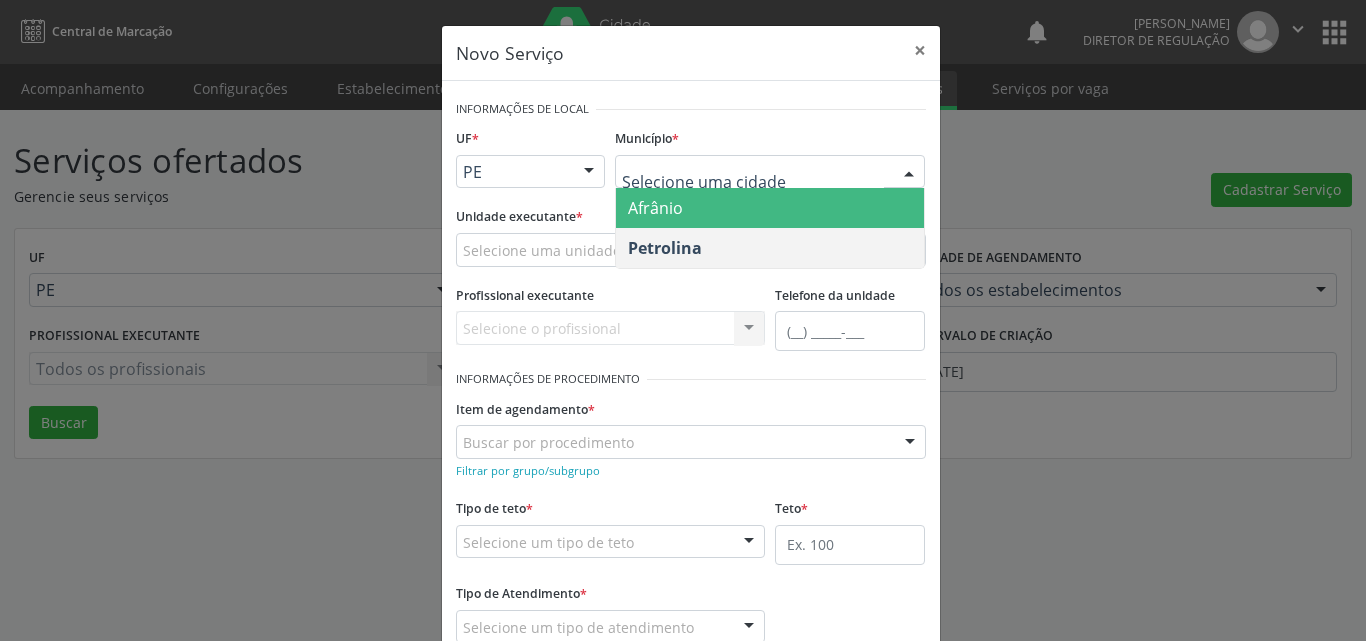 click on "Afrânio" at bounding box center [770, 208] 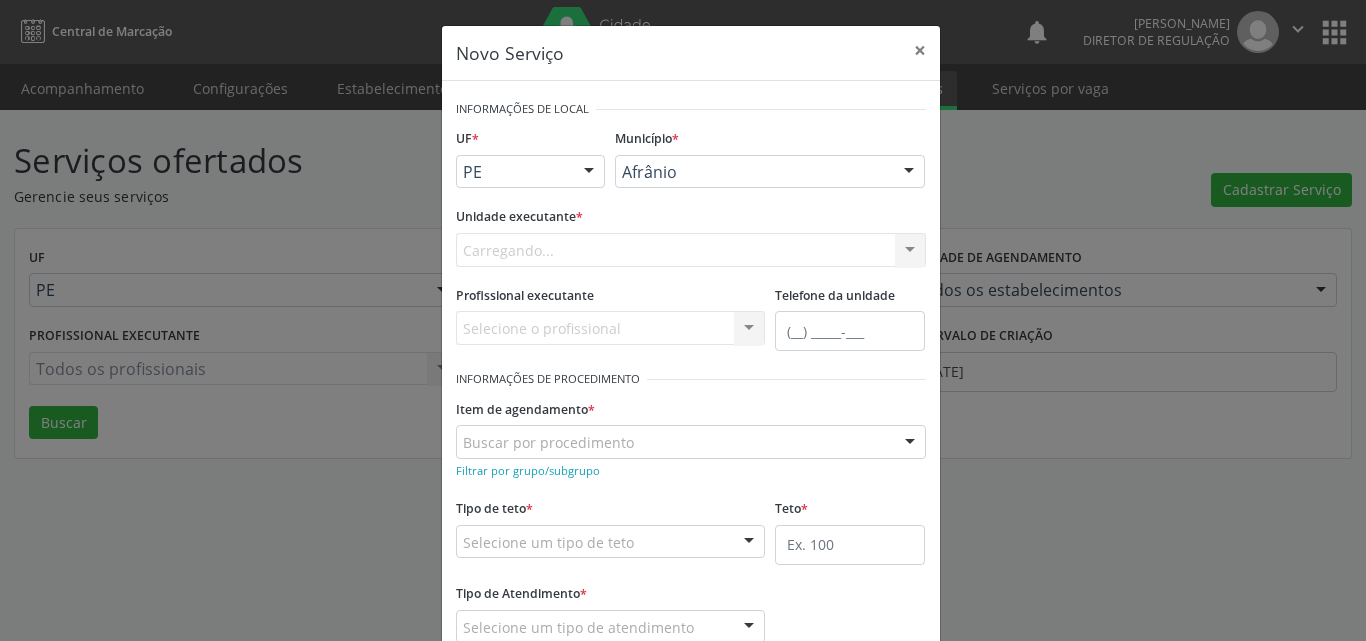 click on "Carregando...
4 Grupamento de Bombeiros   7 Sentidos Desenvolvimento Terapeutico Infantil   A B Nascimento Gonzaga   A C S Saude   Abcd Petrolina   Ac Coelho Psicologia Aplicada   Academia da Saude Dona Marinete Fonseca   Academia da Saude Isabel Cavalcanti Coelho   Academia da Saude Janio Amadeu Alves   Academia da Saude Joaquim Francisco Araujo   Acolher   Acolher Consultorio e Servicos de Psicologia   Acquavita Clinica de Reabilitacao   Adriano Bonafin Diagnostico Por Imagem   Afeto Psicologia   Afetus Excelencia em Ultrassonografia e Medicina Fetal   Alcance Clinica de Desenvolvimento Infantil   Alda Leticia de Souza Andrade   Alexandra C Rodrigues   Alexandre Batista da Silva Mota   Alexandre Siqueira Neurocirurgia e Cirurgia de Coluna   Alimakcbmodontologia   Aline Morais Terapias Especializadas   All Medical   Allmedical Atendimentos Medicos   Alter Ego Tratamento do Ser   Alves Terapia Ocupacional   Alves e Brito Servicos Medicos Ltda     Amare" at bounding box center [691, 250] 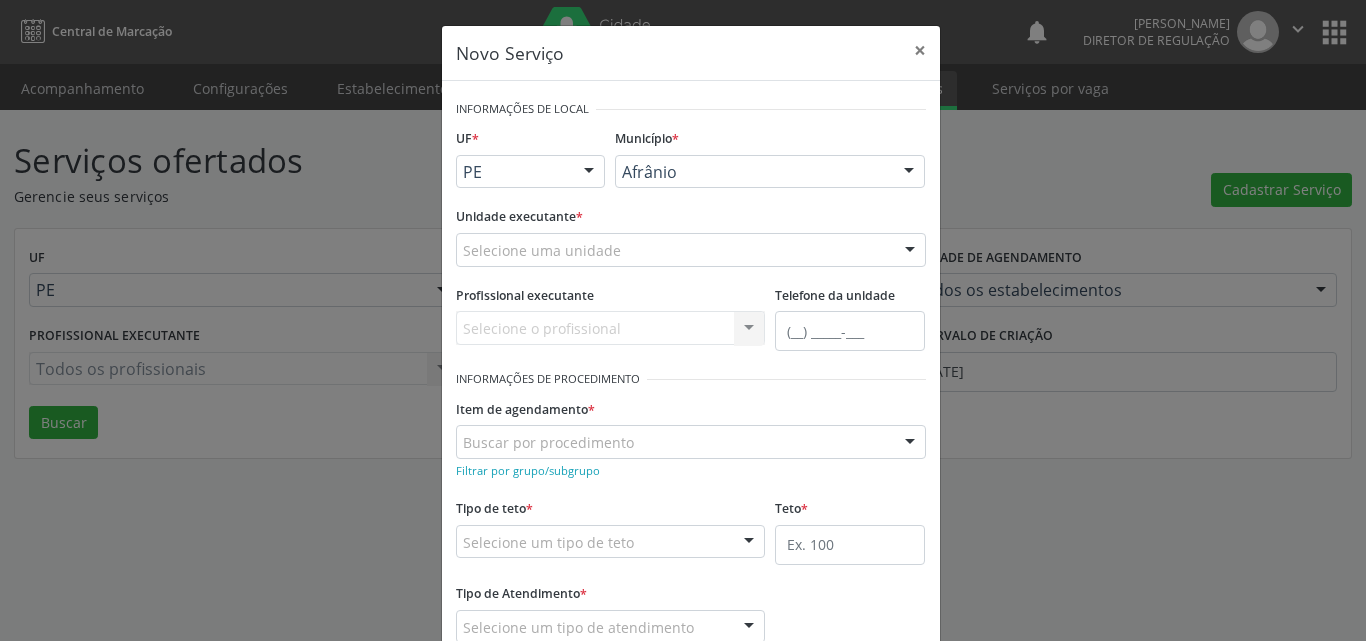 click on "Selecione uma unidade" at bounding box center [691, 250] 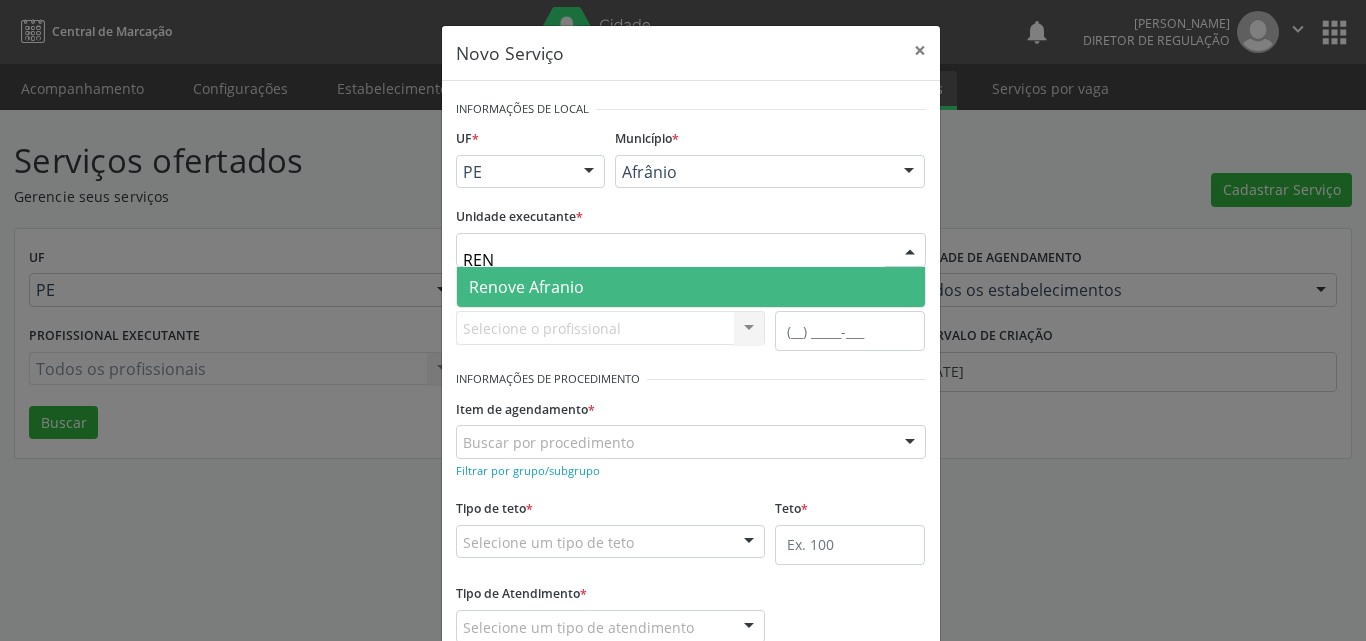 type on "RENO" 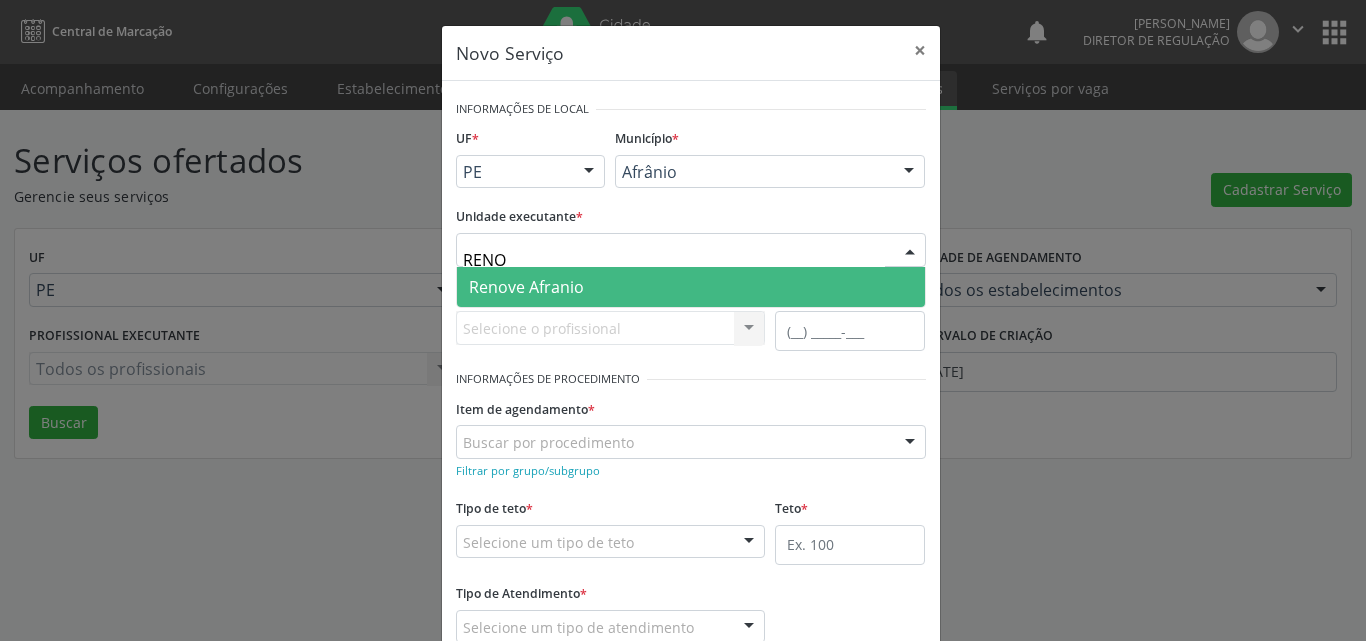 click on "Renove Afranio" at bounding box center (691, 287) 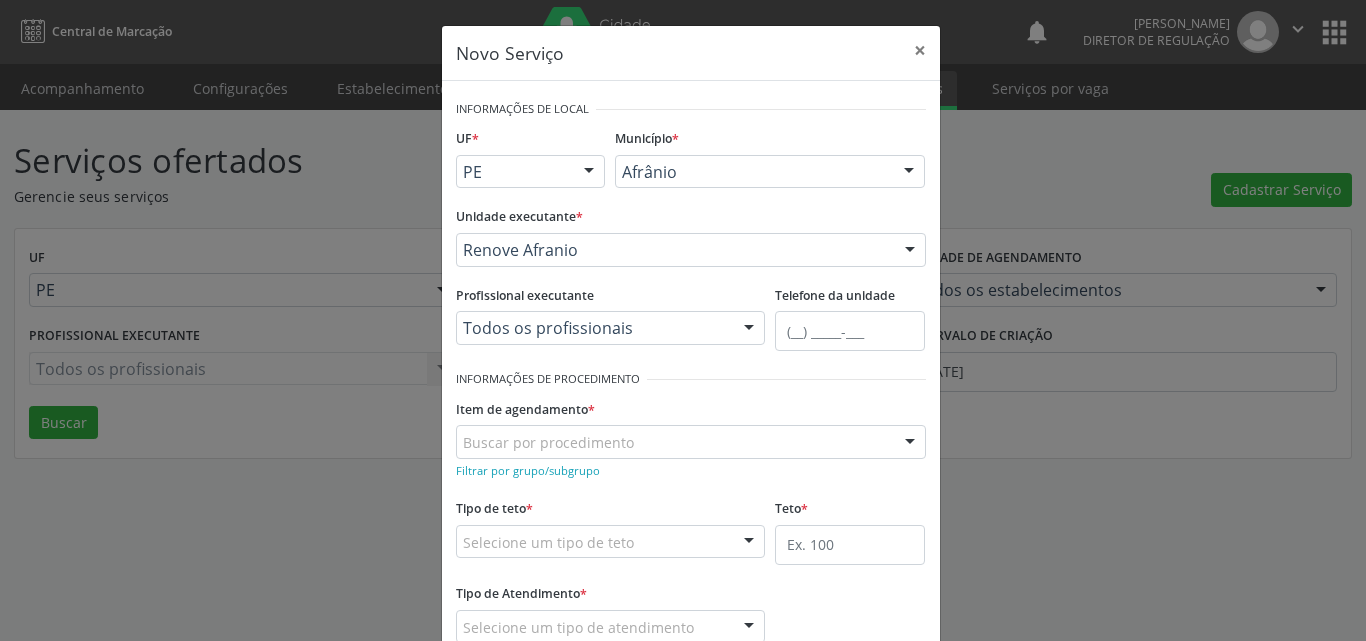 click on "Buscar por procedimento" at bounding box center [691, 442] 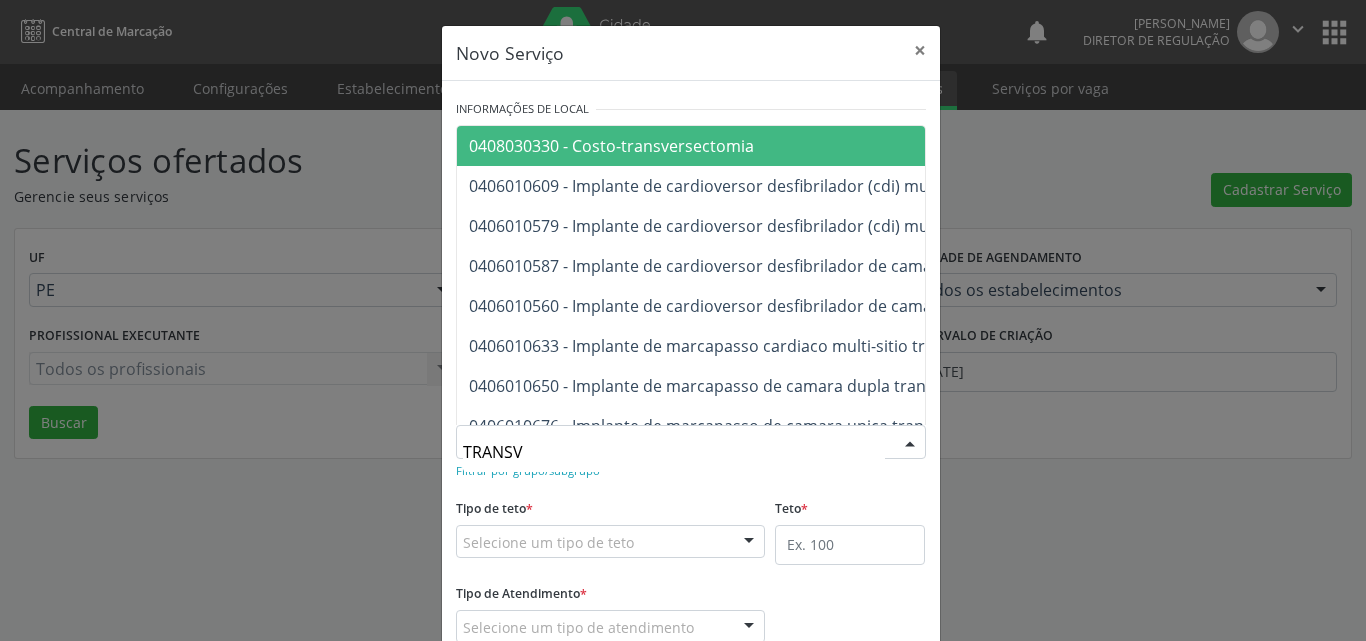 type on "TRANSVA" 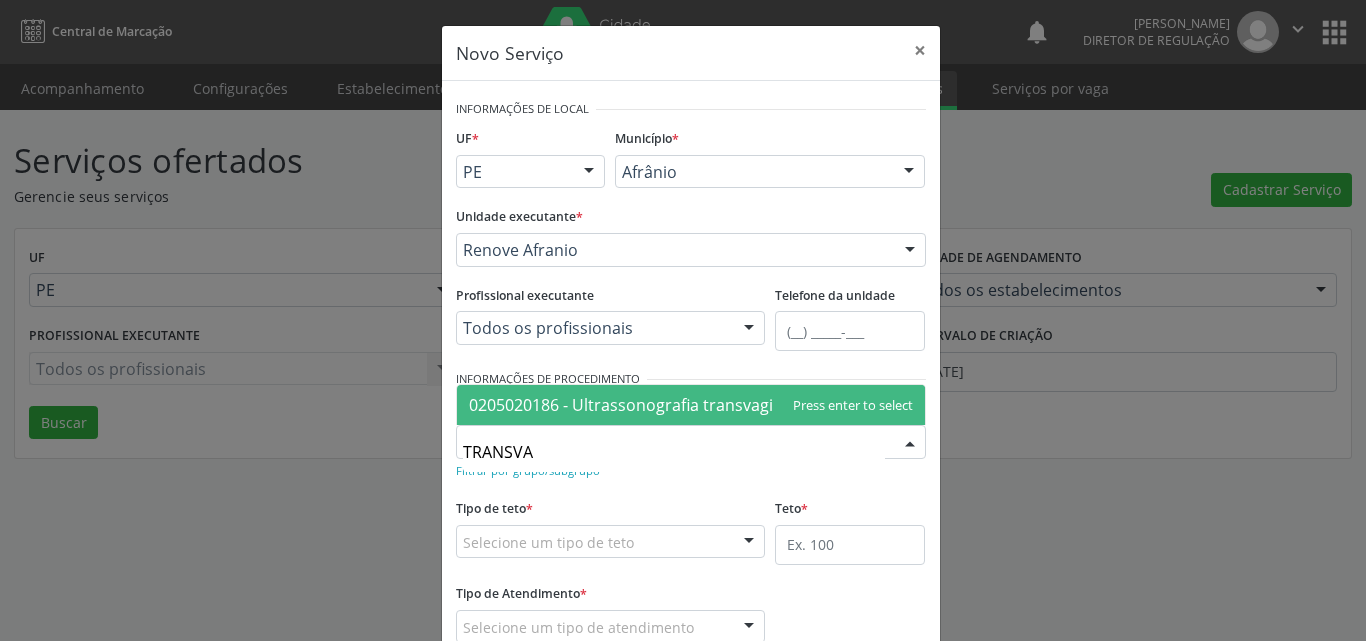 click on "0205020186 - Ultrassonografia transvaginal" at bounding box center (632, 405) 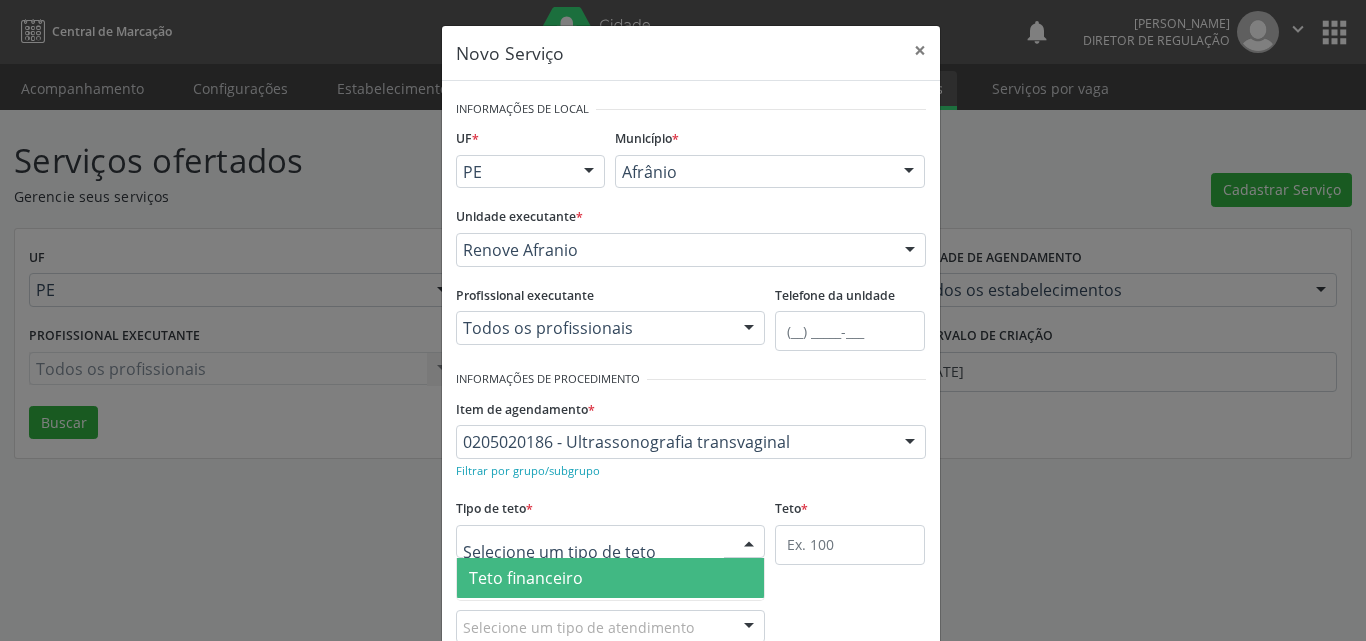 click at bounding box center (611, 542) 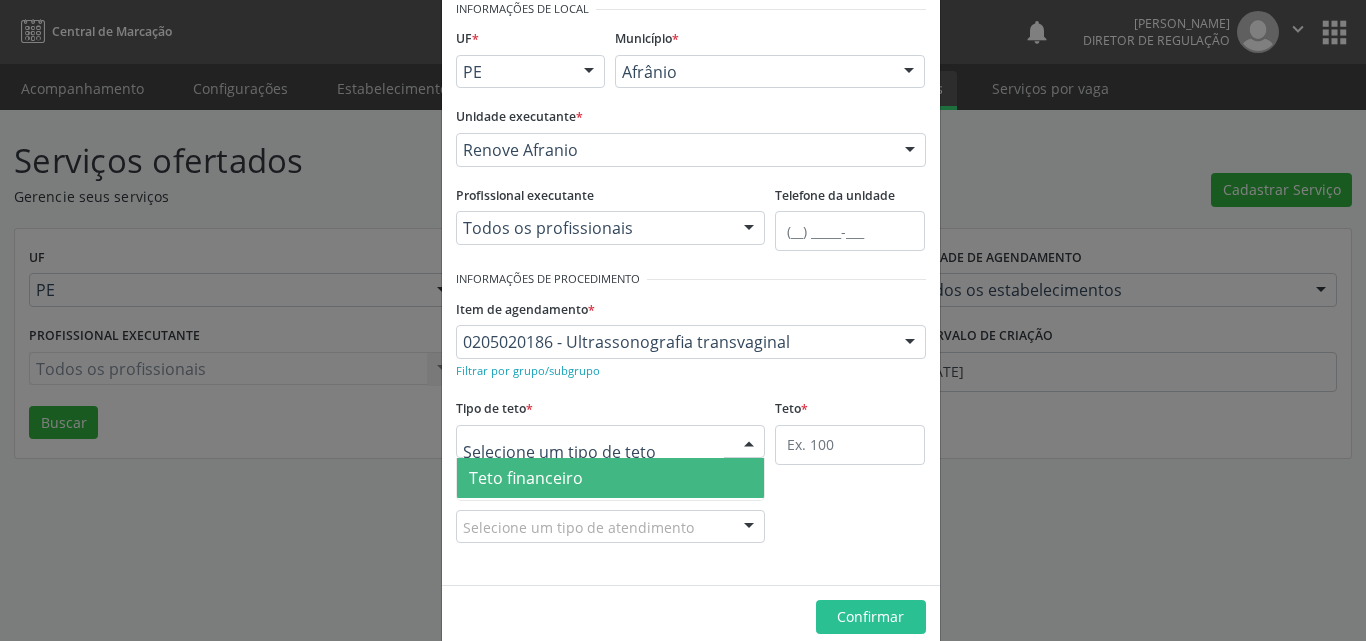 scroll, scrollTop: 38, scrollLeft: 0, axis: vertical 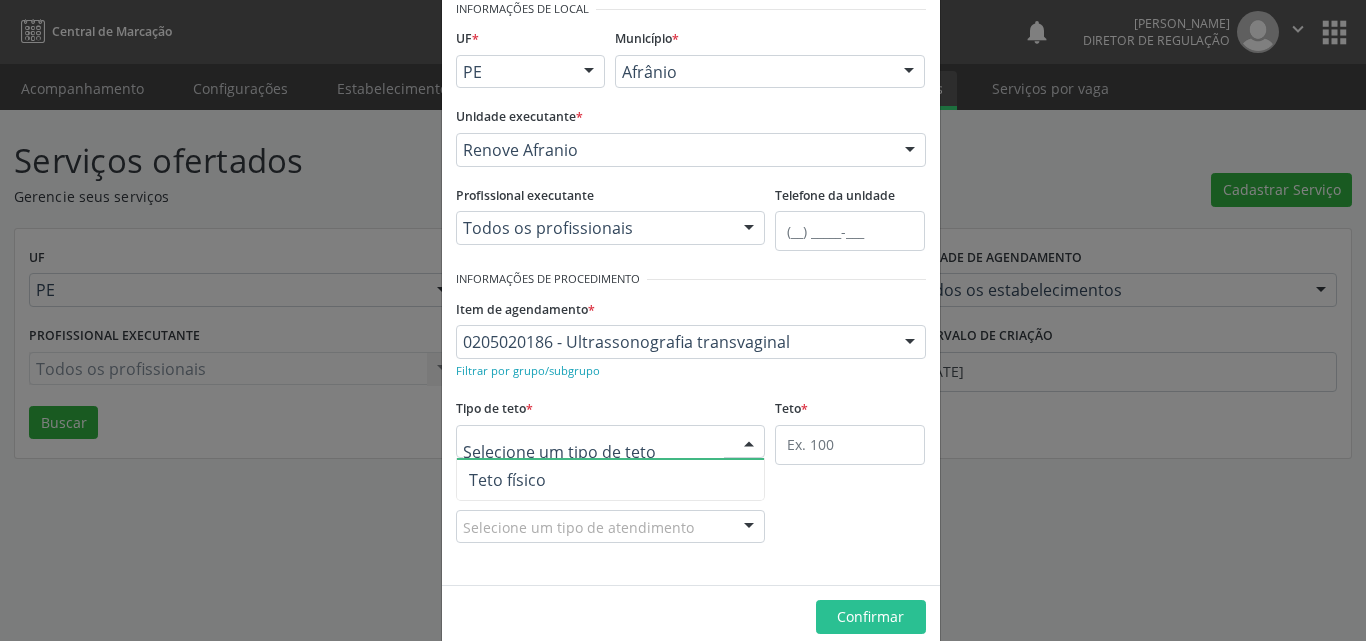click on "Teto físico" at bounding box center (611, 480) 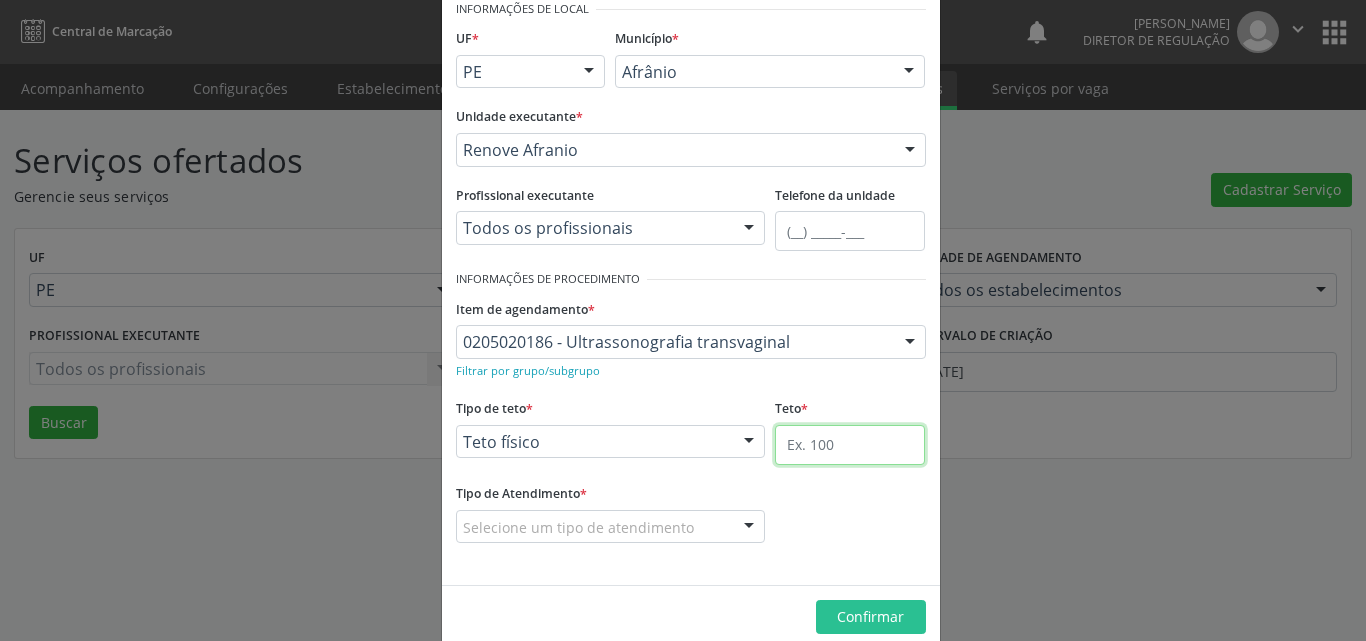 click at bounding box center (850, 445) 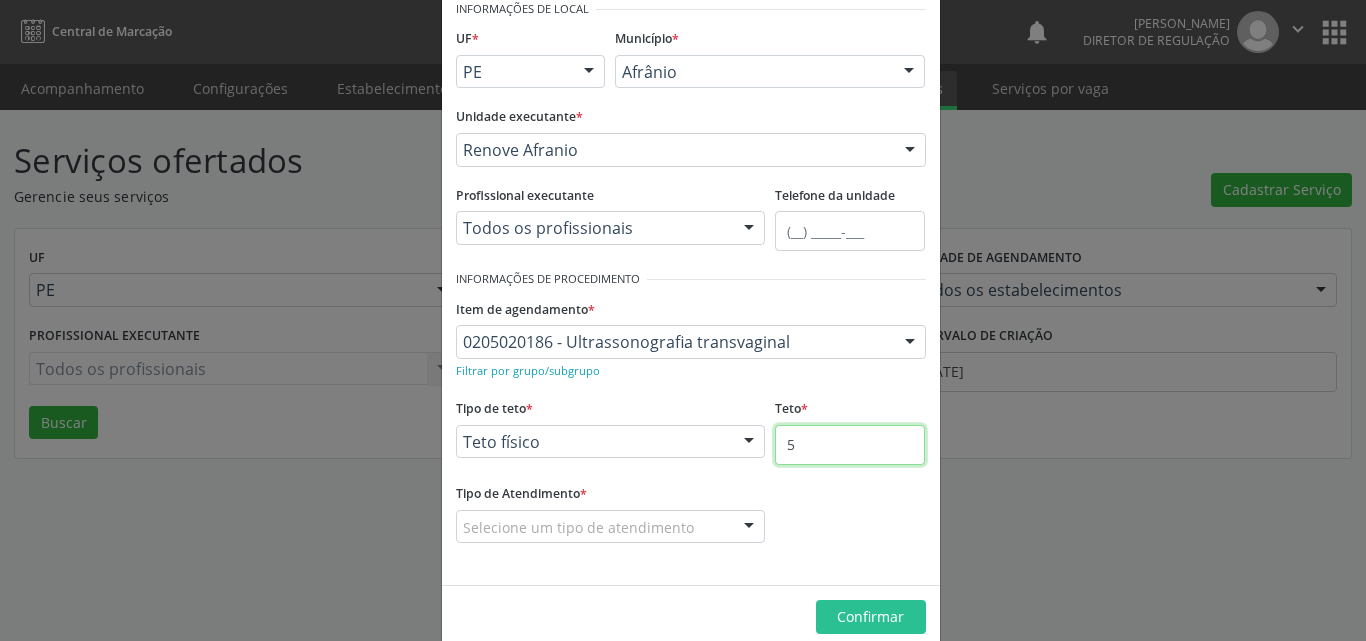 type on "5" 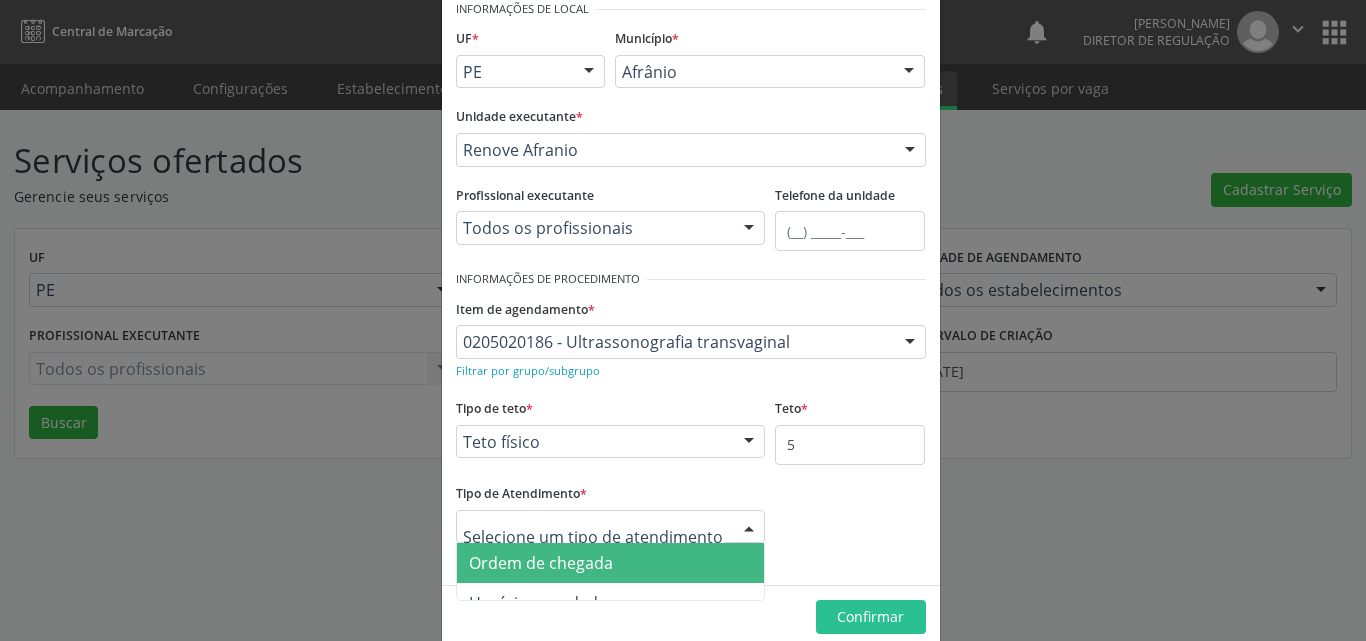 click at bounding box center (611, 527) 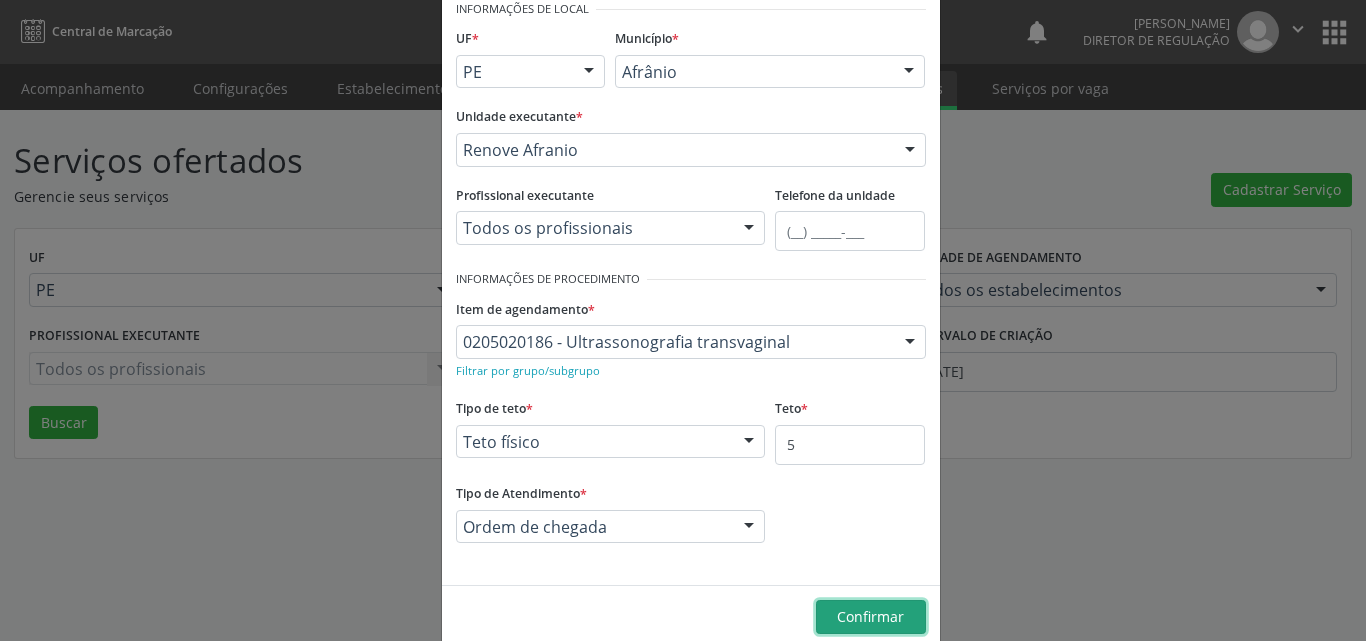 click on "Confirmar" at bounding box center (870, 616) 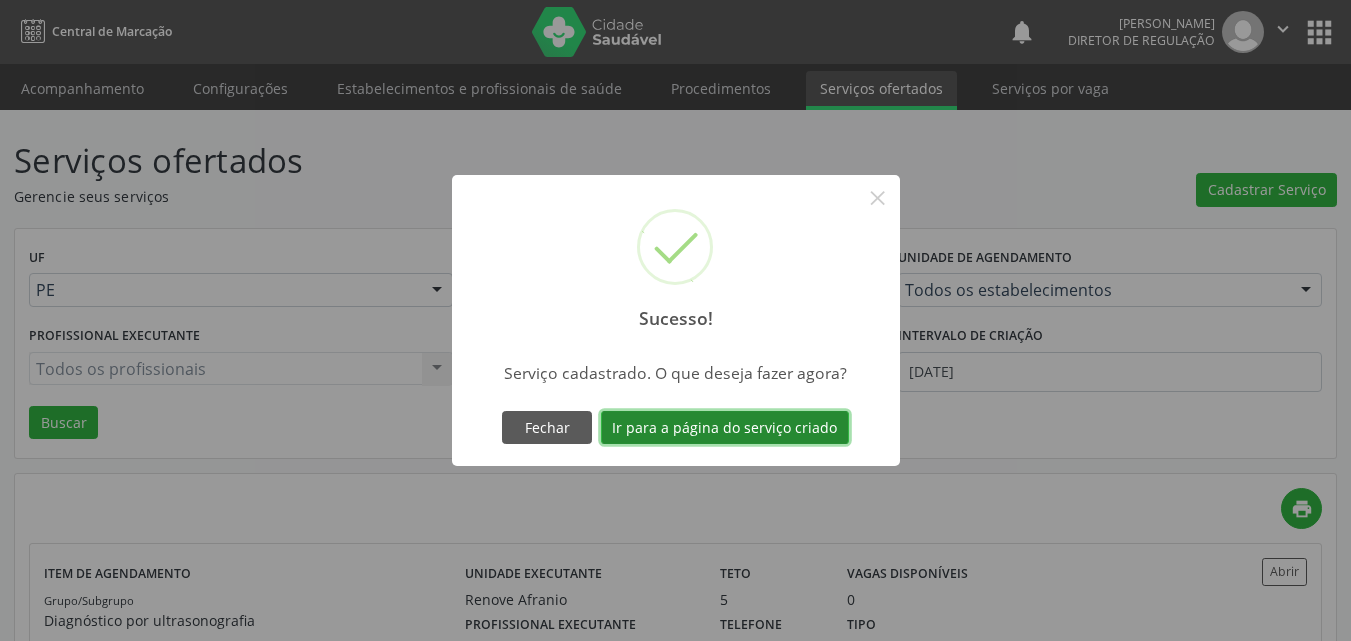 click on "Ir para a página do serviço criado" at bounding box center (725, 428) 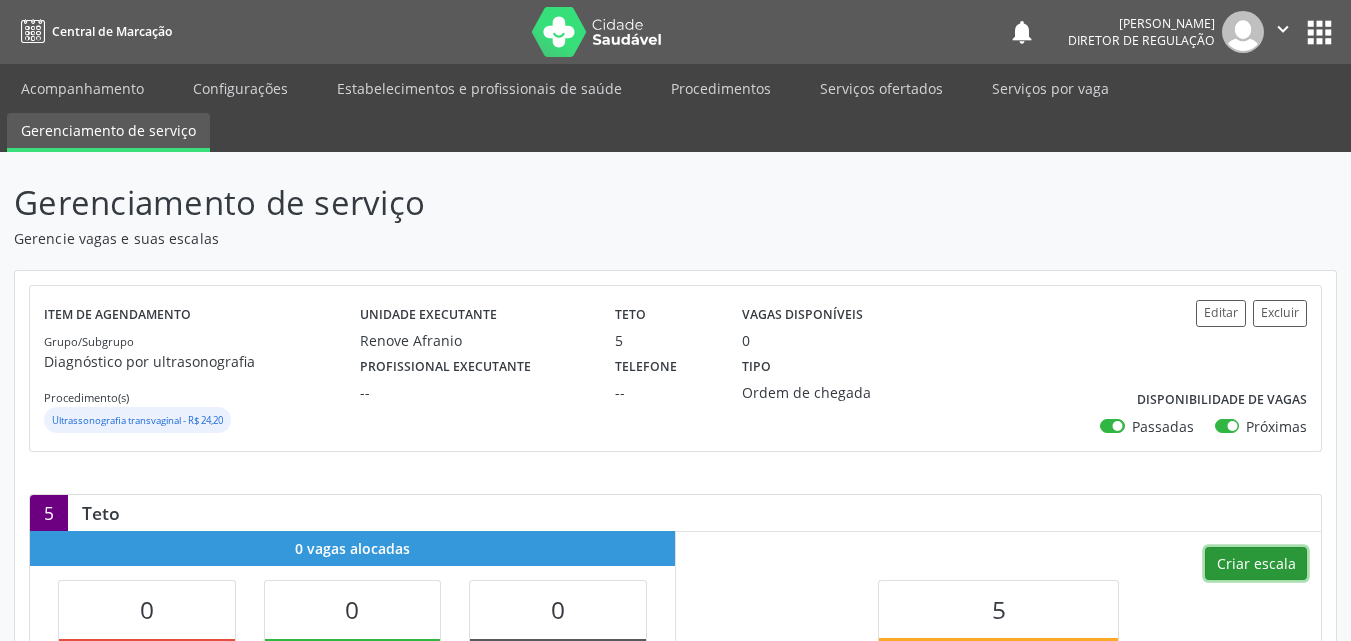 click on "Criar escala" at bounding box center [1256, 564] 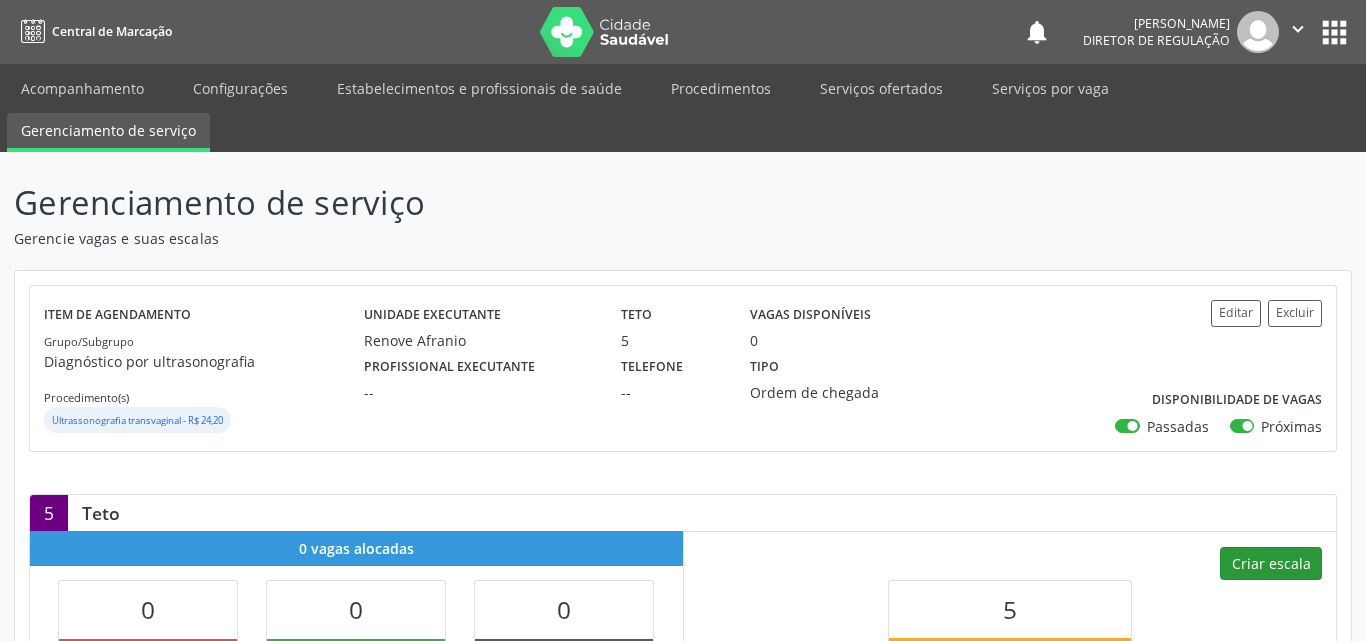 select on "6" 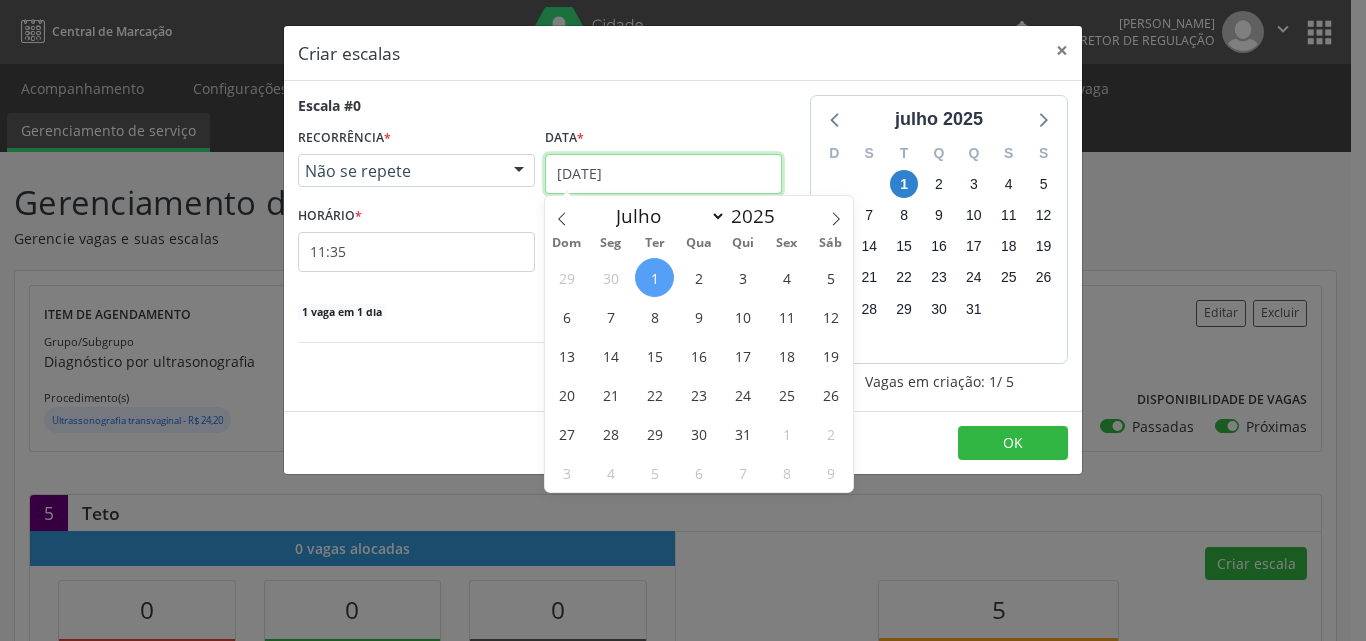 click on "[DATE]" at bounding box center [663, 174] 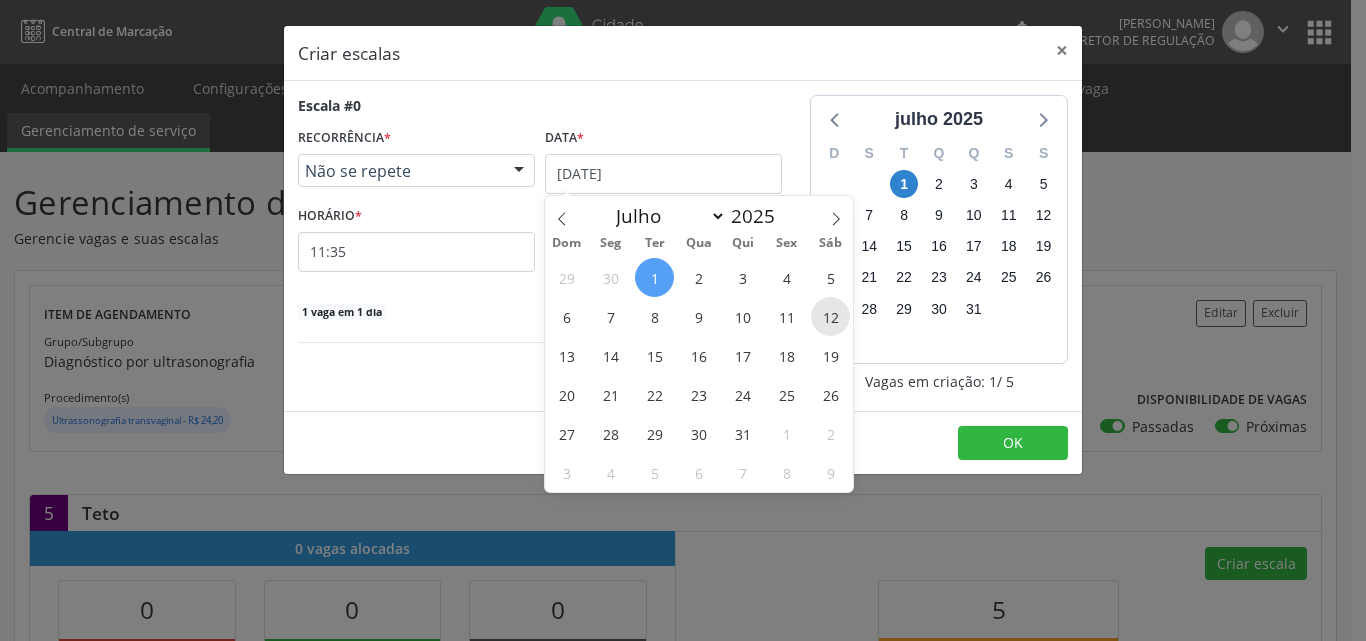 click on "12" at bounding box center [830, 316] 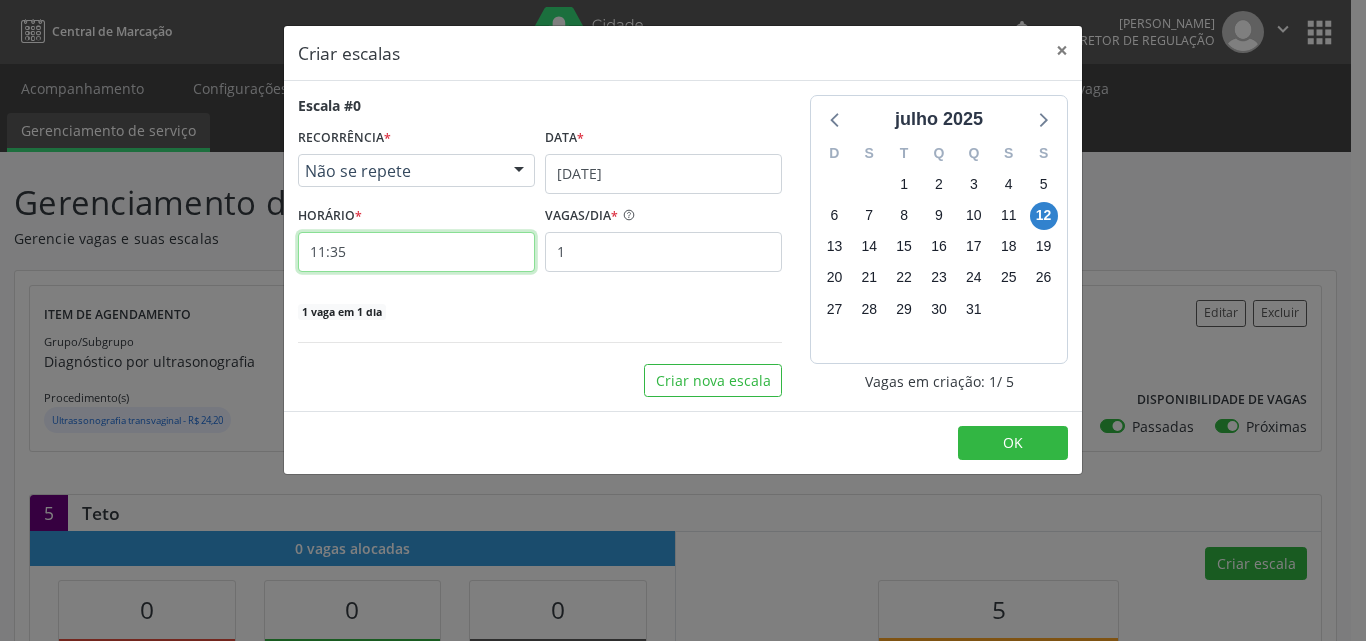 click on "11:35" at bounding box center [416, 252] 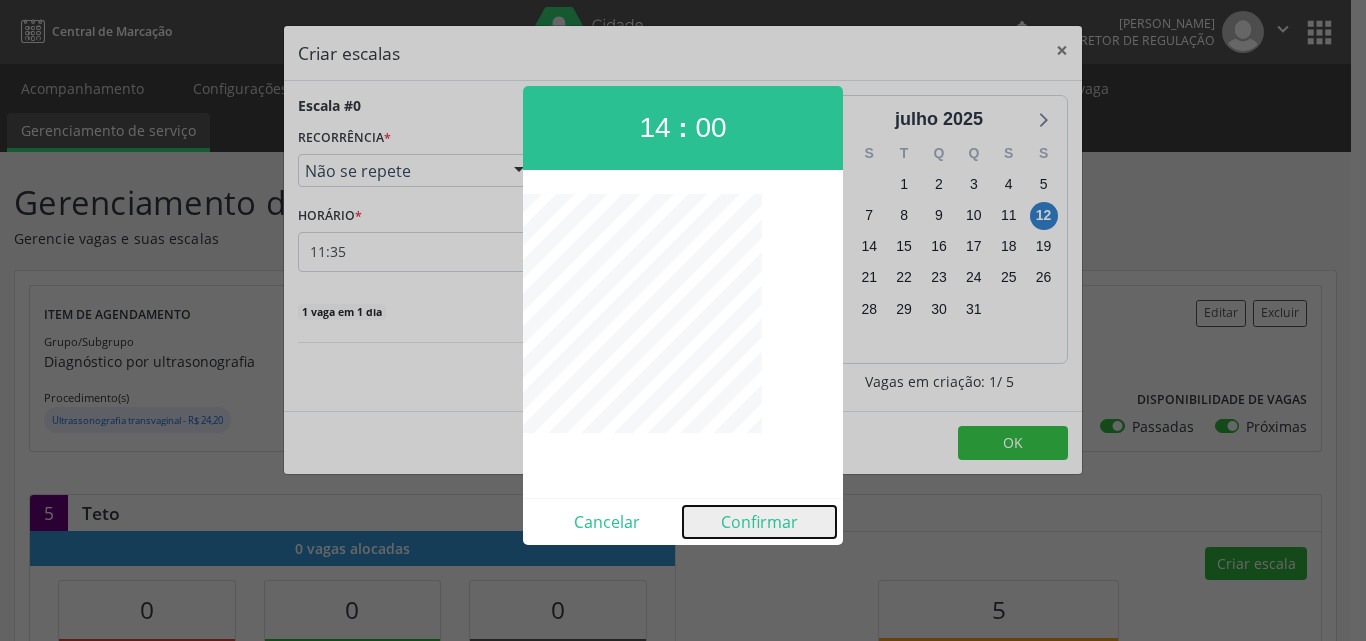 click on "Confirmar" at bounding box center [759, 522] 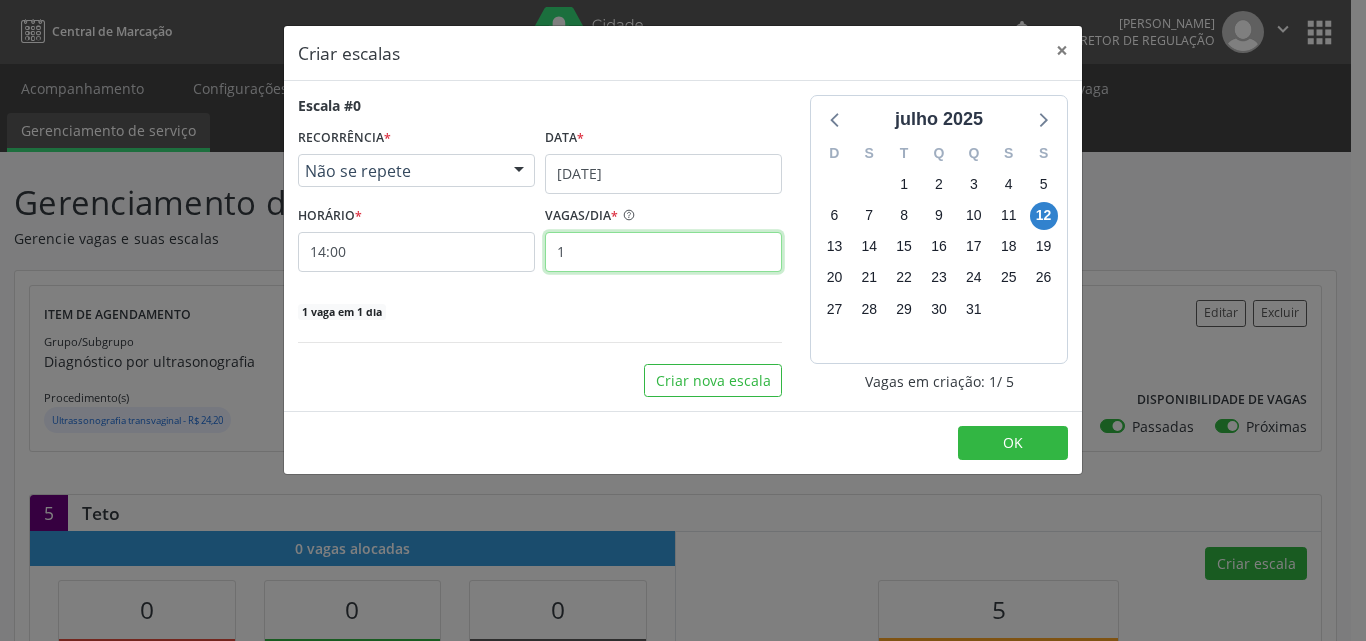 click on "1" at bounding box center [663, 252] 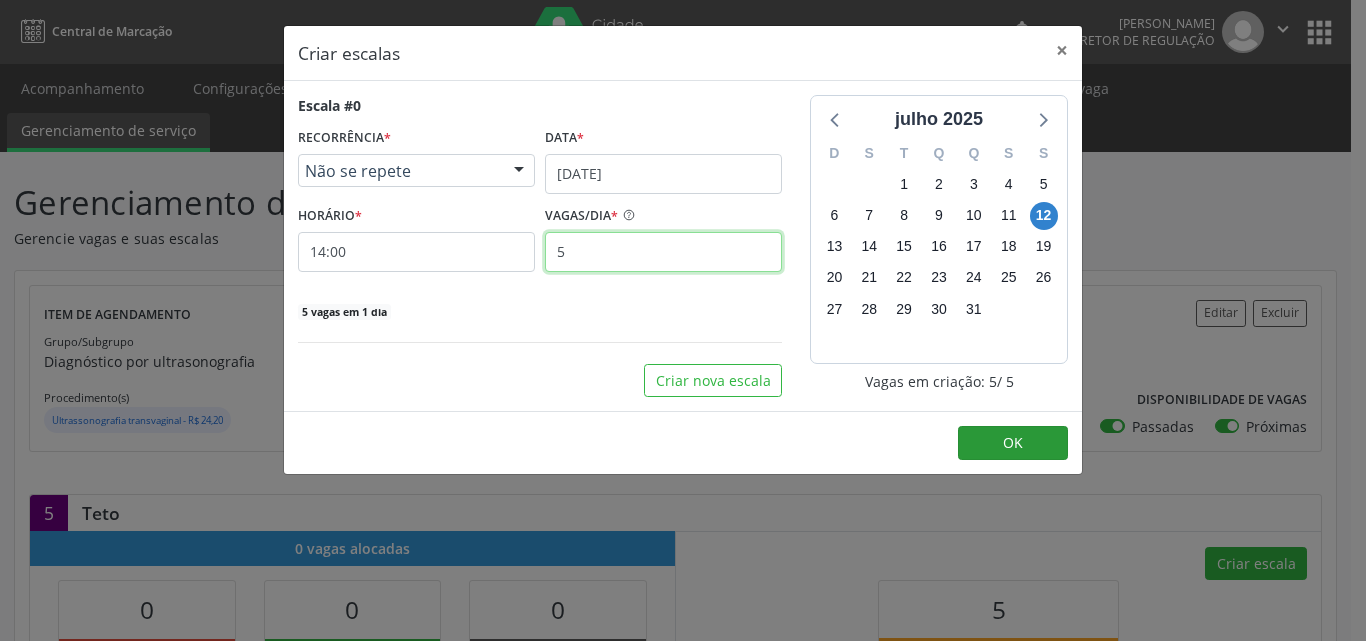 type on "5" 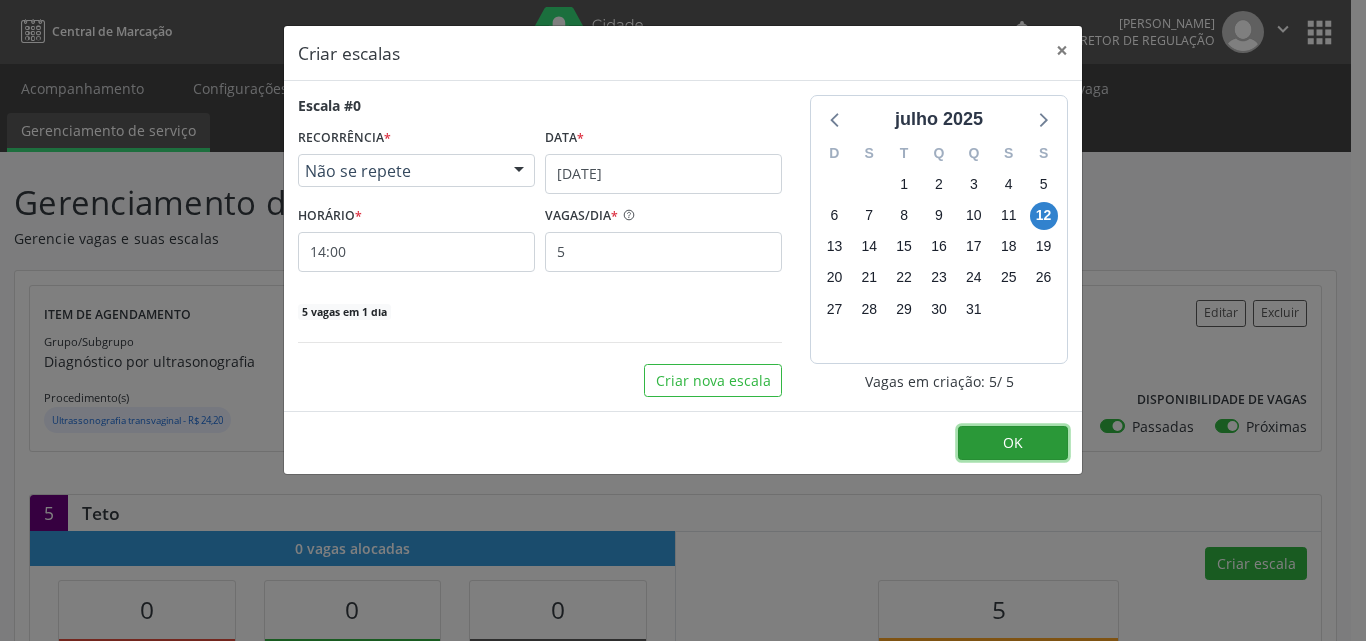 click on "OK" at bounding box center (1013, 443) 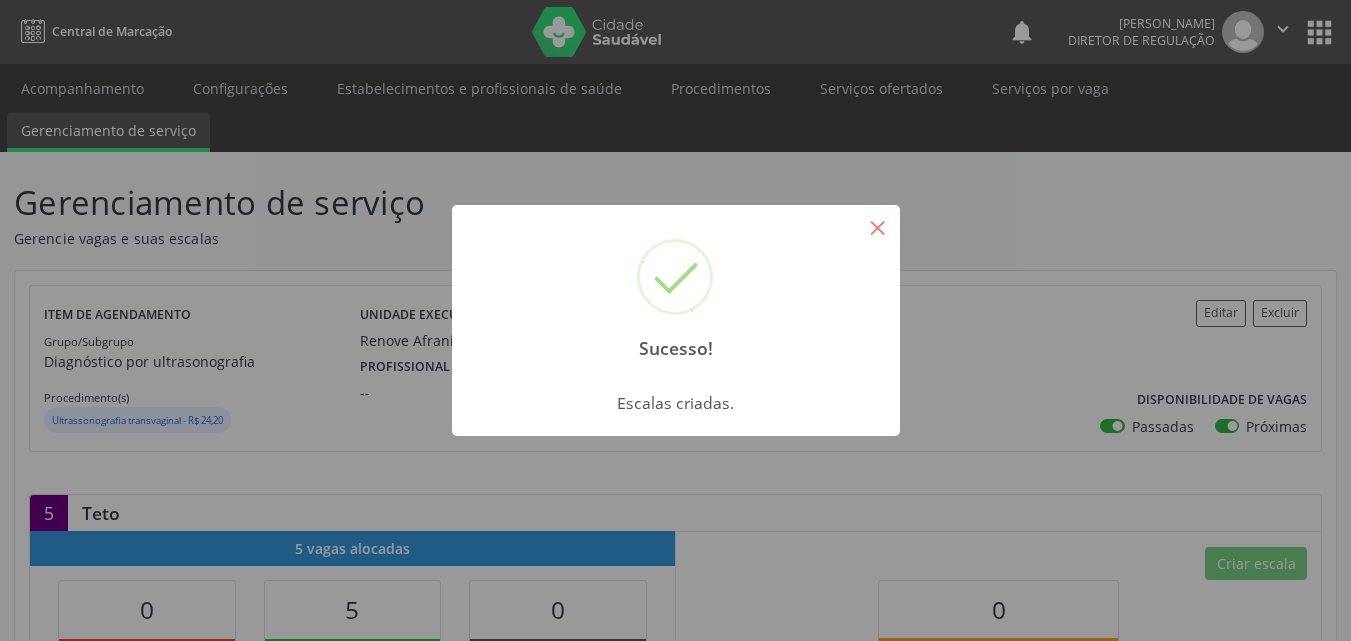 click on "×" at bounding box center (878, 227) 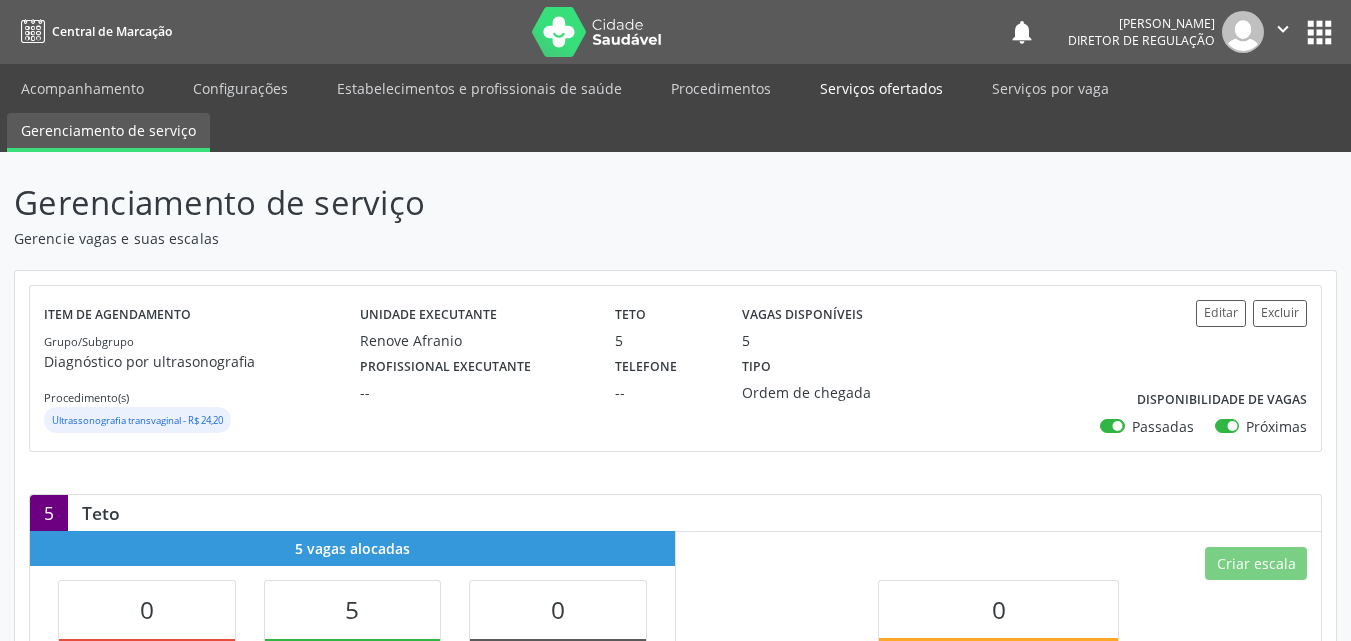 click on "Serviços ofertados" at bounding box center (881, 88) 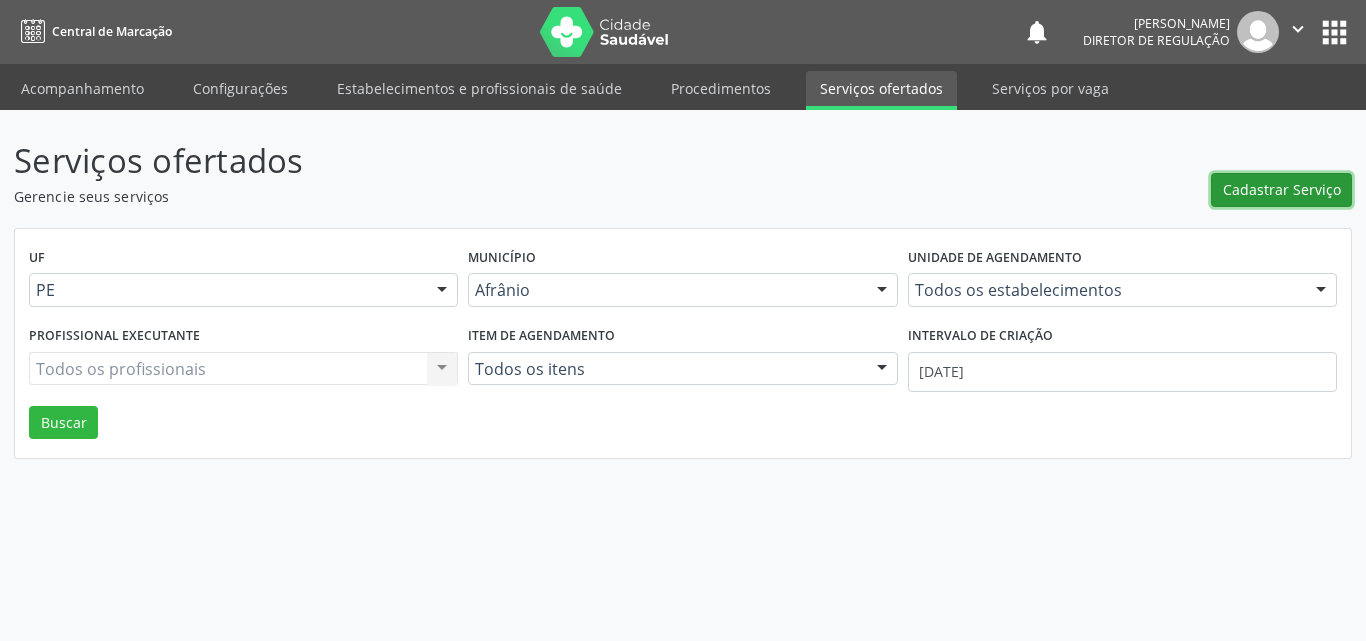 click on "Cadastrar Serviço" at bounding box center (1282, 189) 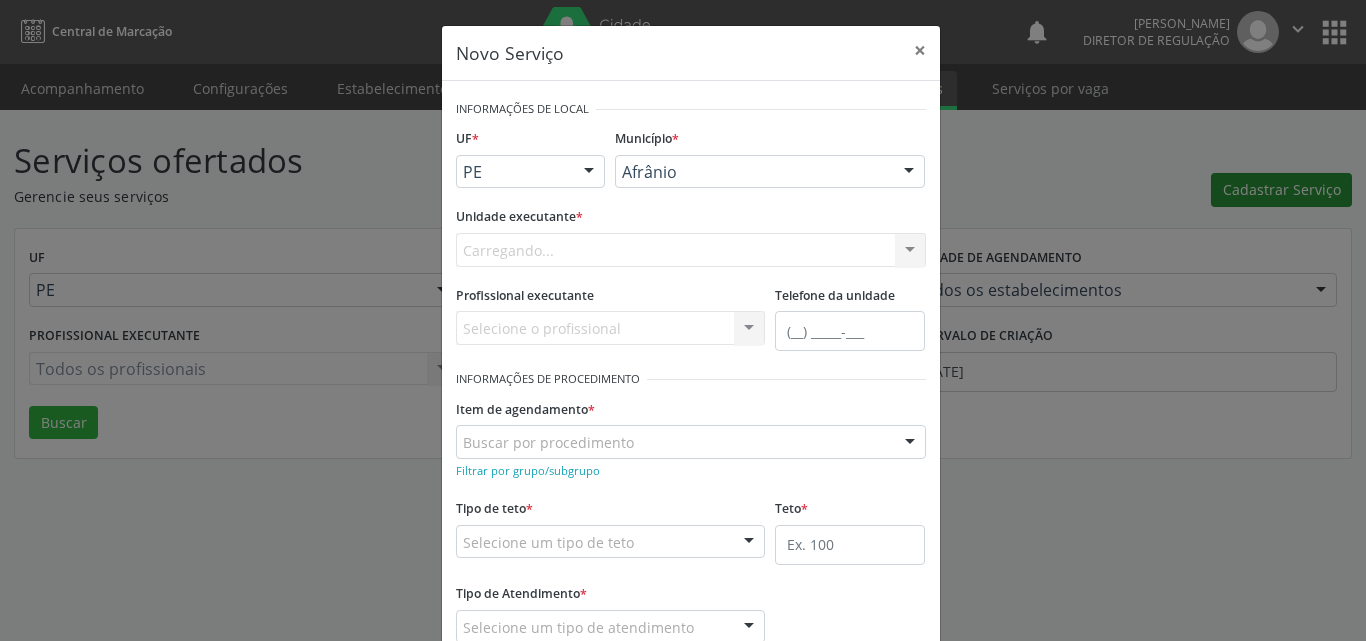 scroll, scrollTop: 0, scrollLeft: 0, axis: both 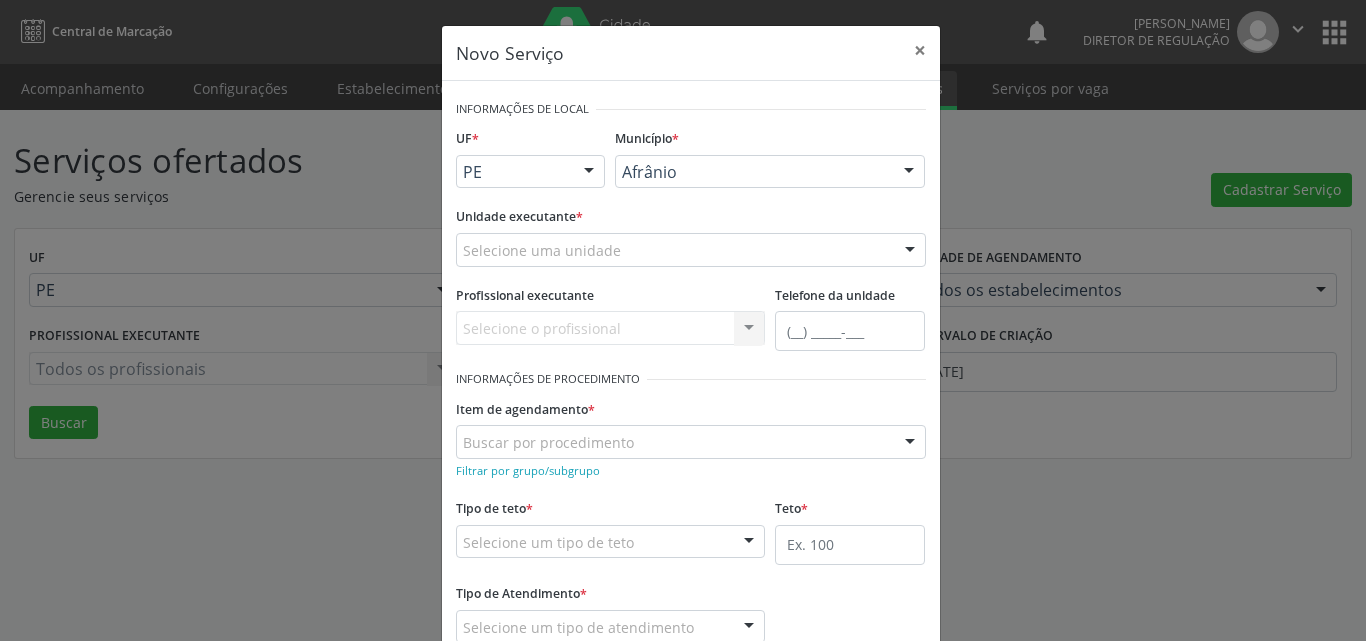 click on "Selecione uma unidade" at bounding box center [691, 250] 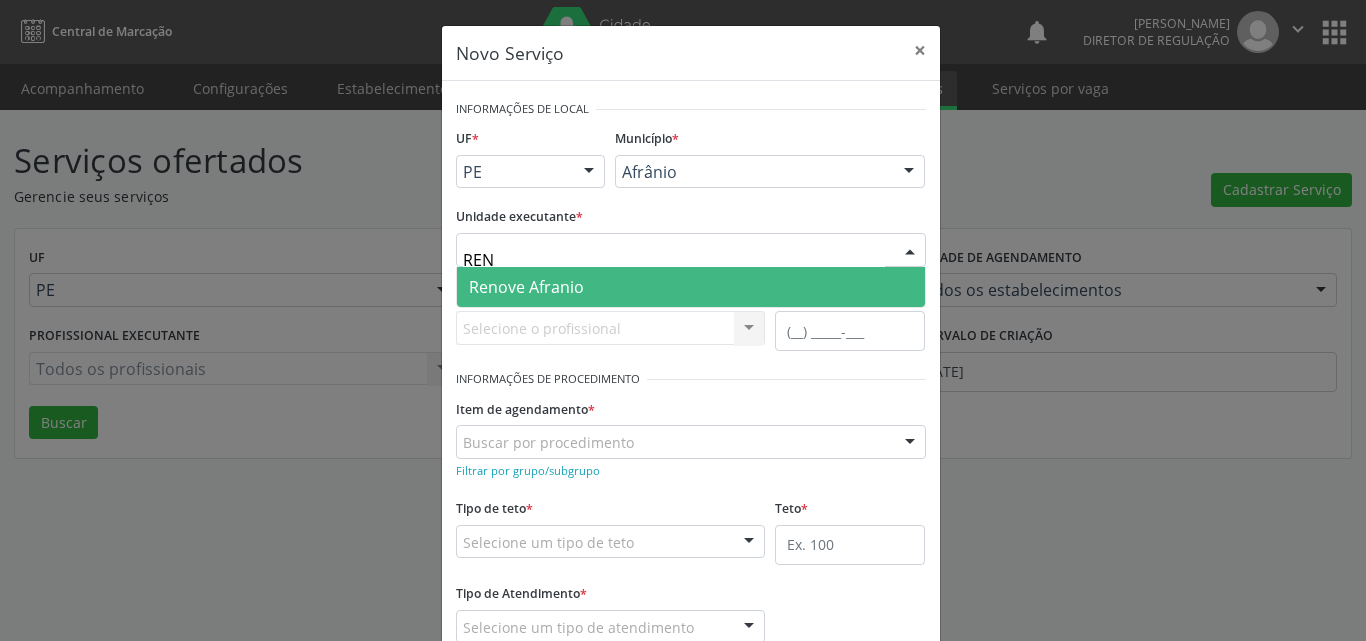 type on "RENO" 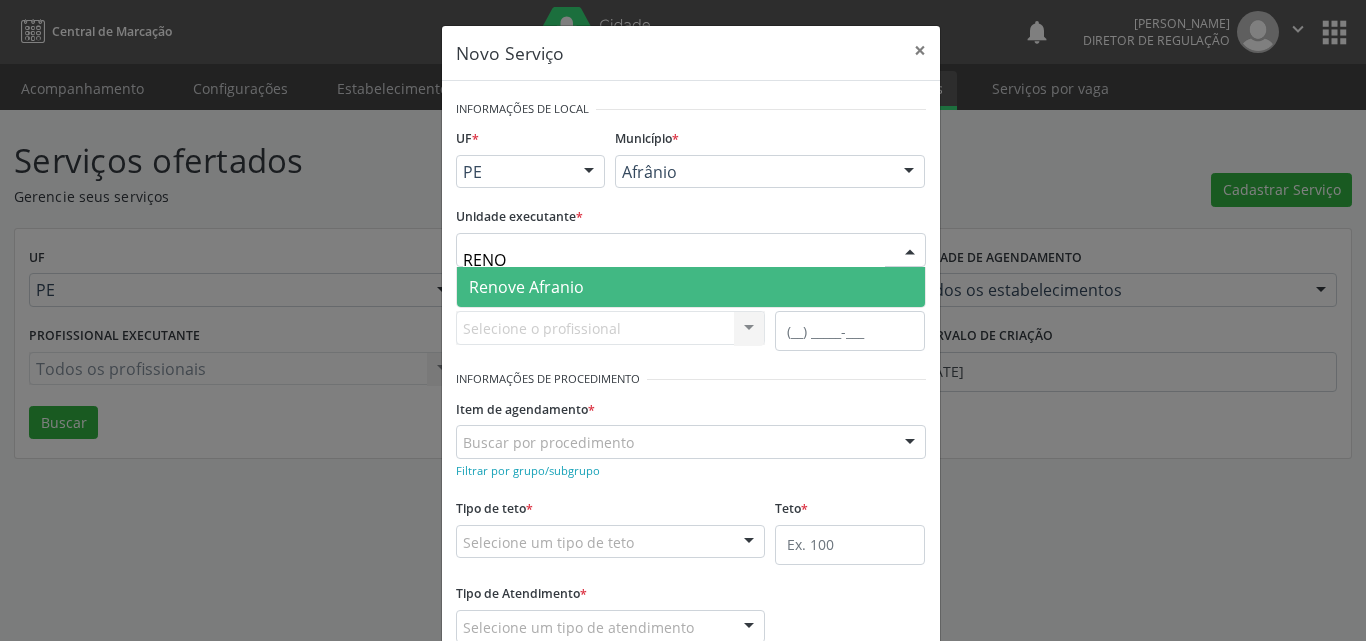 click on "Renove Afranio" at bounding box center [691, 287] 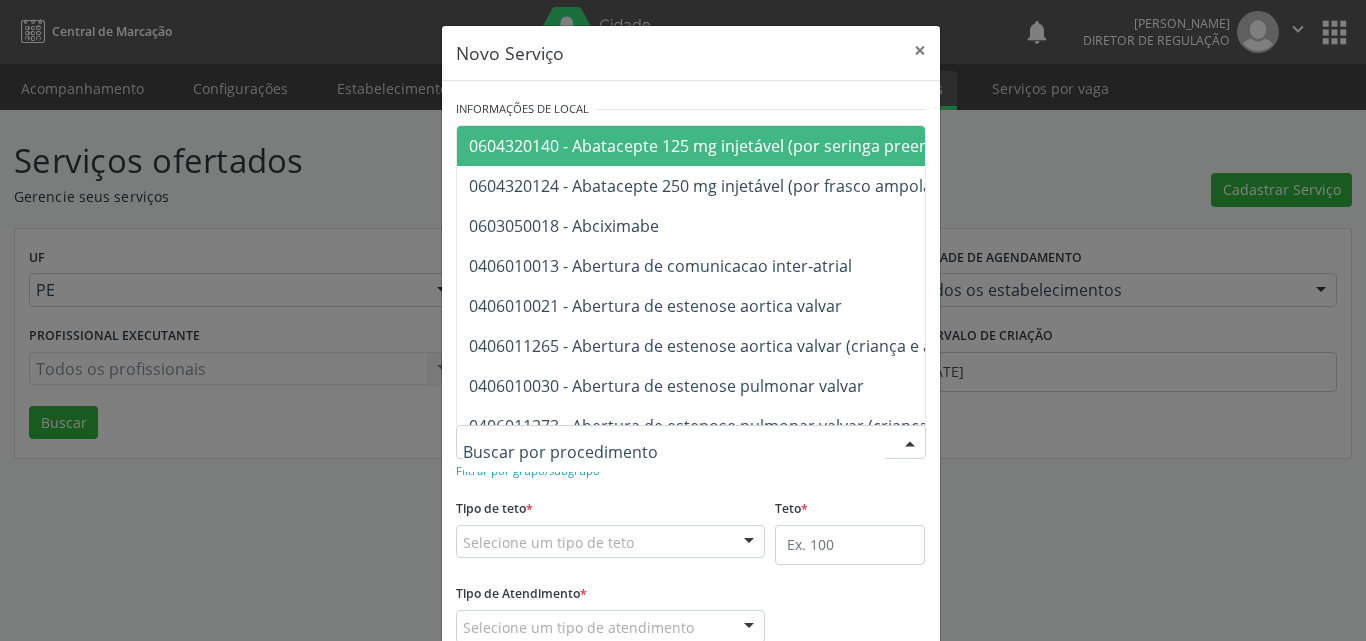 click at bounding box center (691, 442) 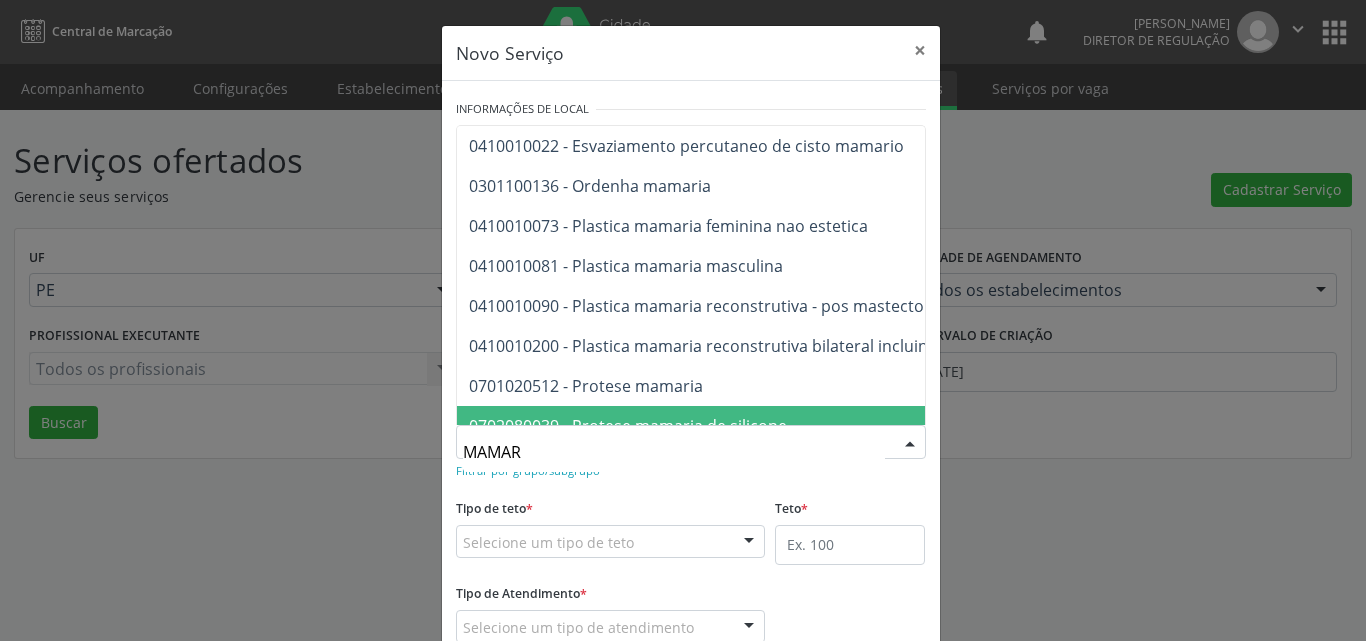 type on "MAMARI" 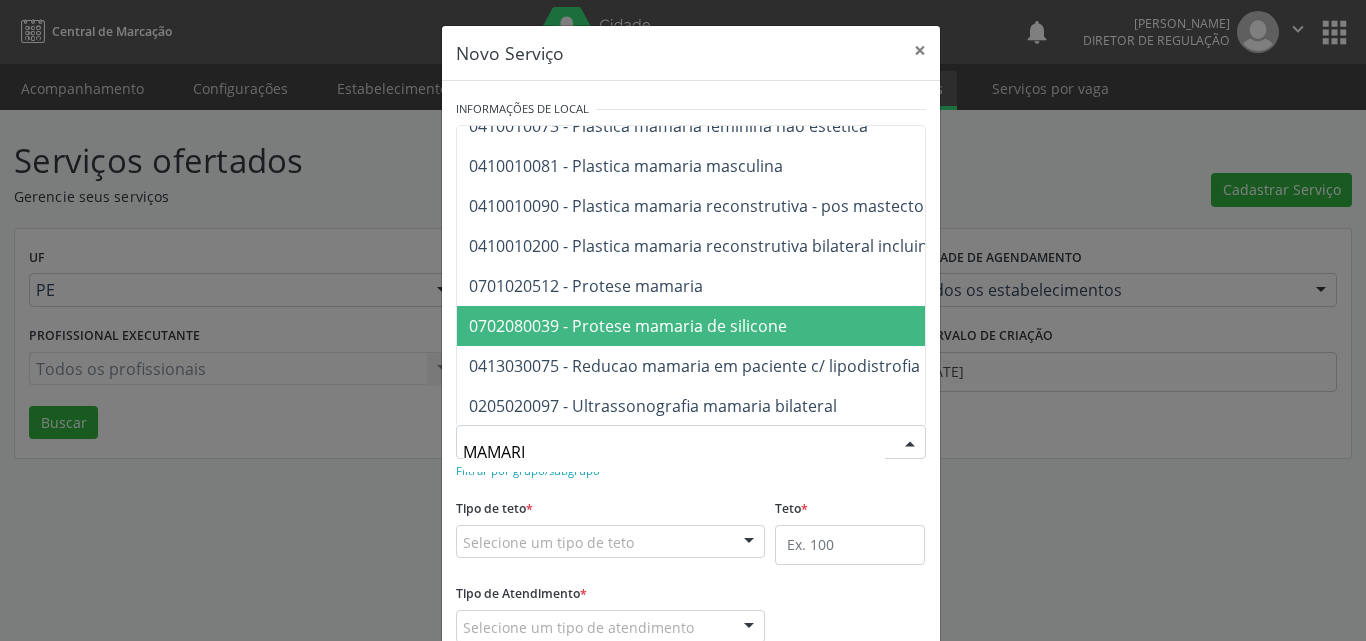 scroll, scrollTop: 116, scrollLeft: 0, axis: vertical 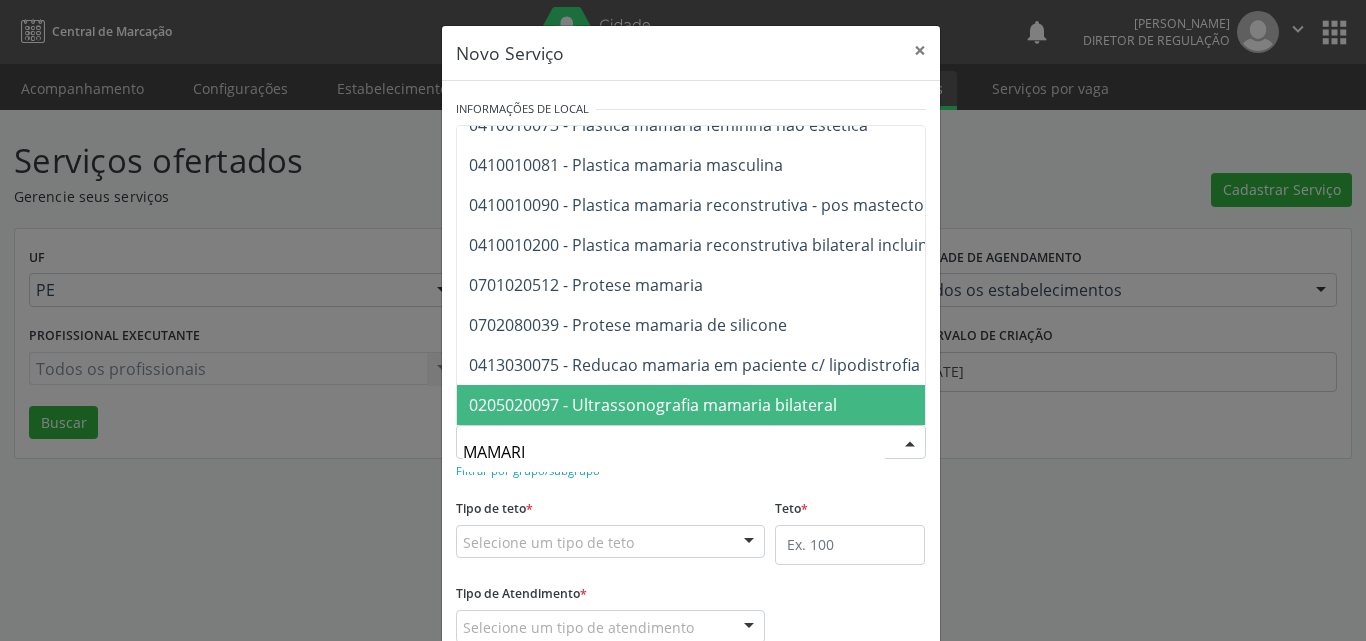 click on "0205020097 - Ultrassonografia mamaria bilateral" at bounding box center [653, 405] 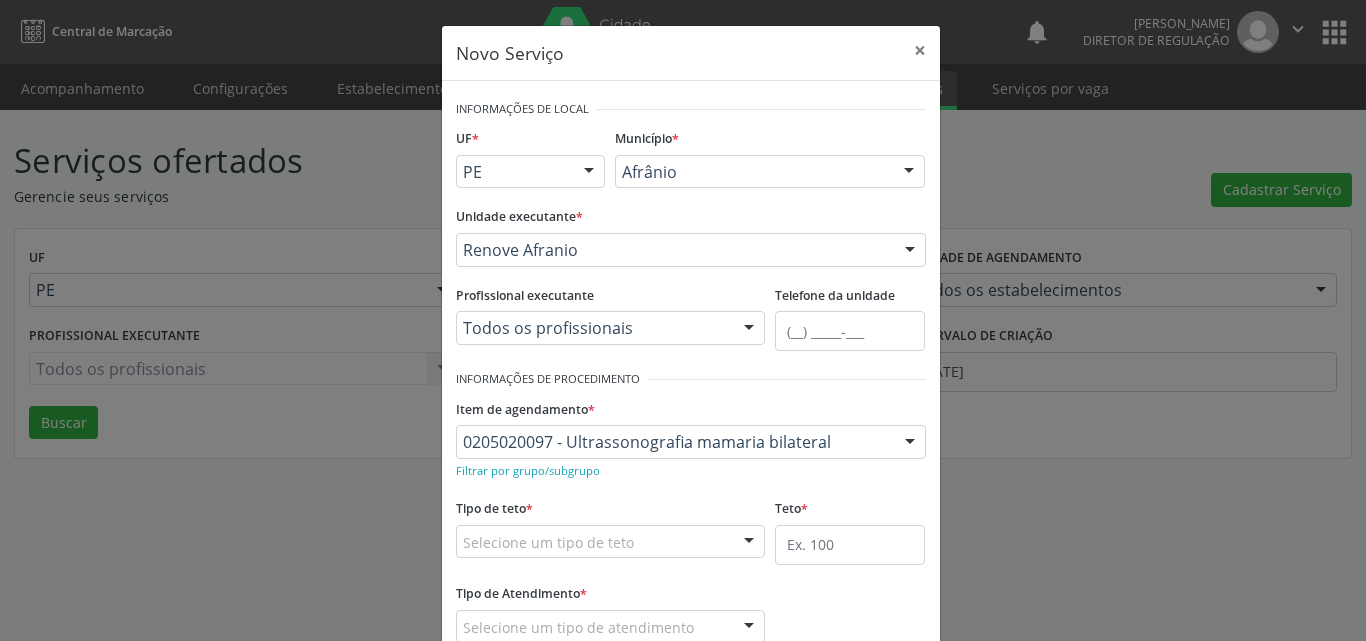 click on "Selecione um tipo de teto" at bounding box center [611, 542] 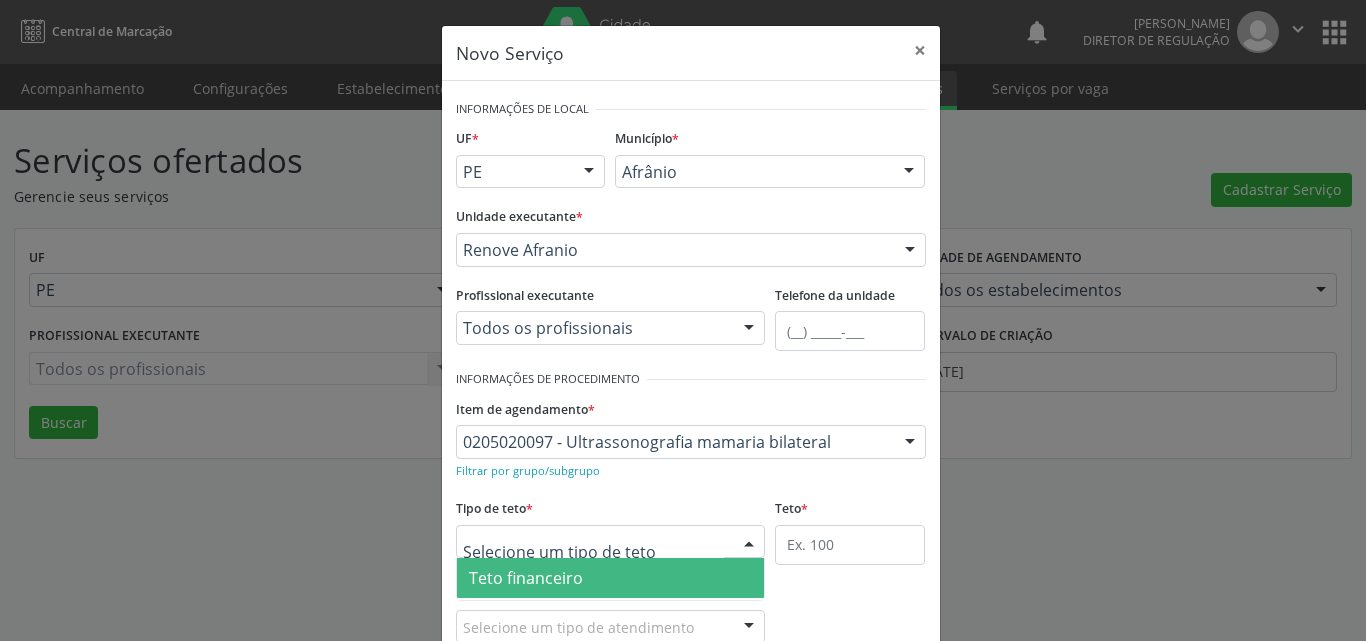 scroll, scrollTop: 100, scrollLeft: 0, axis: vertical 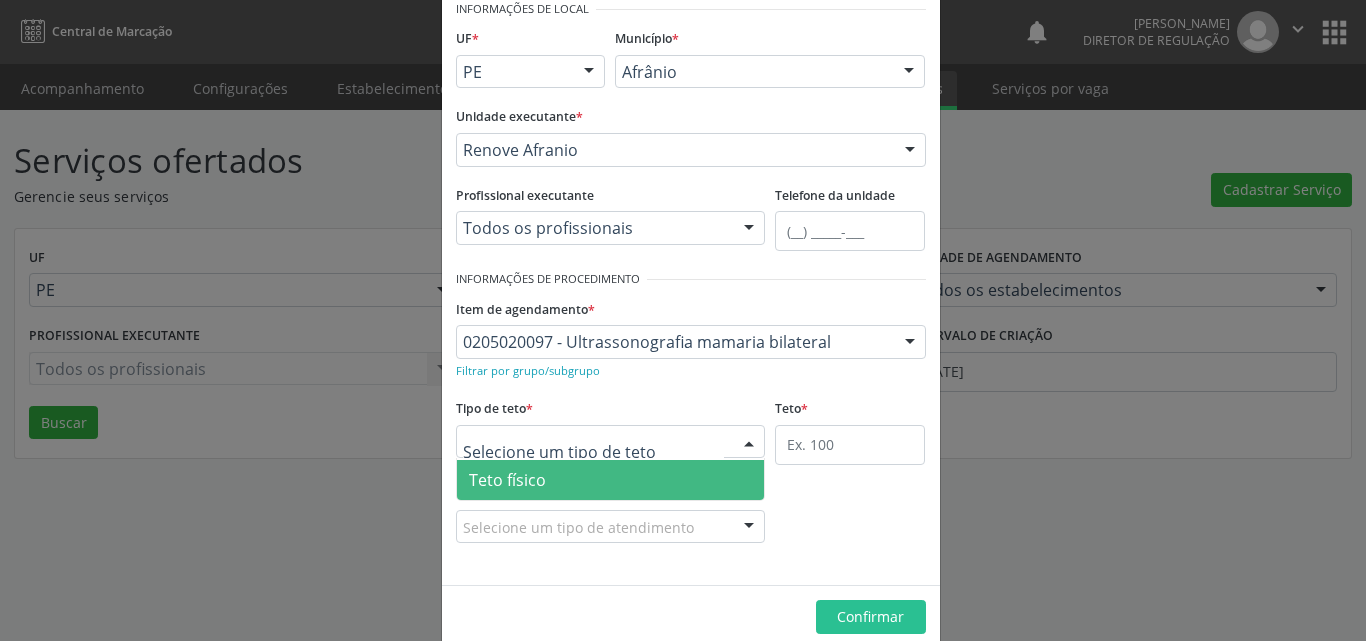 click on "Teto físico" at bounding box center (611, 480) 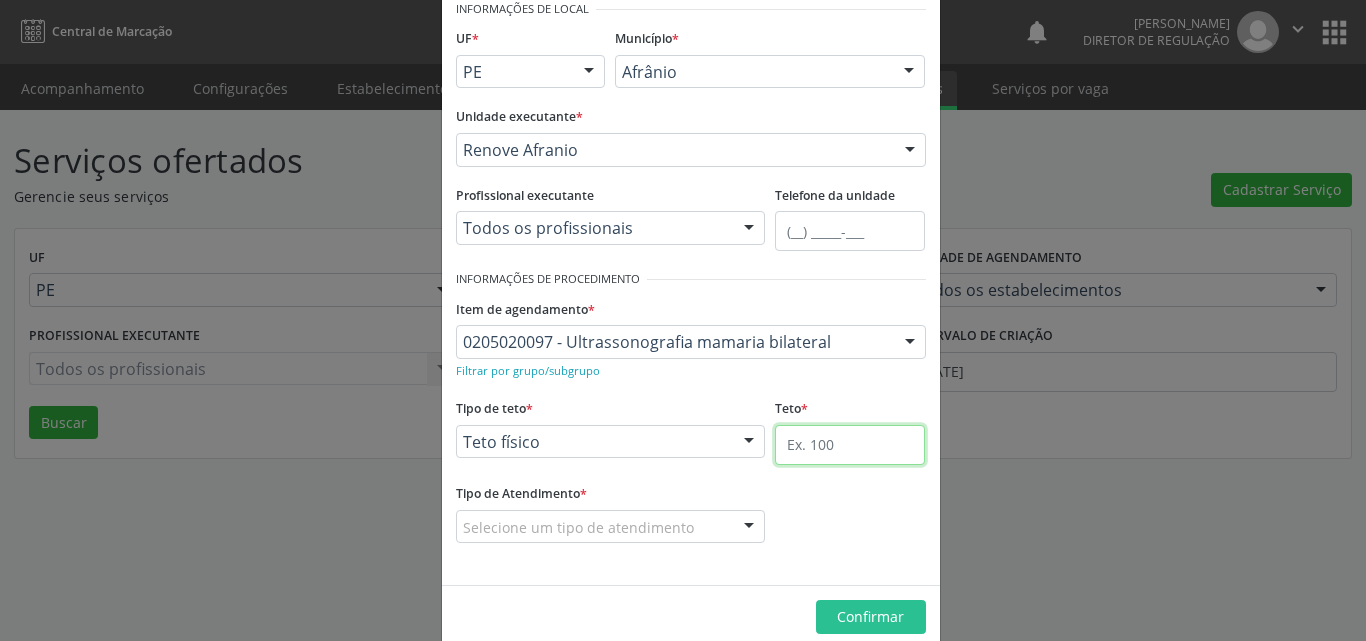 click at bounding box center [850, 445] 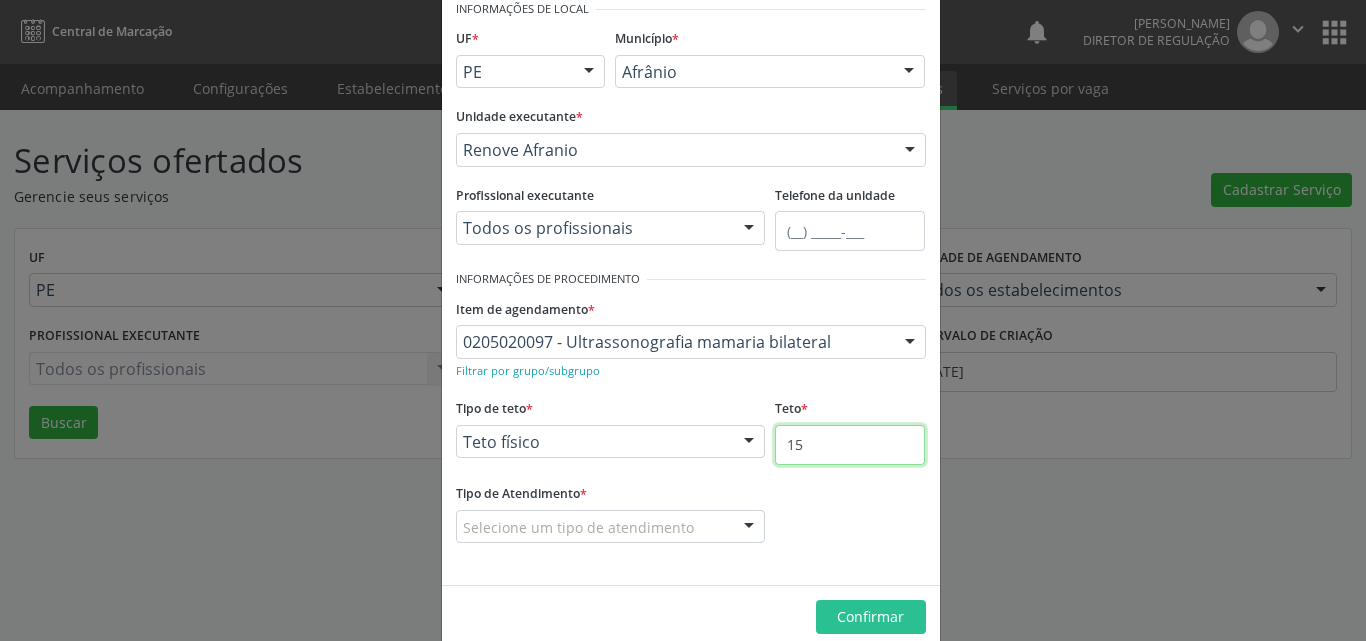 type on "15" 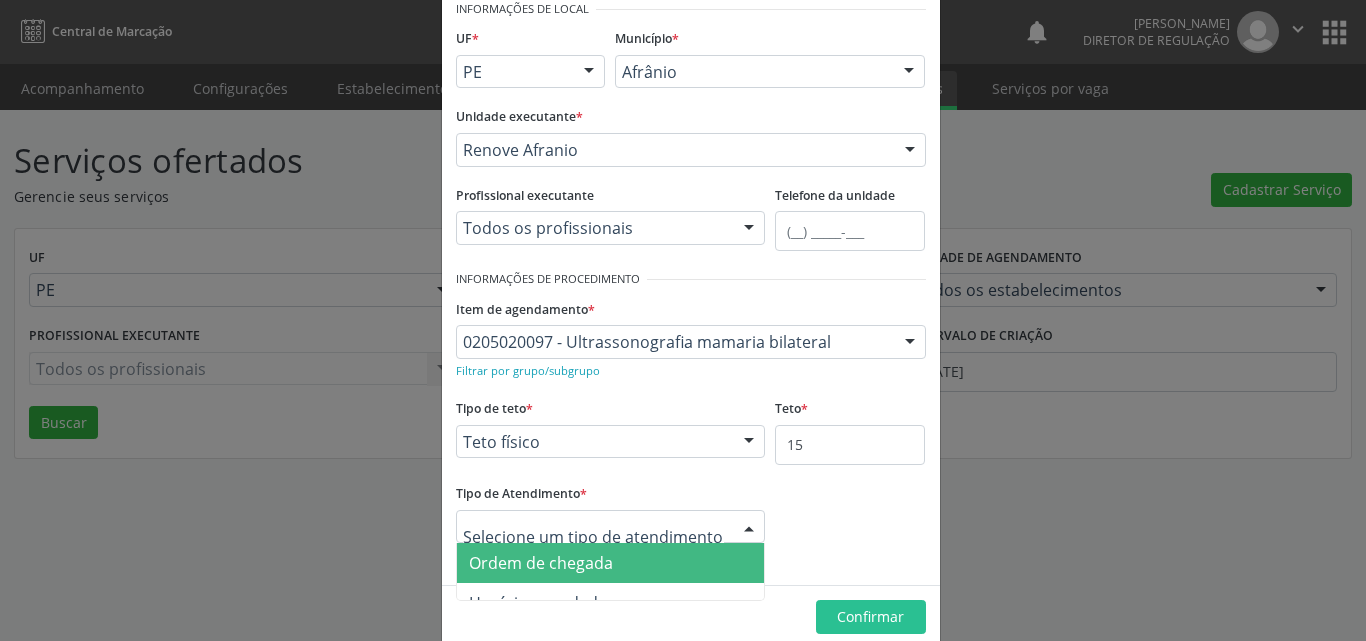 click on "Ordem de chegada" at bounding box center (611, 563) 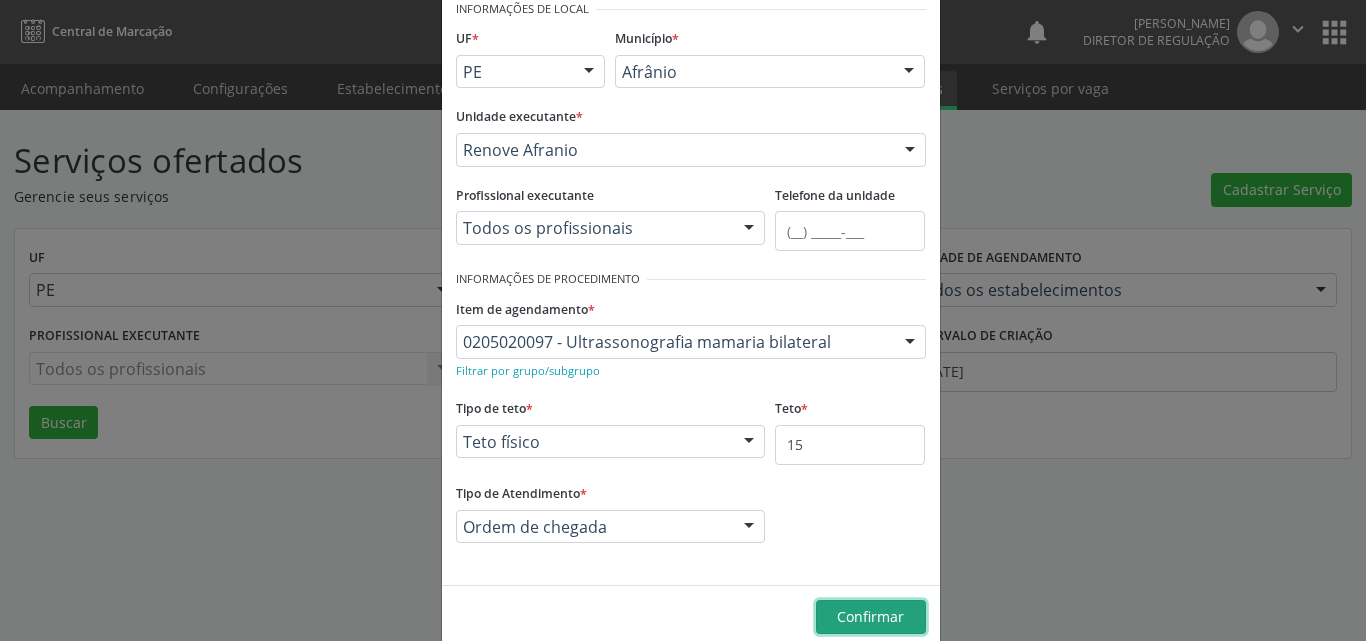 click on "Confirmar" at bounding box center (870, 616) 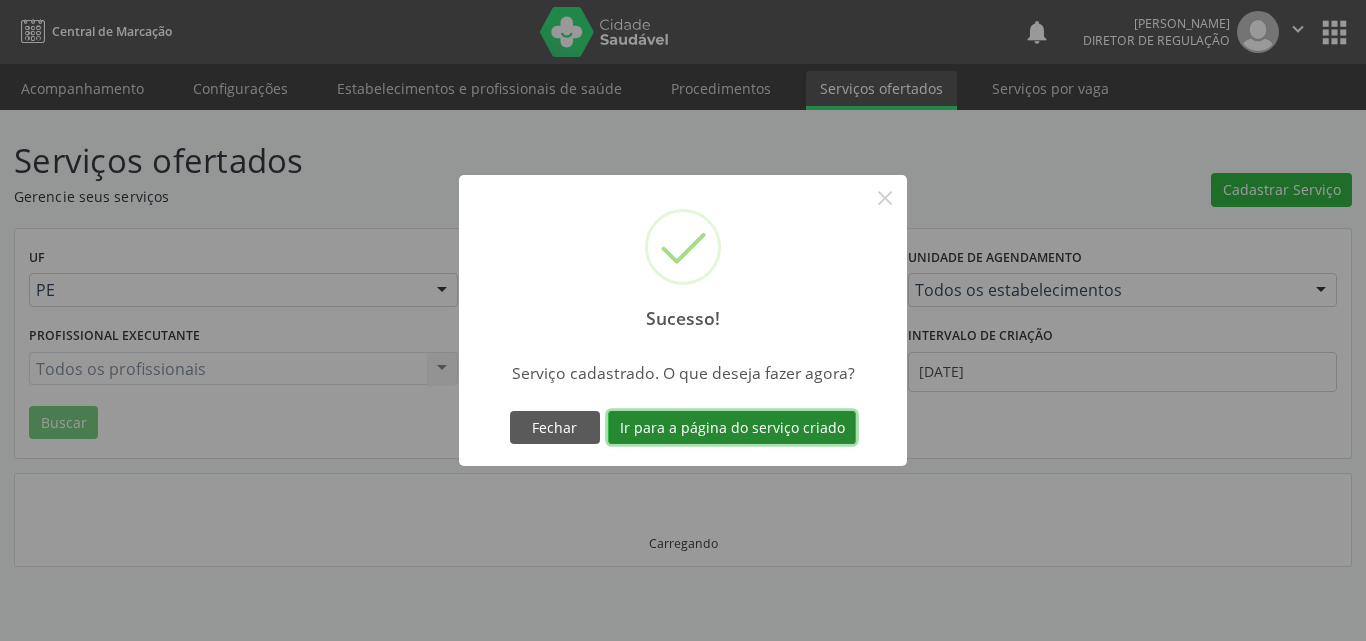 click on "Ir para a página do serviço criado" at bounding box center (732, 428) 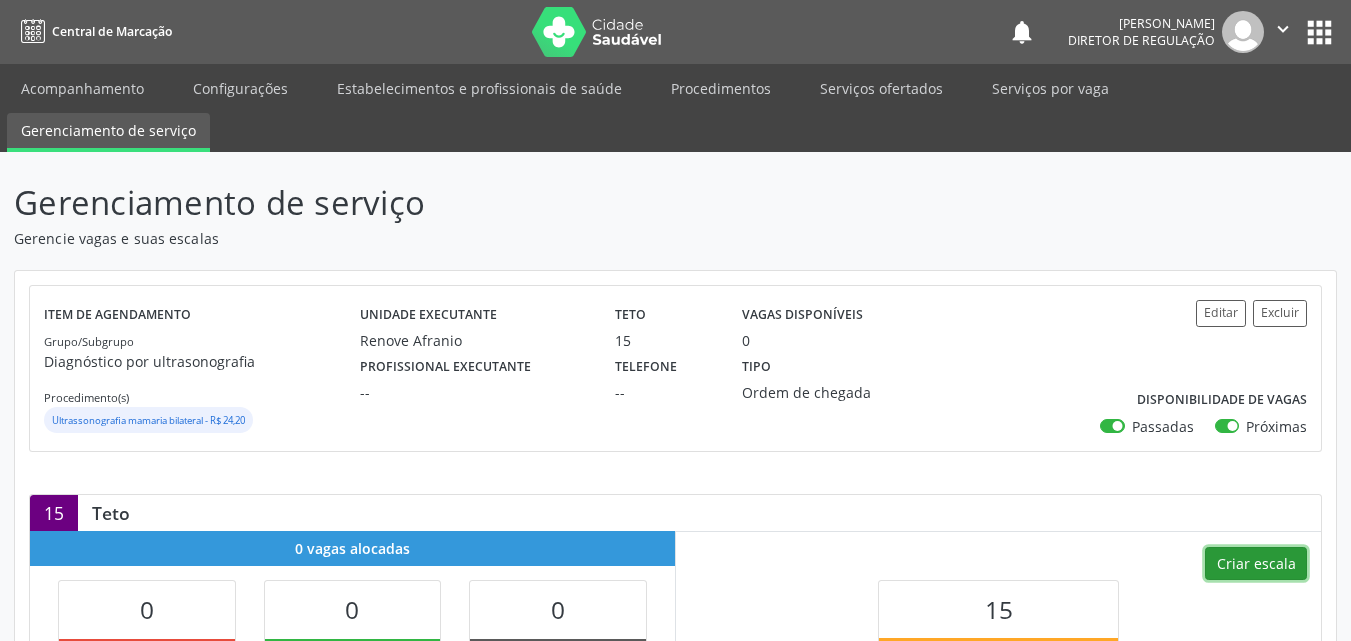 click on "Criar escala" at bounding box center (1256, 564) 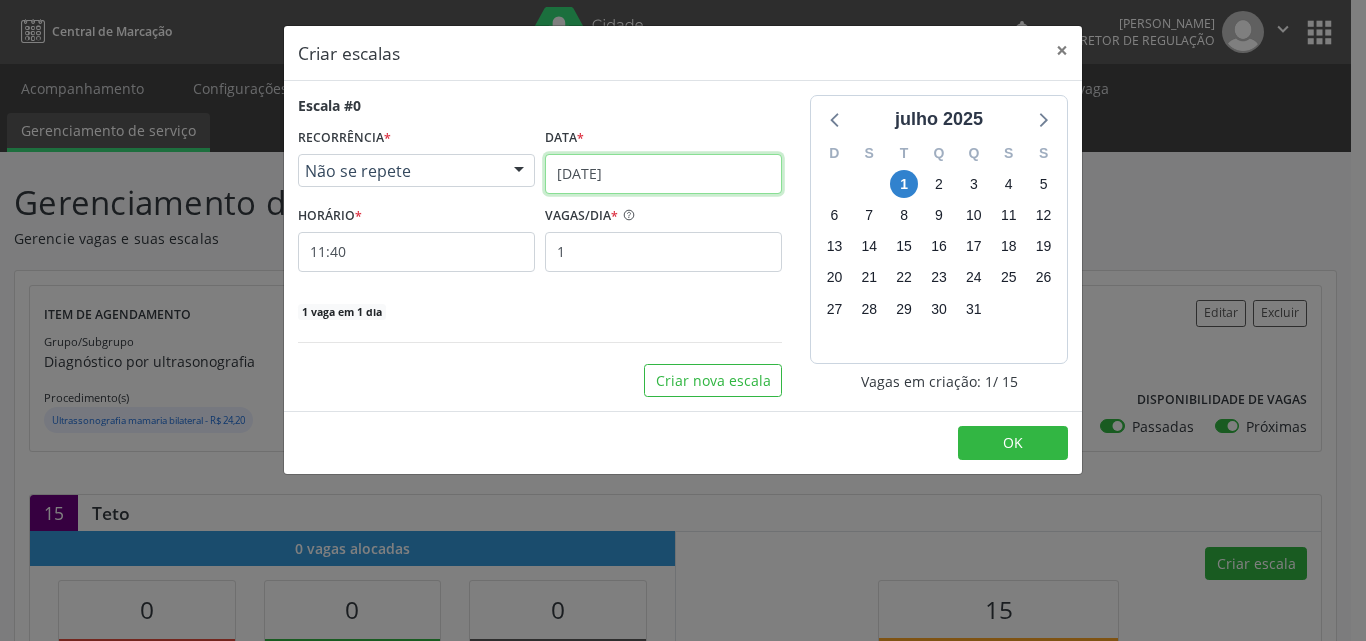 click on "[DATE]" at bounding box center (663, 174) 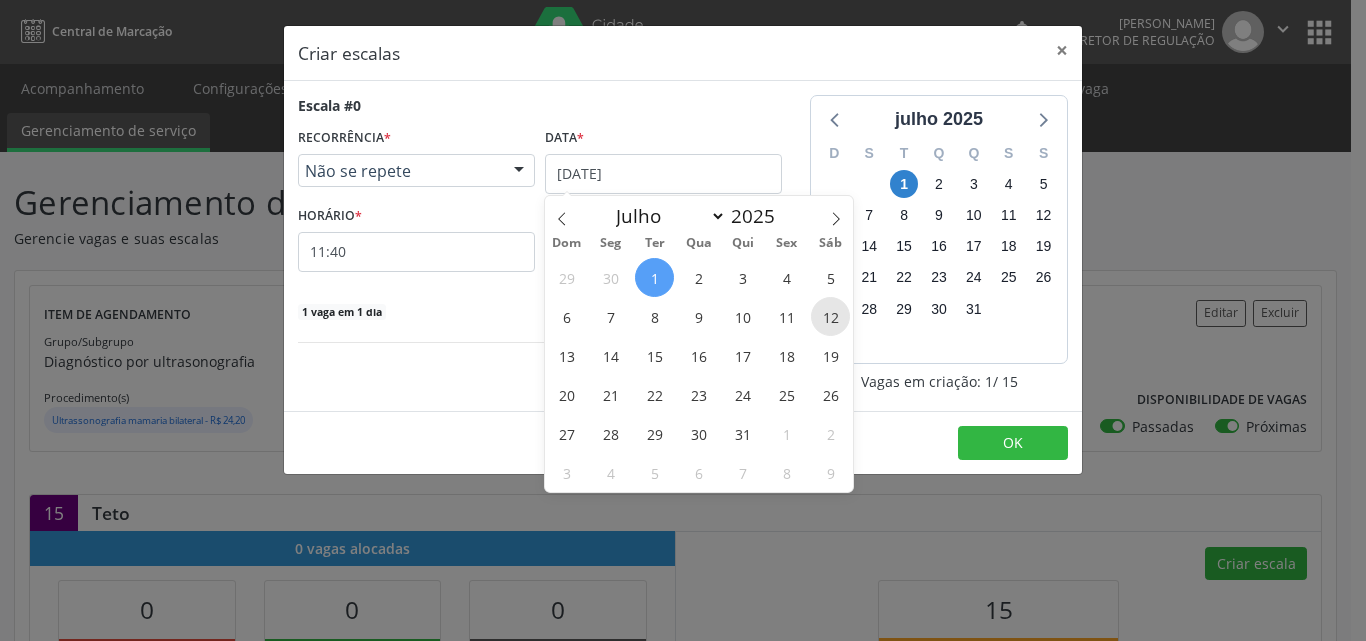 click on "12" at bounding box center [830, 316] 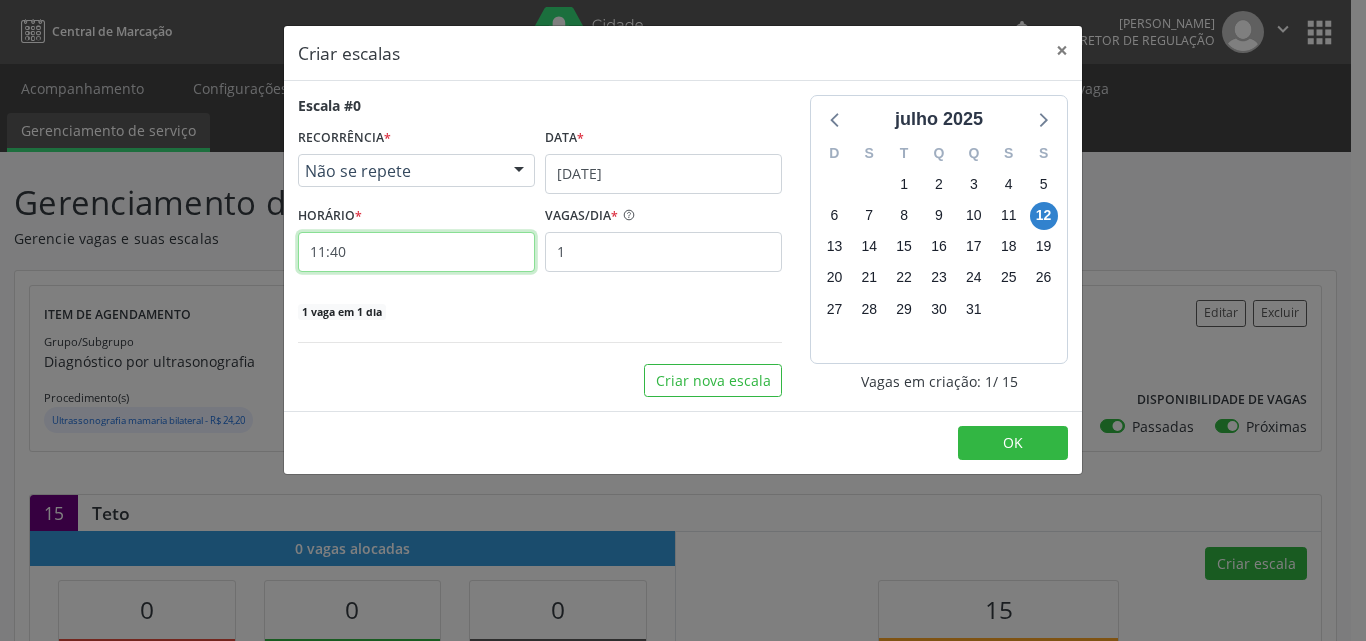 click on "11:40" at bounding box center [416, 252] 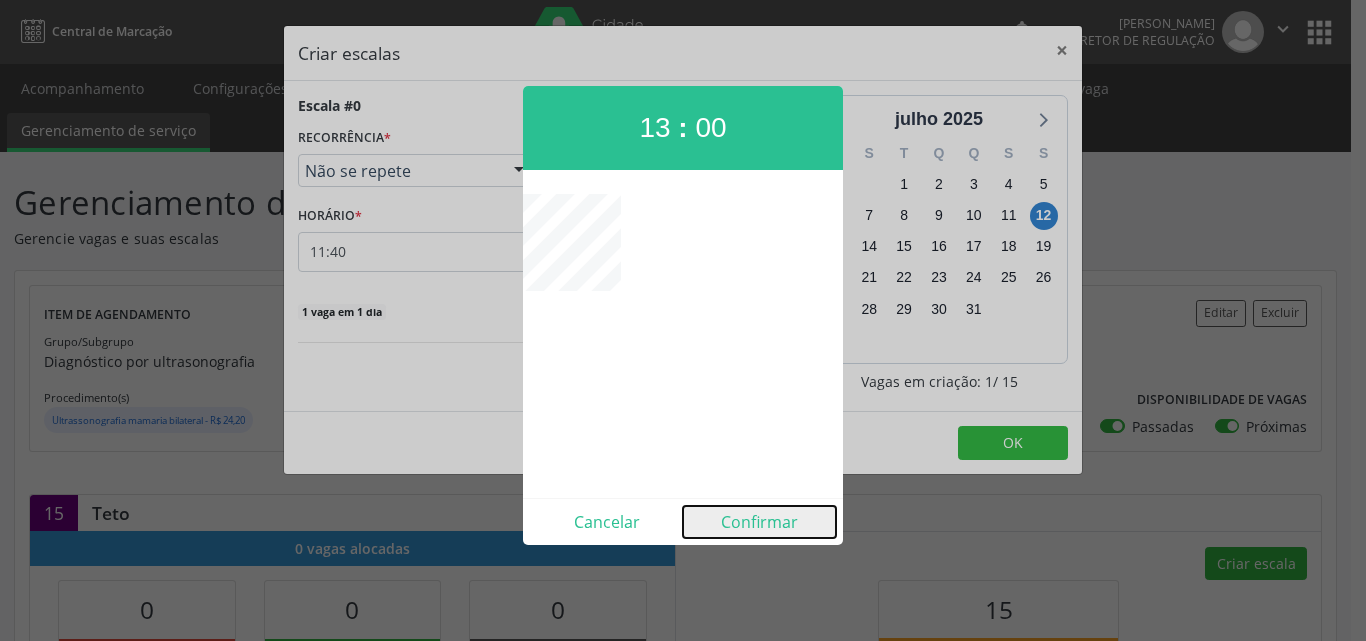 click on "Confirmar" at bounding box center (759, 522) 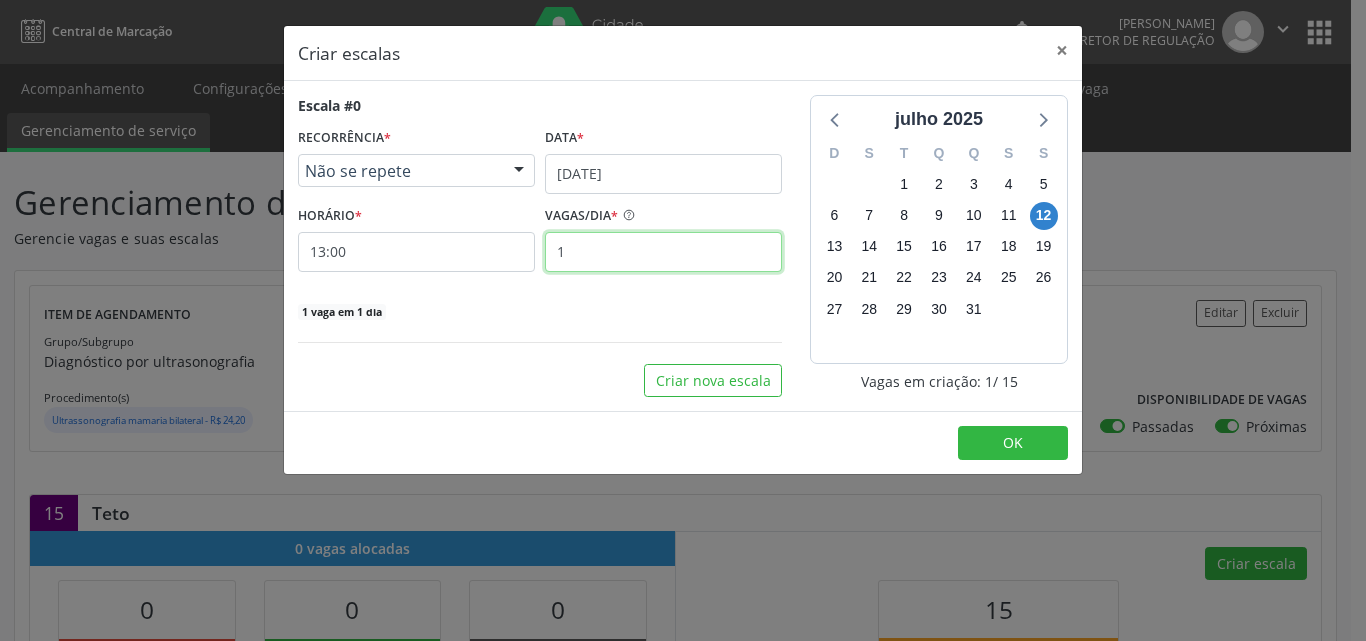 click on "1" at bounding box center (663, 252) 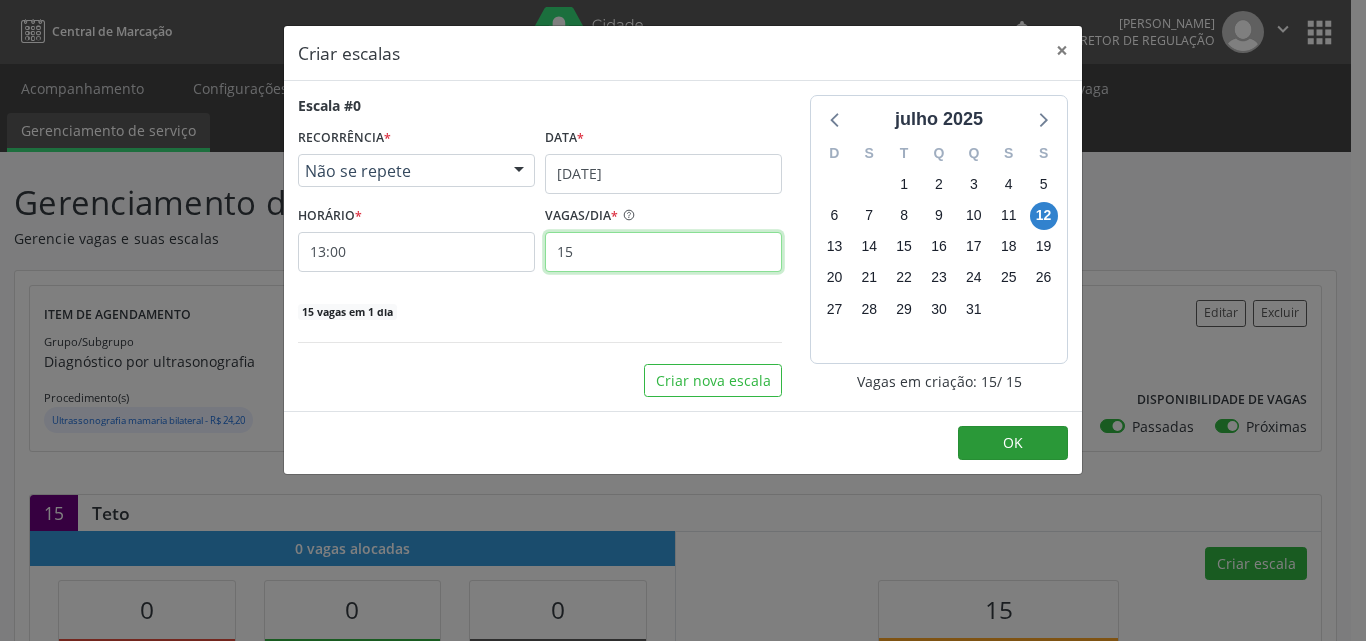 type on "15" 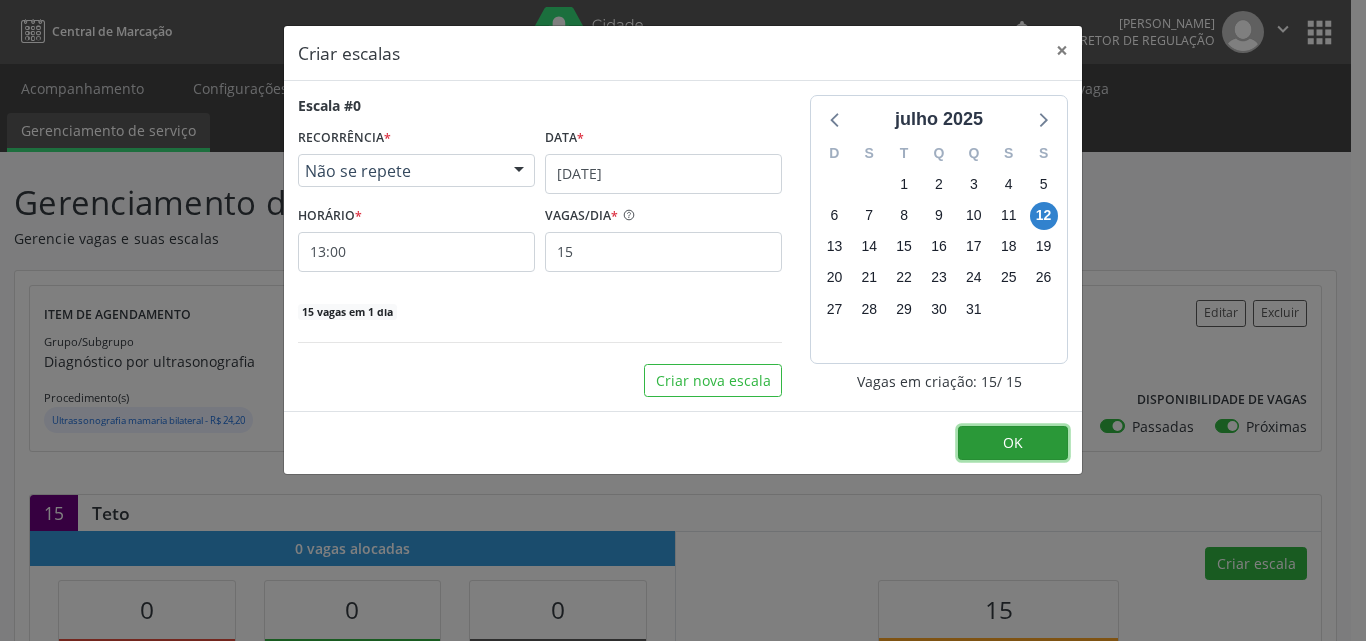 click on "OK" at bounding box center [1013, 442] 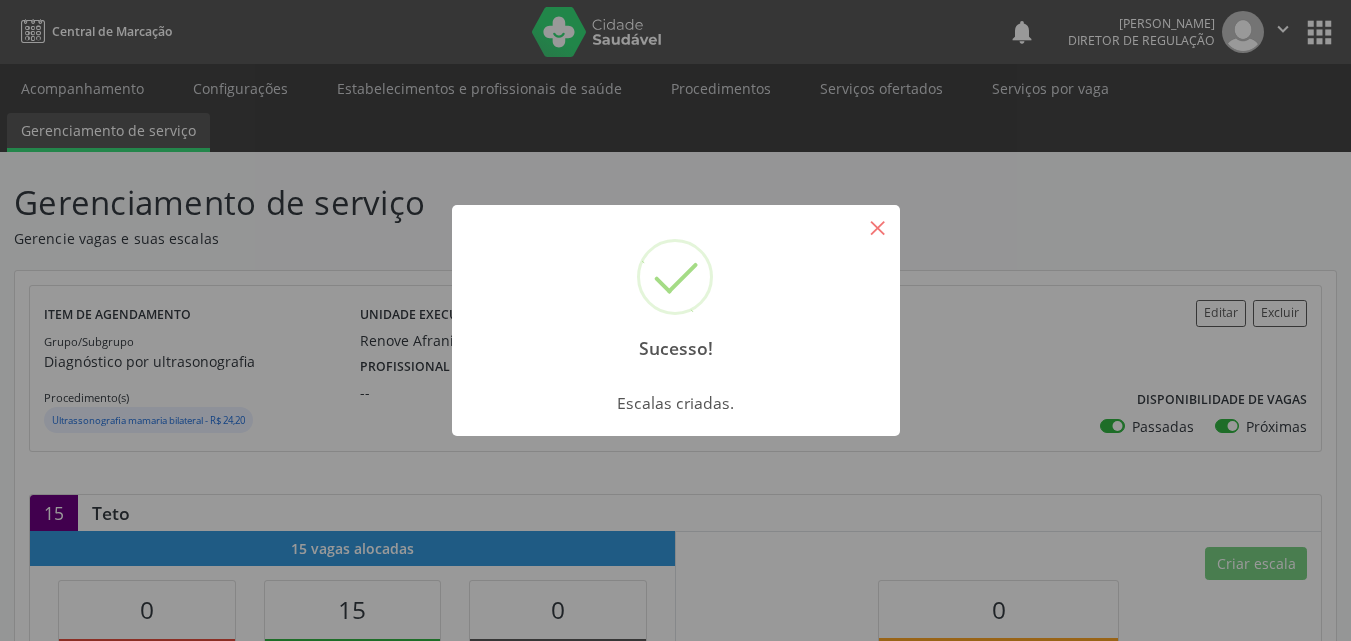 click on "×" at bounding box center [878, 227] 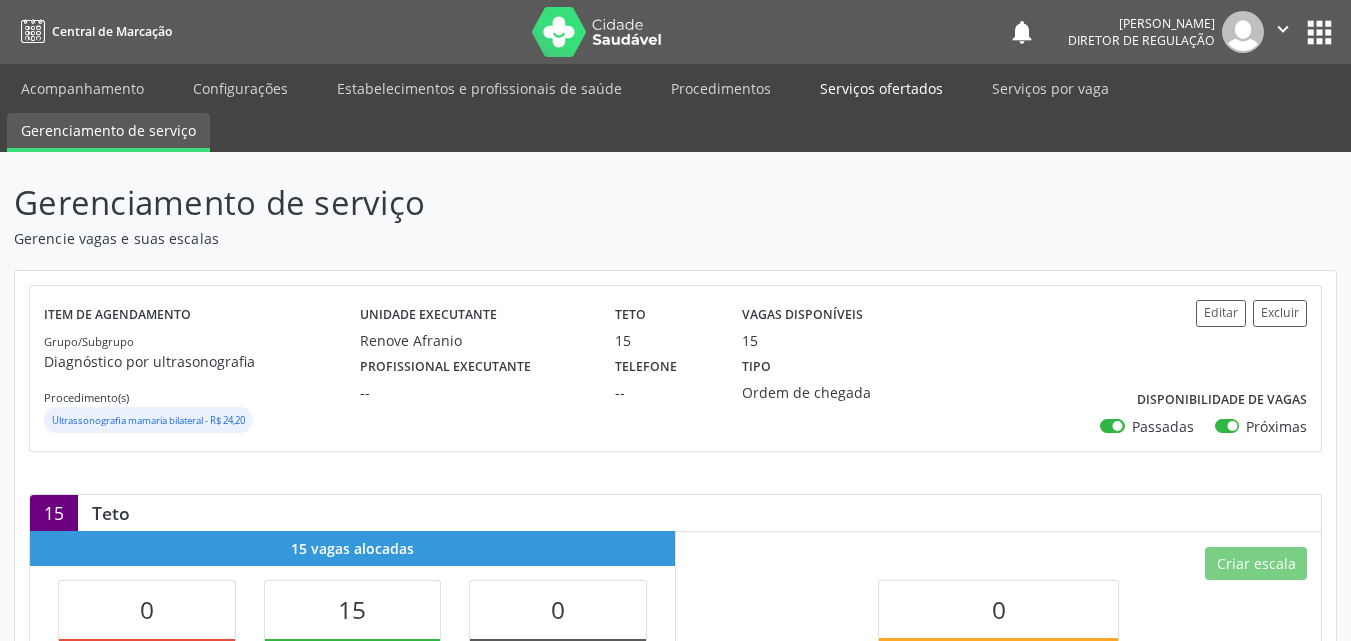 click on "Serviços ofertados" at bounding box center [881, 88] 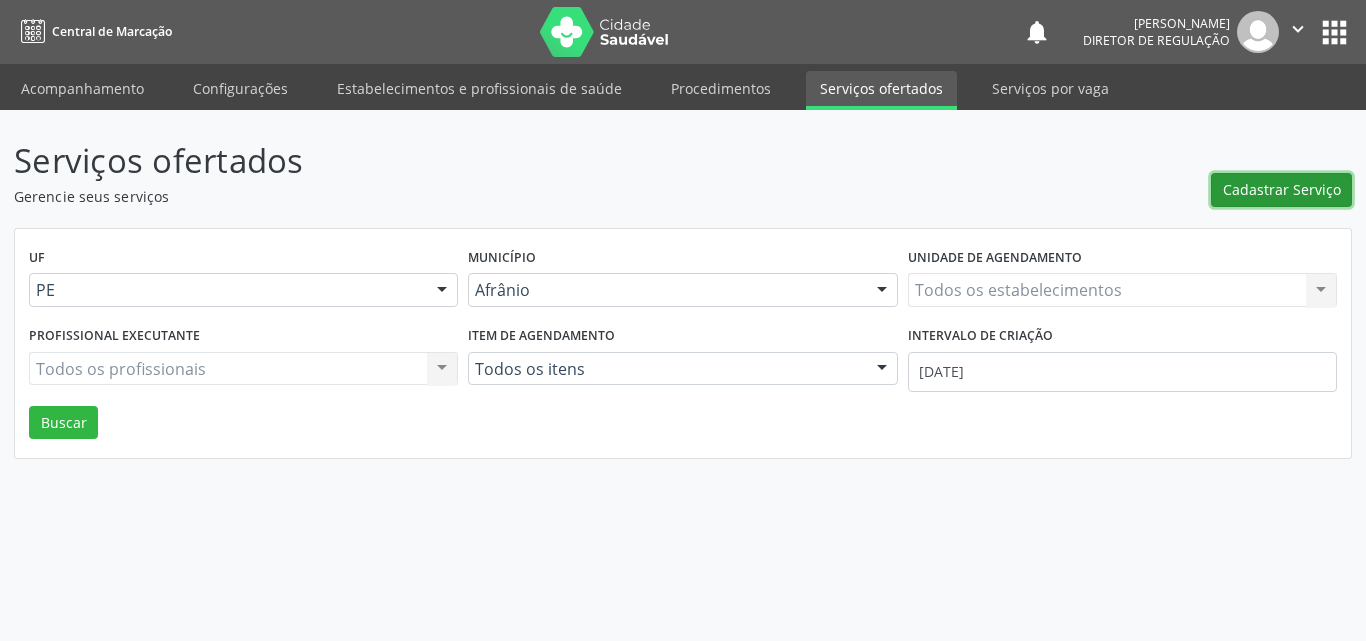 click on "Cadastrar Serviço" at bounding box center (1282, 189) 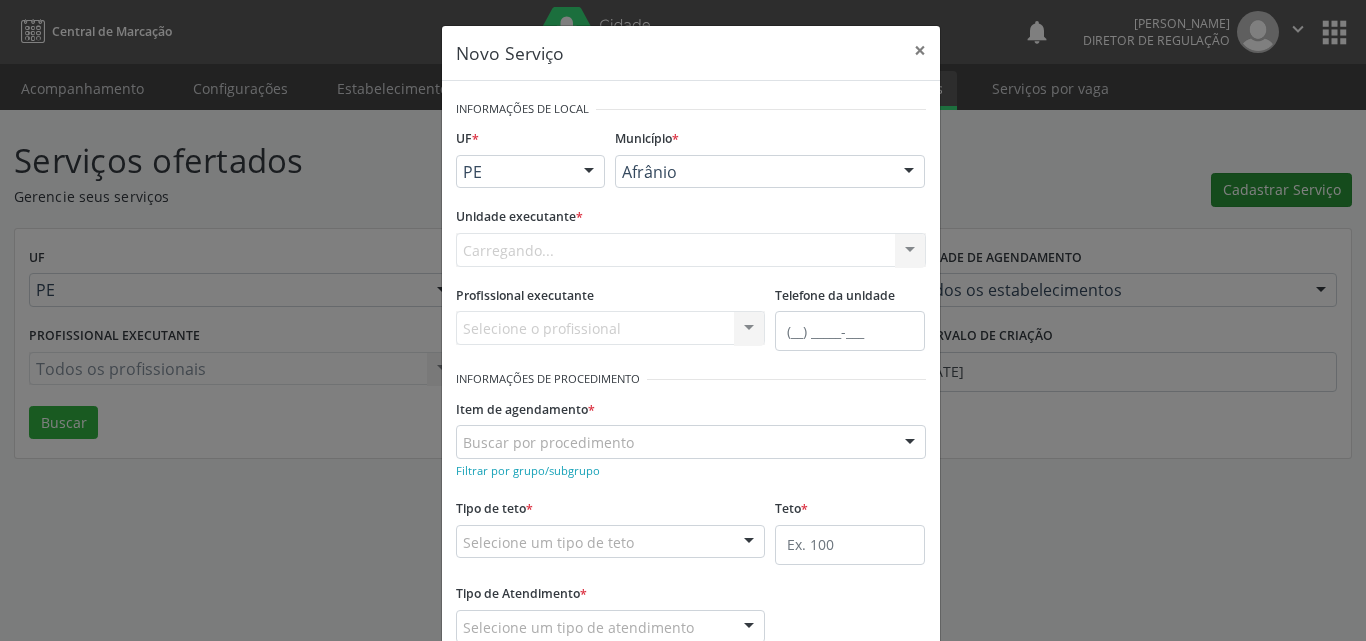 scroll, scrollTop: 0, scrollLeft: 0, axis: both 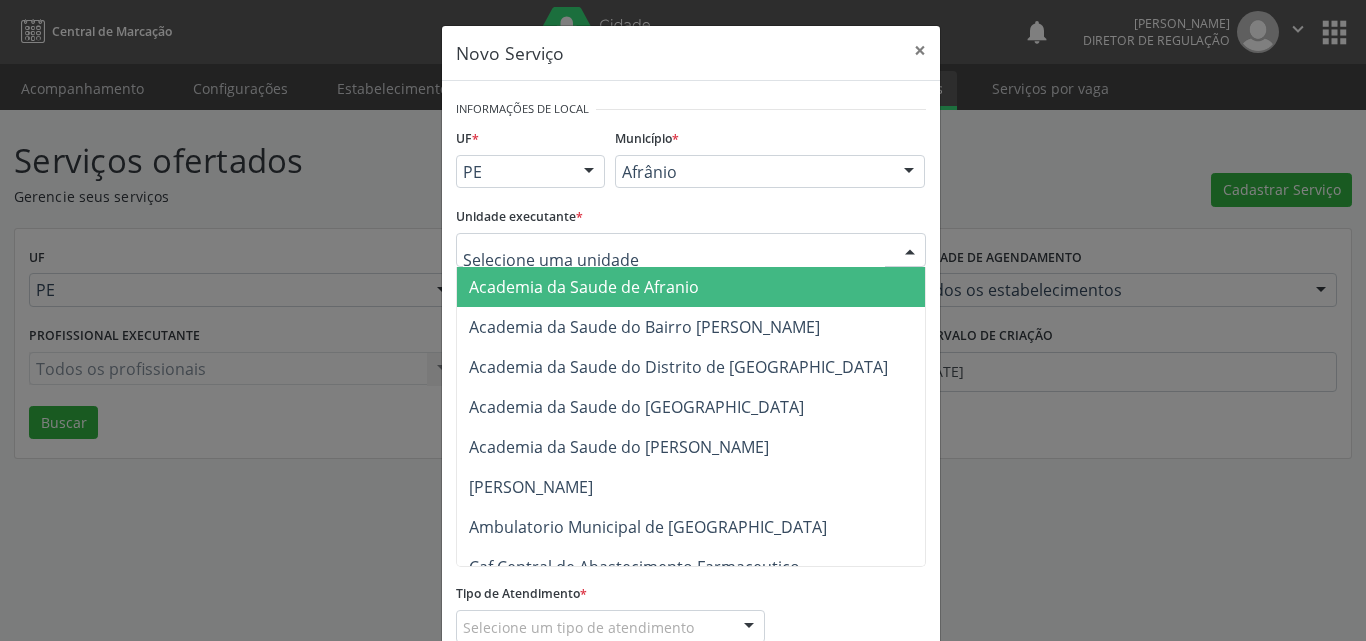 click at bounding box center (691, 250) 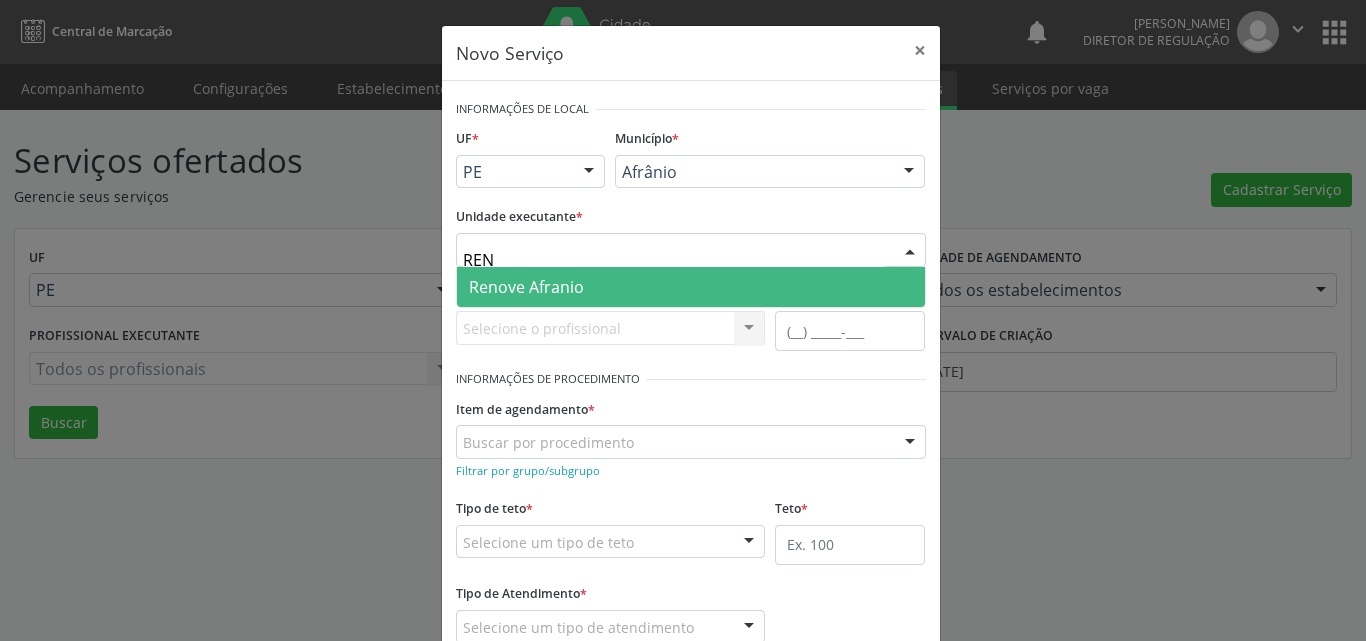 type on "RENO" 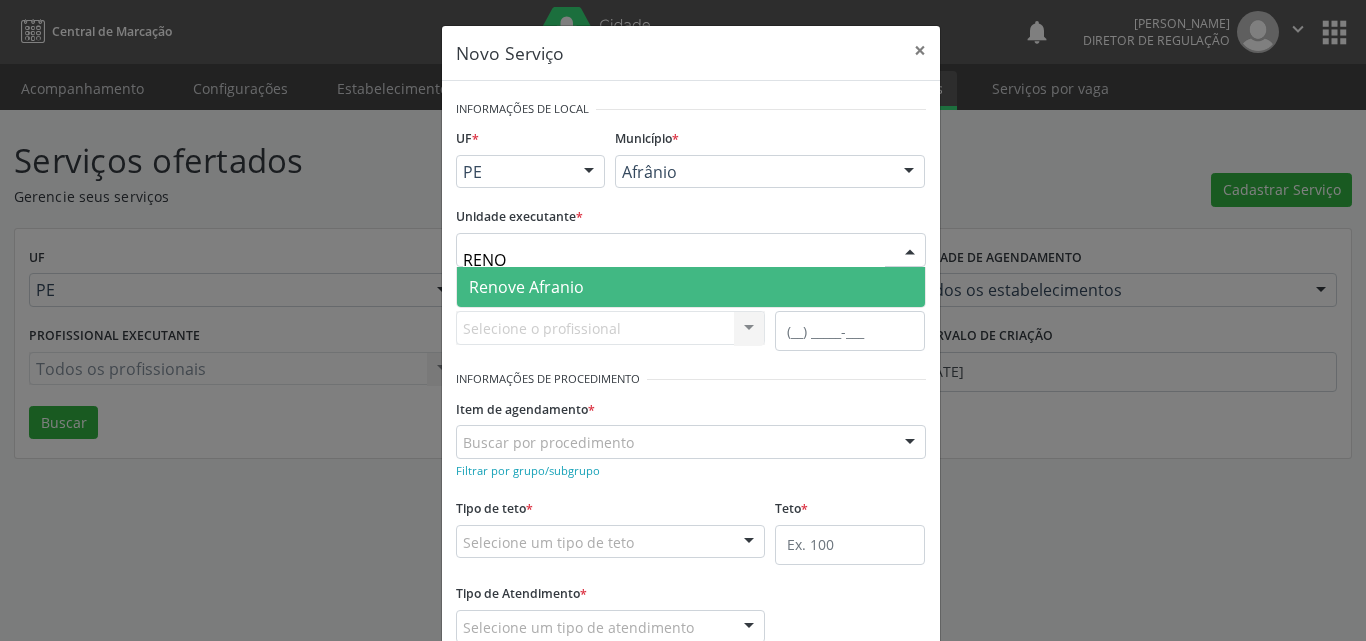 click on "Renove Afranio" at bounding box center [691, 287] 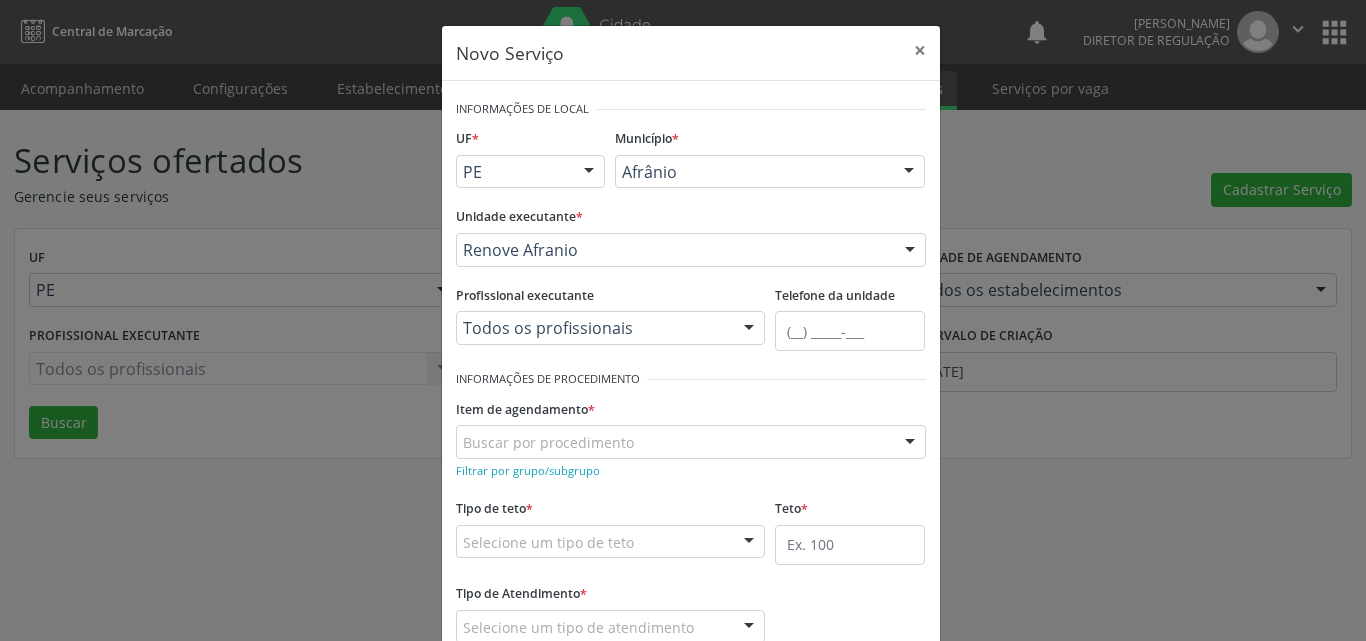 click on "Buscar por procedimento" at bounding box center (691, 442) 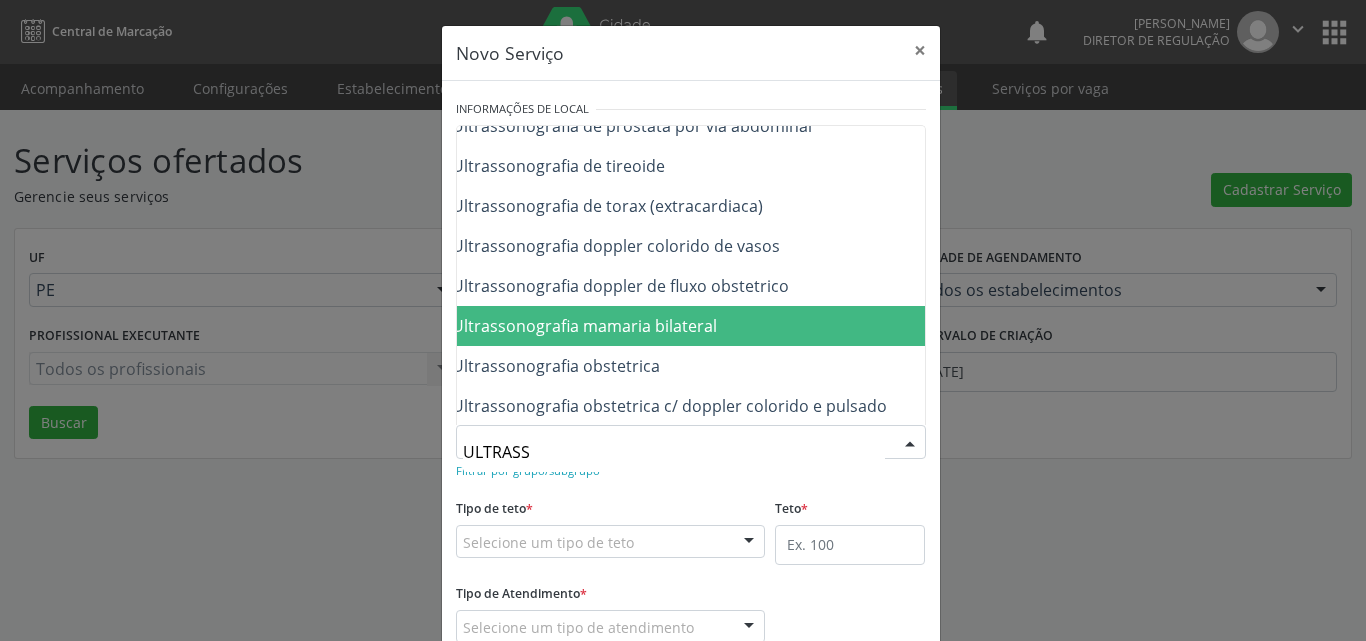 scroll, scrollTop: 600, scrollLeft: 120, axis: both 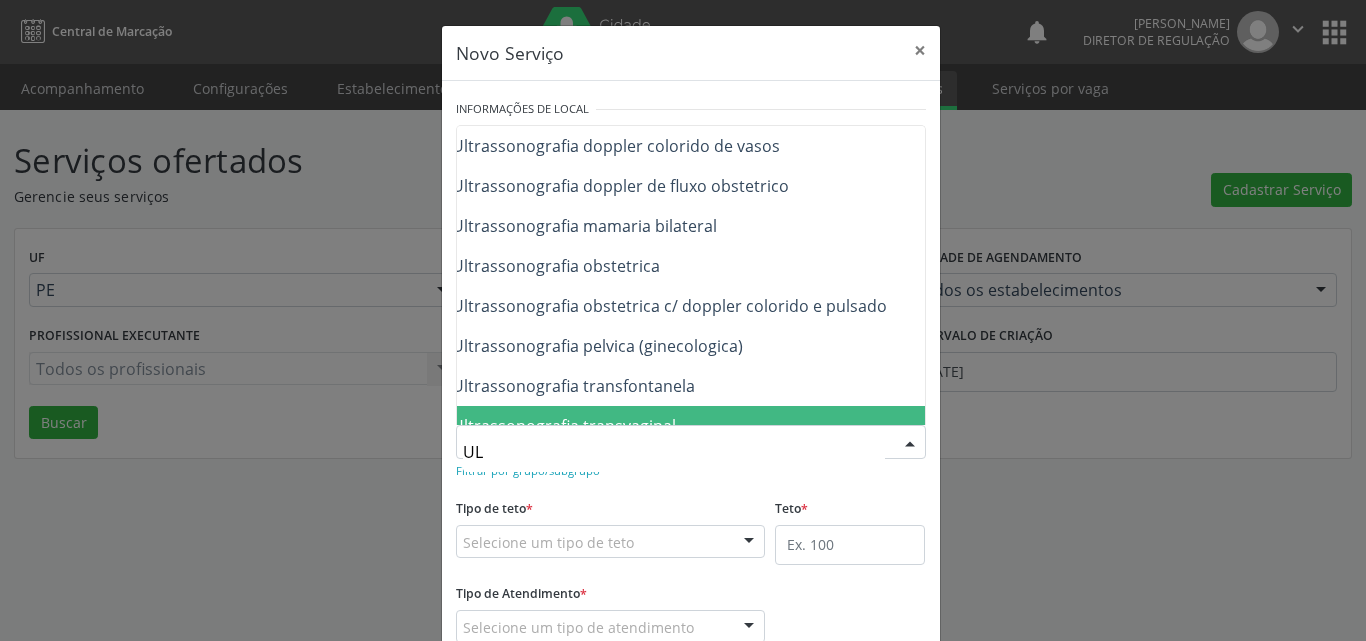 type on "U" 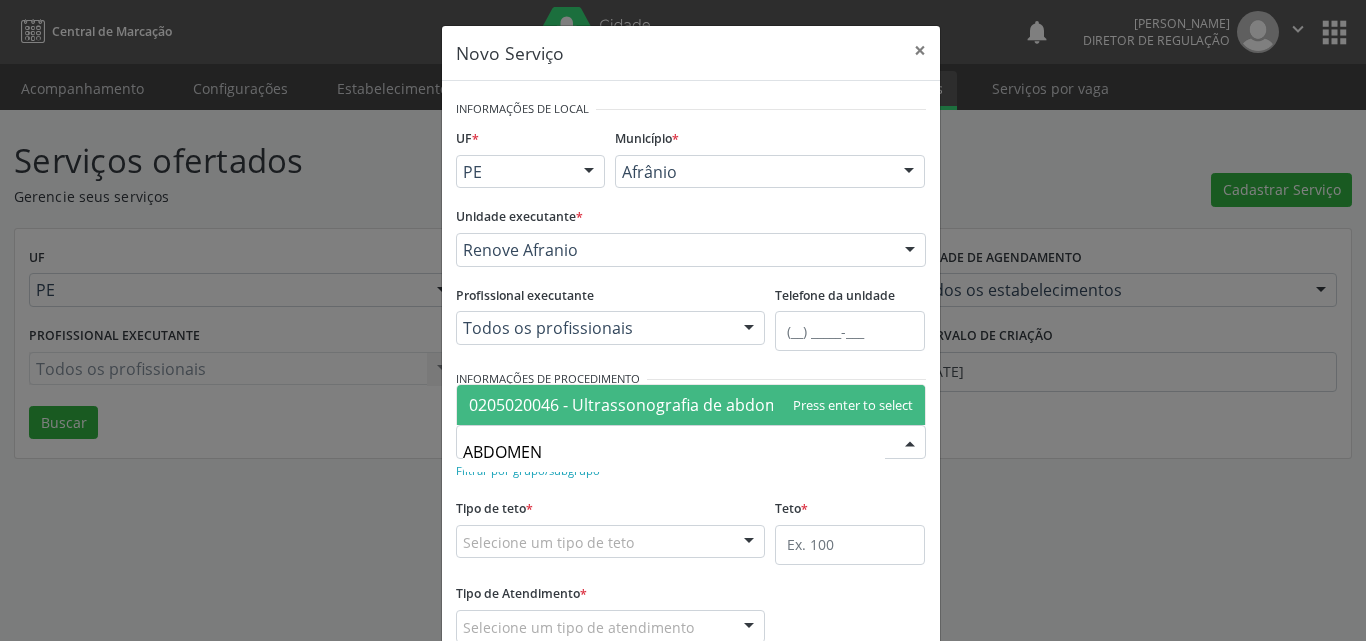 type on "ABDOMEN T" 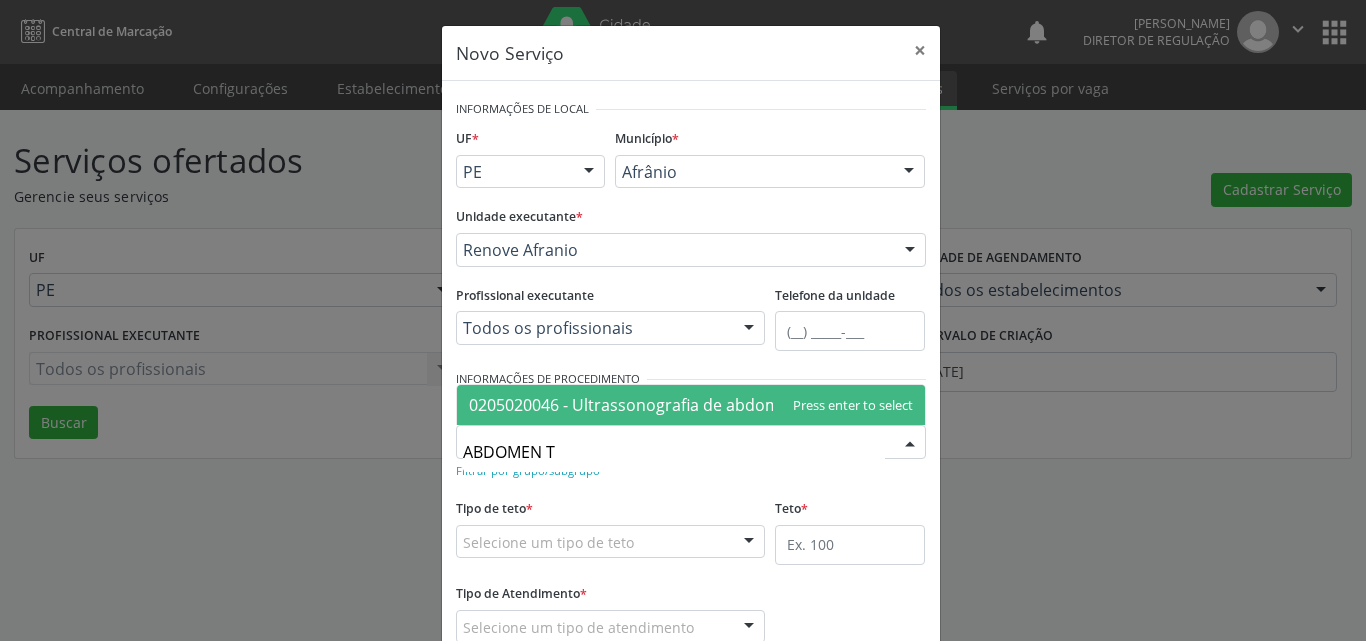 scroll, scrollTop: 0, scrollLeft: 0, axis: both 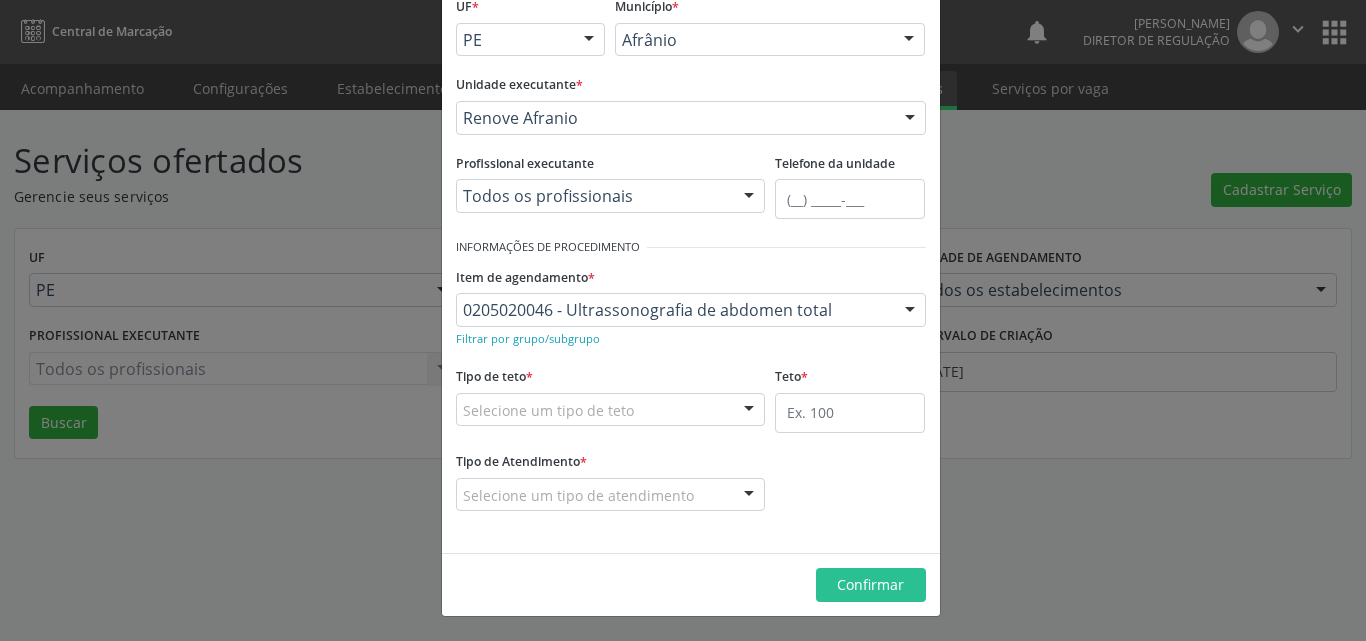 click on "Selecione um tipo de teto" at bounding box center (611, 410) 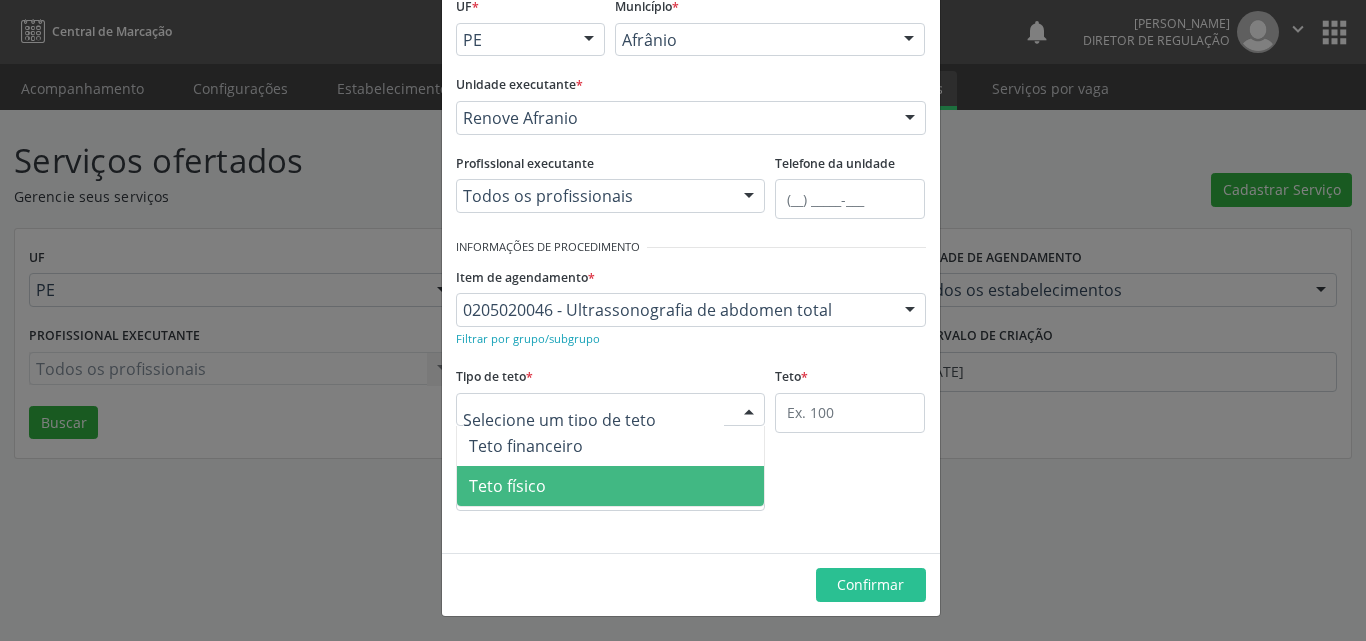 click on "Teto físico" at bounding box center [611, 486] 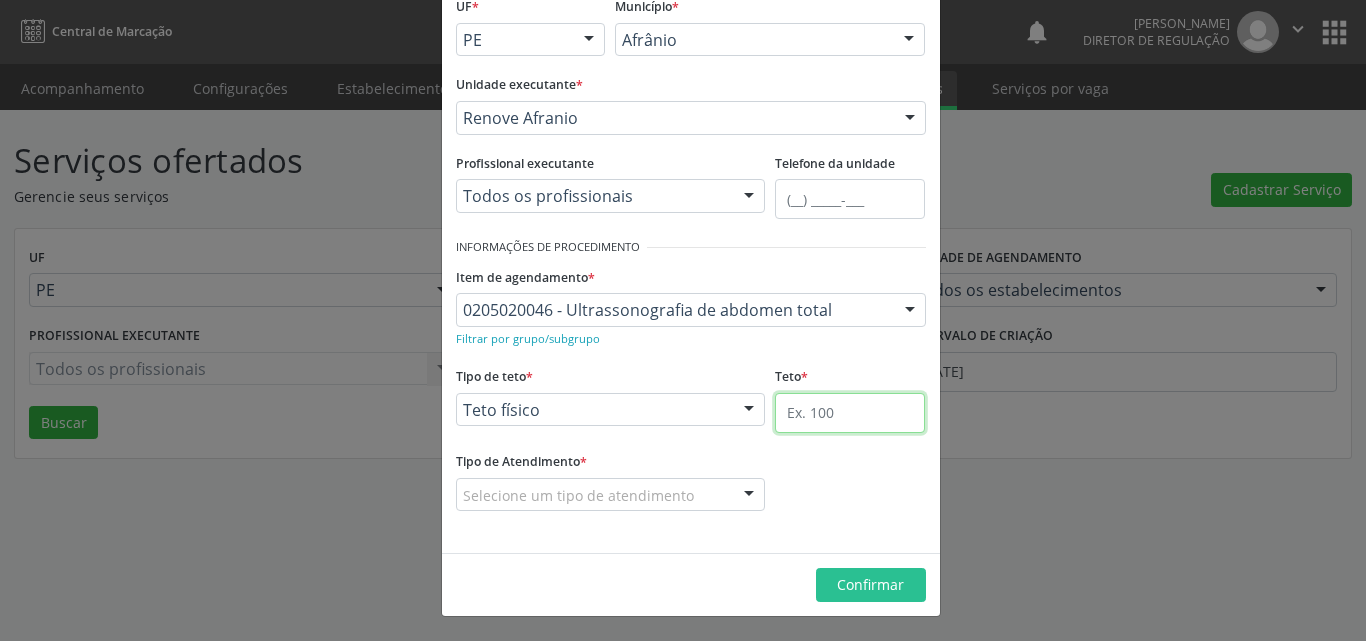 click at bounding box center (850, 413) 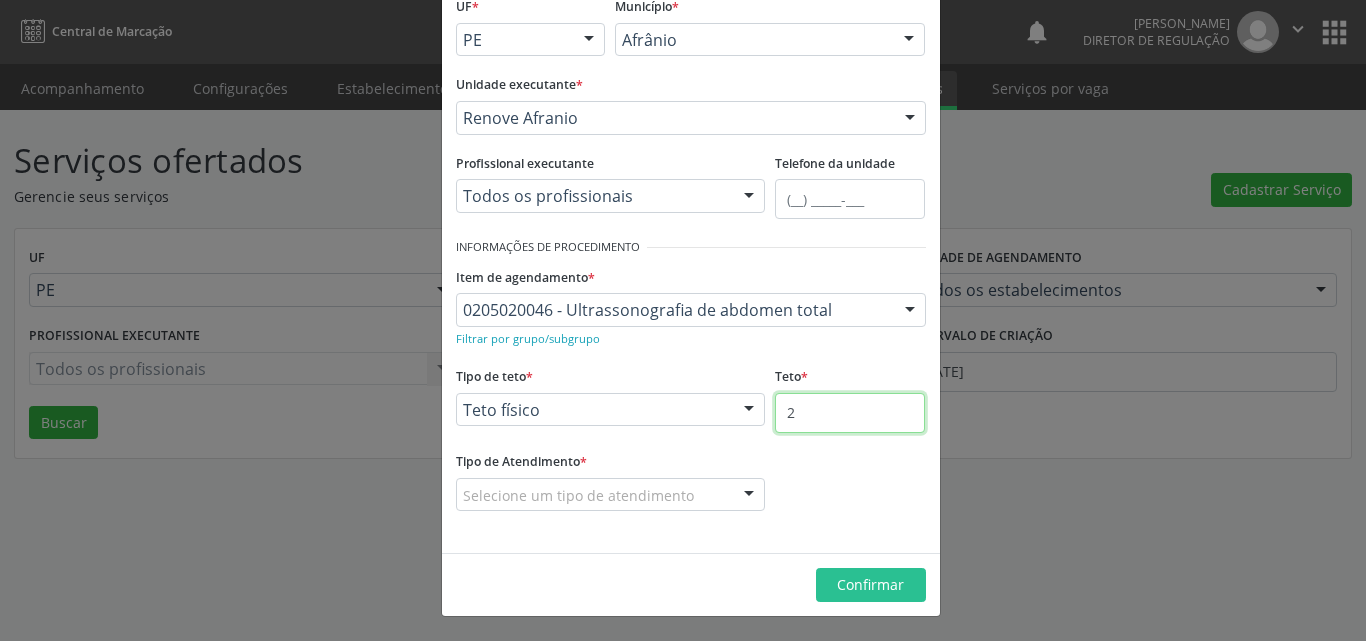 type on "2" 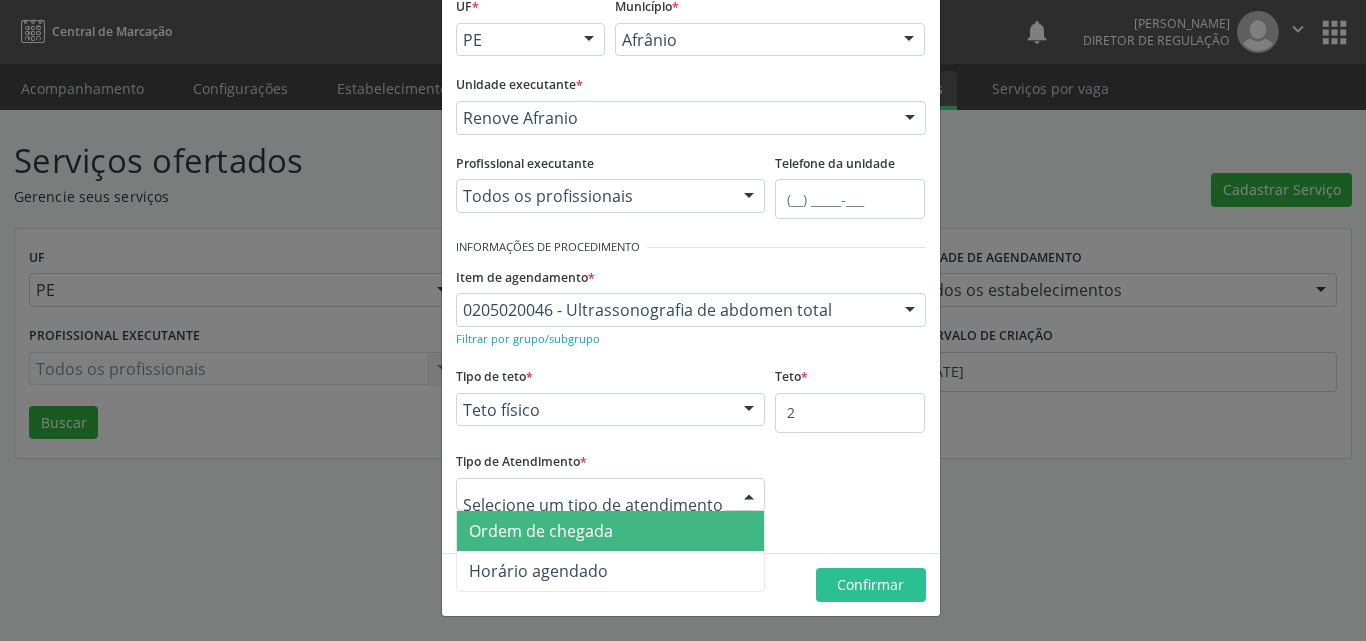 click on "Ordem de chegada" at bounding box center [611, 531] 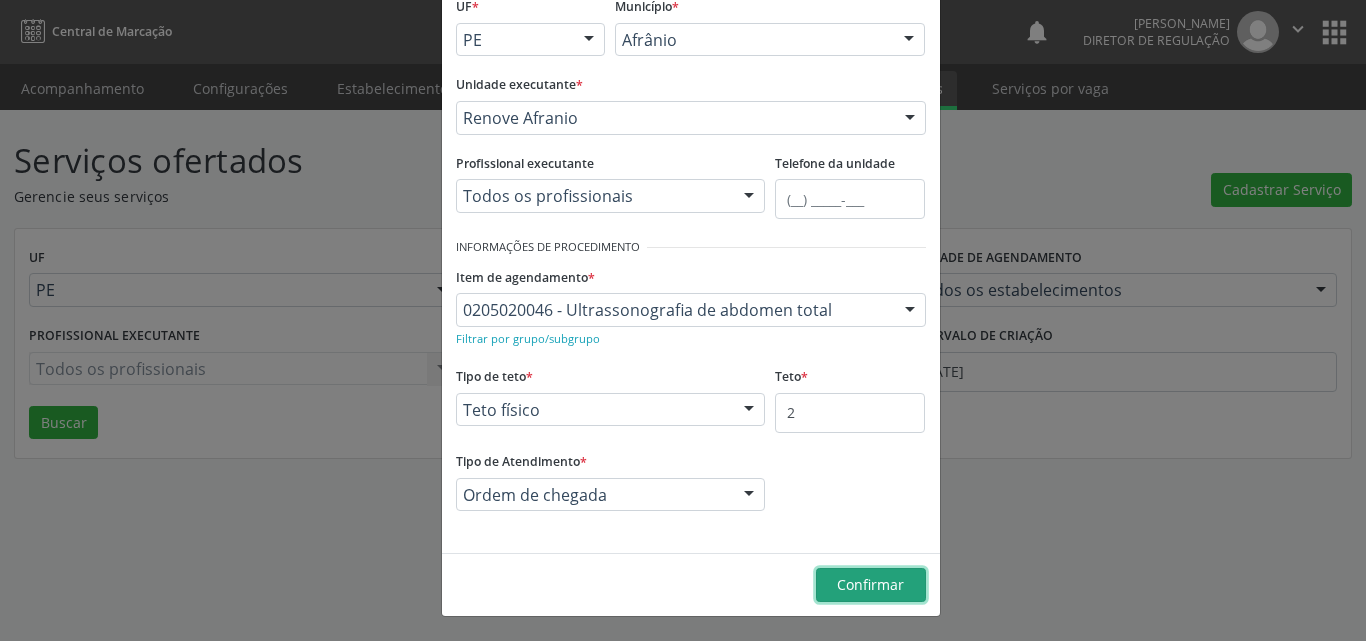 click on "Confirmar" at bounding box center [870, 584] 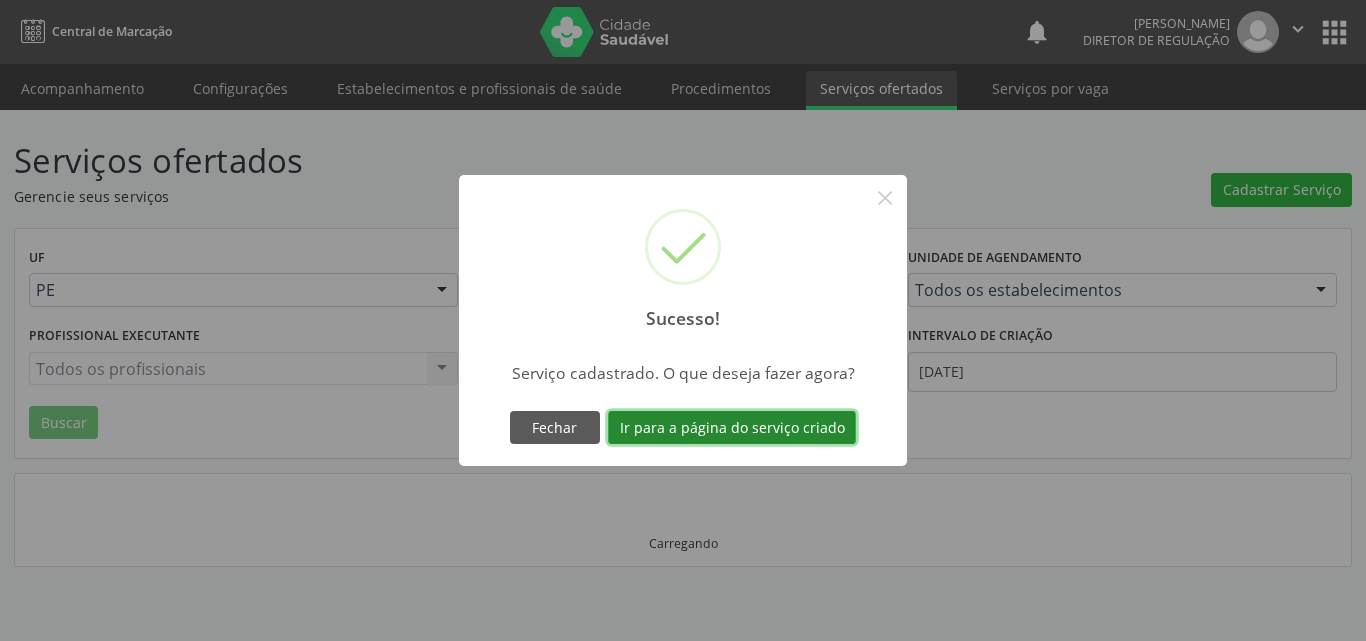 click on "Ir para a página do serviço criado" at bounding box center [732, 428] 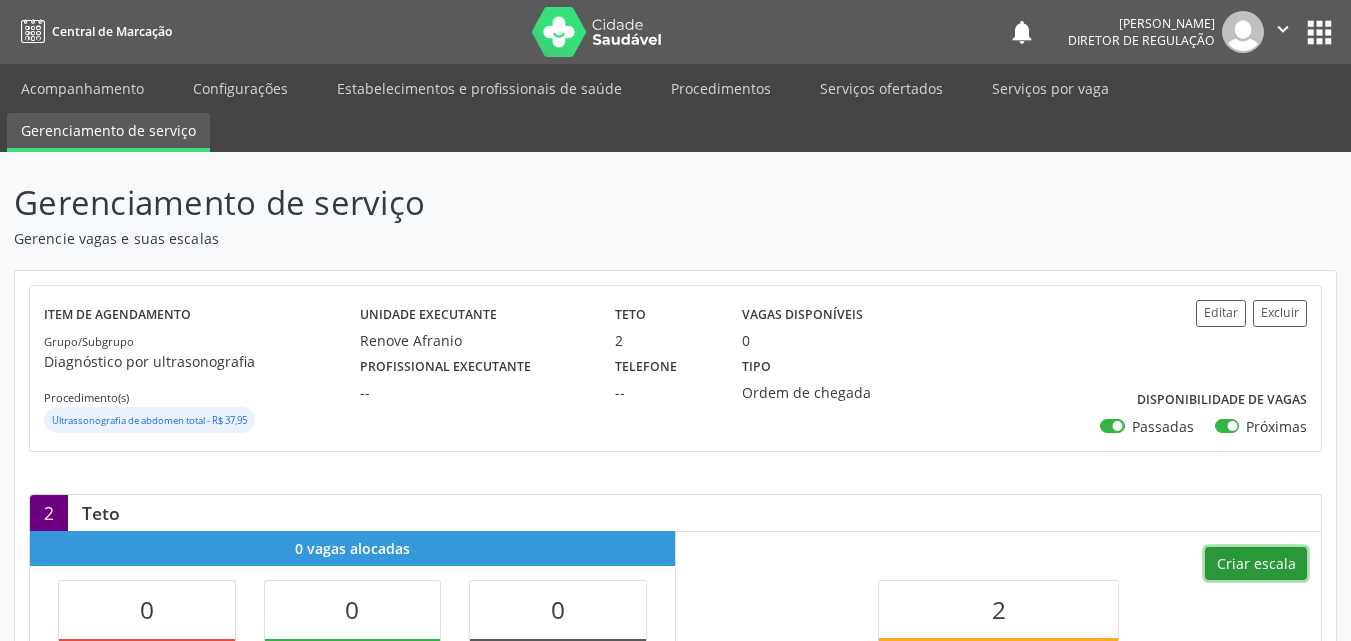 click on "Criar escala" at bounding box center [1256, 564] 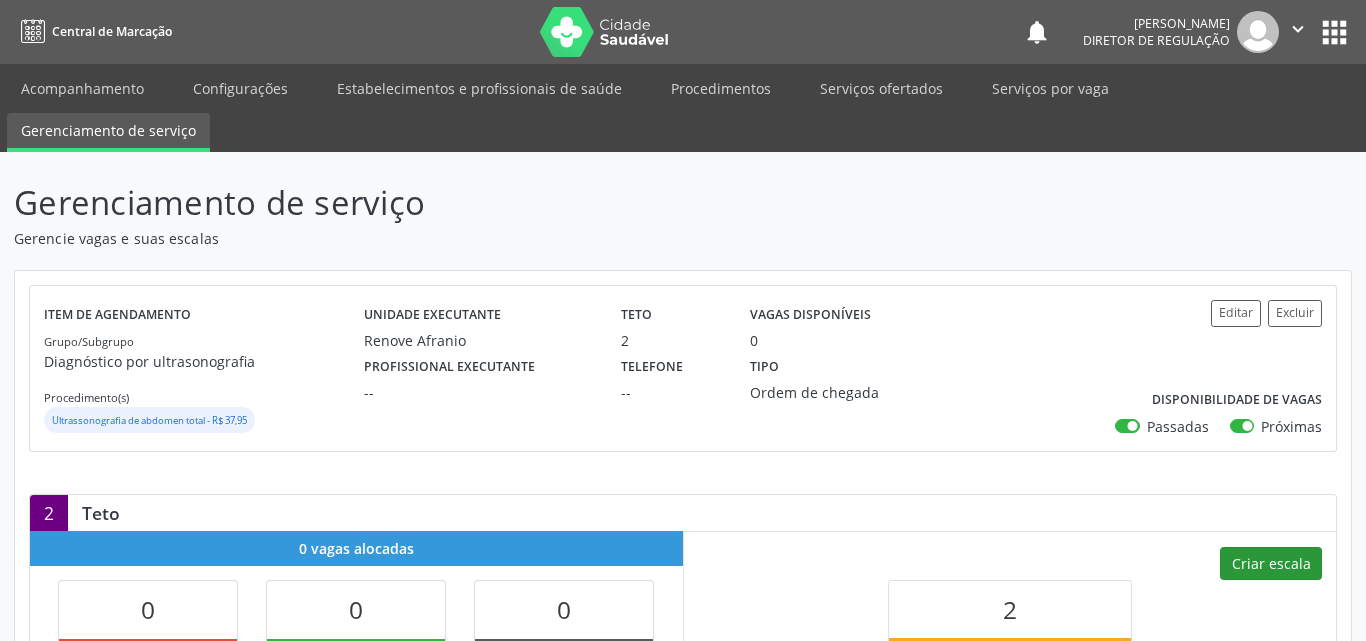 select on "6" 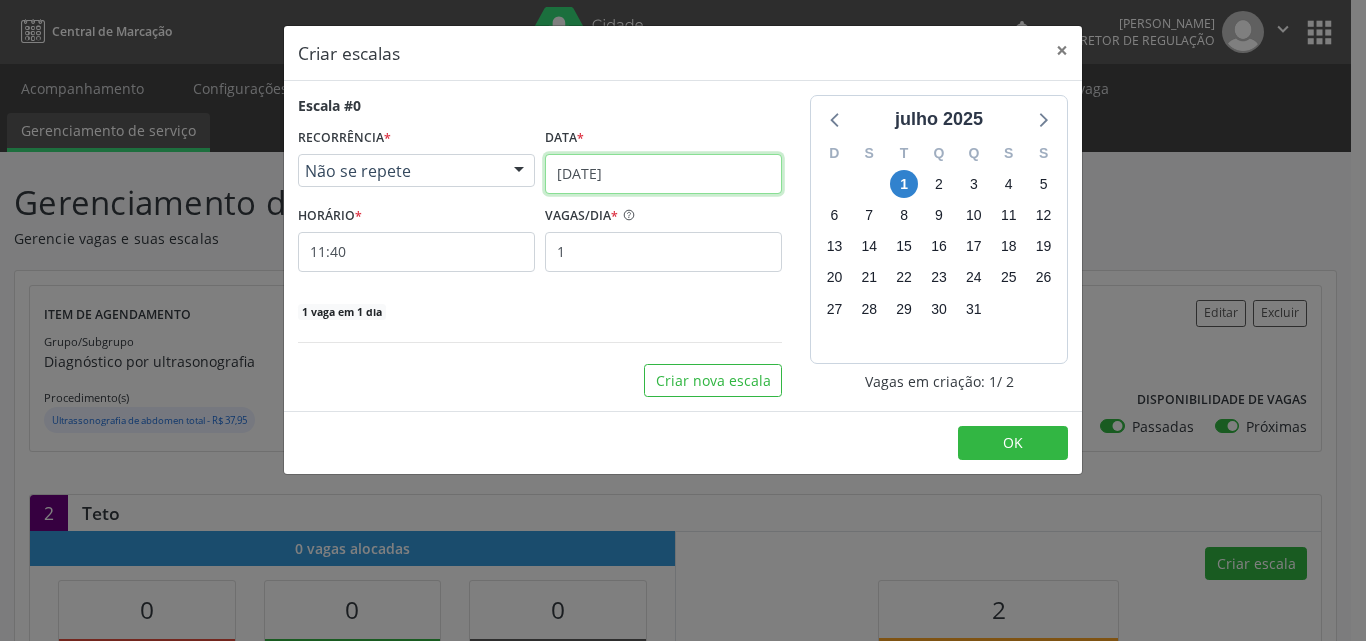 click on "[DATE]" at bounding box center [663, 174] 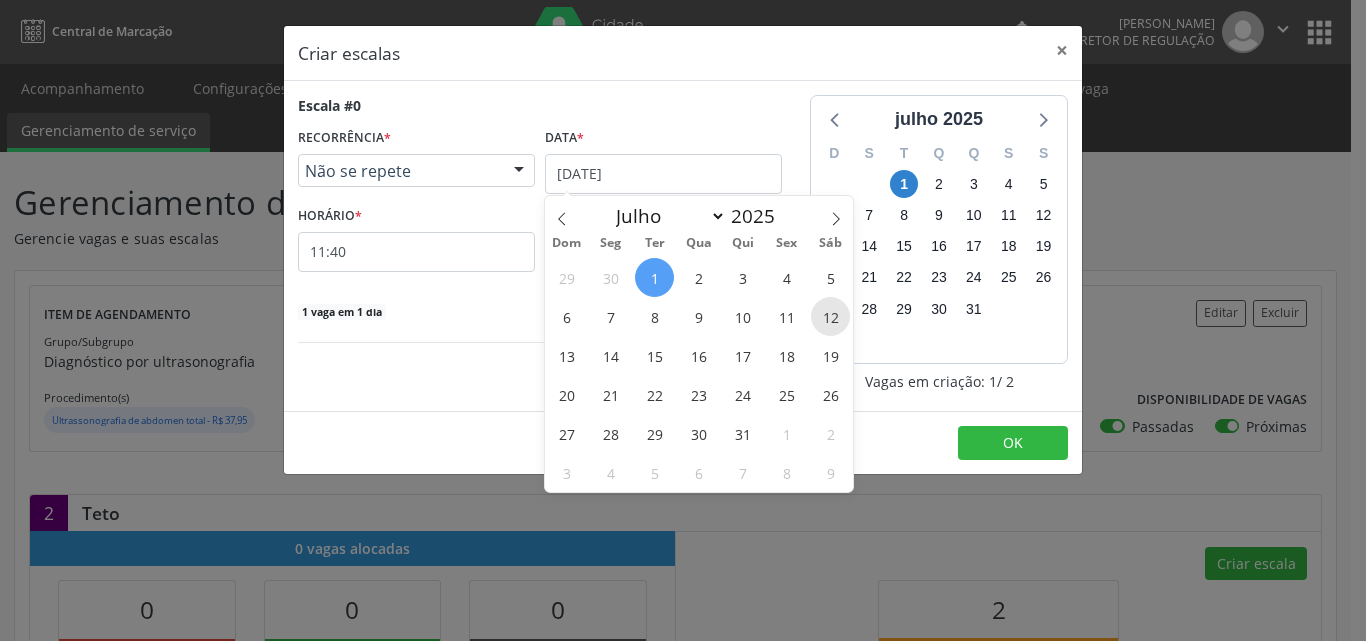 click on "12" at bounding box center [830, 316] 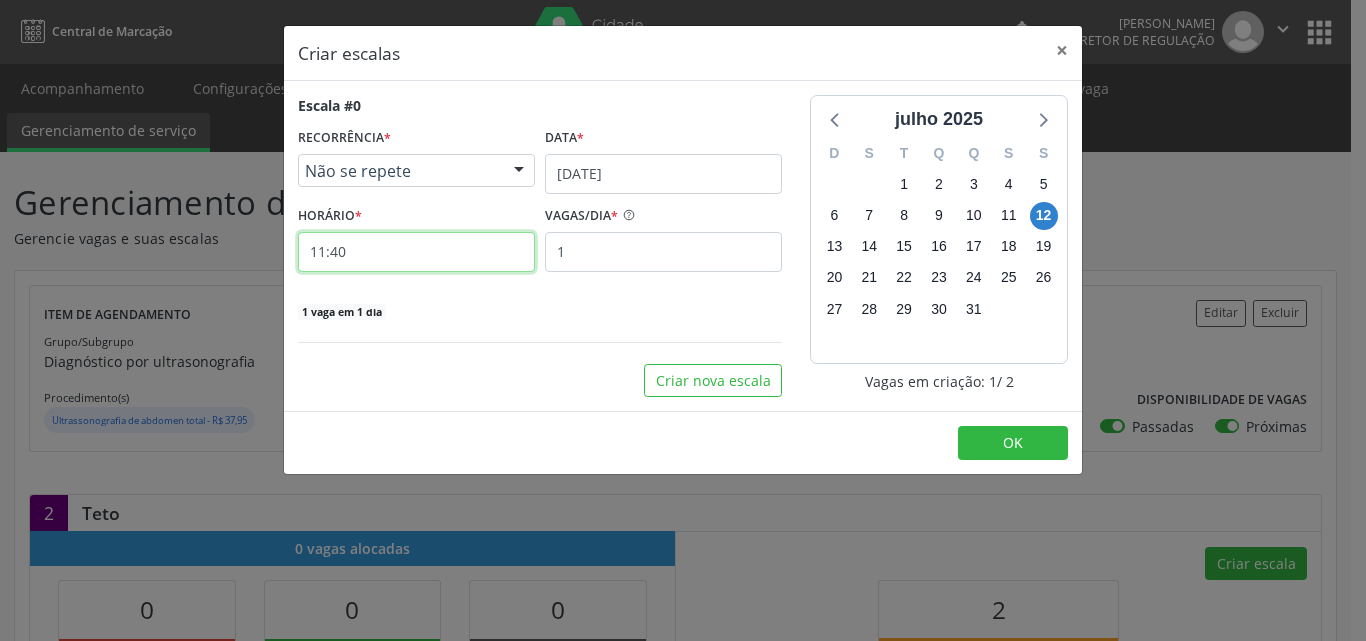 click on "11:40" at bounding box center (416, 252) 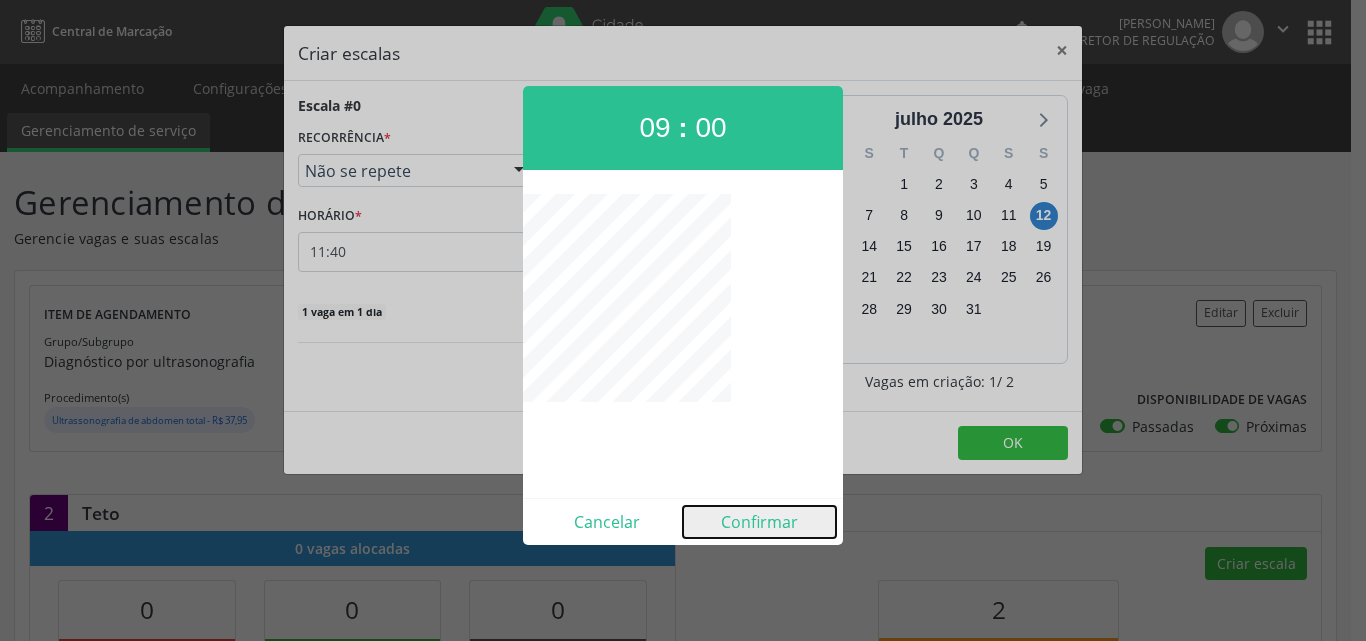 click on "Confirmar" at bounding box center [759, 522] 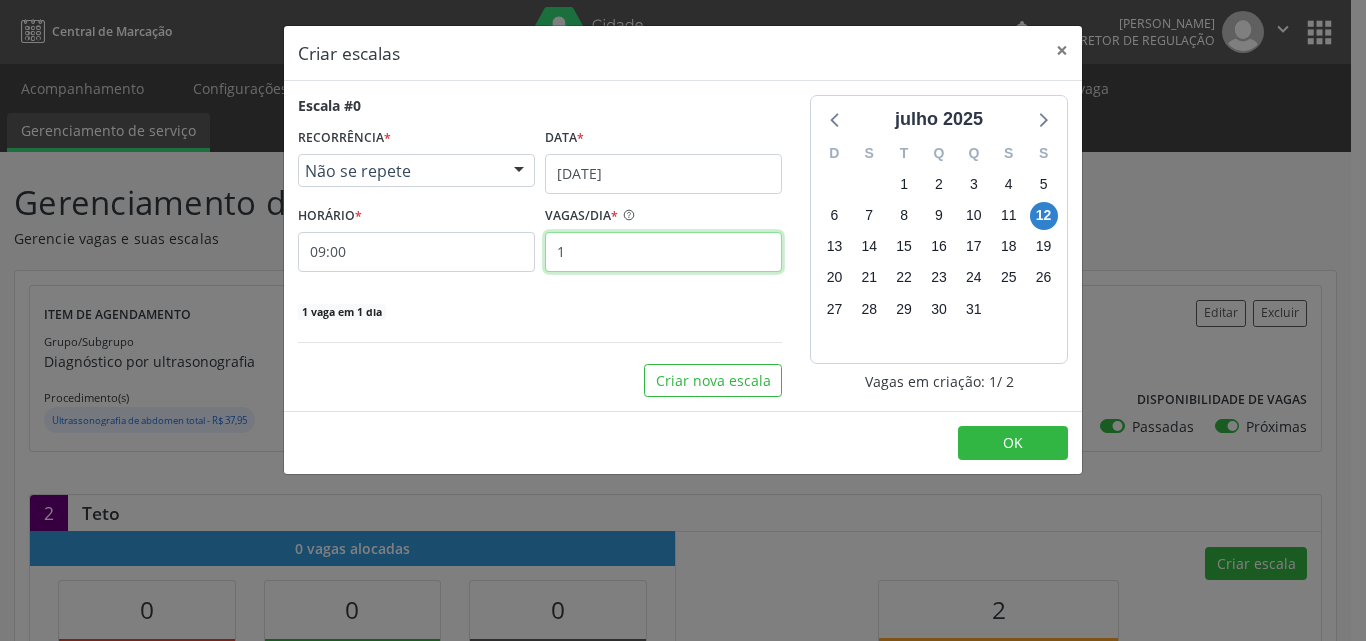 click on "1" at bounding box center (663, 252) 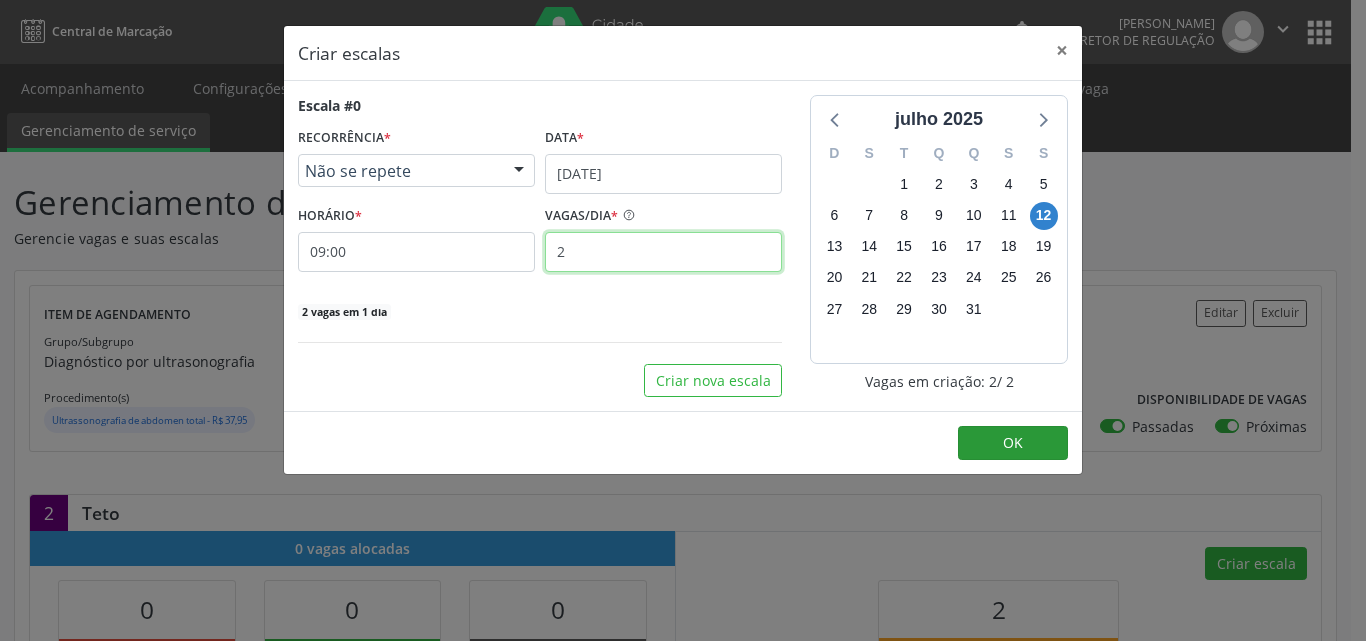 type on "2" 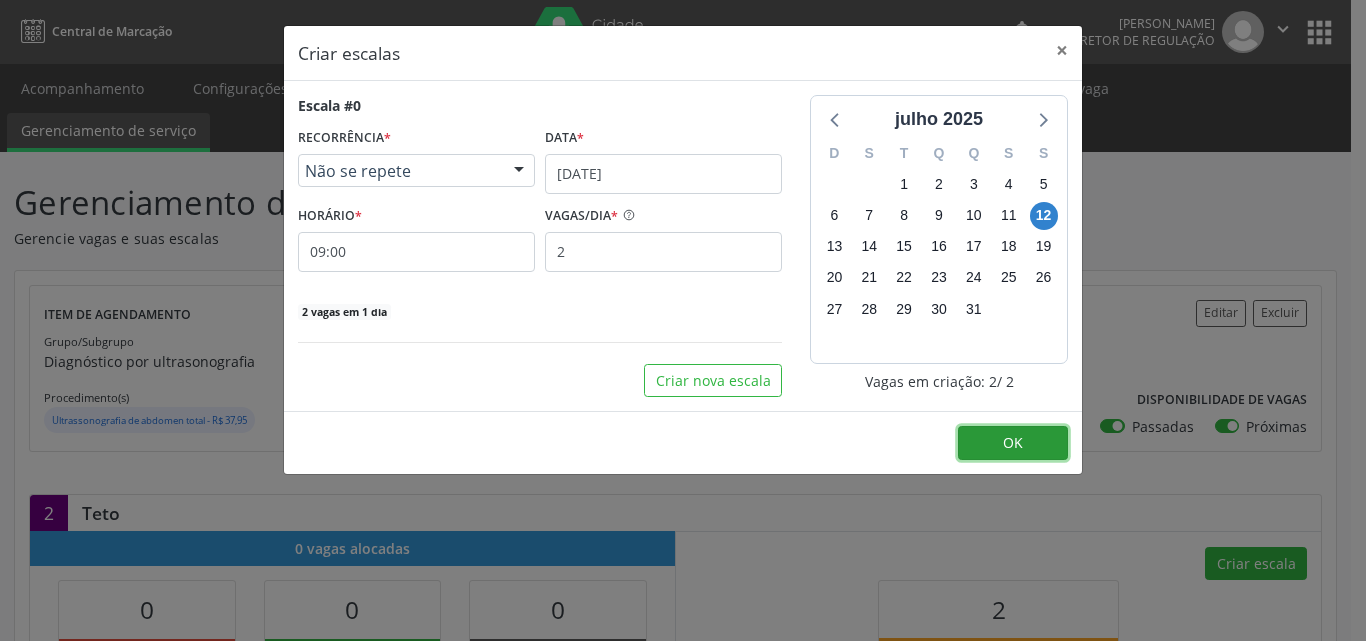click on "OK" at bounding box center [1013, 443] 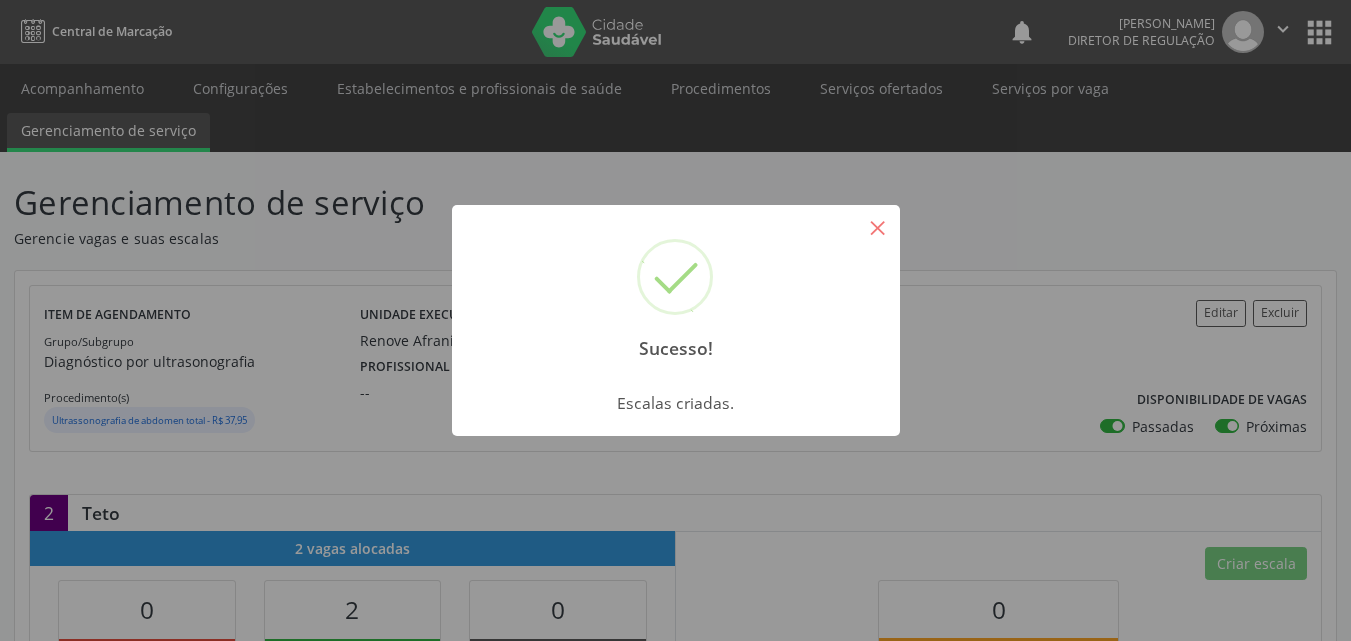 click on "×" at bounding box center (878, 227) 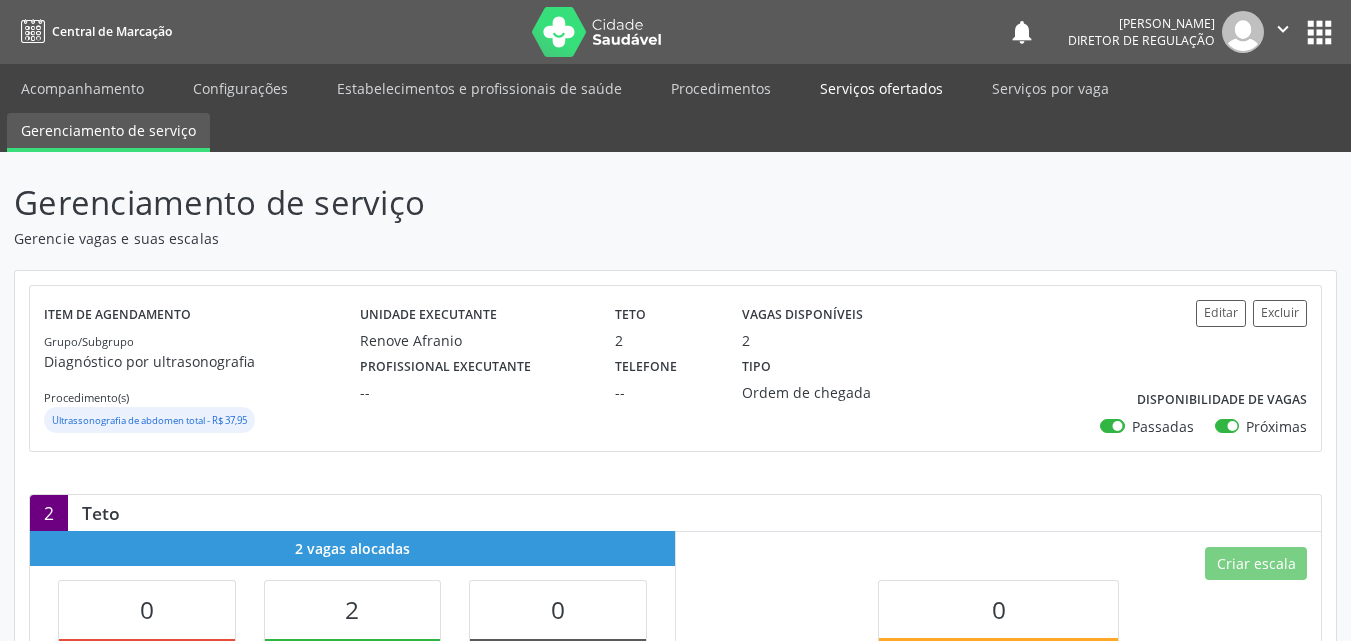click on "Serviços ofertados" at bounding box center (881, 88) 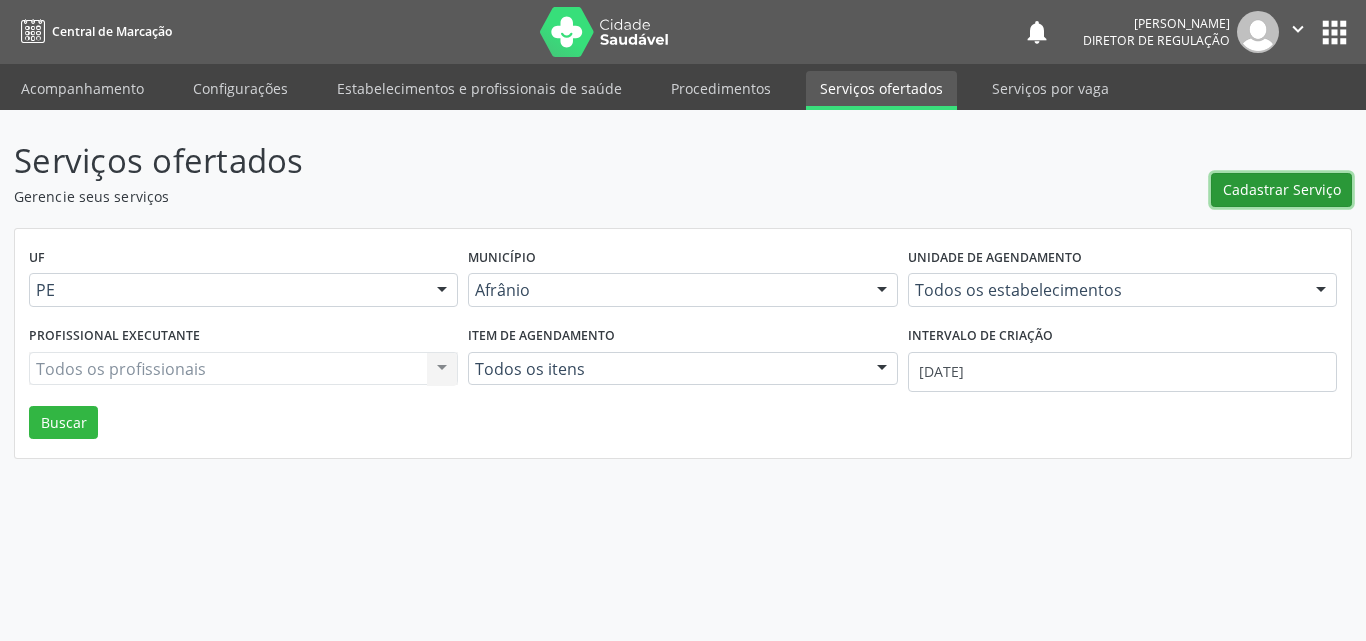 click on "Cadastrar Serviço" at bounding box center (1282, 189) 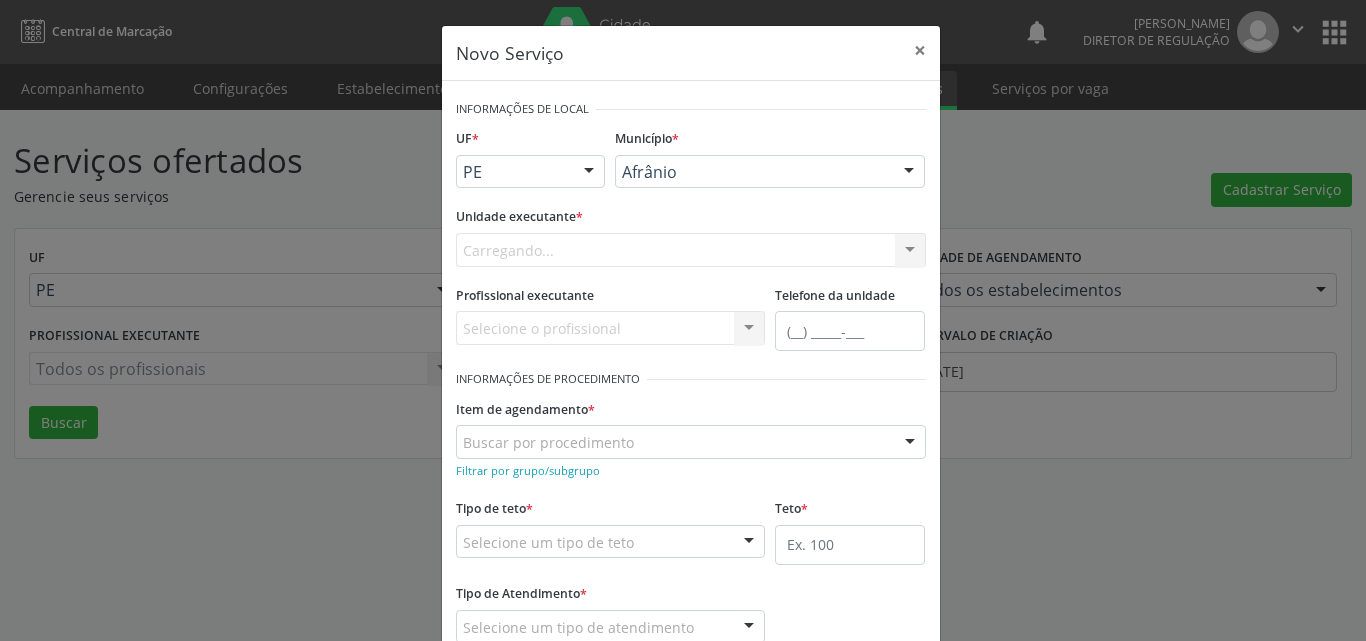 scroll, scrollTop: 0, scrollLeft: 0, axis: both 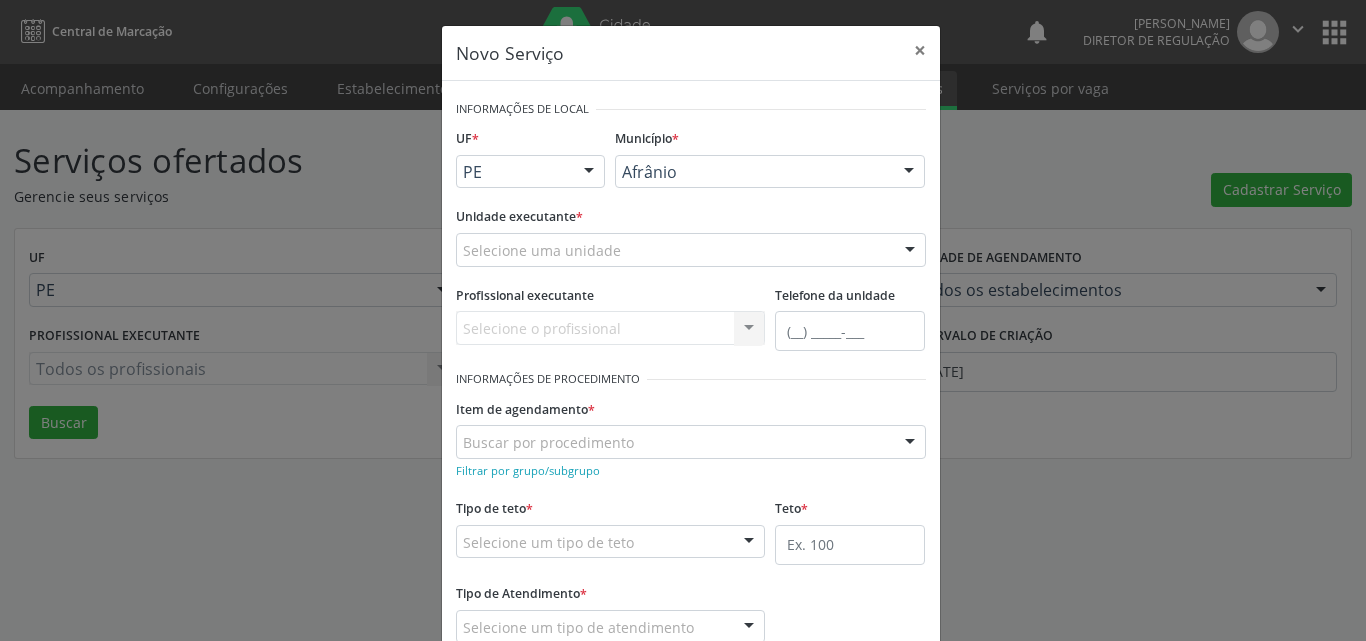 click on "Selecione uma unidade" at bounding box center (691, 250) 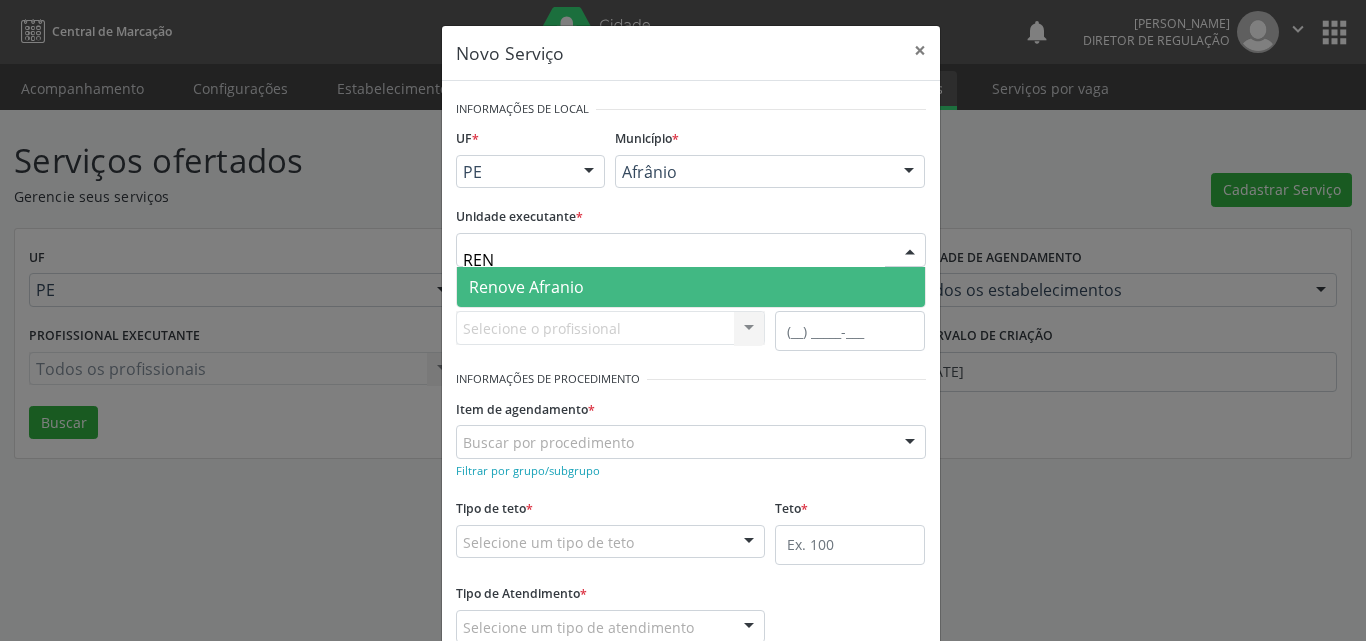 type on "RENO" 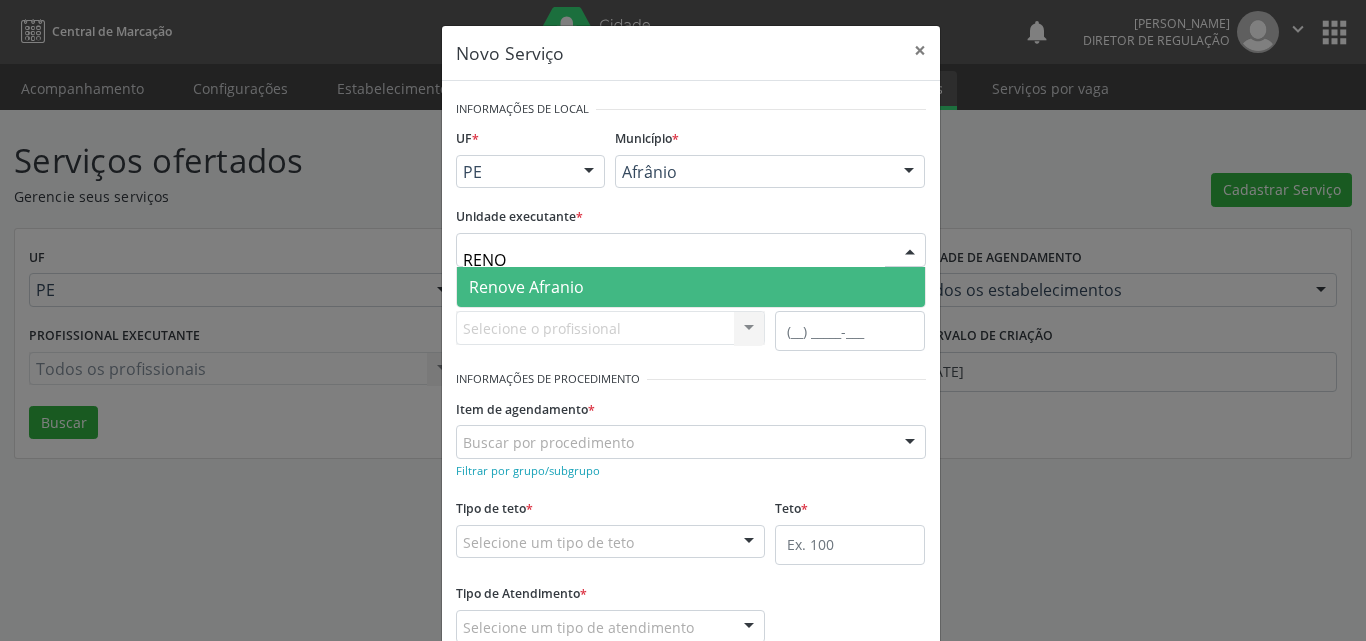 click on "Renove Afranio" at bounding box center (691, 287) 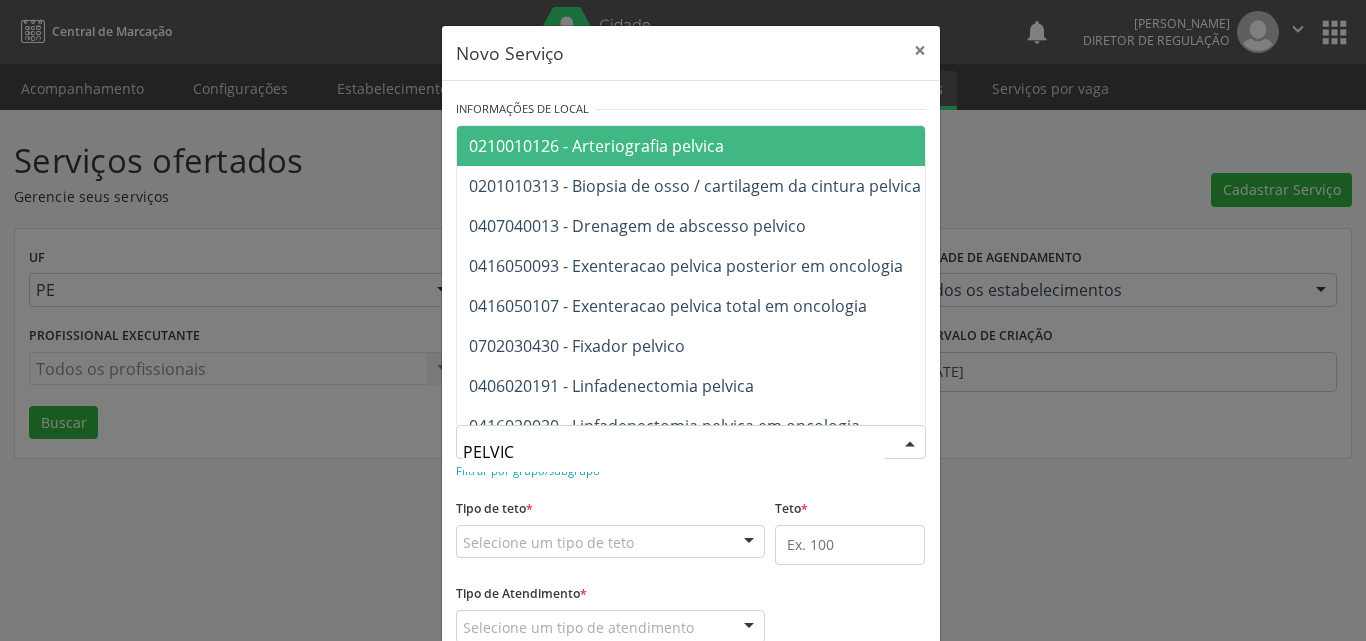 type on "PELVICA" 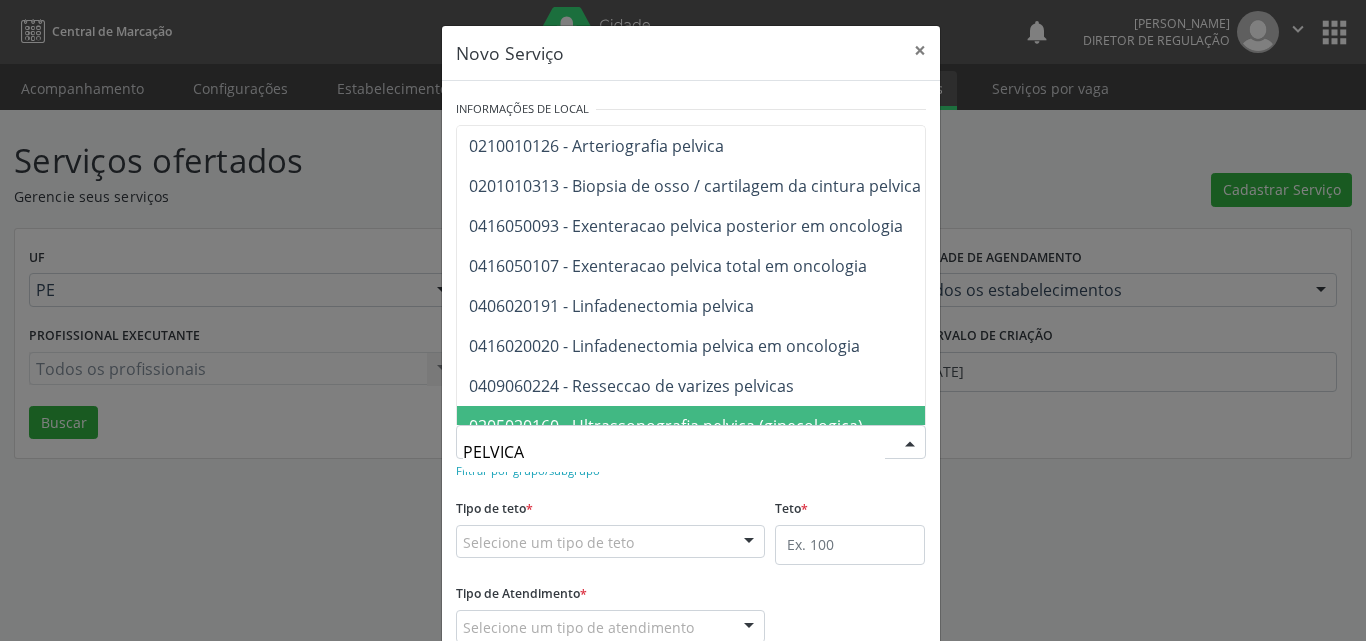 scroll, scrollTop: 36, scrollLeft: 0, axis: vertical 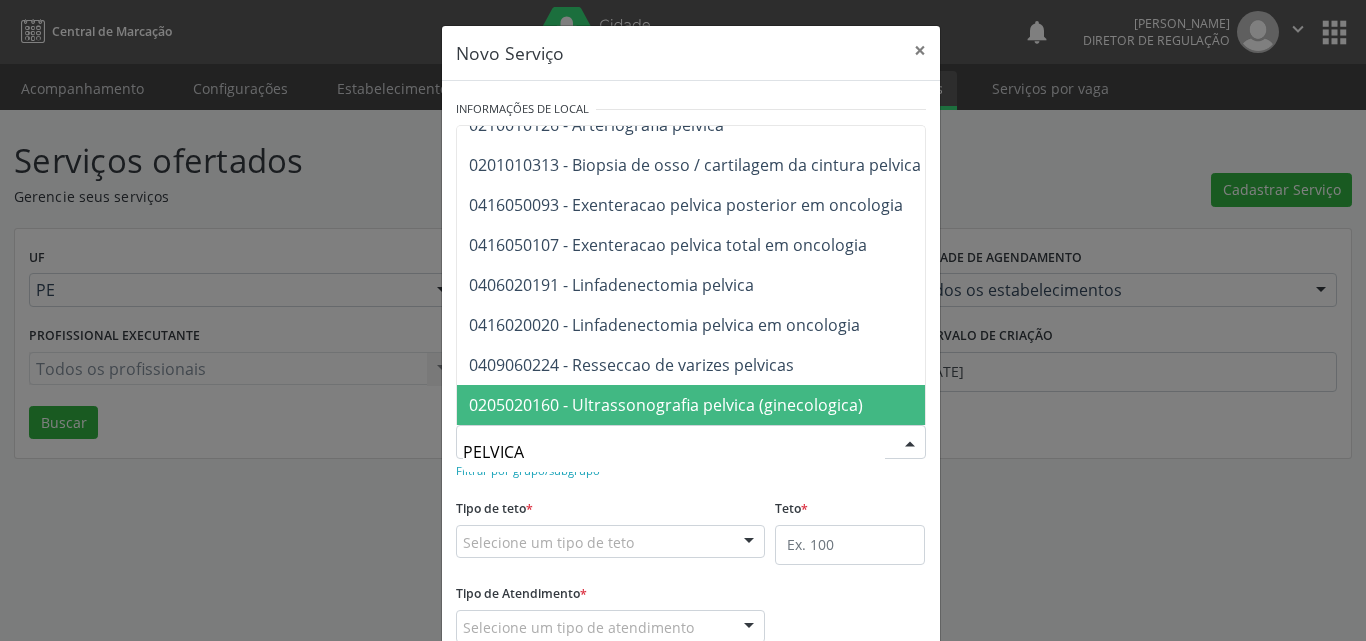 click on "0205020160 - Ultrassonografia pelvica (ginecologica)" at bounding box center (666, 405) 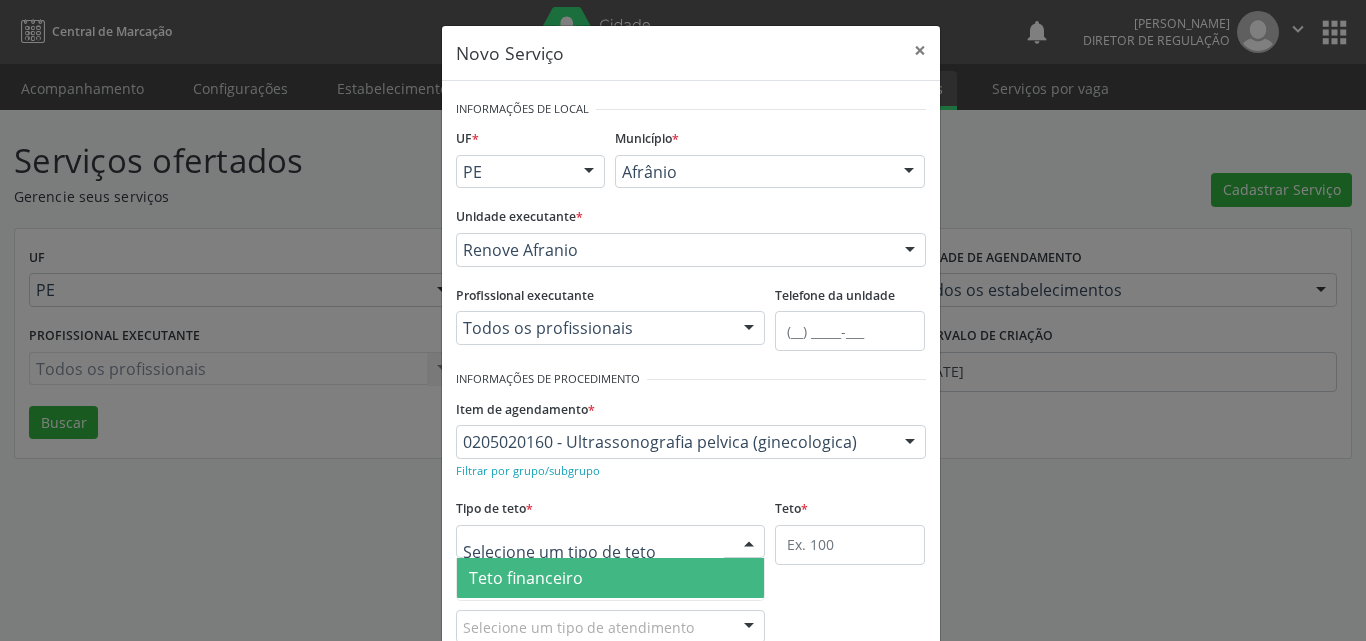 scroll, scrollTop: 38, scrollLeft: 0, axis: vertical 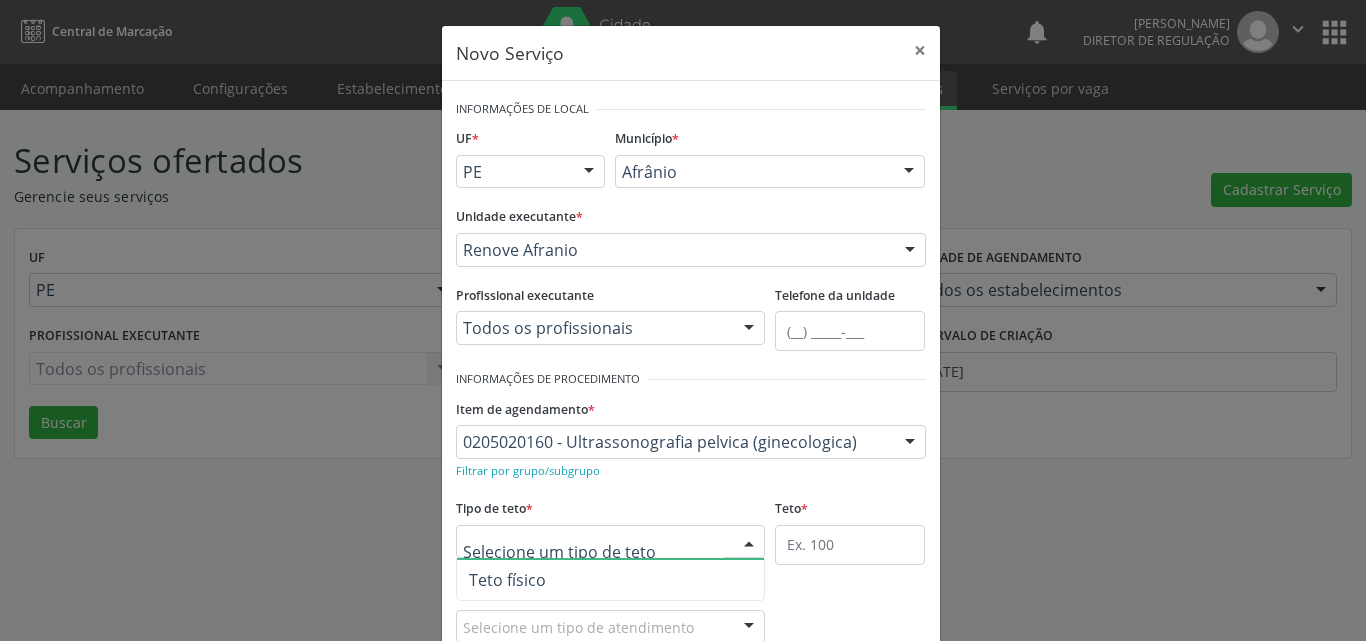 click on "Teto físico" at bounding box center (611, 580) 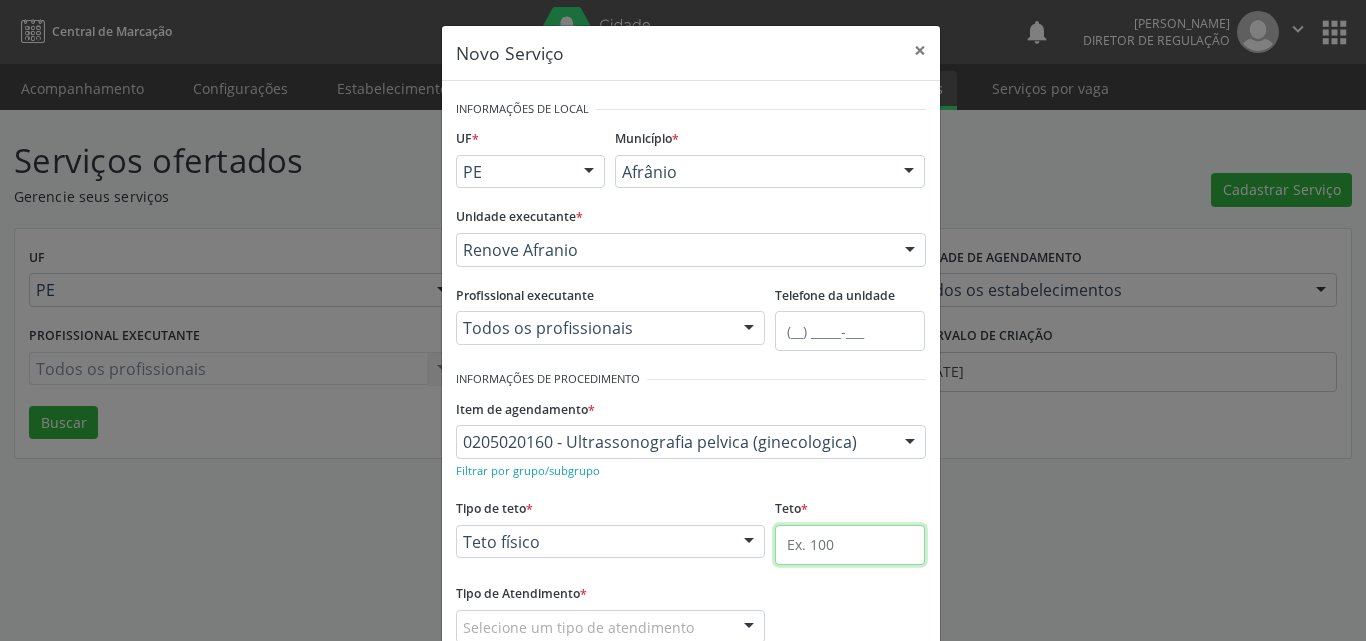 click at bounding box center (850, 545) 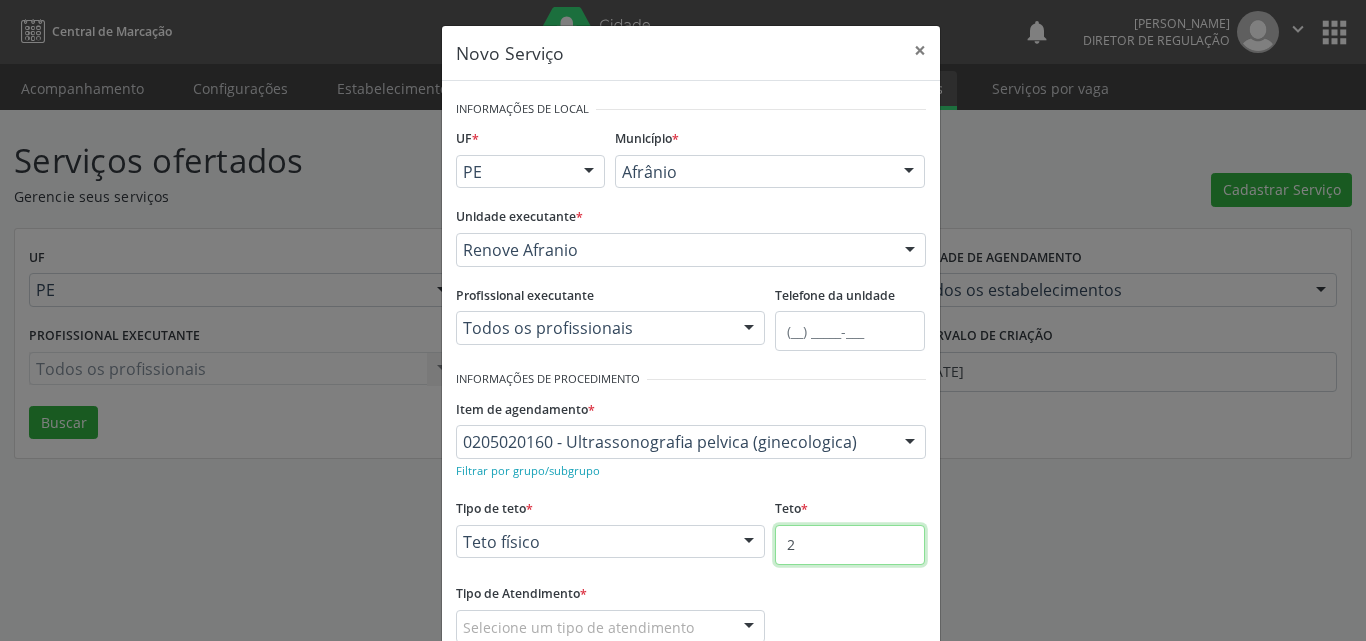 scroll, scrollTop: 100, scrollLeft: 0, axis: vertical 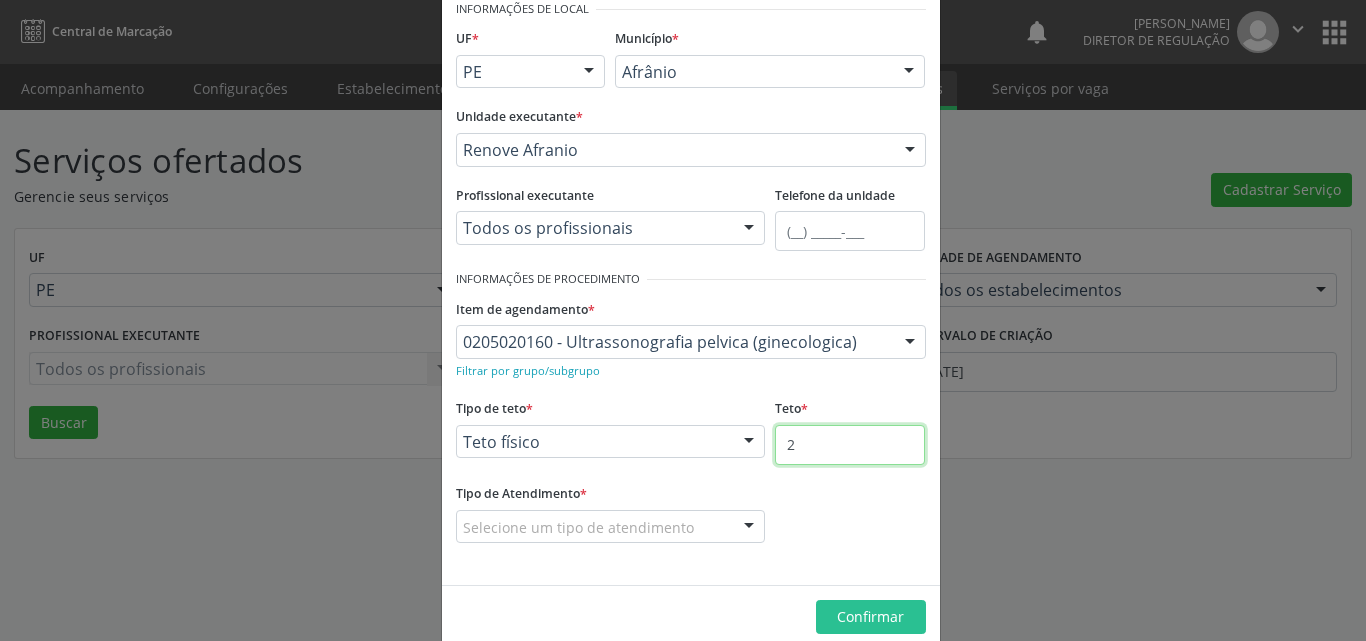 type on "2" 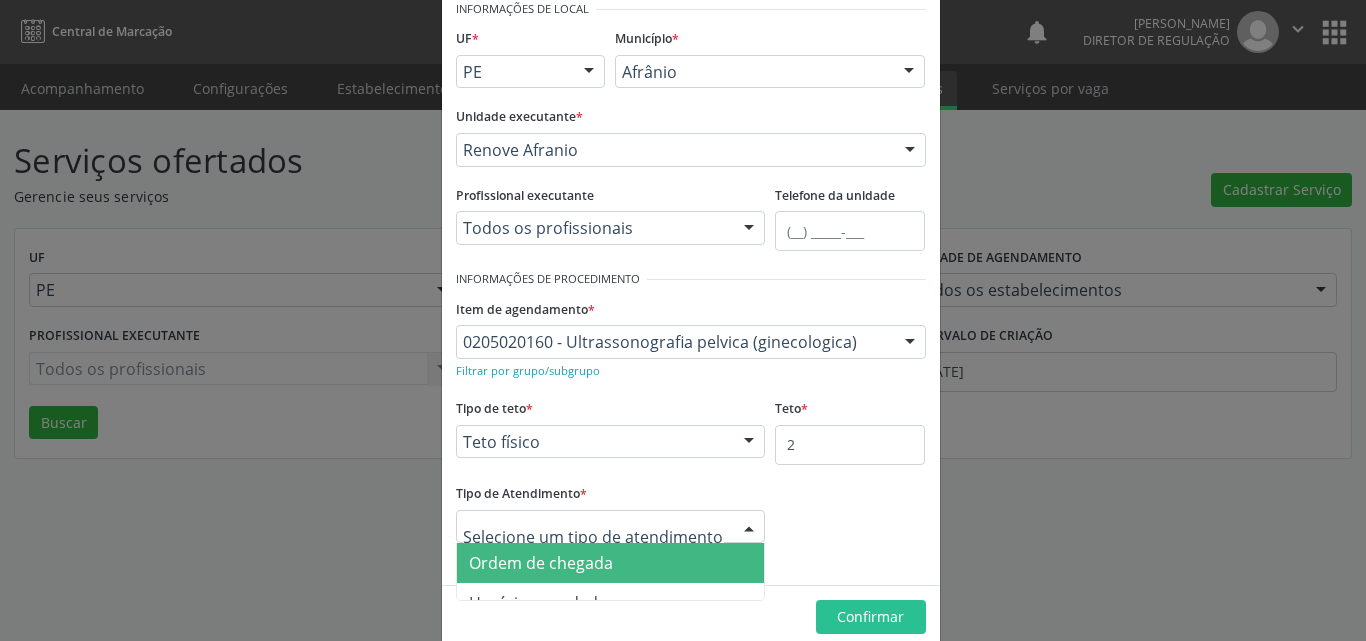 click on "Ordem de chegada" at bounding box center (611, 563) 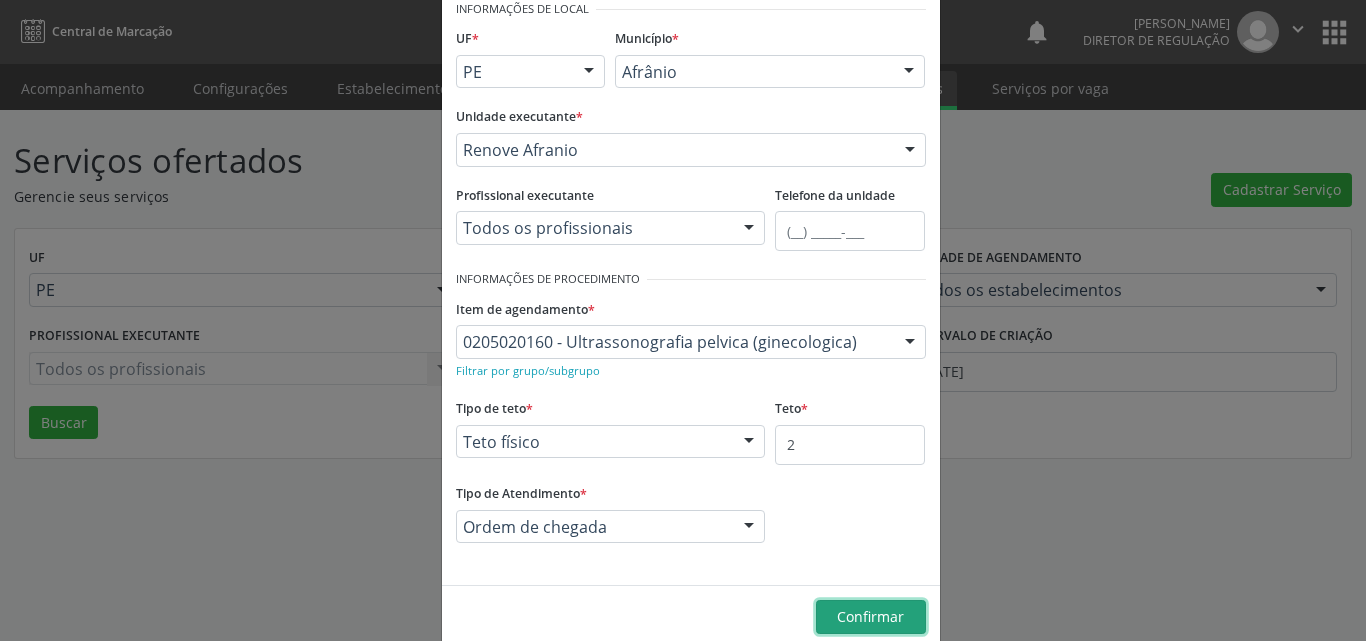 click on "Confirmar" at bounding box center (870, 616) 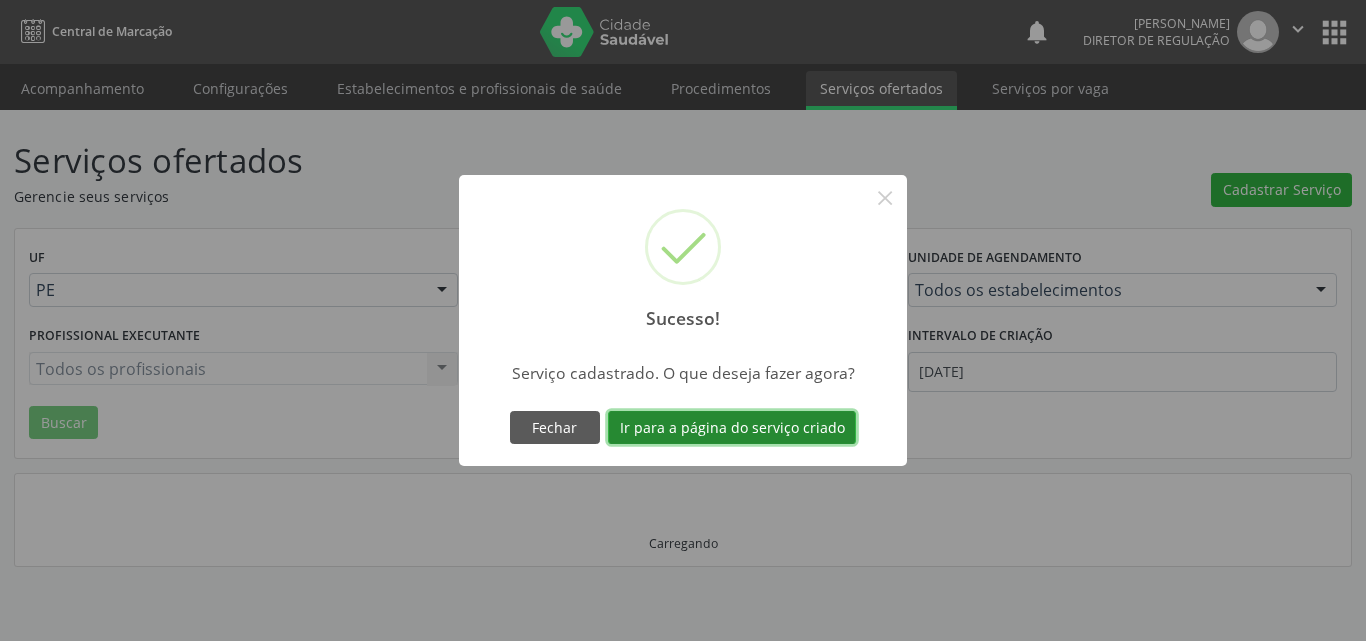 click on "Ir para a página do serviço criado" at bounding box center [732, 428] 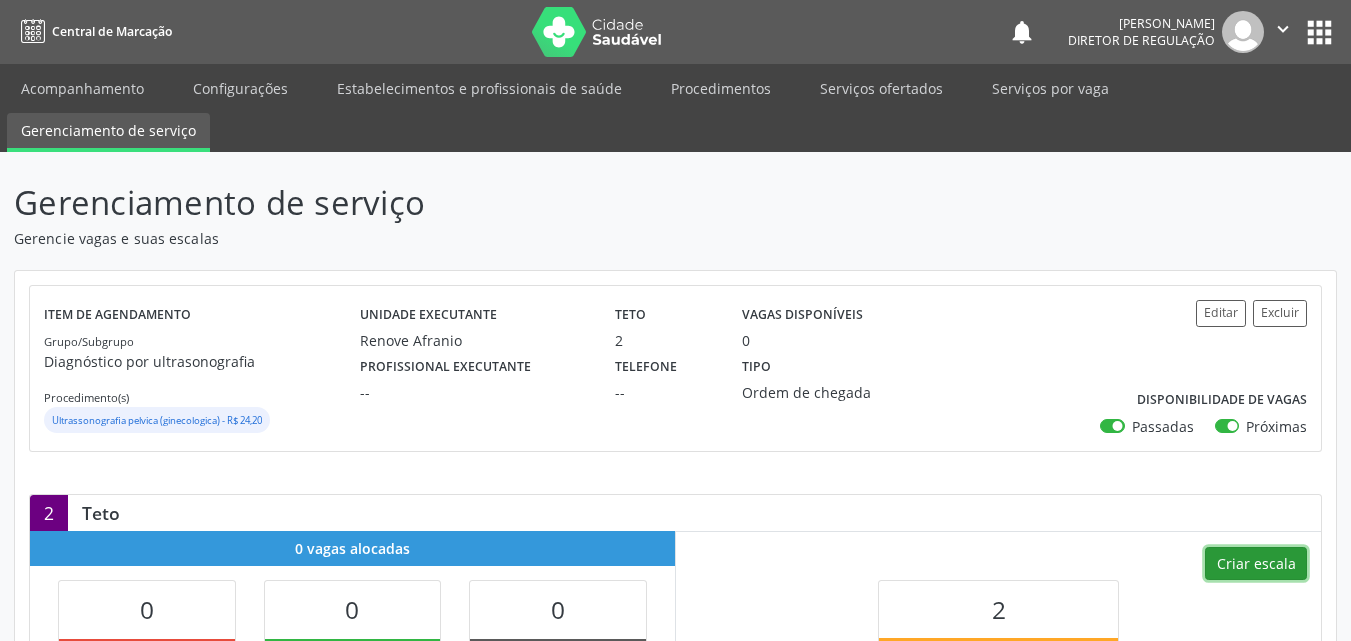 click on "Criar escala" at bounding box center (1256, 564) 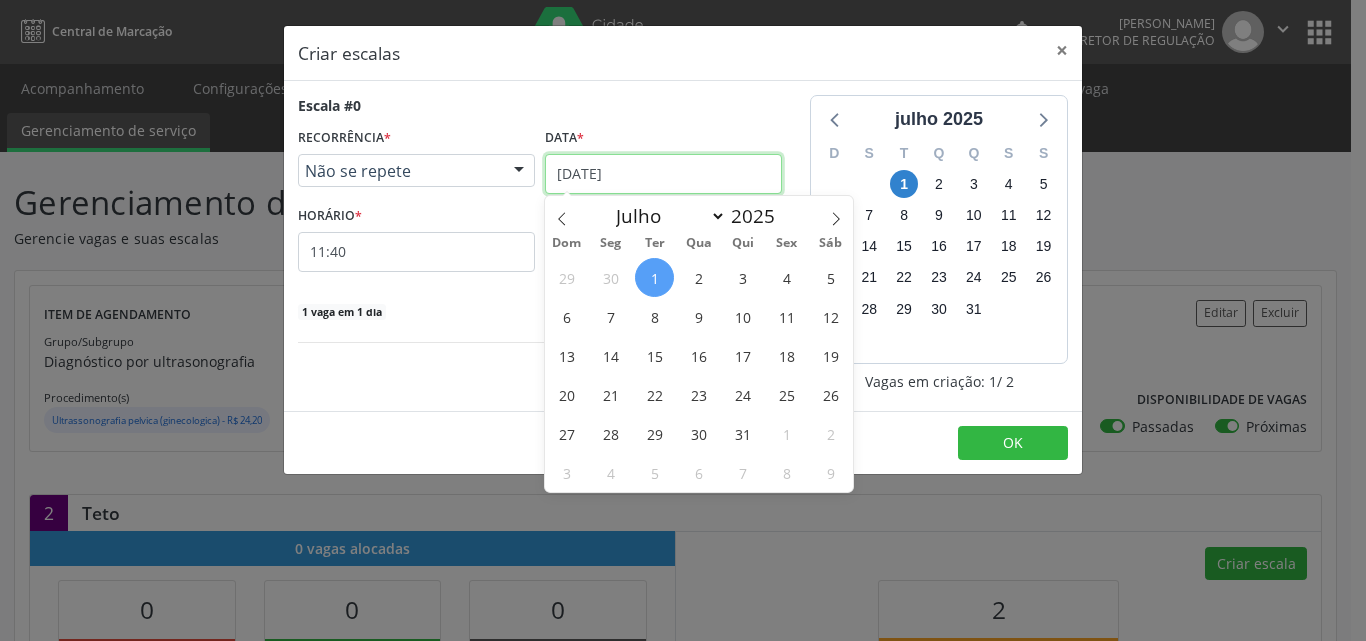 click on "[DATE]" at bounding box center [663, 174] 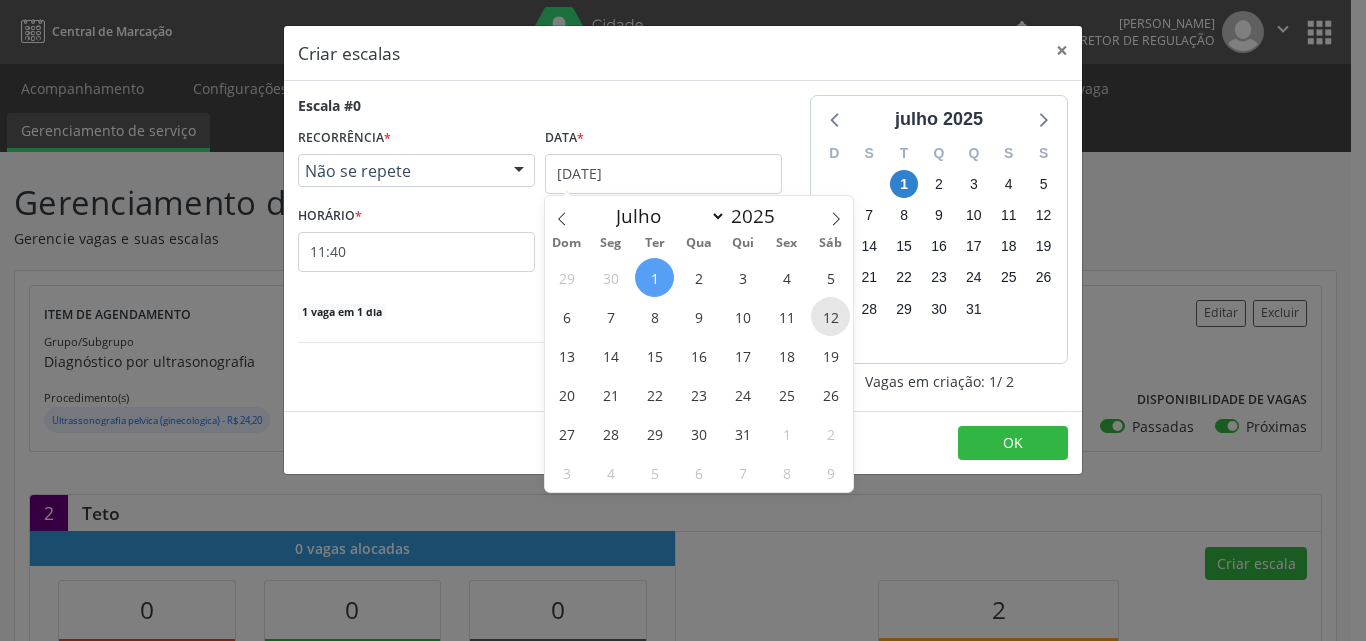 click on "12" at bounding box center [830, 316] 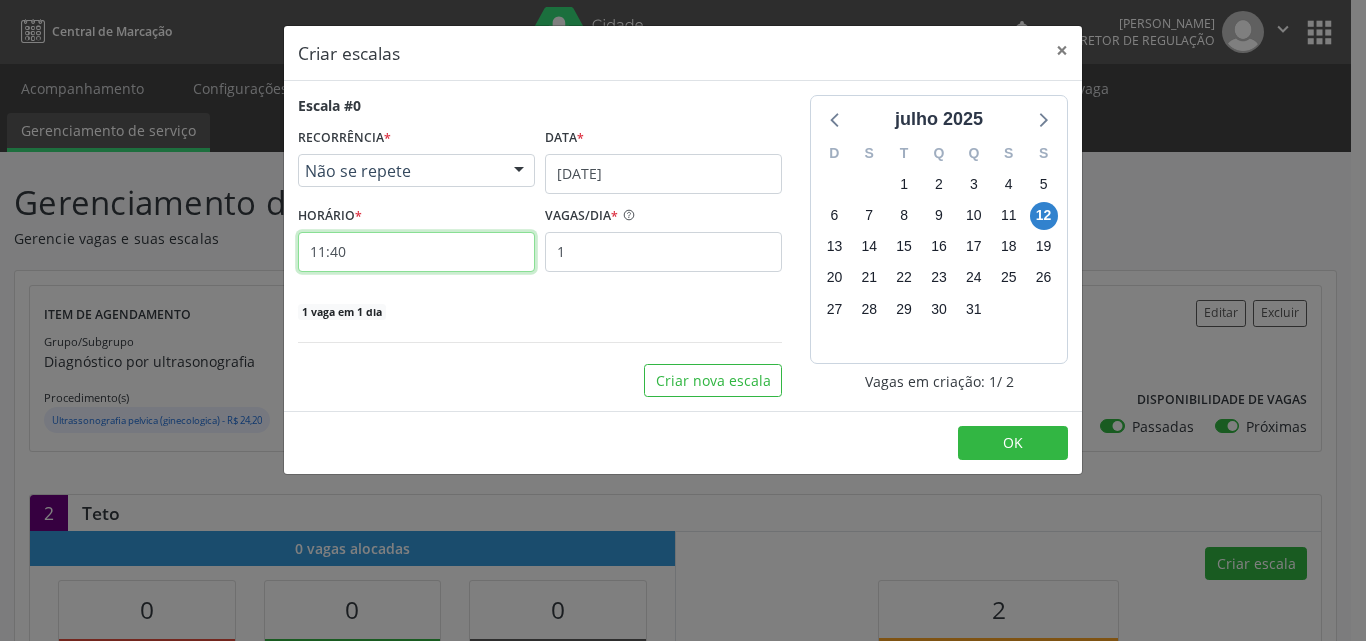 click on "11:40" at bounding box center (416, 252) 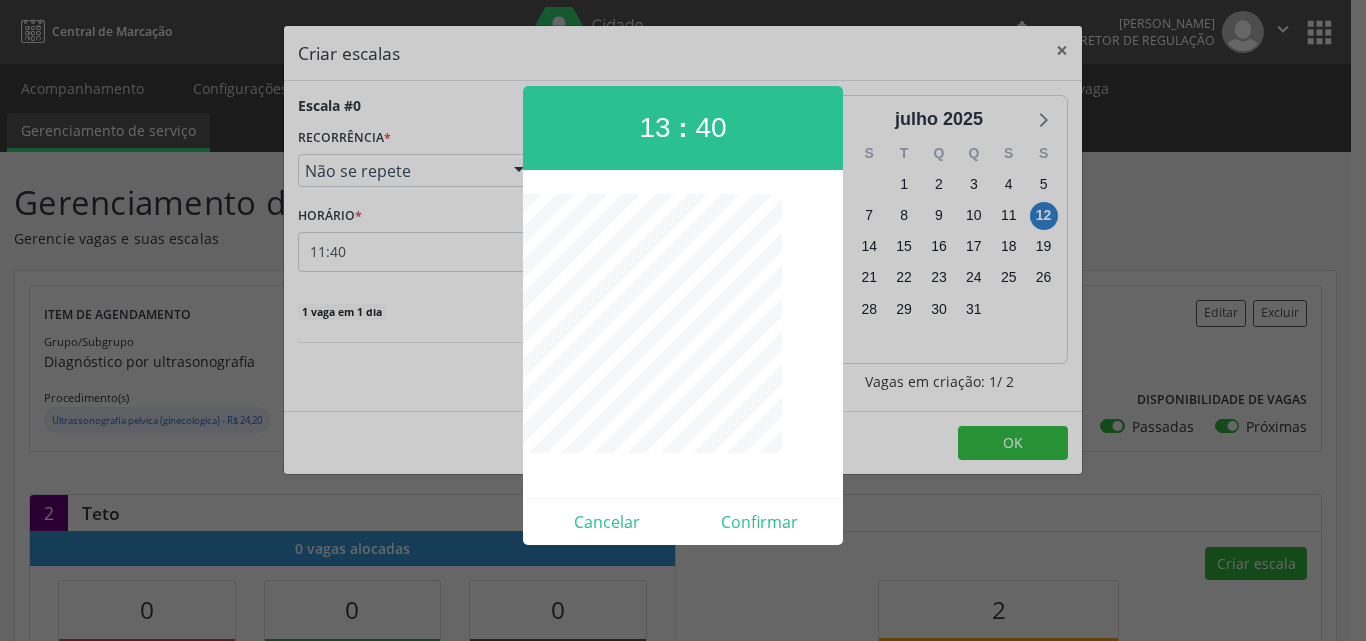 click on "13" at bounding box center (654, 127) 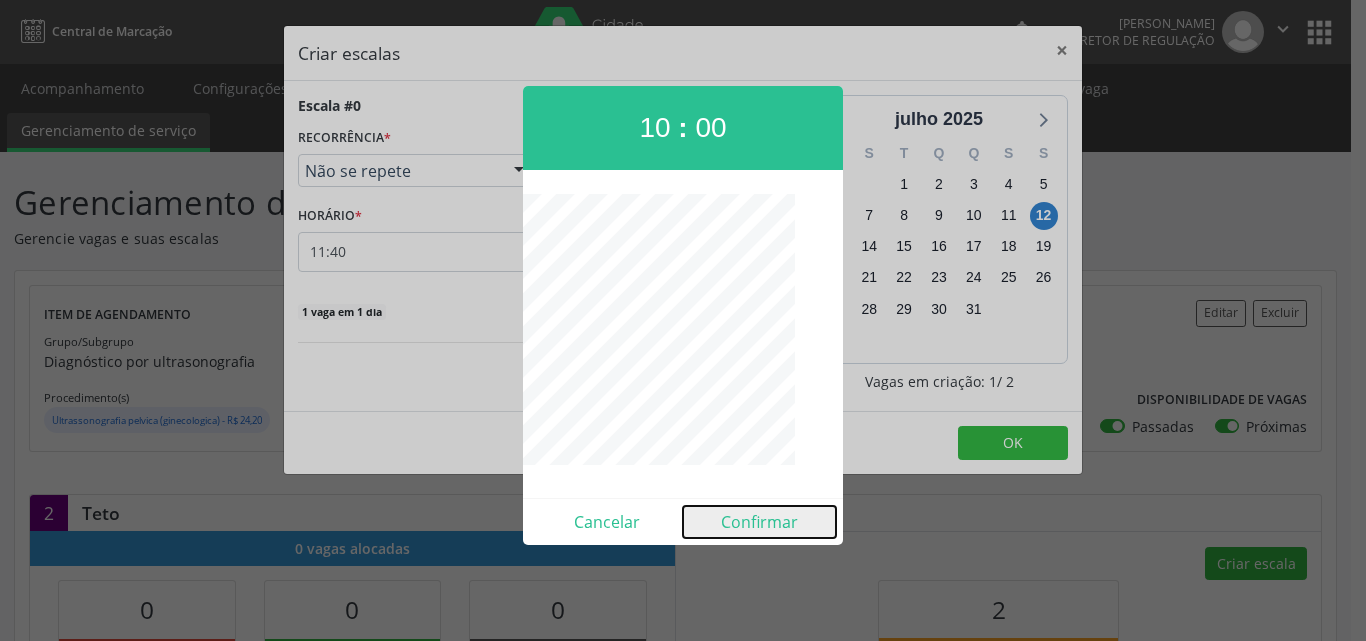 click on "Confirmar" at bounding box center [759, 522] 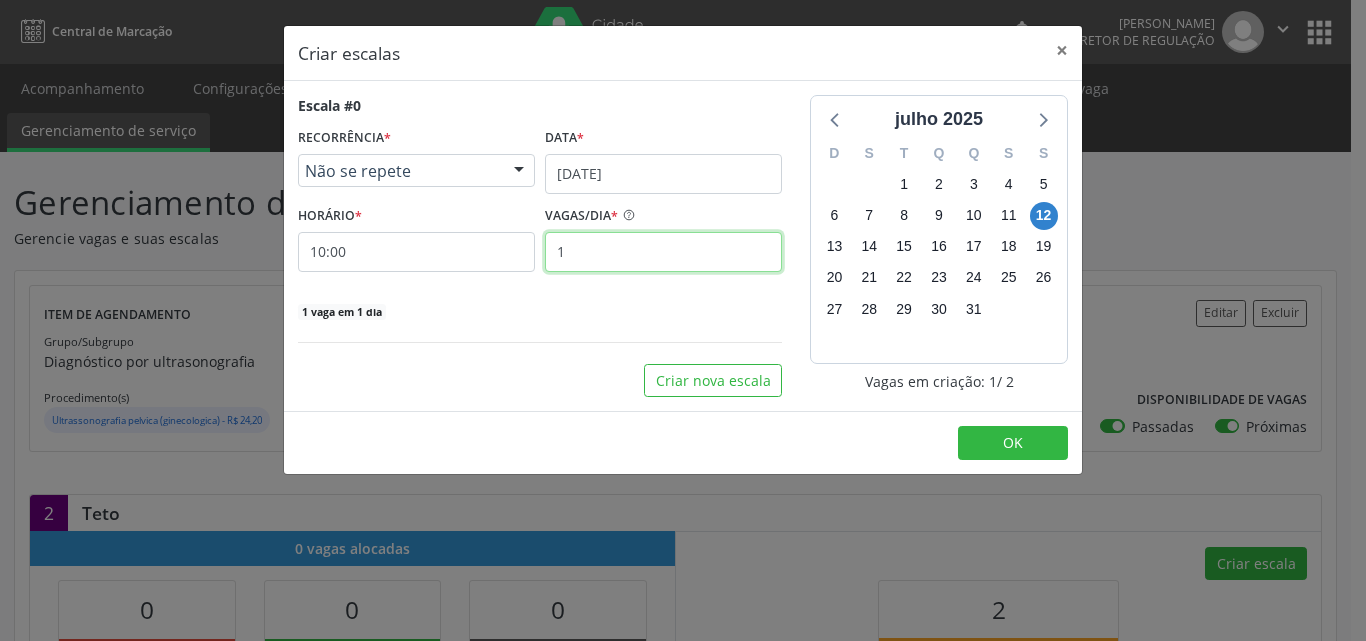 click on "1" at bounding box center (663, 252) 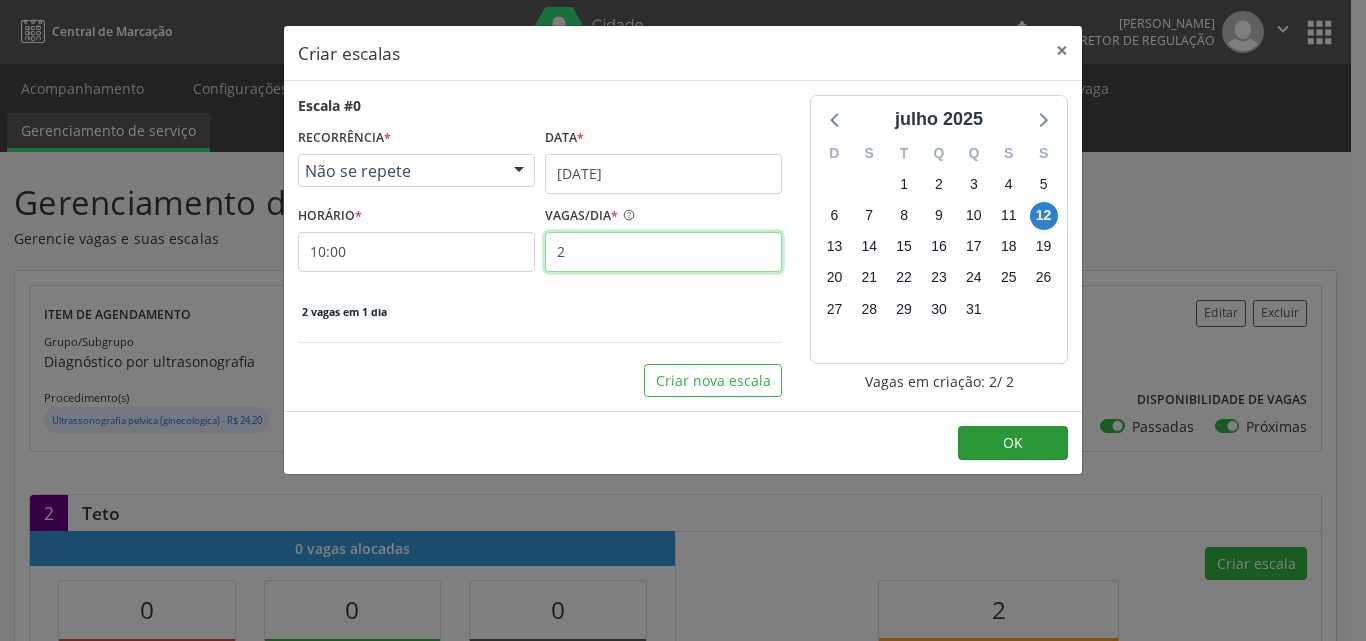 type on "2" 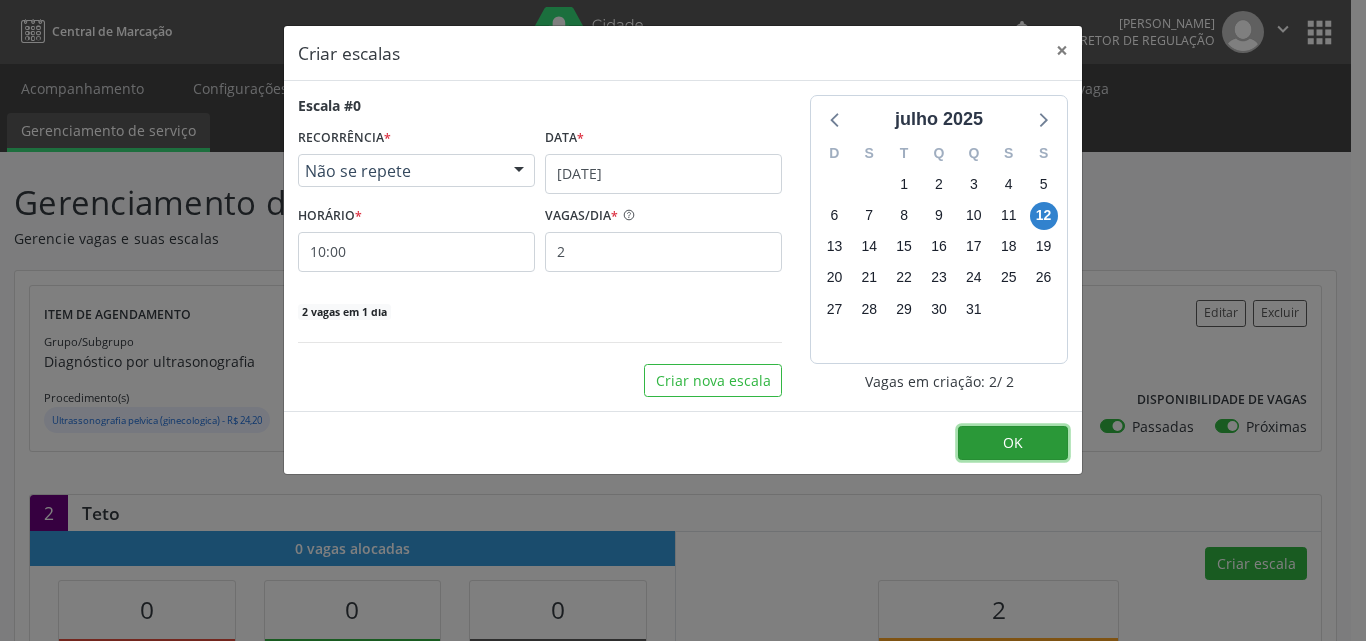 click on "OK" at bounding box center [1013, 442] 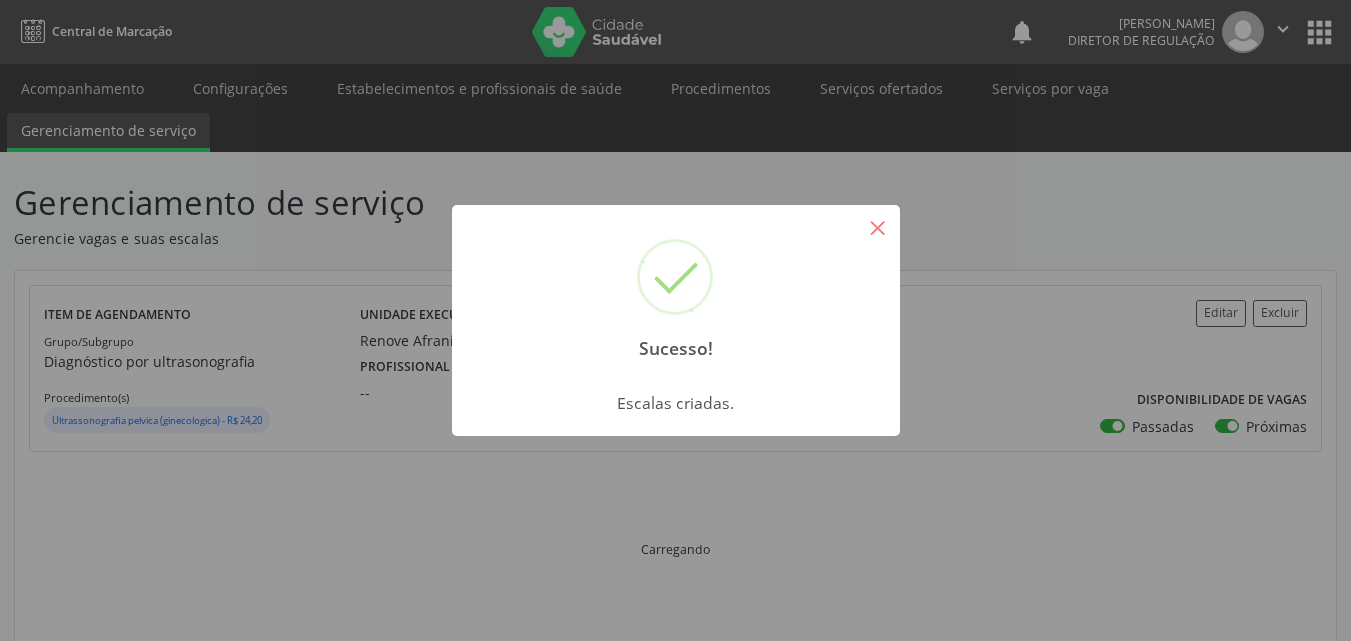 click on "×" at bounding box center (878, 227) 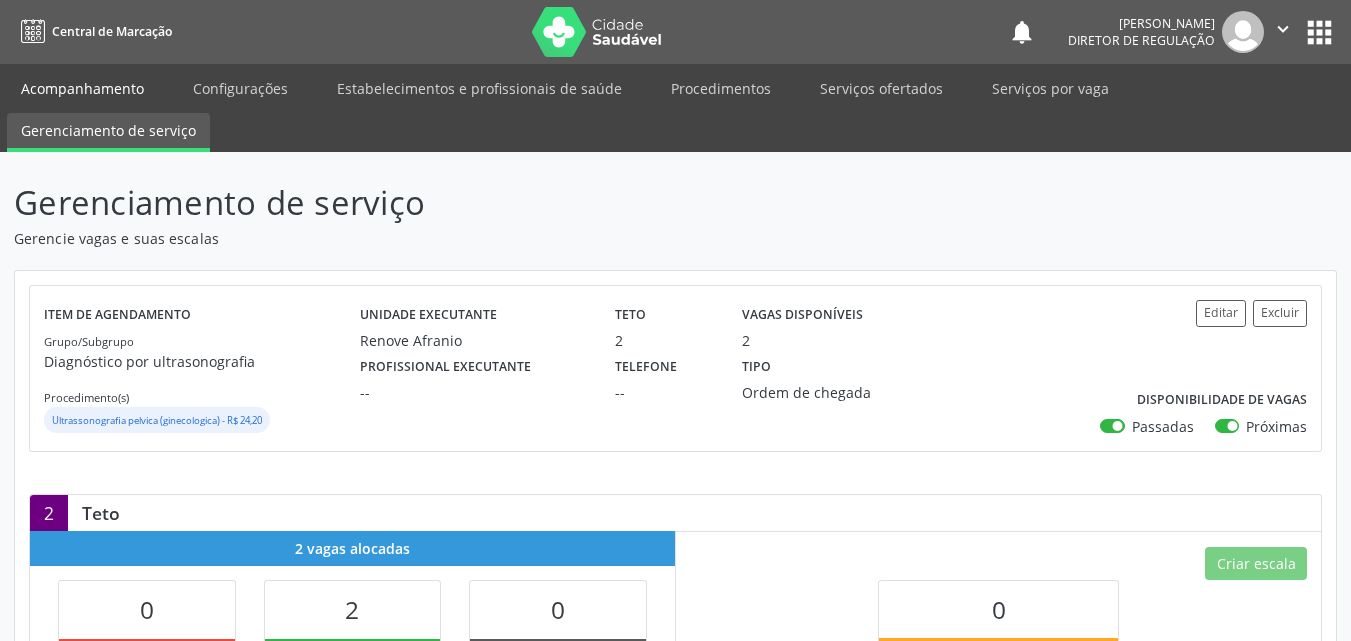 click on "Acompanhamento" at bounding box center (82, 88) 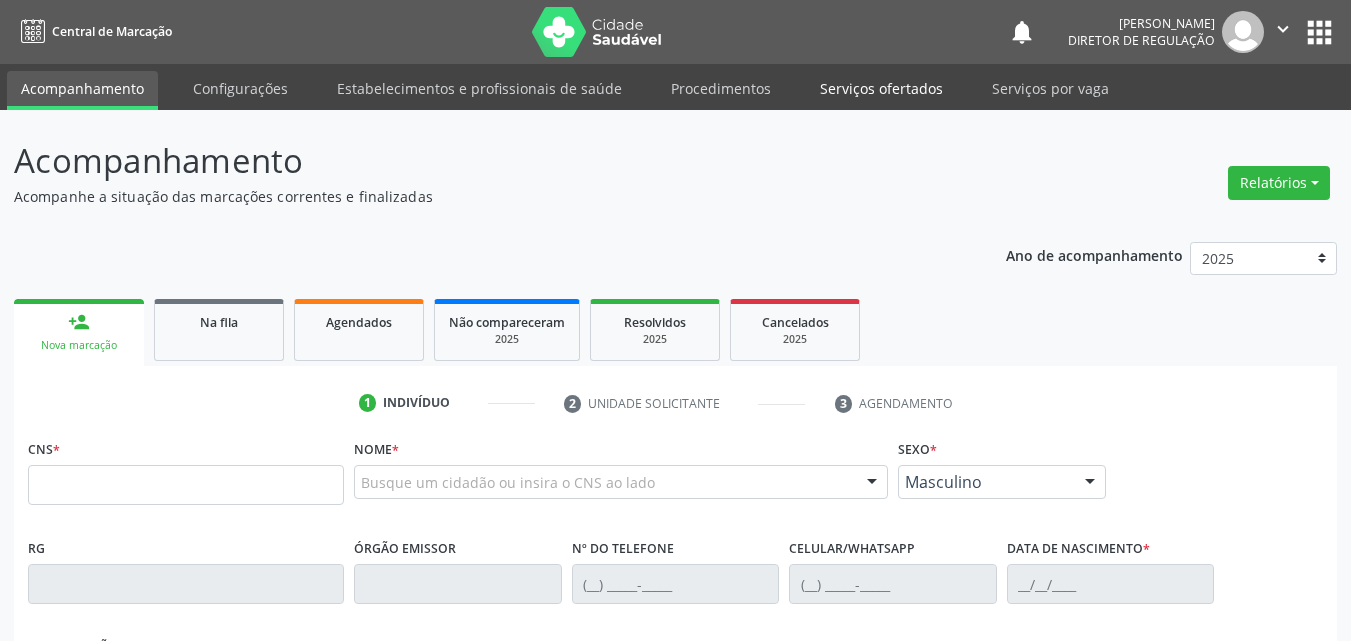 click on "Serviços ofertados" at bounding box center (881, 88) 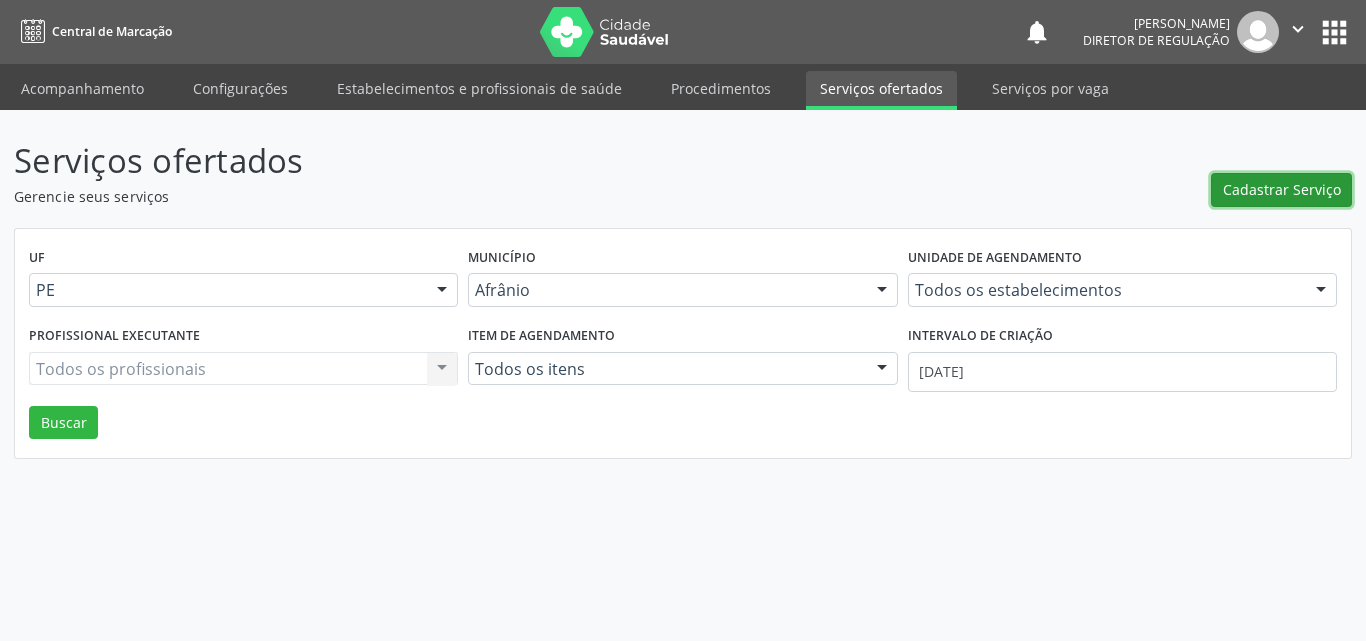 click on "Cadastrar Serviço" at bounding box center (1282, 189) 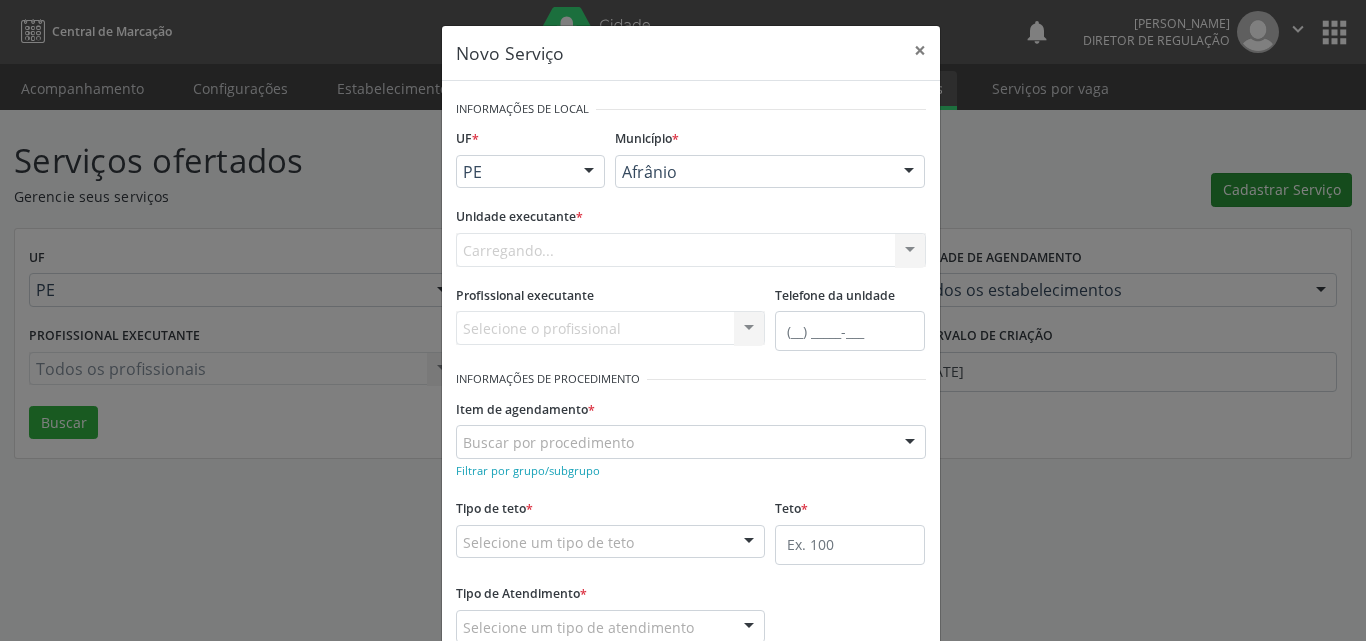 scroll, scrollTop: 0, scrollLeft: 0, axis: both 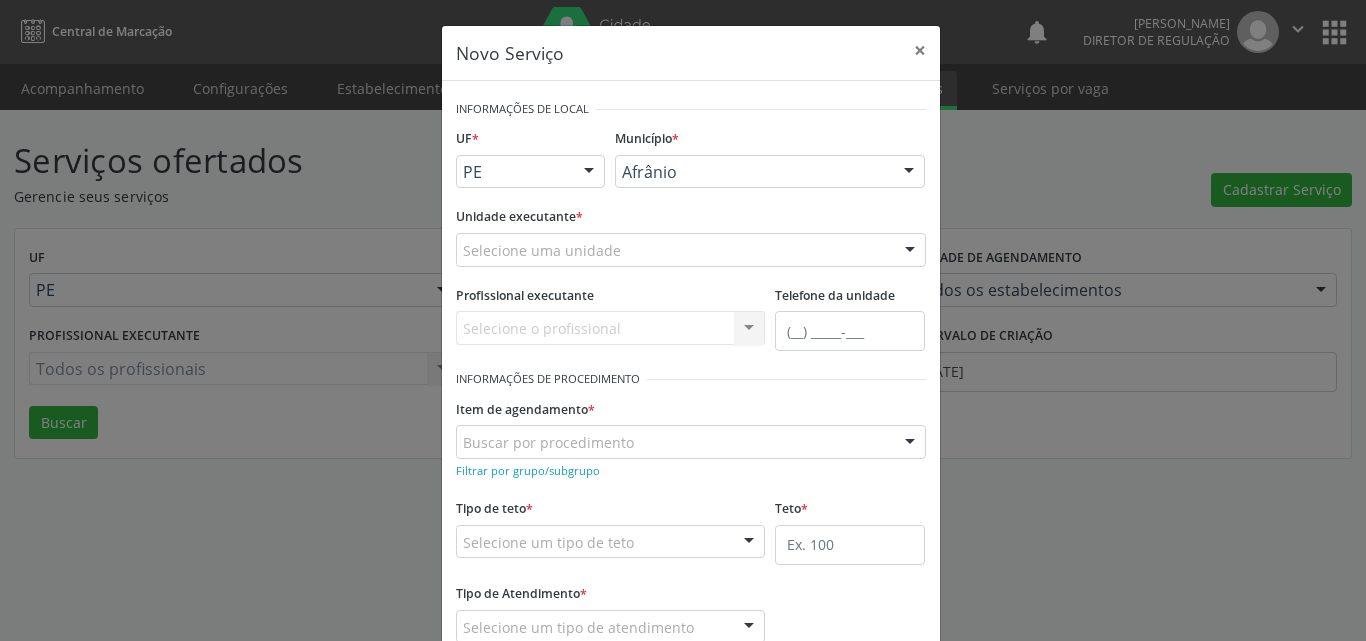 click on "Selecione uma unidade" at bounding box center (691, 250) 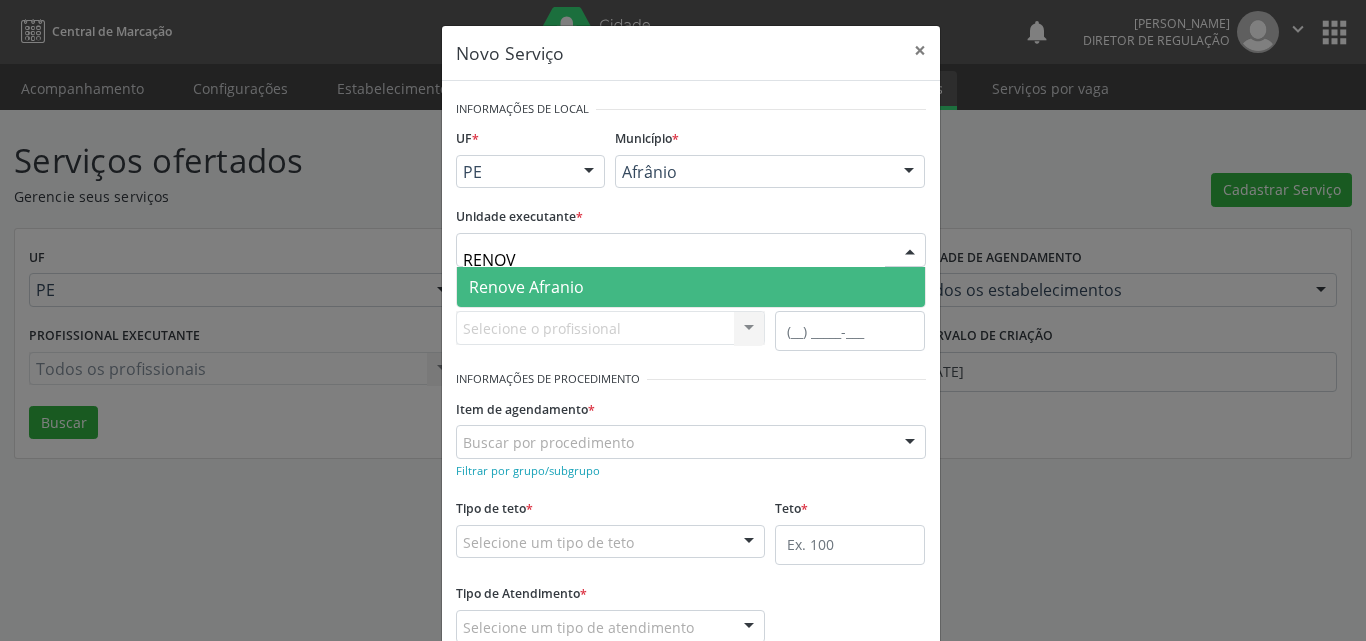 type on "RENOVE" 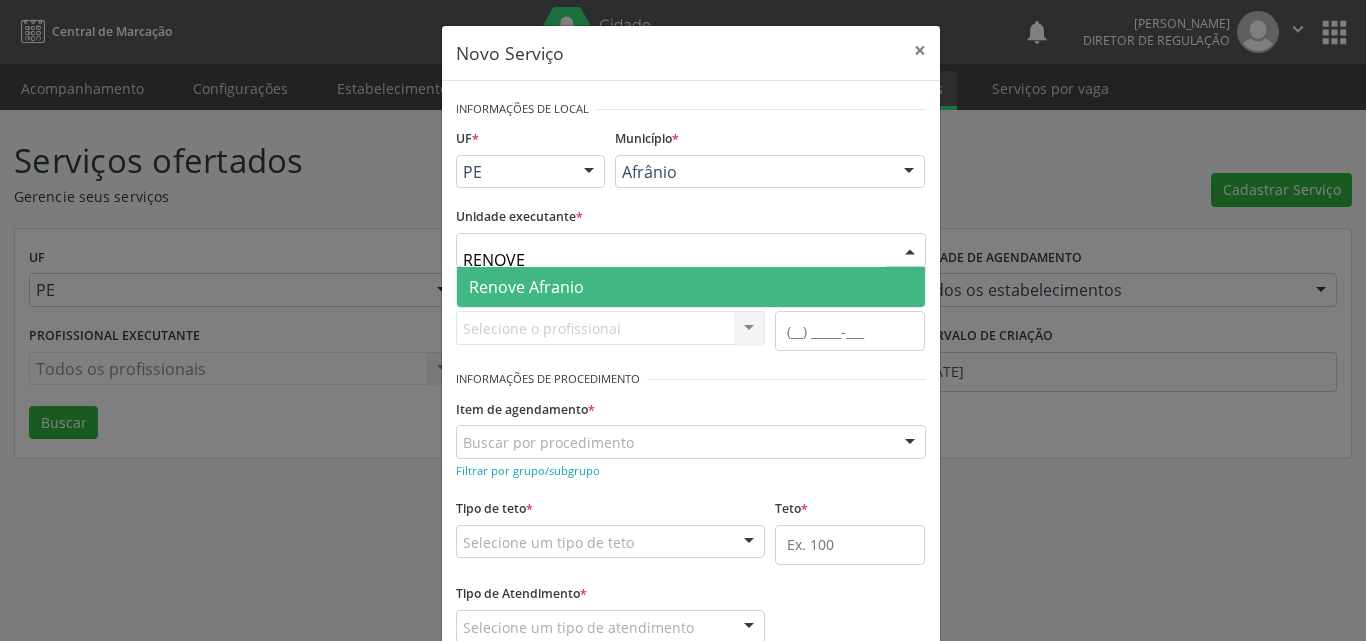 click on "Renove Afranio" at bounding box center [691, 287] 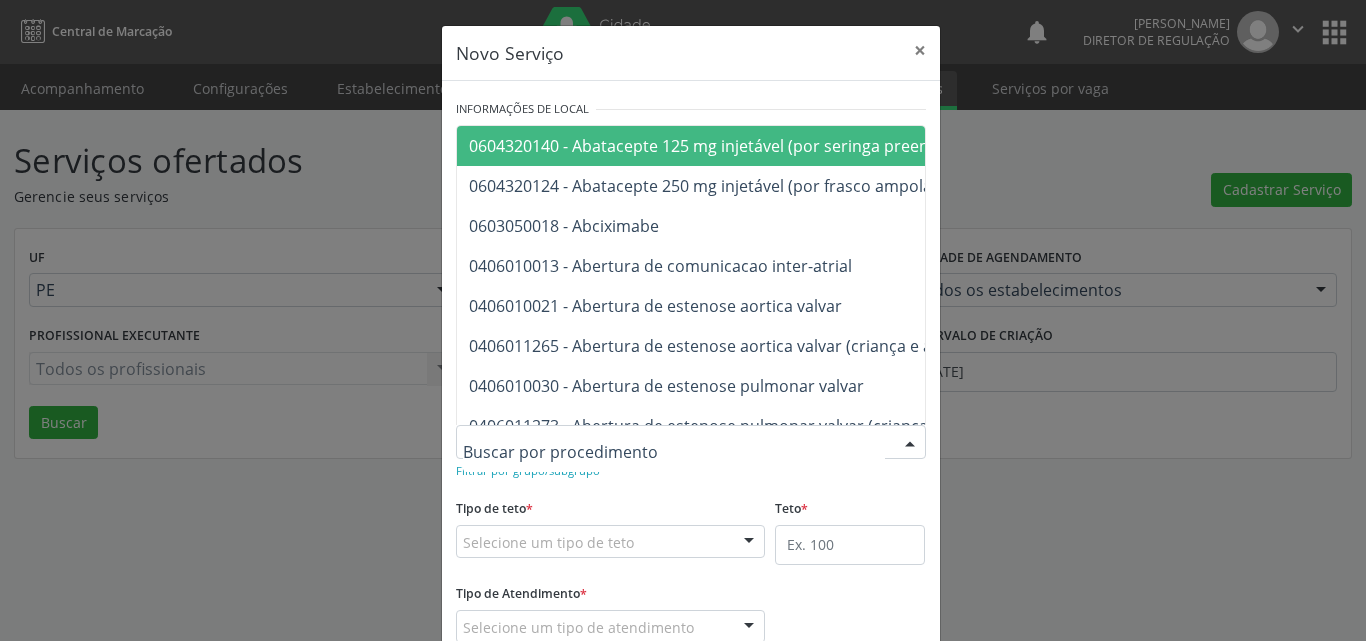 click at bounding box center (691, 442) 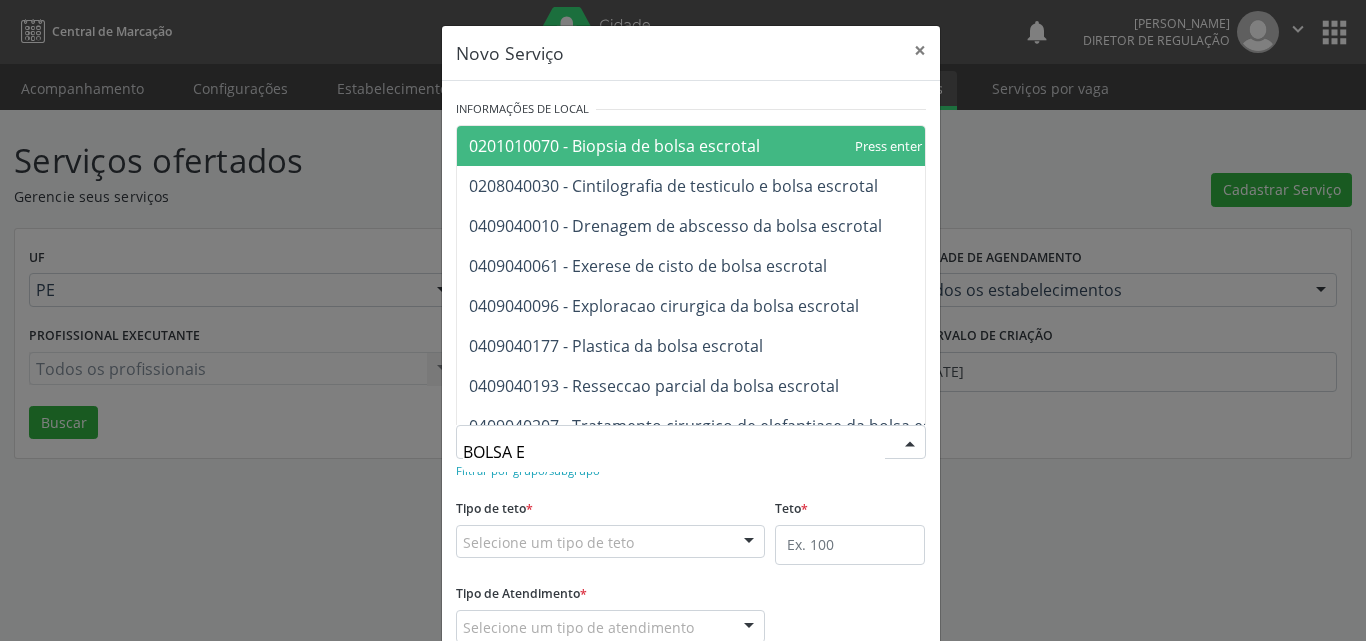 type on "BOLSA ES" 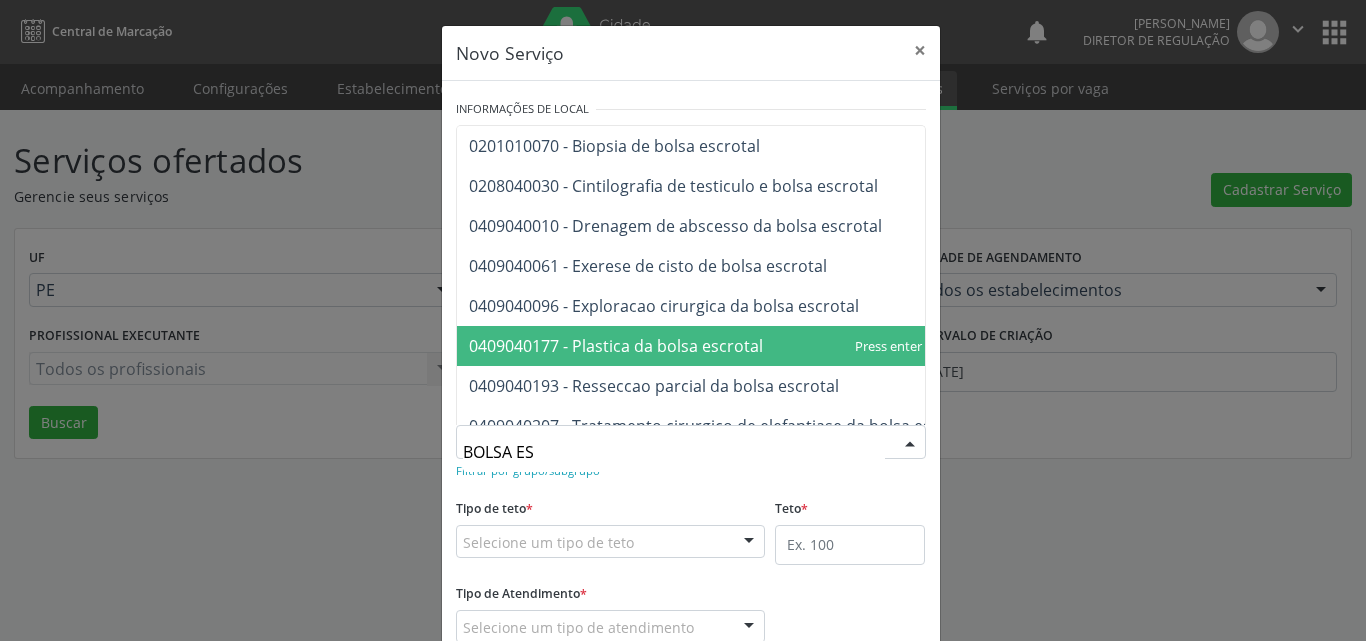 scroll, scrollTop: 76, scrollLeft: 0, axis: vertical 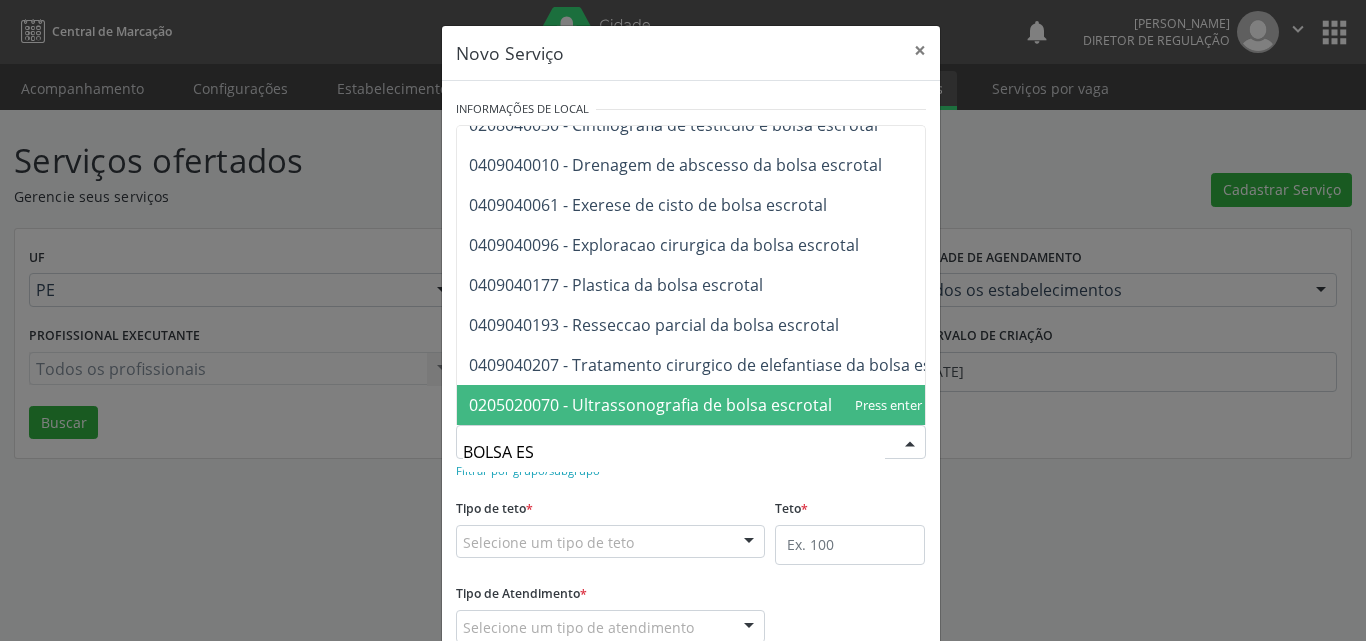 click on "0205020070 - Ultrassonografia de bolsa escrotal" at bounding box center [650, 405] 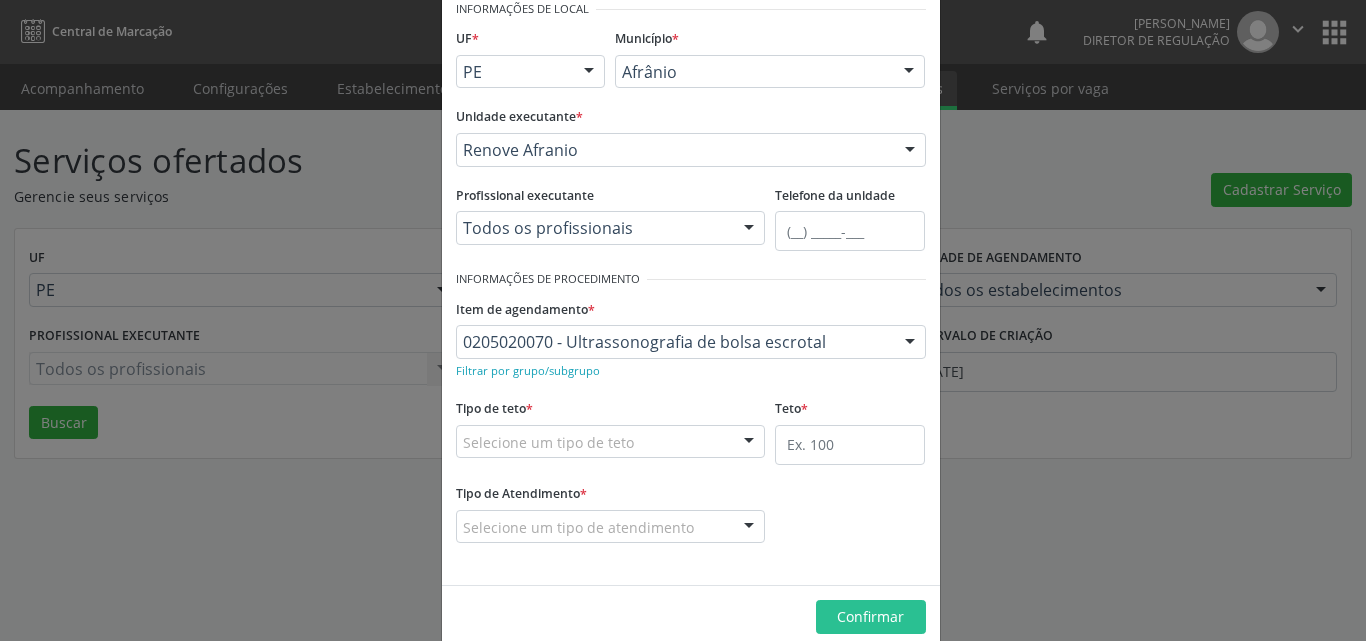 scroll, scrollTop: 132, scrollLeft: 0, axis: vertical 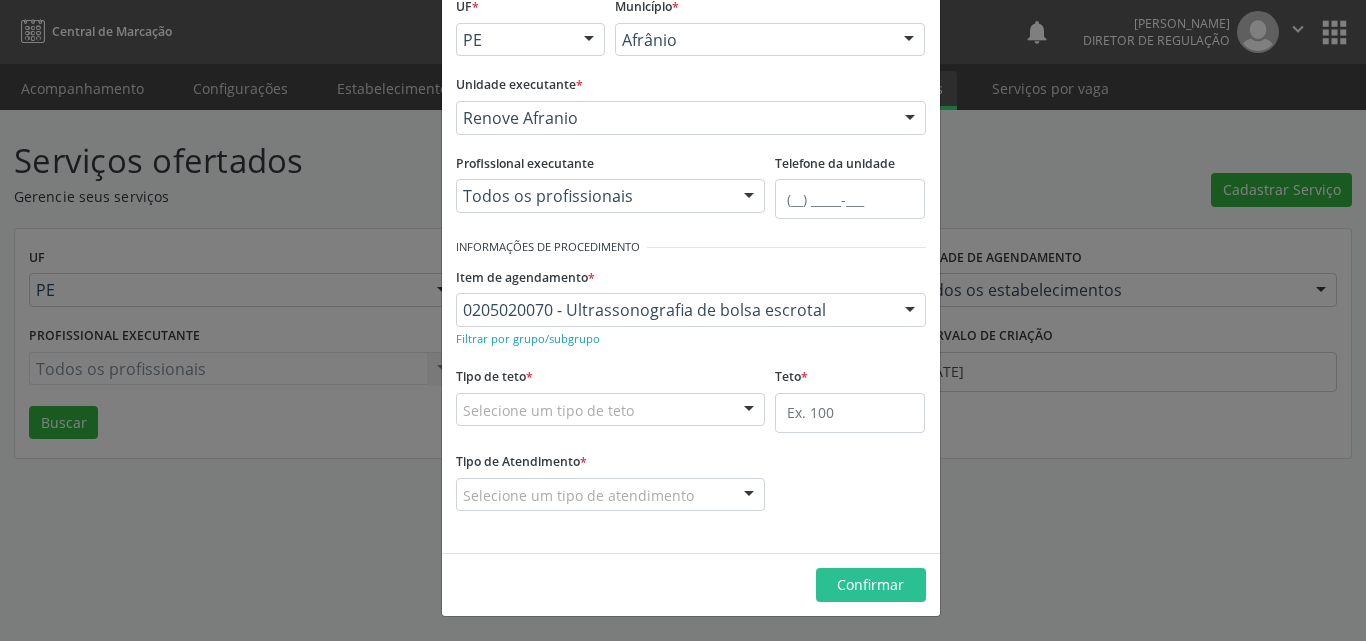 click on "Selecione um tipo de teto" at bounding box center (611, 410) 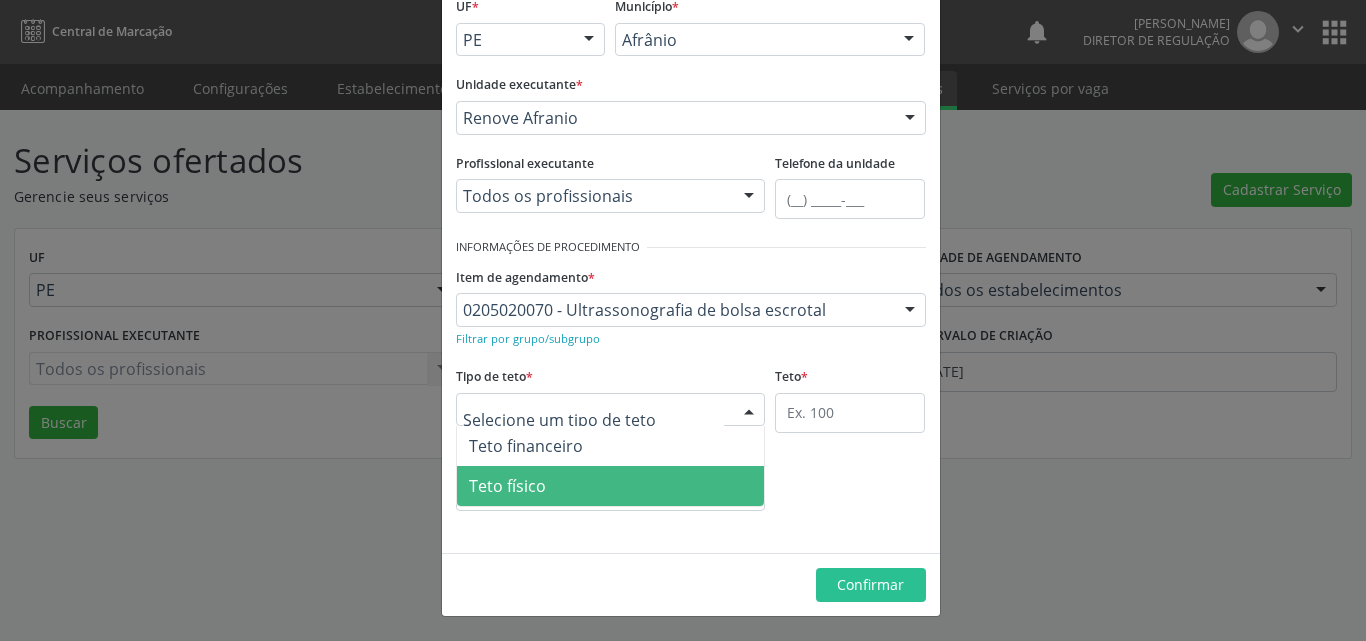 click on "Teto físico" at bounding box center [611, 486] 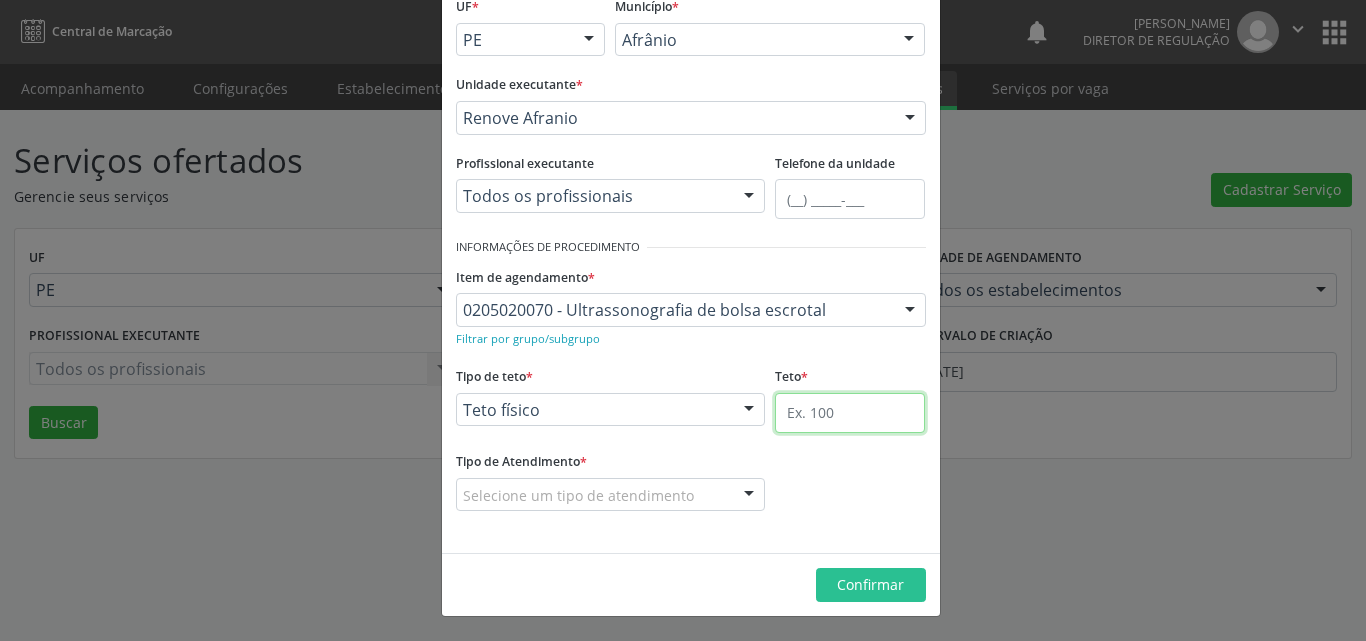click at bounding box center [850, 413] 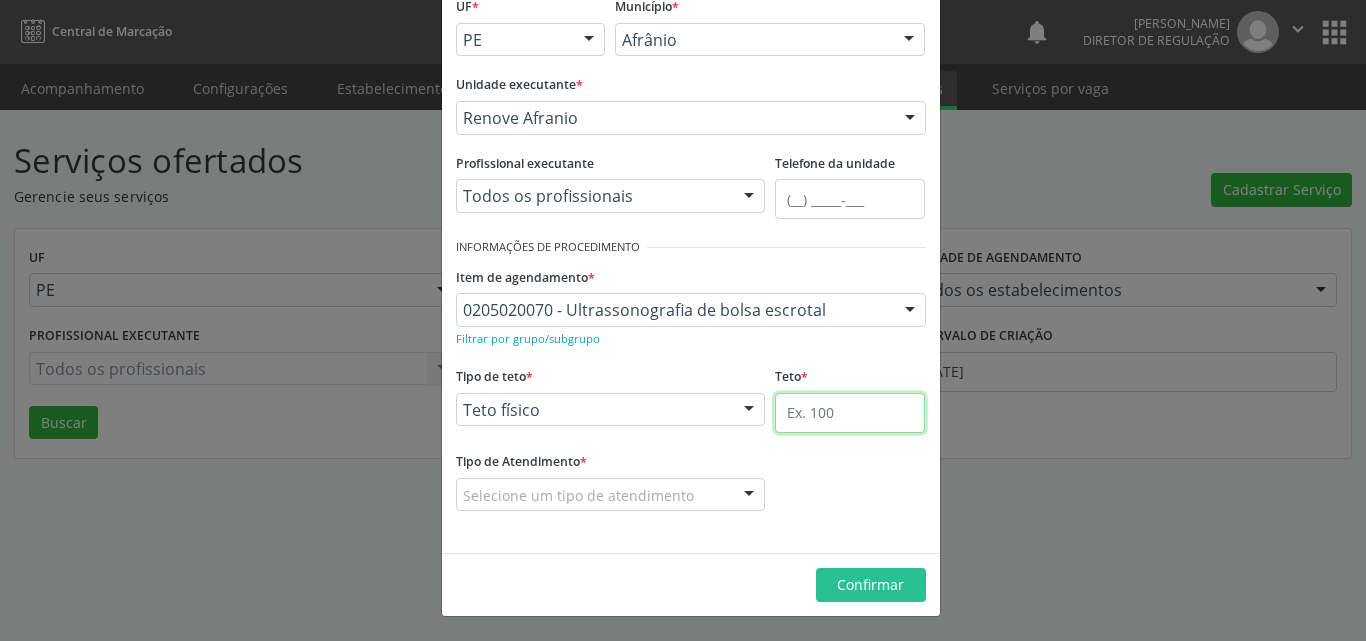 type on "1" 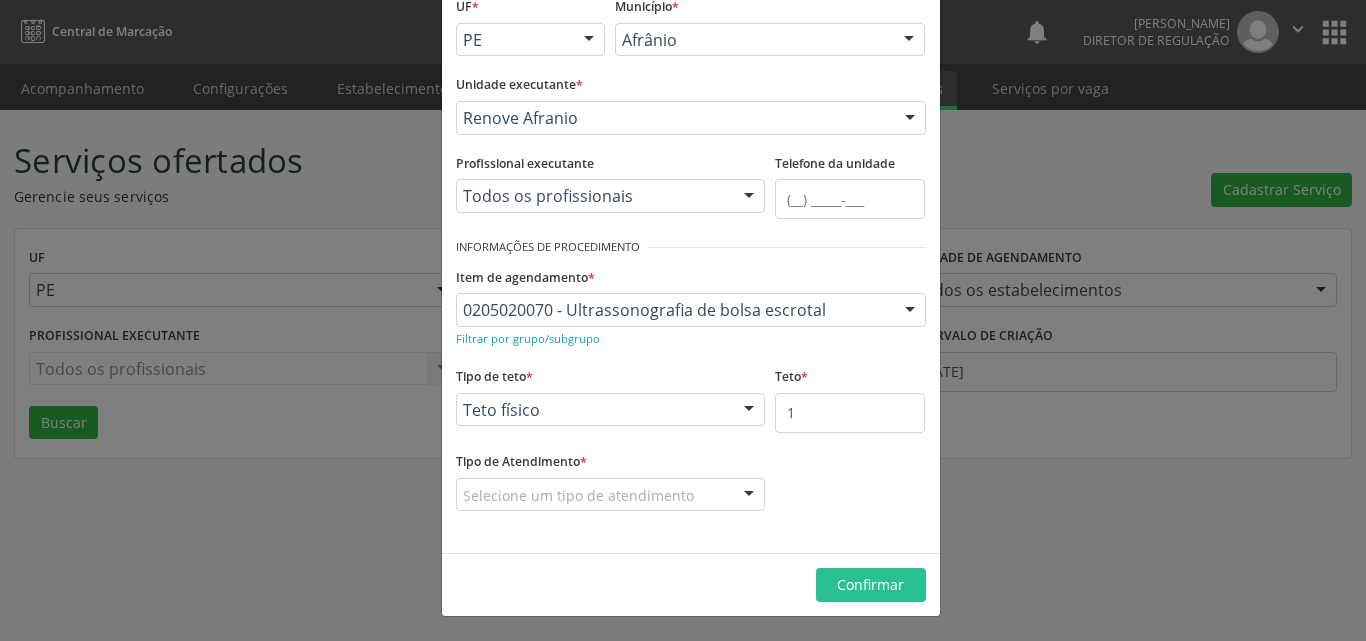 click on "Selecione um tipo de atendimento" at bounding box center [611, 495] 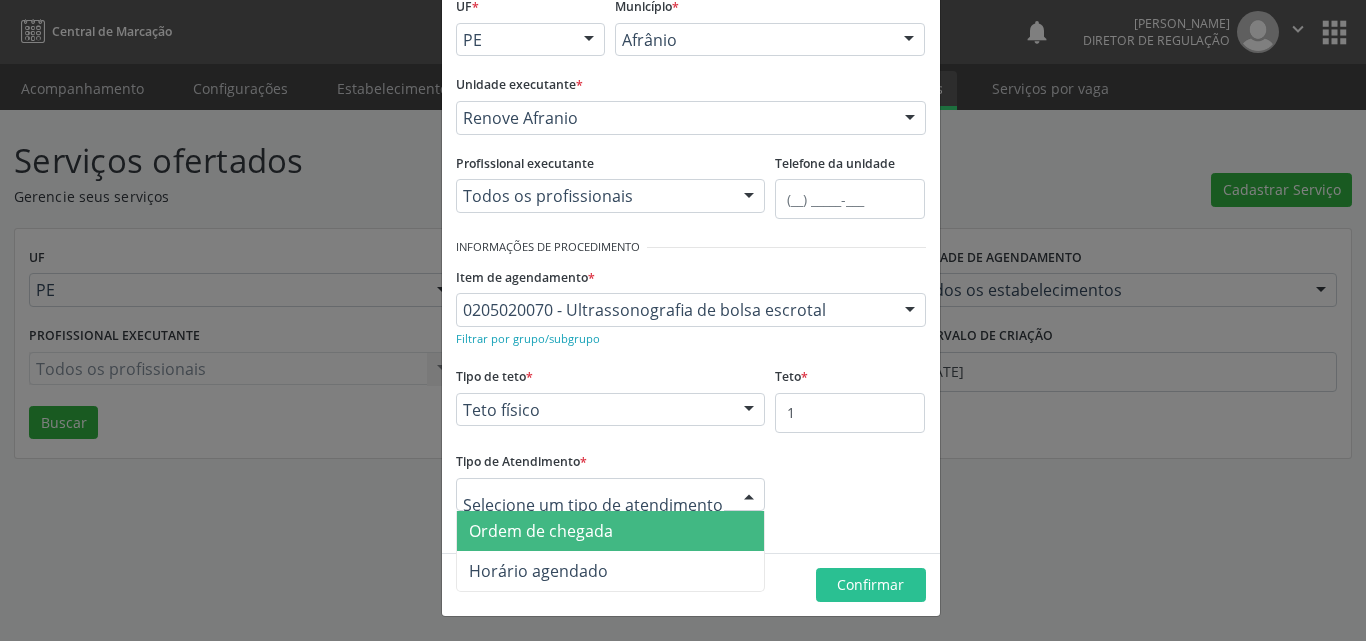 click on "Ordem de chegada" at bounding box center (611, 531) 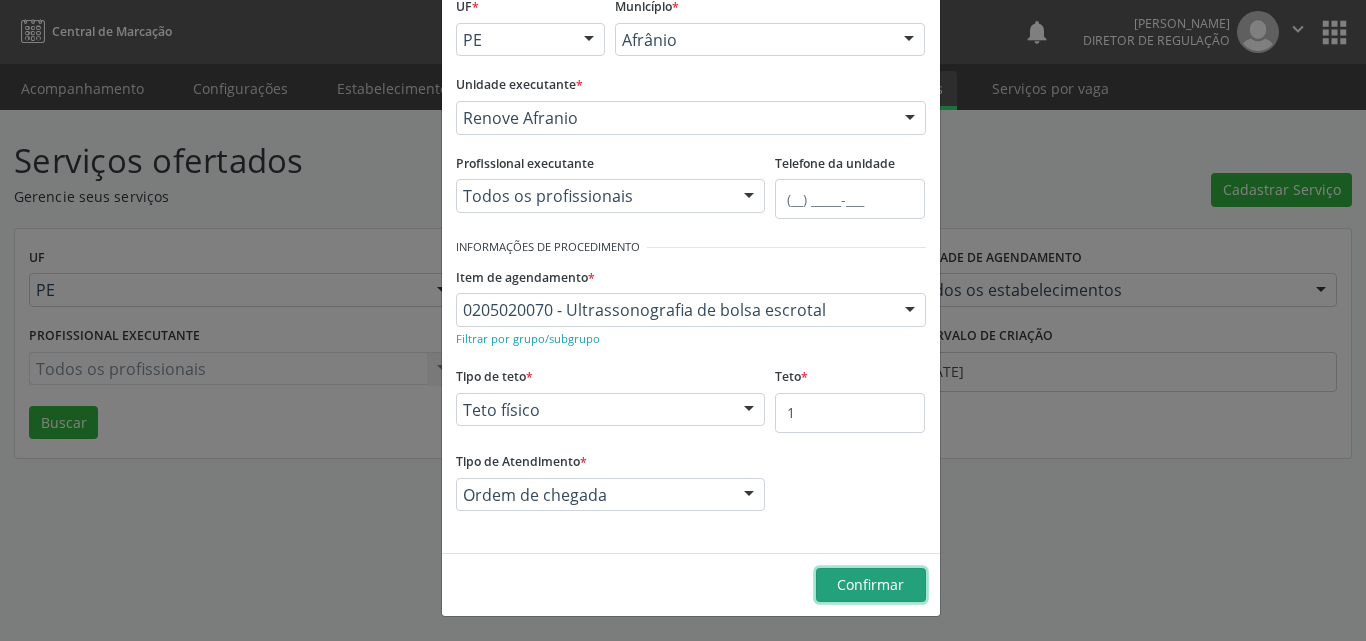 click on "Confirmar" at bounding box center (870, 584) 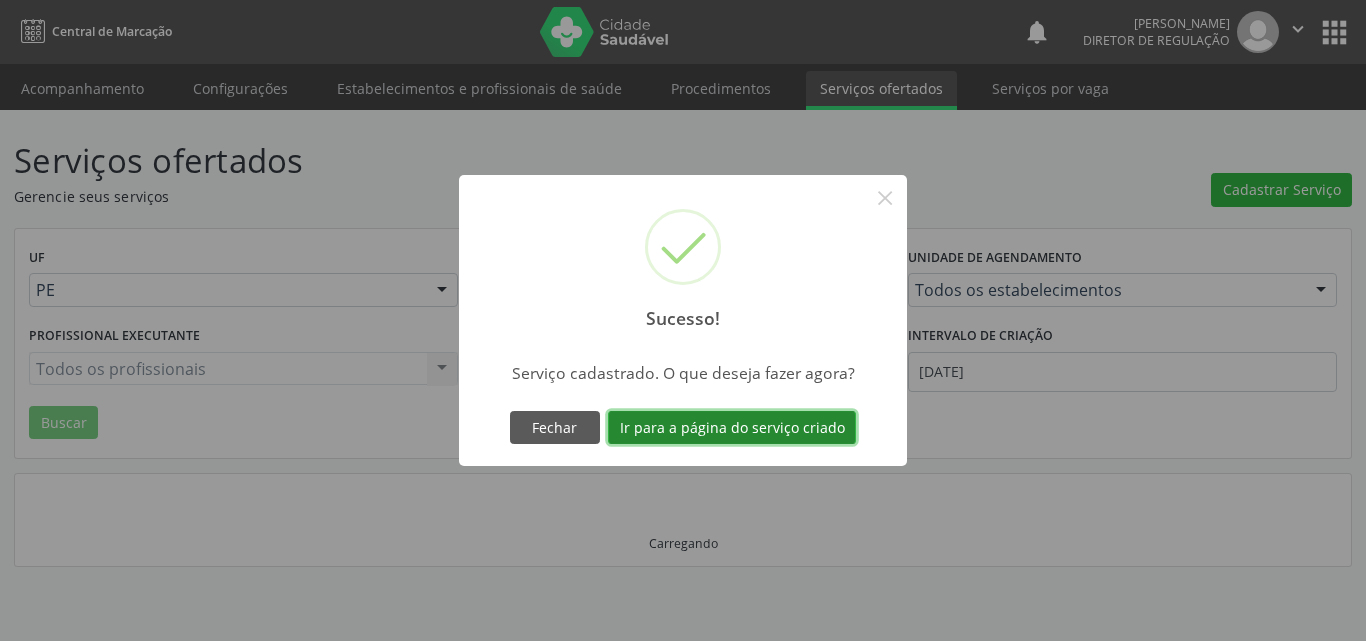 click on "Ir para a página do serviço criado" at bounding box center [732, 428] 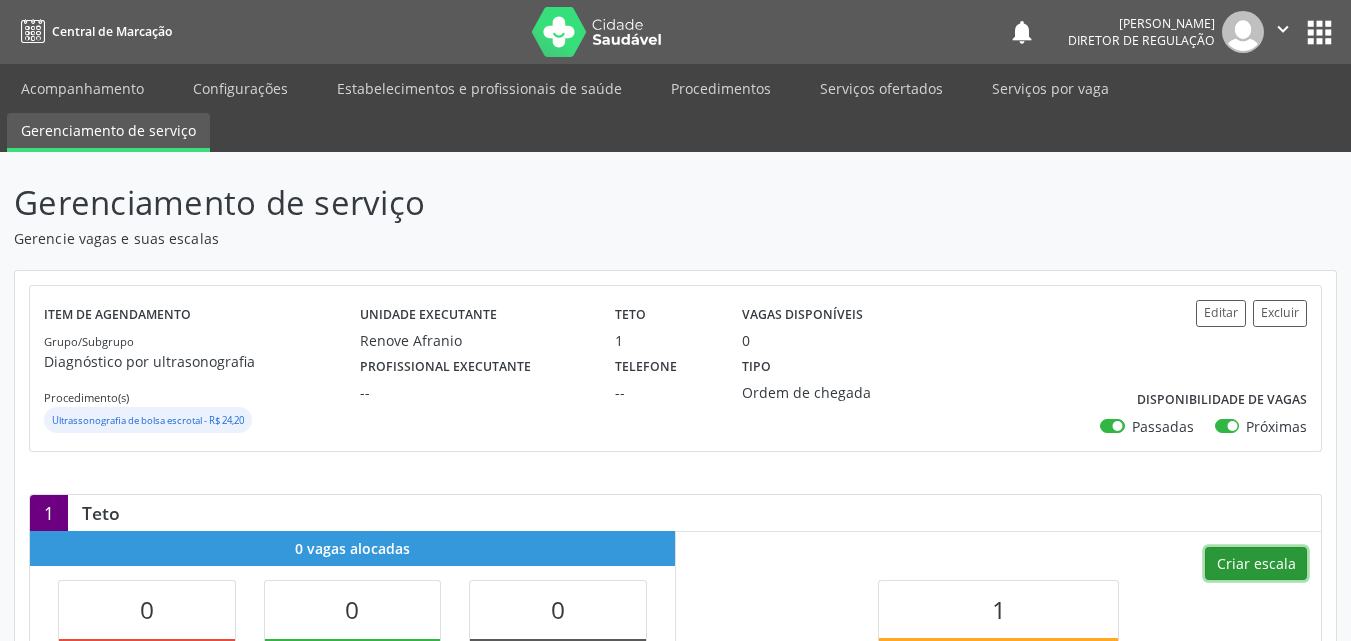 click on "Criar escala" at bounding box center [1256, 564] 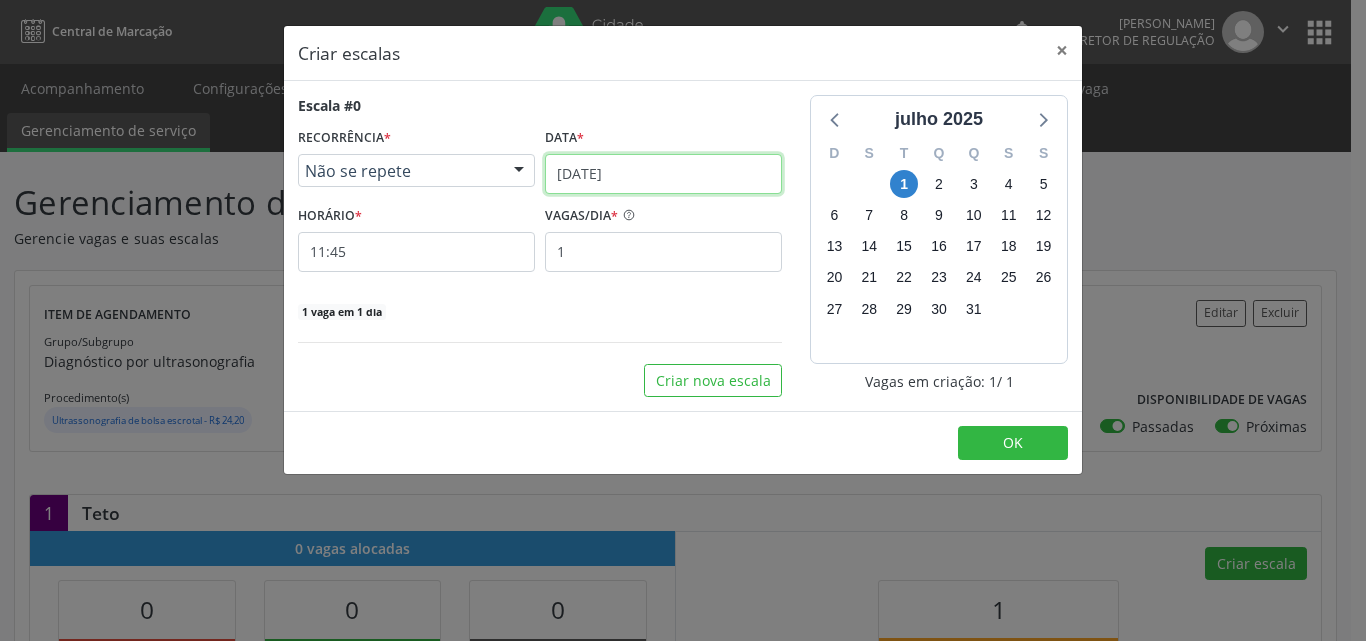 click on "[DATE]" at bounding box center [663, 174] 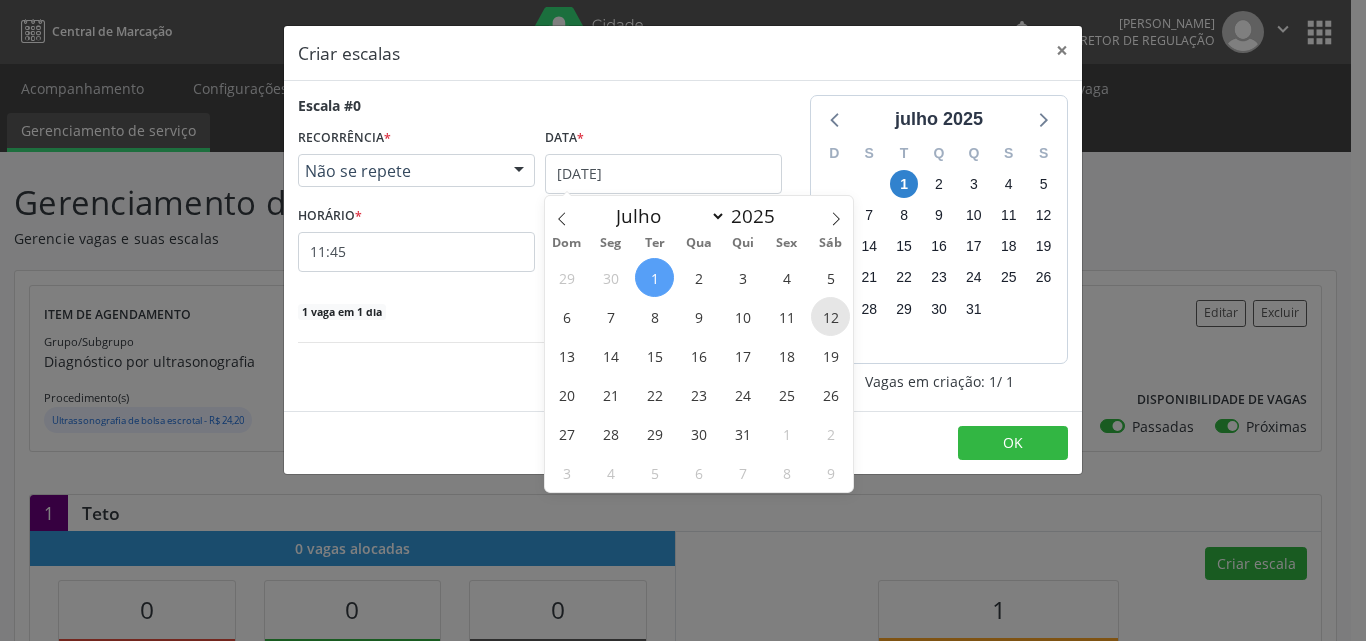 click on "12" at bounding box center [830, 316] 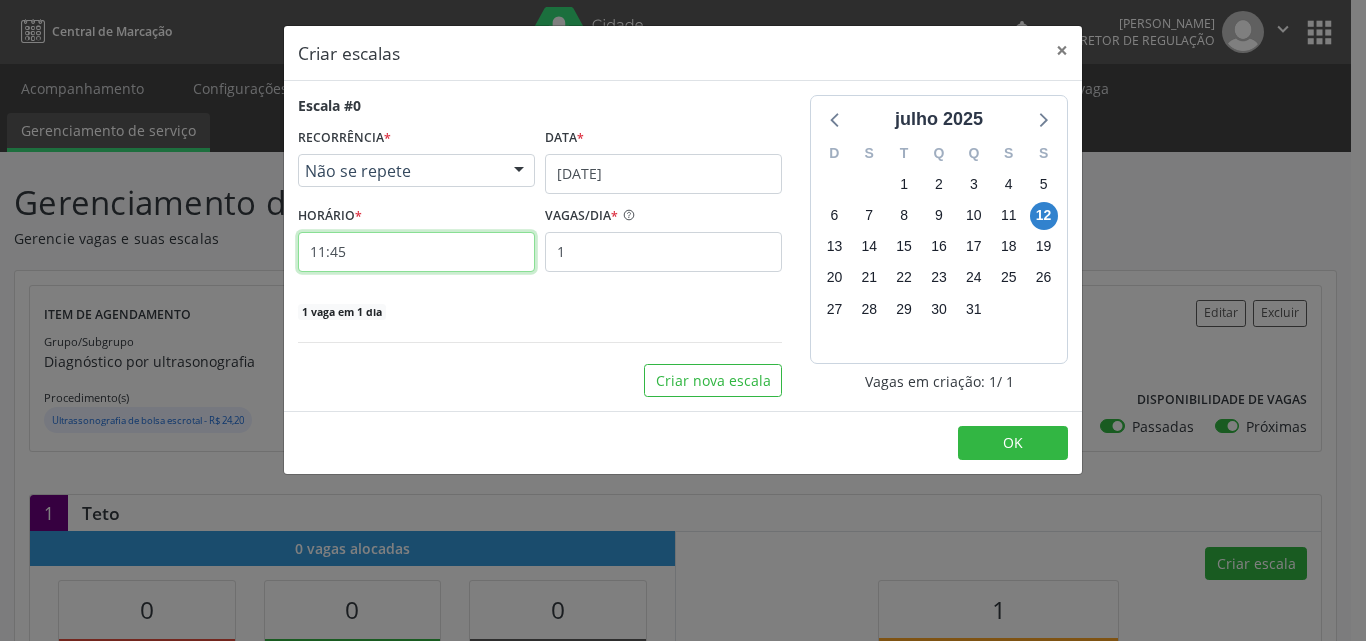 click on "11:45" at bounding box center (416, 252) 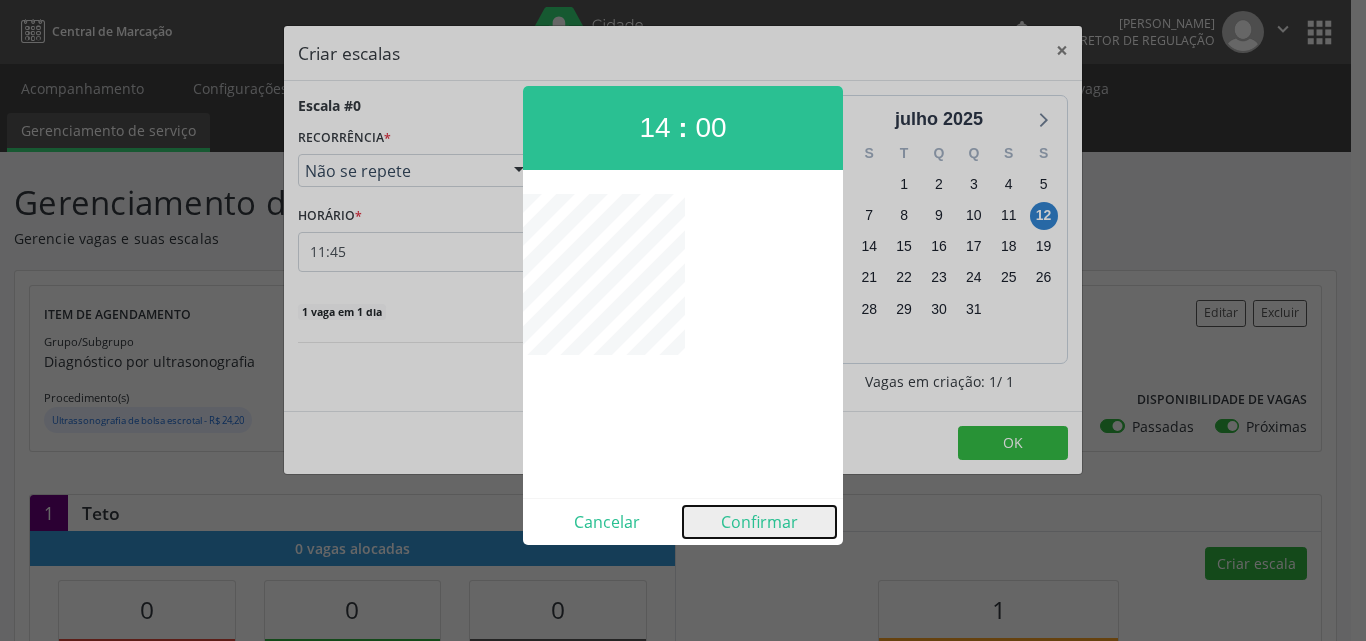 click on "Confirmar" at bounding box center (759, 522) 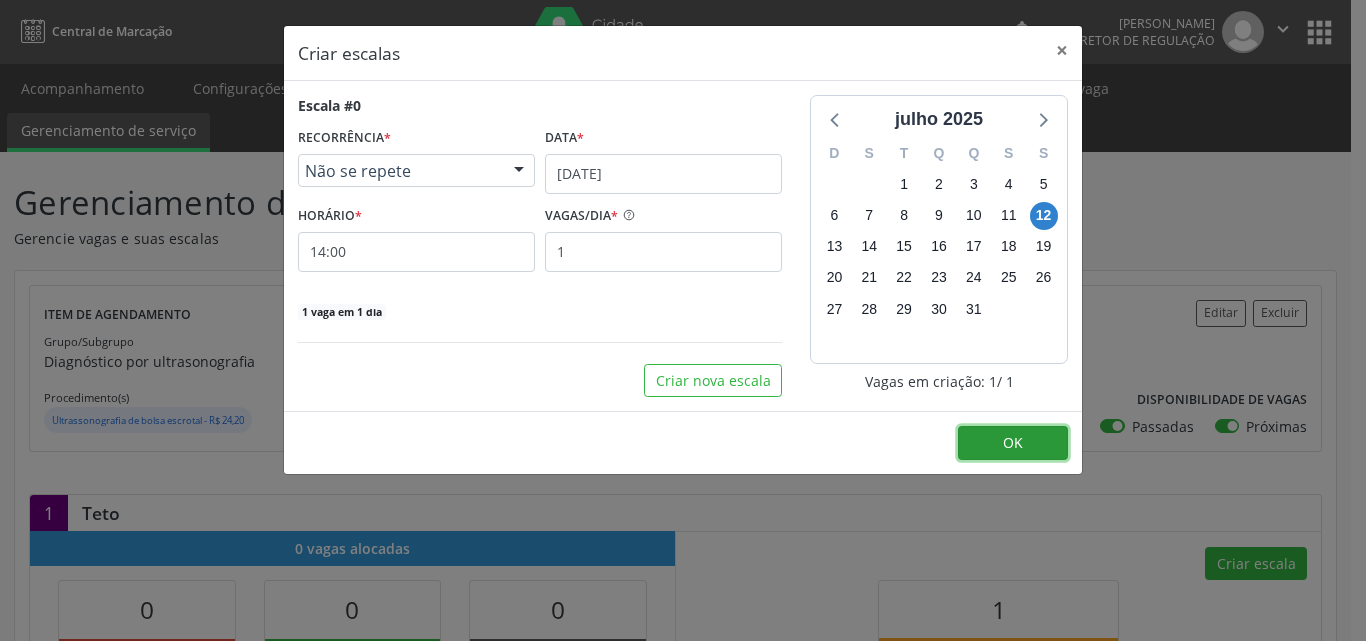 click on "OK" at bounding box center [1013, 442] 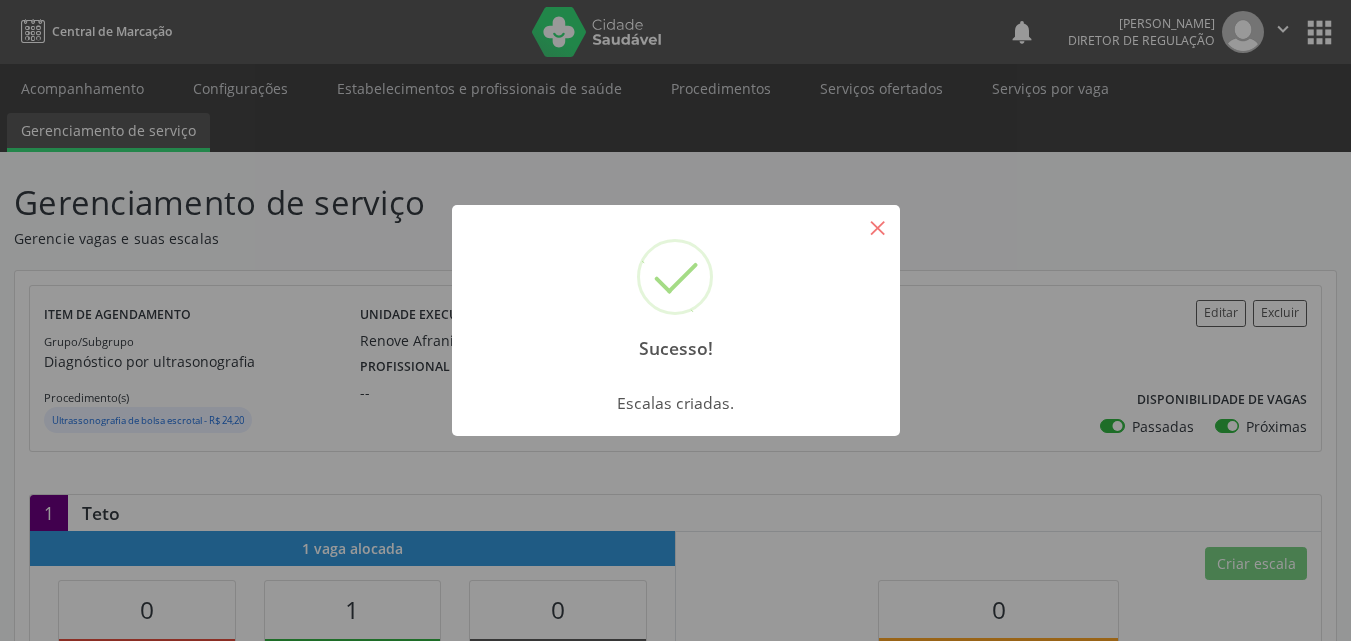 click on "×" at bounding box center (878, 227) 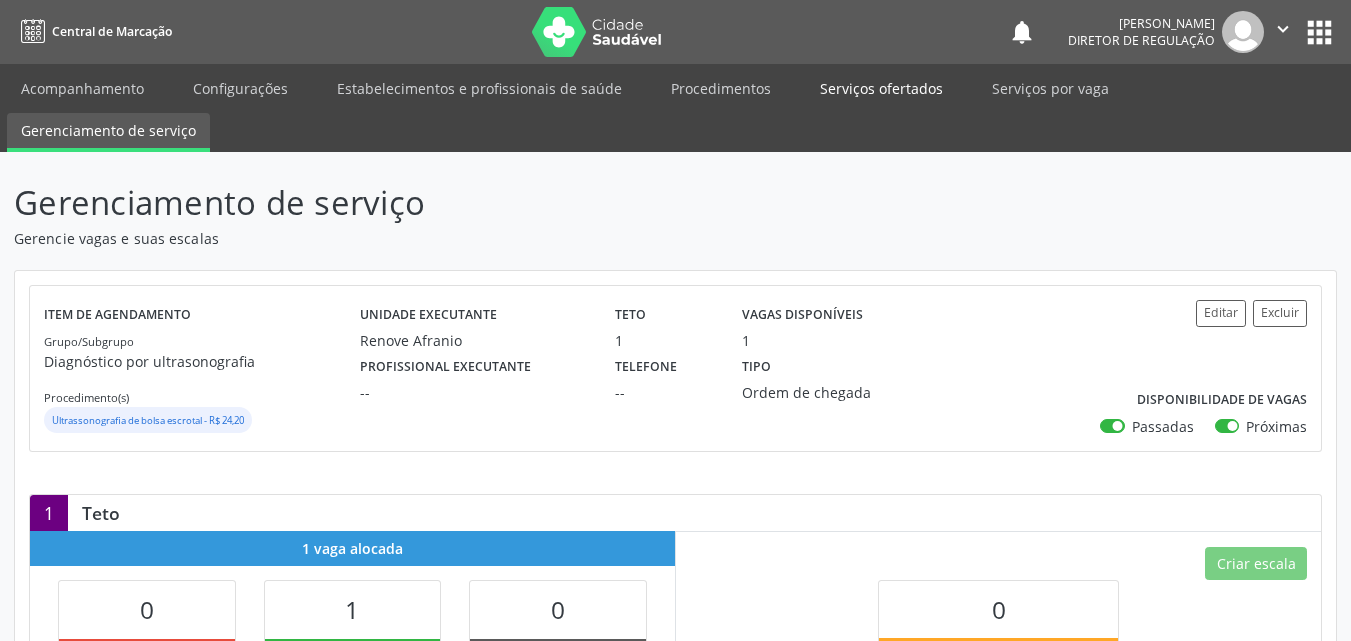 click on "Serviços ofertados" at bounding box center [881, 88] 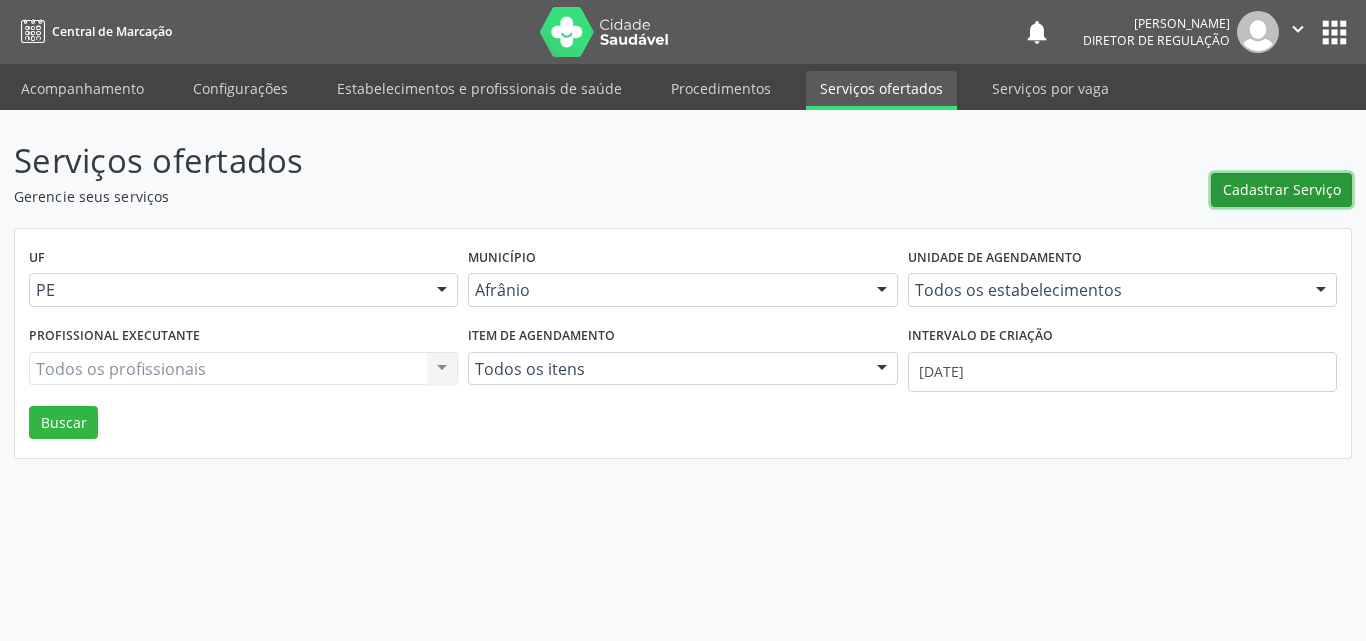 click on "Cadastrar Serviço" at bounding box center [1282, 189] 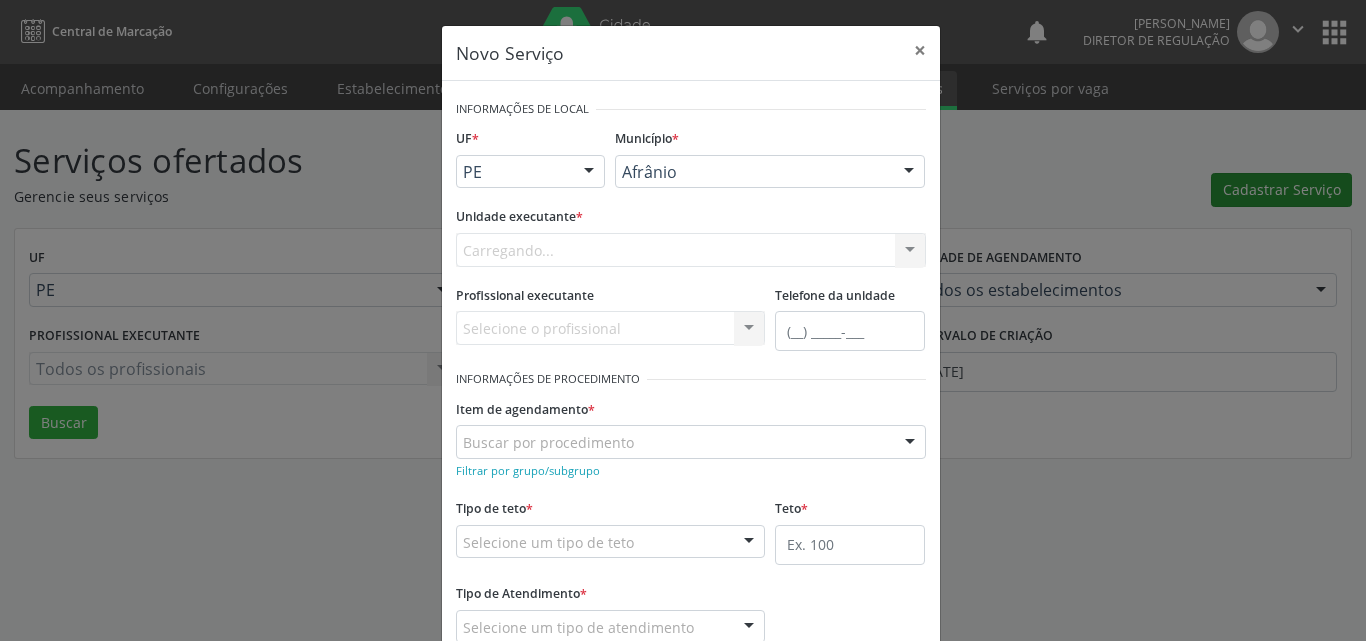 scroll, scrollTop: 0, scrollLeft: 0, axis: both 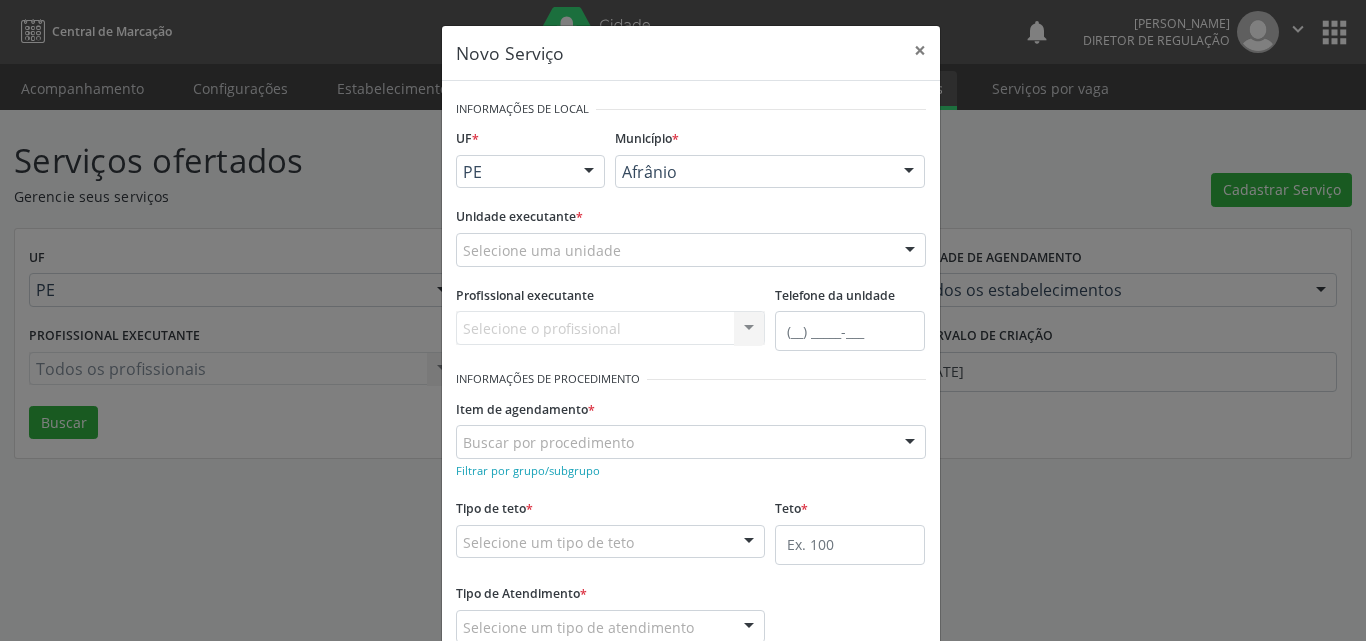 click on "Selecione uma unidade" at bounding box center (691, 250) 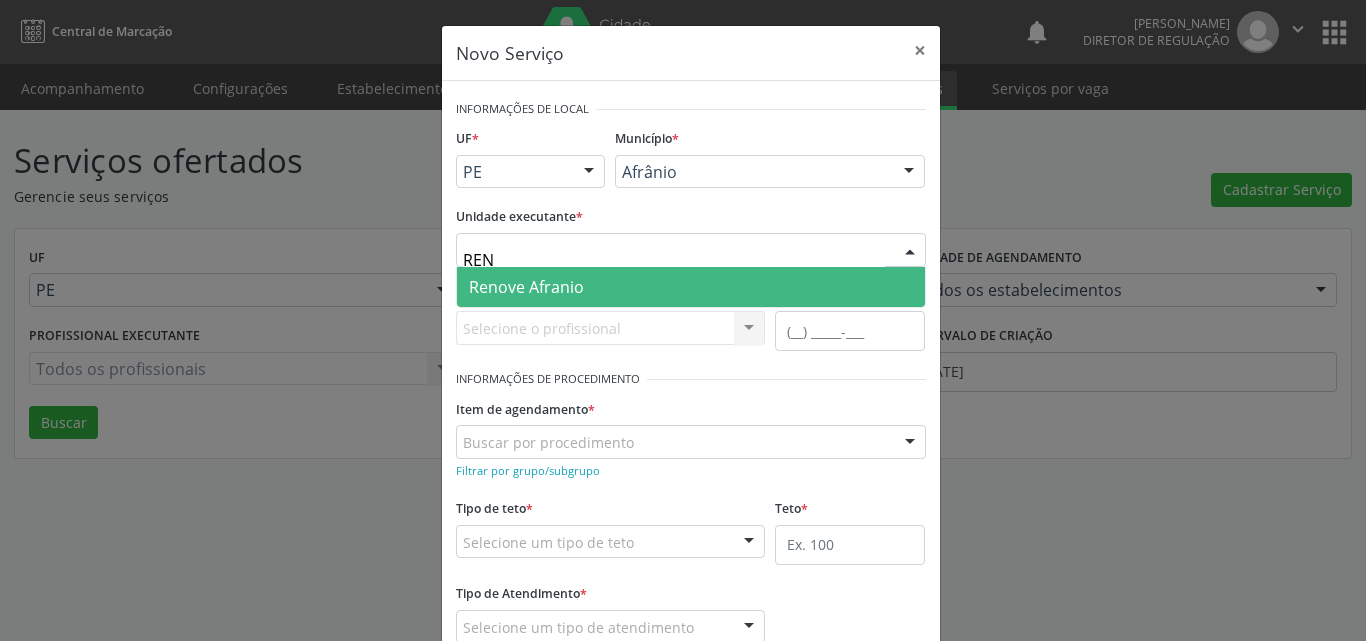 type on "RENO" 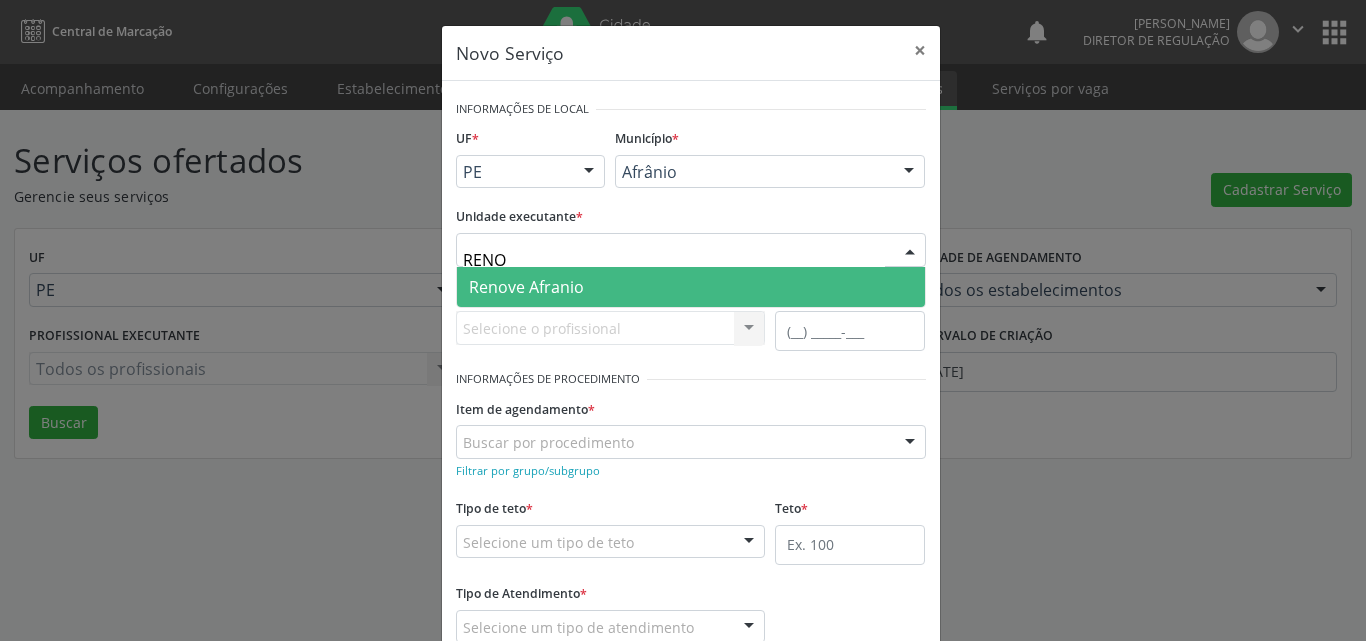 click on "Renove Afranio" at bounding box center [526, 287] 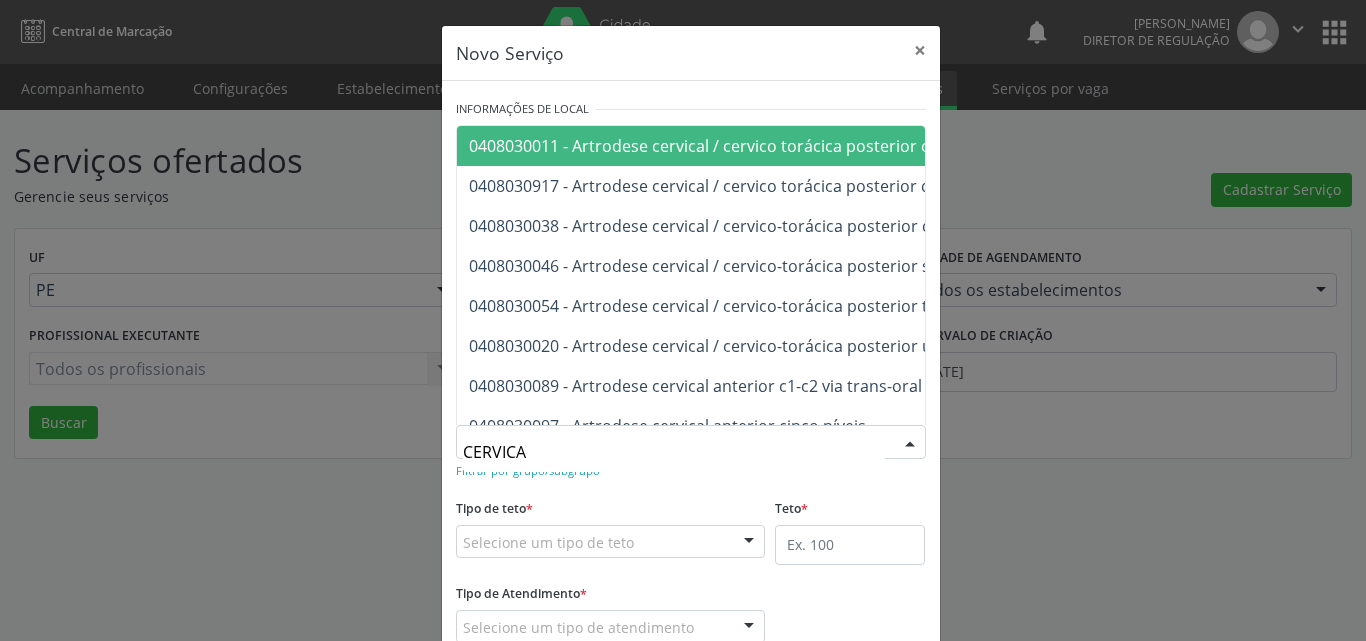 type on "CERVICAL" 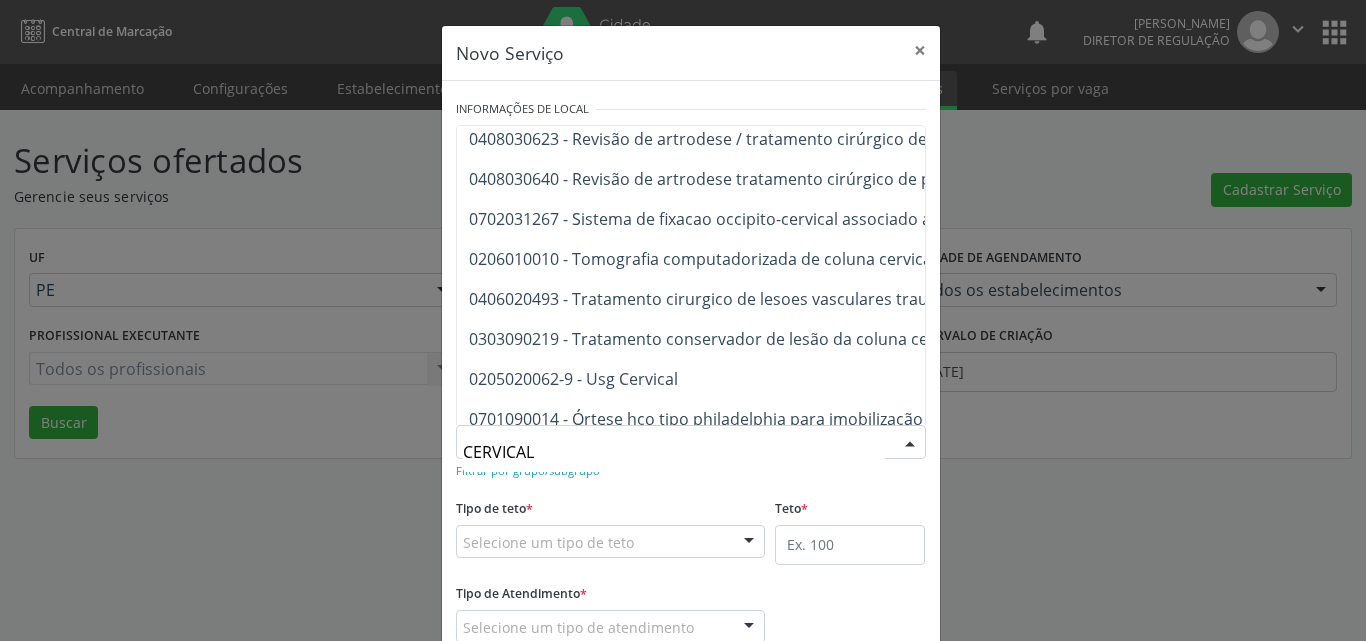 scroll, scrollTop: 2076, scrollLeft: 0, axis: vertical 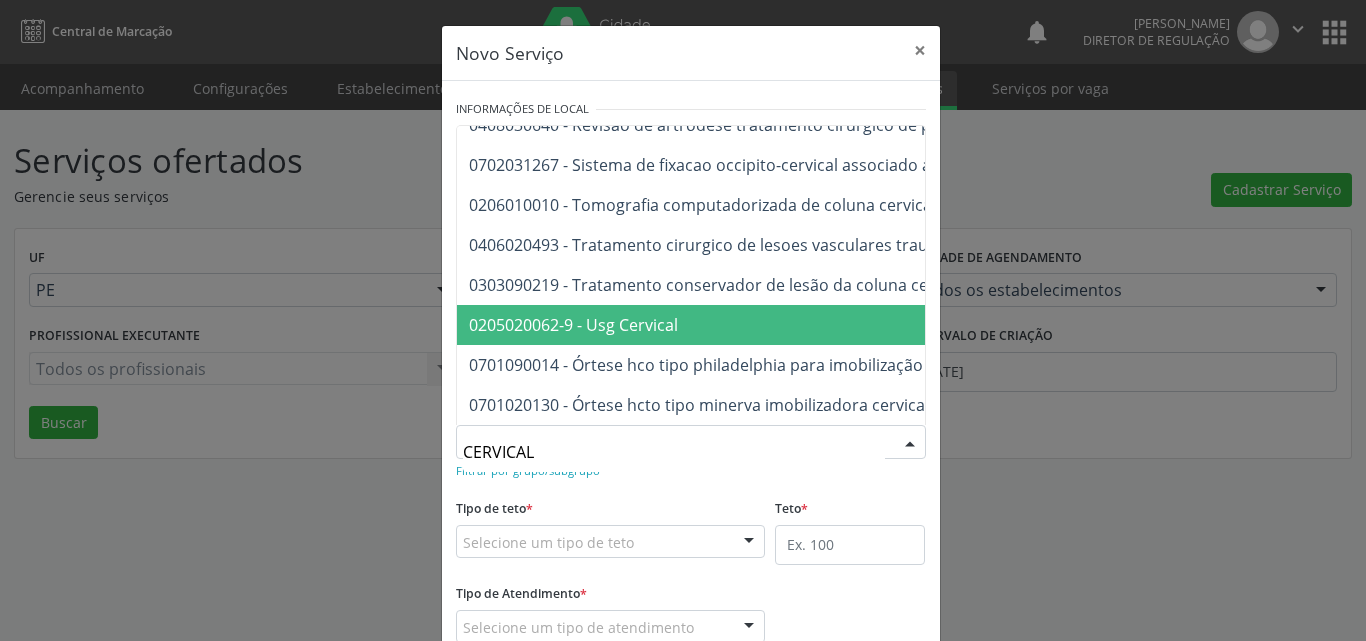 click on "0205020062-9 - Usg Cervical" at bounding box center (888, 325) 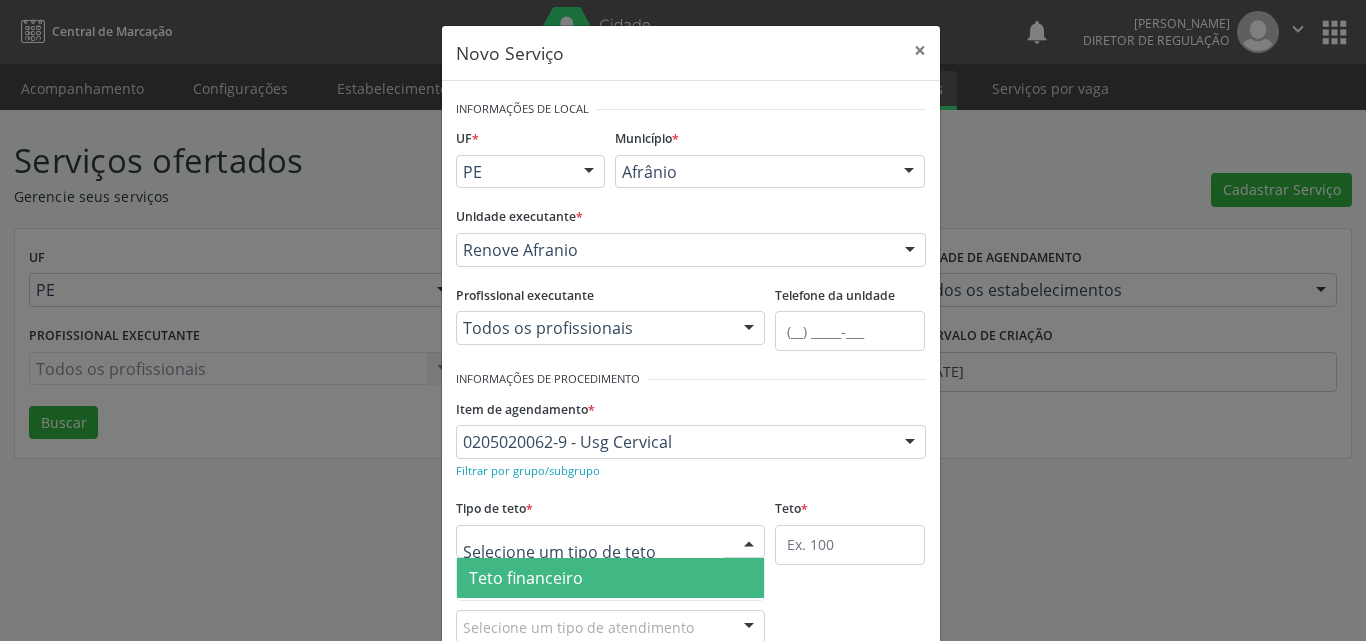 click at bounding box center [611, 542] 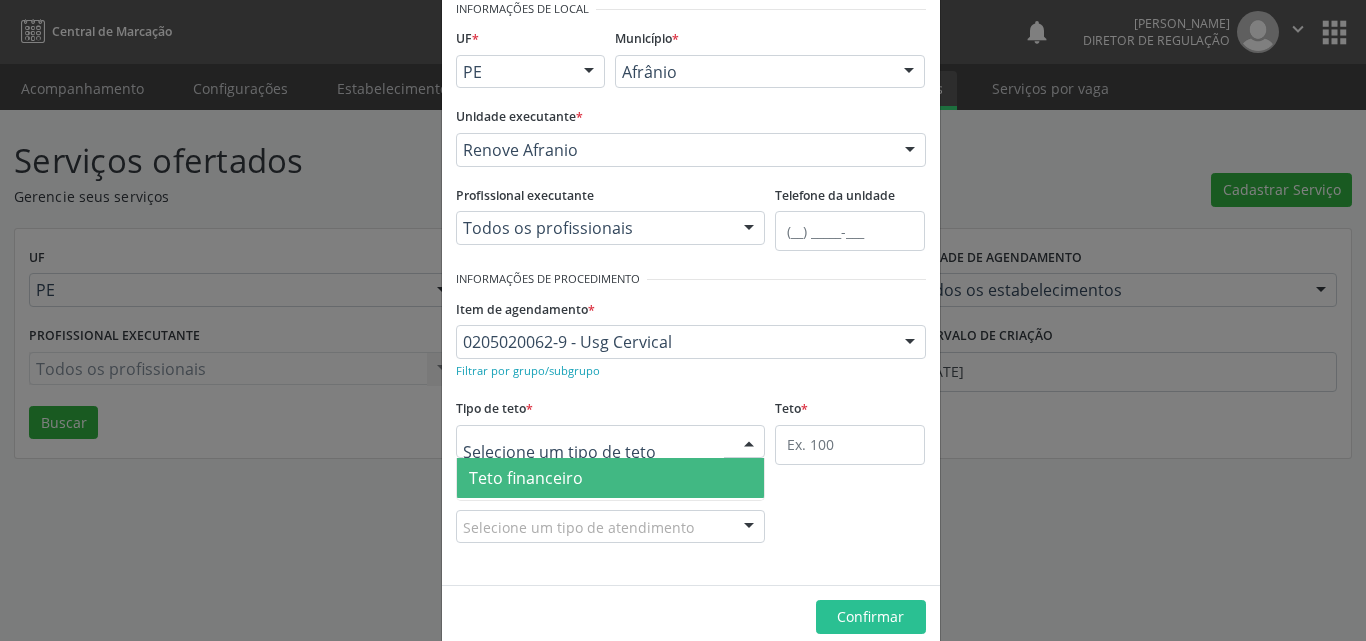 scroll, scrollTop: 38, scrollLeft: 0, axis: vertical 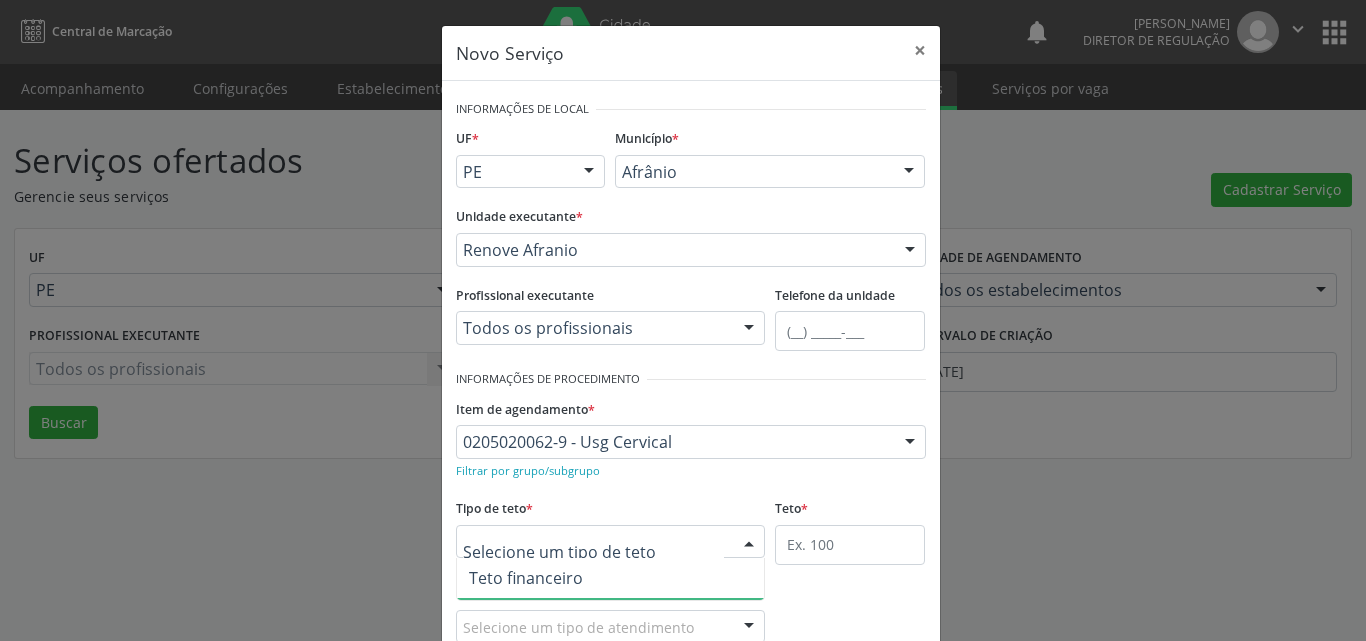click on "Teto físico" at bounding box center (611, 618) 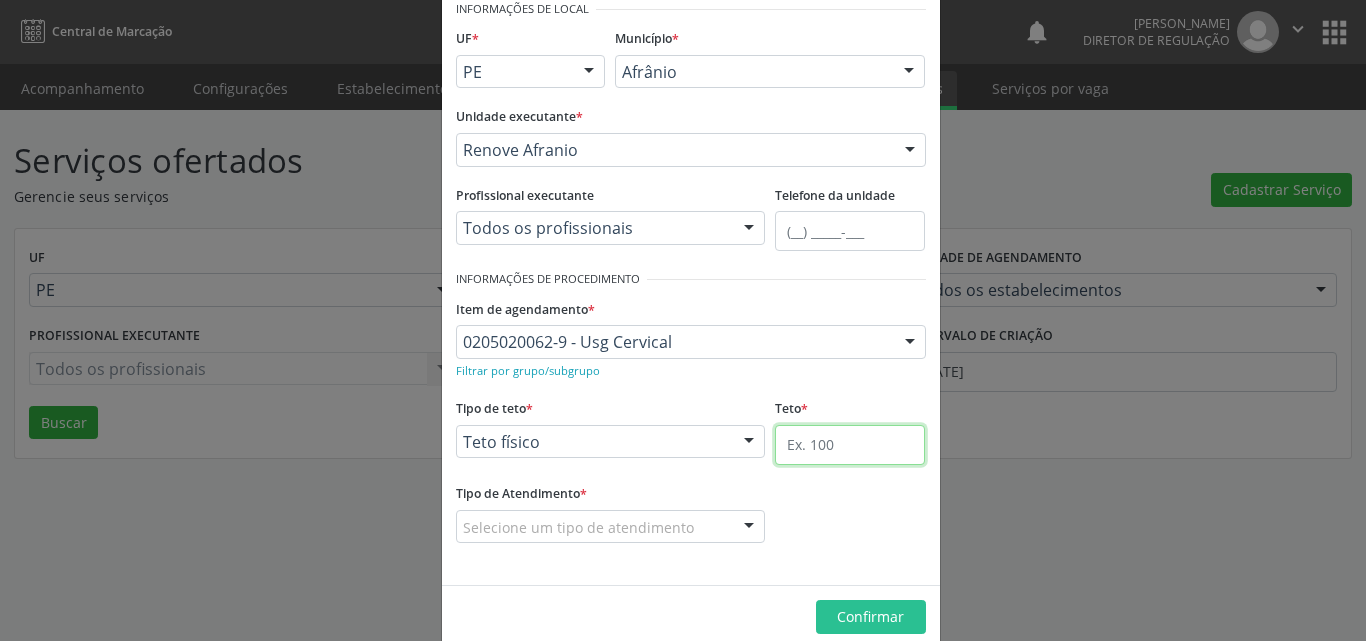 click at bounding box center (850, 445) 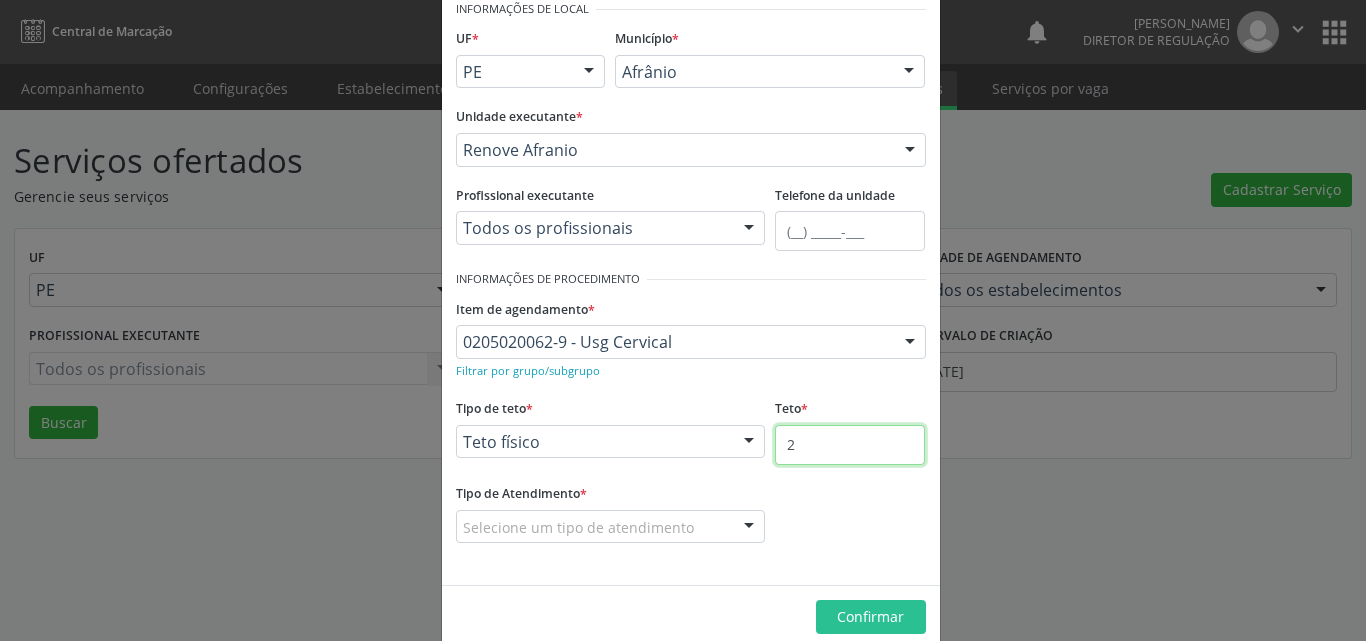 type on "2" 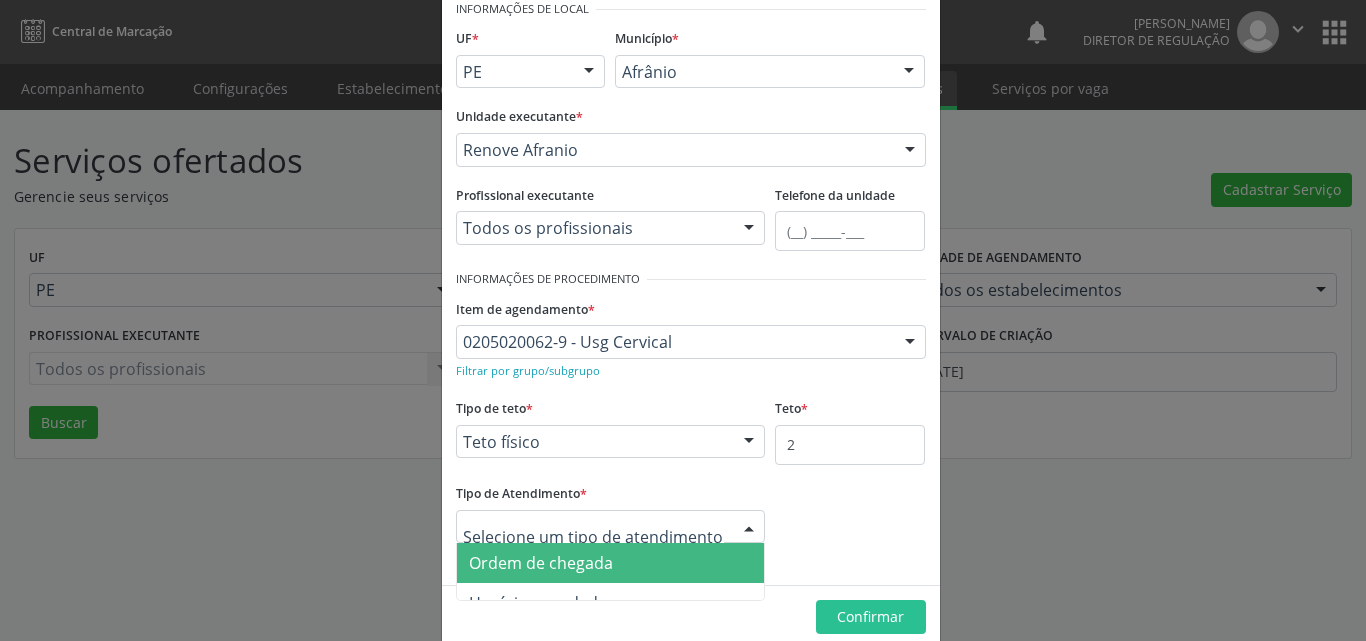 click at bounding box center [611, 527] 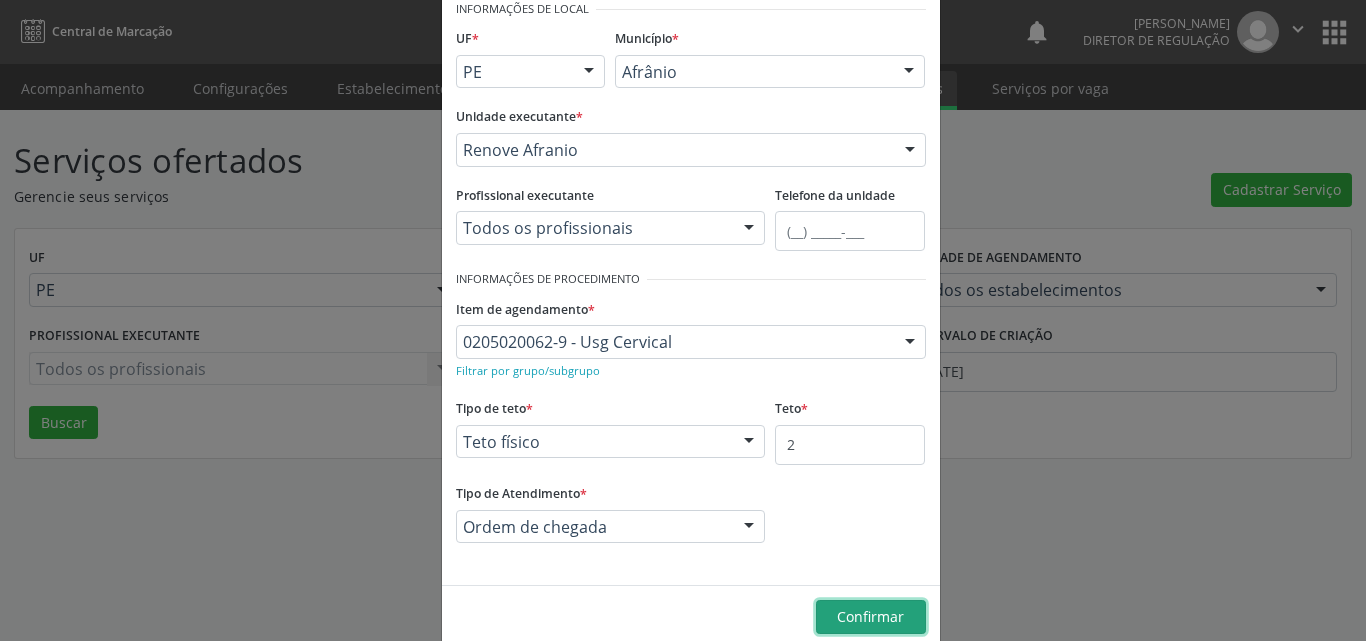 click on "Confirmar" at bounding box center [870, 616] 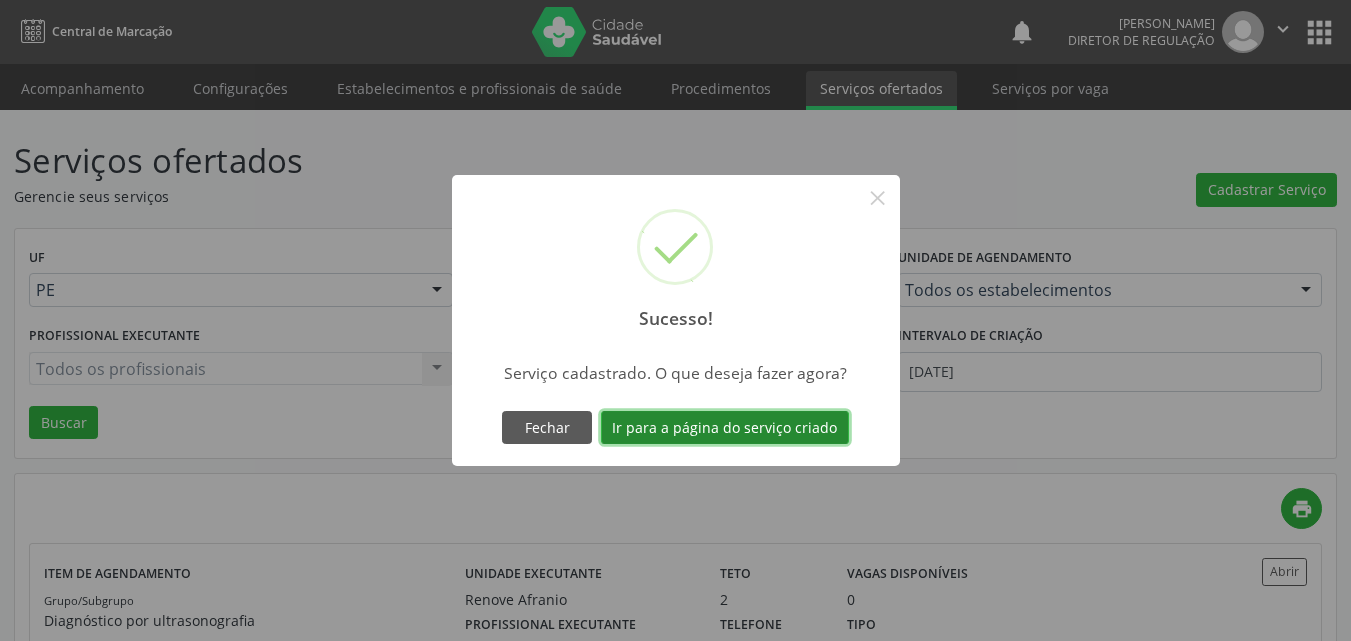 click on "Ir para a página do serviço criado" at bounding box center (725, 428) 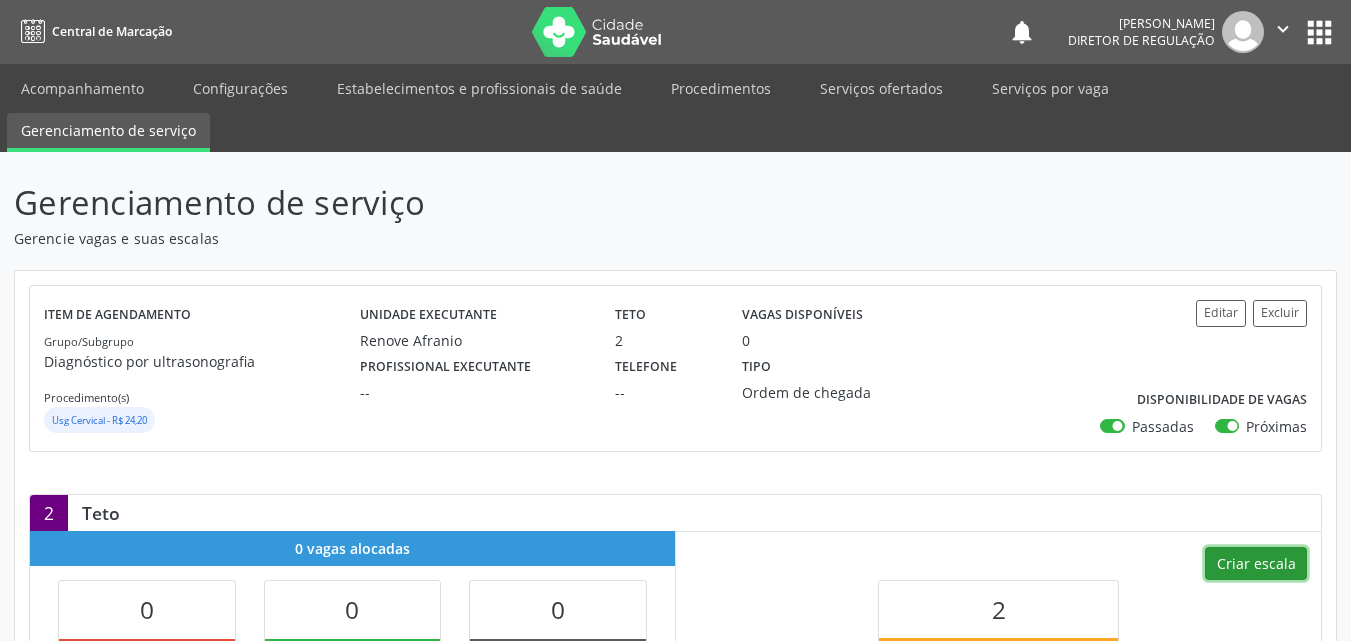 click on "Criar escala" at bounding box center (1256, 564) 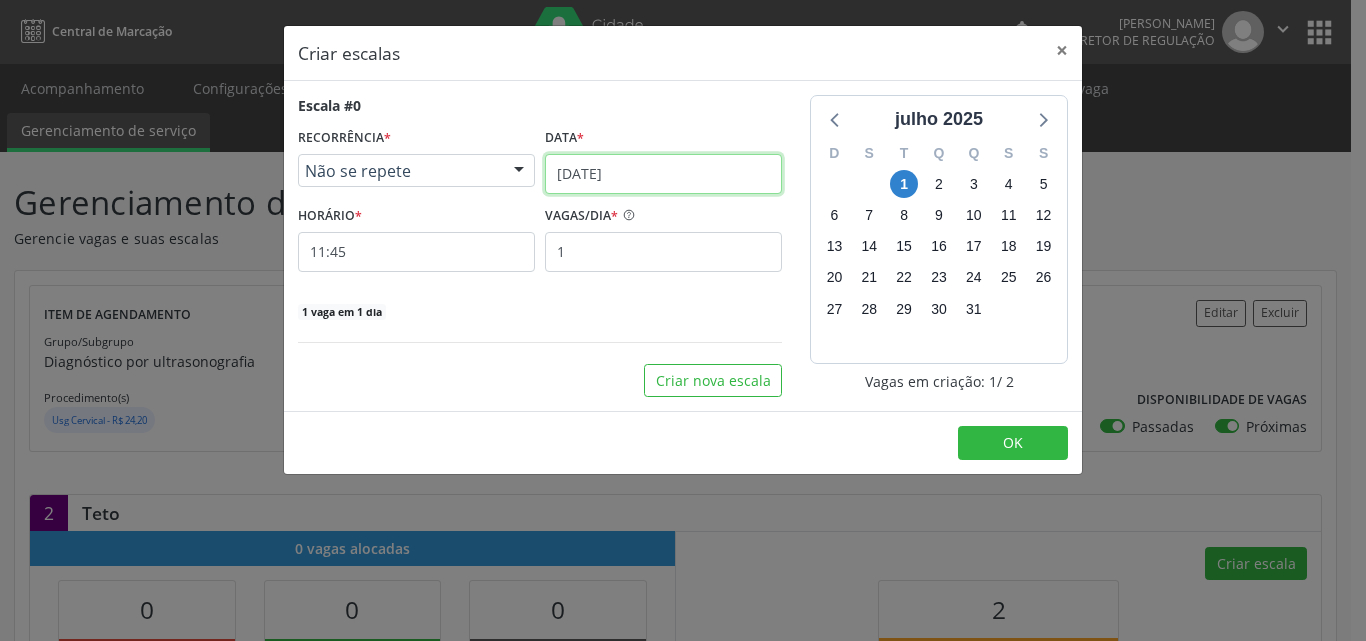 click on "[DATE]" at bounding box center (663, 174) 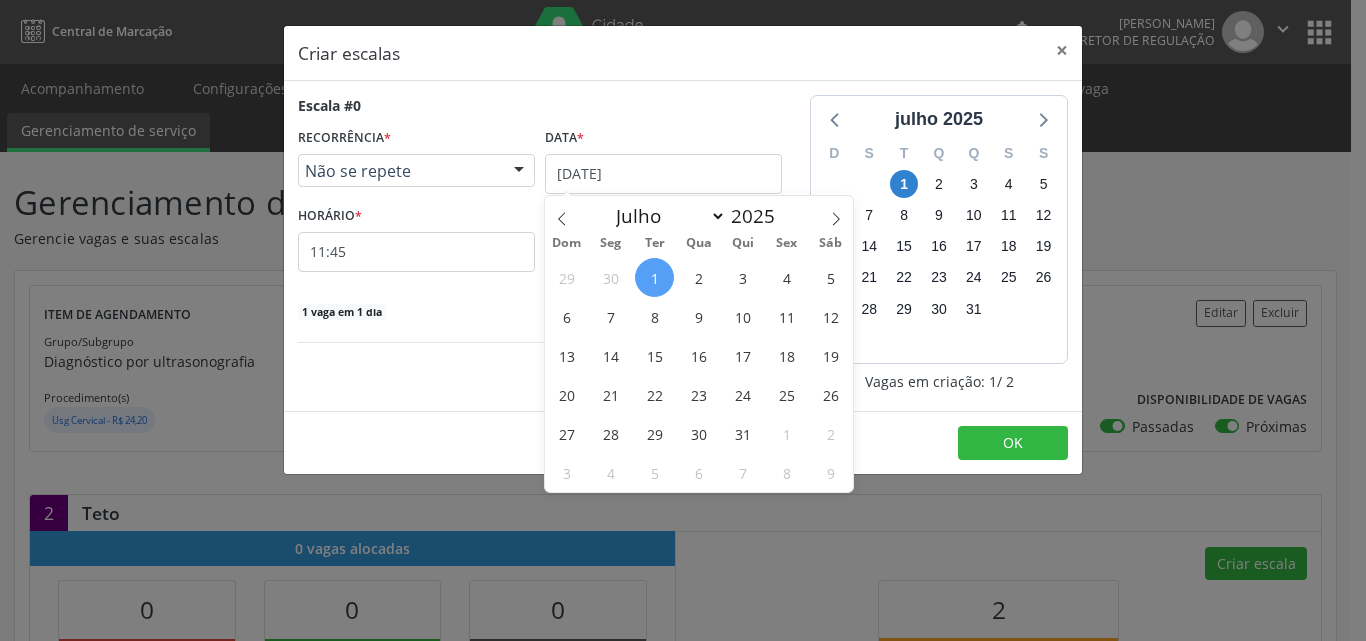 click on "12" at bounding box center (830, 316) 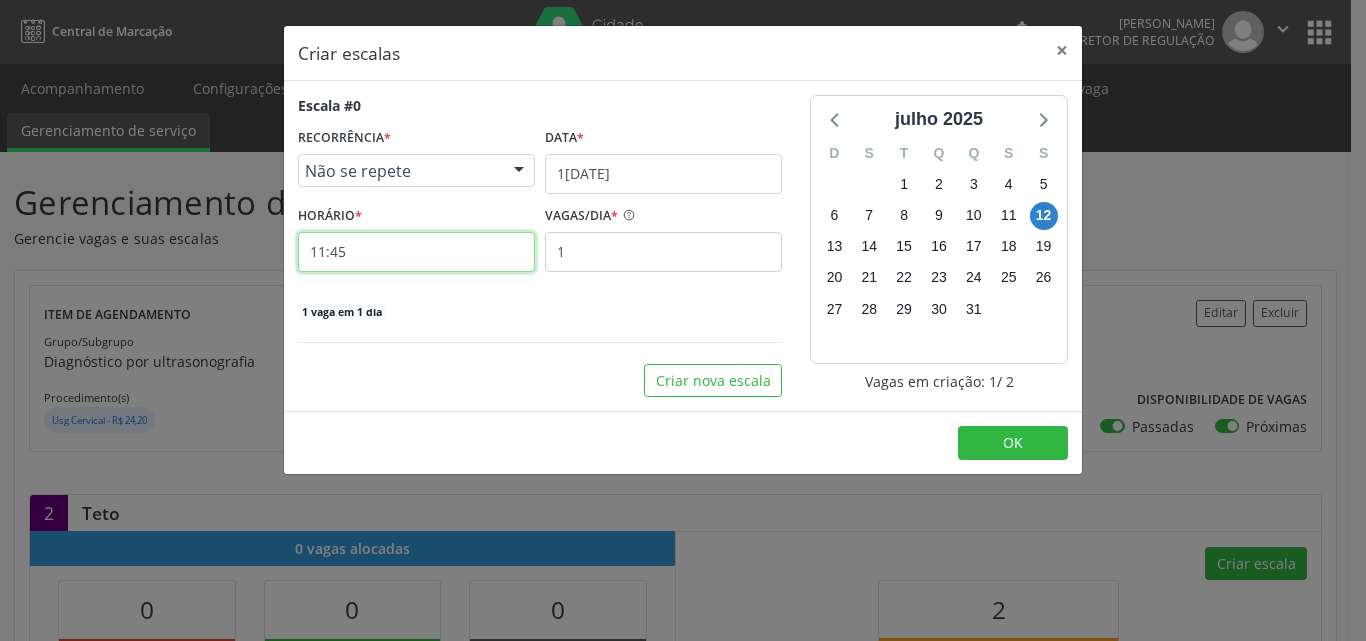click on "11:45" at bounding box center [416, 252] 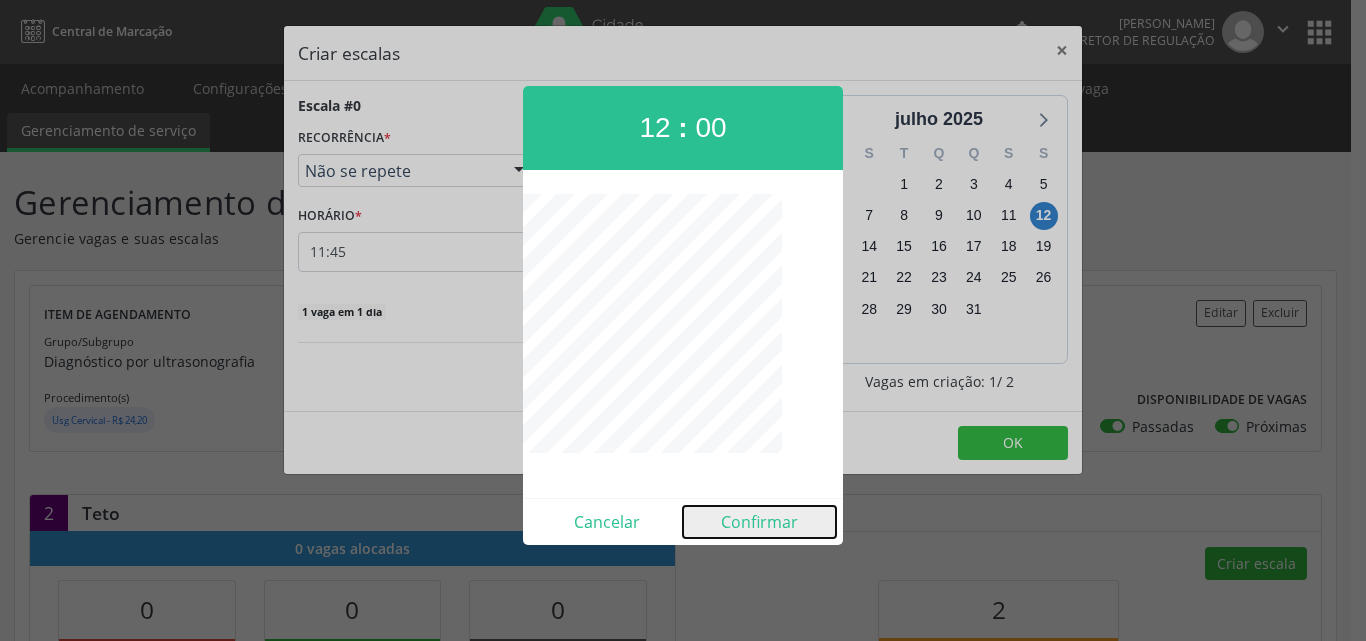 click on "Confirmar" at bounding box center [759, 522] 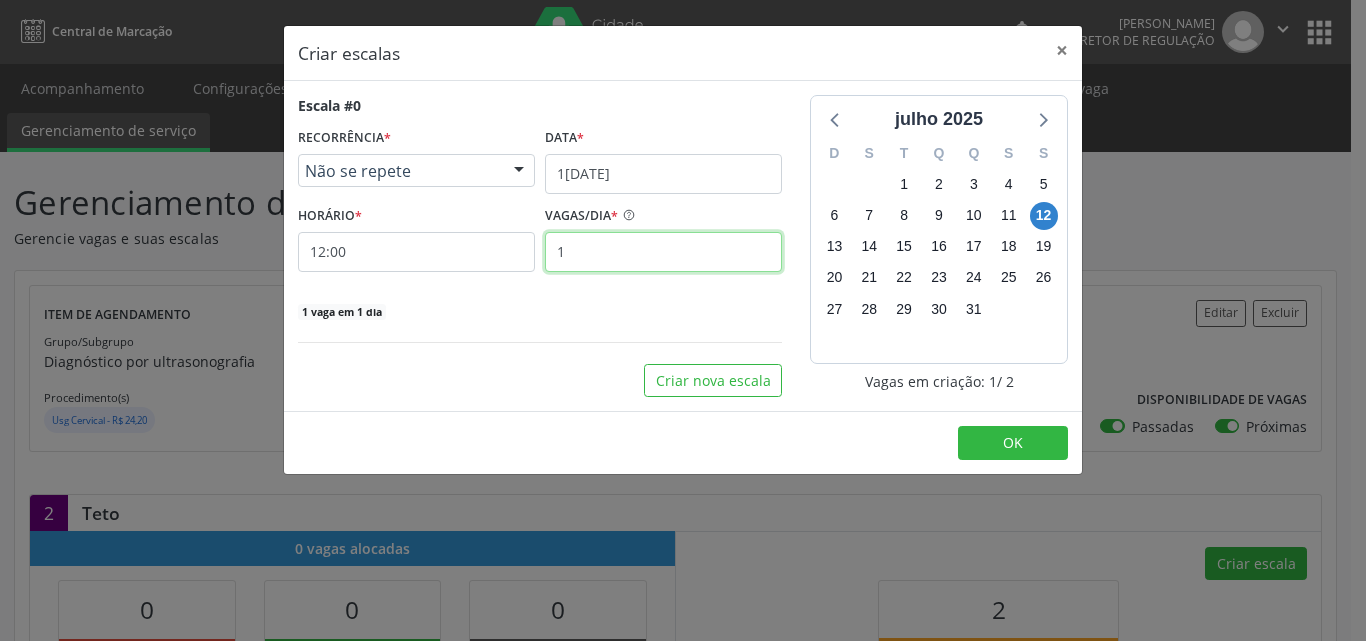 click on "1" at bounding box center (663, 252) 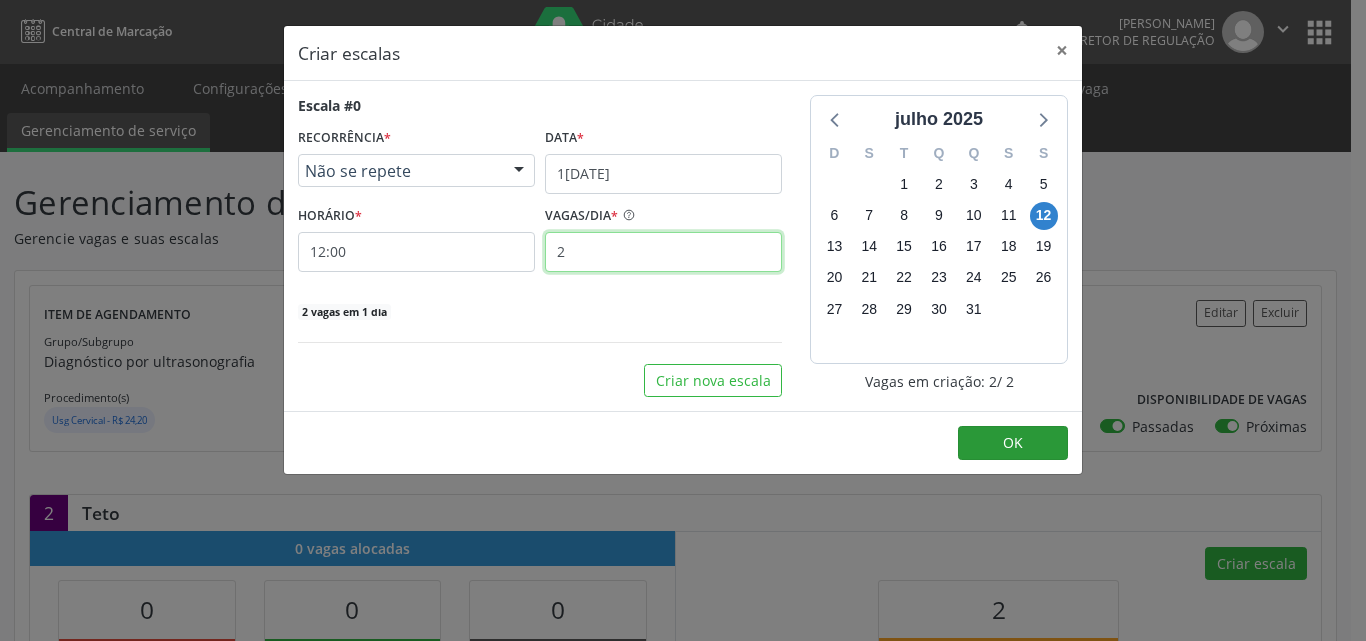 type on "2" 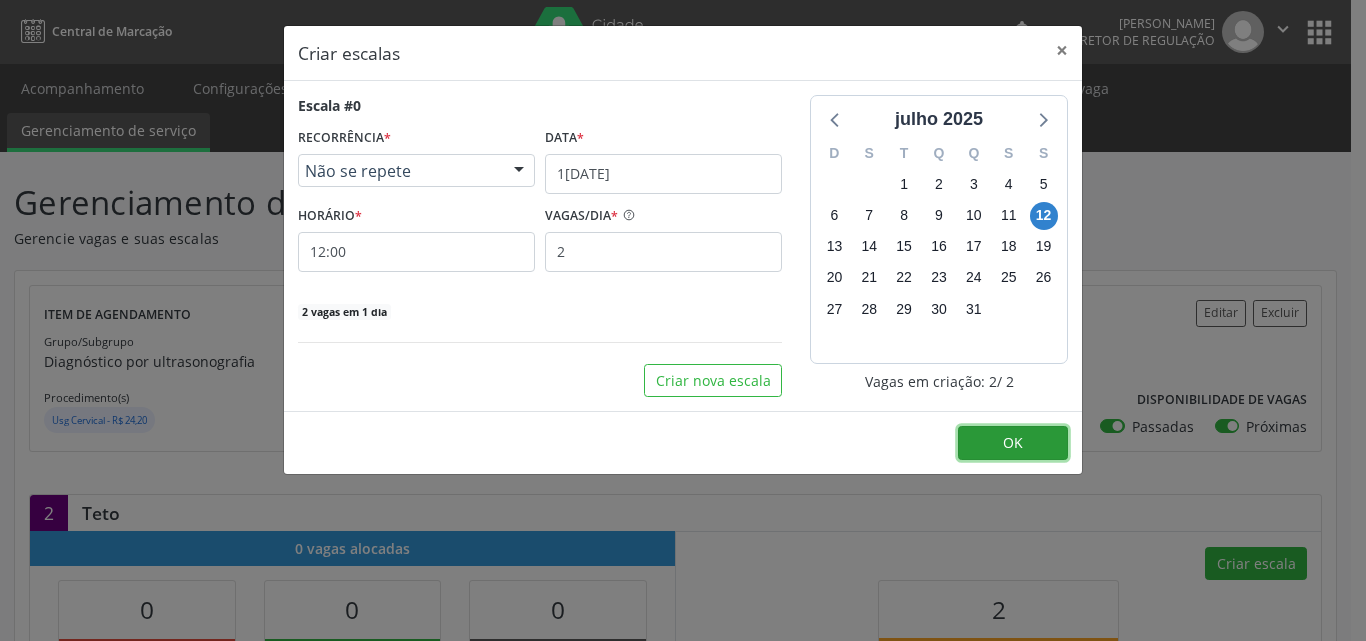 click on "OK" at bounding box center [1013, 442] 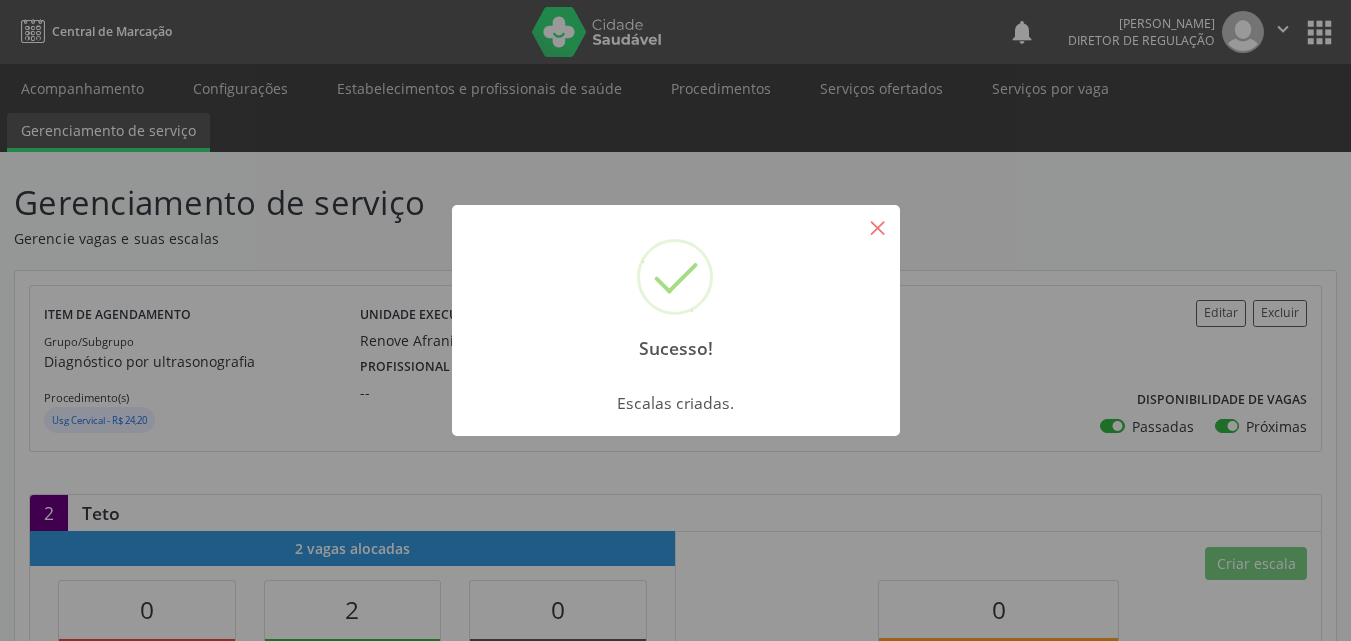 click on "×" at bounding box center (878, 227) 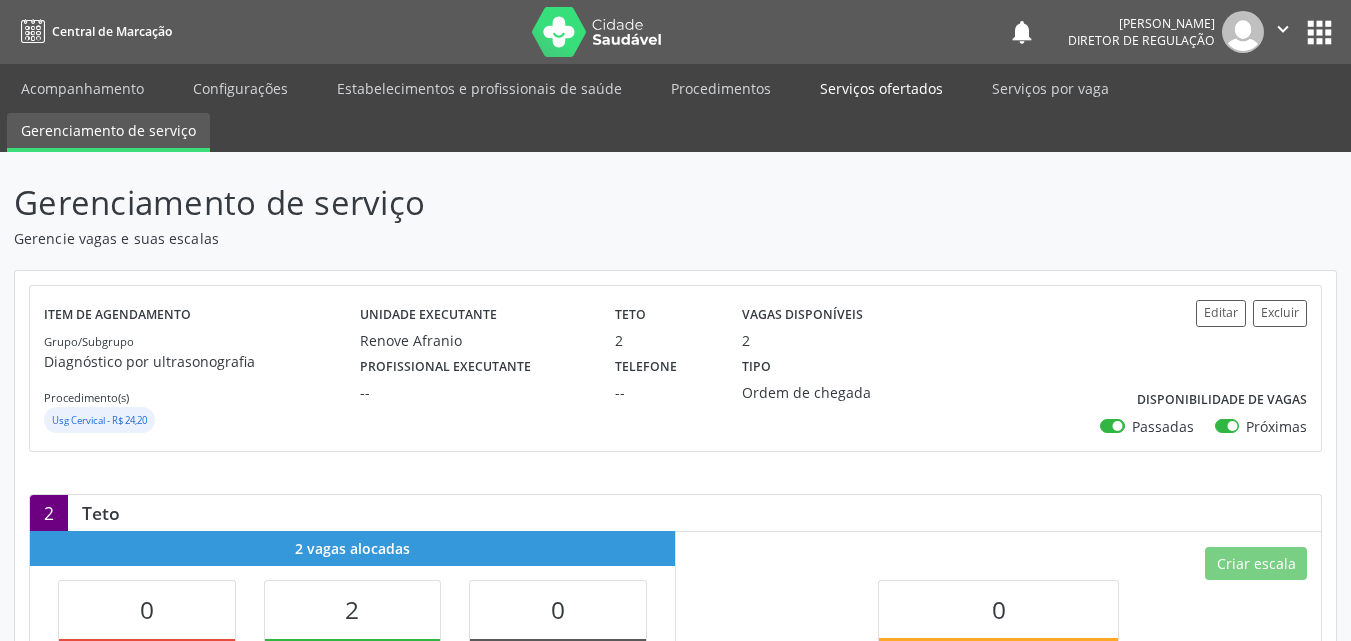 click on "Serviços ofertados" at bounding box center (881, 88) 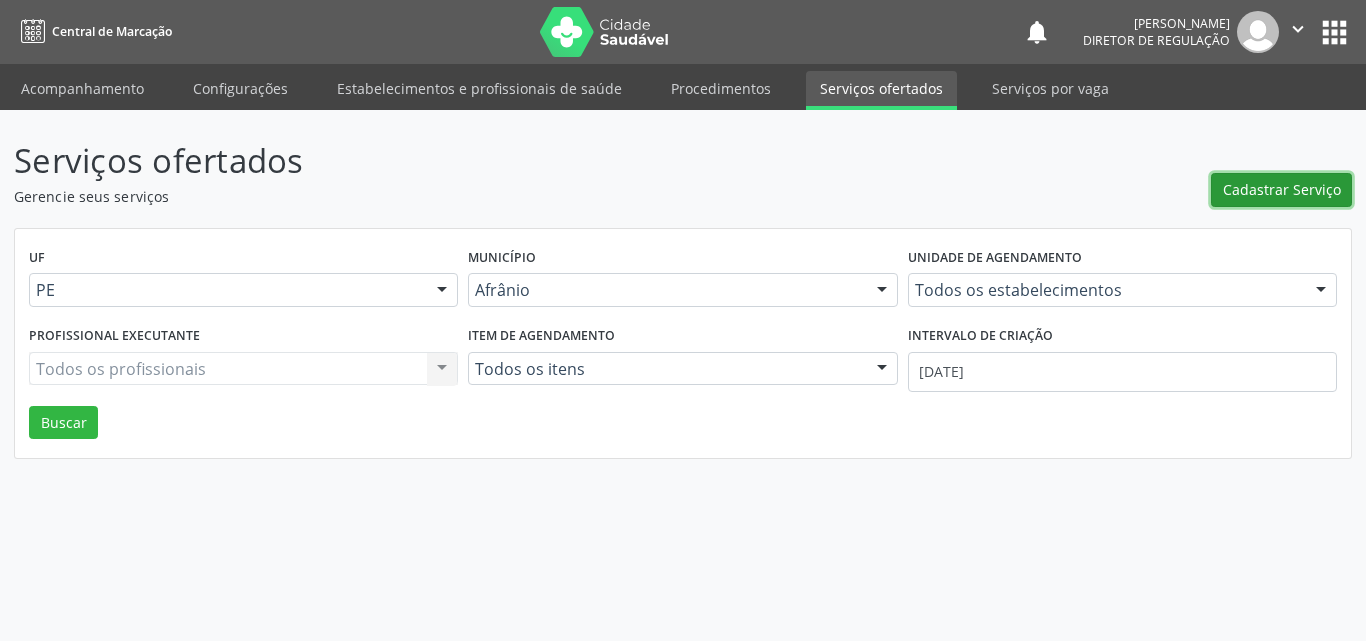 click on "Cadastrar Serviço" at bounding box center (1282, 189) 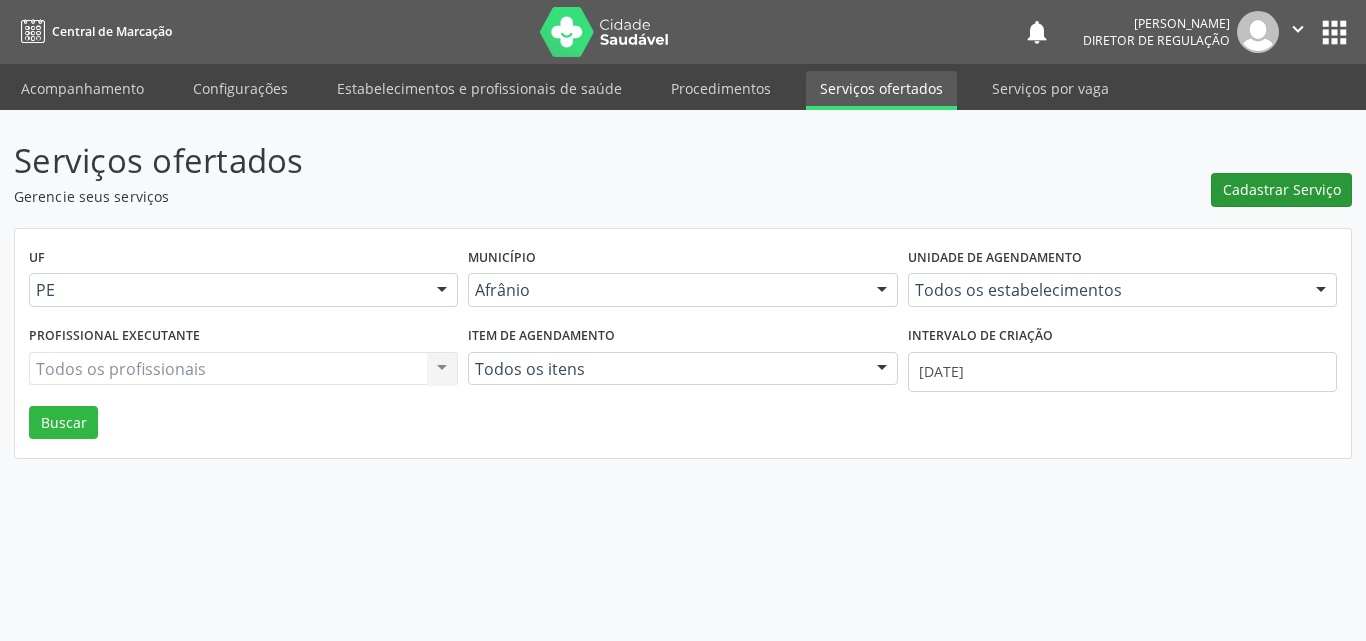 scroll, scrollTop: 0, scrollLeft: 0, axis: both 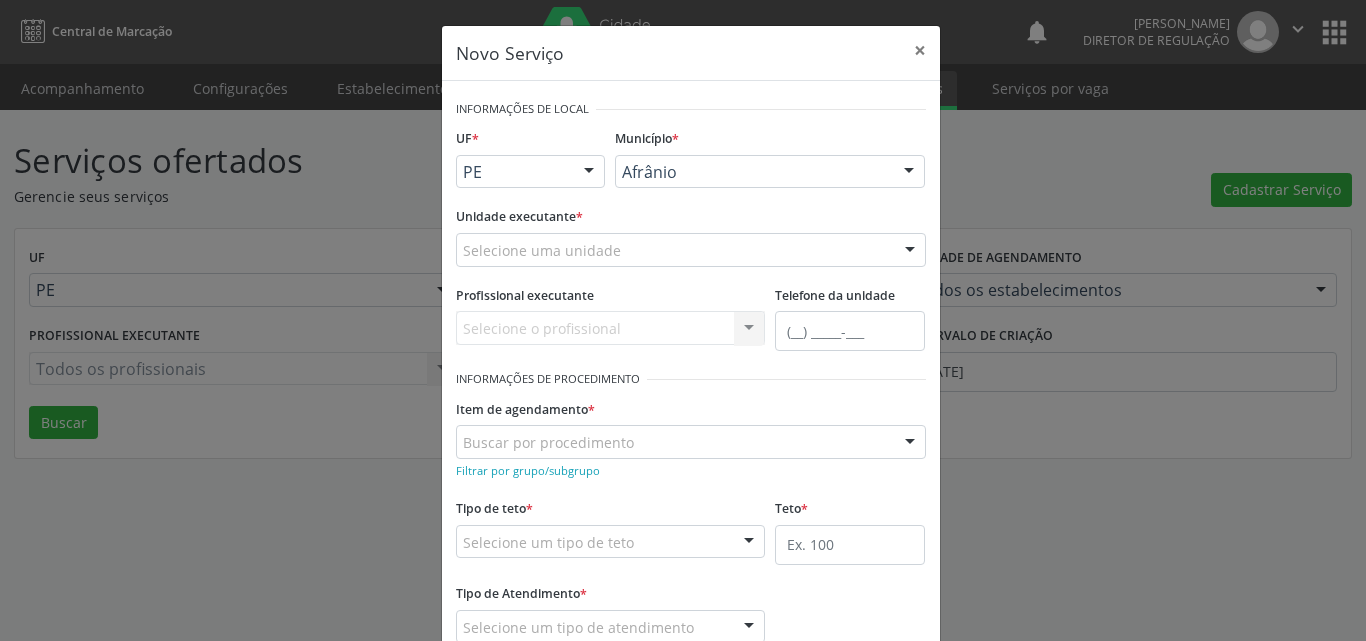 click on "Selecione uma unidade" at bounding box center [691, 250] 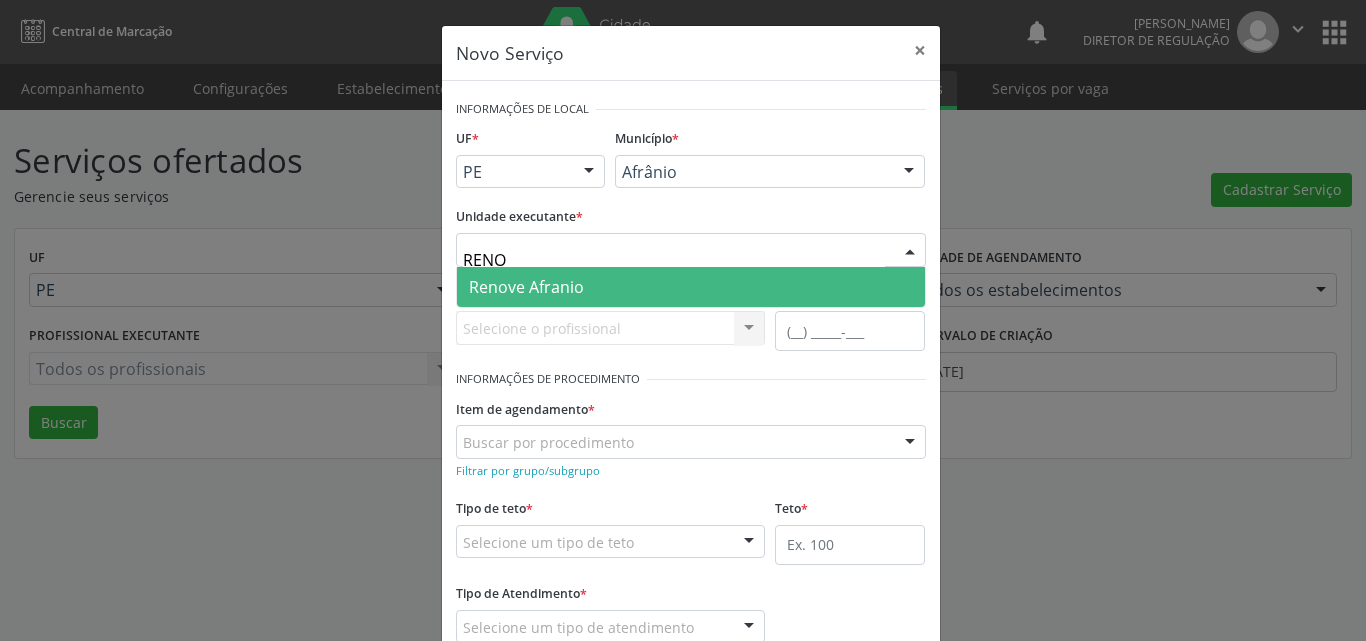 type on "RENOV" 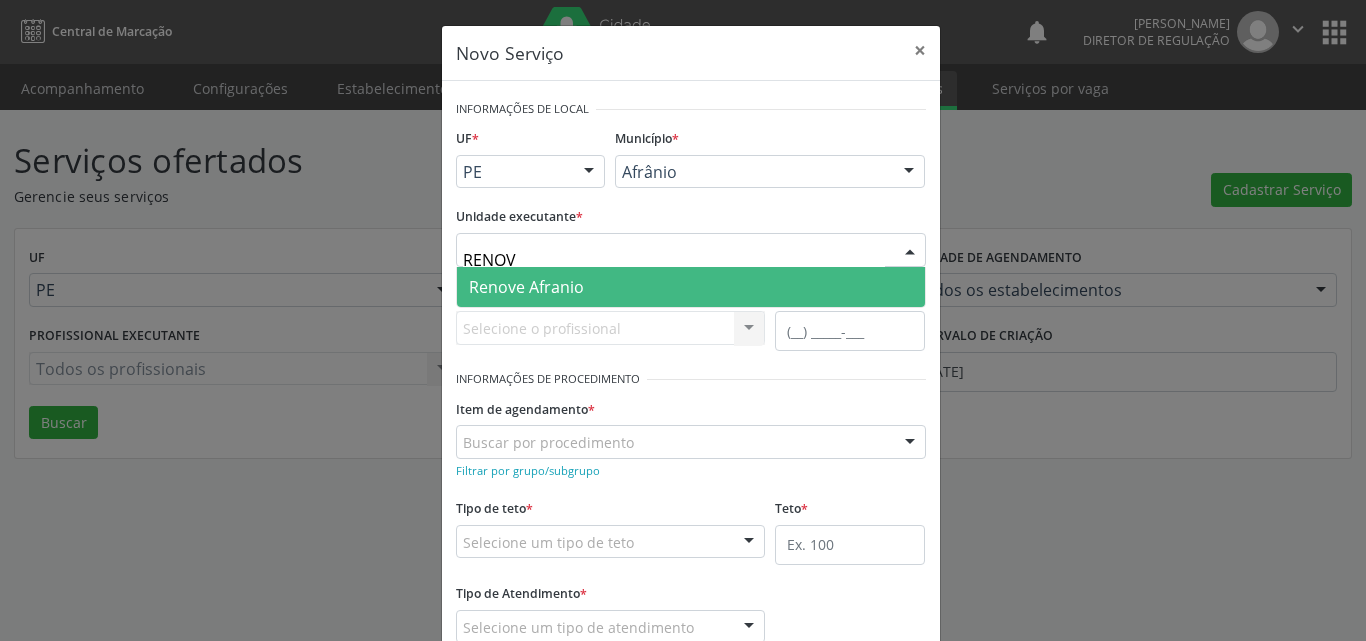 click on "Renove Afranio" at bounding box center [691, 287] 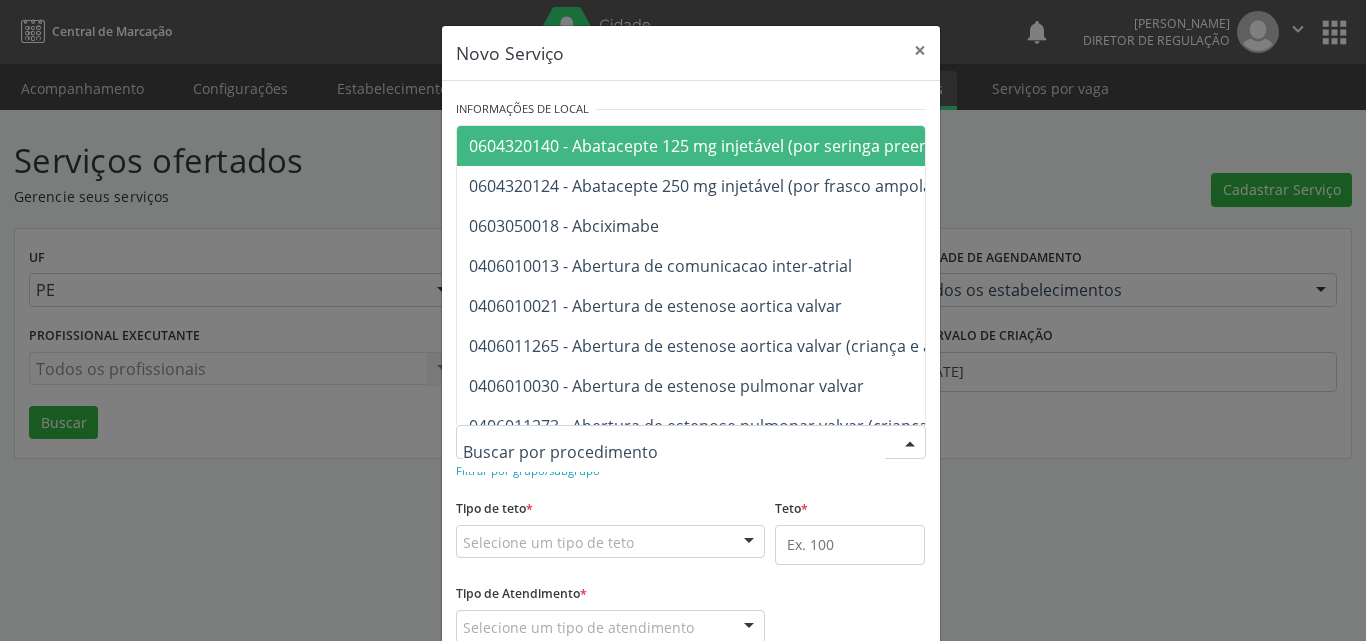 click at bounding box center (691, 442) 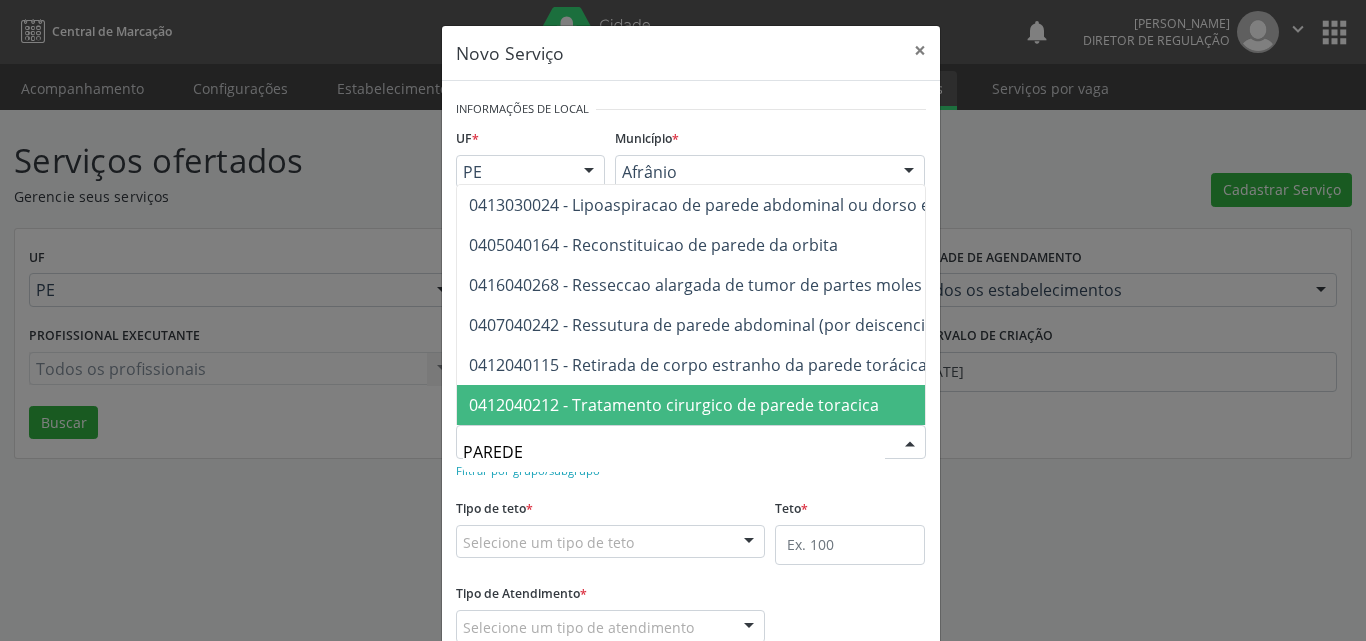 scroll, scrollTop: 100, scrollLeft: 0, axis: vertical 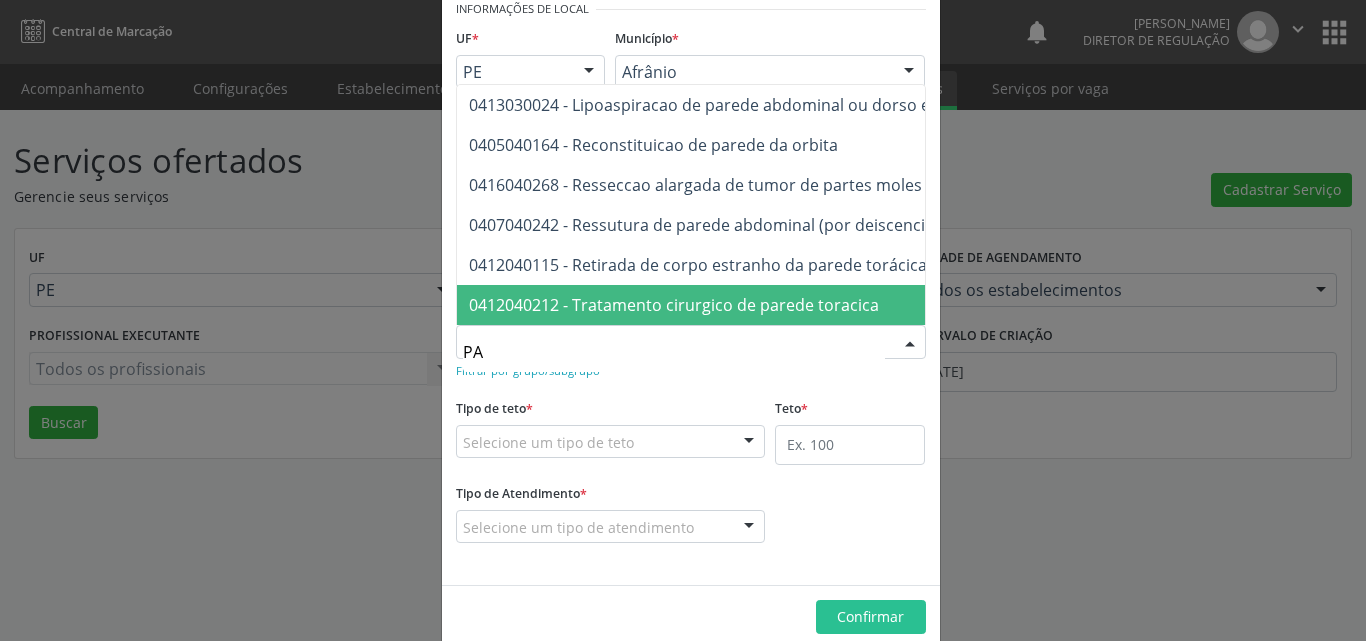 type on "P" 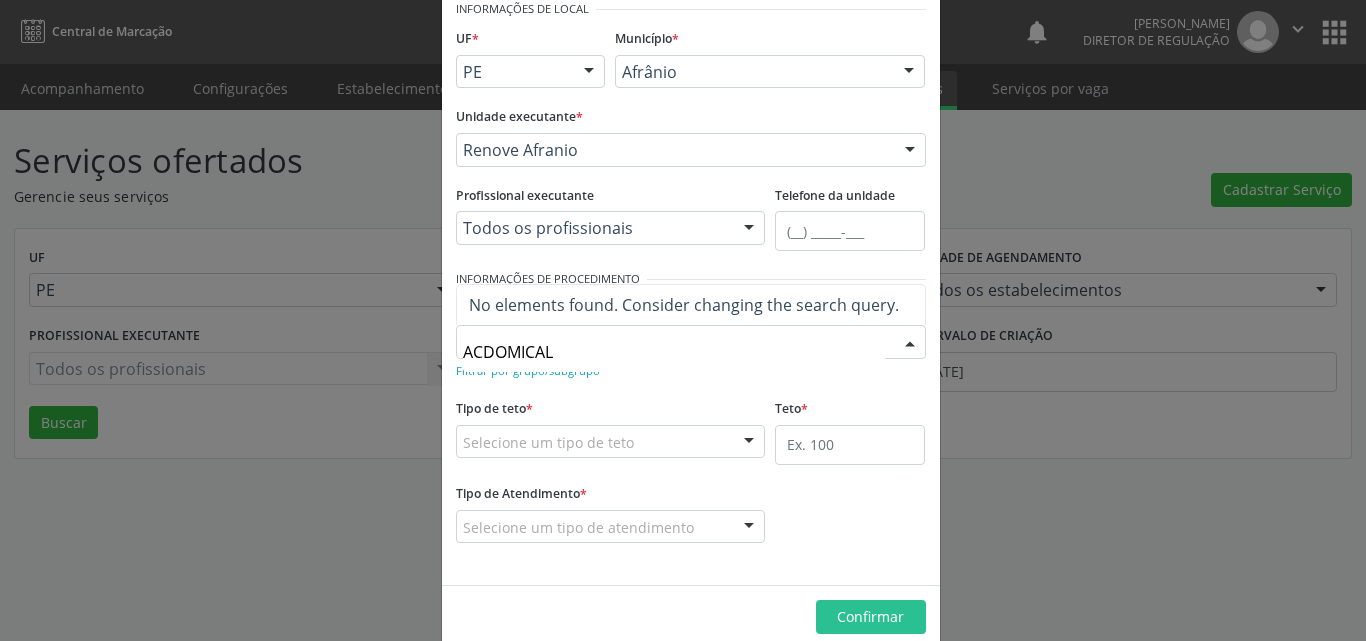 click on "ACDOMICAL" at bounding box center [674, 352] 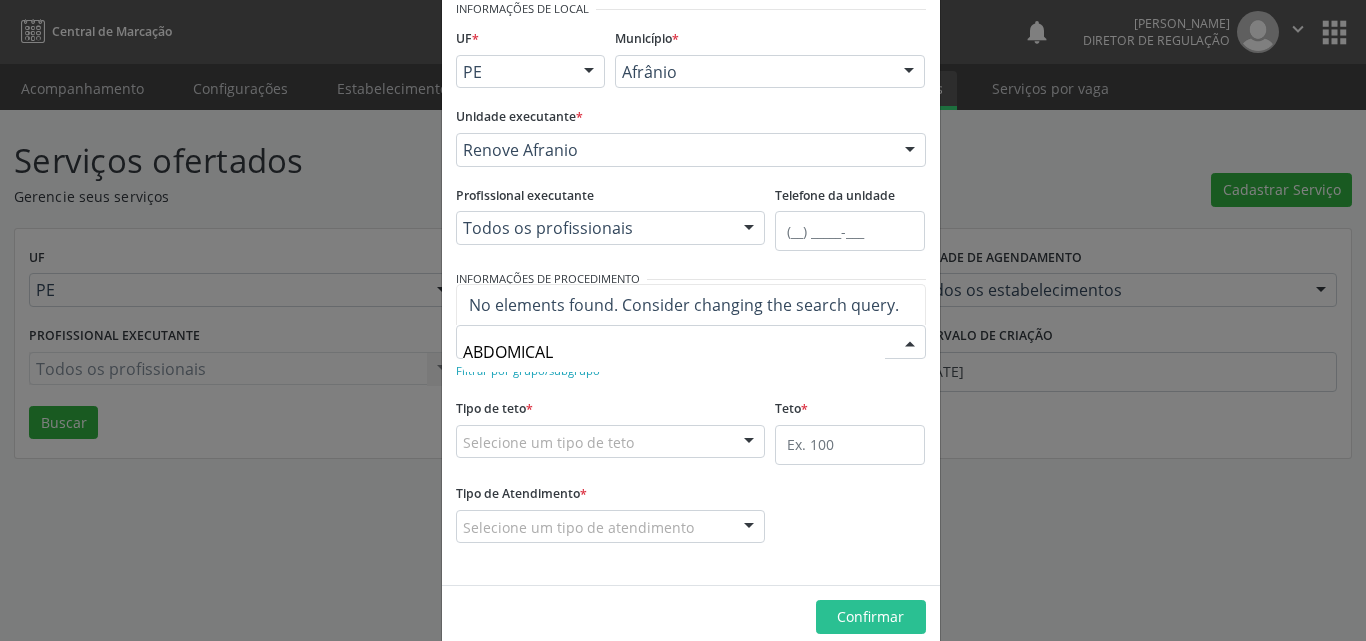 click on "ABDOMICAL" at bounding box center (674, 352) 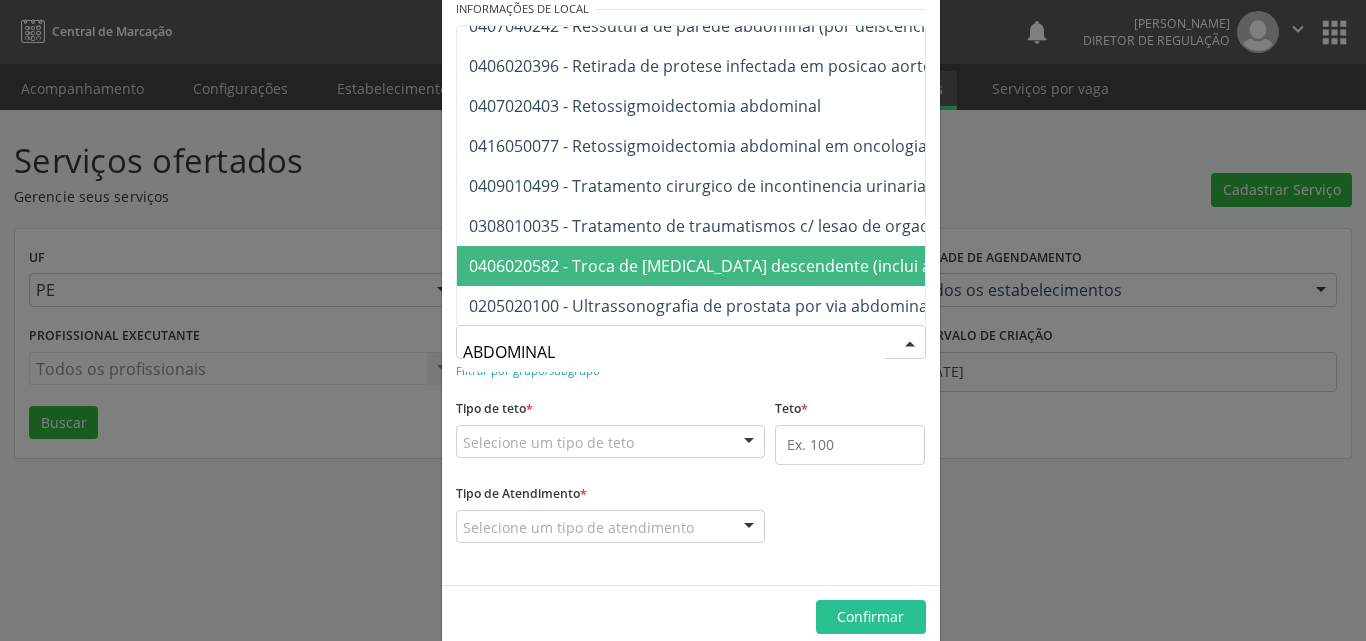 scroll, scrollTop: 716, scrollLeft: 0, axis: vertical 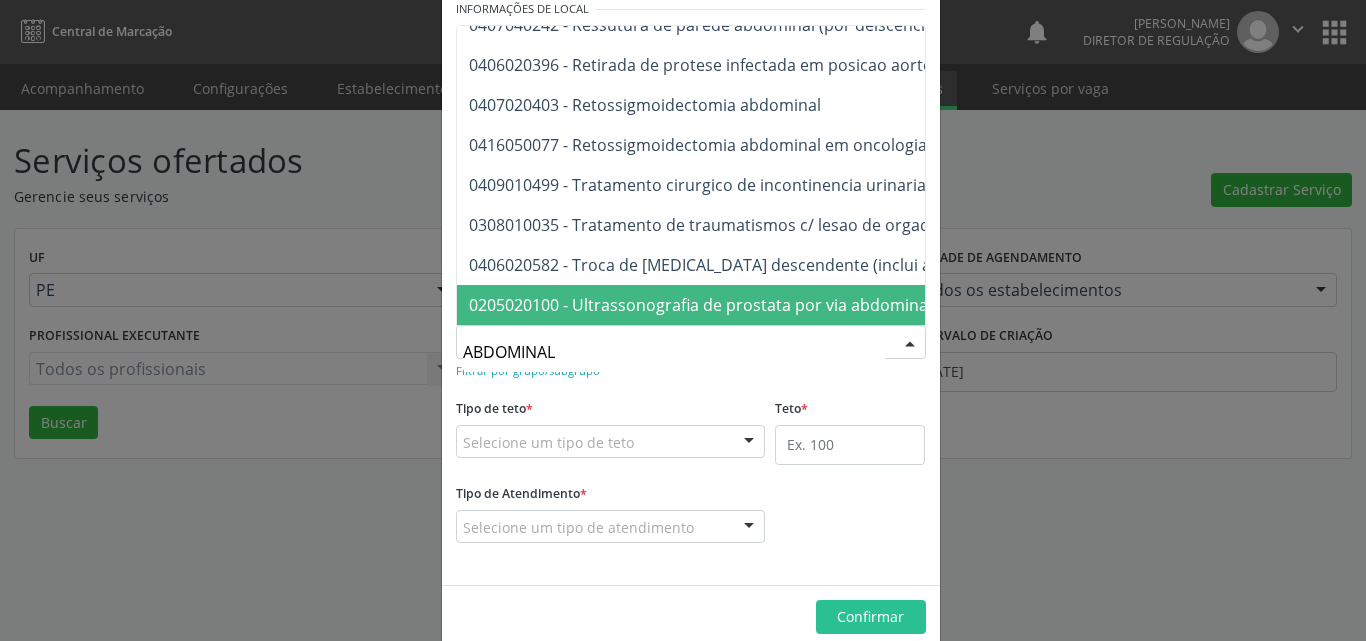 click on "ABDOMINAL" at bounding box center [674, 352] 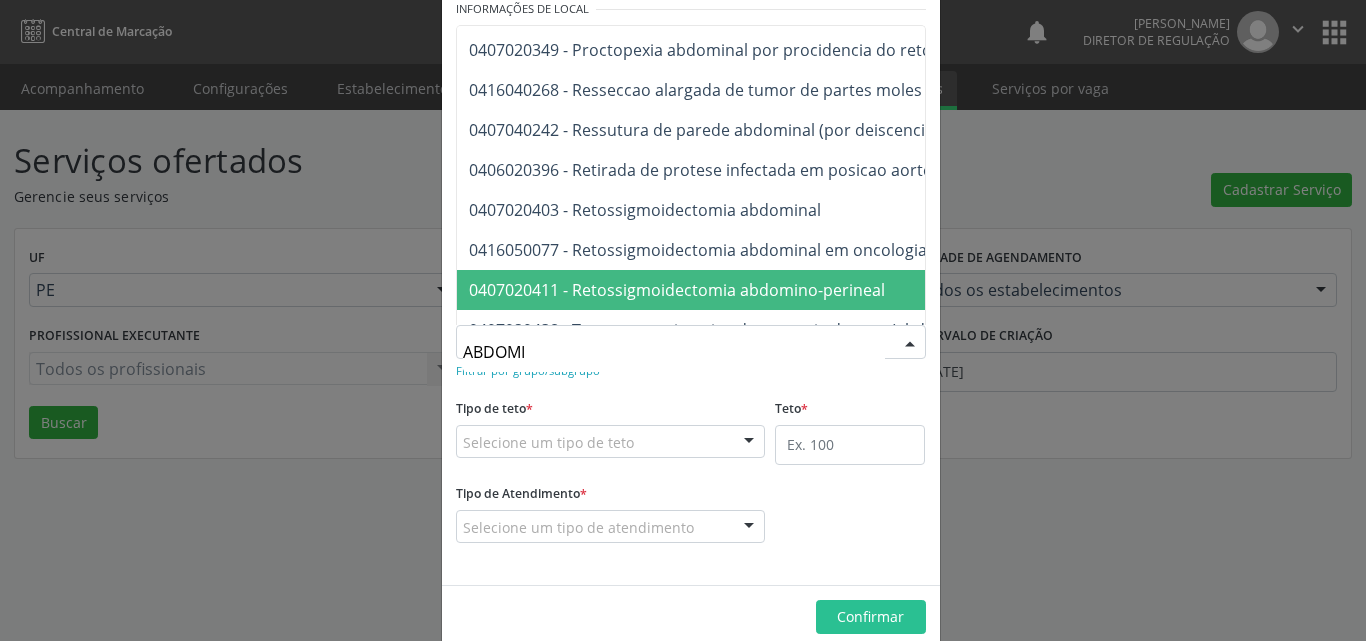 type on "ABDOM" 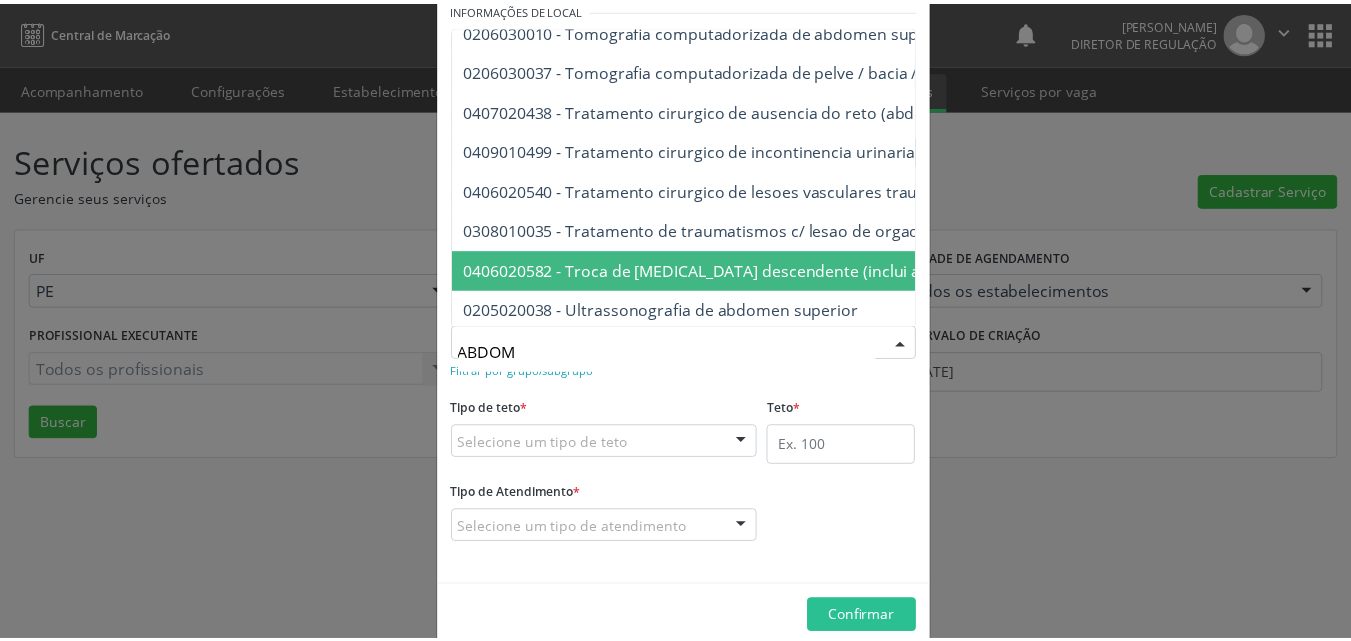 scroll, scrollTop: 1316, scrollLeft: 0, axis: vertical 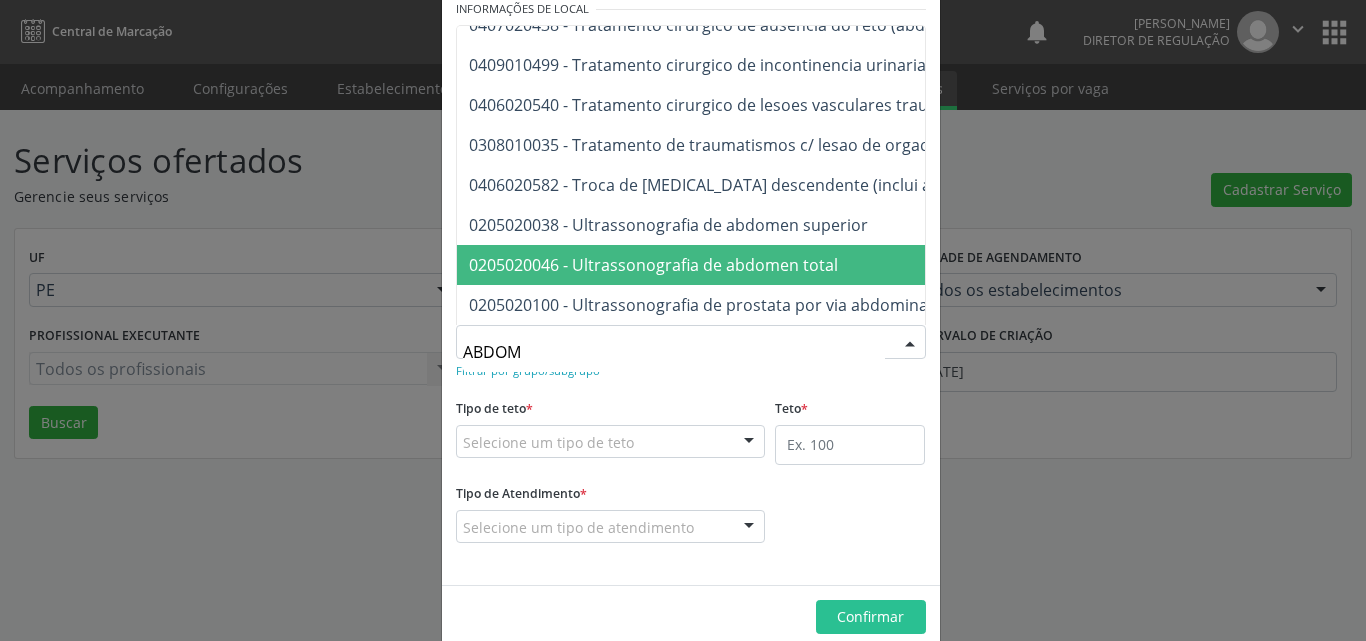 click on "0205020046 - Ultrassonografia de abdomen total" at bounding box center [653, 265] 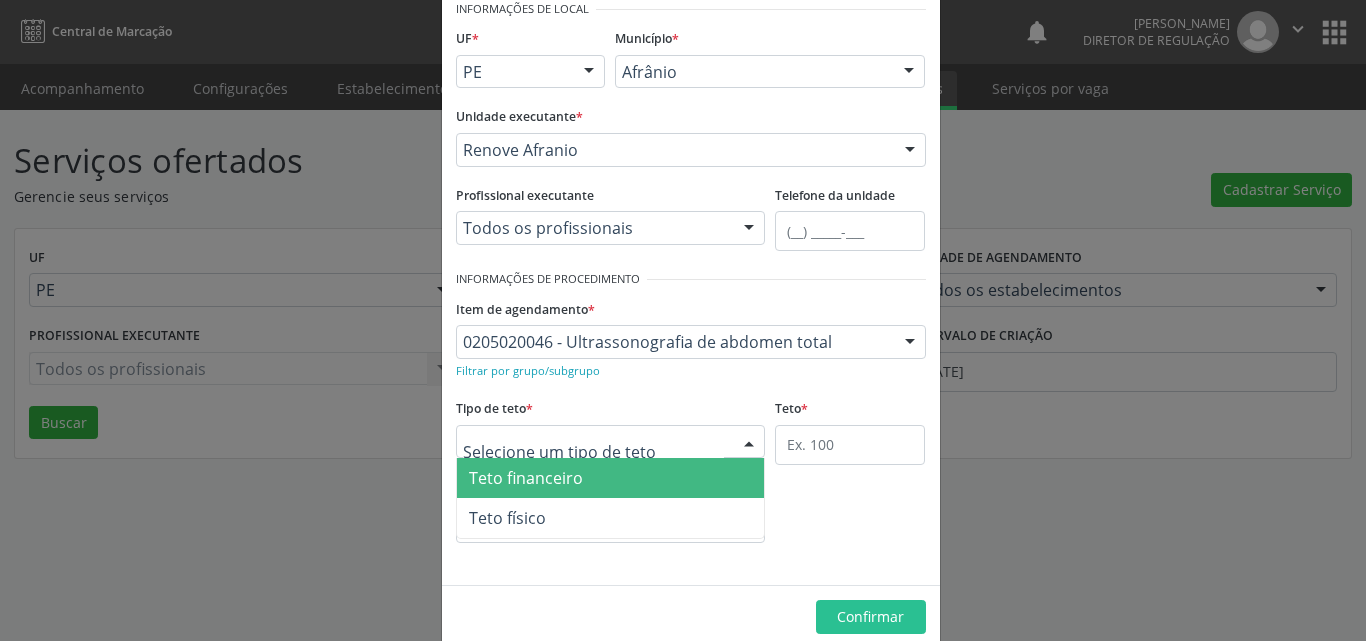 click at bounding box center [611, 442] 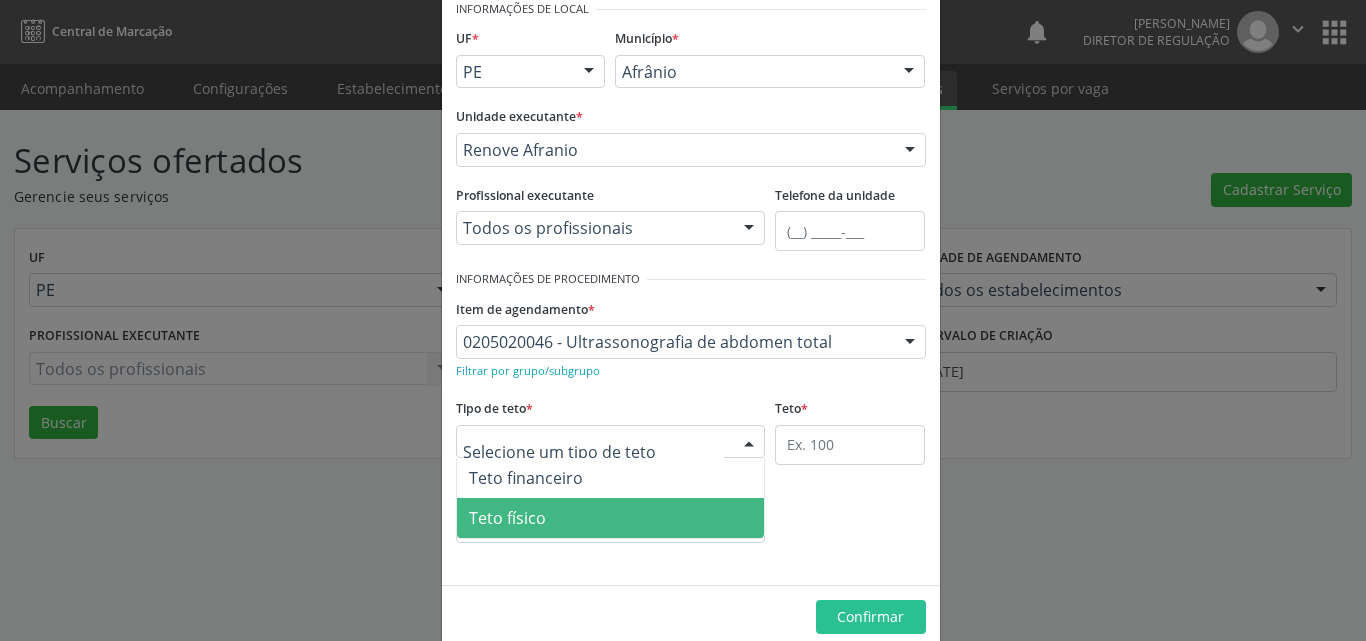 drag, startPoint x: 631, startPoint y: 521, endPoint x: 689, endPoint y: 512, distance: 58.694122 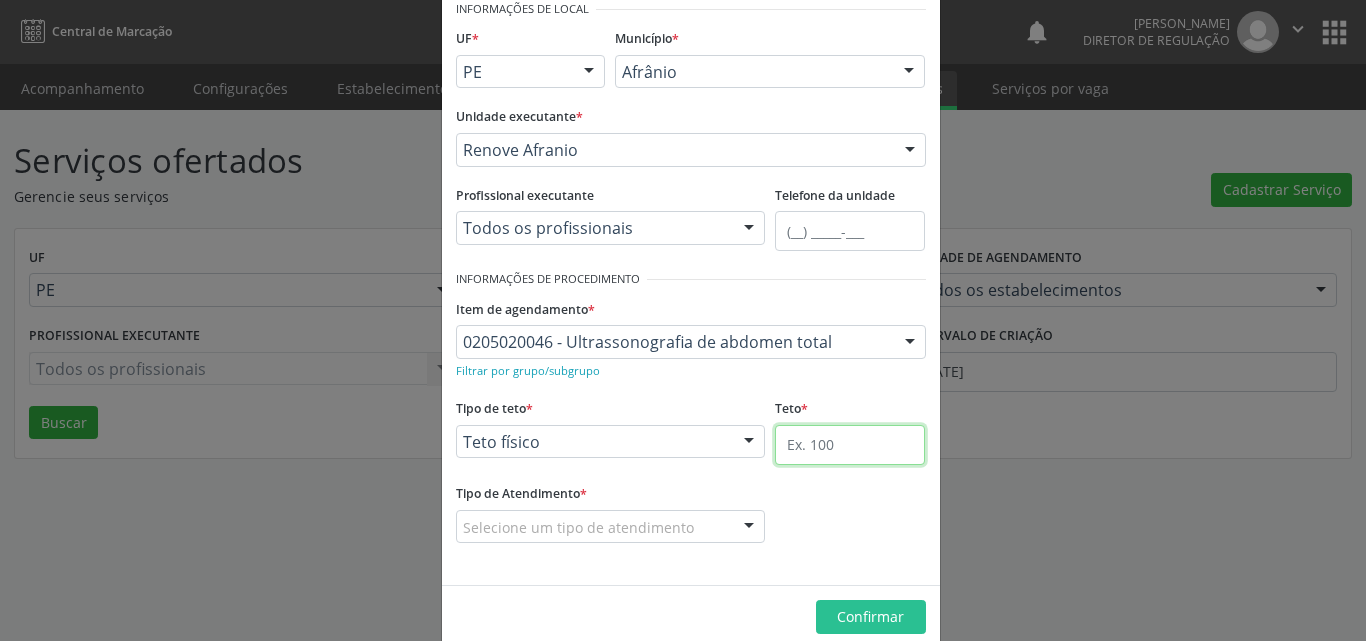 click at bounding box center (850, 445) 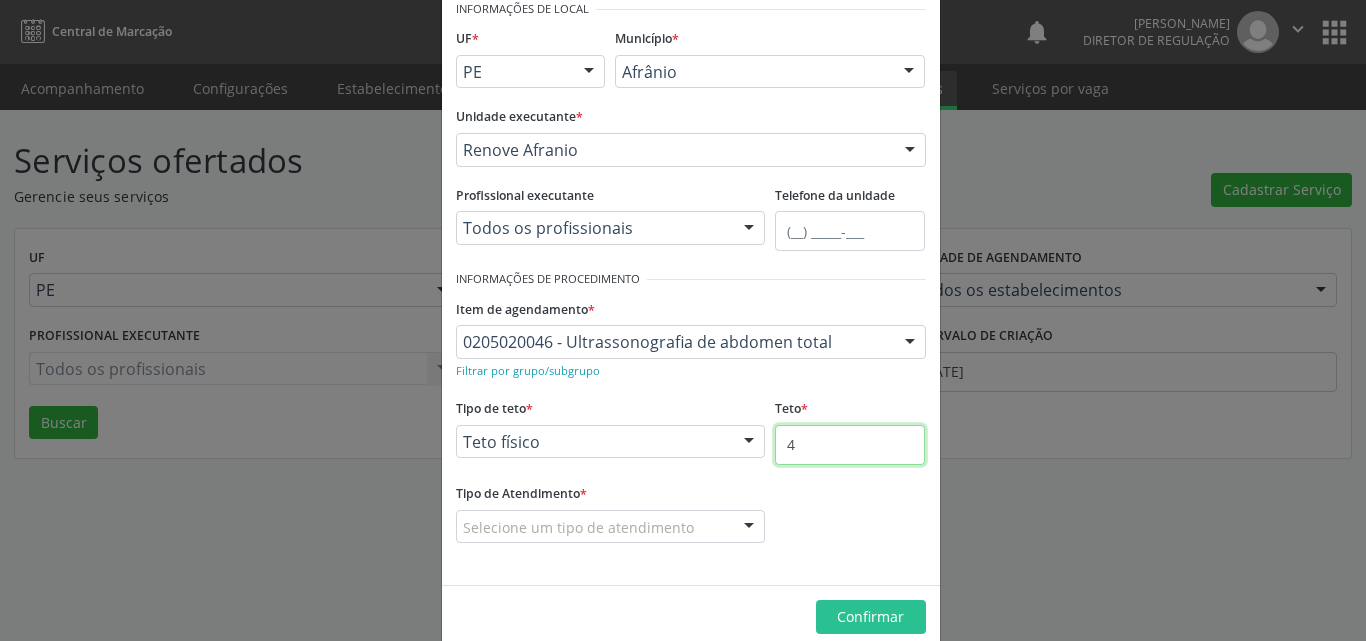type on "4" 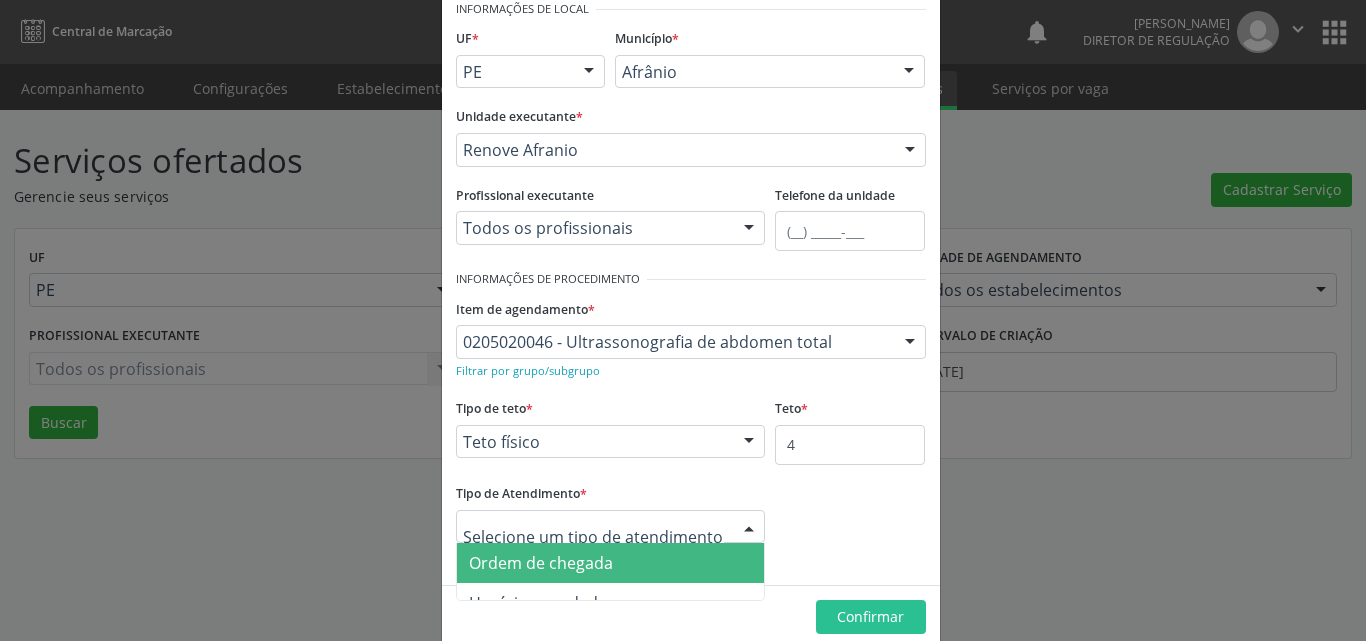 click on "Ordem de chegada" at bounding box center [611, 563] 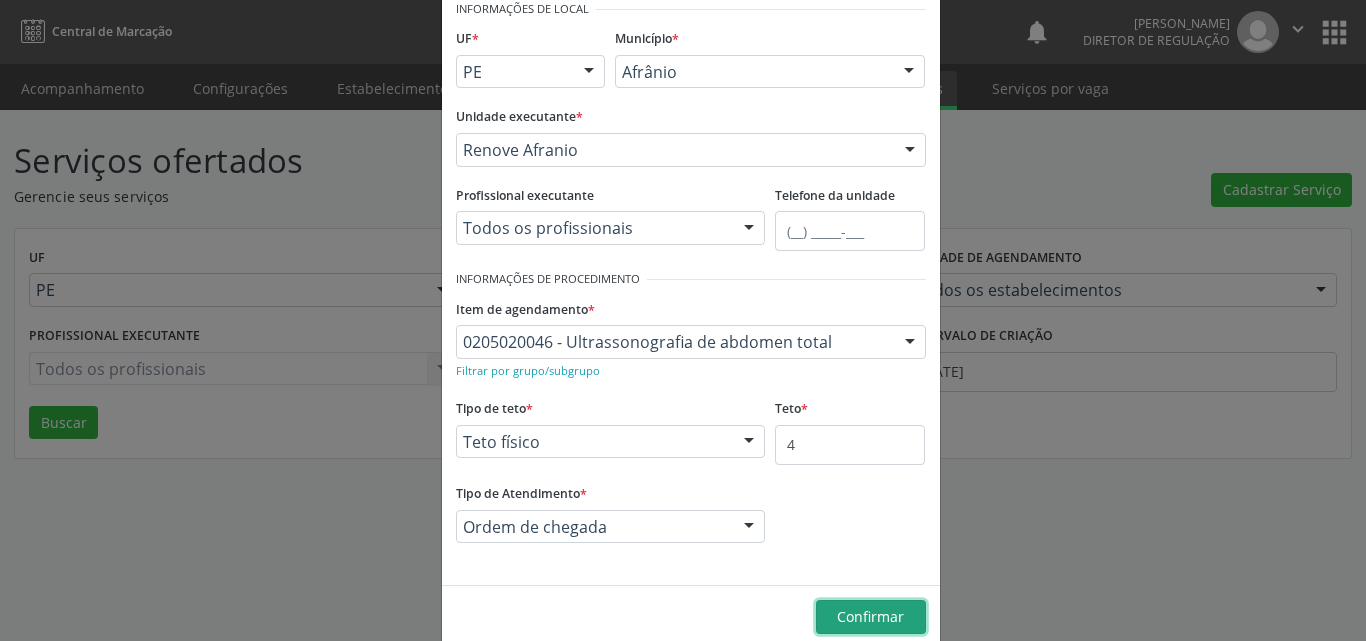 click on "Confirmar" at bounding box center (870, 616) 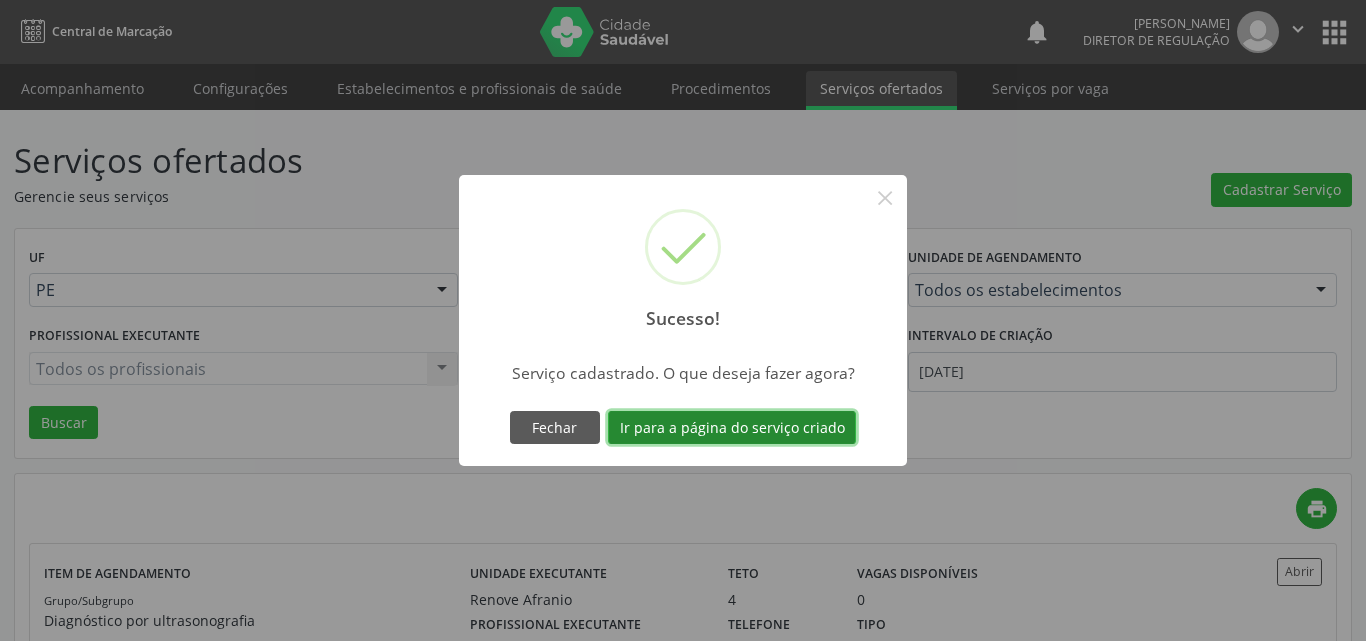 click on "Ir para a página do serviço criado" at bounding box center [732, 428] 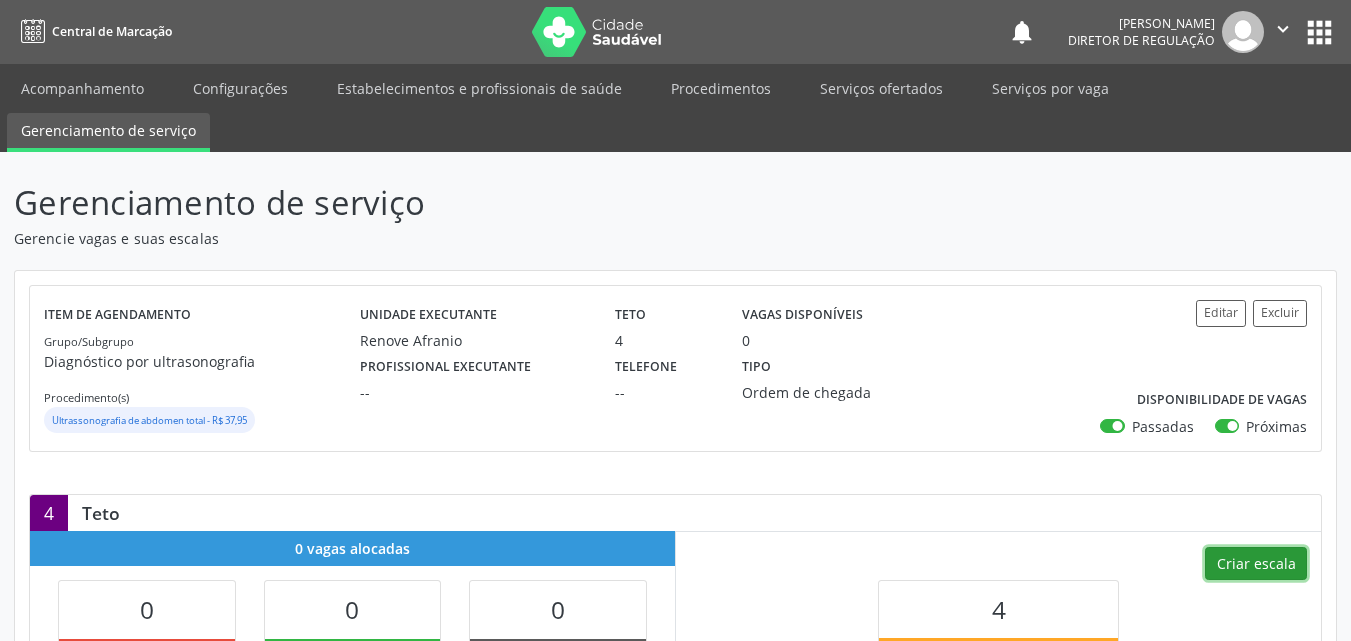 click on "Criar escala" at bounding box center [1256, 564] 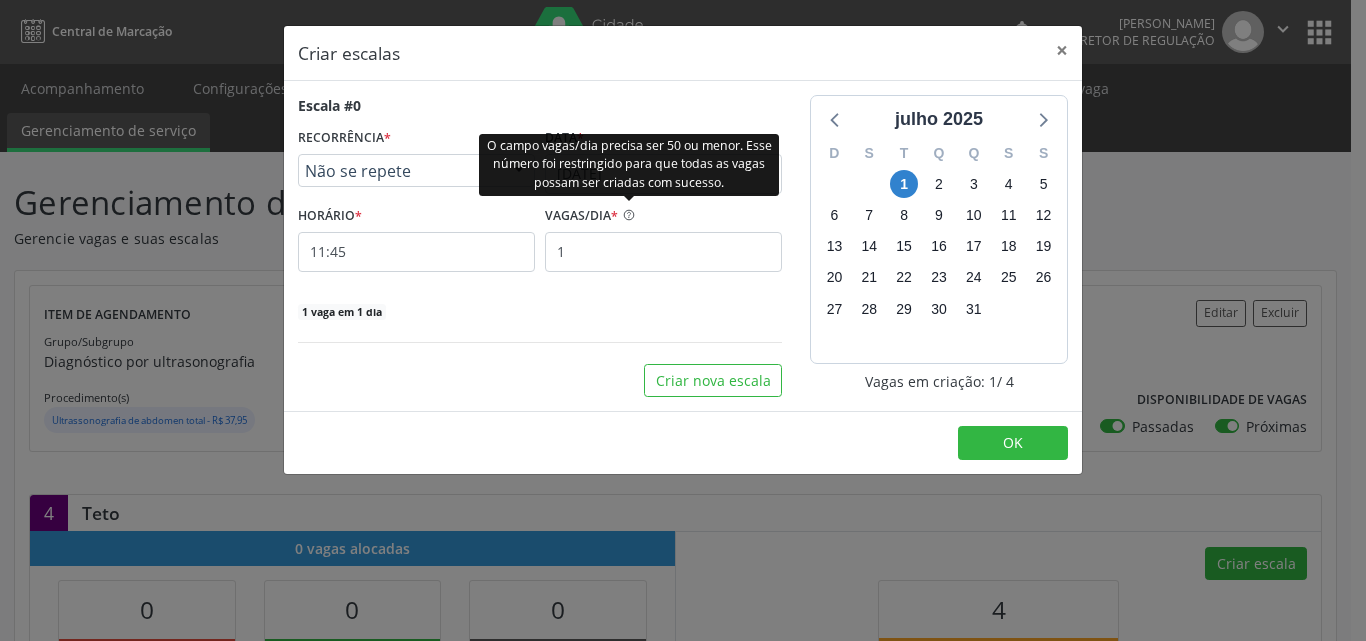 click on "O campo vagas/dia precisa ser 50 ou menor.
Esse número foi restringido para que todas as vagas
possam ser criadas com sucesso." at bounding box center [629, 164] 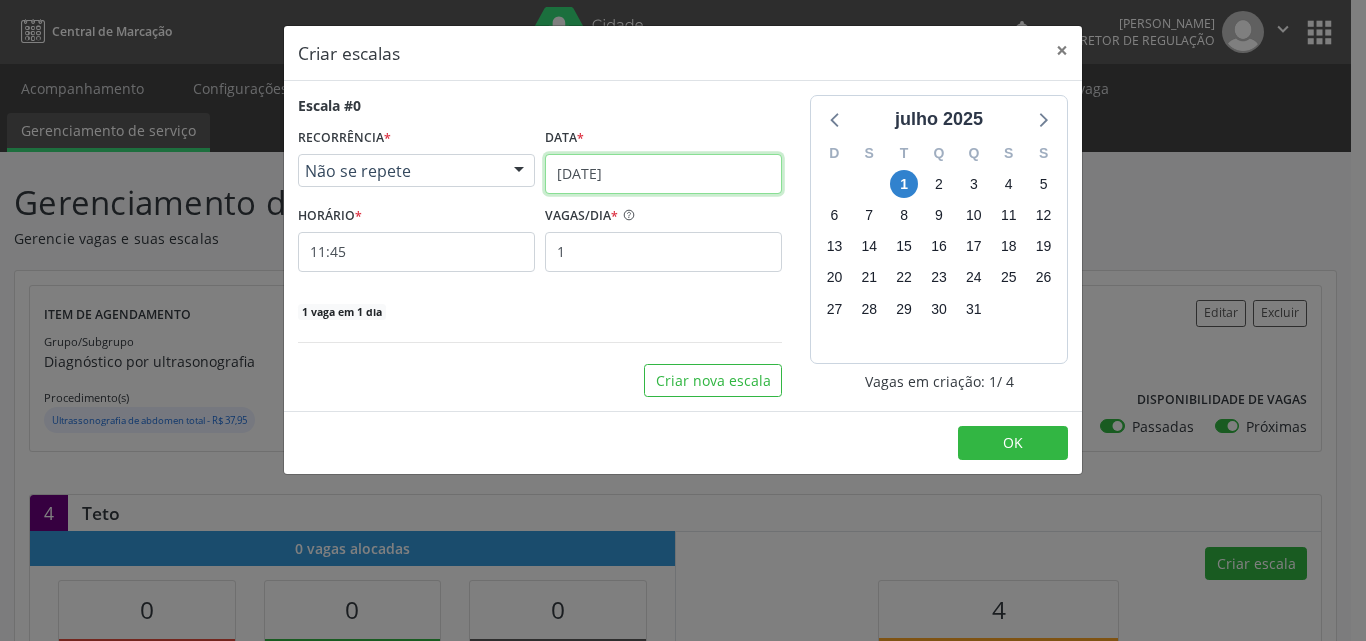 click on "[DATE]" at bounding box center (663, 174) 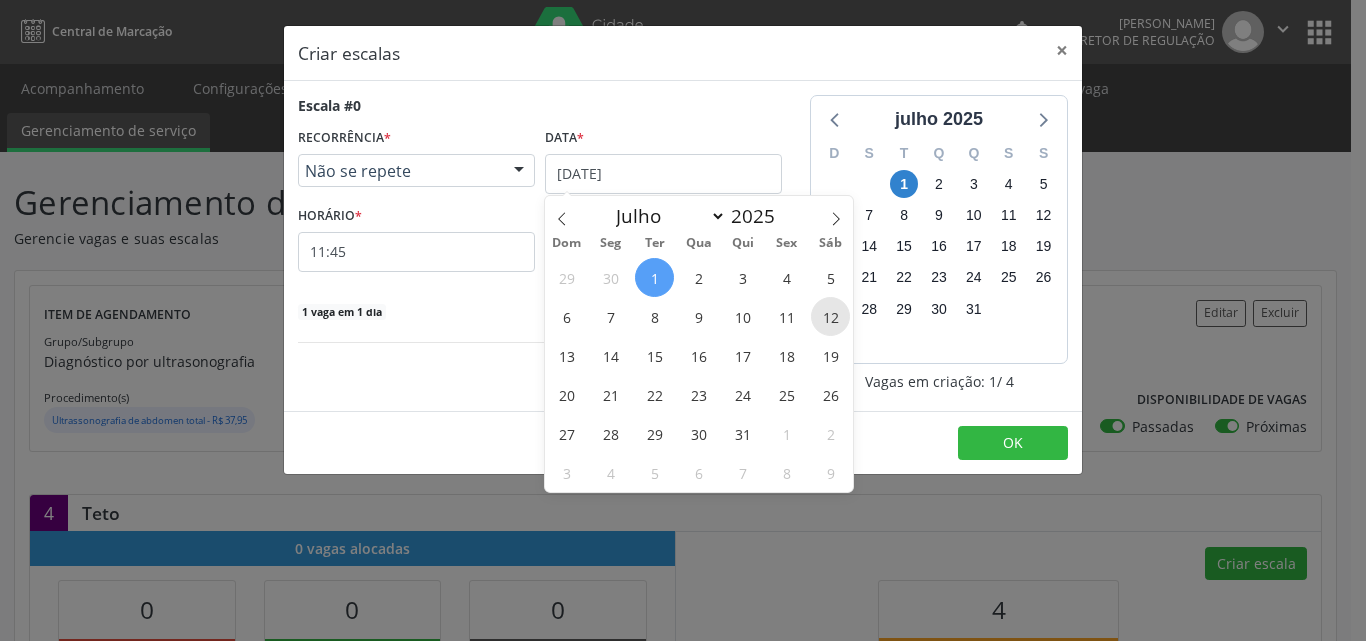 click on "12" at bounding box center [830, 316] 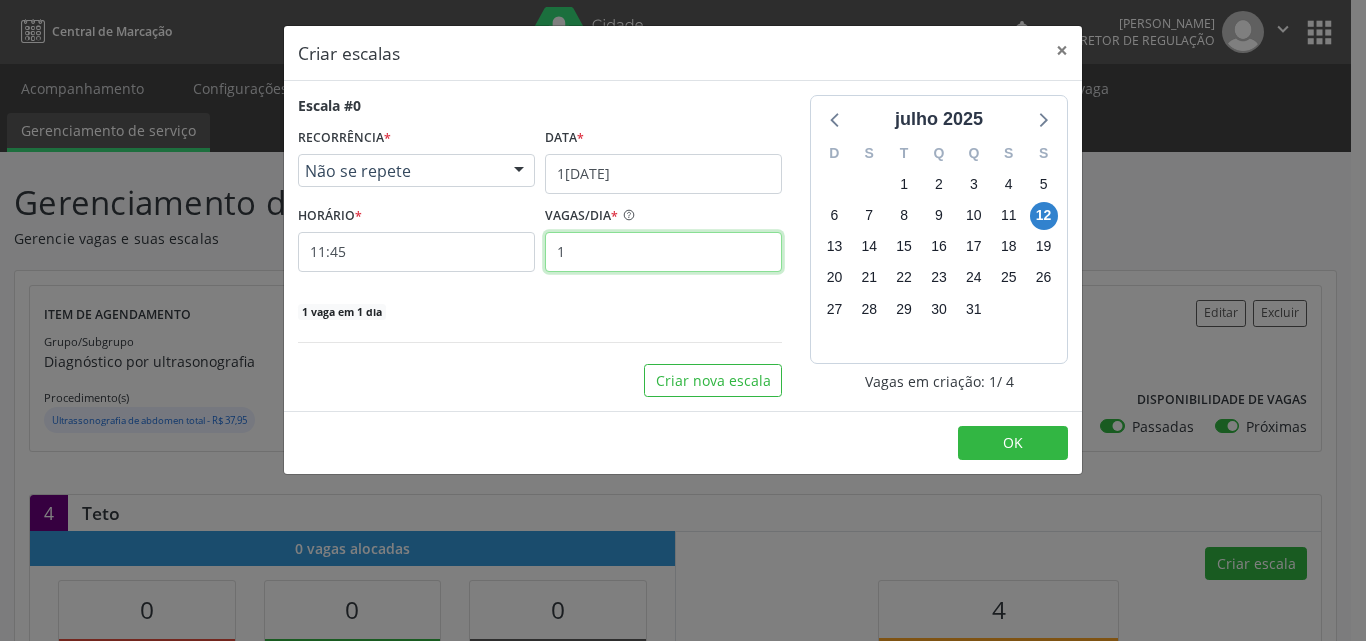 click on "1" at bounding box center [663, 252] 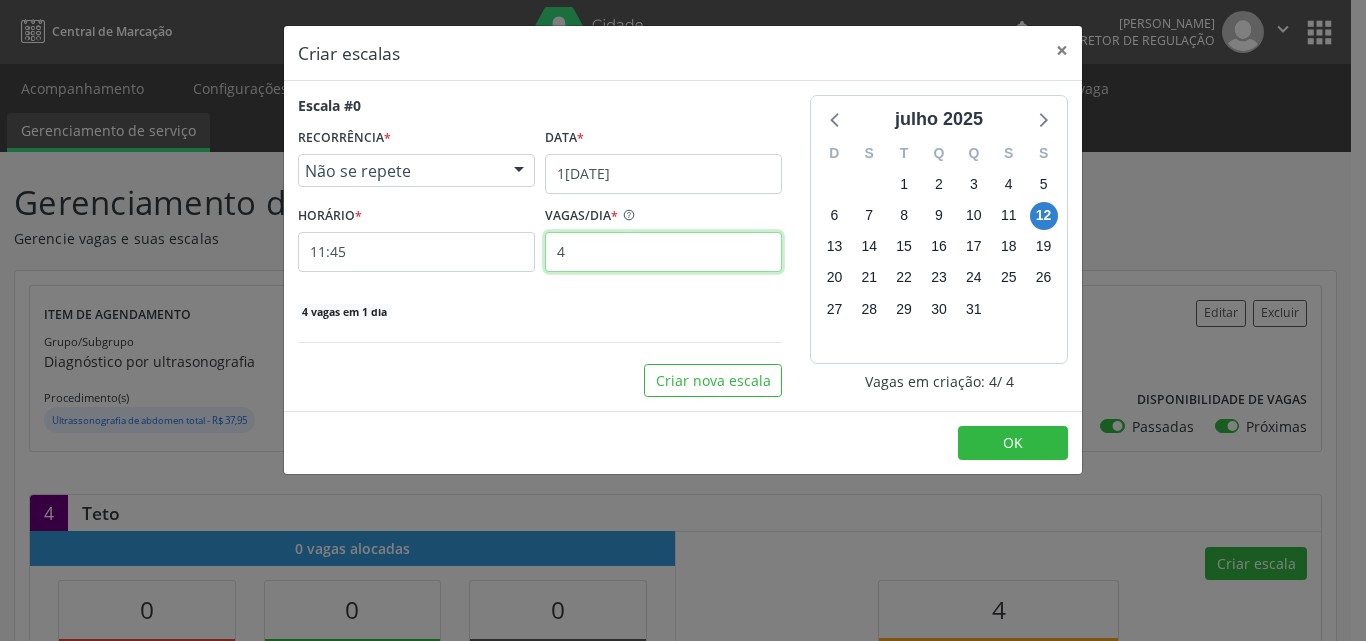 type on "4" 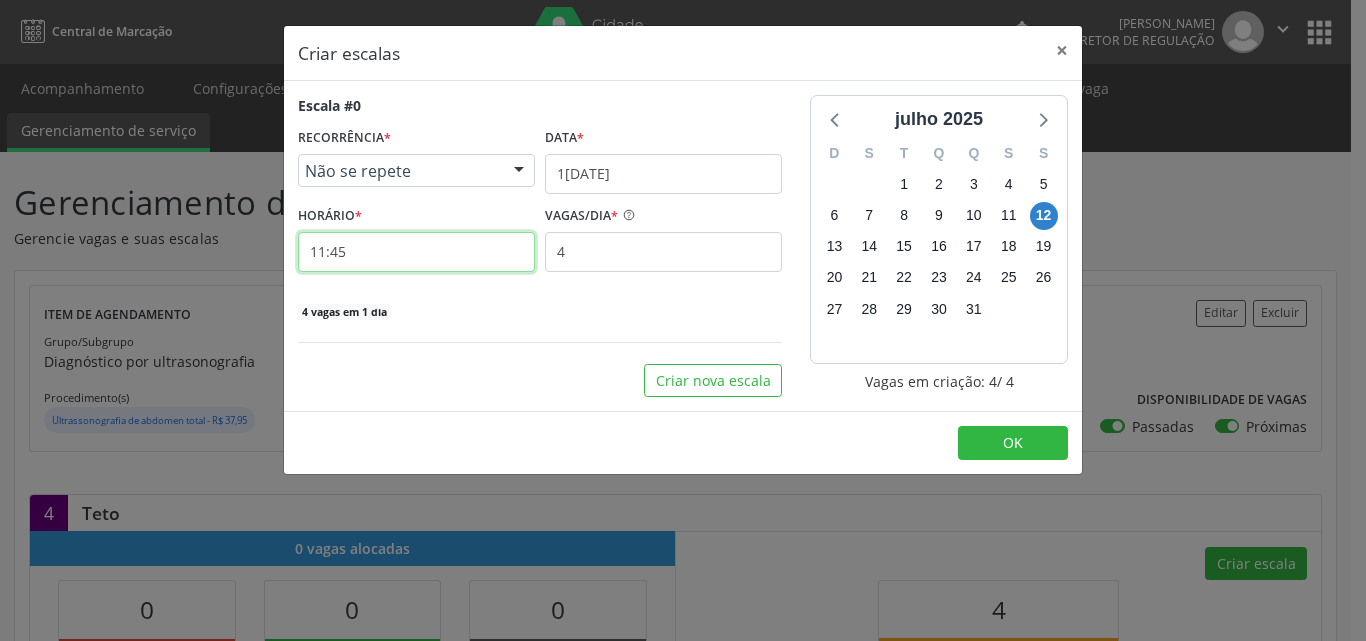 click on "11:45" at bounding box center [416, 252] 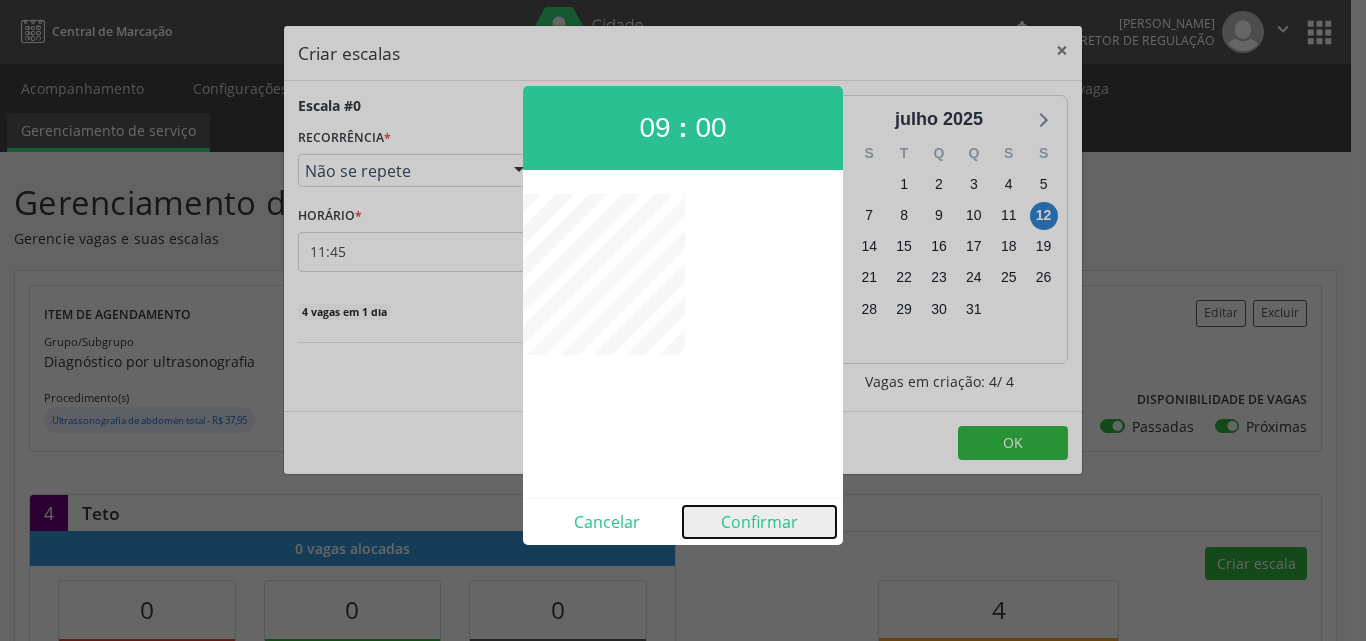 click on "Confirmar" at bounding box center [759, 522] 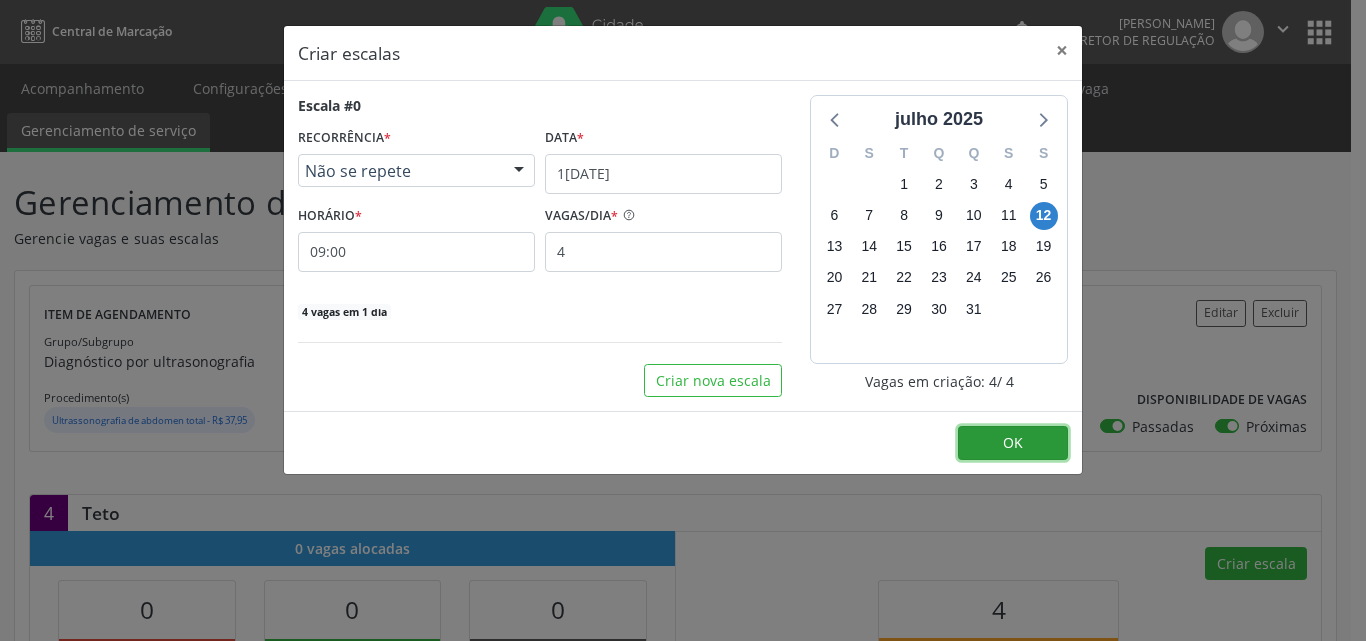 click on "OK" at bounding box center (1013, 443) 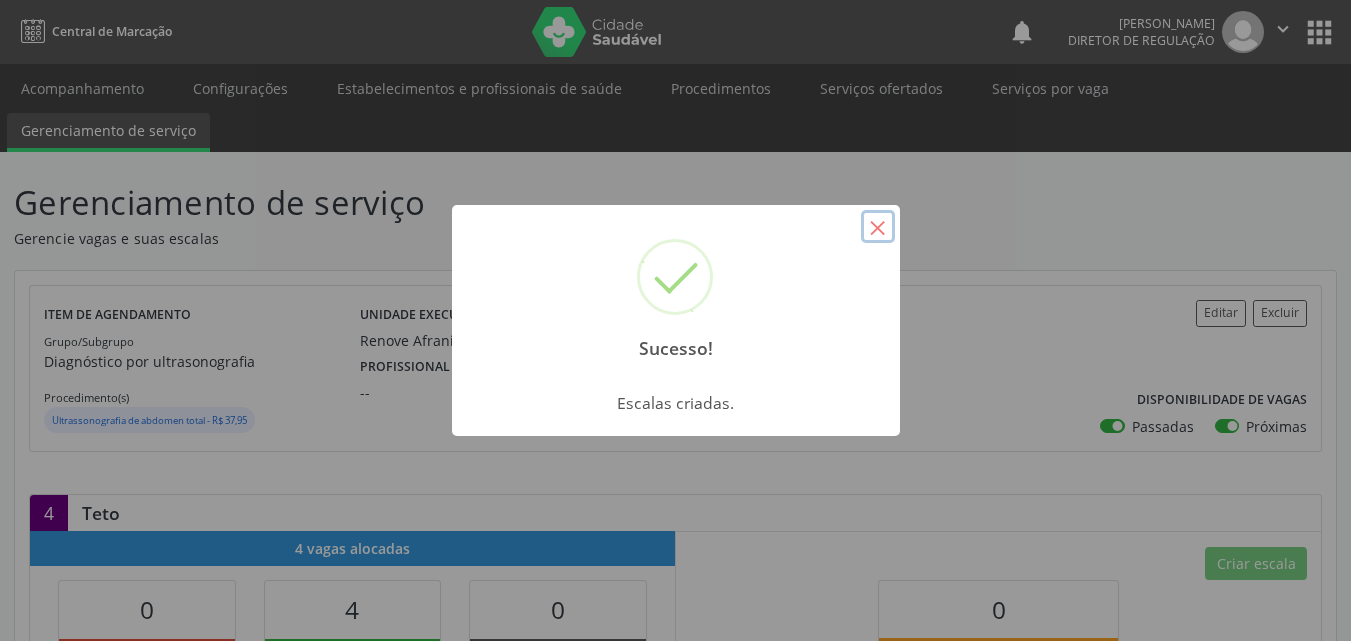 click on "×" at bounding box center [878, 227] 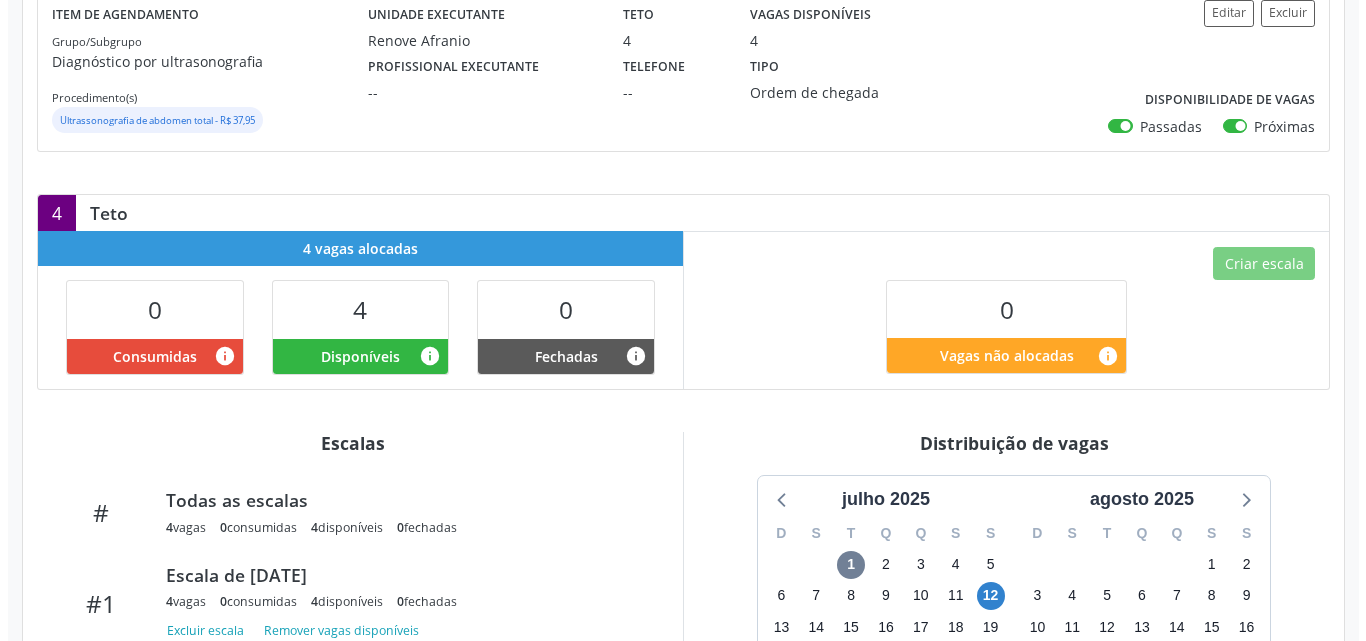 scroll, scrollTop: 0, scrollLeft: 0, axis: both 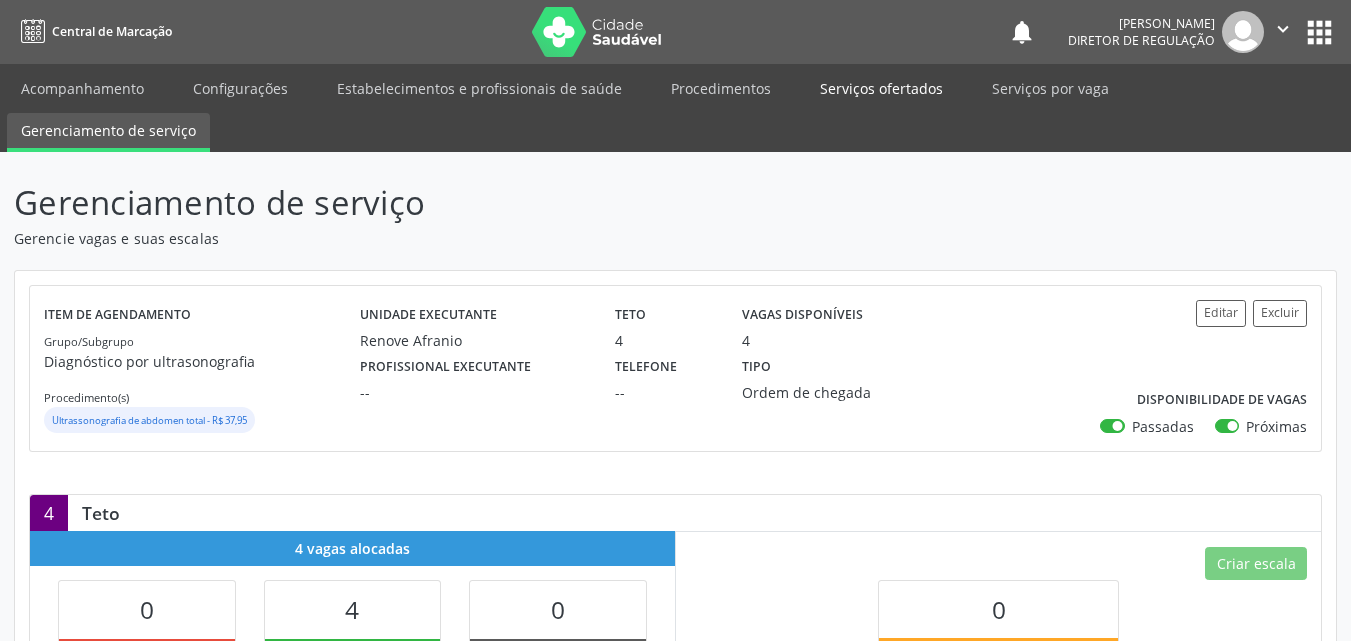 click on "Serviços ofertados" at bounding box center [881, 88] 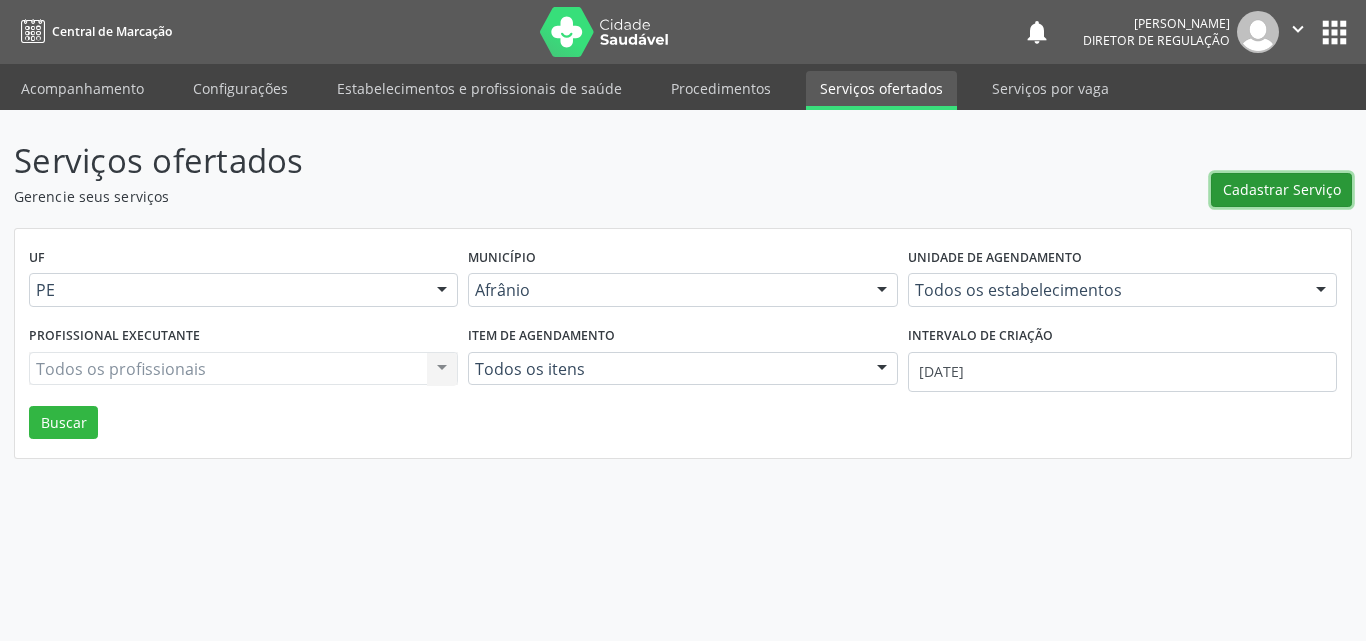 click on "Cadastrar Serviço" at bounding box center [1282, 189] 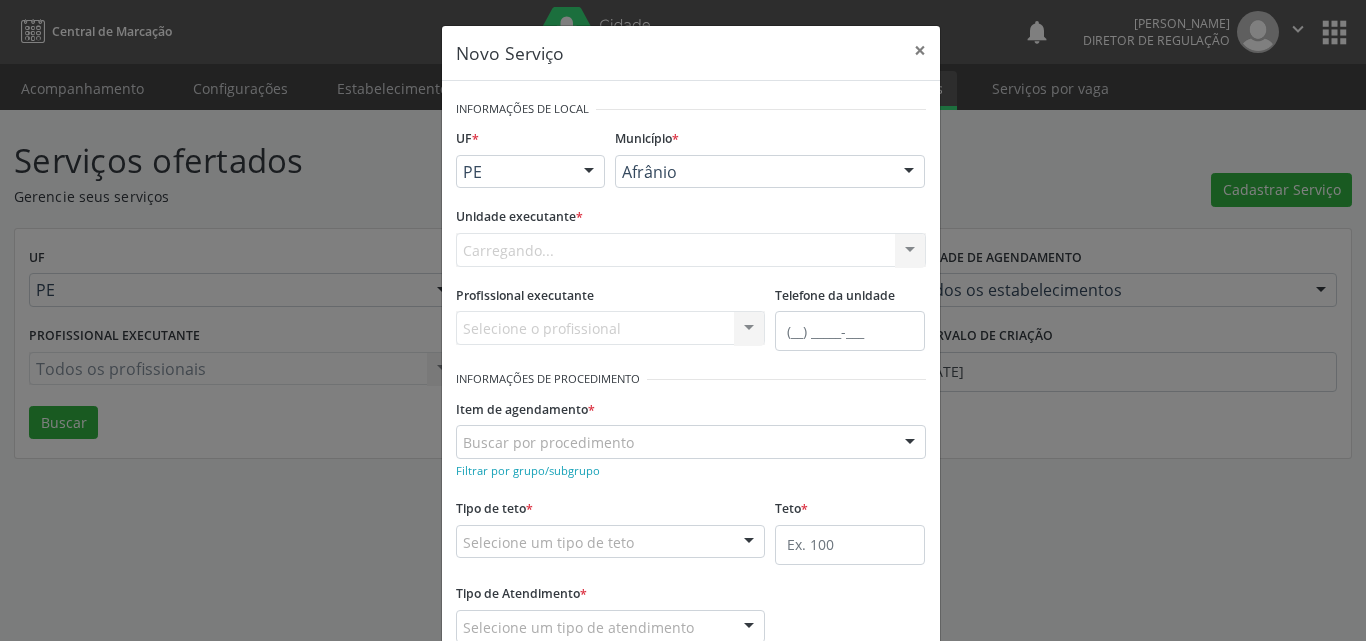 scroll, scrollTop: 0, scrollLeft: 0, axis: both 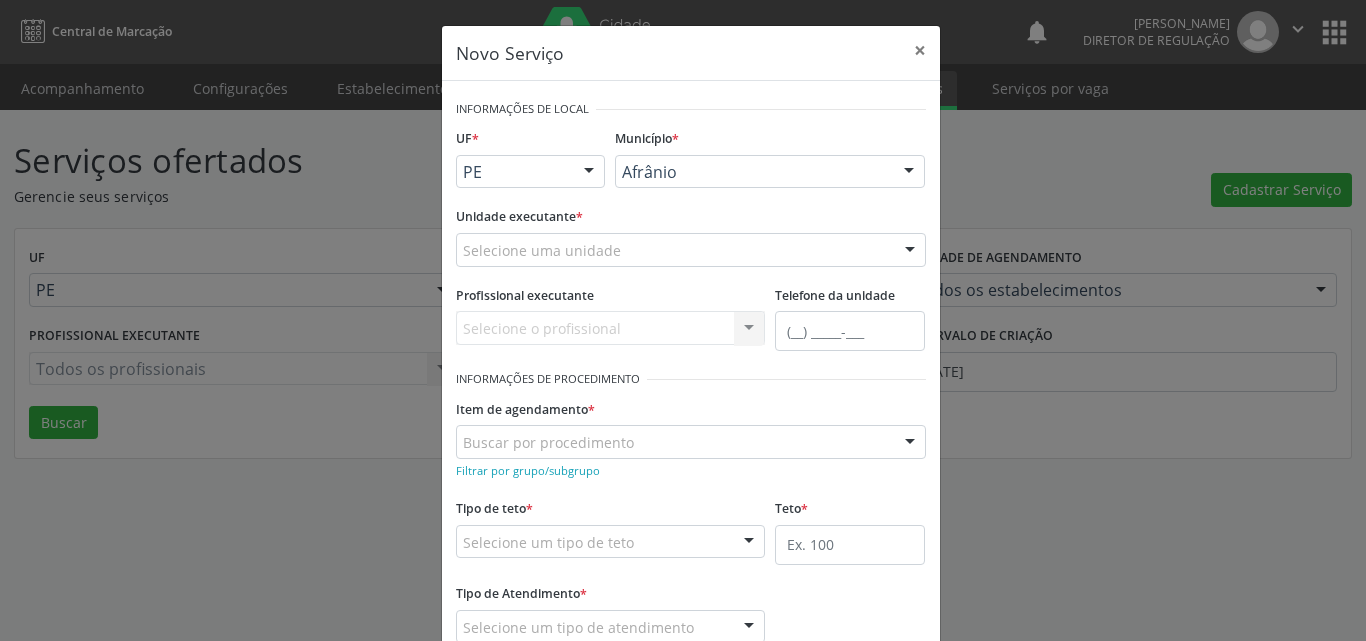 click on "Selecione uma unidade" at bounding box center (691, 250) 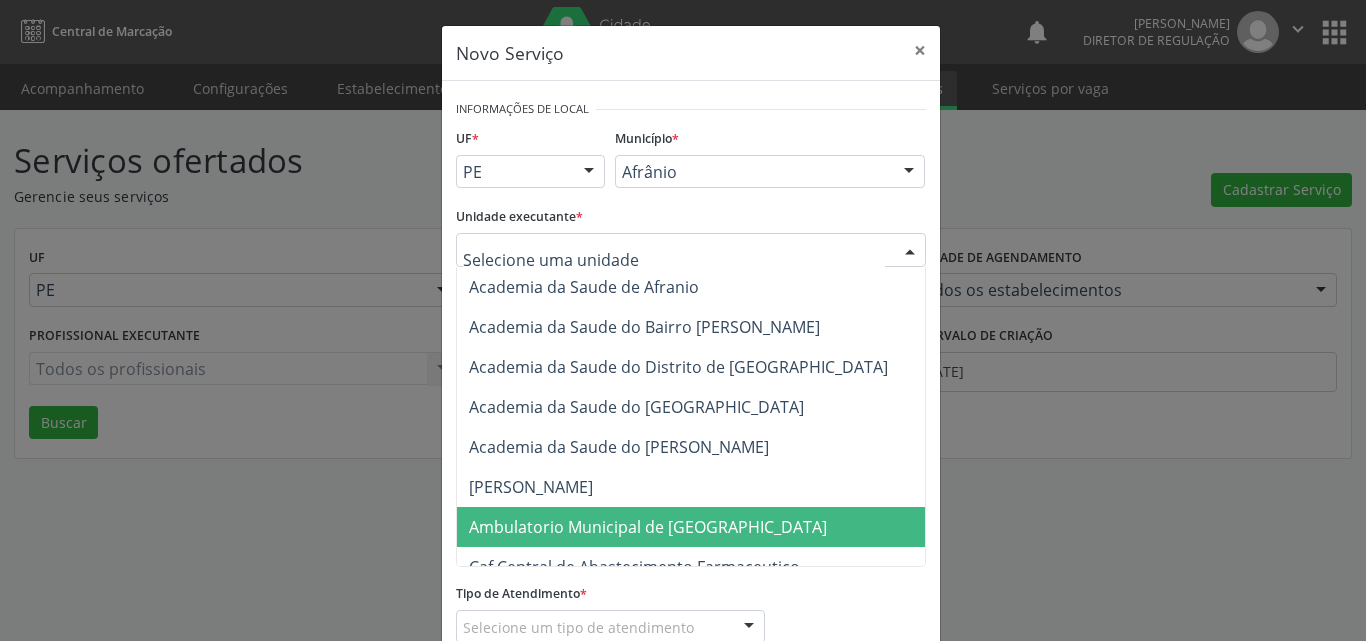 click on "Ambulatorio Municipal de [GEOGRAPHIC_DATA]" at bounding box center (648, 527) 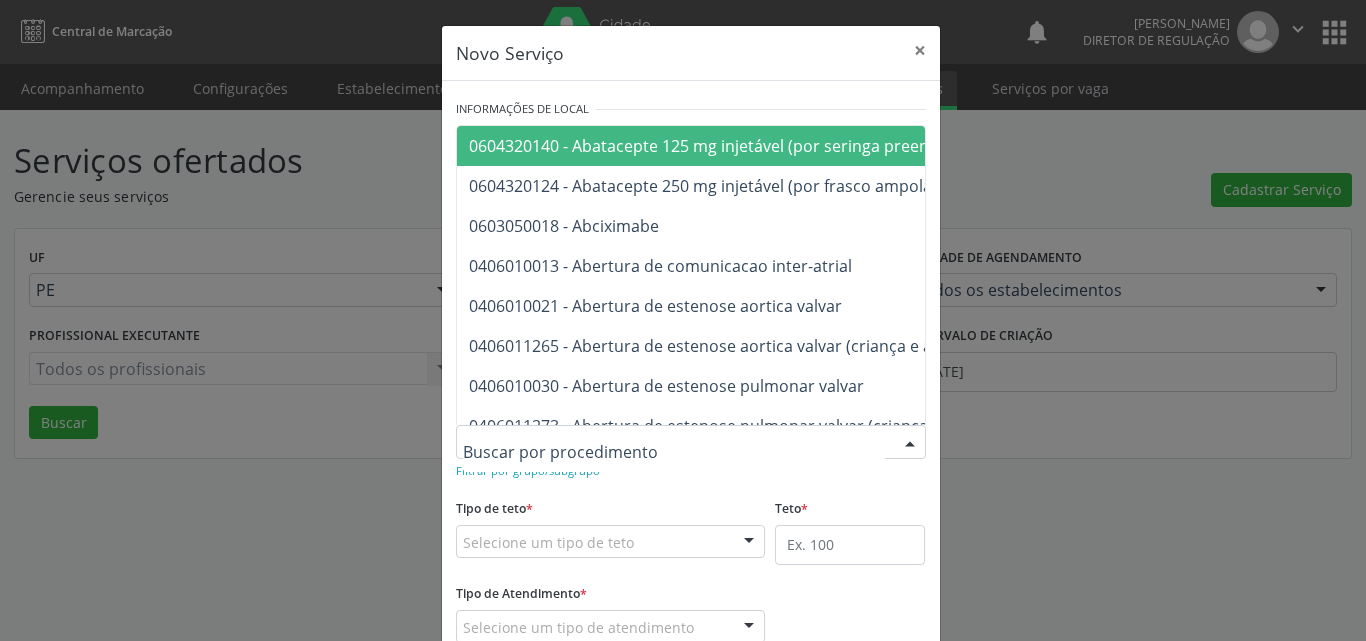 click at bounding box center (691, 442) 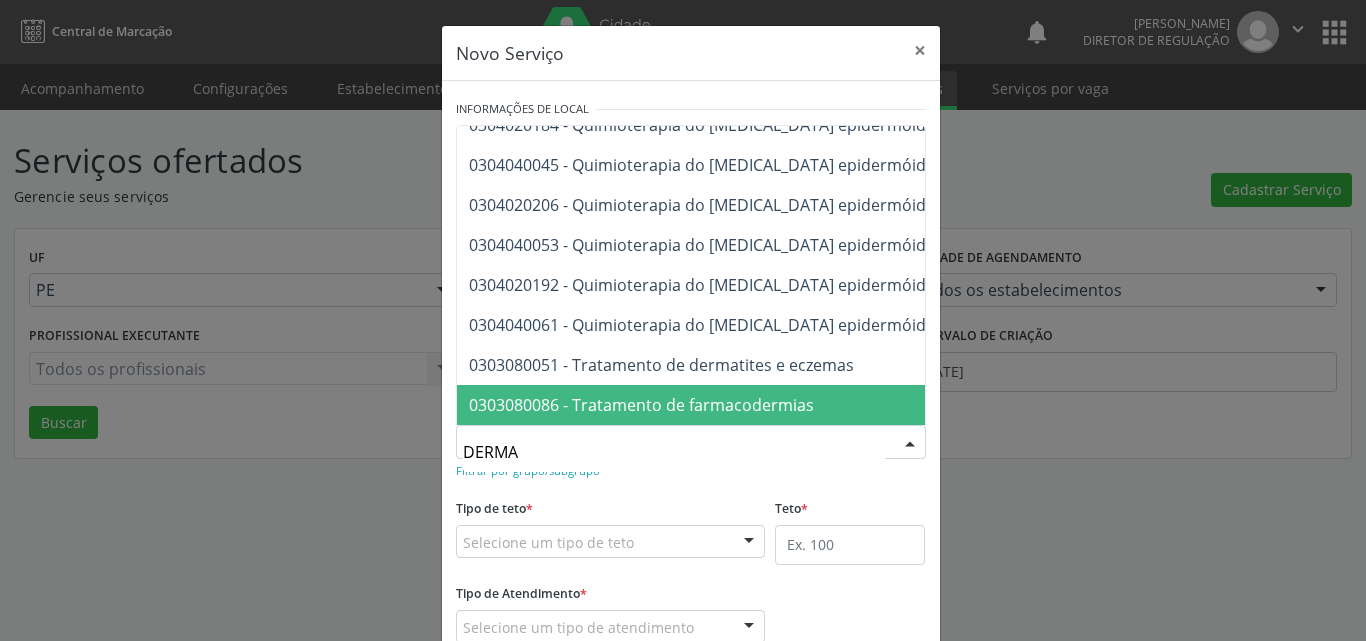 scroll, scrollTop: 0, scrollLeft: 0, axis: both 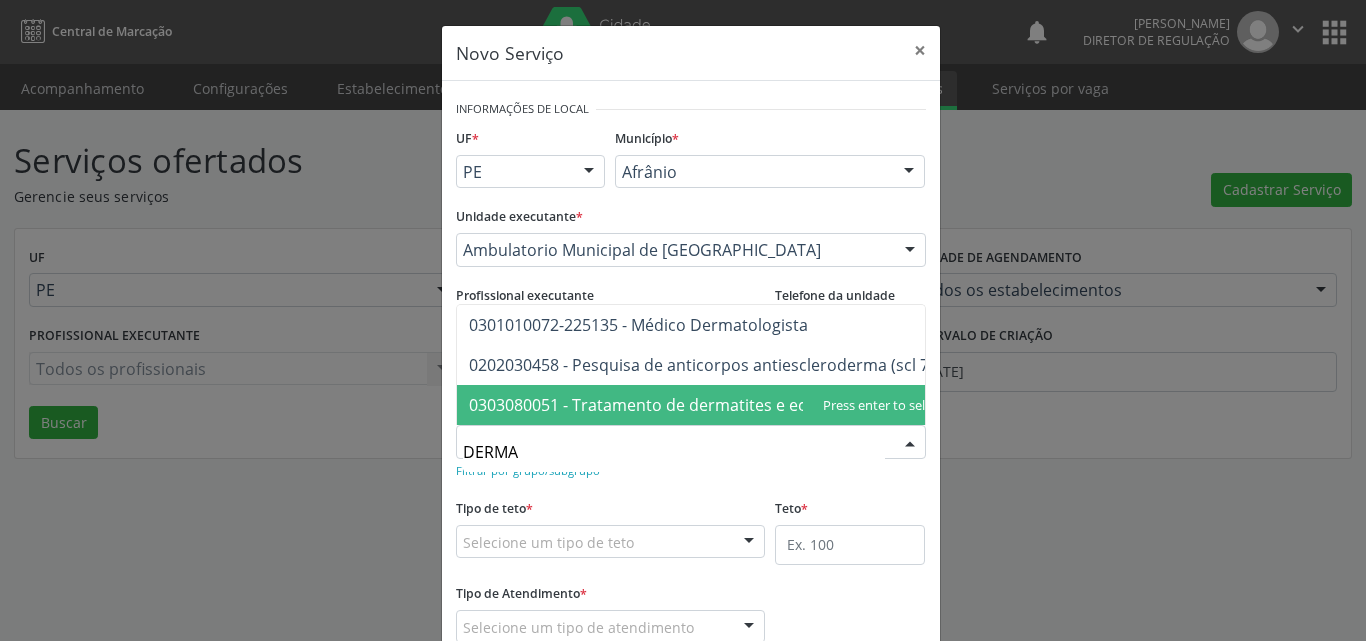 type on "DERMAT" 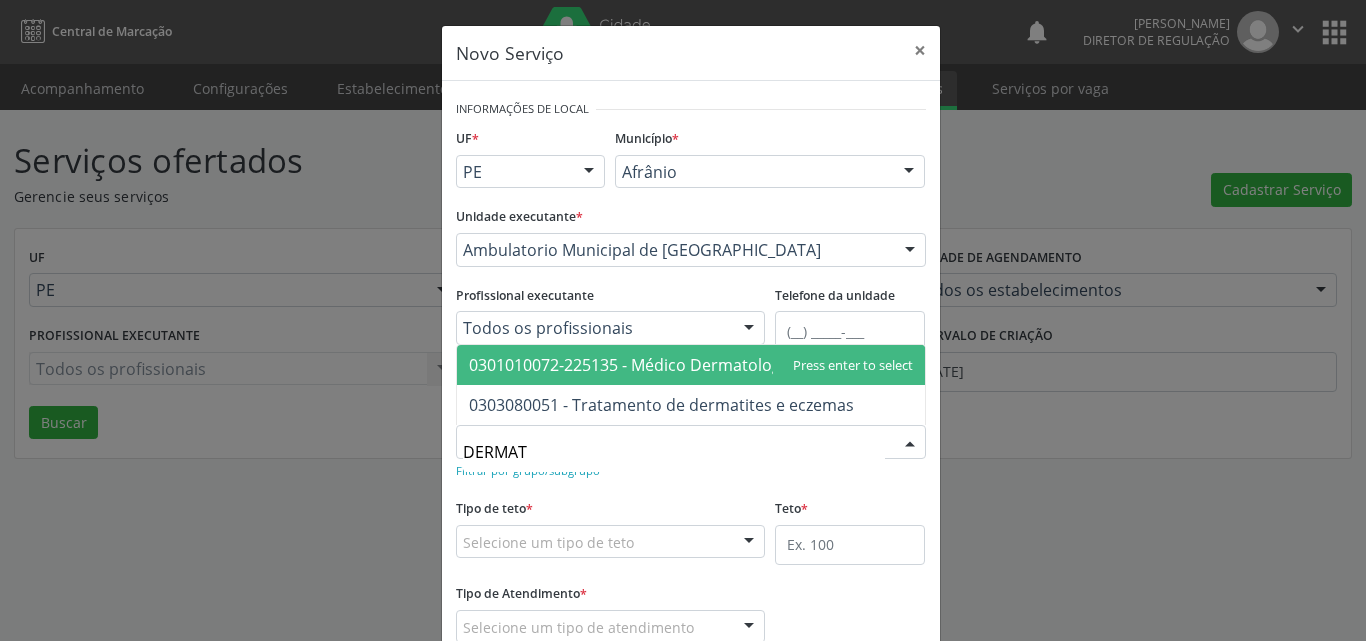 click on "0301010072-225135 - Médico Dermatologista" at bounding box center (638, 365) 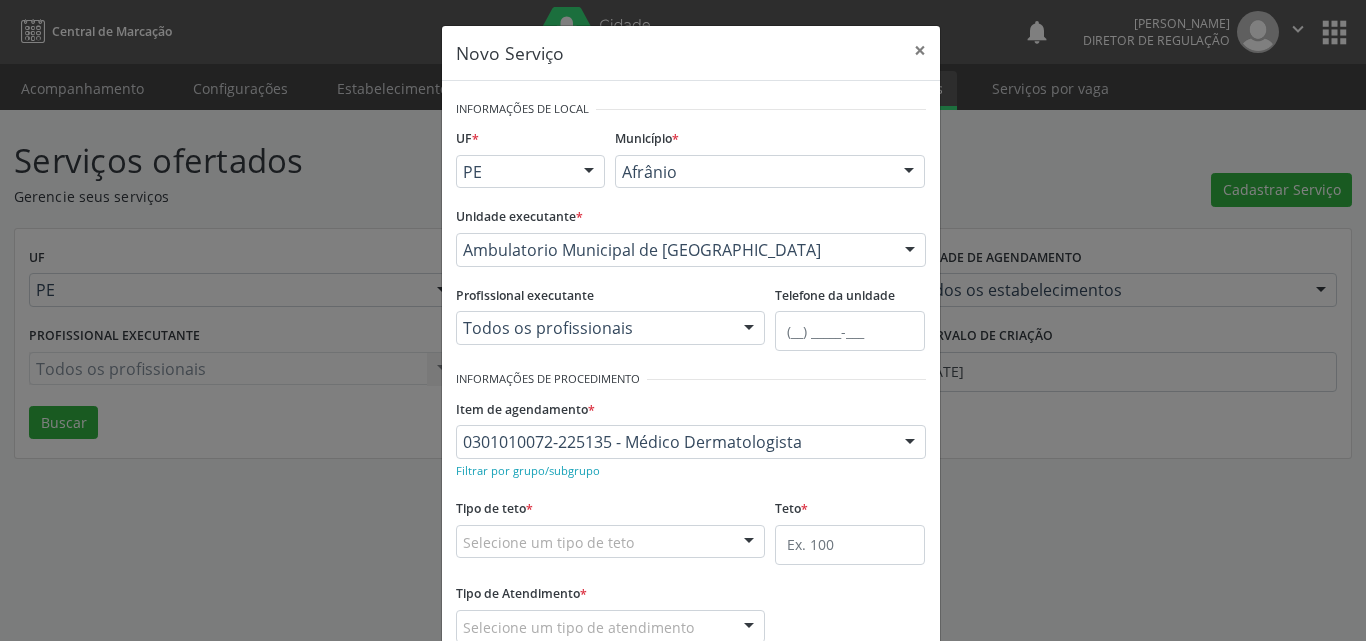 click on "Selecione um tipo de teto" at bounding box center (611, 542) 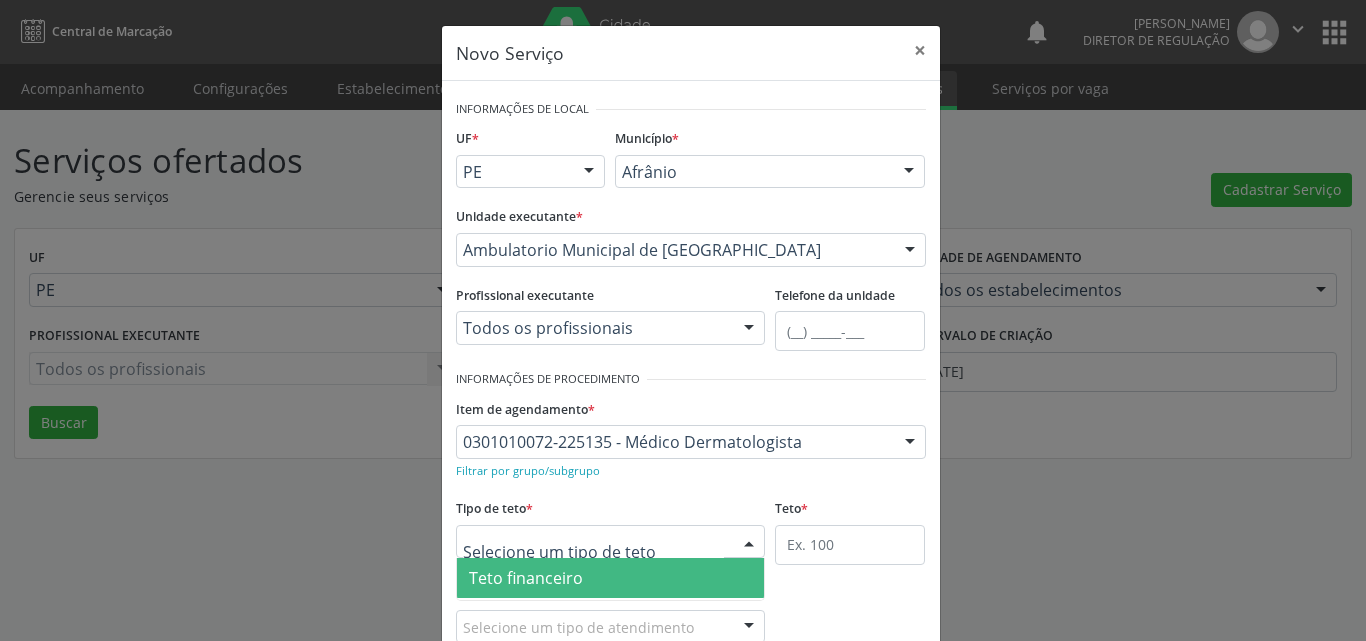 scroll, scrollTop: 100, scrollLeft: 0, axis: vertical 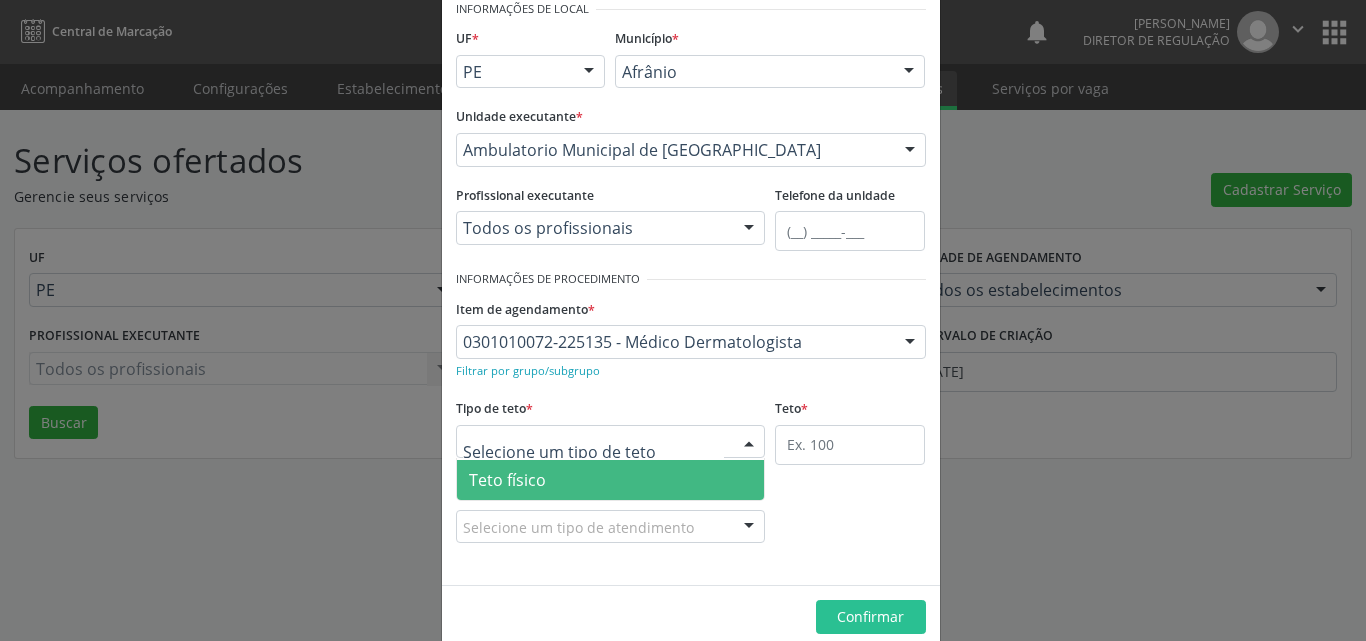 click on "Teto físico" at bounding box center (611, 480) 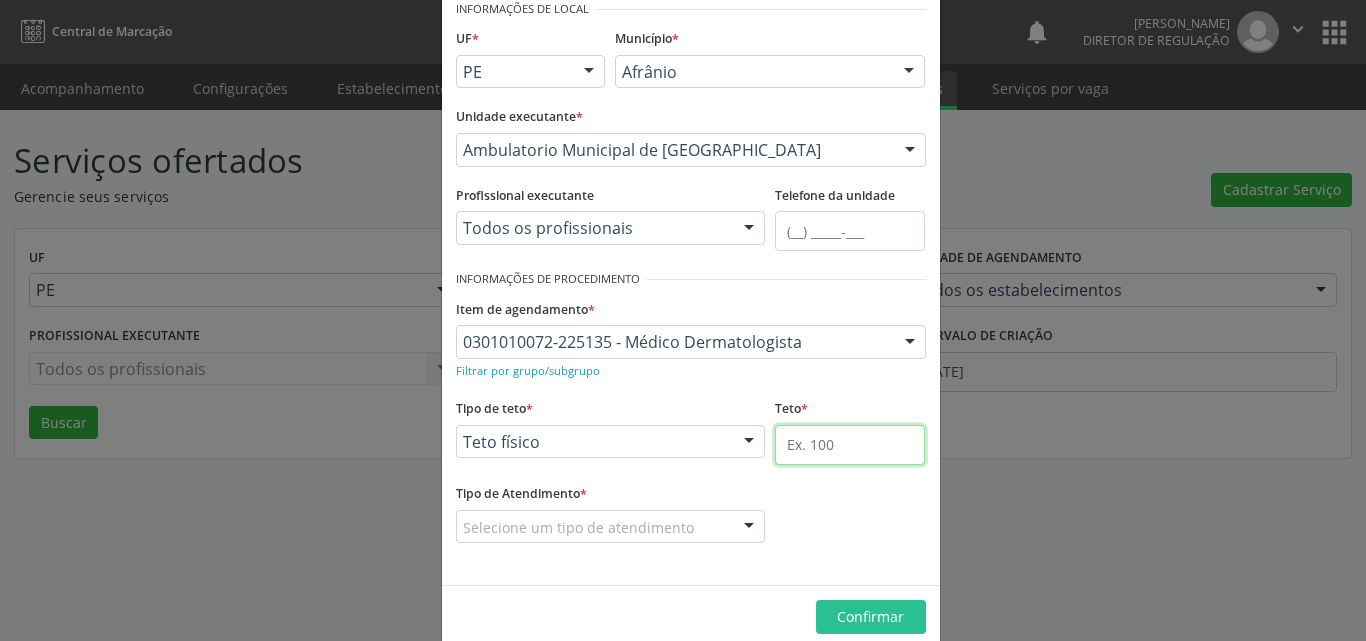 click at bounding box center (850, 445) 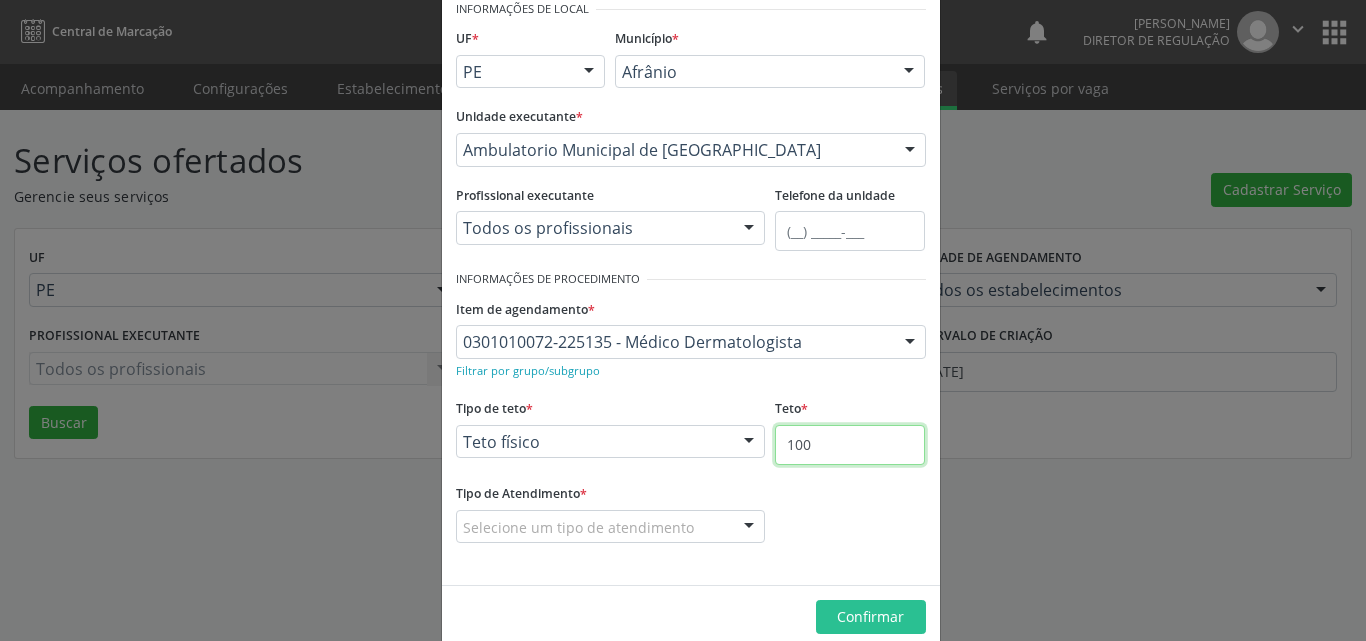type on "100" 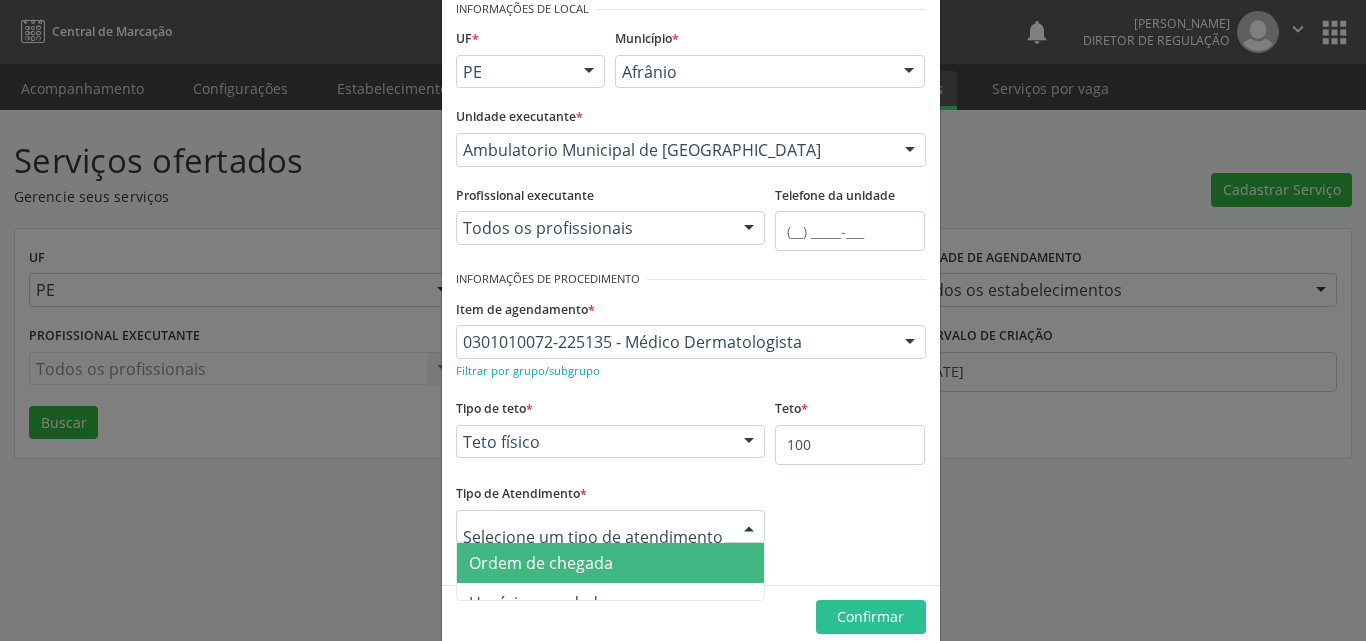 click on "Ordem de chegada" at bounding box center [611, 563] 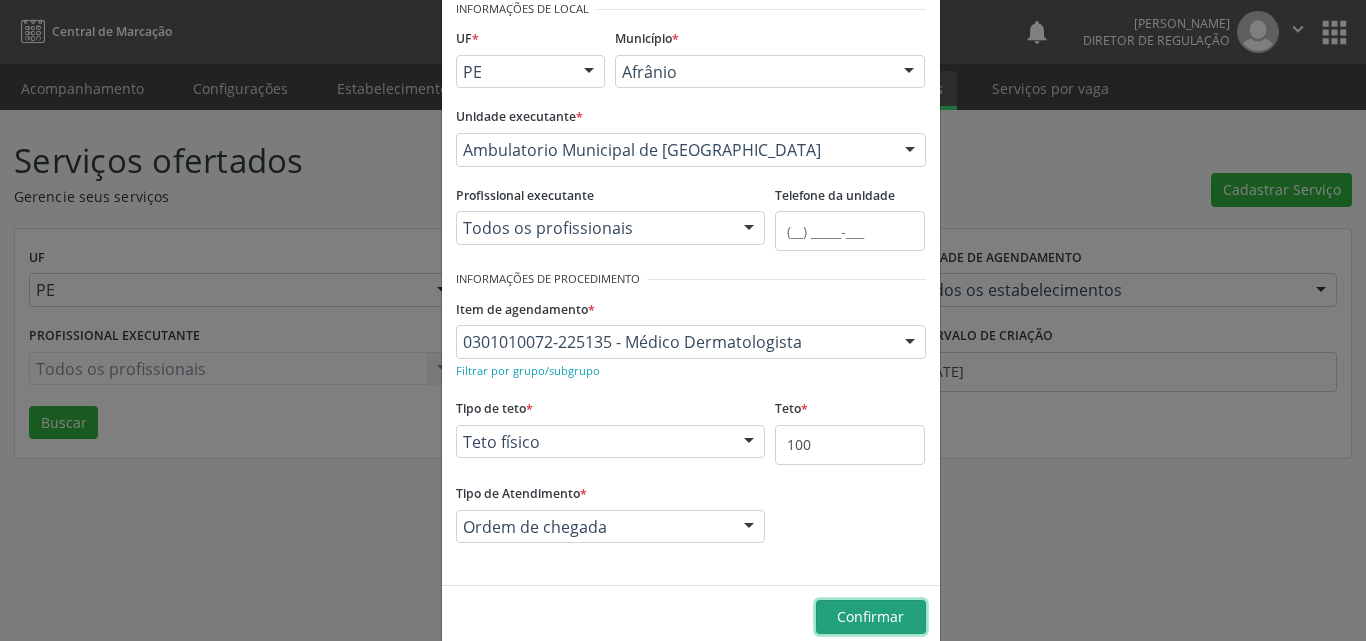 click on "Confirmar" at bounding box center (870, 616) 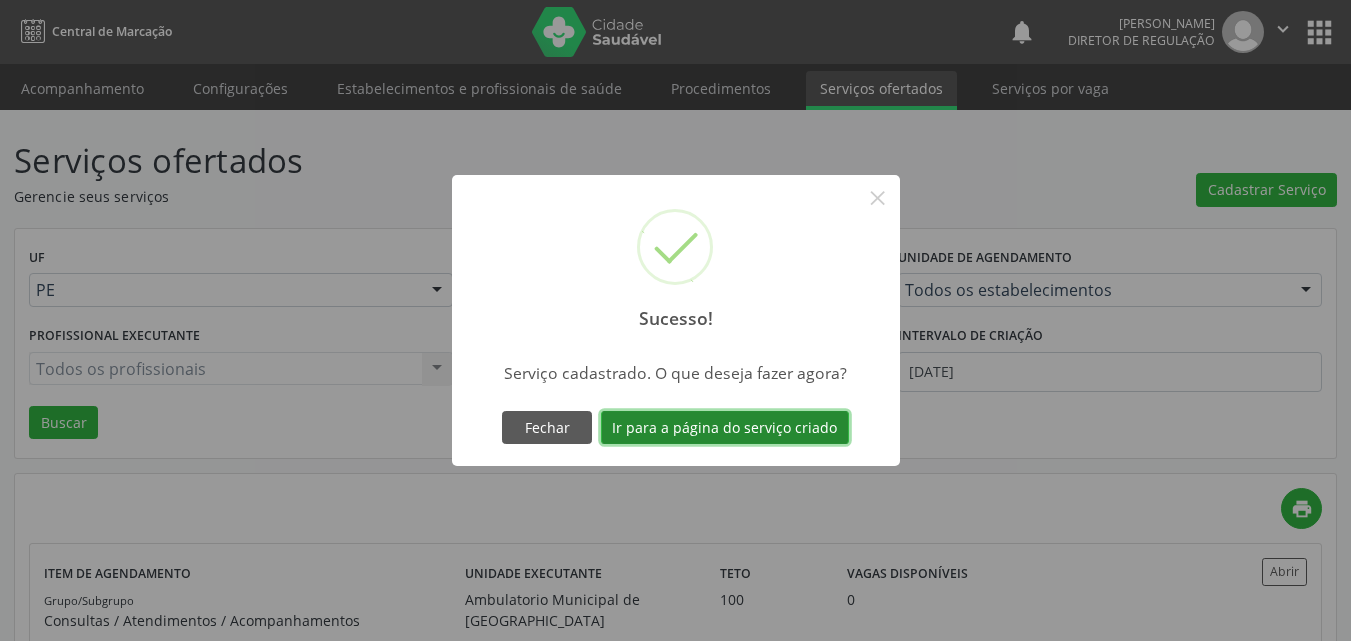 click on "Ir para a página do serviço criado" at bounding box center [725, 428] 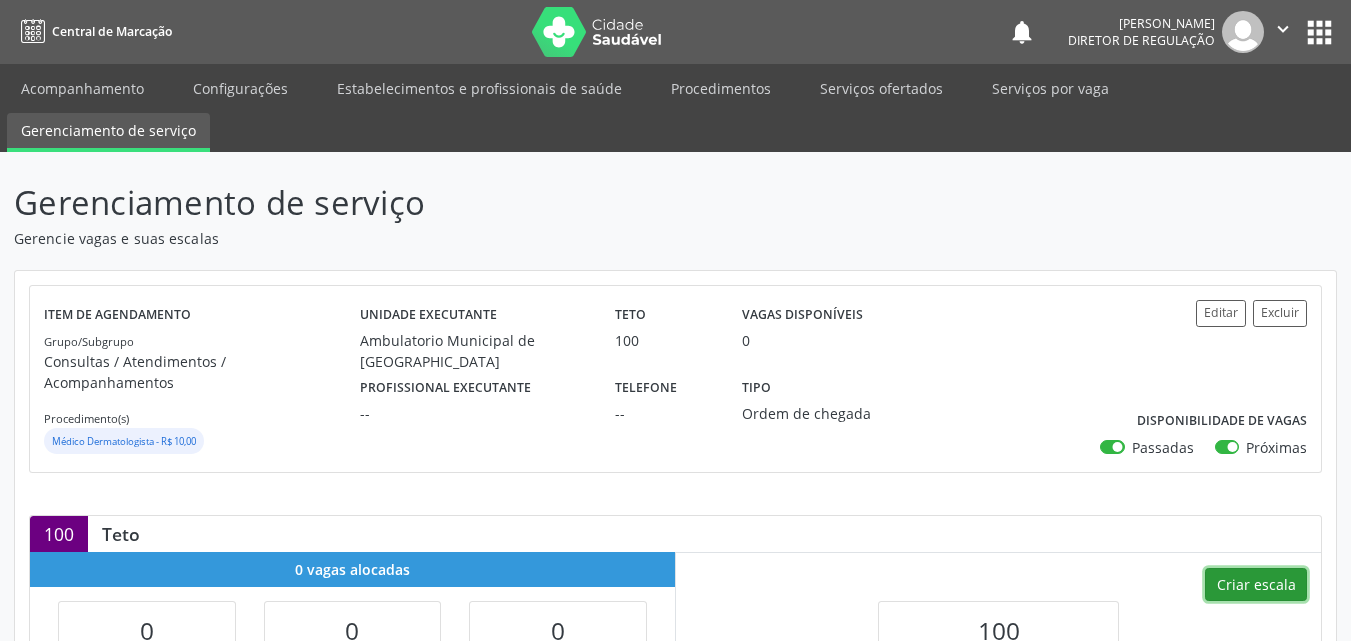 click on "Criar escala" at bounding box center (1256, 585) 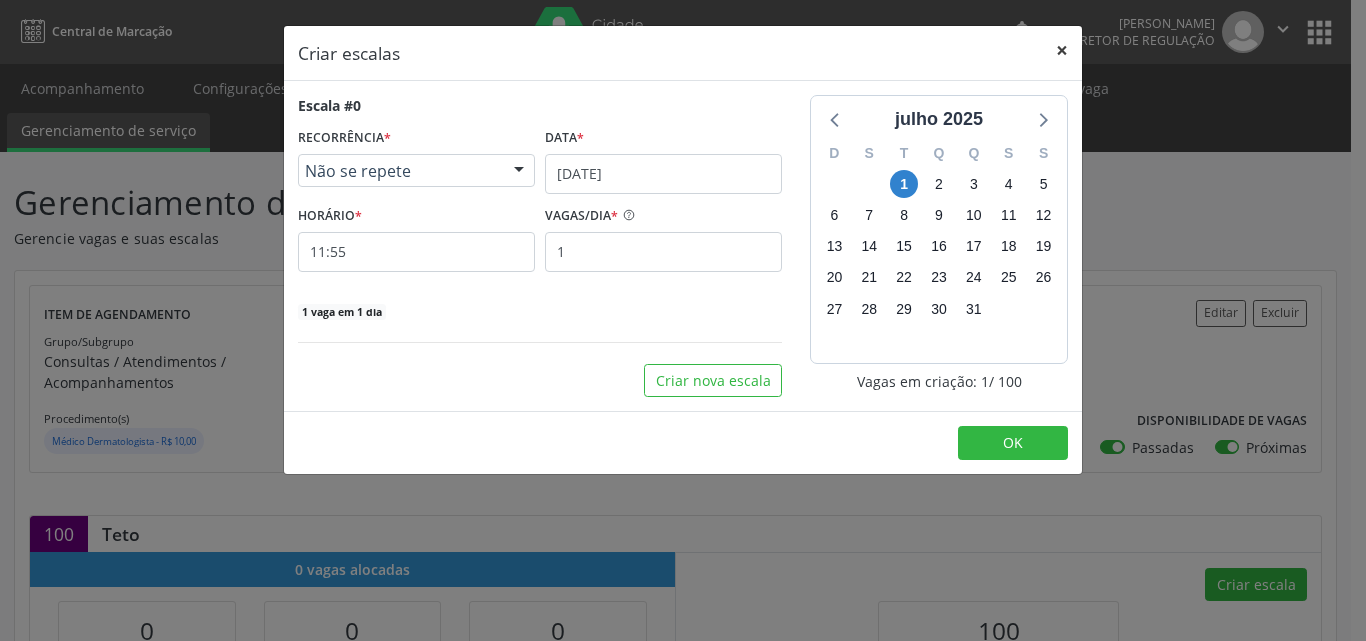 click on "×" at bounding box center [1062, 50] 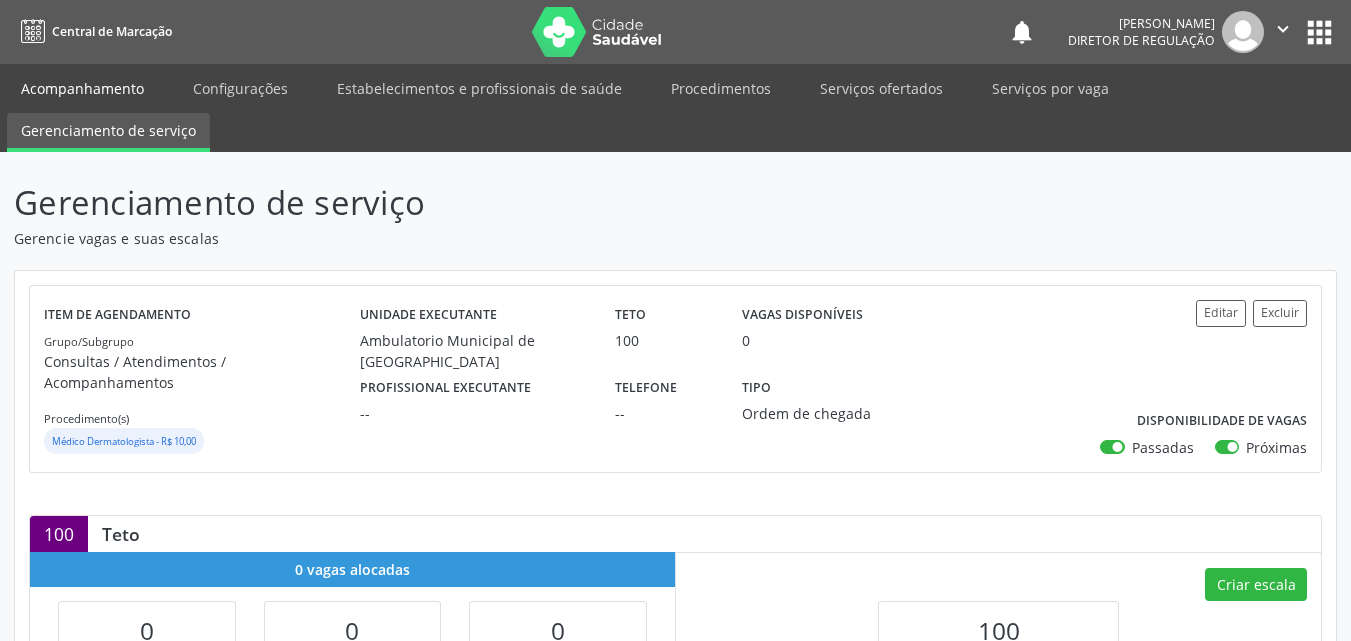 click on "Acompanhamento" at bounding box center (82, 88) 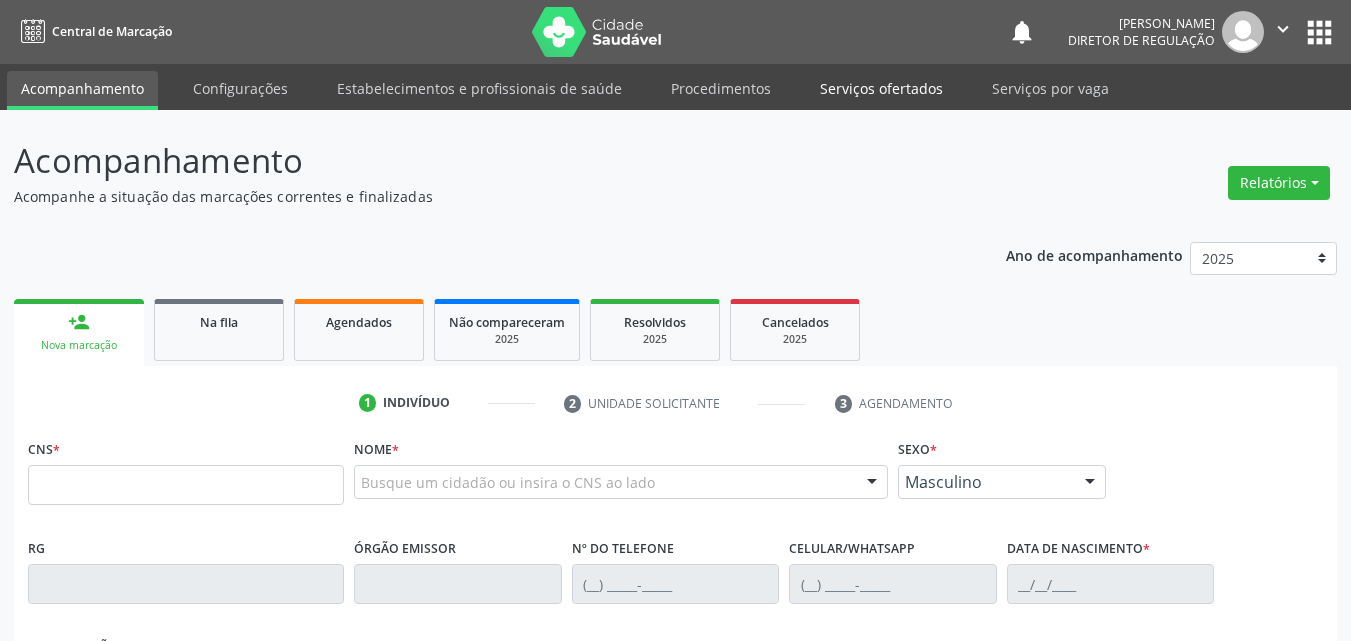 click on "Serviços ofertados" at bounding box center [881, 88] 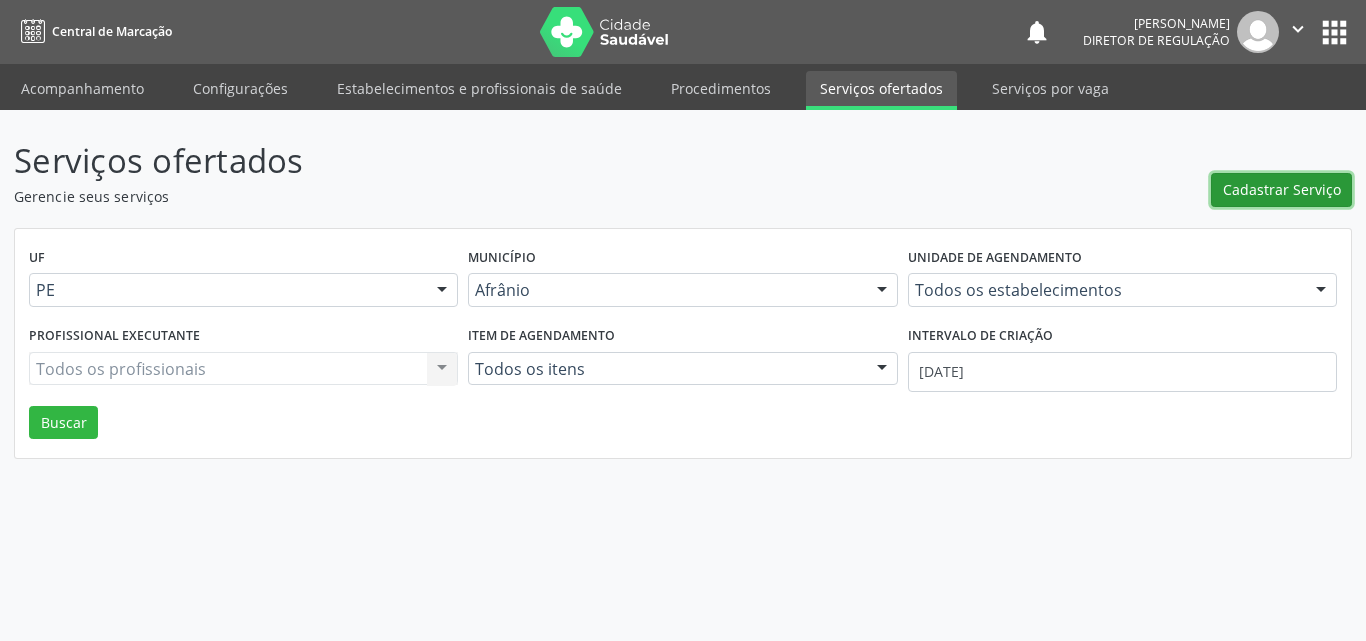 click on "Cadastrar Serviço" at bounding box center (1282, 189) 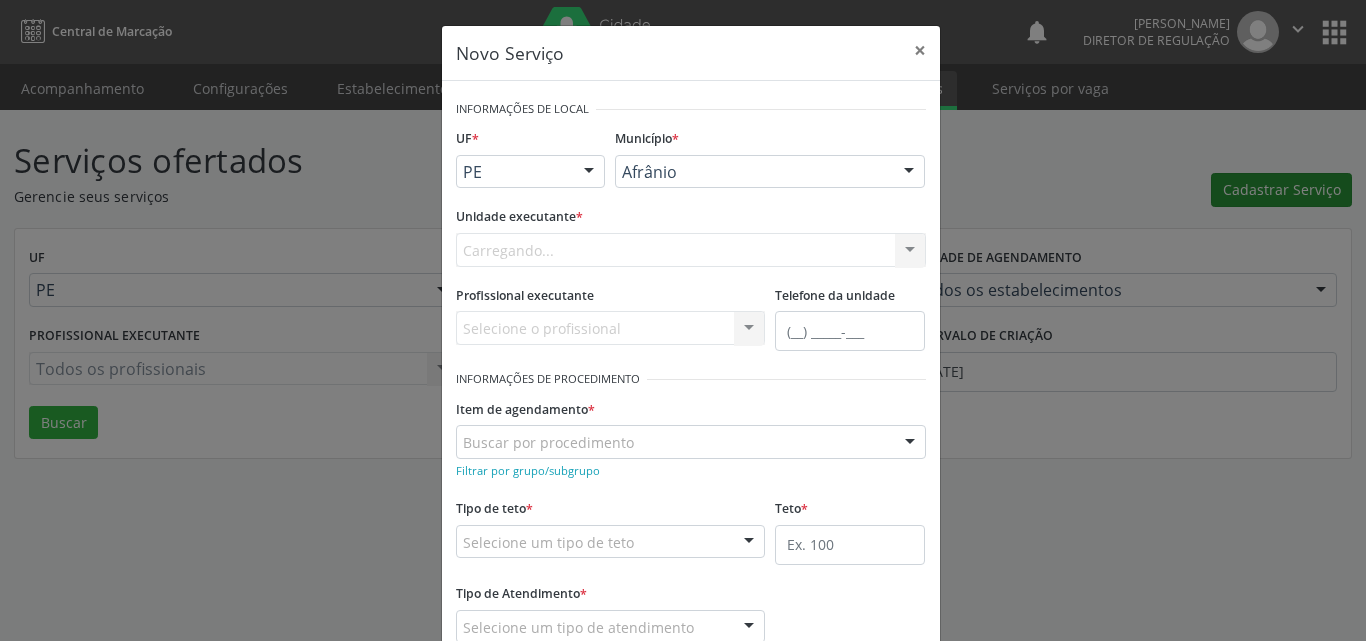scroll, scrollTop: 0, scrollLeft: 0, axis: both 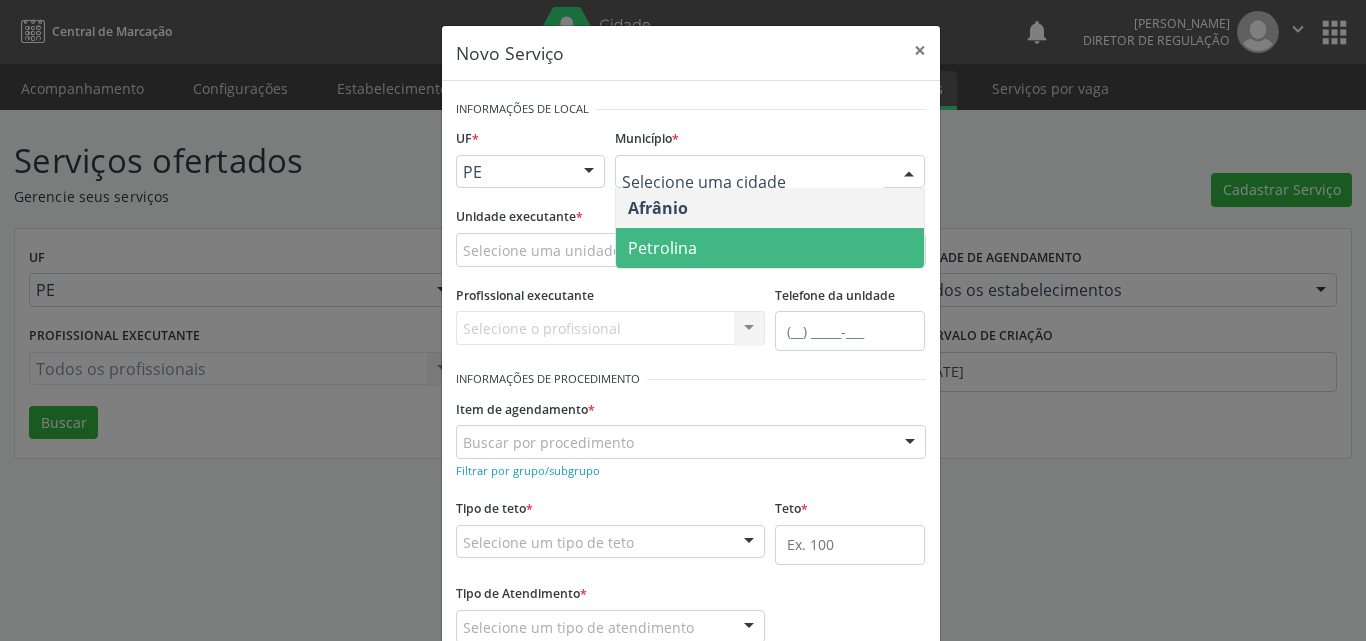click on "Petrolina" at bounding box center [770, 248] 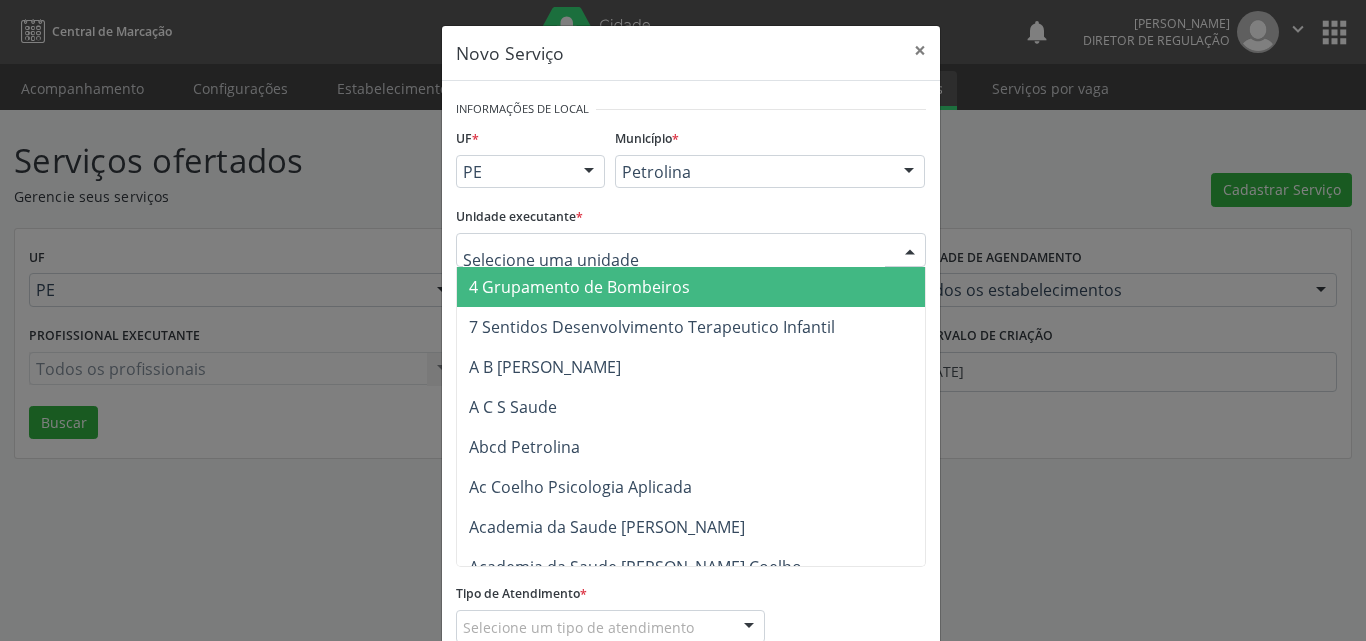 click at bounding box center [691, 250] 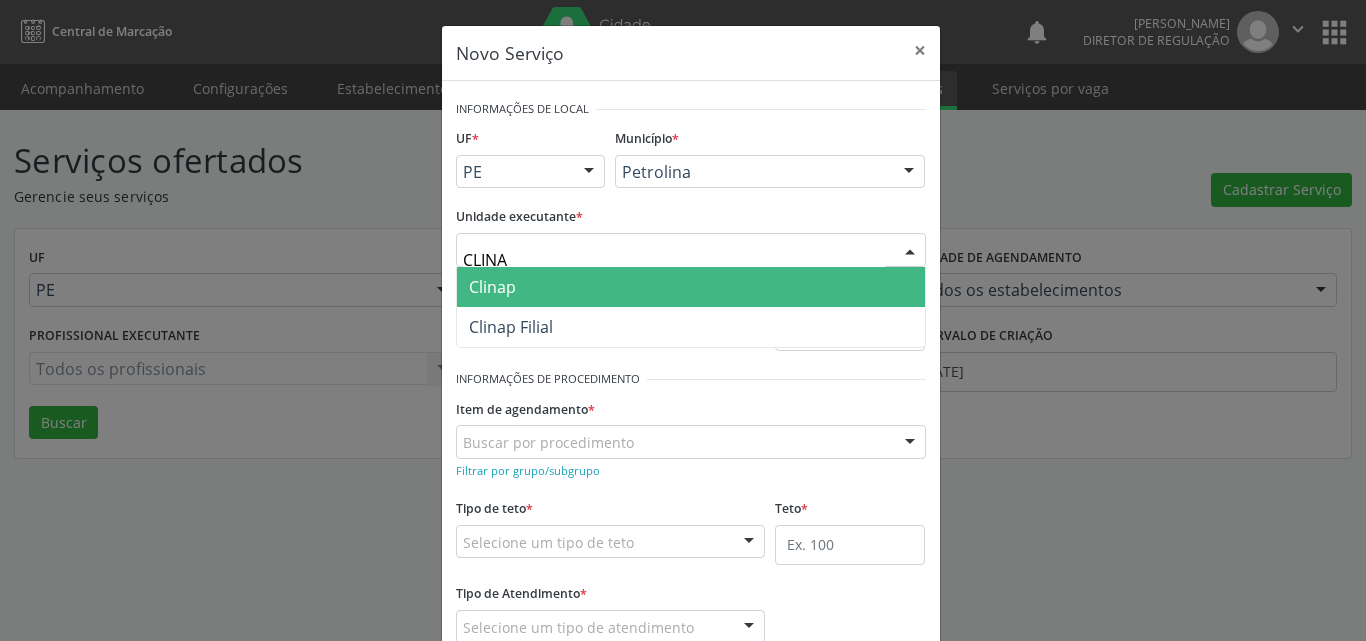 type on "CLINAP" 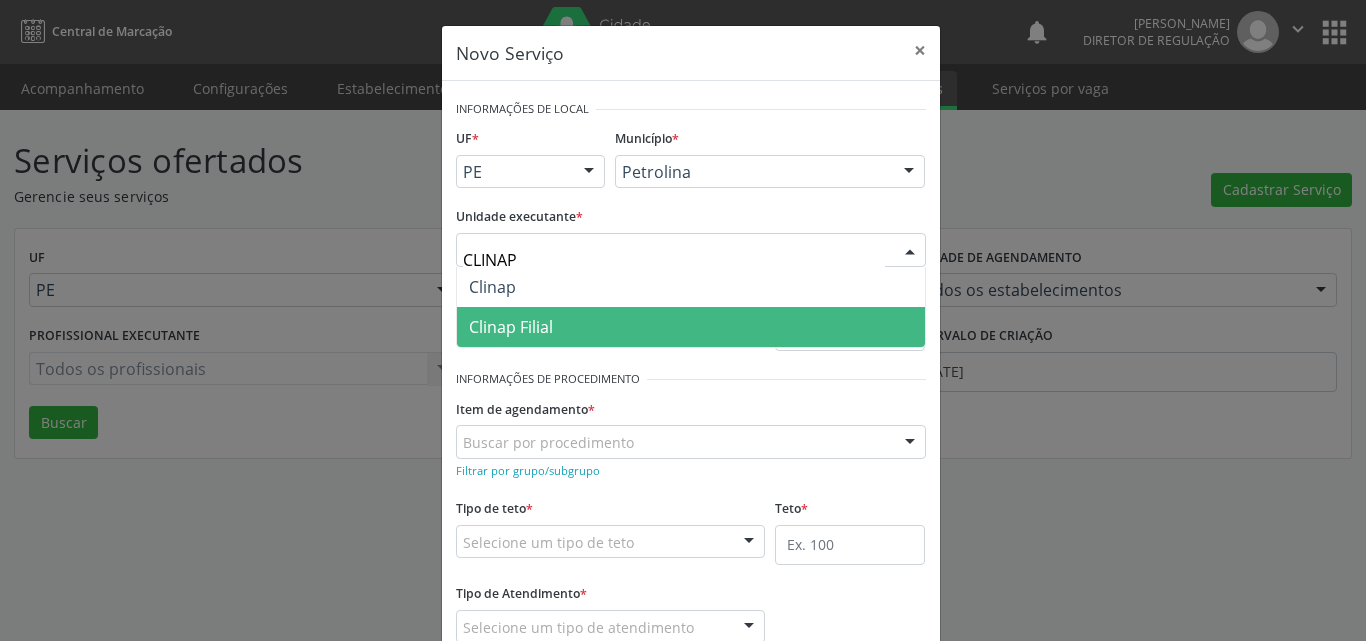 click on "Clinap Filial" at bounding box center [691, 327] 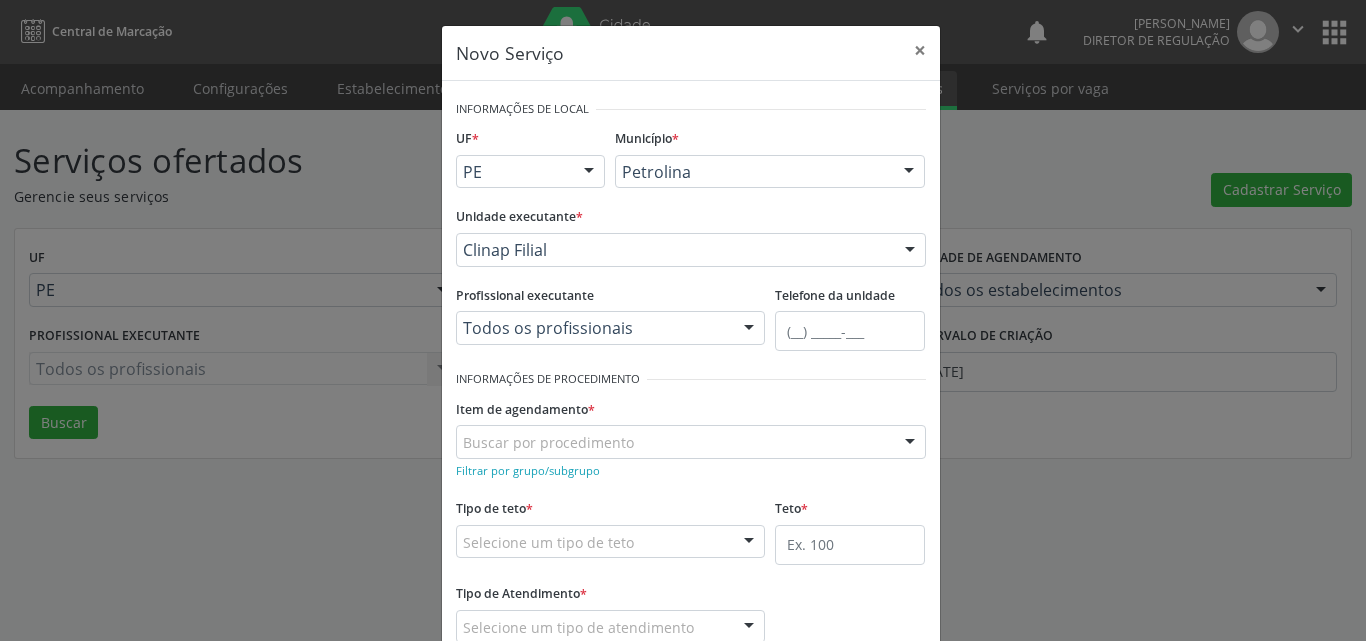 click on "Buscar por procedimento" at bounding box center (691, 442) 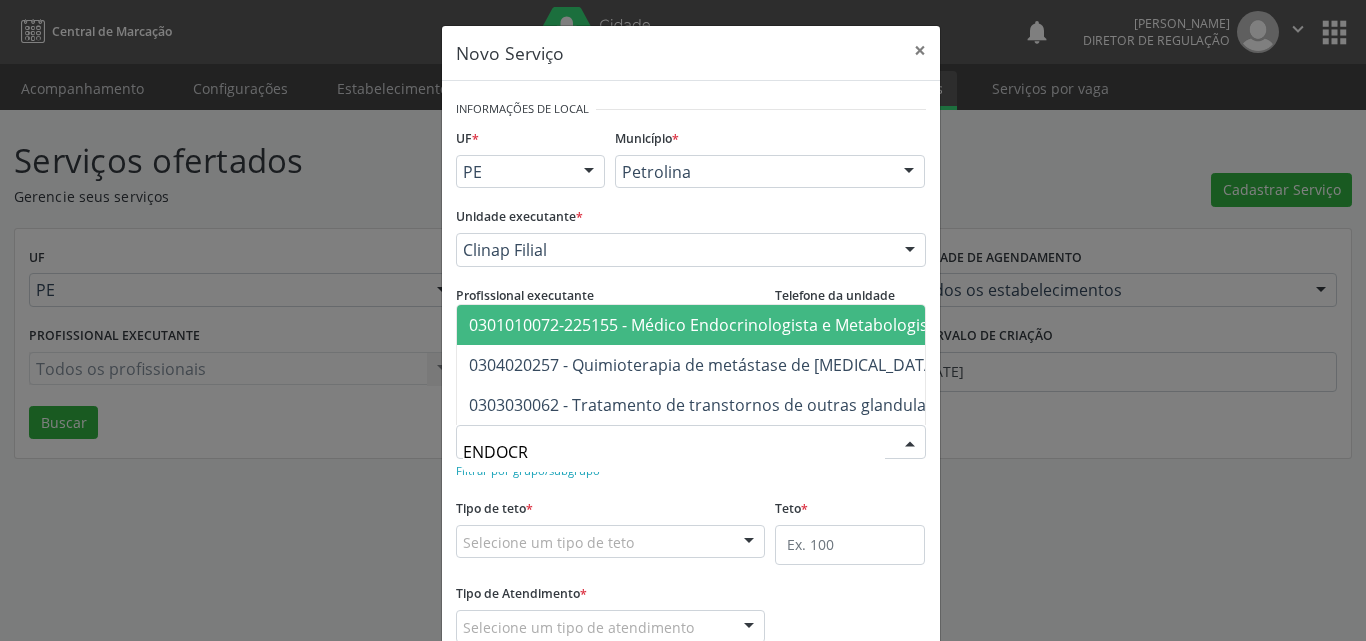 type on "ENDOCRI" 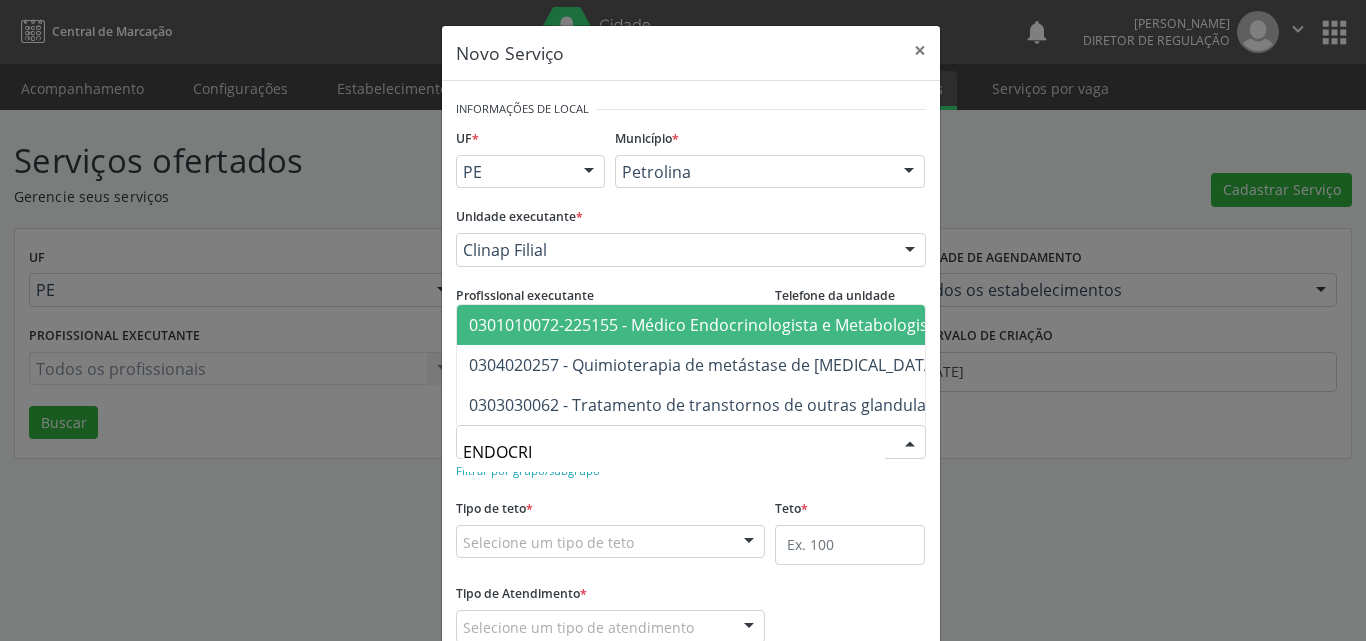 click on "0301010072-225155 - Médico Endocrinologista e Metabologista" at bounding box center [706, 325] 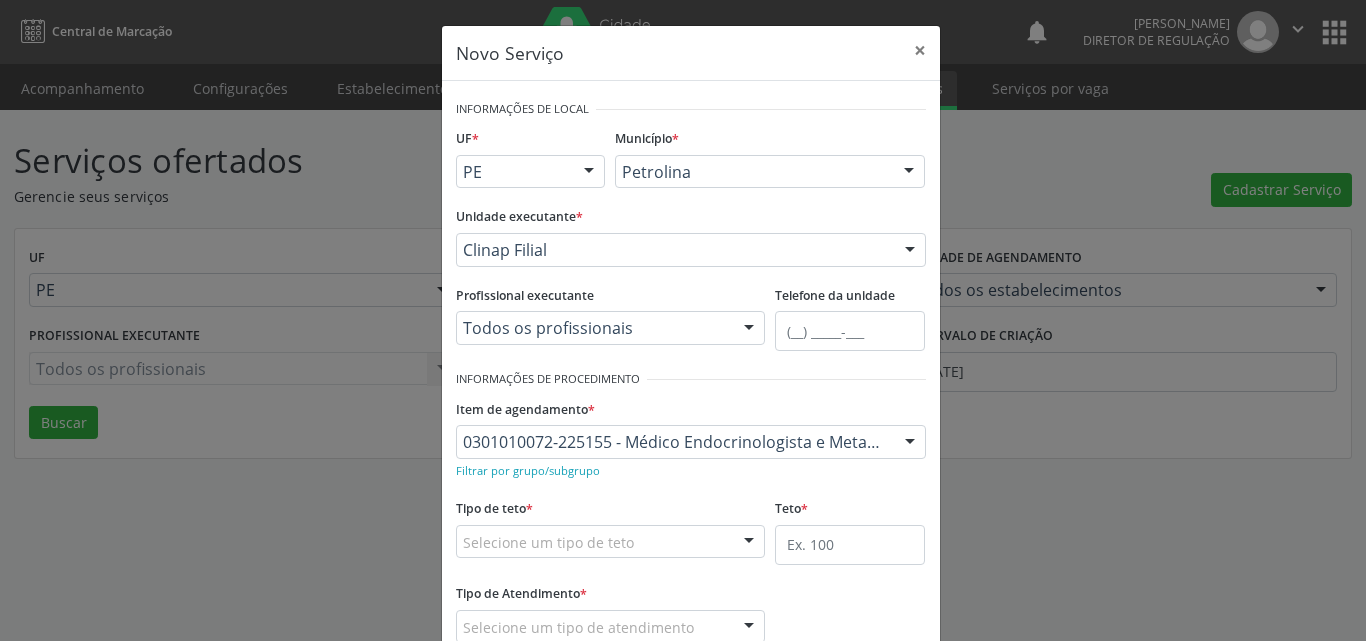 click on "Selecione um tipo de teto" at bounding box center (611, 542) 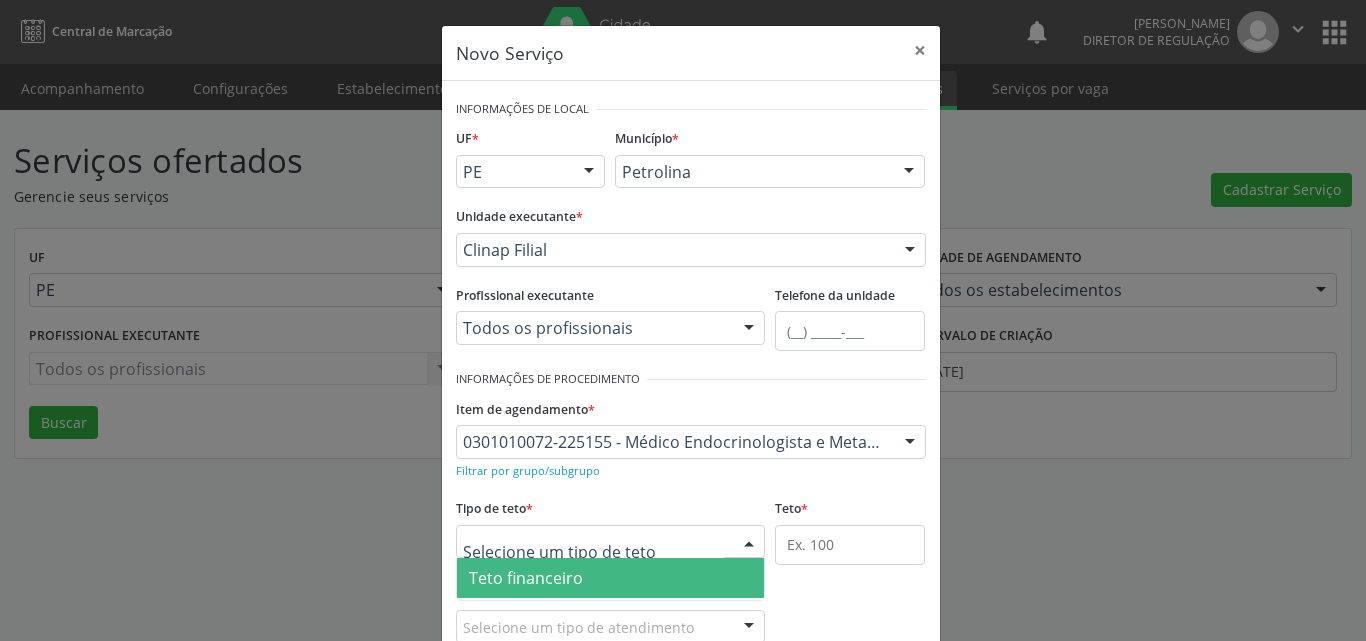 scroll, scrollTop: 38, scrollLeft: 0, axis: vertical 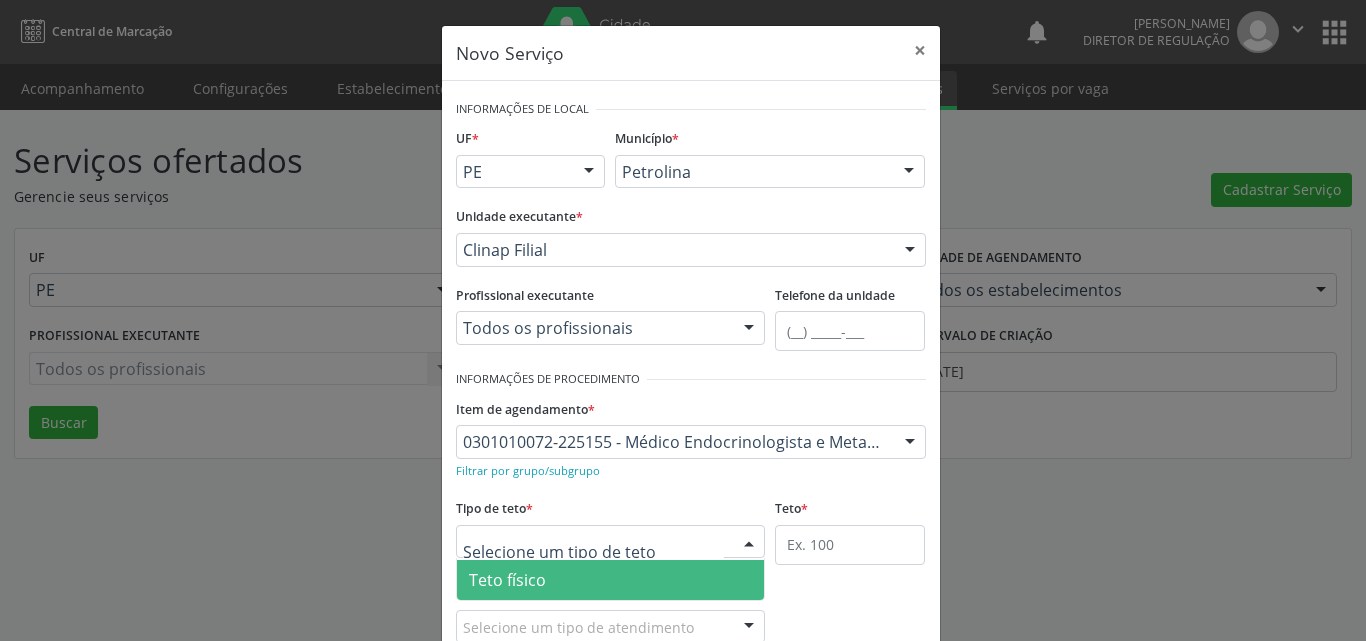 click on "Teto físico" at bounding box center (611, 580) 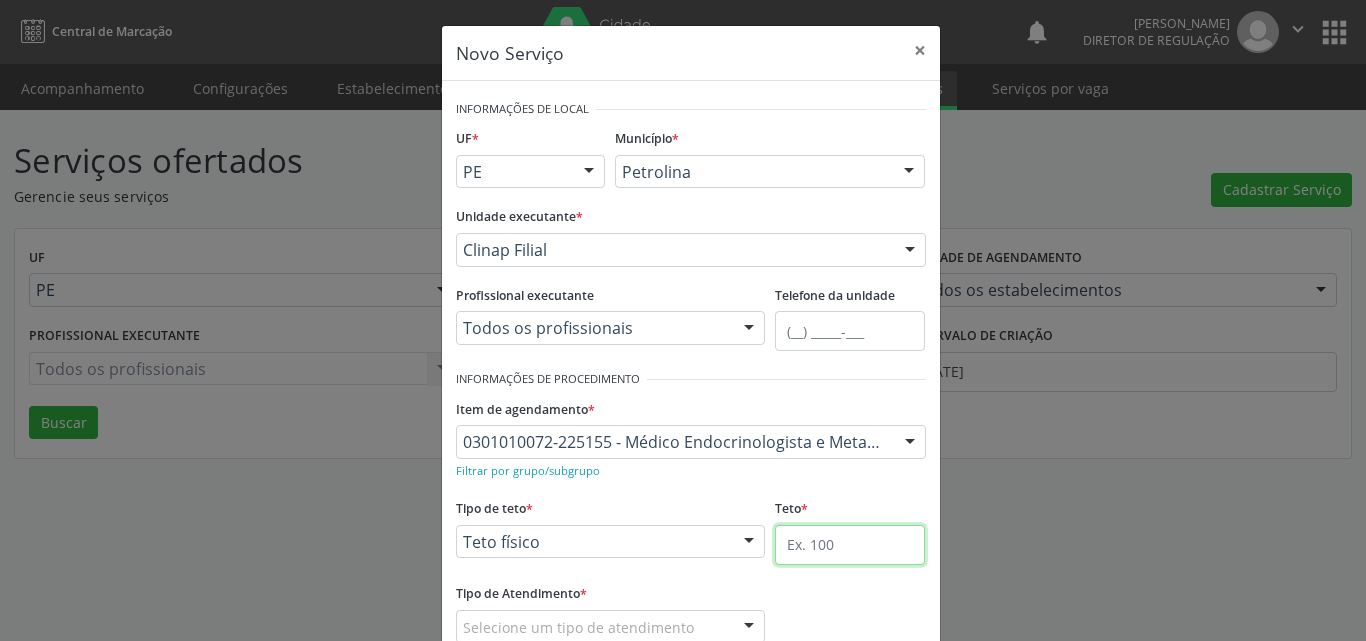click at bounding box center [850, 545] 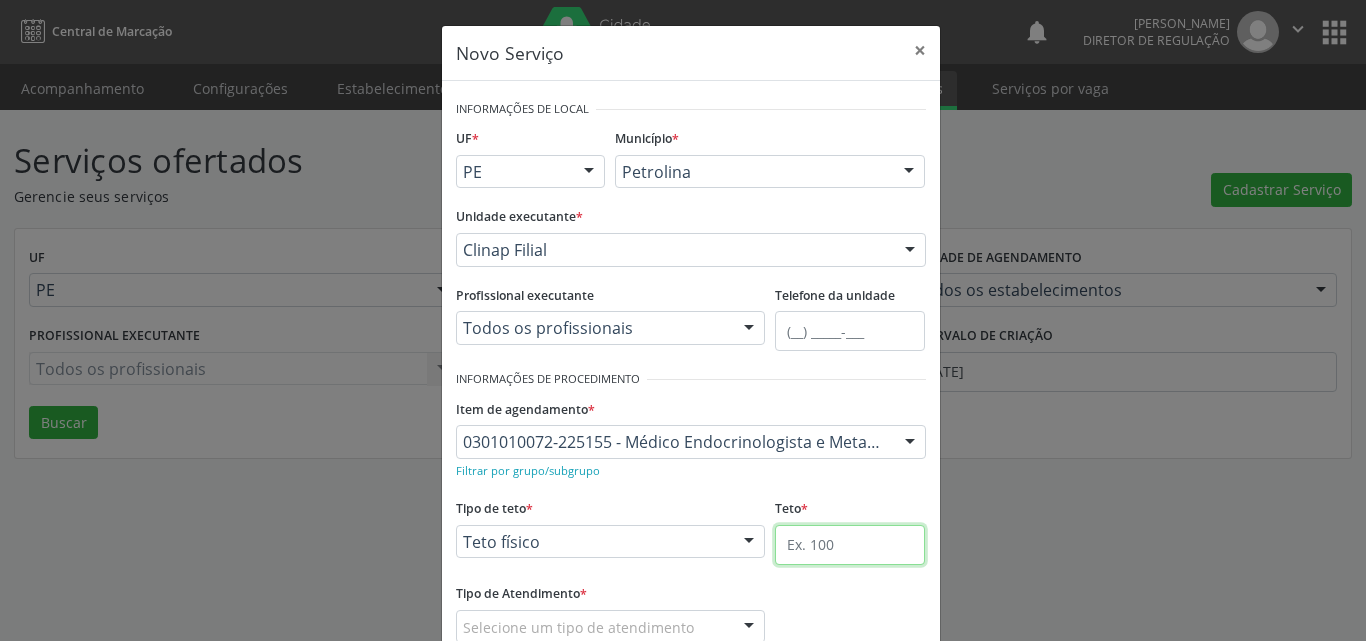 type on "2" 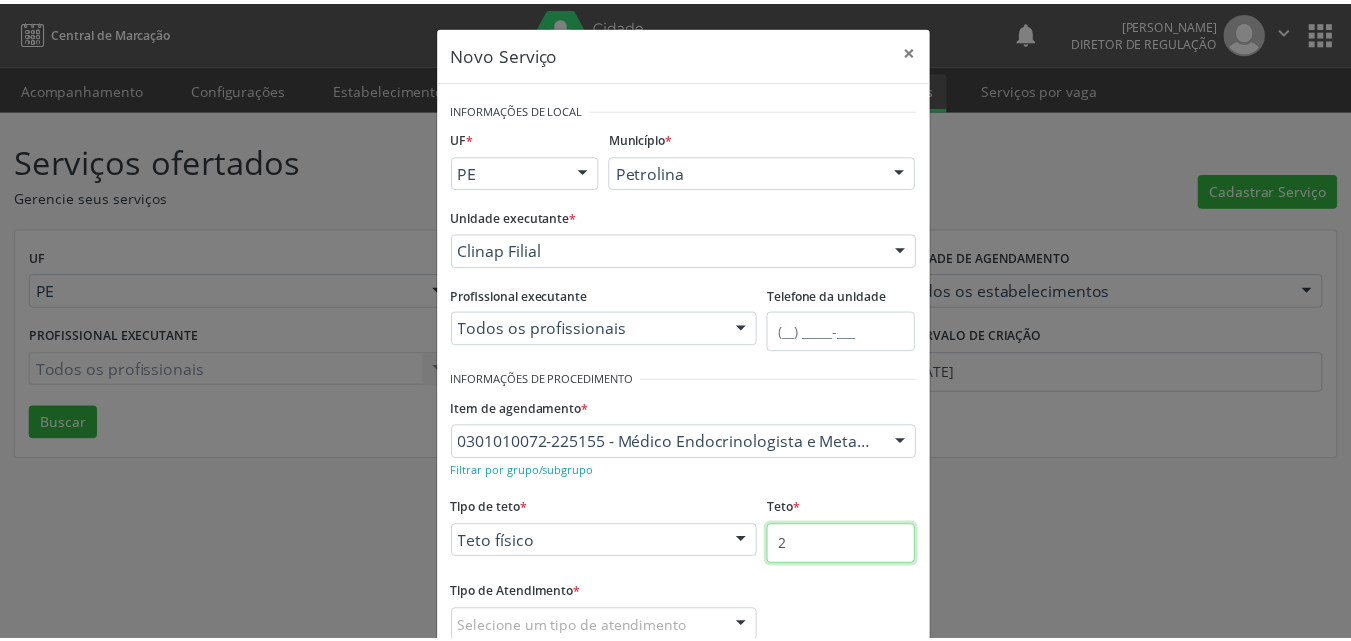 scroll, scrollTop: 132, scrollLeft: 0, axis: vertical 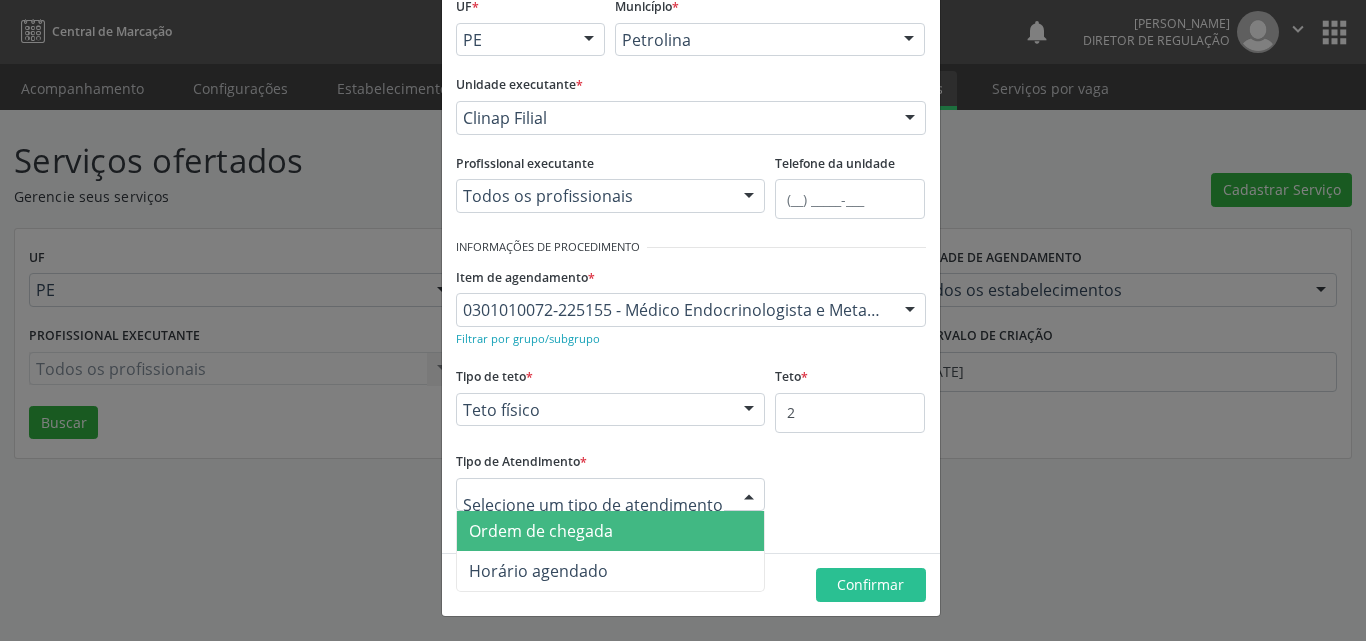 click on "Ordem de chegada" at bounding box center (541, 531) 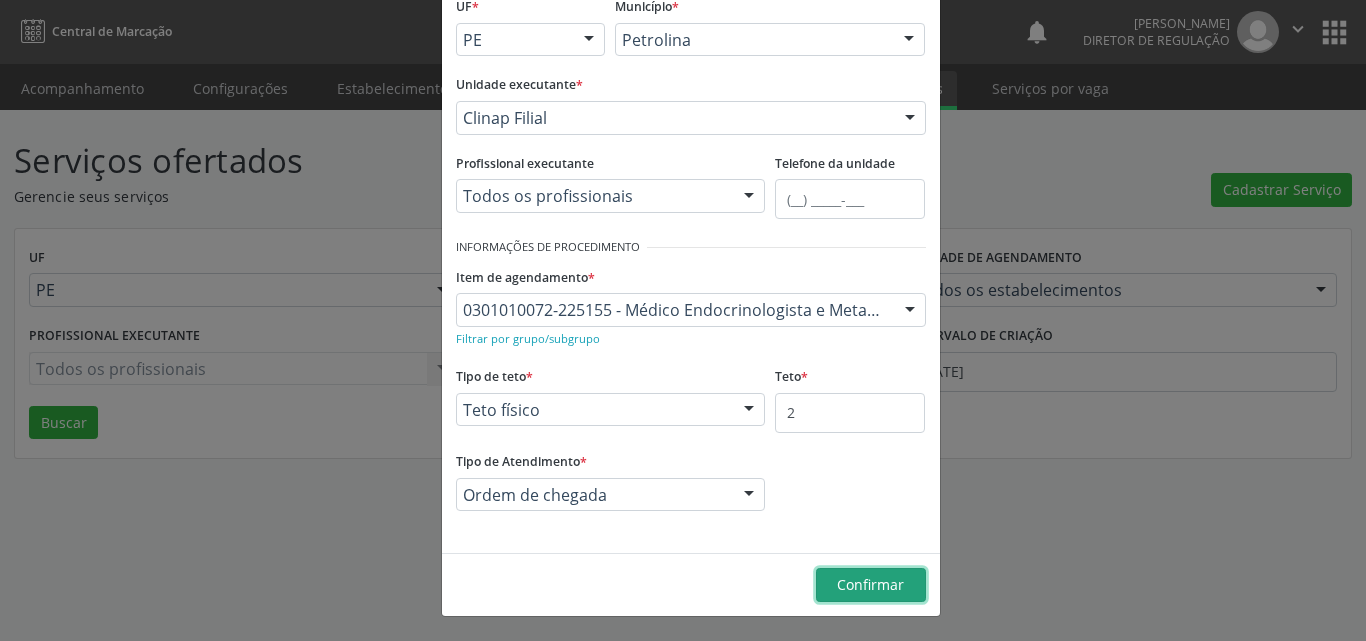 click on "Confirmar" at bounding box center (870, 584) 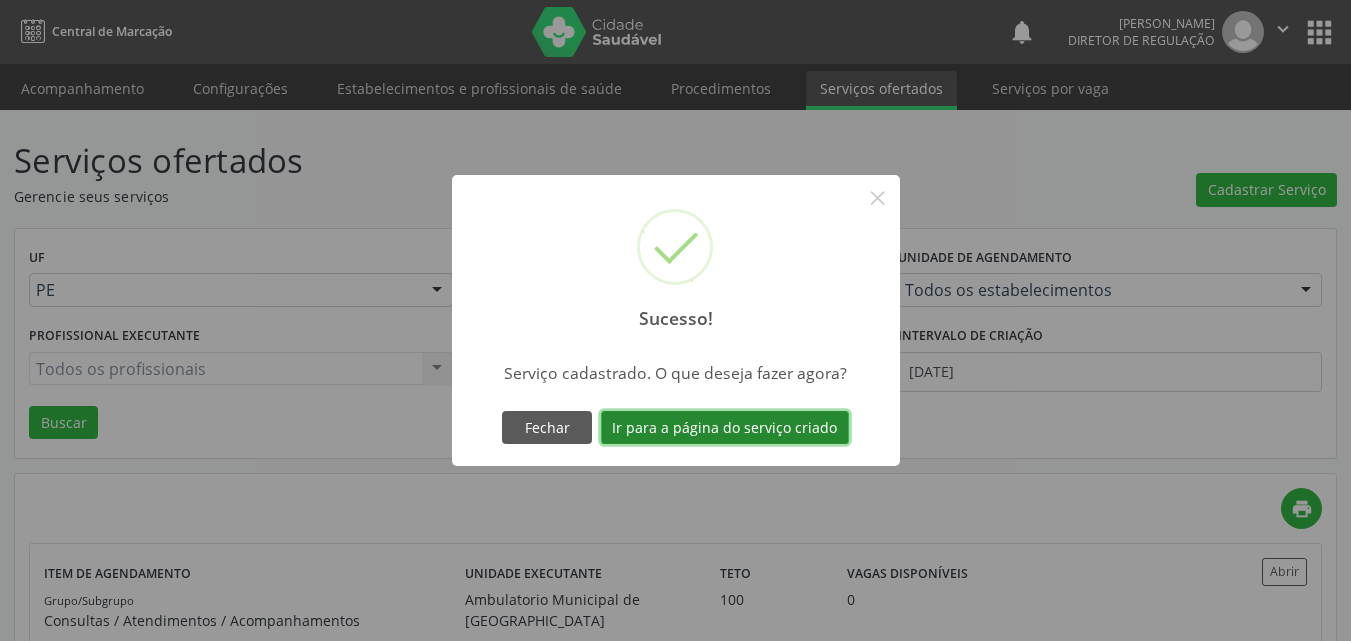click on "Ir para a página do serviço criado" at bounding box center [725, 428] 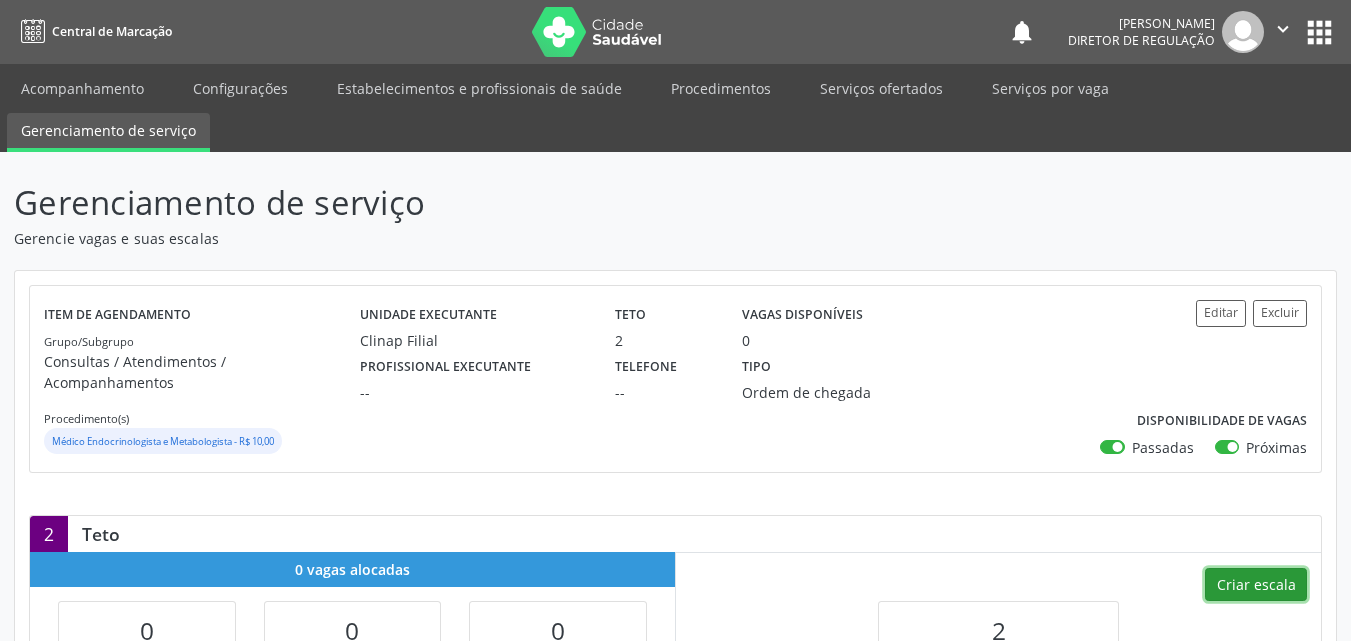 click on "Criar escala" at bounding box center (1256, 585) 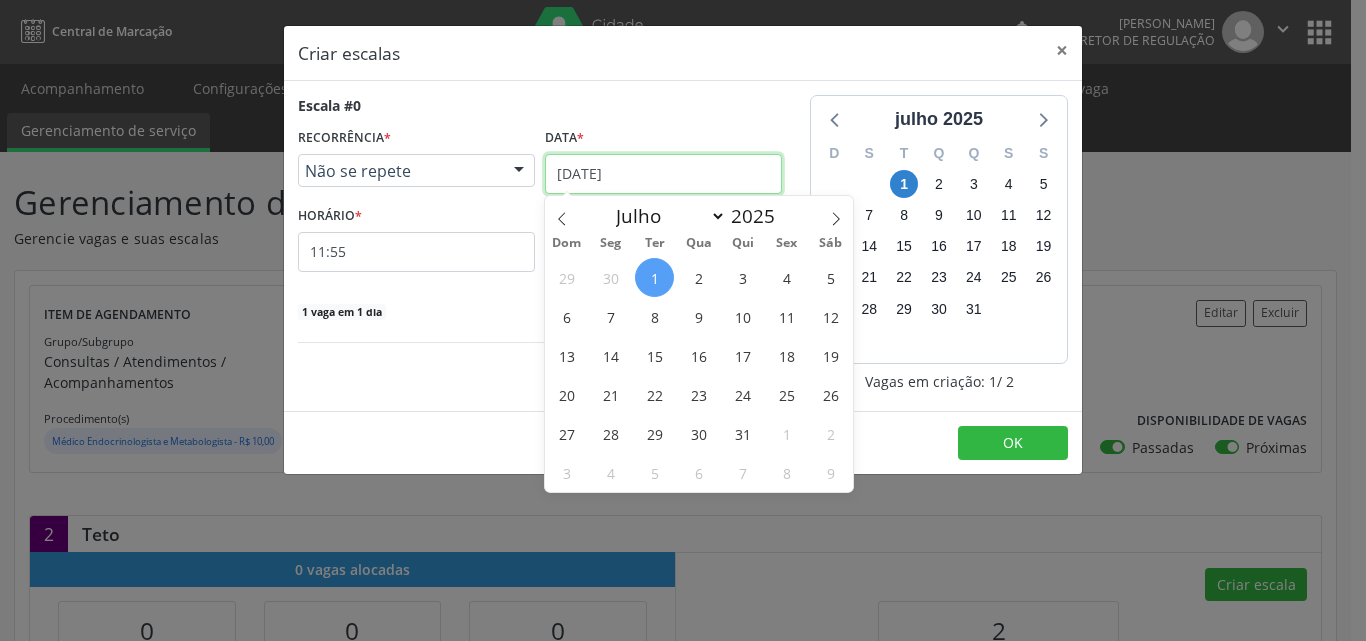 click on "[DATE]" at bounding box center (663, 174) 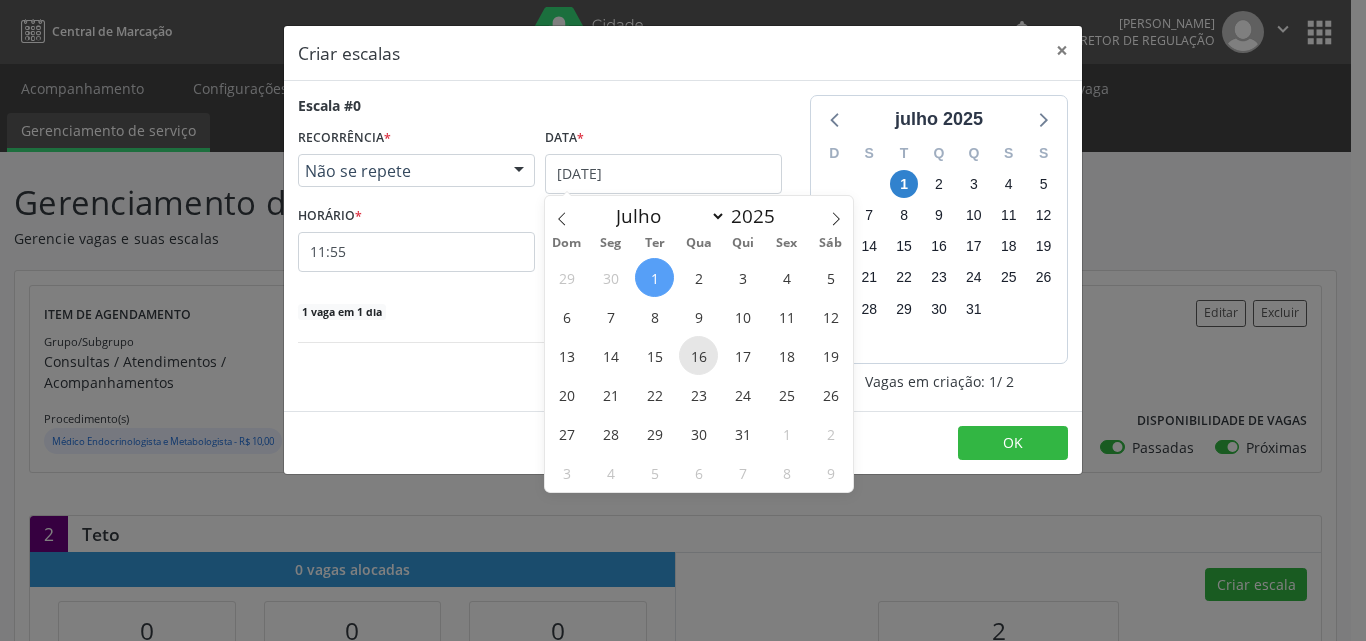 click on "16" at bounding box center (698, 355) 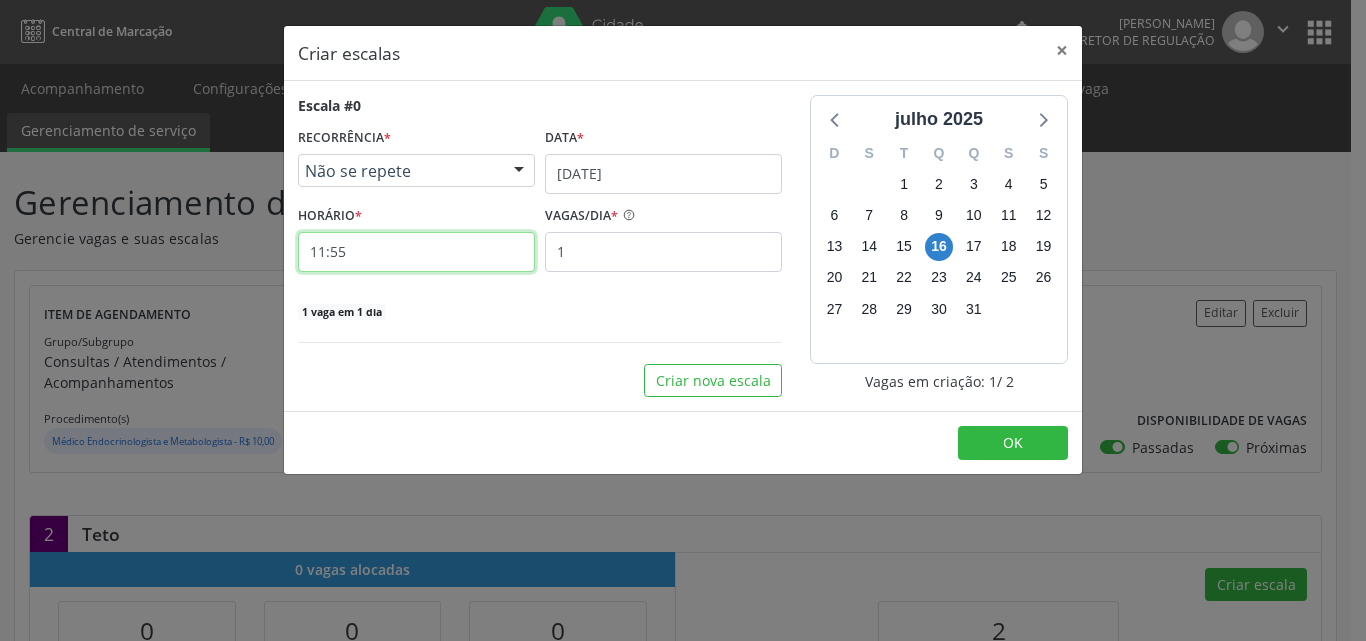 click on "11:55" at bounding box center (416, 252) 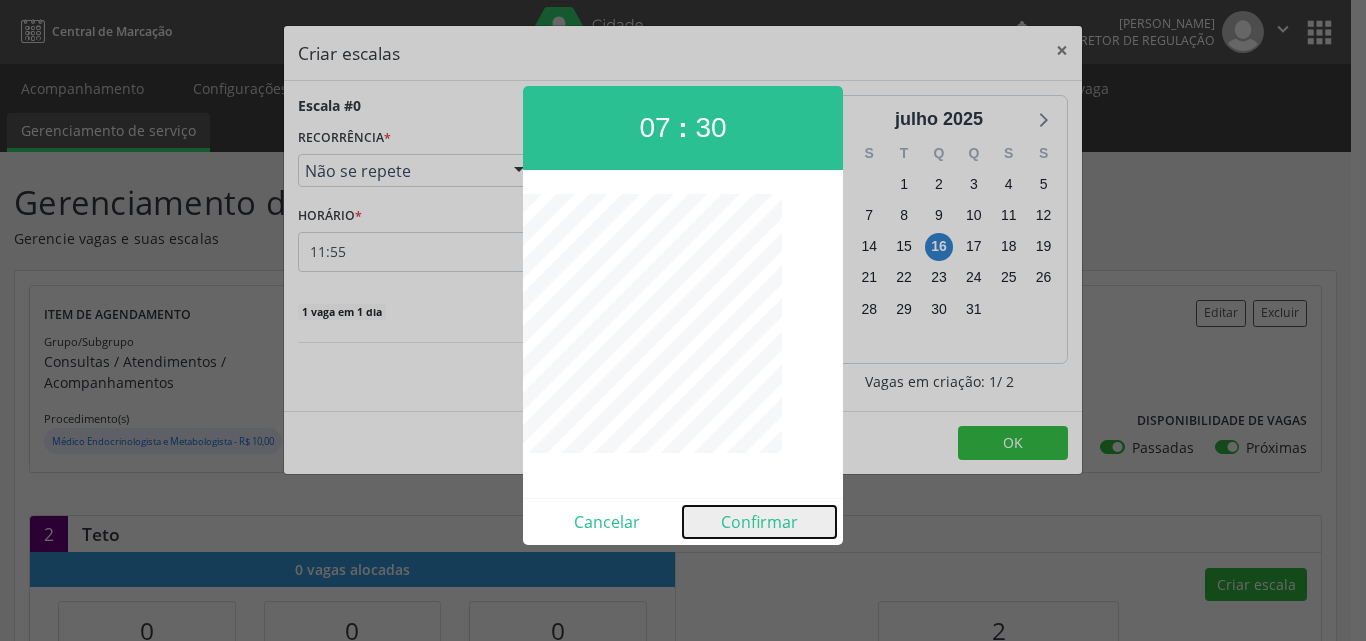 click on "Confirmar" at bounding box center (759, 522) 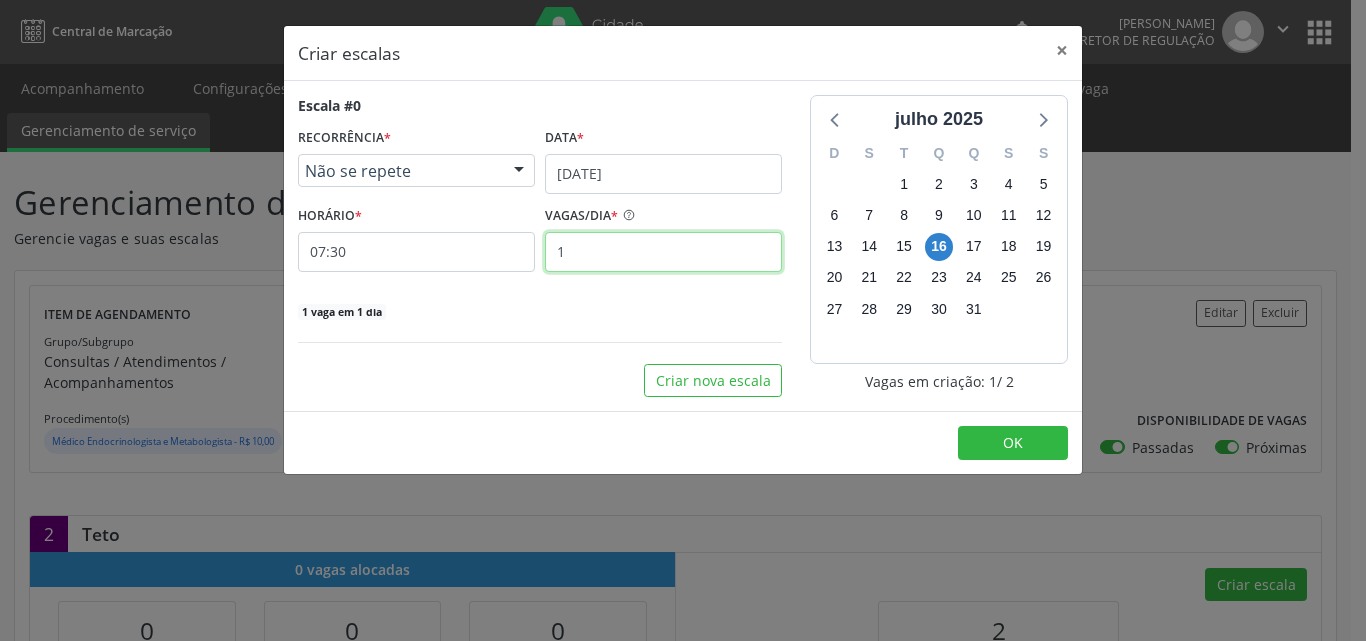 click on "1" at bounding box center (663, 252) 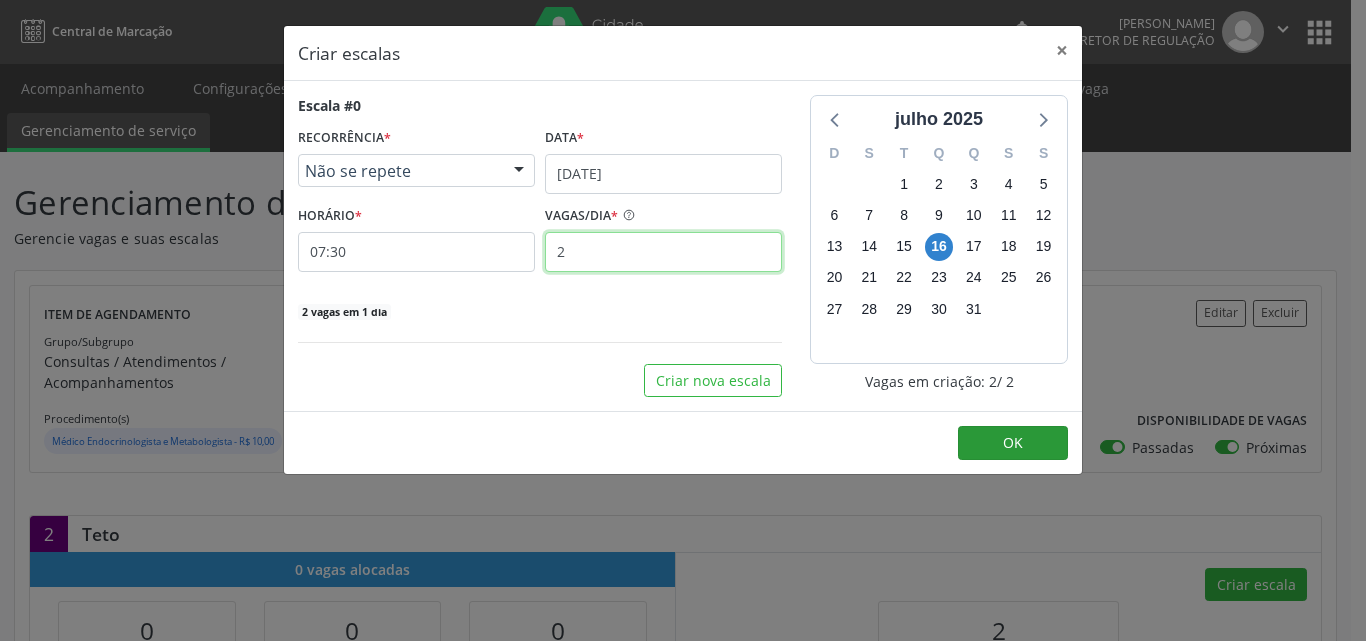 type on "2" 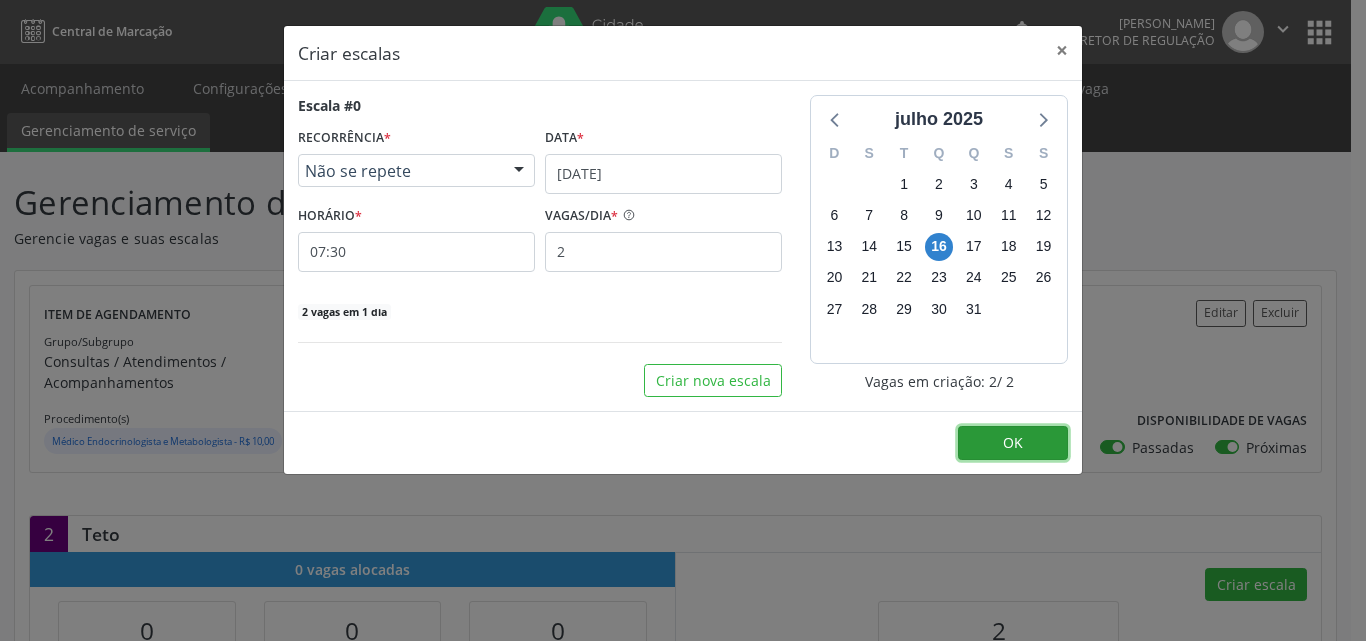click on "OK" at bounding box center (1013, 443) 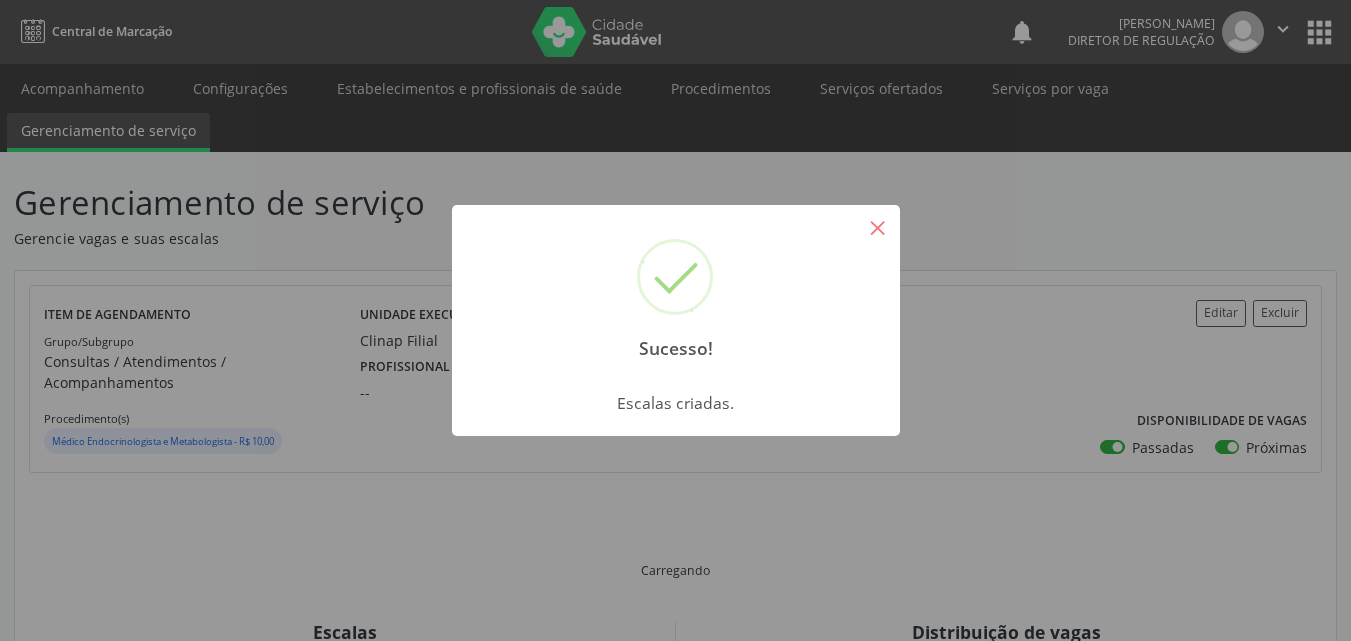 click on "×" at bounding box center [878, 227] 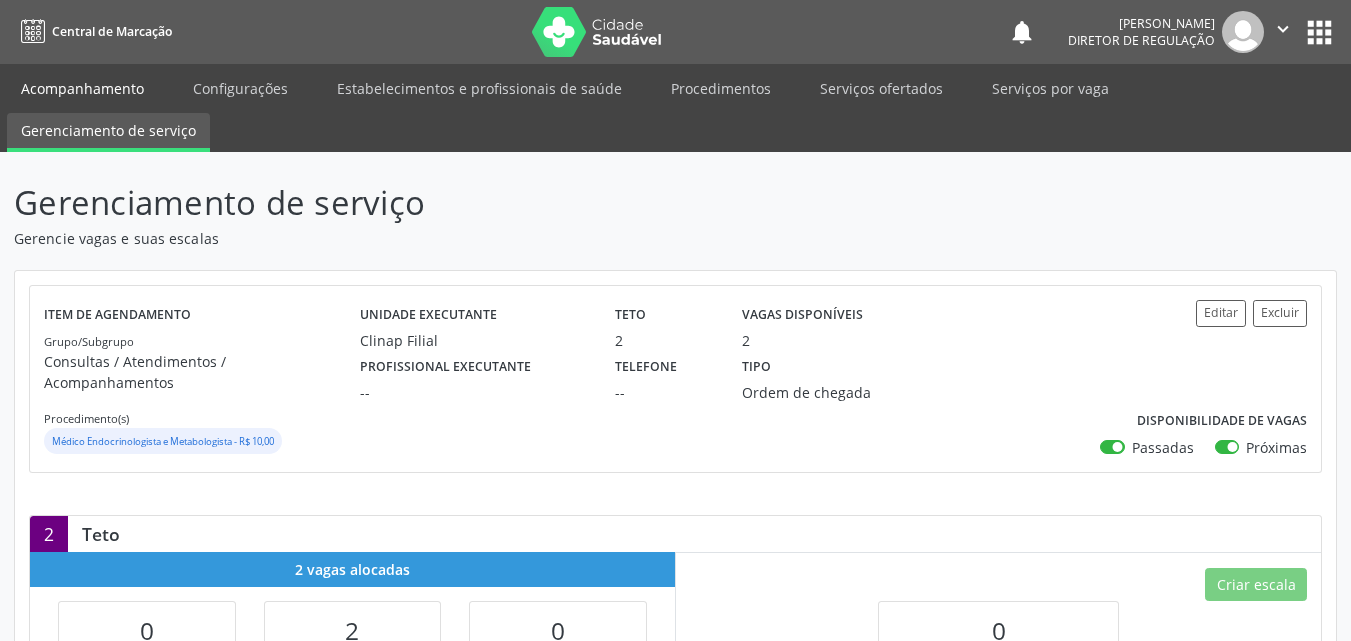 click on "Acompanhamento" at bounding box center [82, 88] 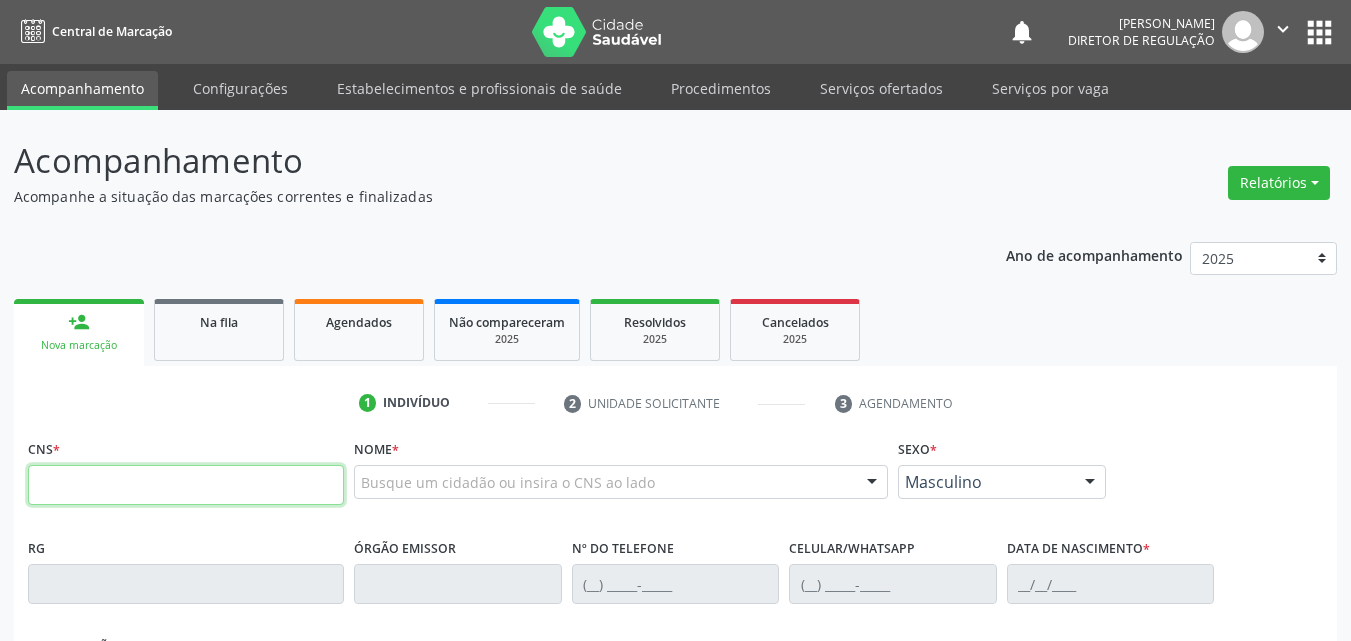 click at bounding box center (186, 485) 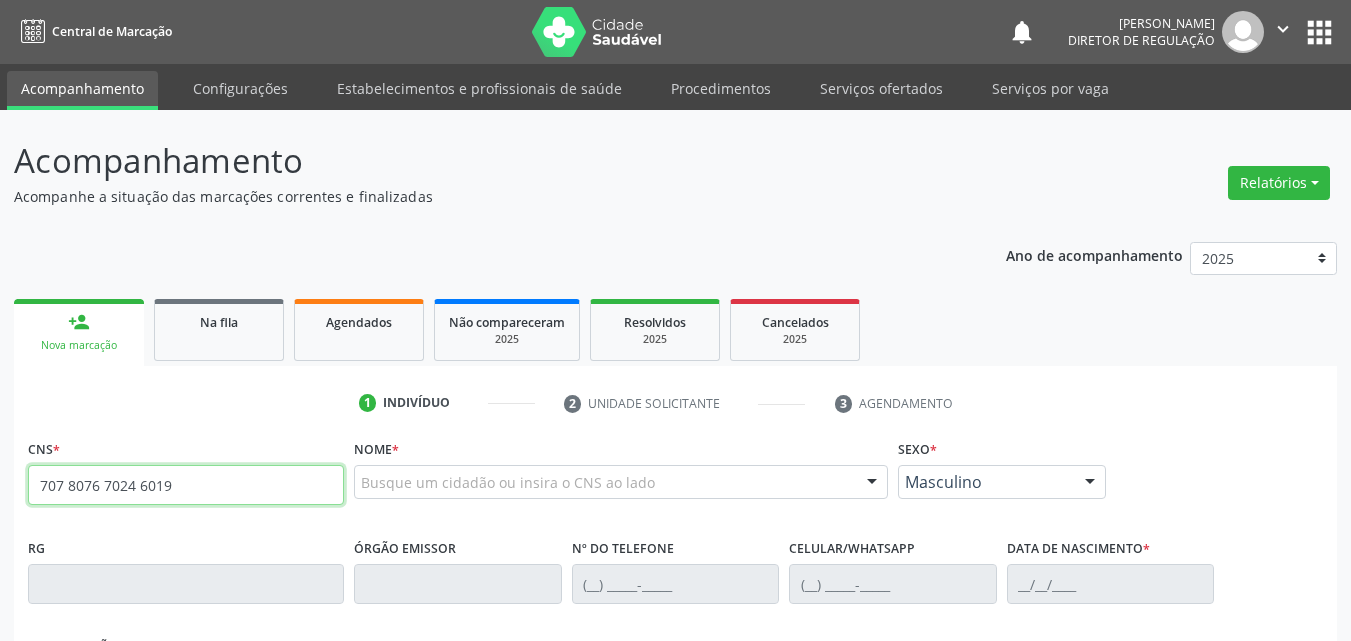 type on "707 8076 7024 6019" 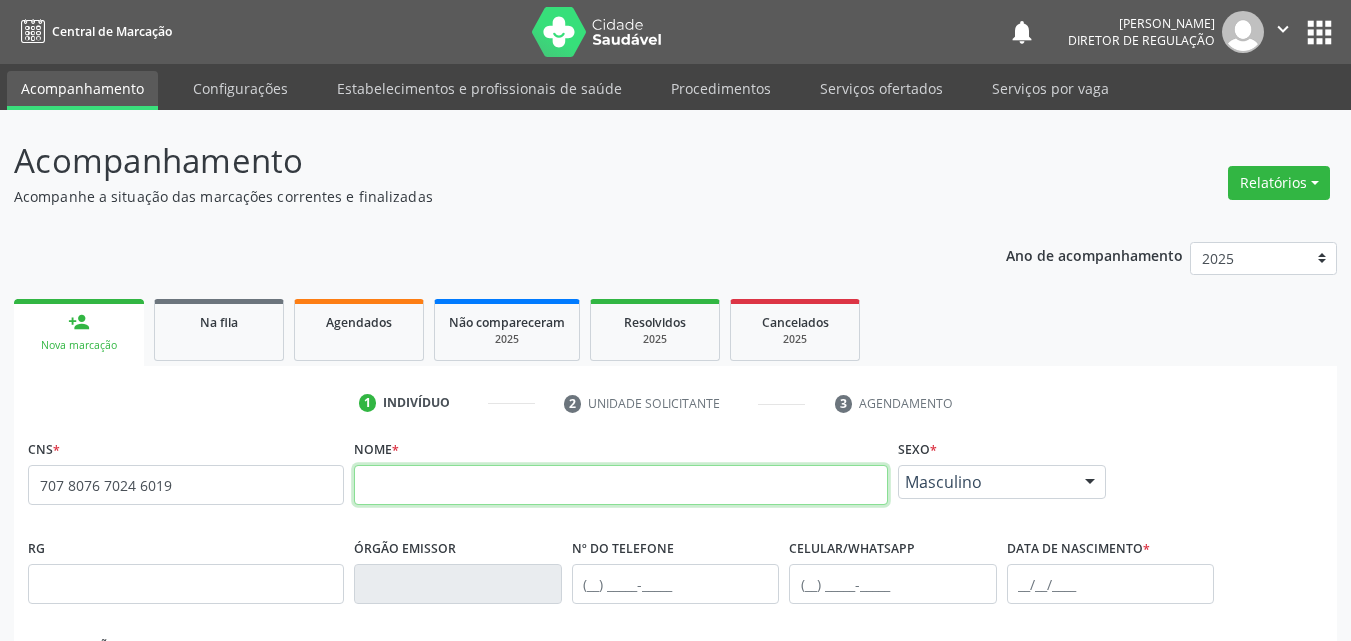 click at bounding box center (621, 485) 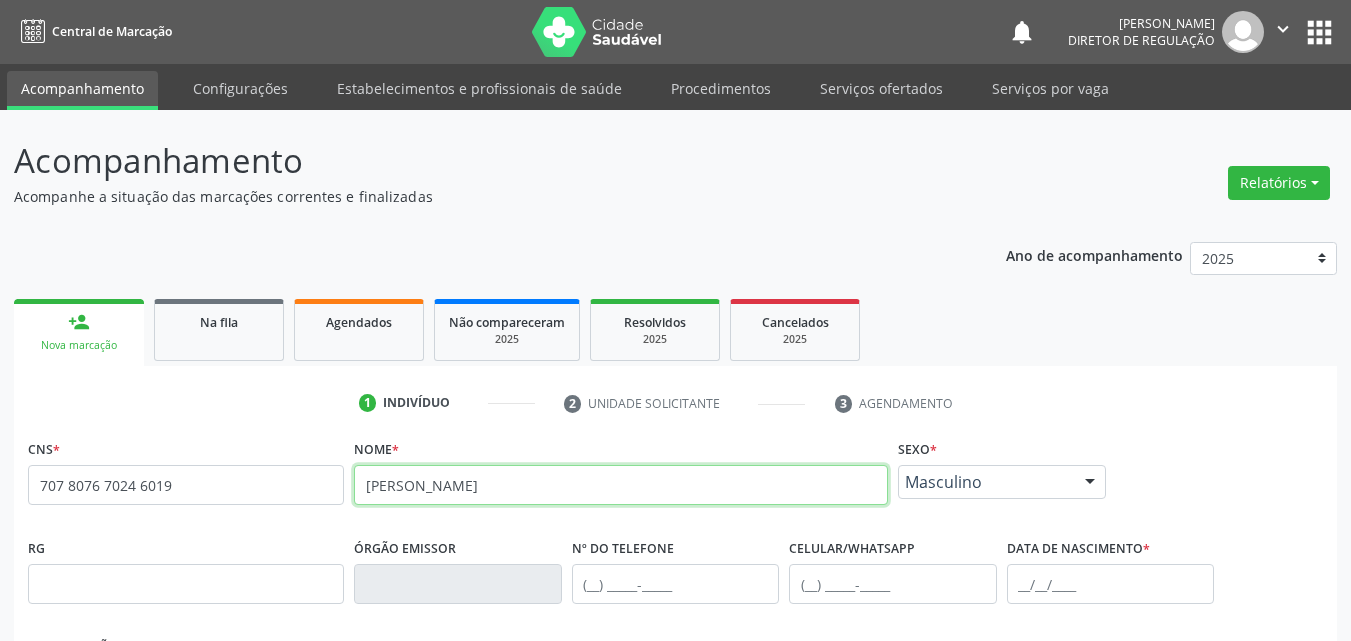 scroll, scrollTop: 200, scrollLeft: 0, axis: vertical 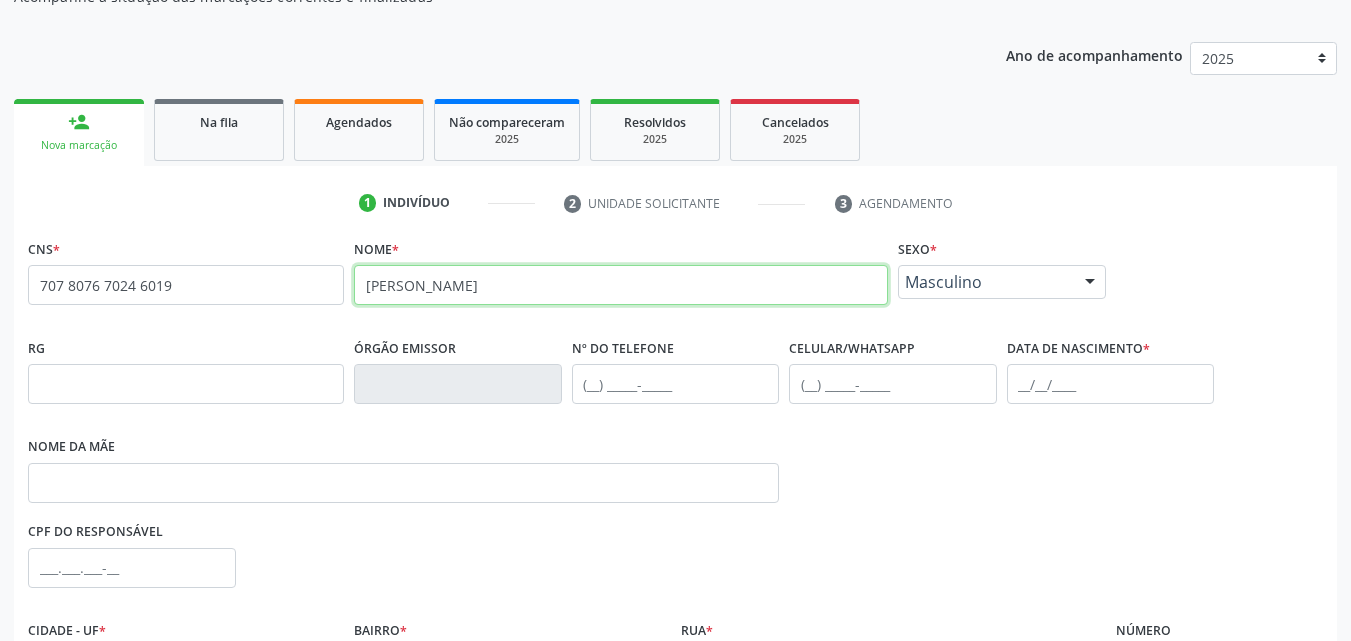 type on "[PERSON_NAME]" 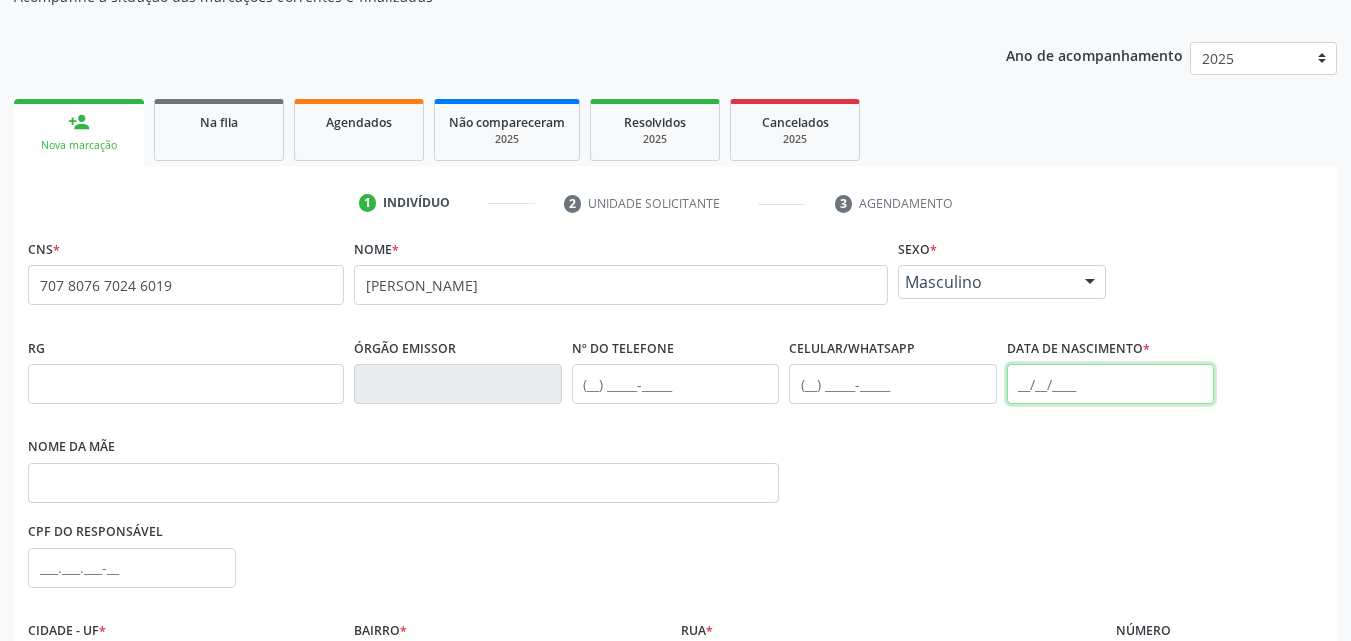 click at bounding box center [1111, 384] 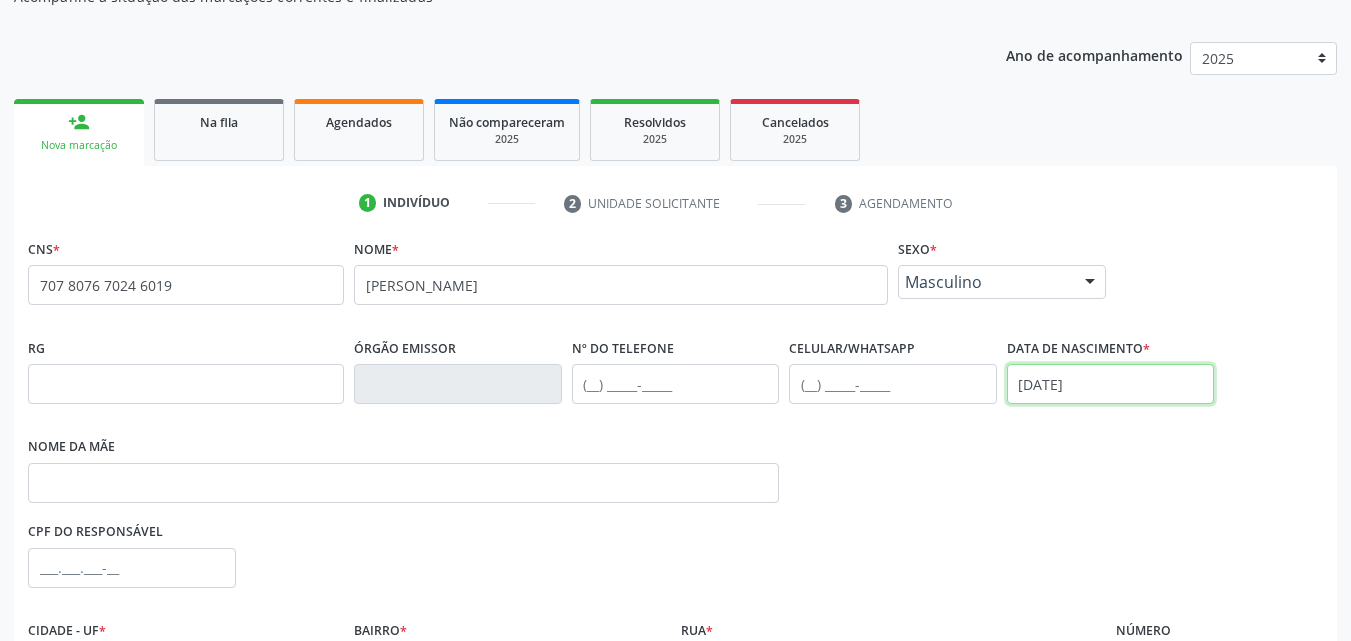 type on "[DATE]" 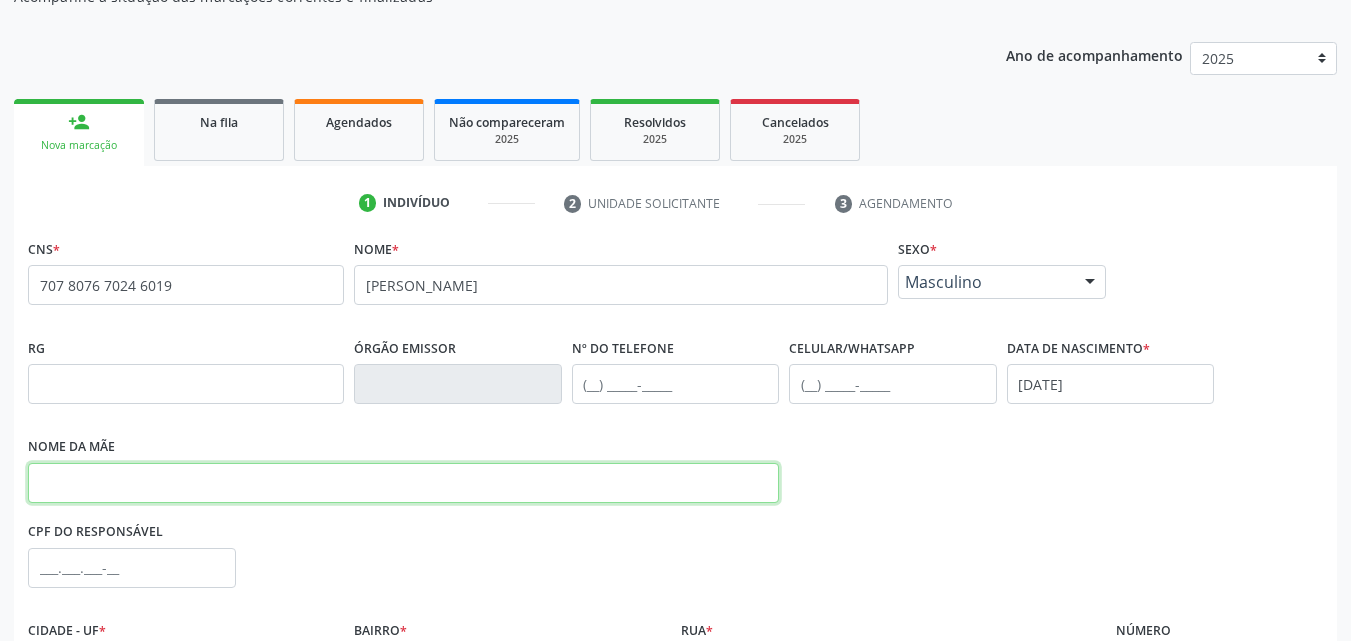 click at bounding box center [403, 483] 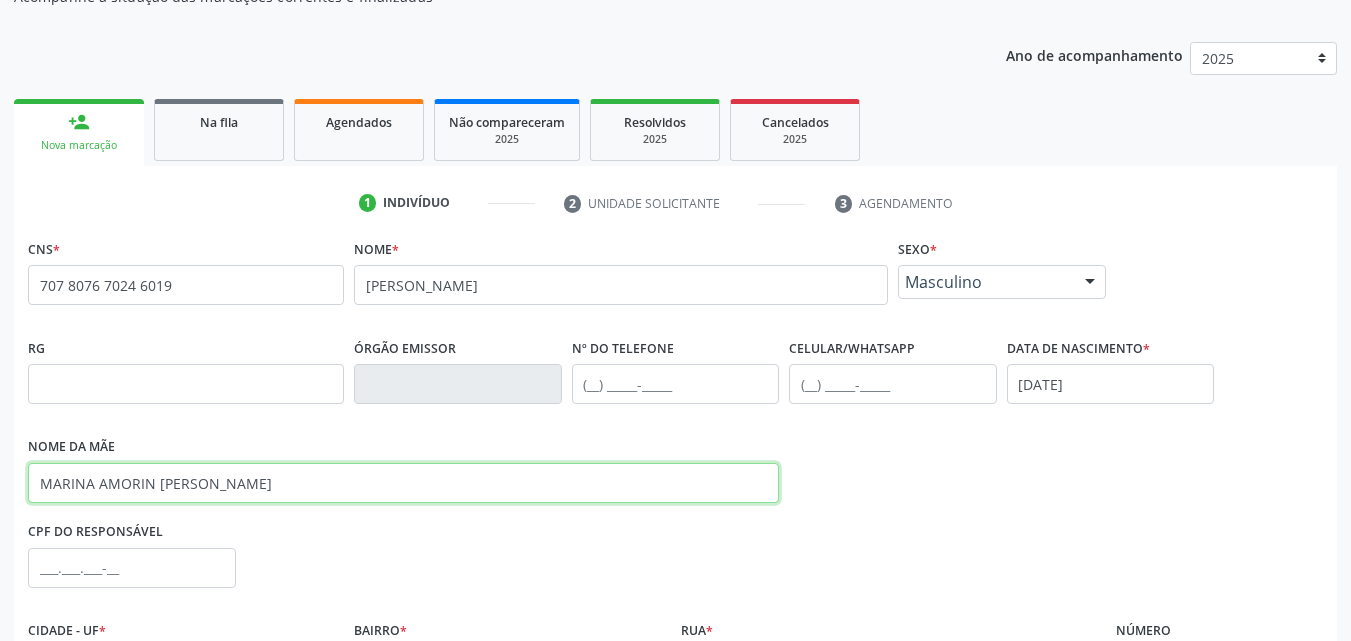 scroll, scrollTop: 429, scrollLeft: 0, axis: vertical 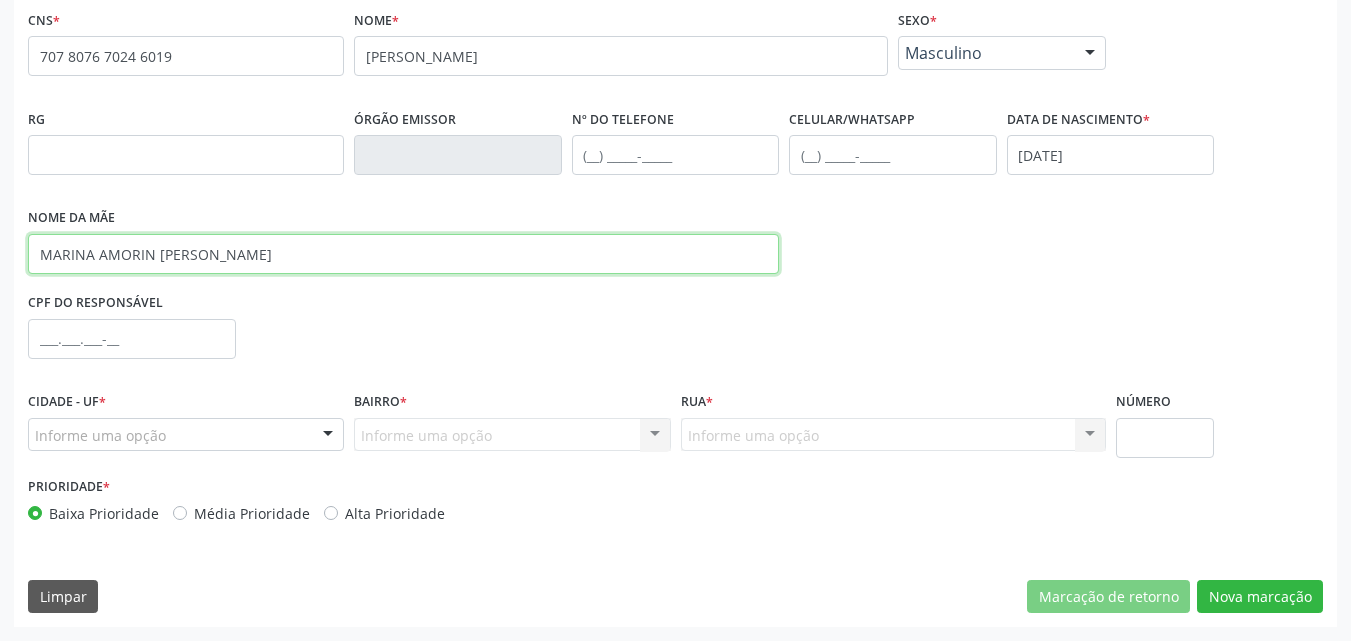 type on "MARINA AMORIN [PERSON_NAME]" 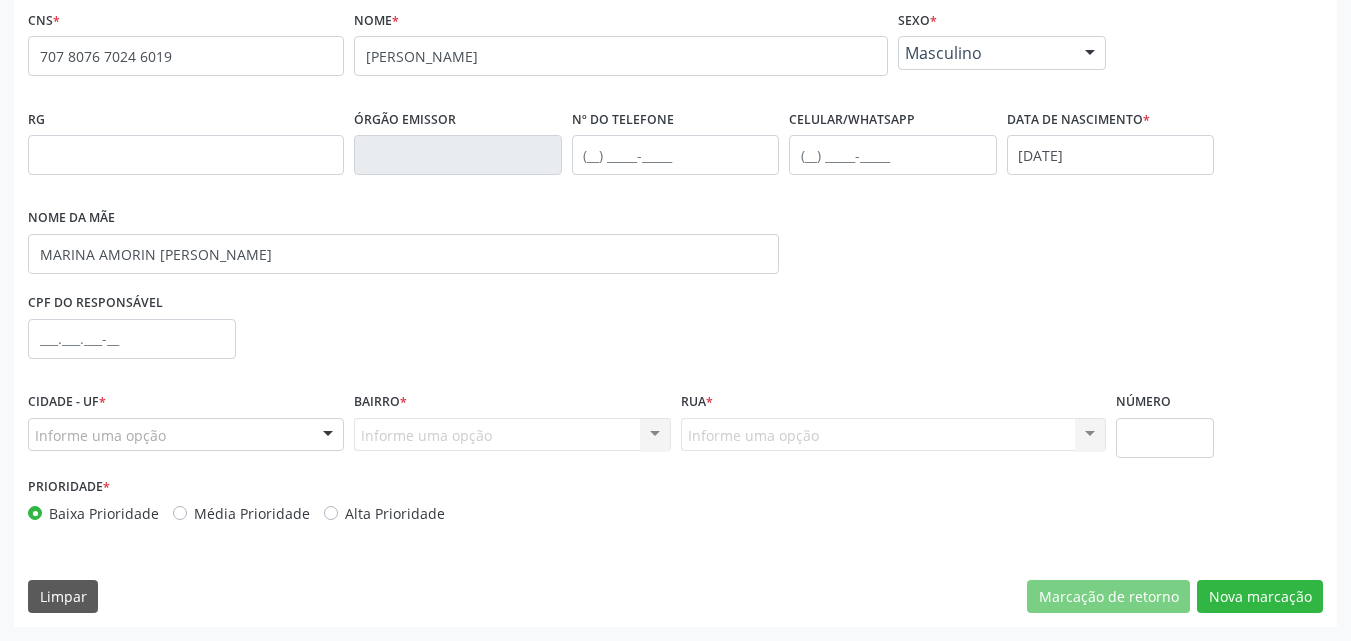click on "Informe uma opção" at bounding box center [186, 435] 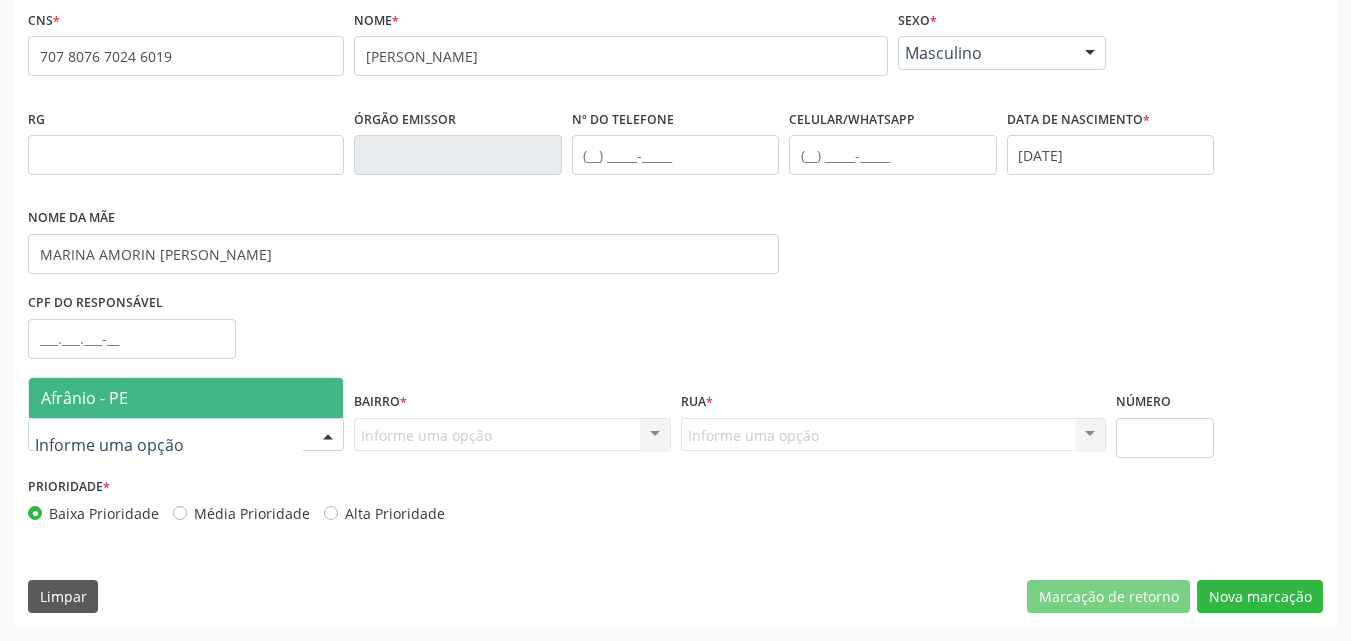 click on "CPF do responsável" at bounding box center (675, 337) 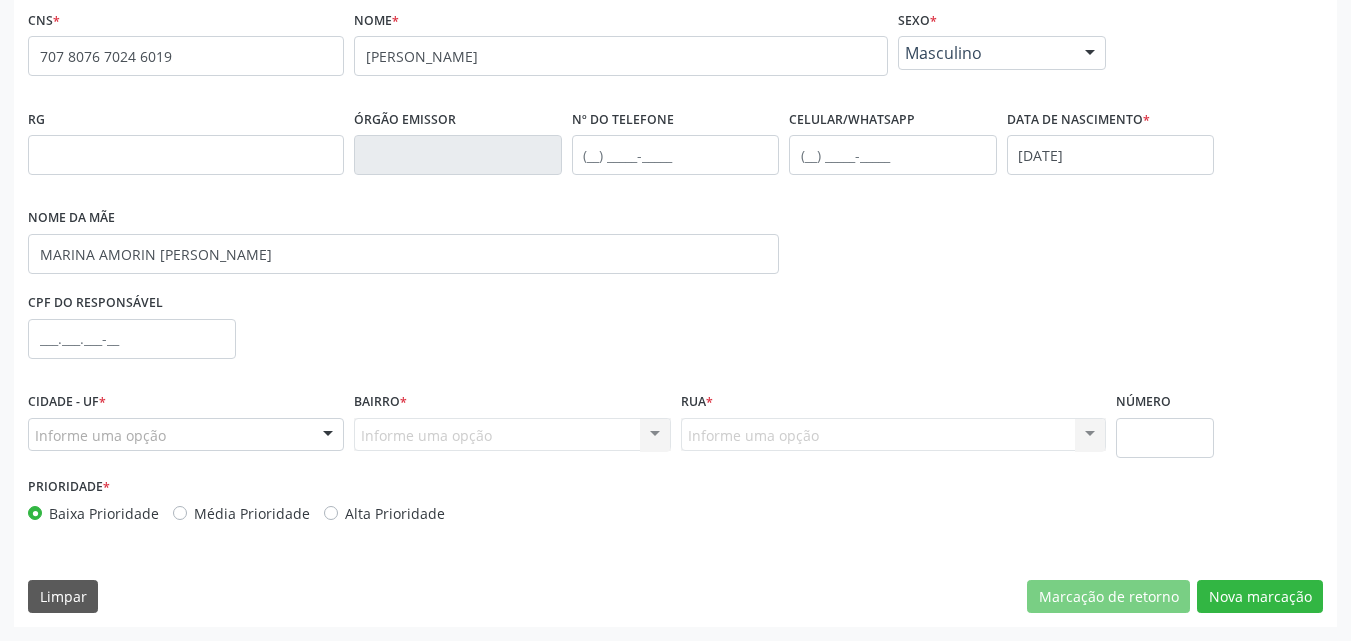 click on "Informe uma opção
Nenhum resultado encontrado para: "   "
Nenhuma opção encontrada. Digite para adicionar." at bounding box center [512, 435] 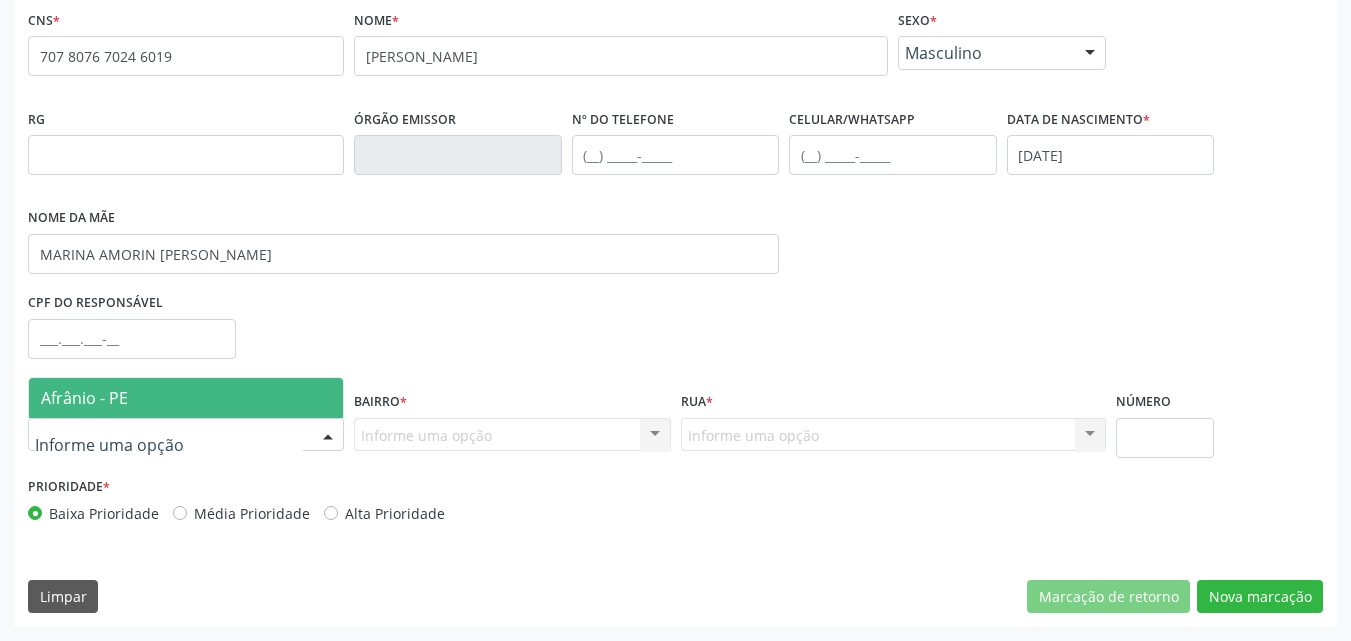 click on "Afrânio - PE" at bounding box center (186, 398) 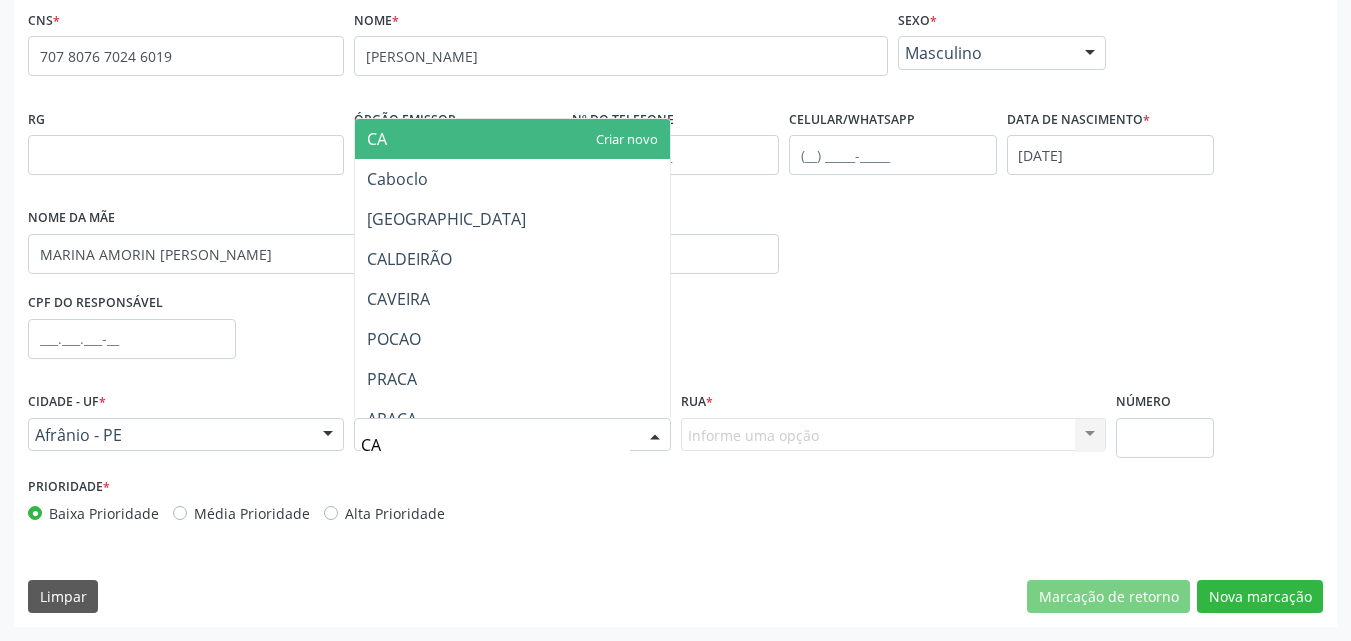 type on "CAC" 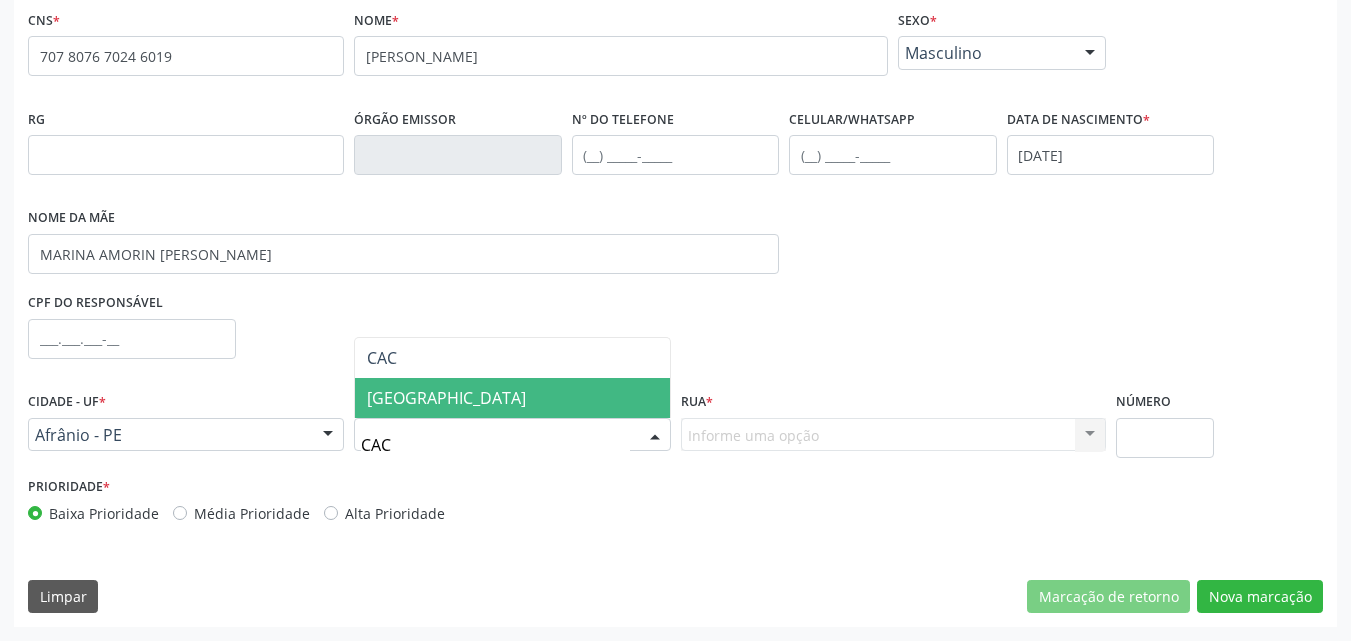 click on "[GEOGRAPHIC_DATA]" at bounding box center [512, 398] 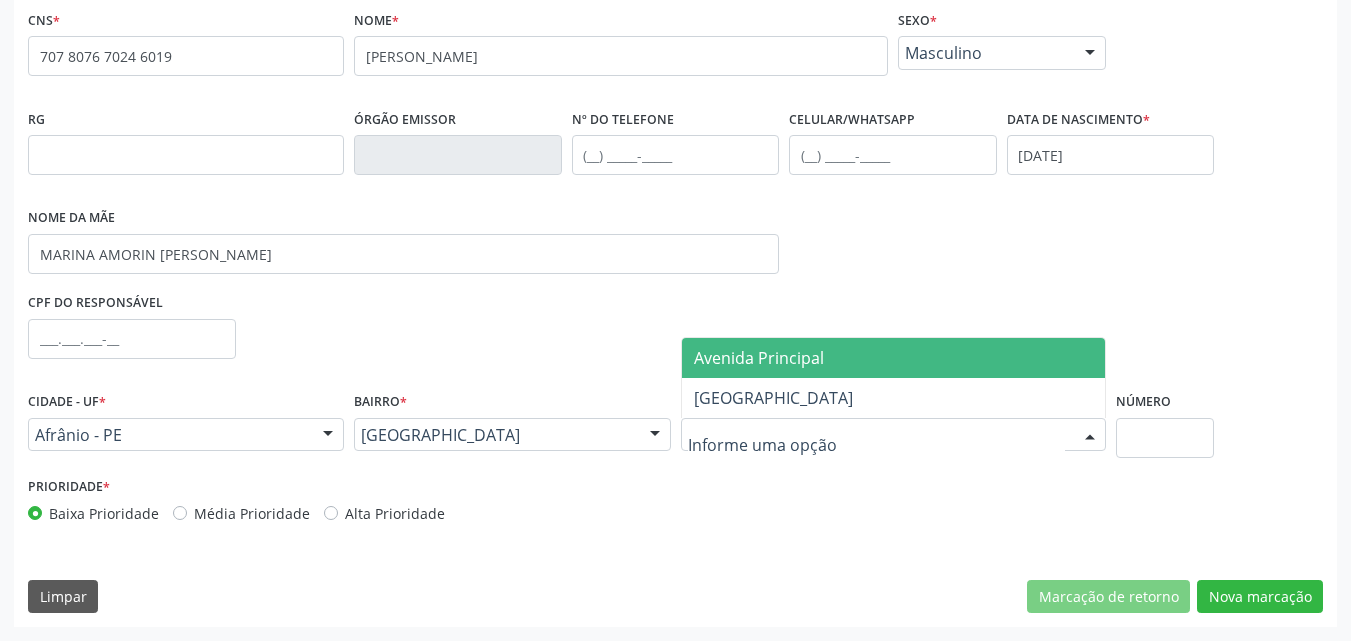 click on "Avenida Principal" at bounding box center [893, 358] 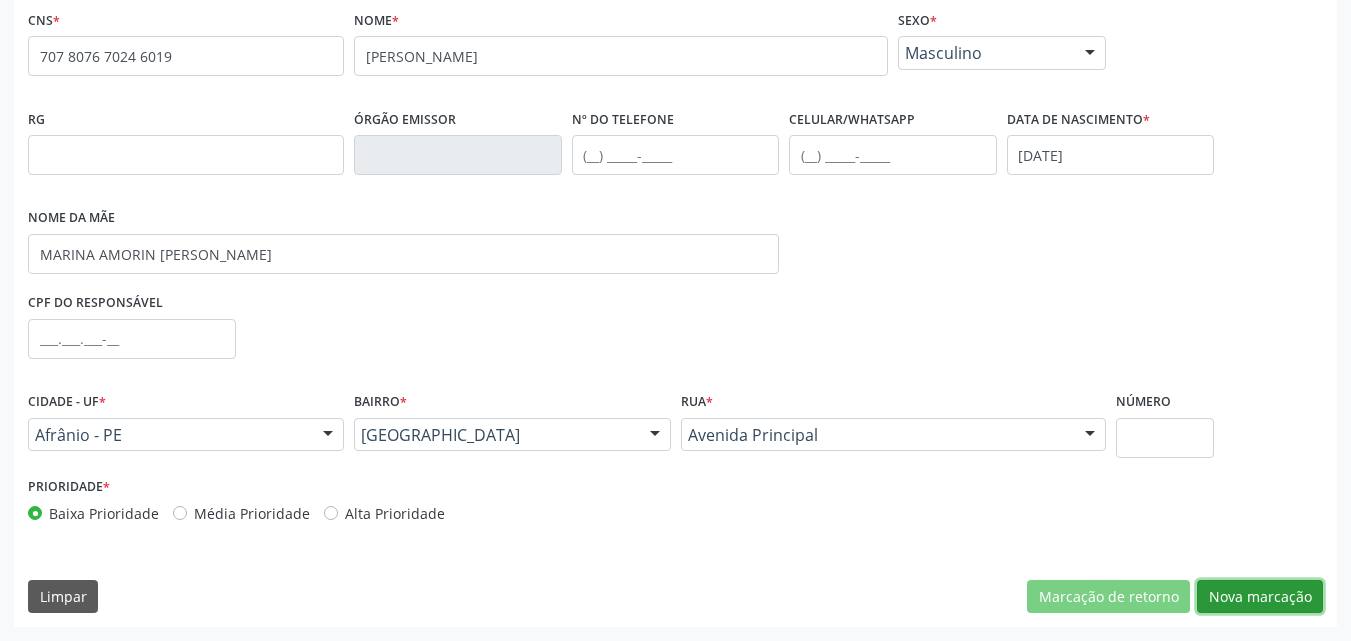 click on "Nova marcação" at bounding box center [1260, 597] 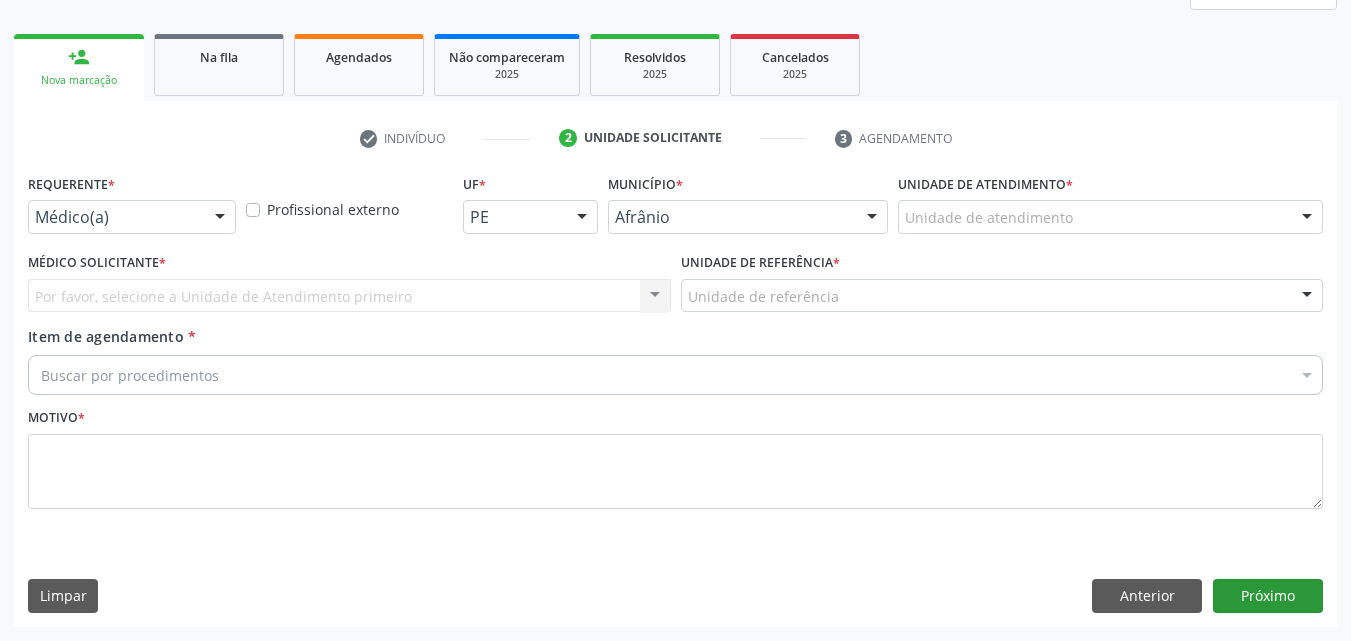 scroll, scrollTop: 265, scrollLeft: 0, axis: vertical 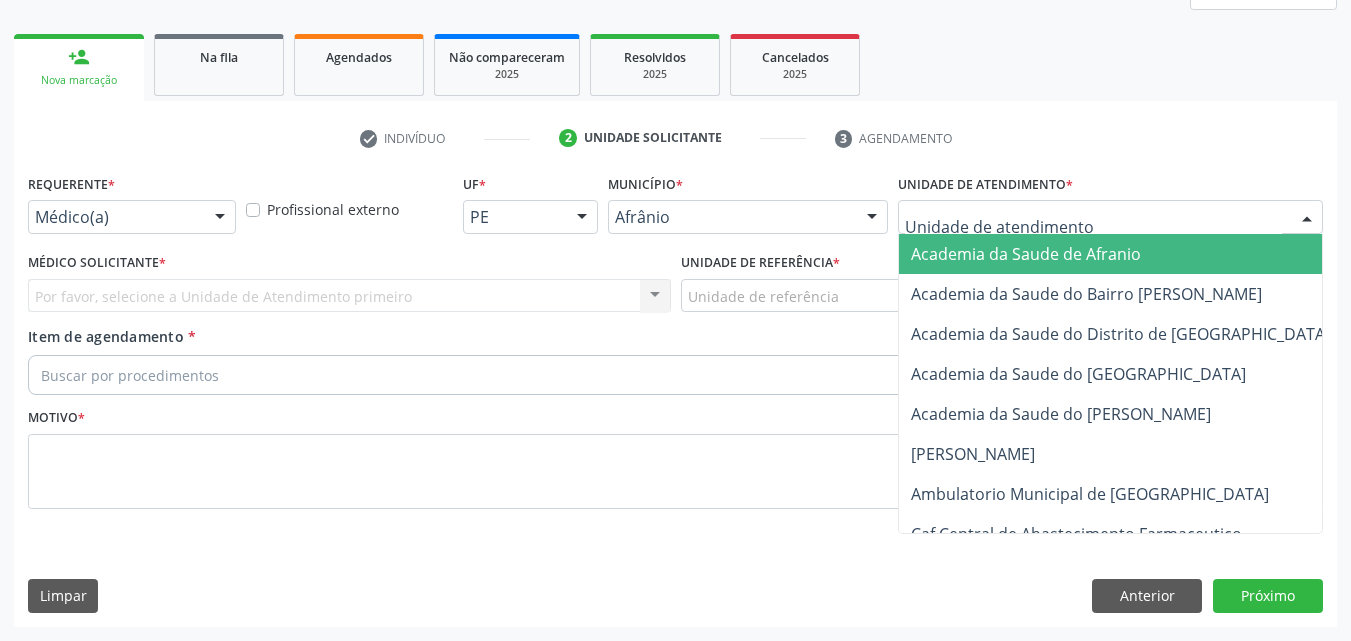 click at bounding box center [1110, 217] 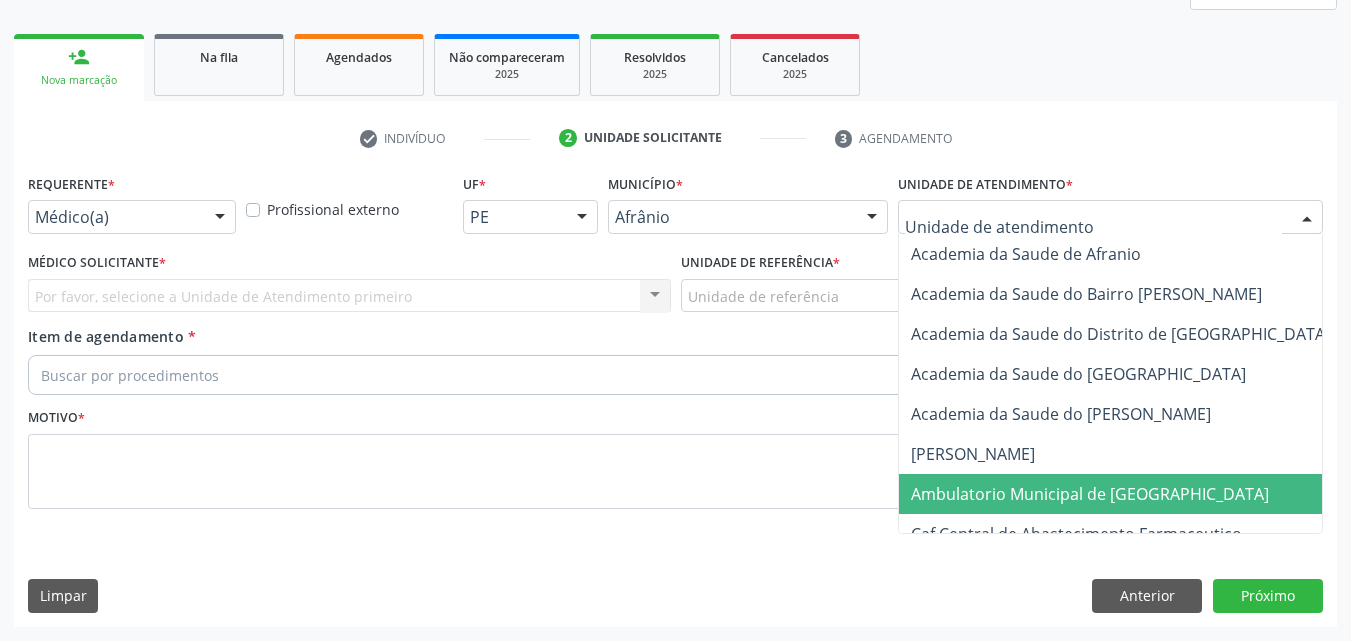 click on "Ambulatorio Municipal de [GEOGRAPHIC_DATA]" at bounding box center (1090, 494) 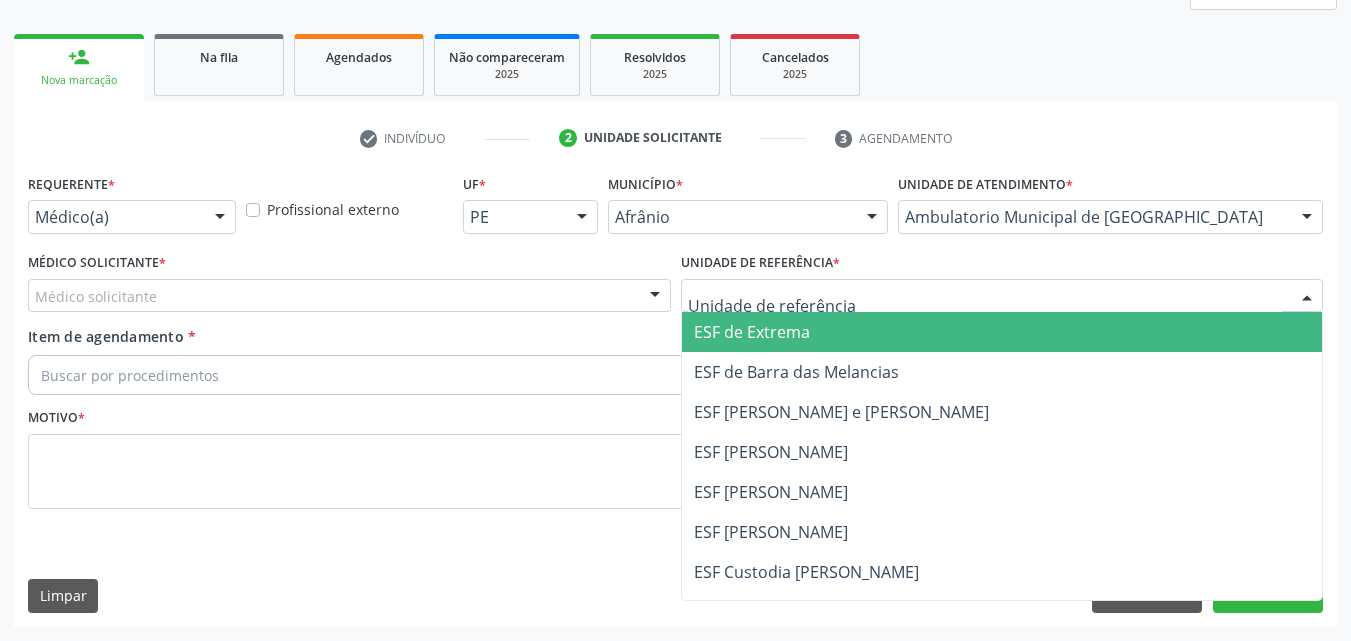 click at bounding box center (1002, 296) 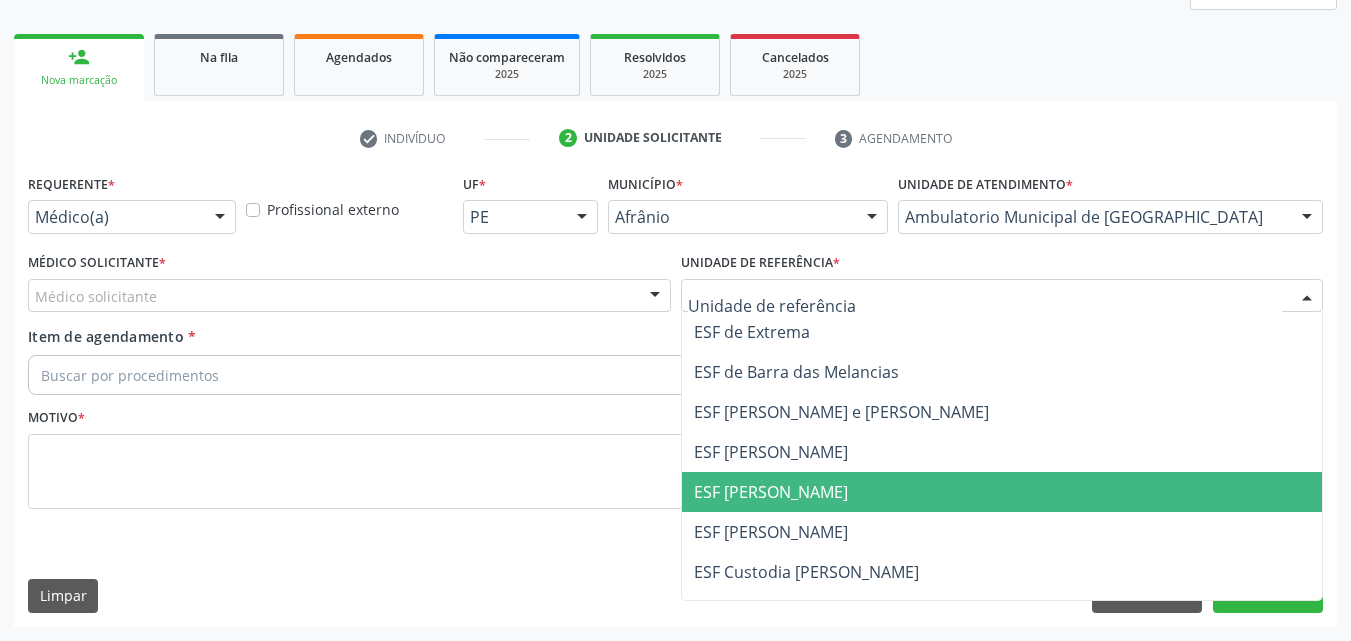 click on "ESF [PERSON_NAME]" at bounding box center (771, 492) 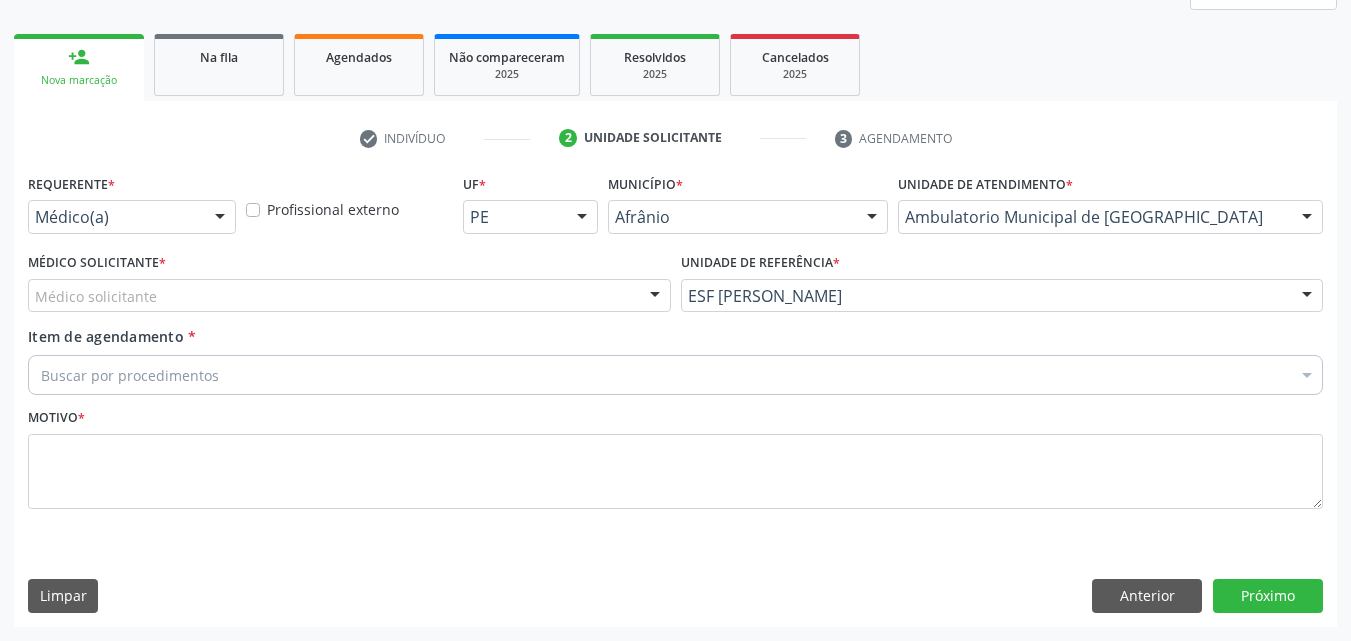 click on "Médico solicitante" at bounding box center (349, 296) 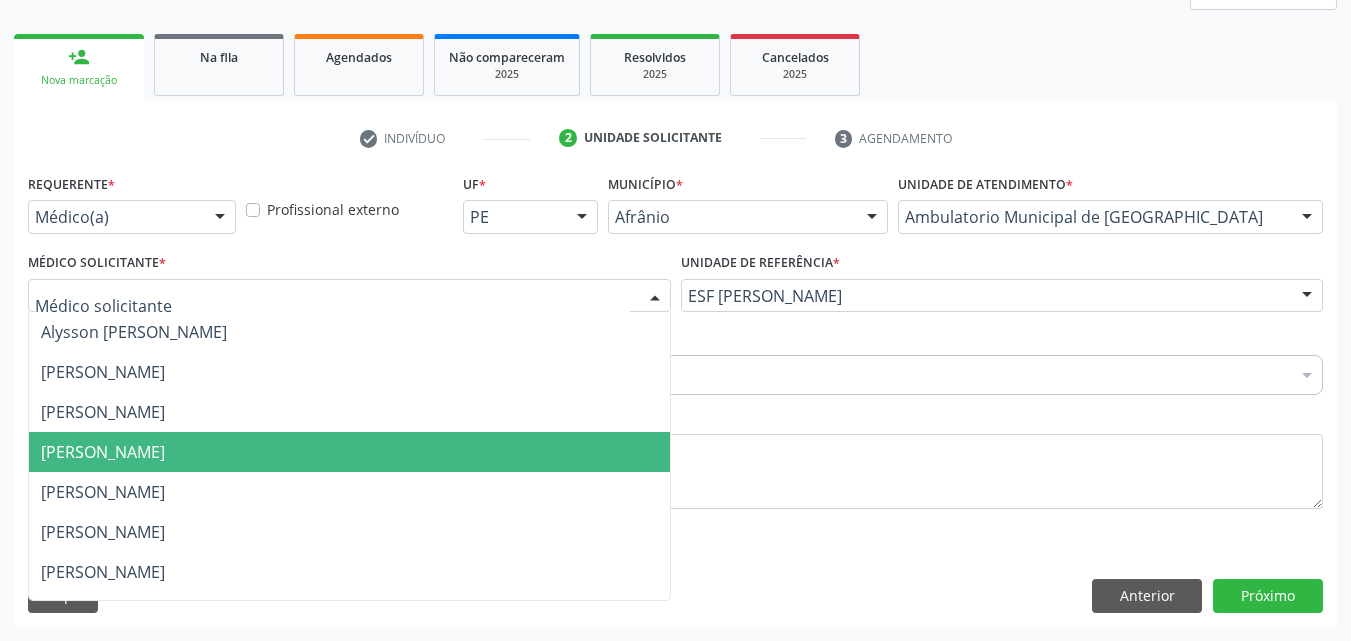 click on "[PERSON_NAME]" at bounding box center [103, 452] 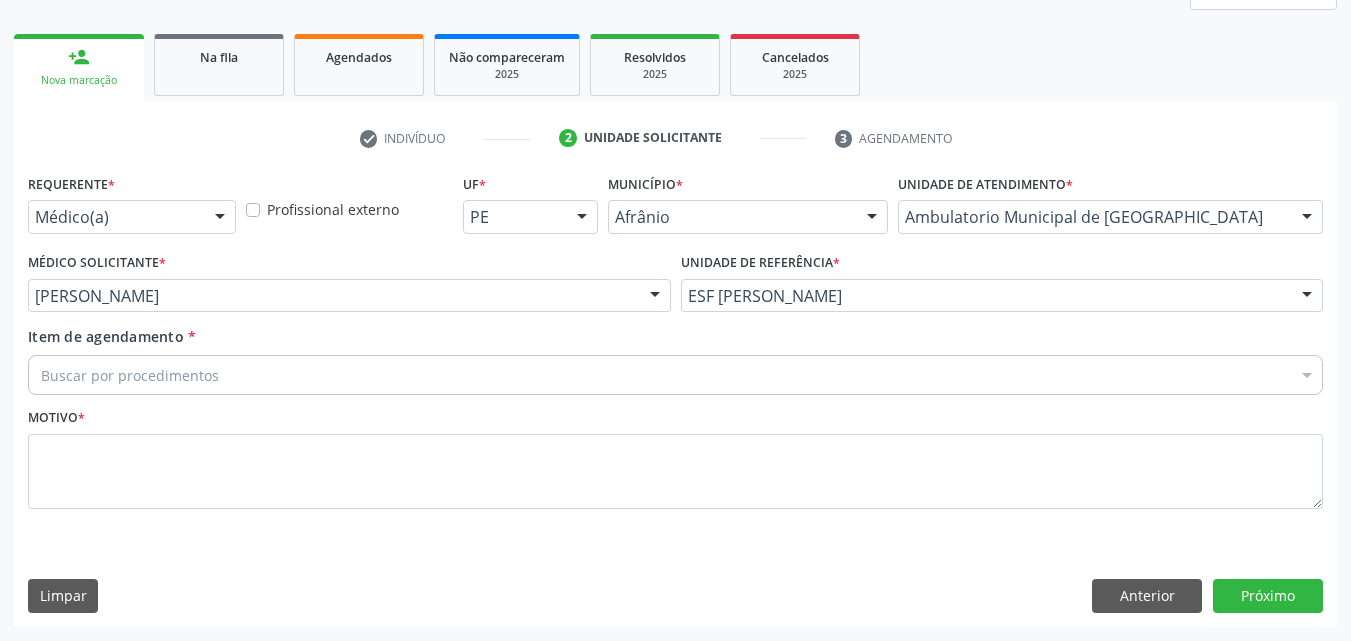 click on "Buscar por procedimentos" at bounding box center (675, 375) 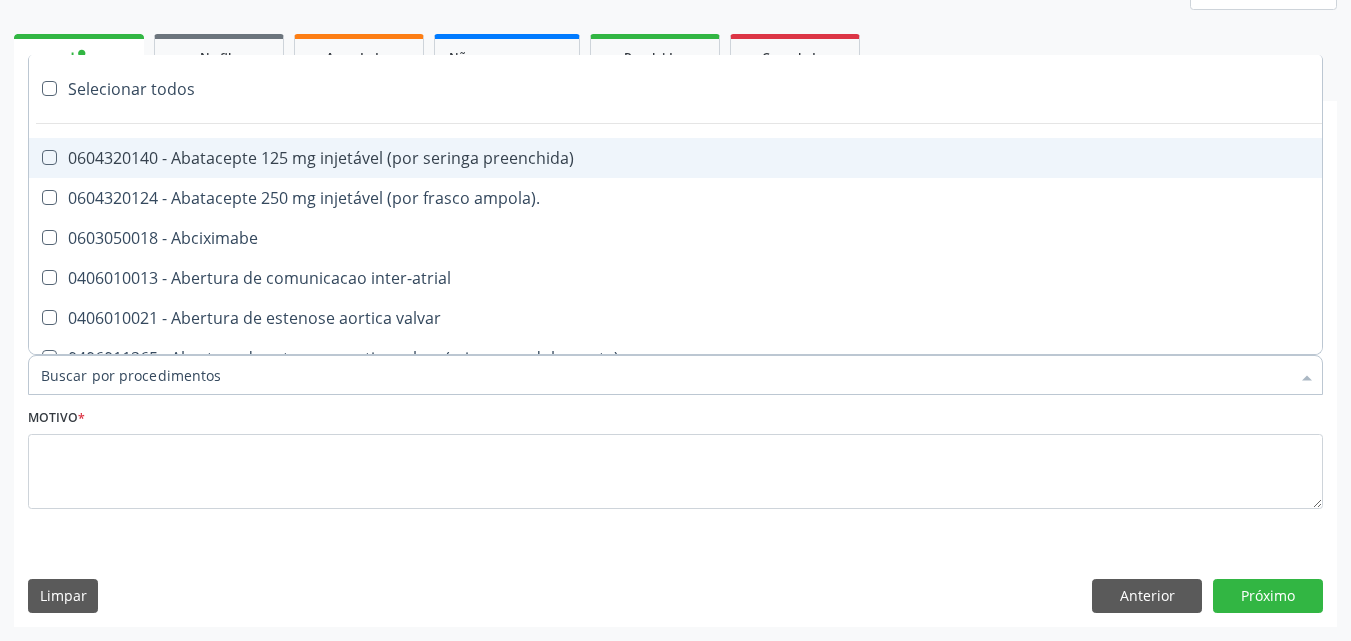 type on "E" 